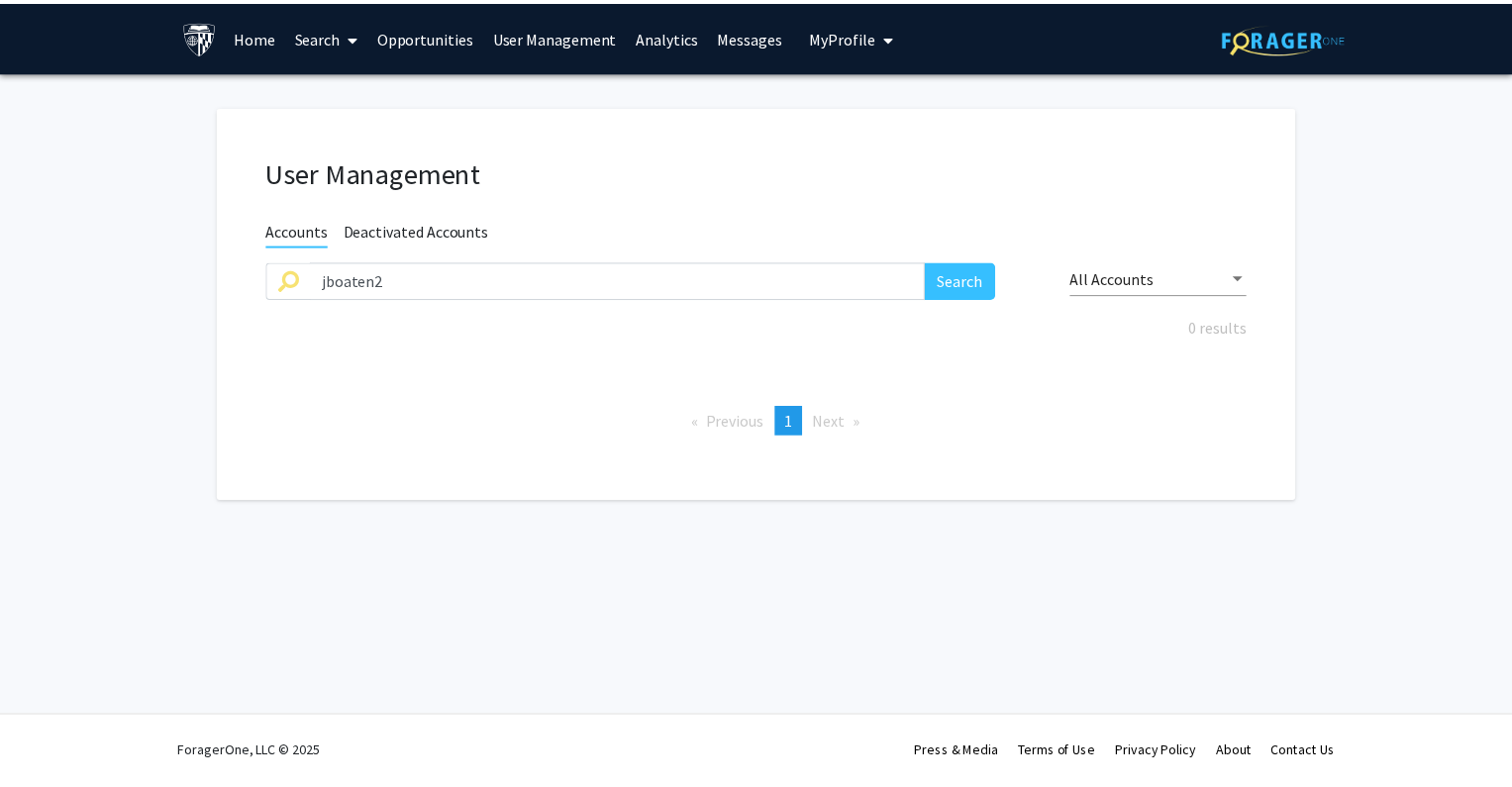 scroll, scrollTop: 0, scrollLeft: 0, axis: both 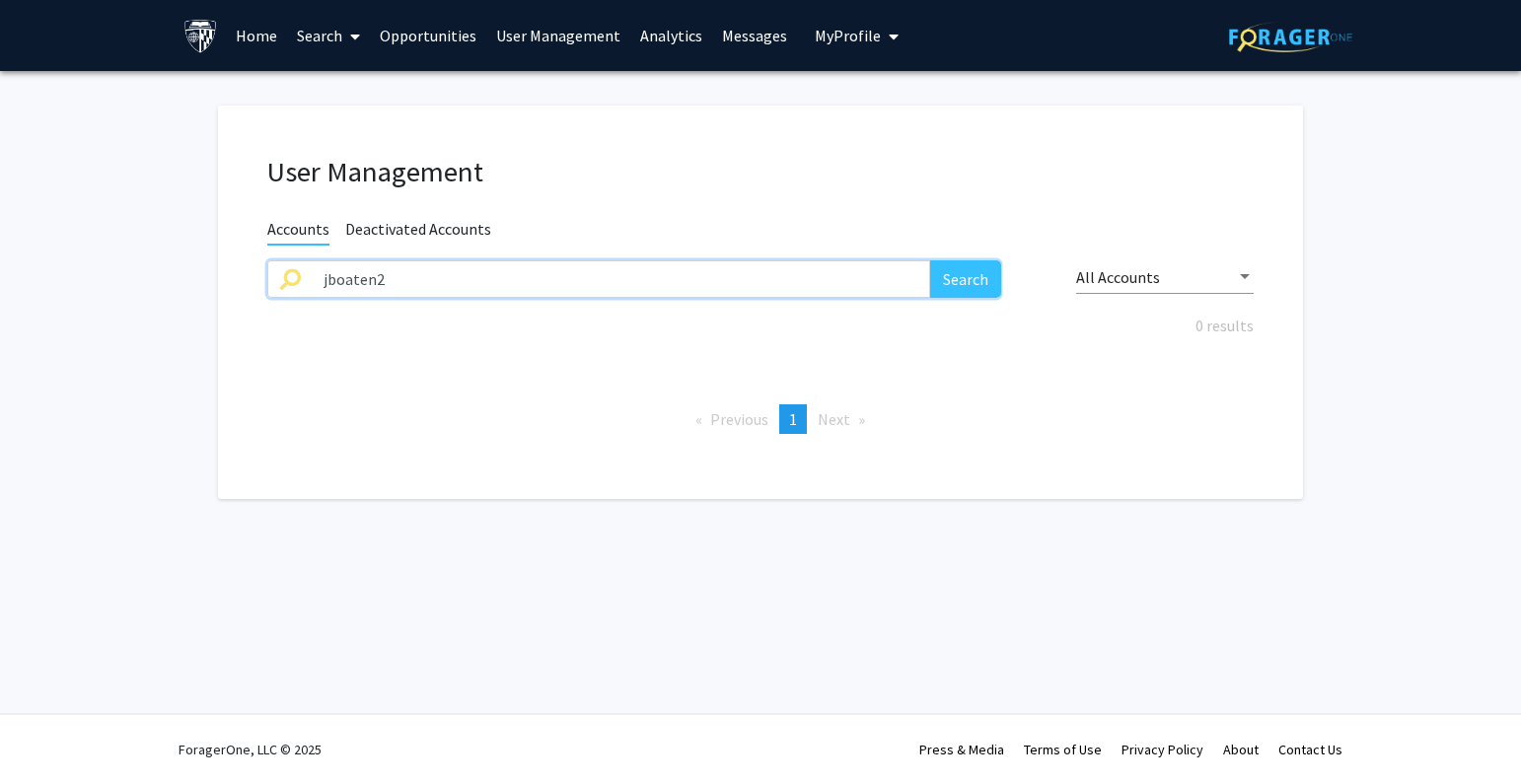 drag, startPoint x: 364, startPoint y: 279, endPoint x: 279, endPoint y: 279, distance: 85 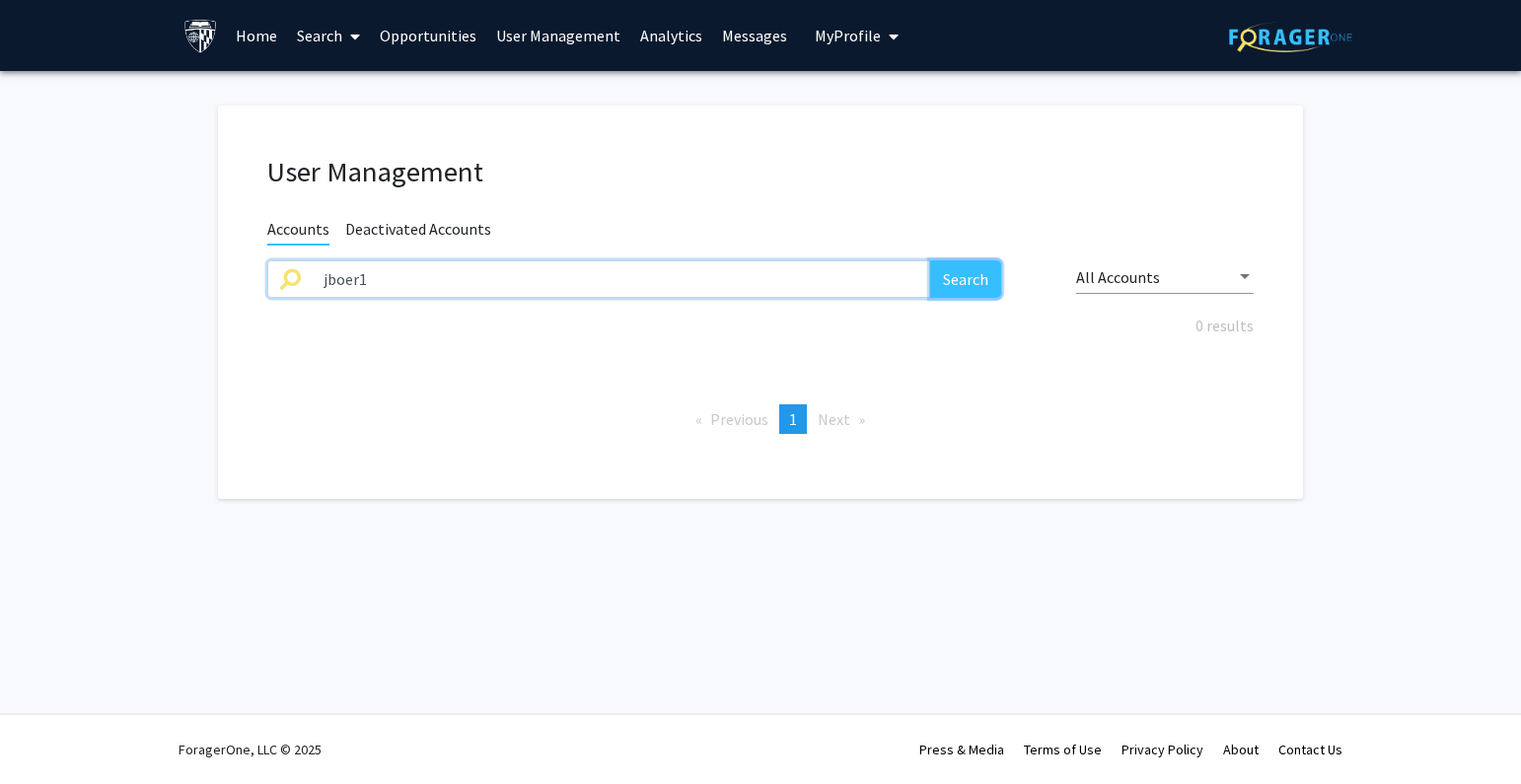 click on "Search" 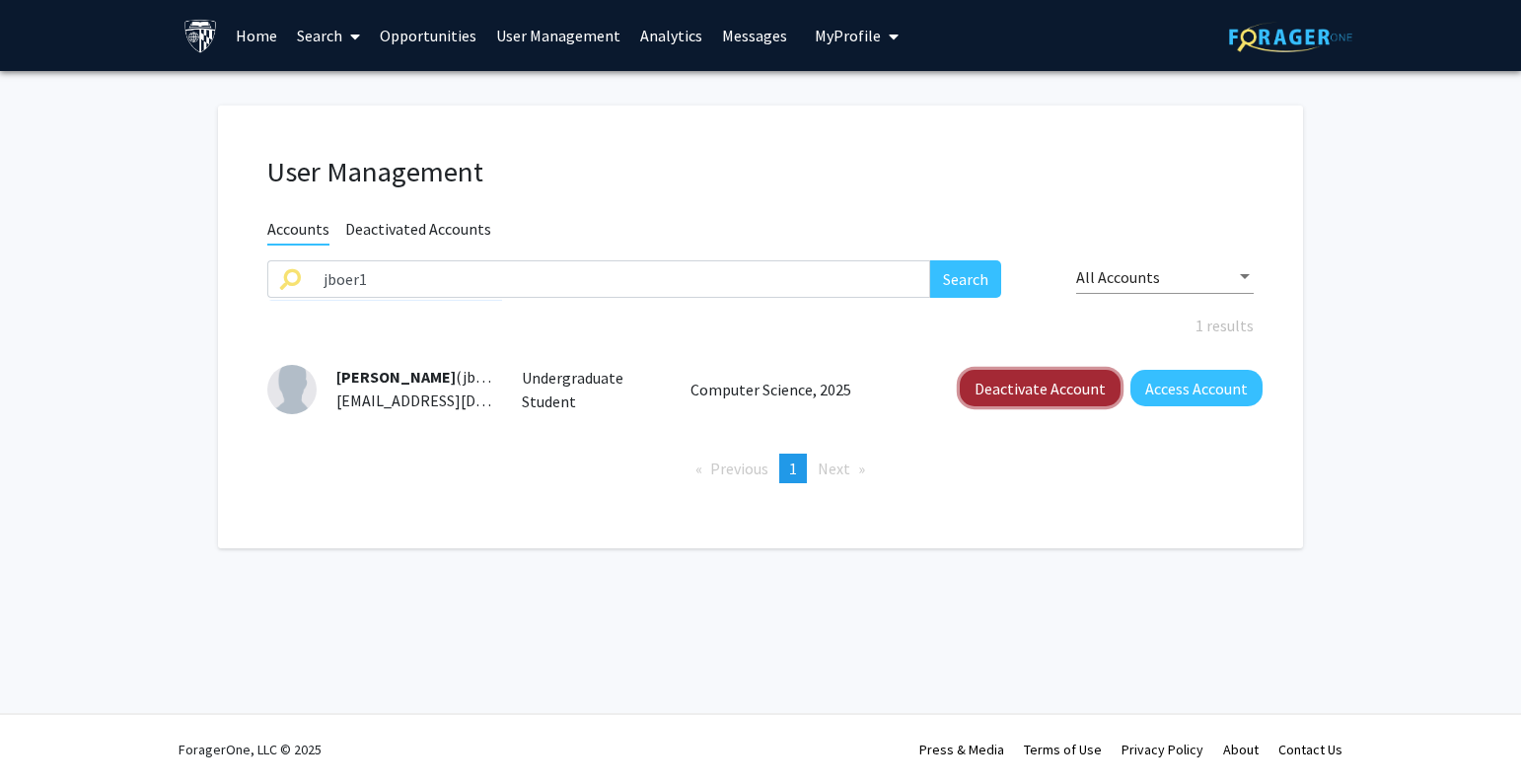 click on "Deactivate Account" 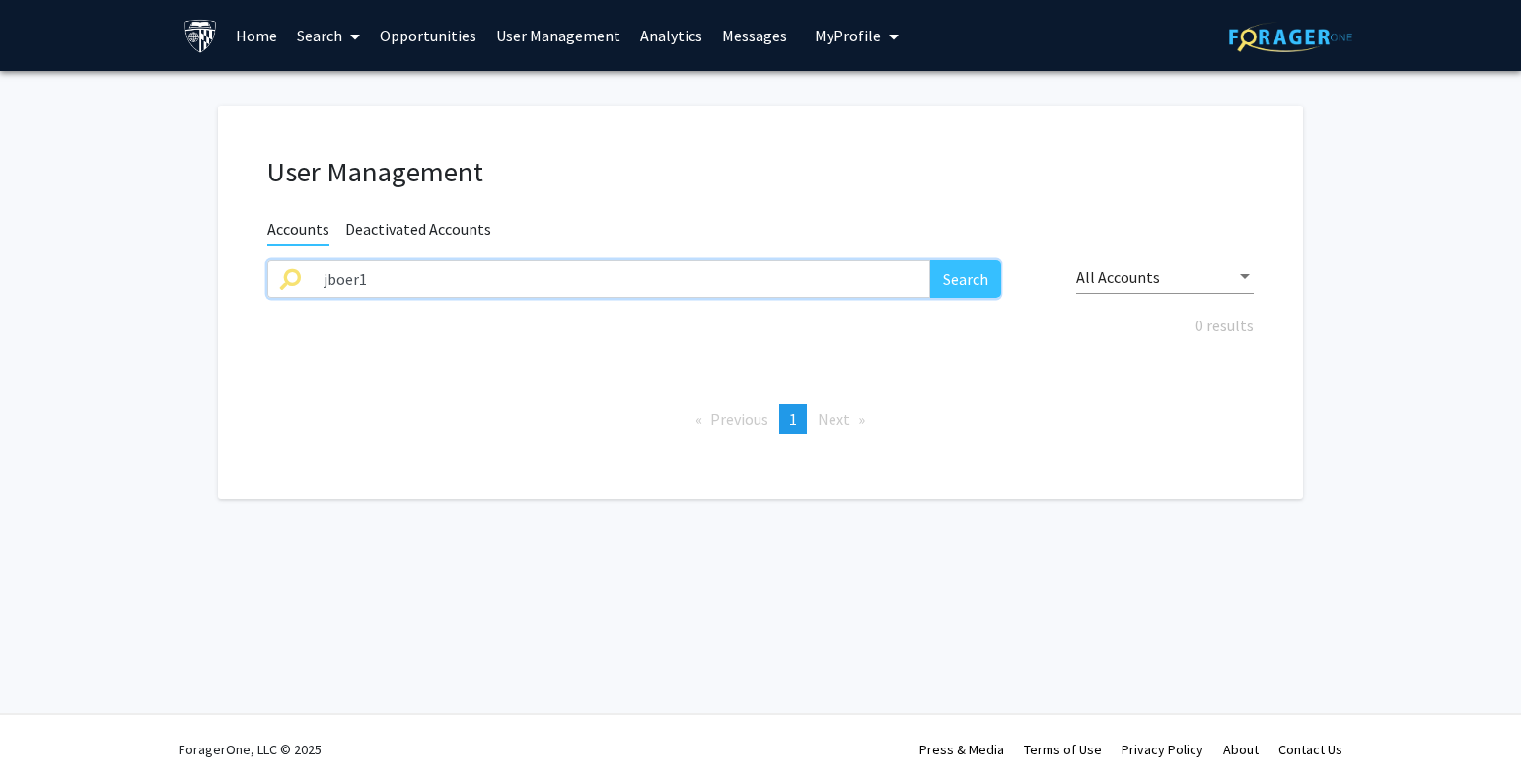 drag, startPoint x: 690, startPoint y: 284, endPoint x: 106, endPoint y: 286, distance: 584.00342 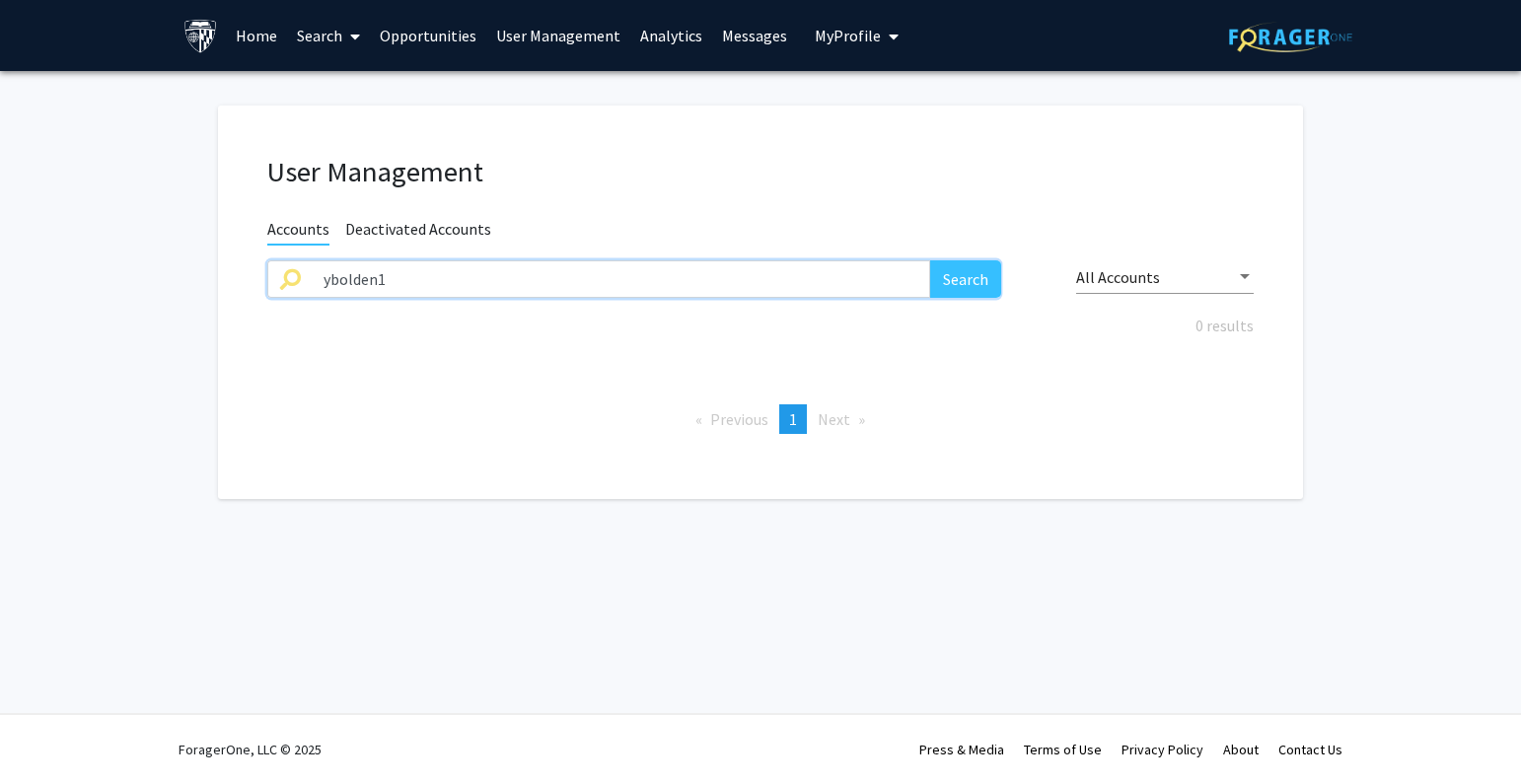 type on "ybolden1" 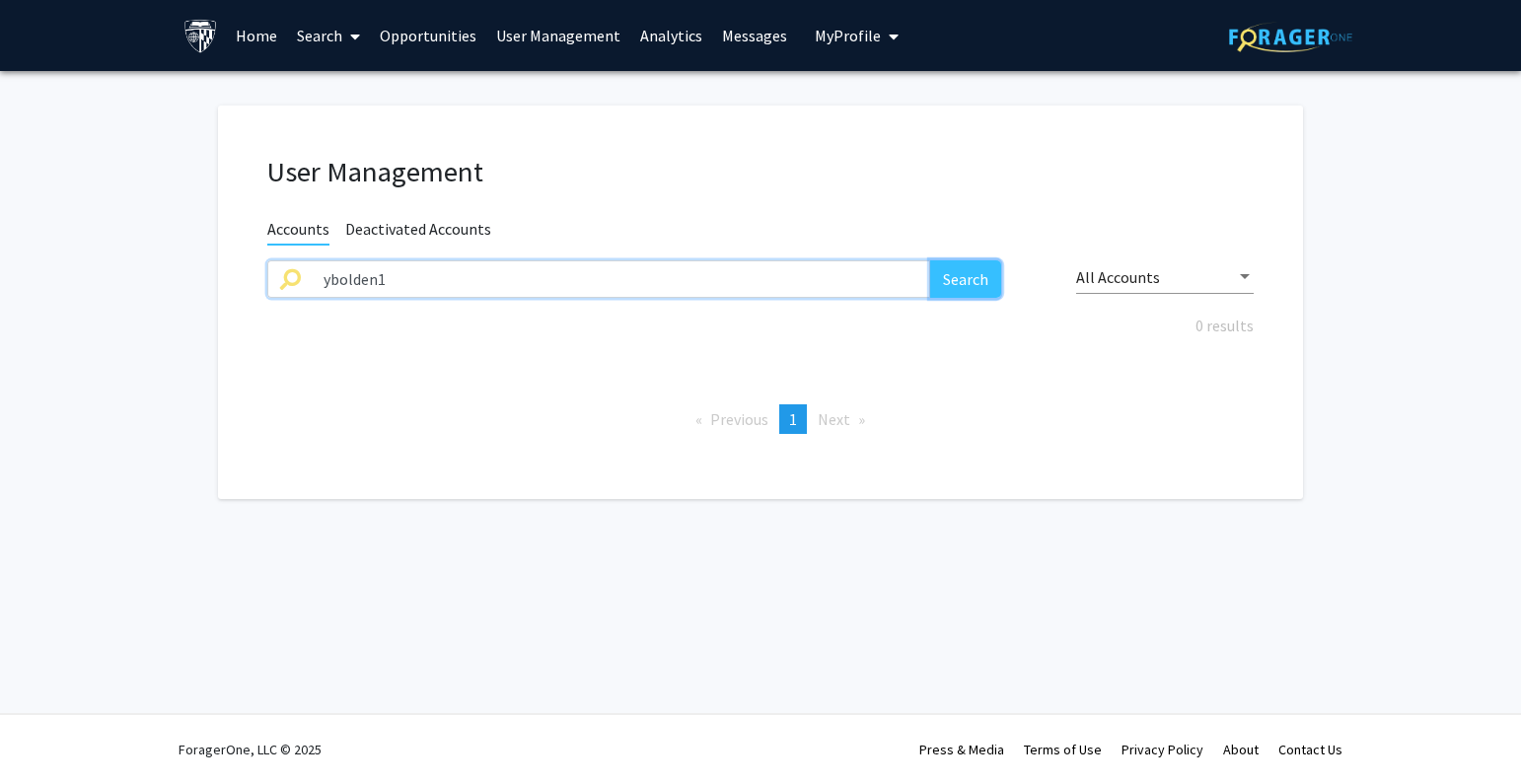 click on "Search" 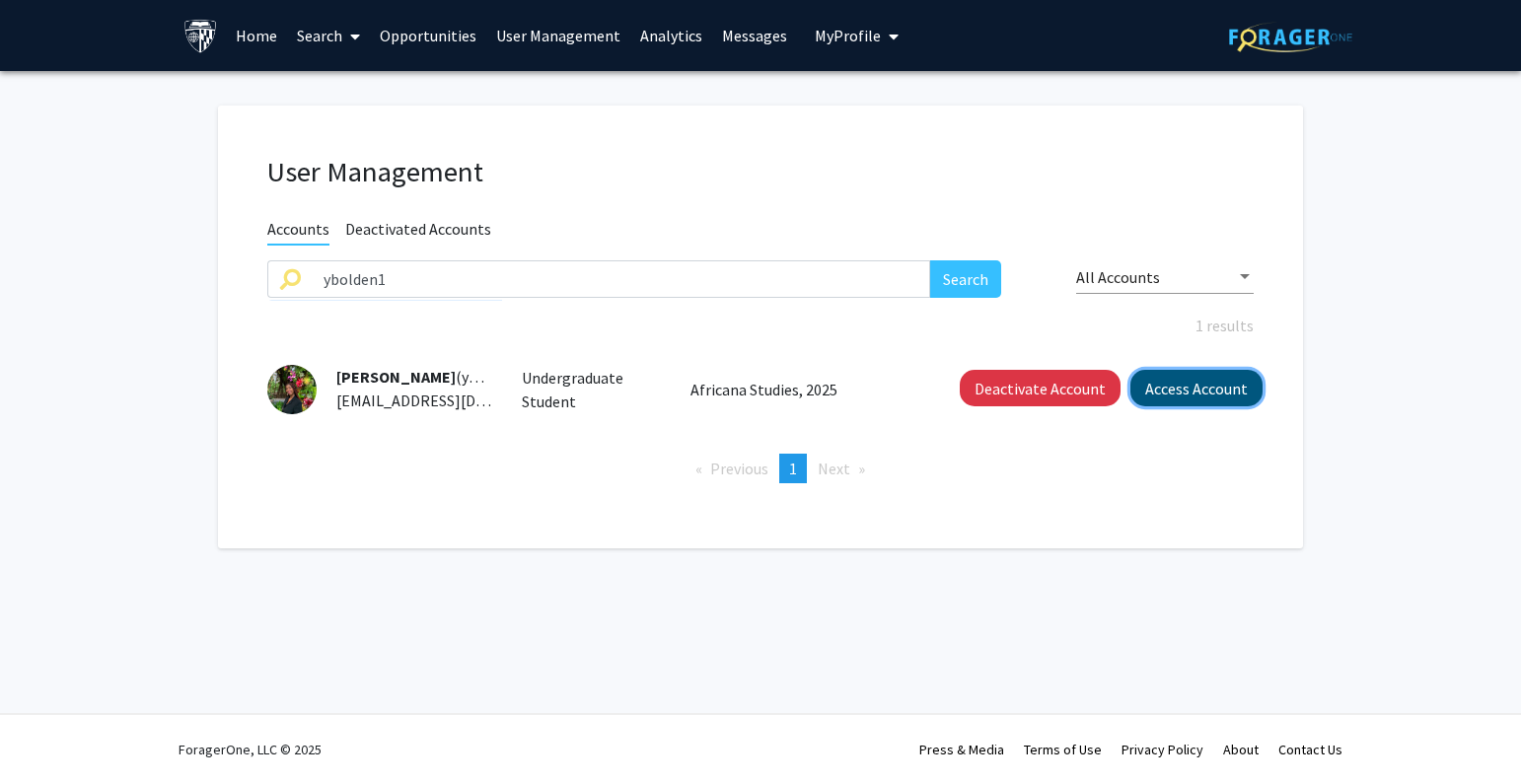 click on "Access Account" 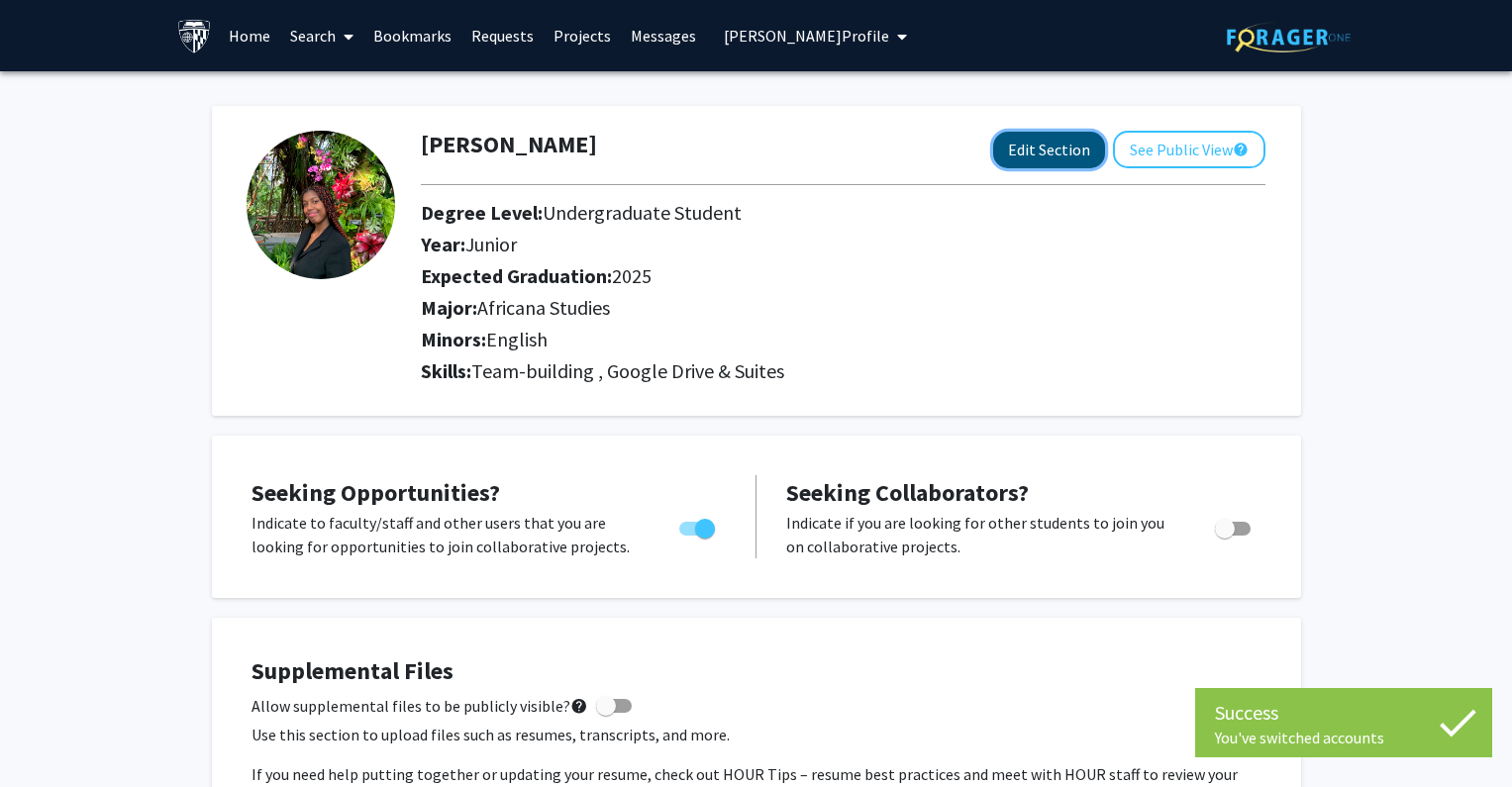 click on "Edit Section" 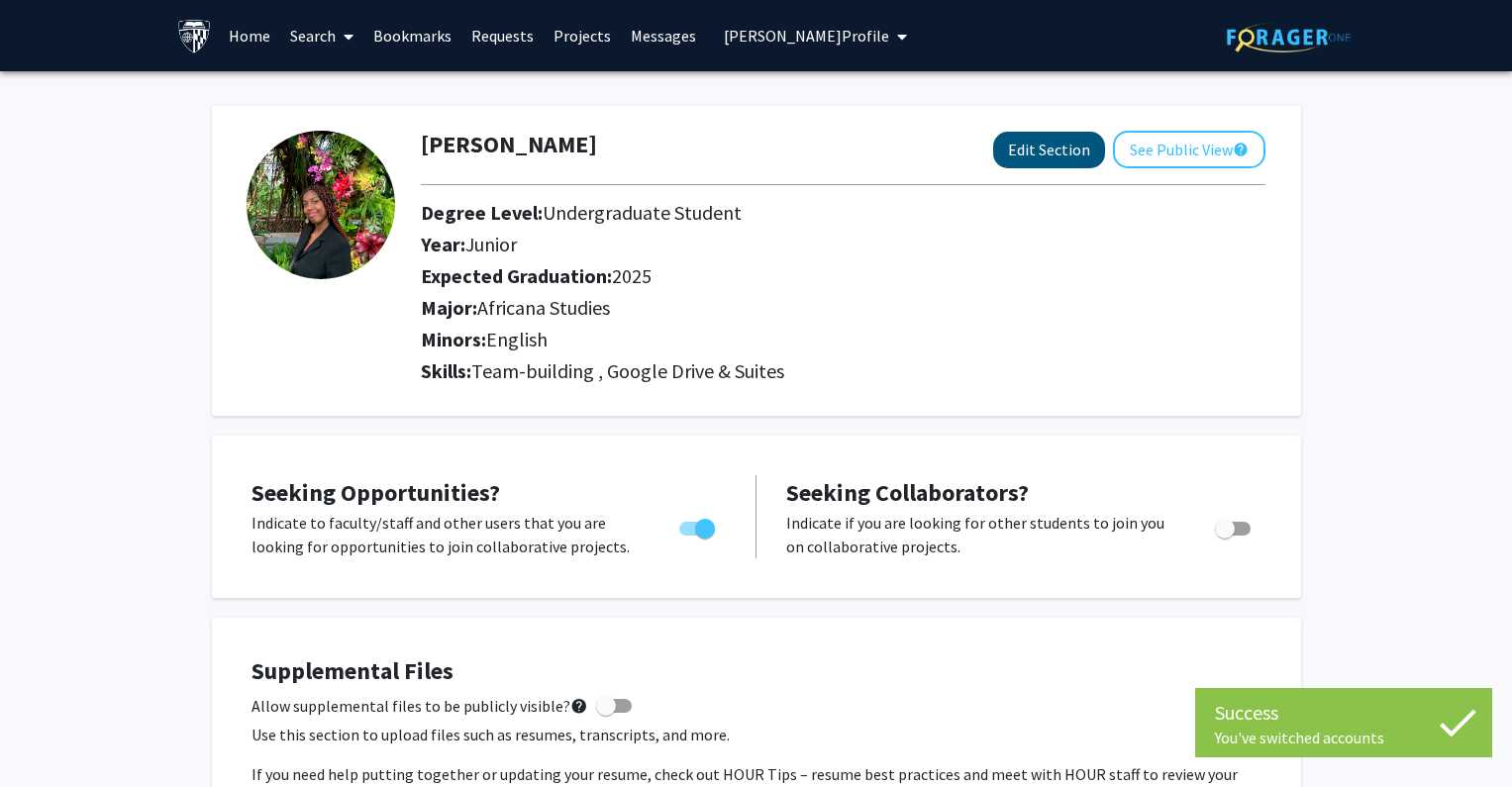 select on "junior" 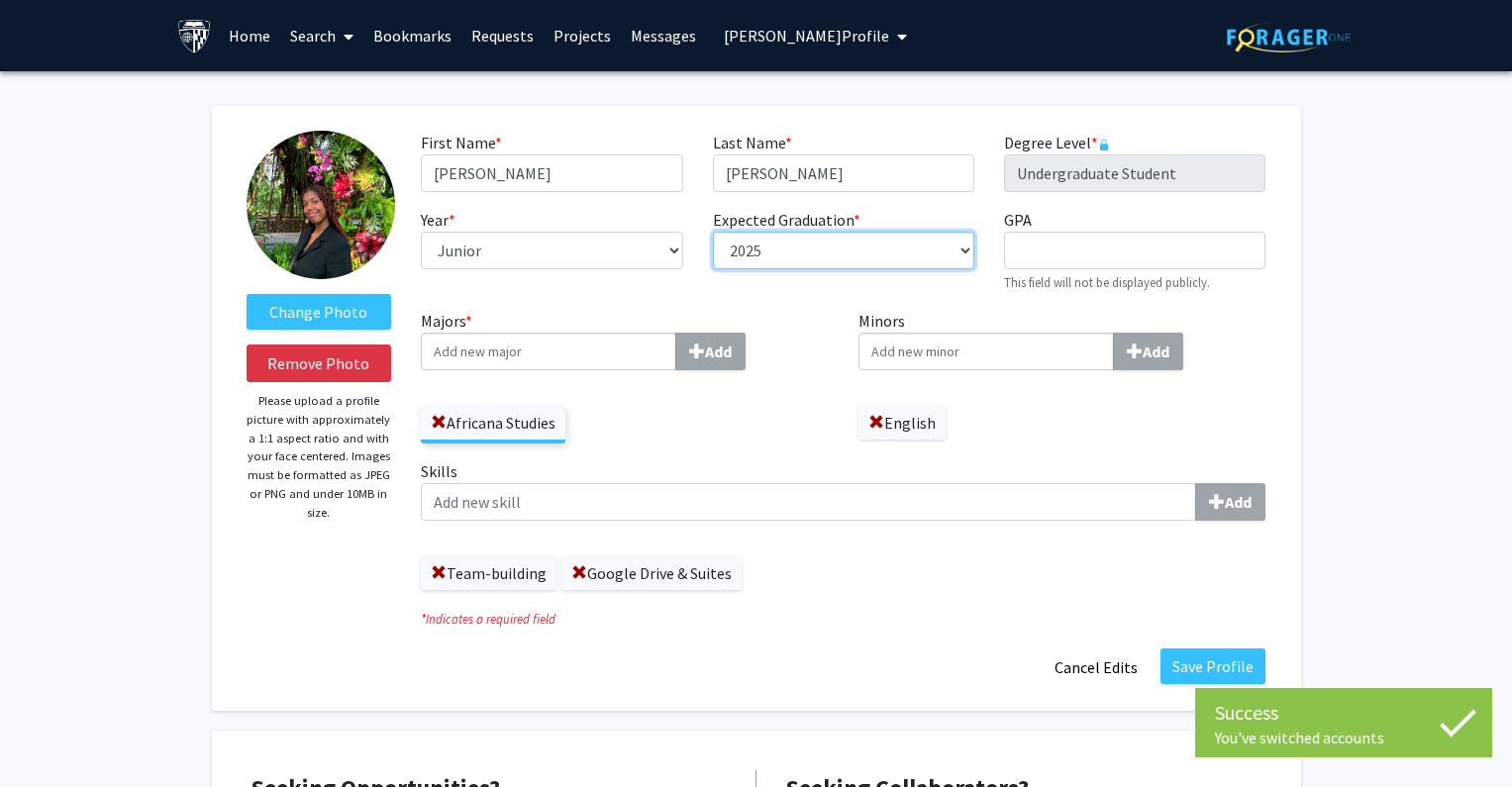 click on "---  2018   2019   2020   2021   2022   2023   2024   2025   2026   2027   2028   2029   2030   2031" at bounding box center (844, 250) 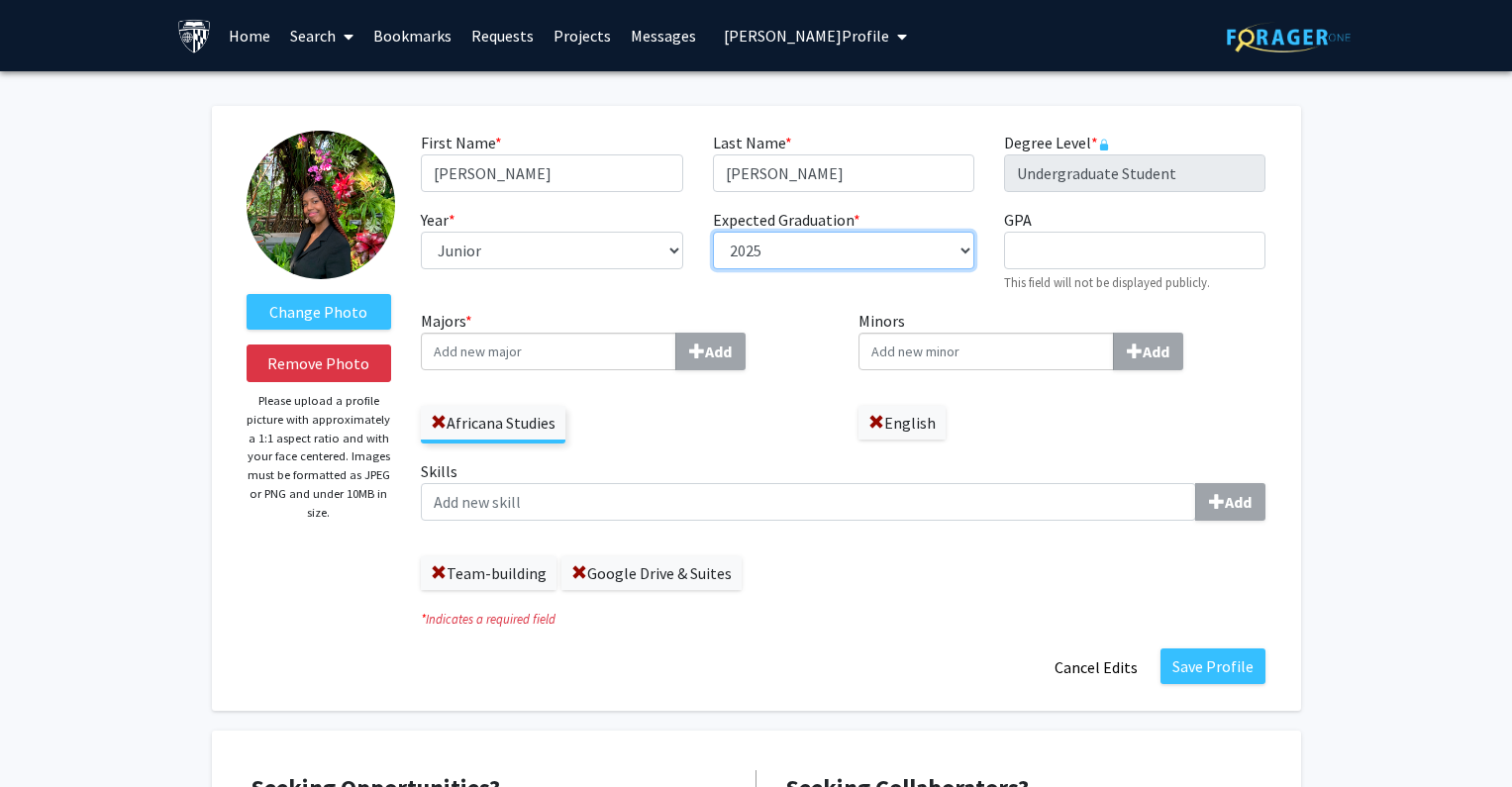 select on "2026" 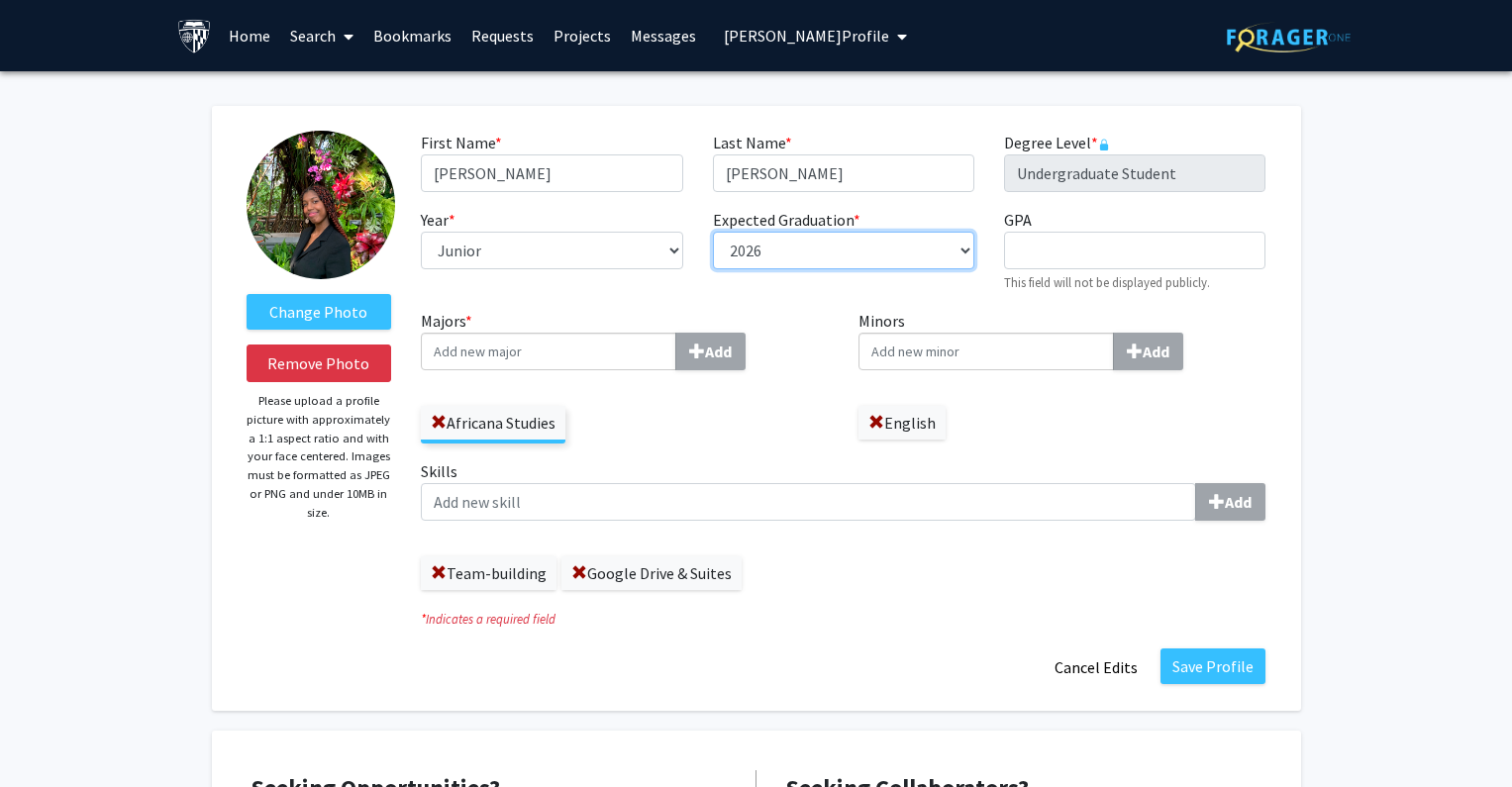 click on "---  2018   2019   2020   2021   2022   2023   2024   2025   2026   2027   2028   2029   2030   2031" at bounding box center [844, 250] 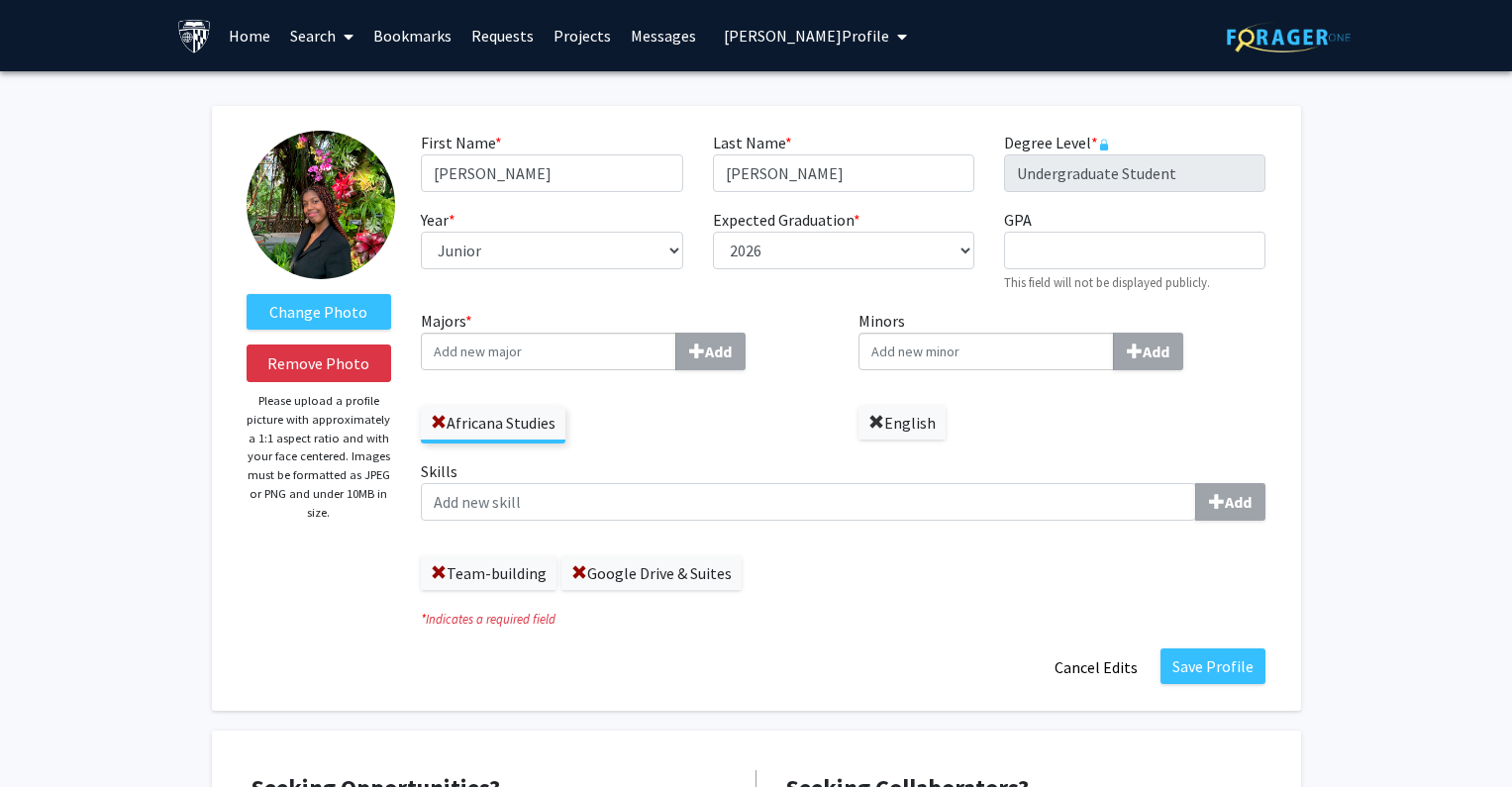 click 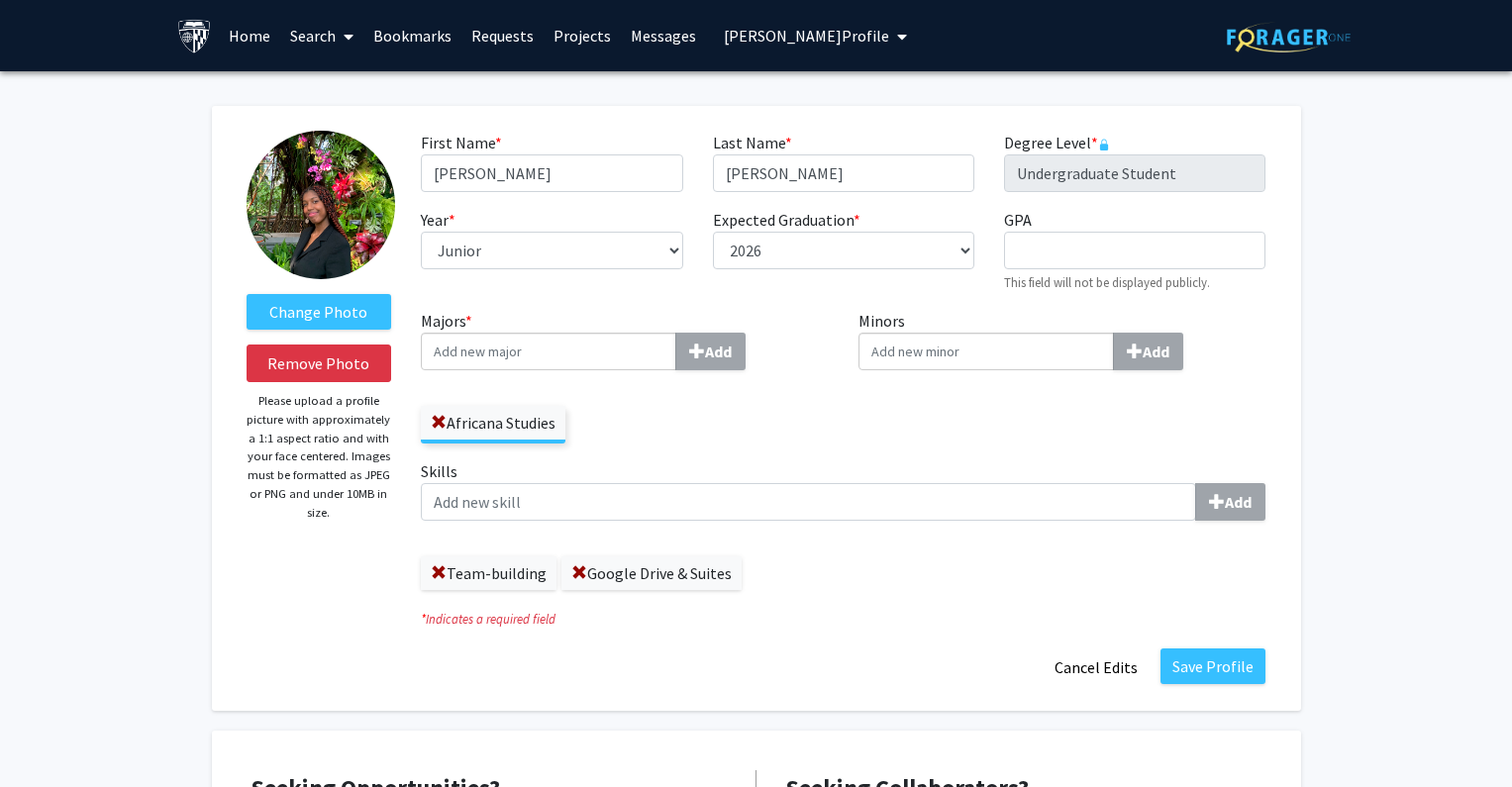 click on "Majors  * Add" at bounding box center (549, 351) 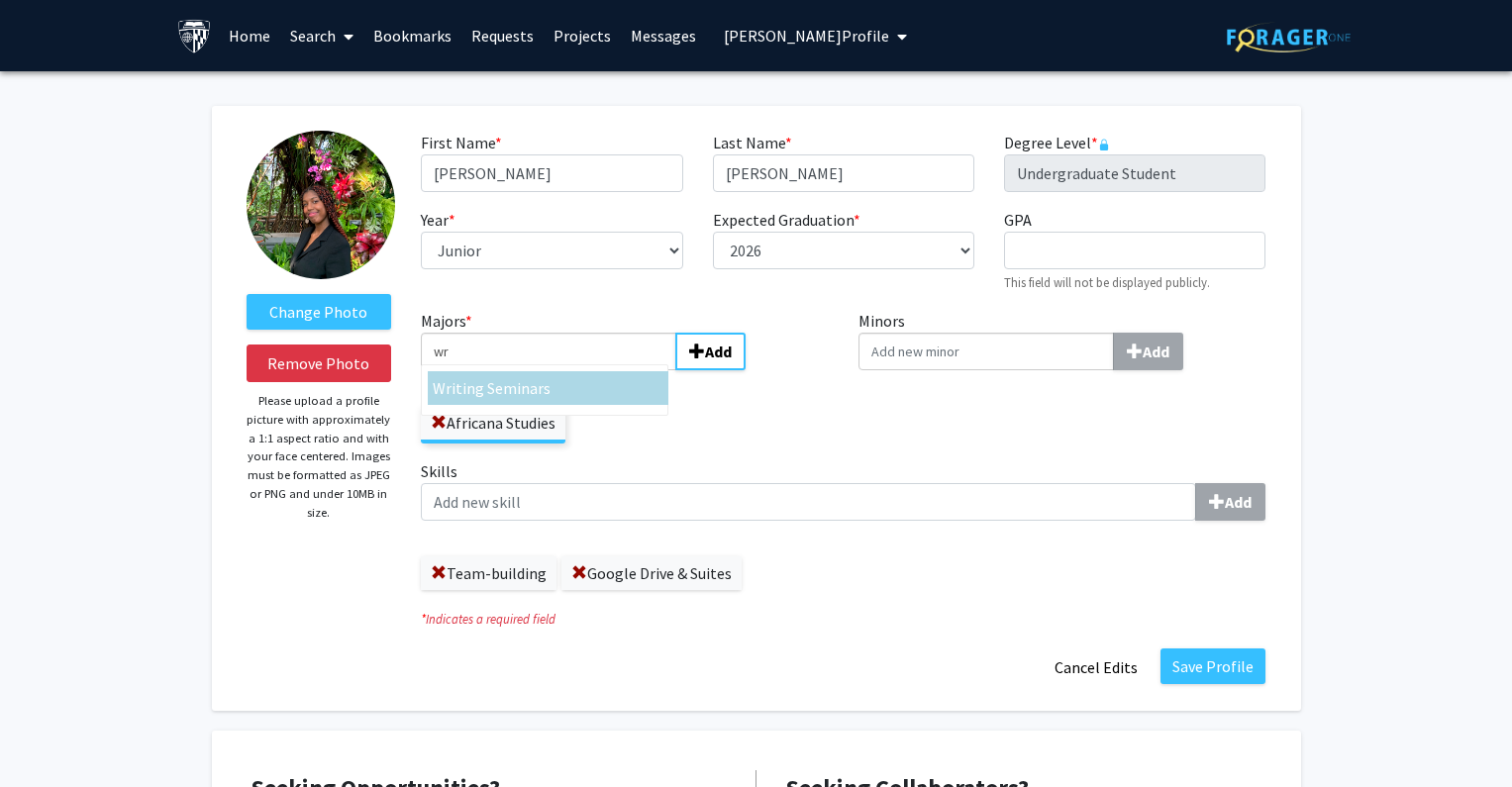type on "wr" 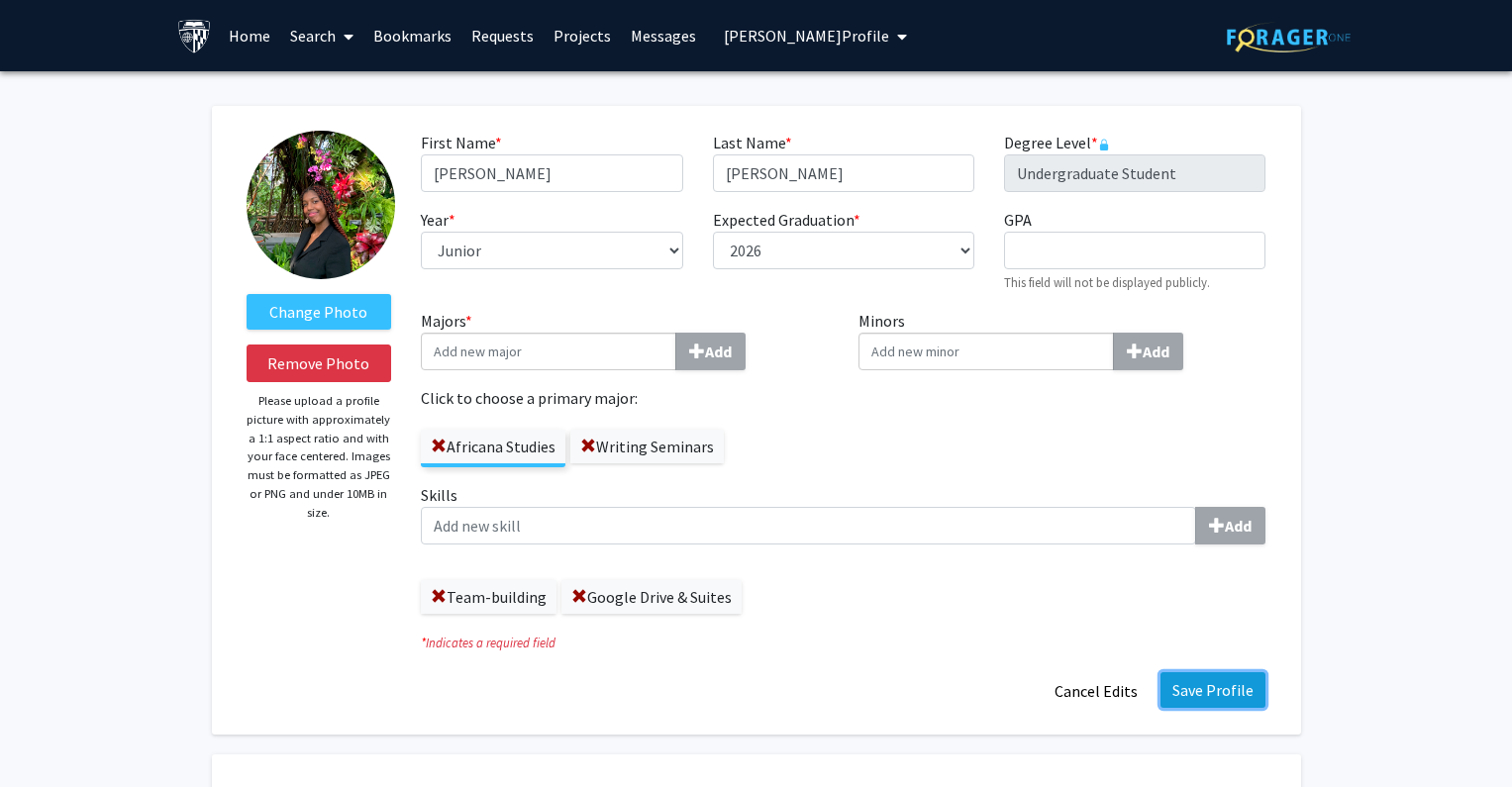 click on "Save Profile" 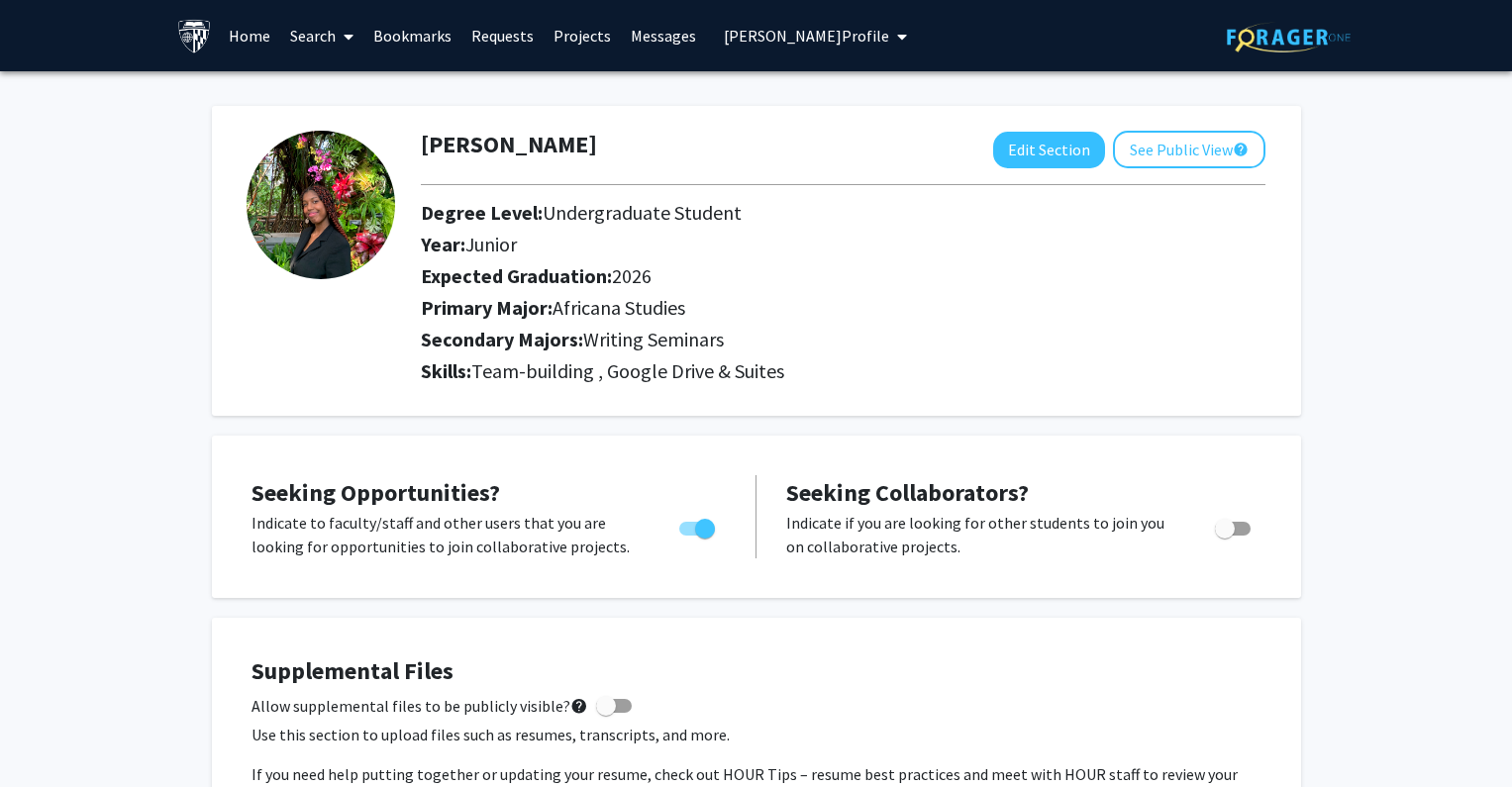 click on "Yasmine Bolden's   Profile" at bounding box center [815, 36] 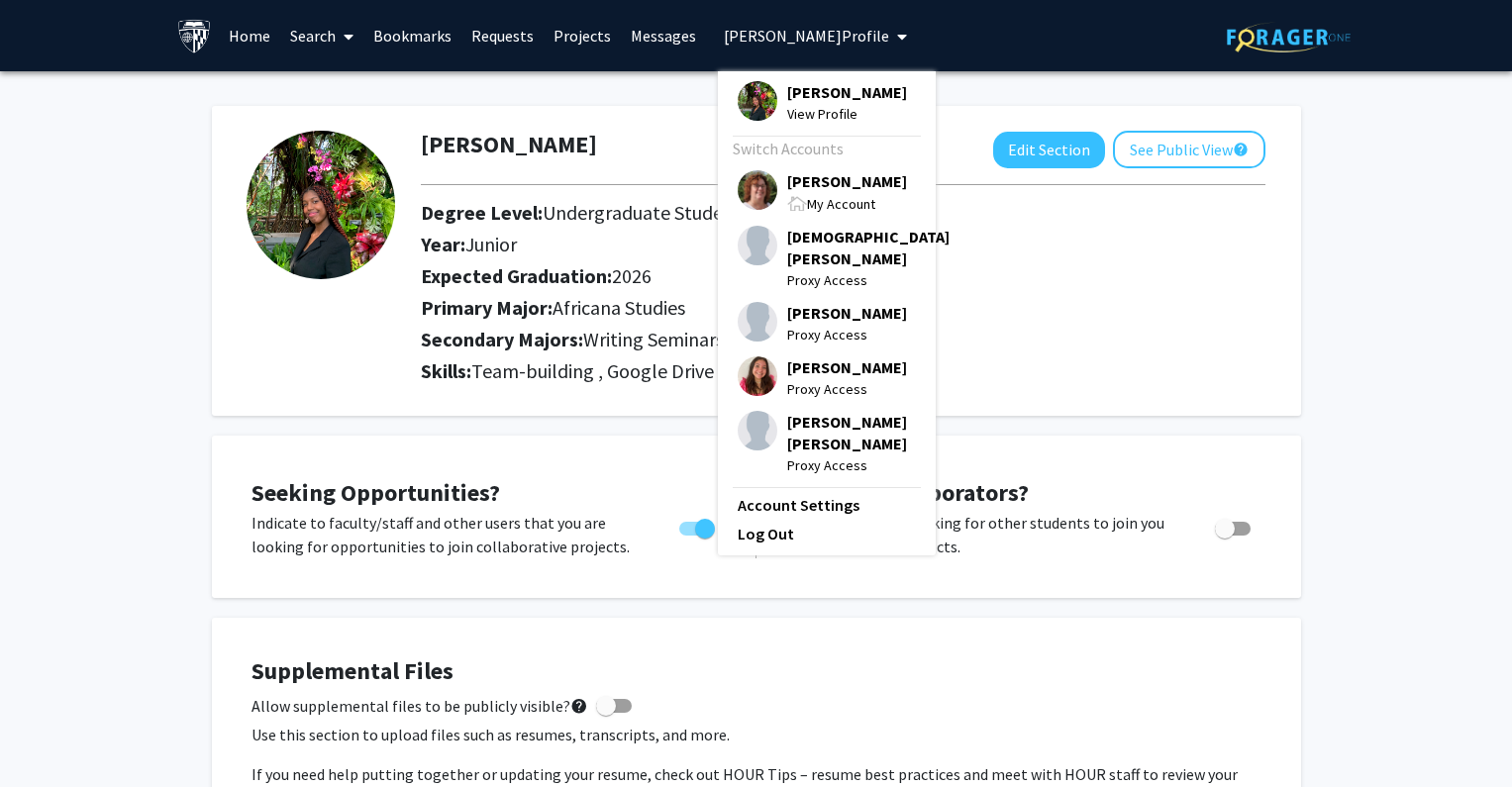 click on "Tracy Smith" at bounding box center [847, 181] 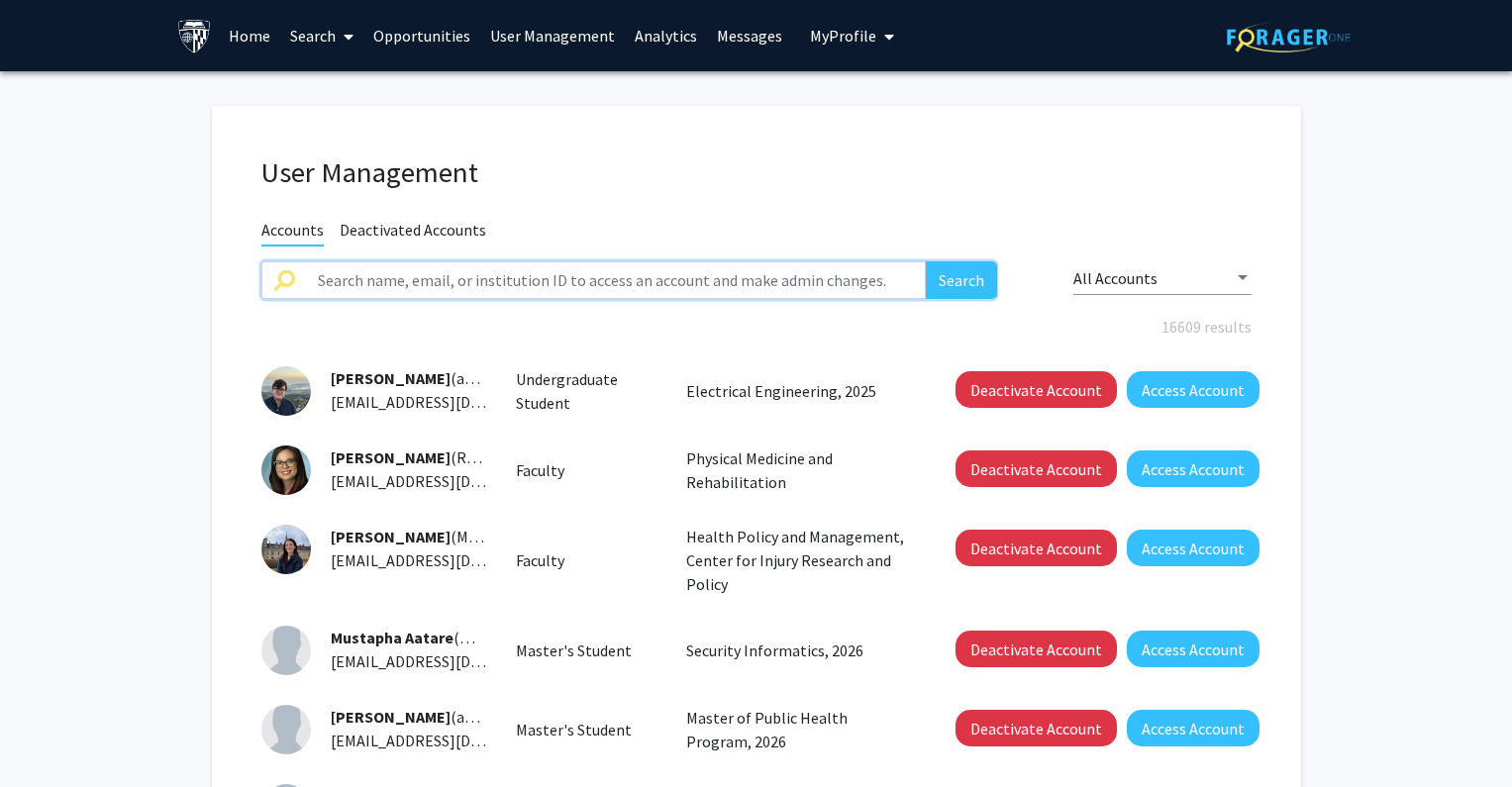 click 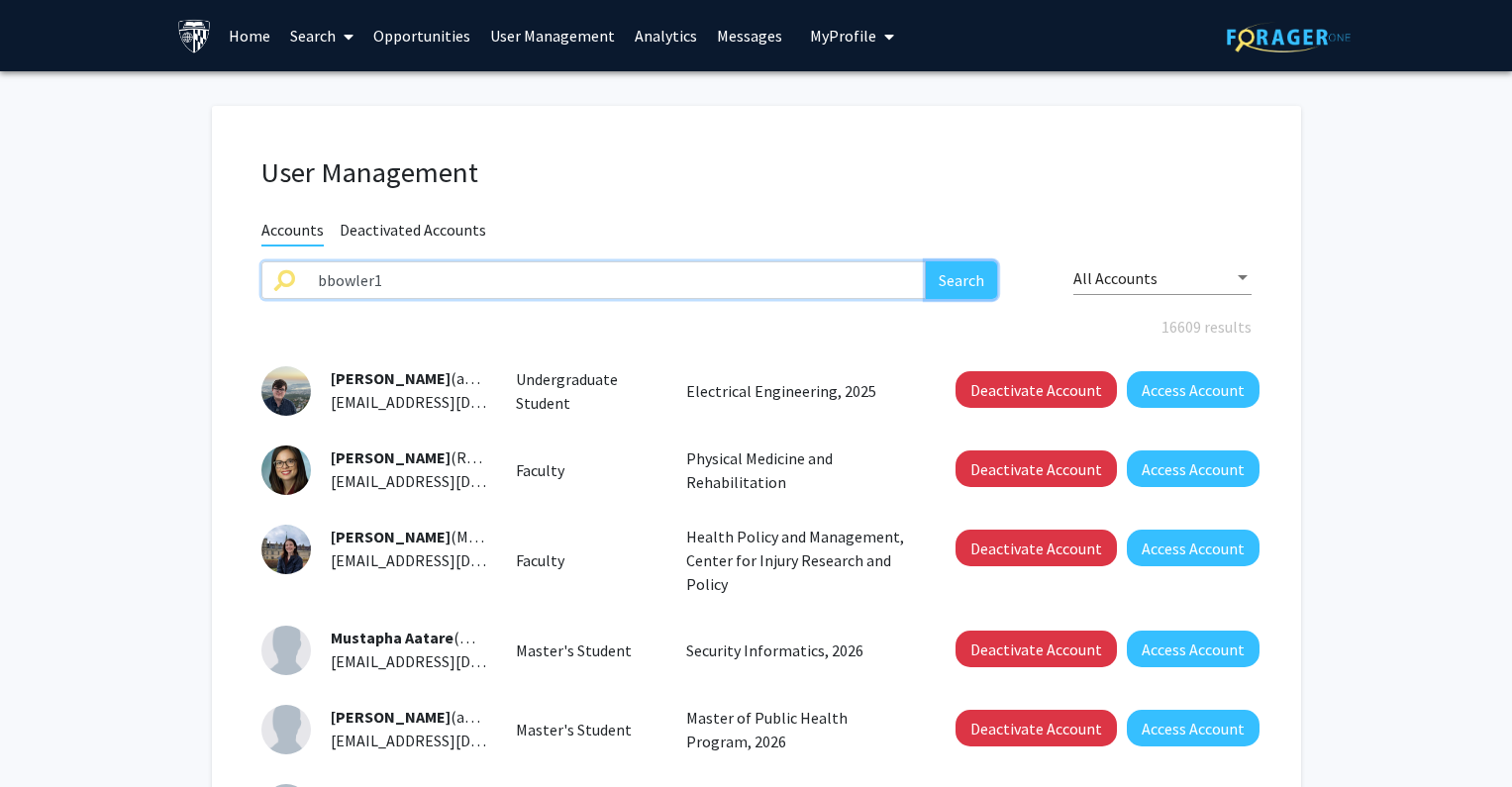 click on "Search" 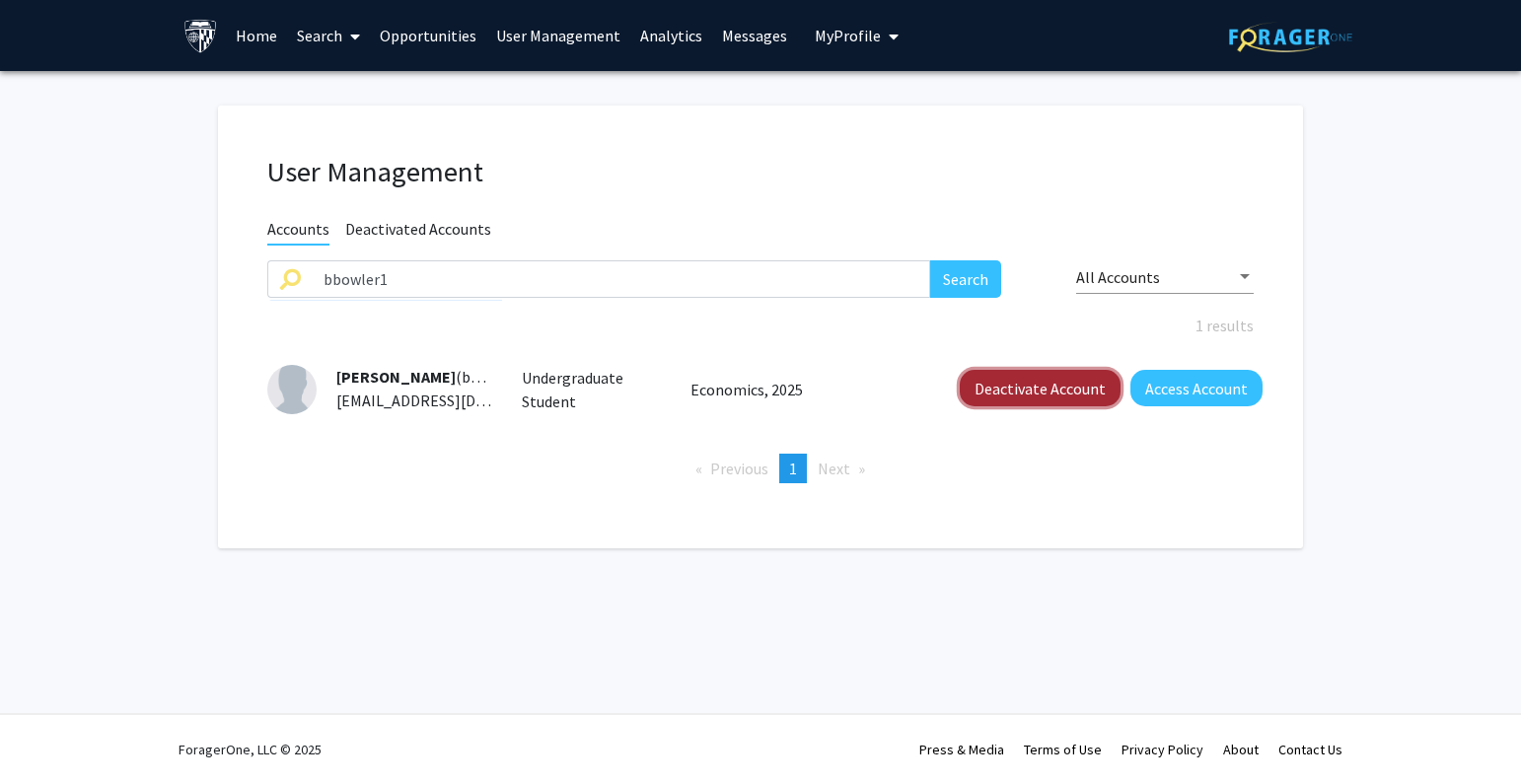 click on "Deactivate Account" 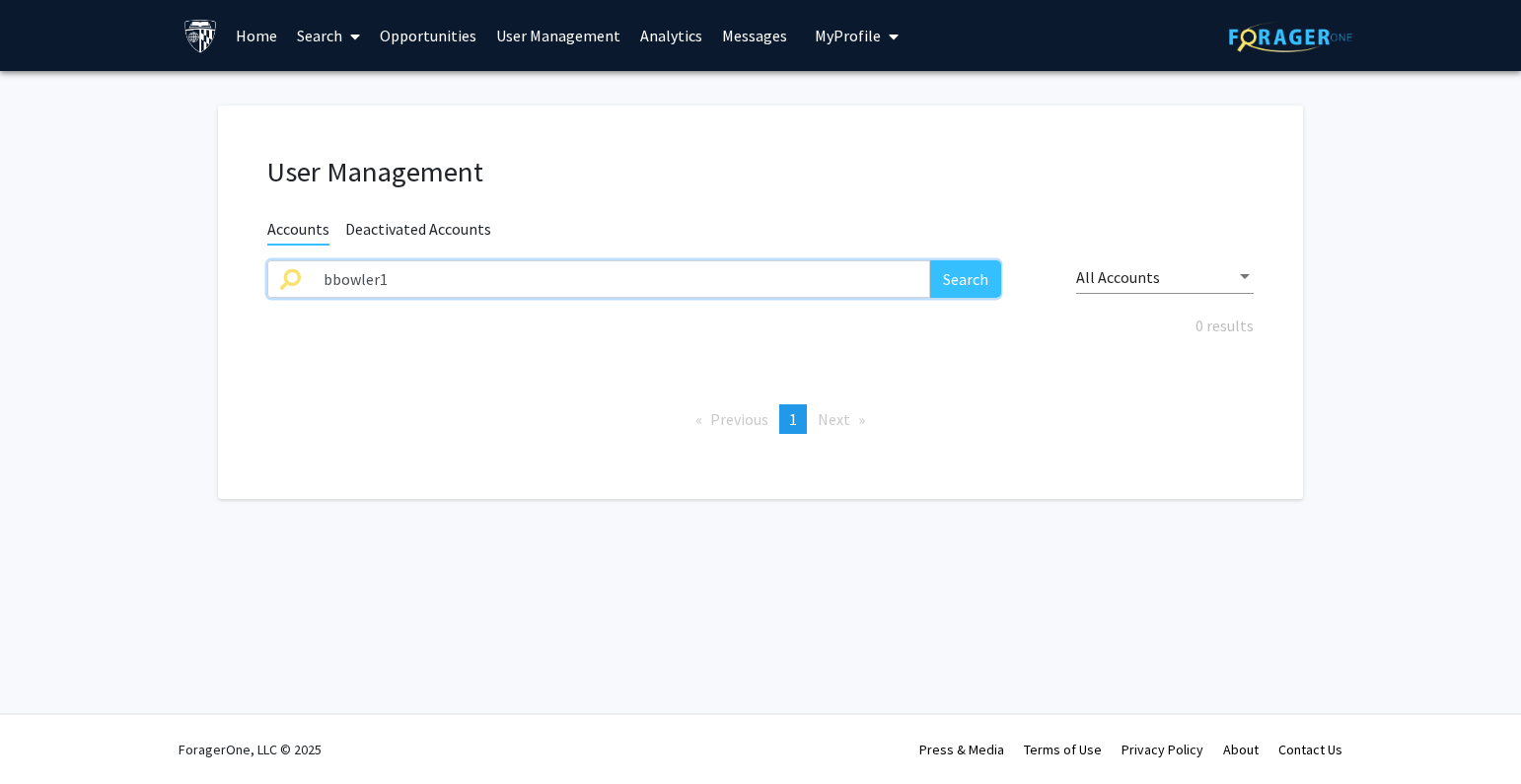 drag, startPoint x: 776, startPoint y: 289, endPoint x: 254, endPoint y: 247, distance: 523.68693 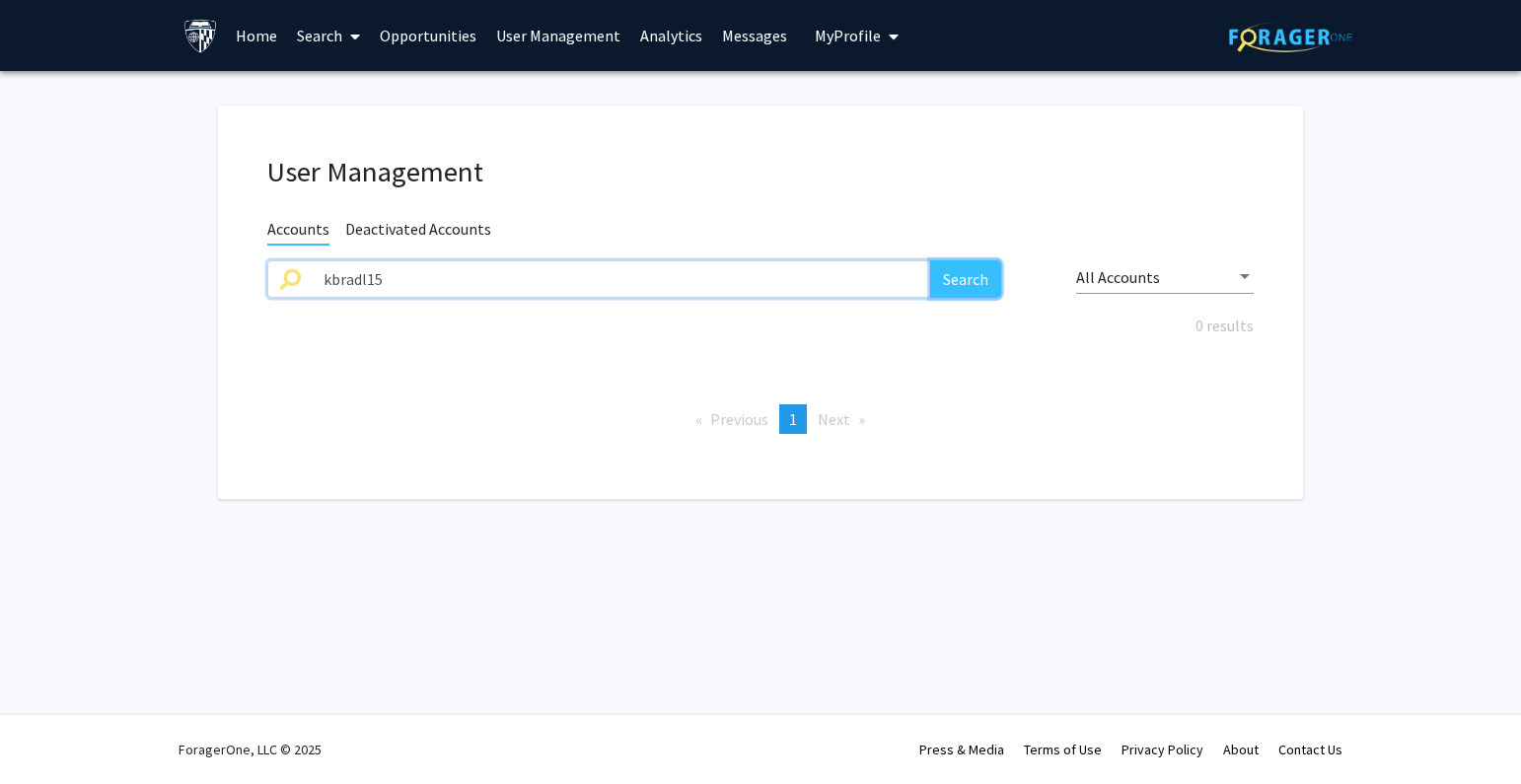 click on "Search" 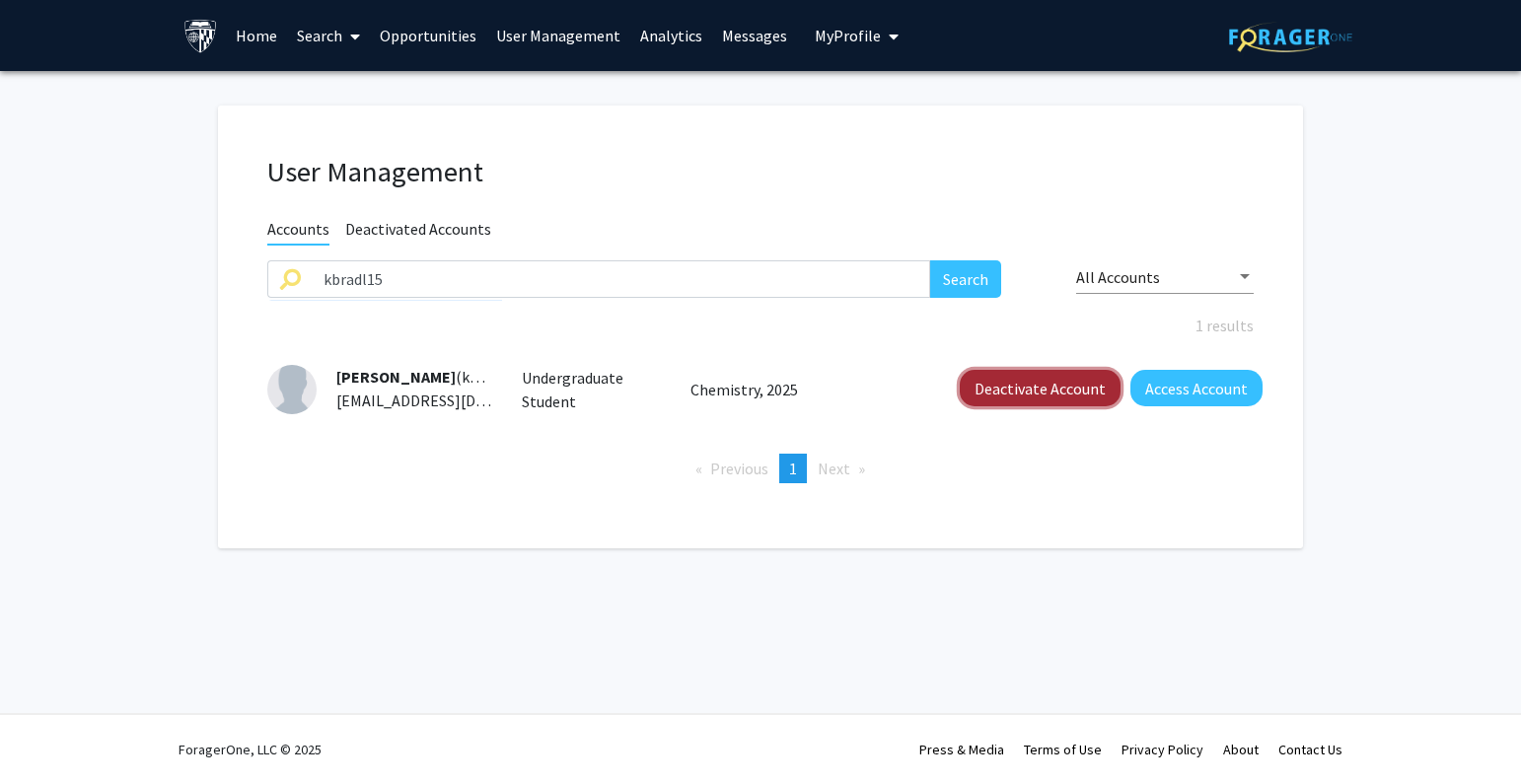 click on "Deactivate Account" 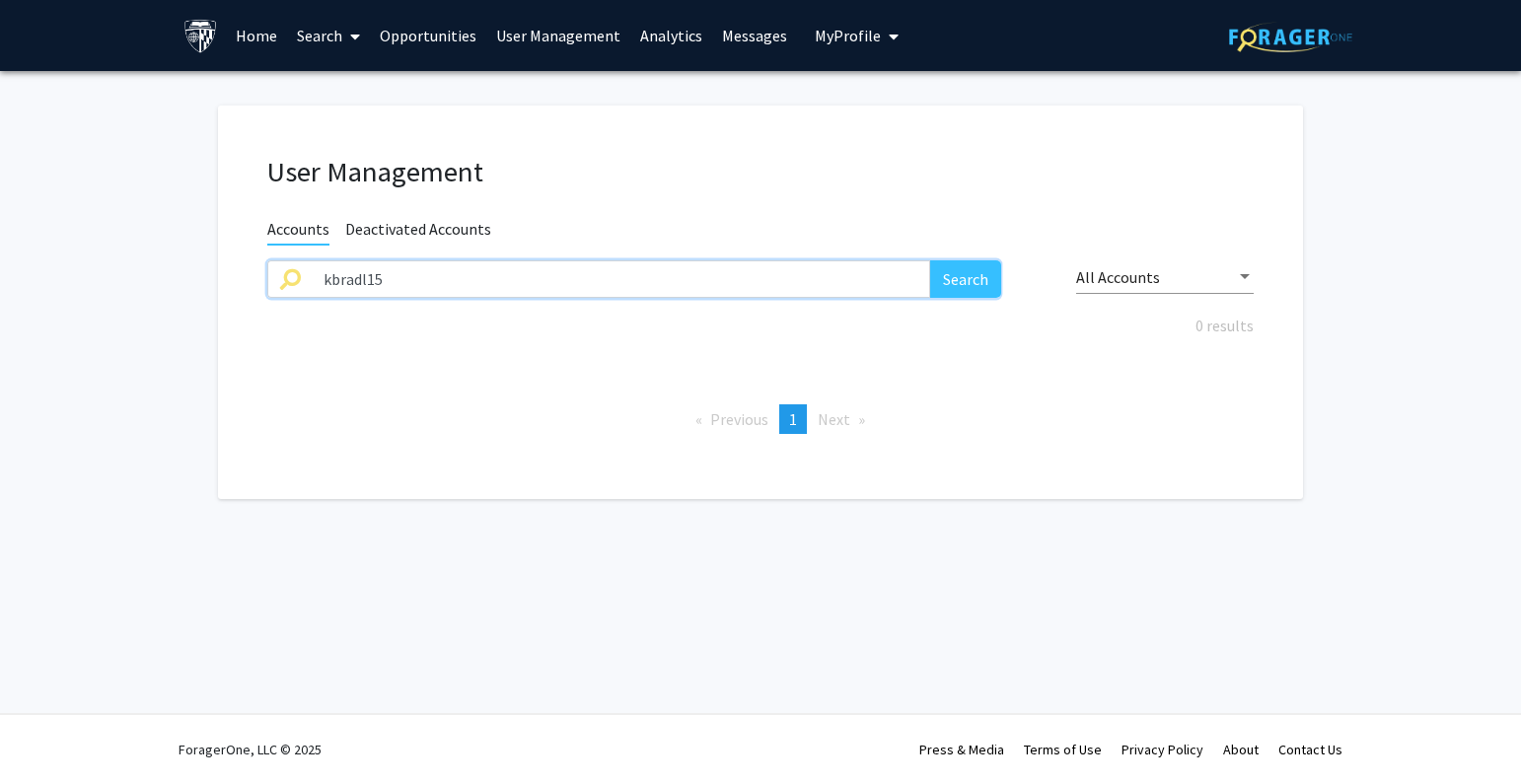 drag, startPoint x: 450, startPoint y: 280, endPoint x: 313, endPoint y: 280, distance: 137 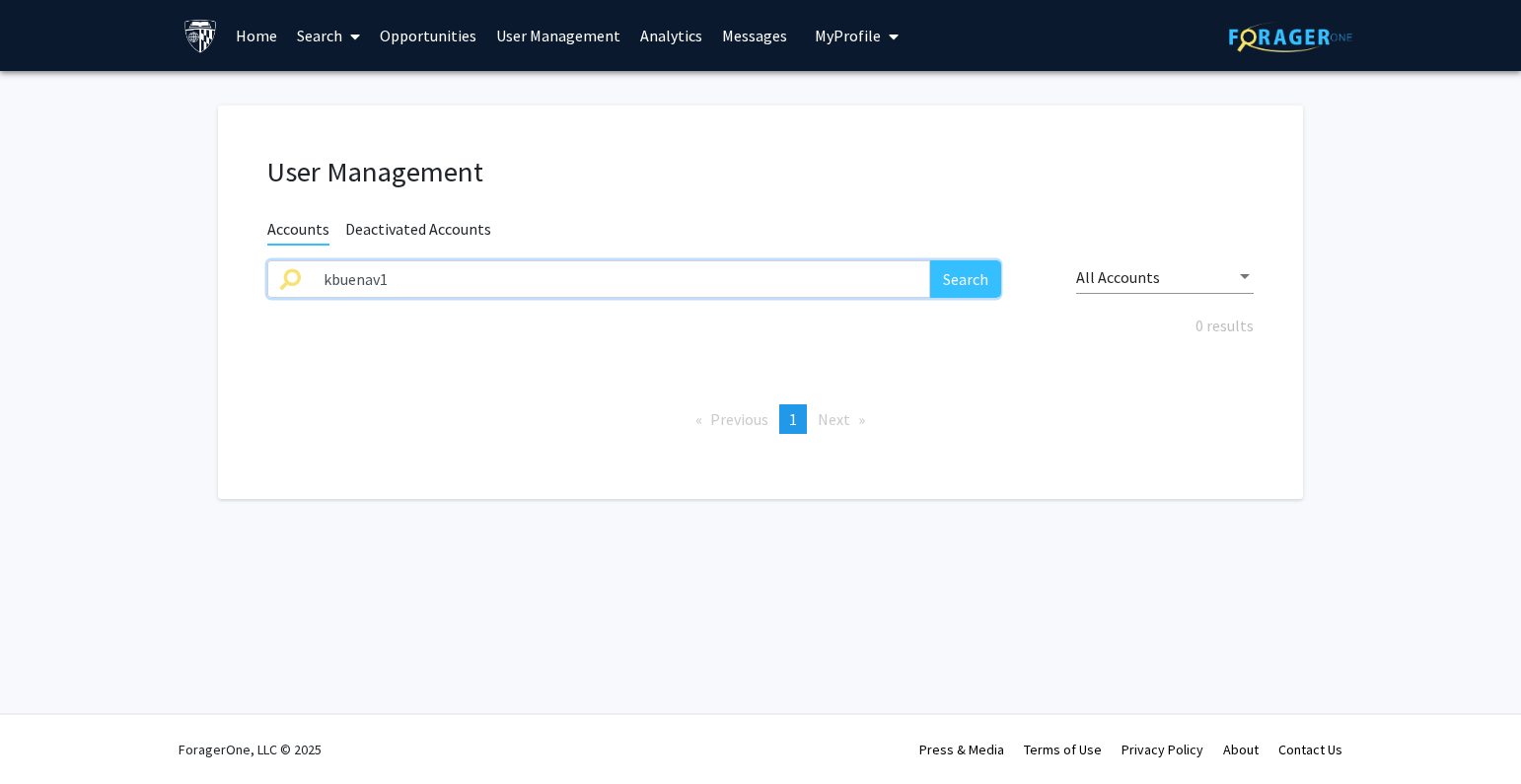 type on "kbuenav1" 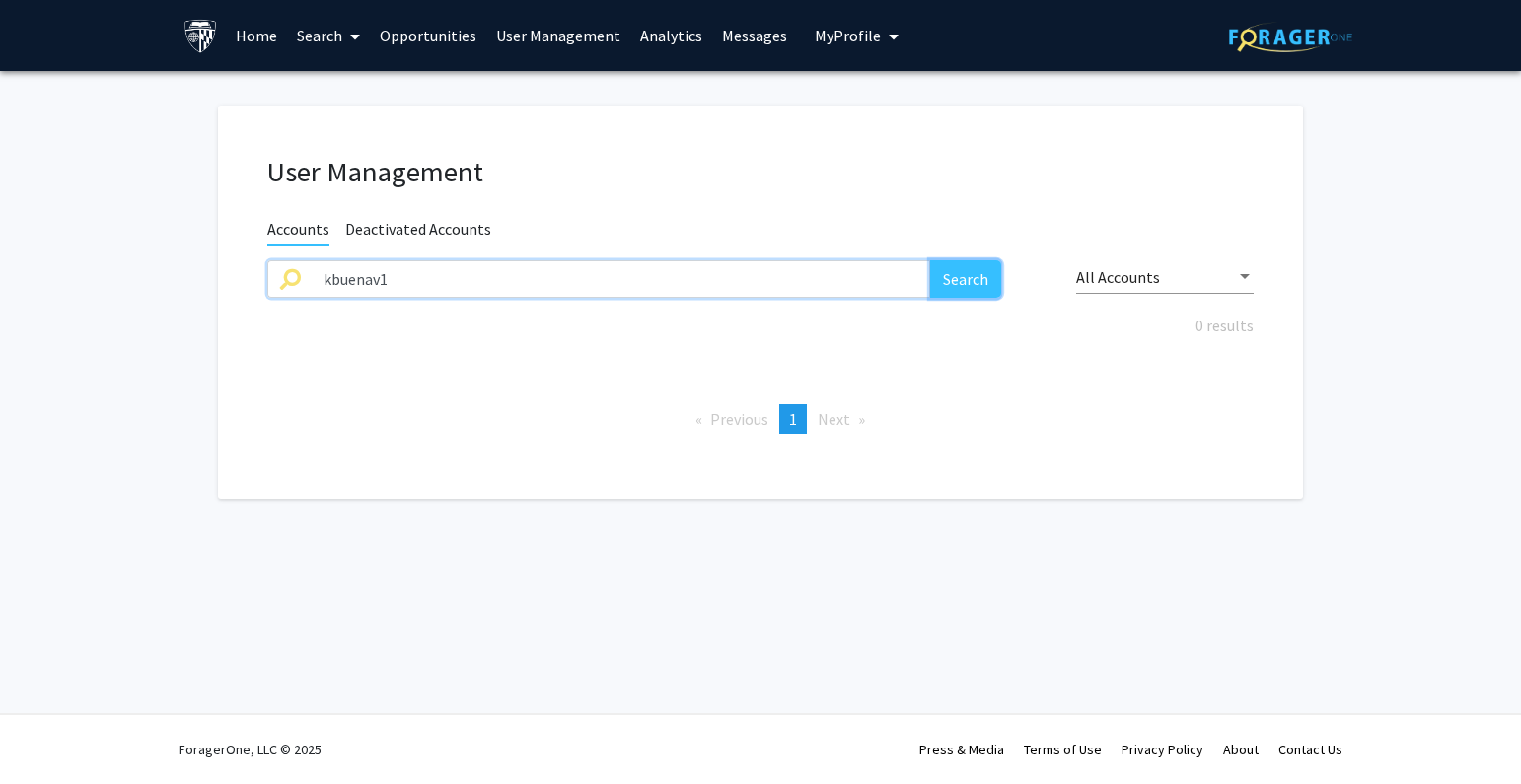 click on "Search" 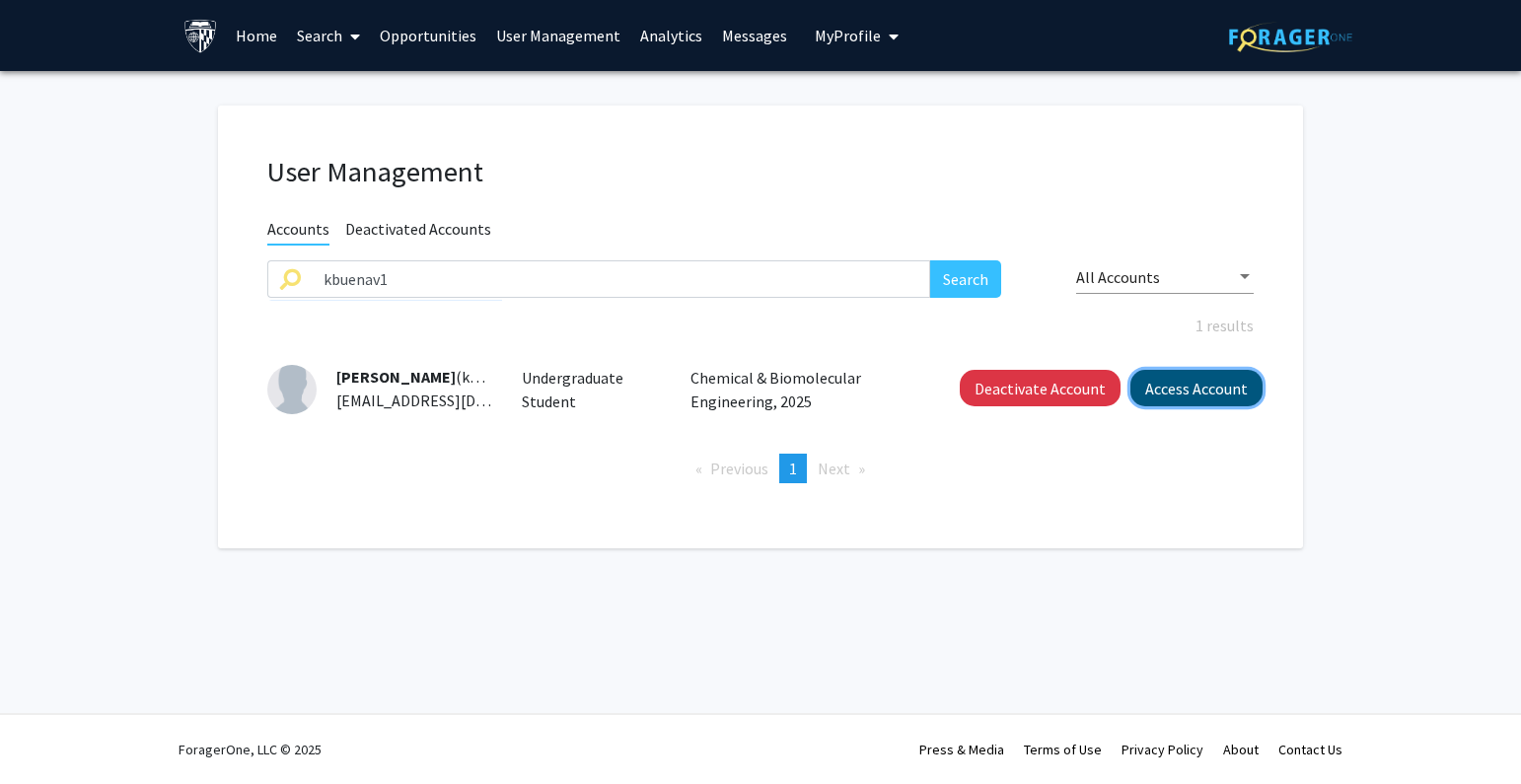 click on "Access Account" 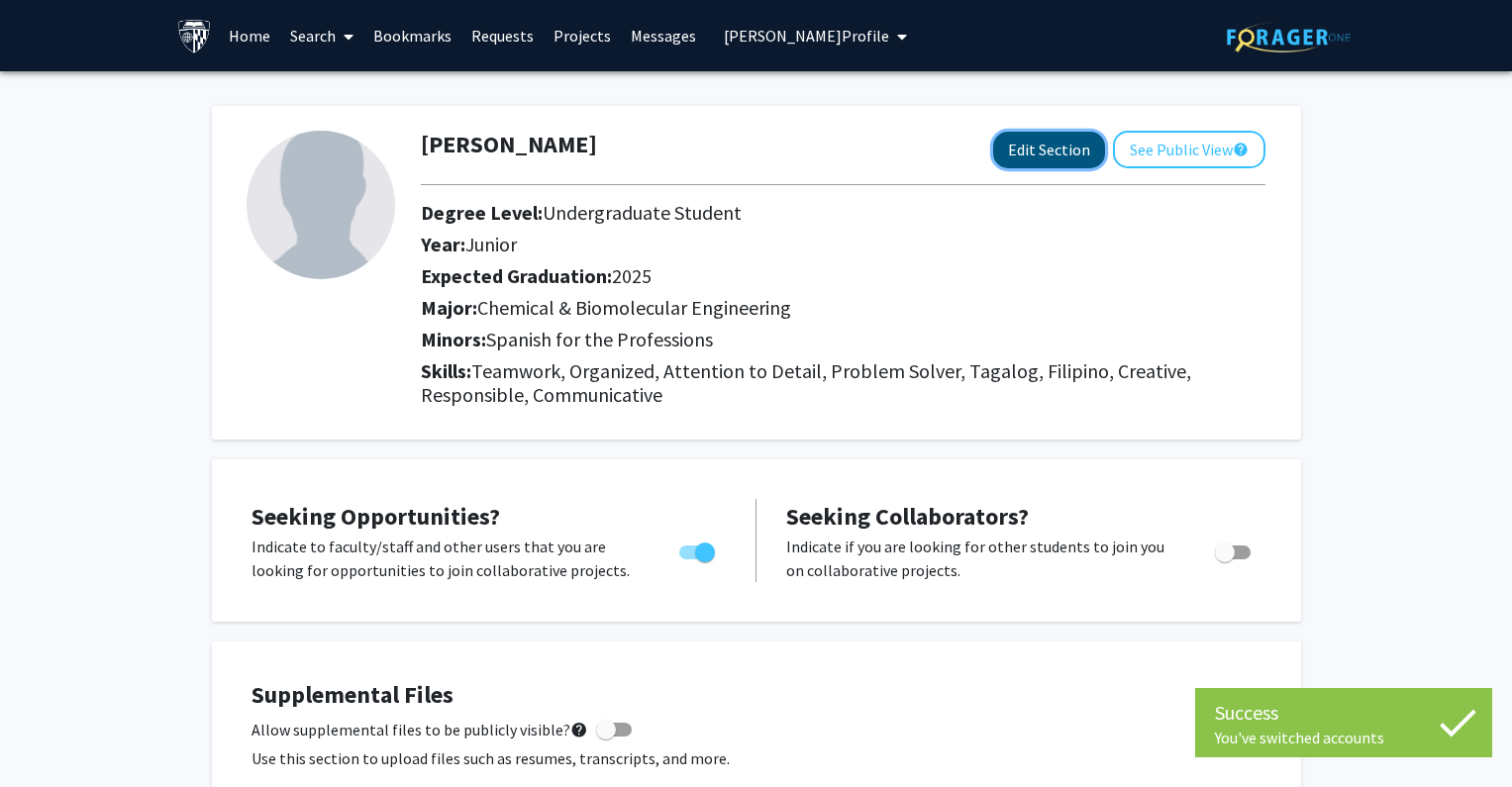 click on "Edit Section" 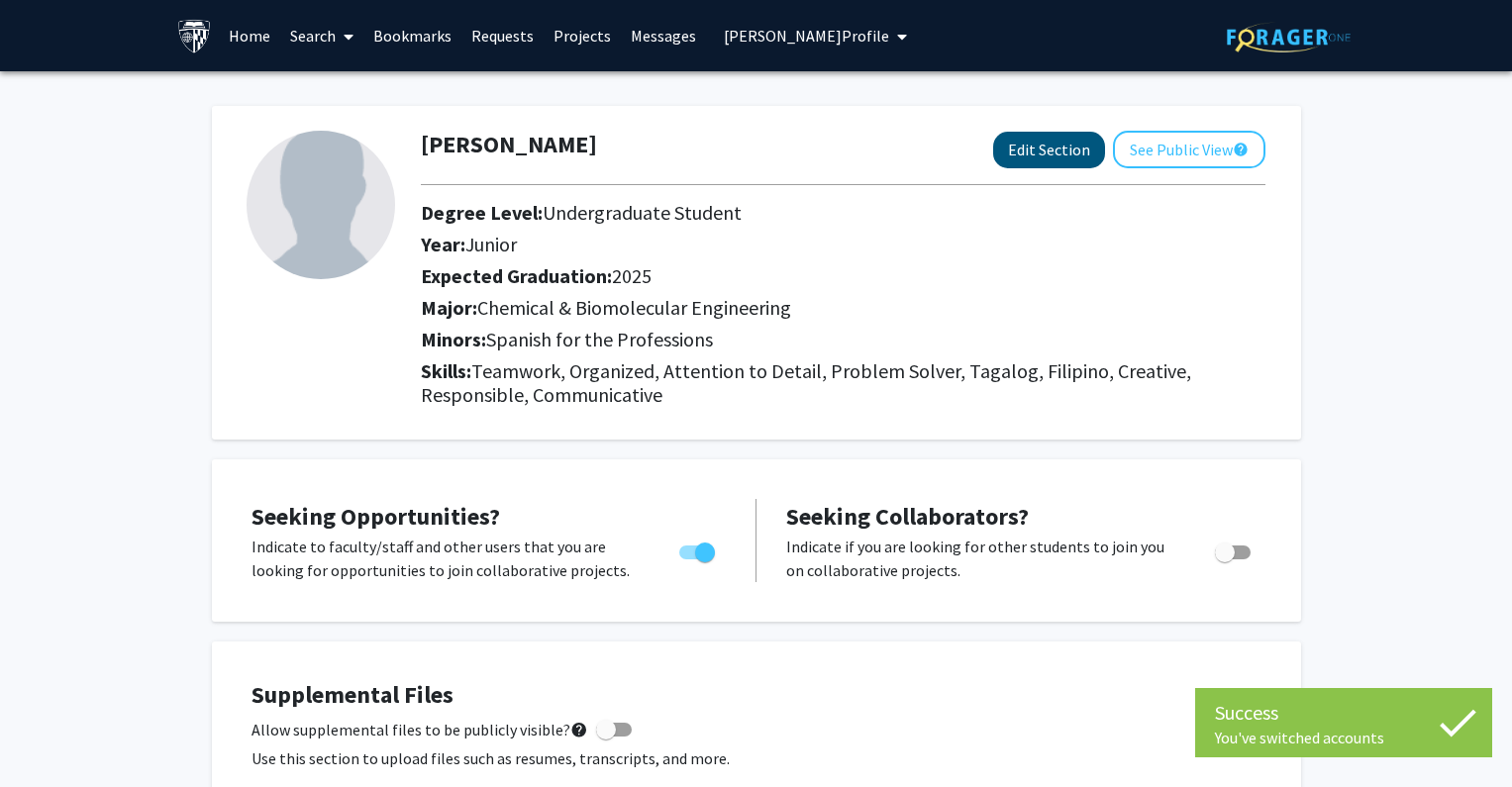 select on "junior" 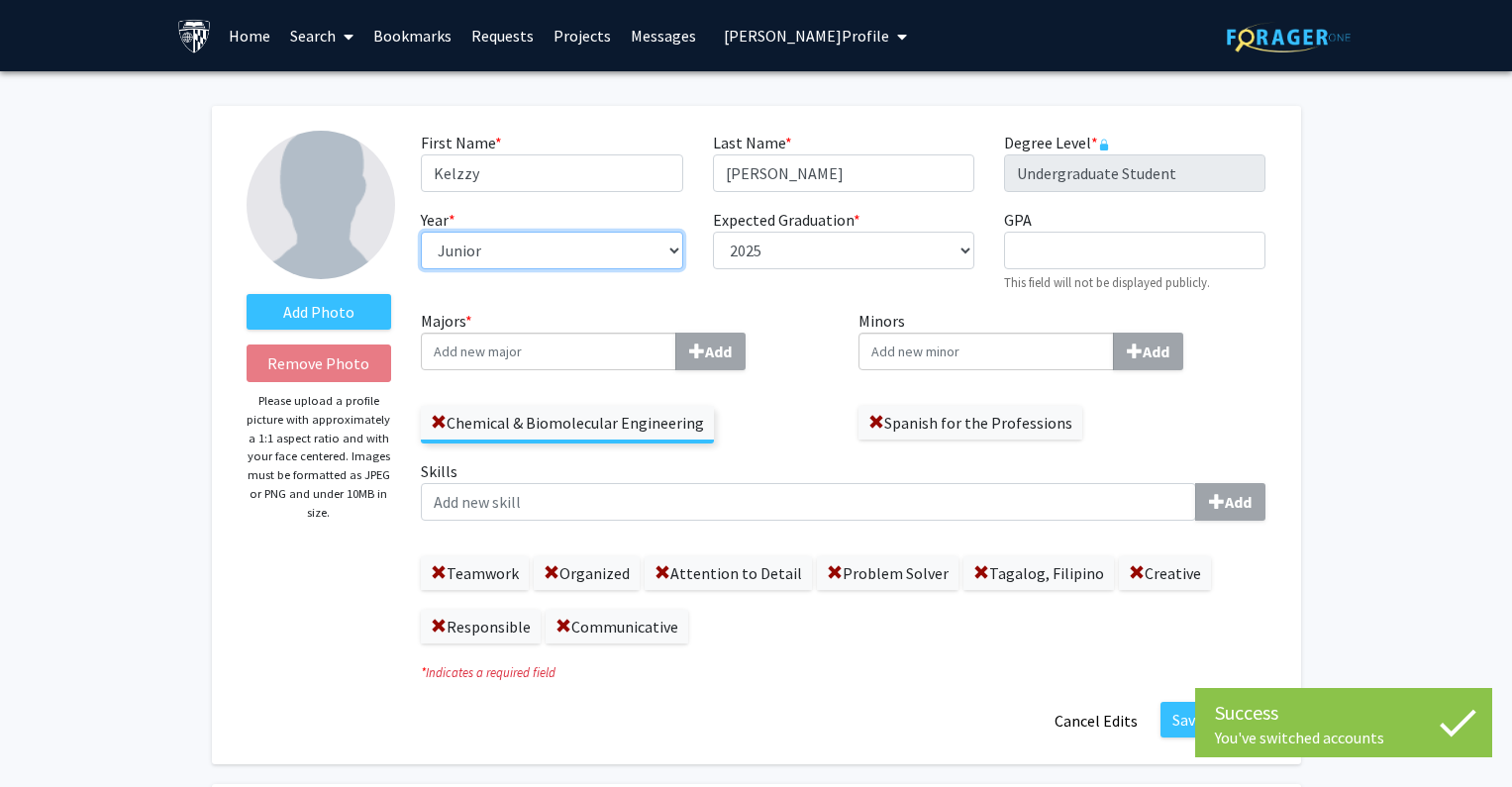 click on "---  First-year   Sophomore   Junior   Senior   Postbaccalaureate Certificate" at bounding box center [552, 250] 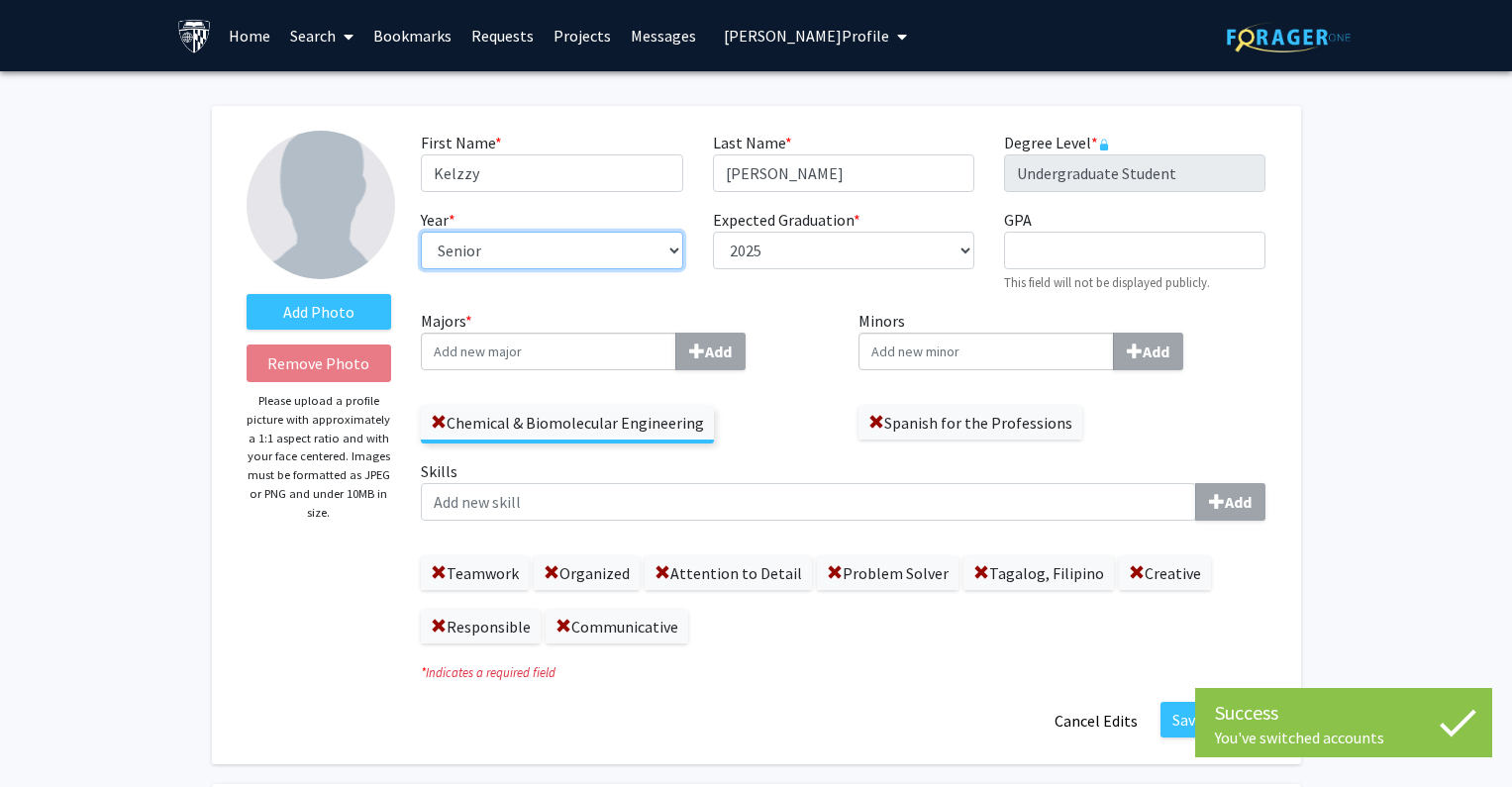 click on "---  First-year   Sophomore   Junior   Senior   Postbaccalaureate Certificate" at bounding box center [552, 250] 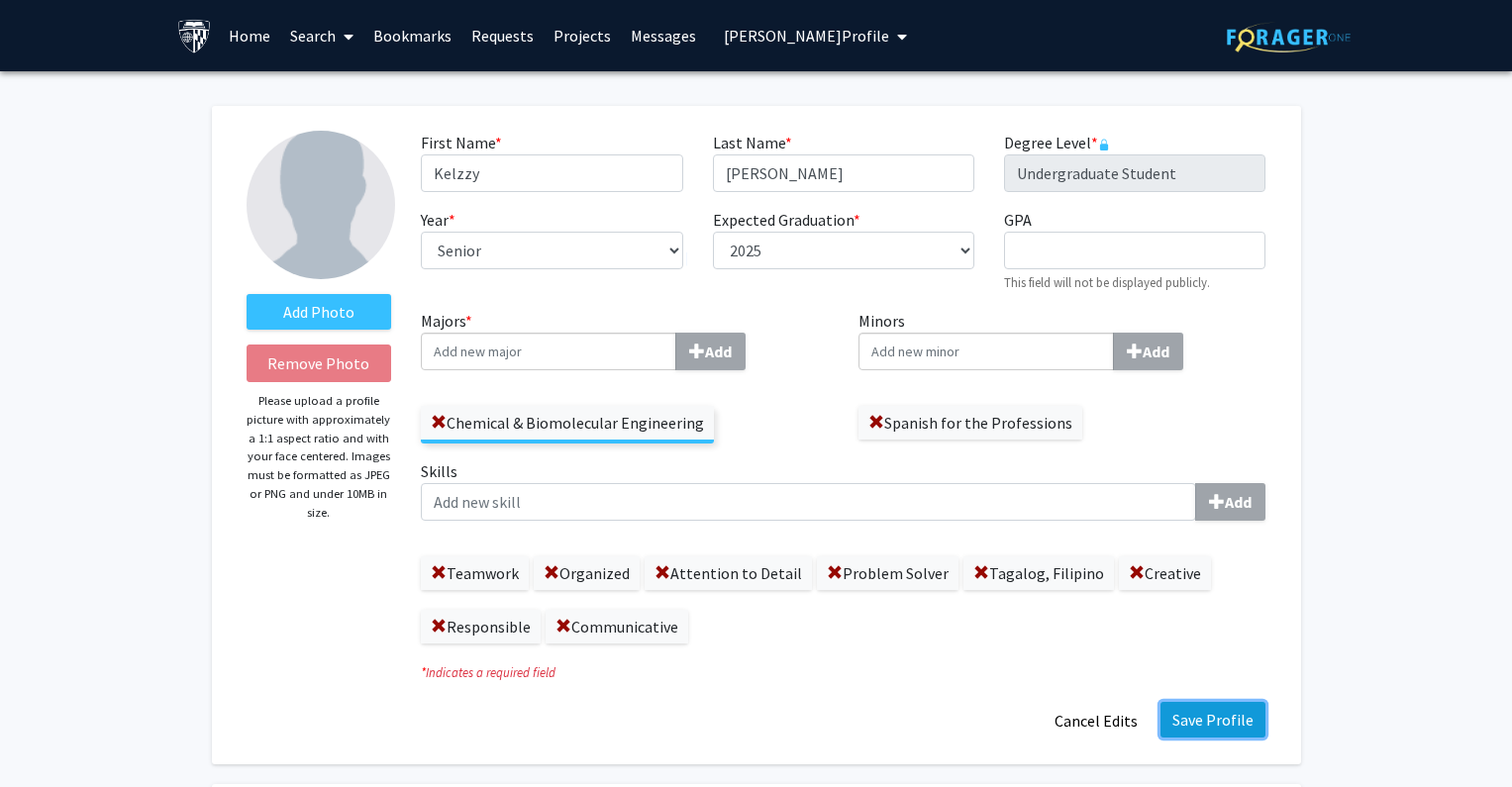 click on "Save Profile" 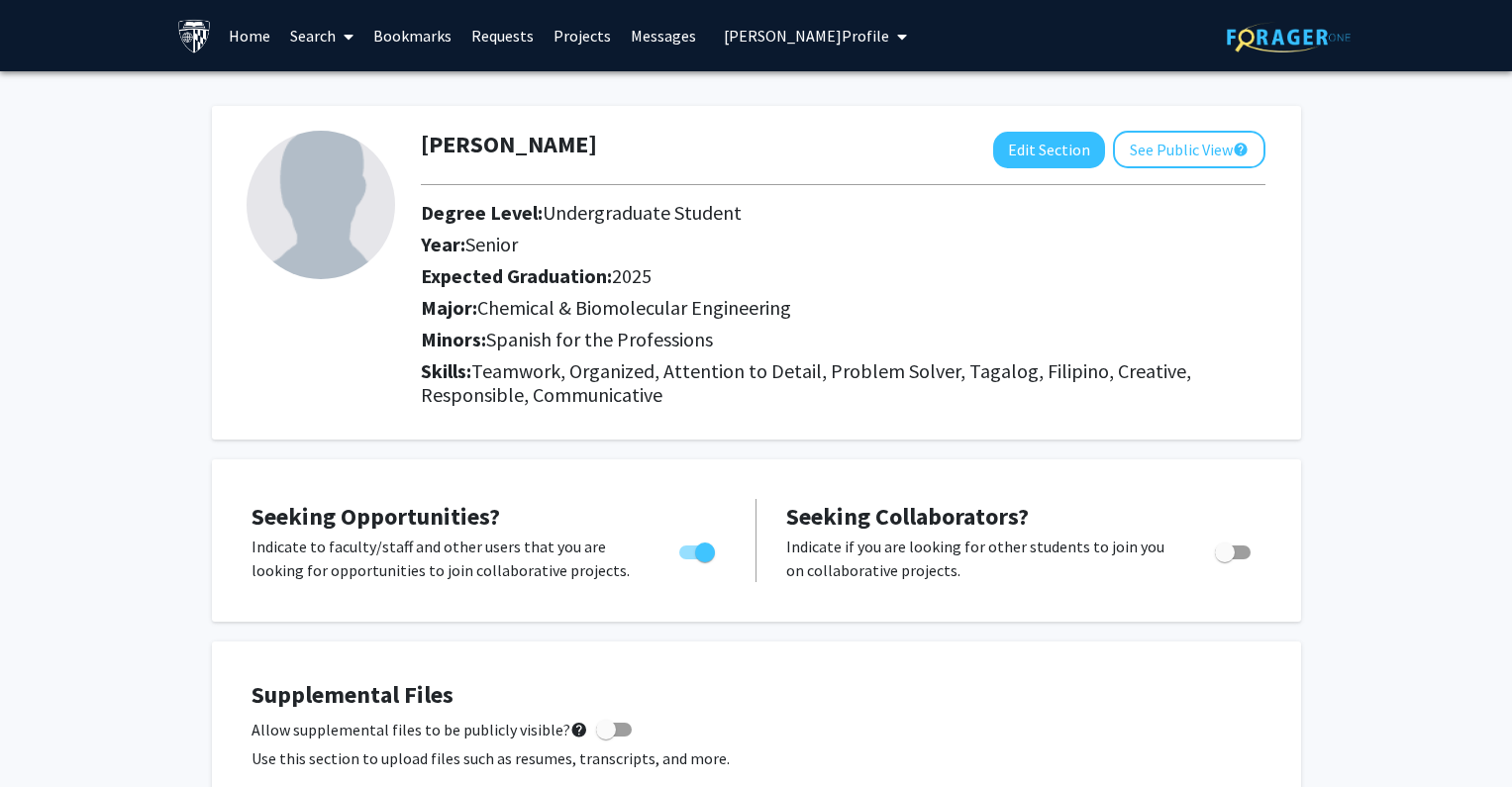 click on "Kelzzy Buenaventura's   Profile" at bounding box center (806, 36) 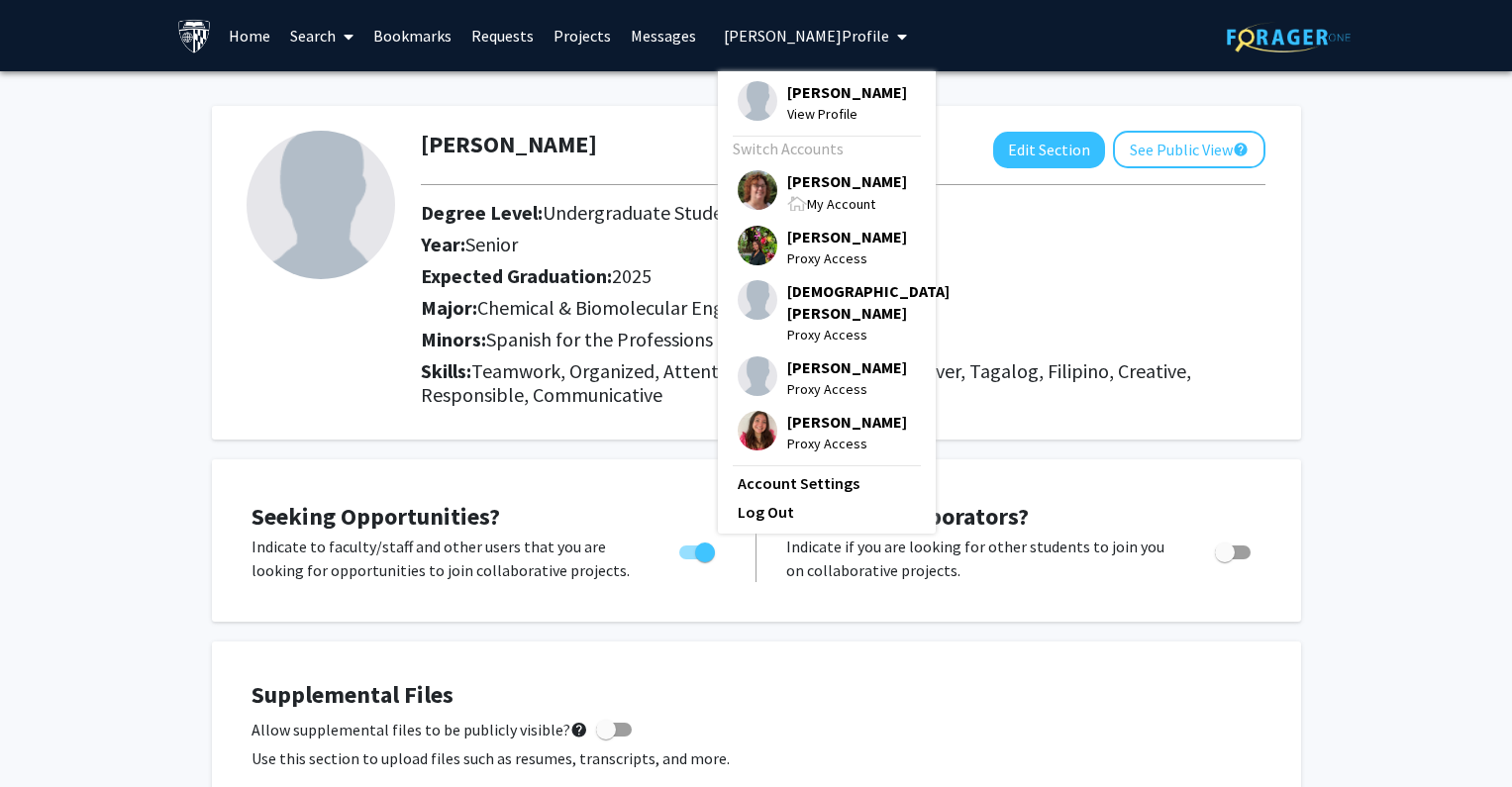 click on "Tracy Smith" at bounding box center [847, 181] 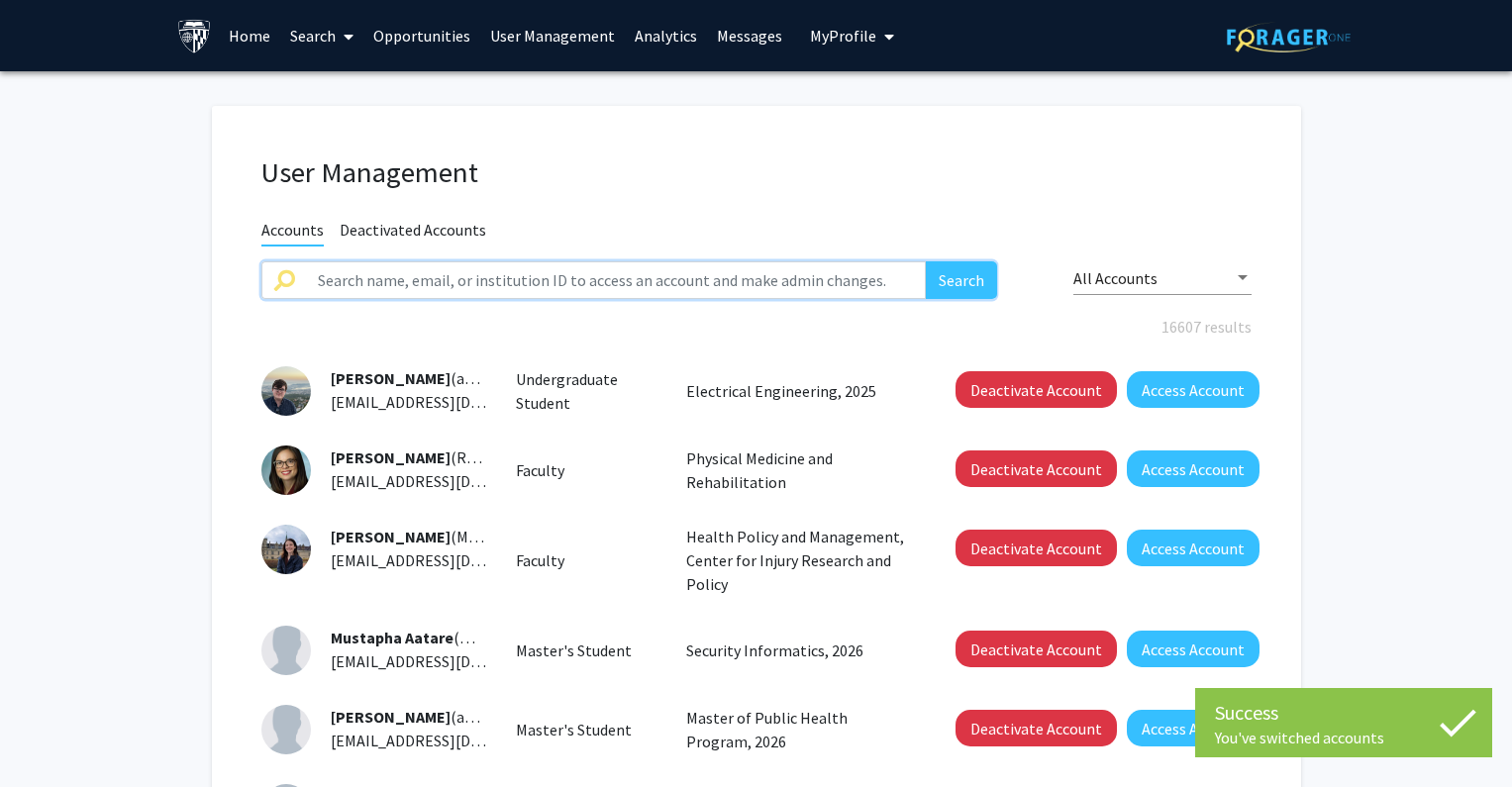 click 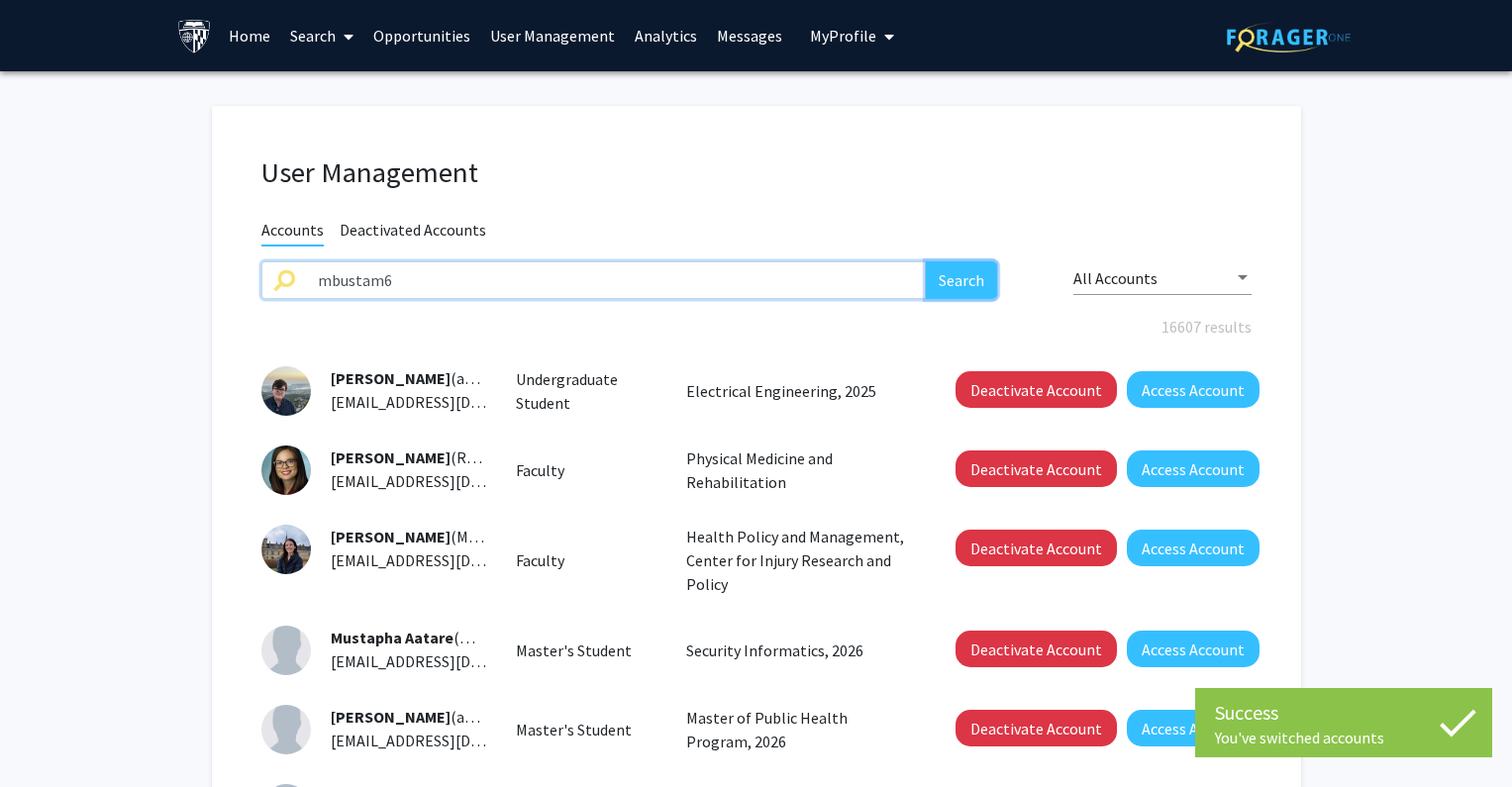 click on "Search" 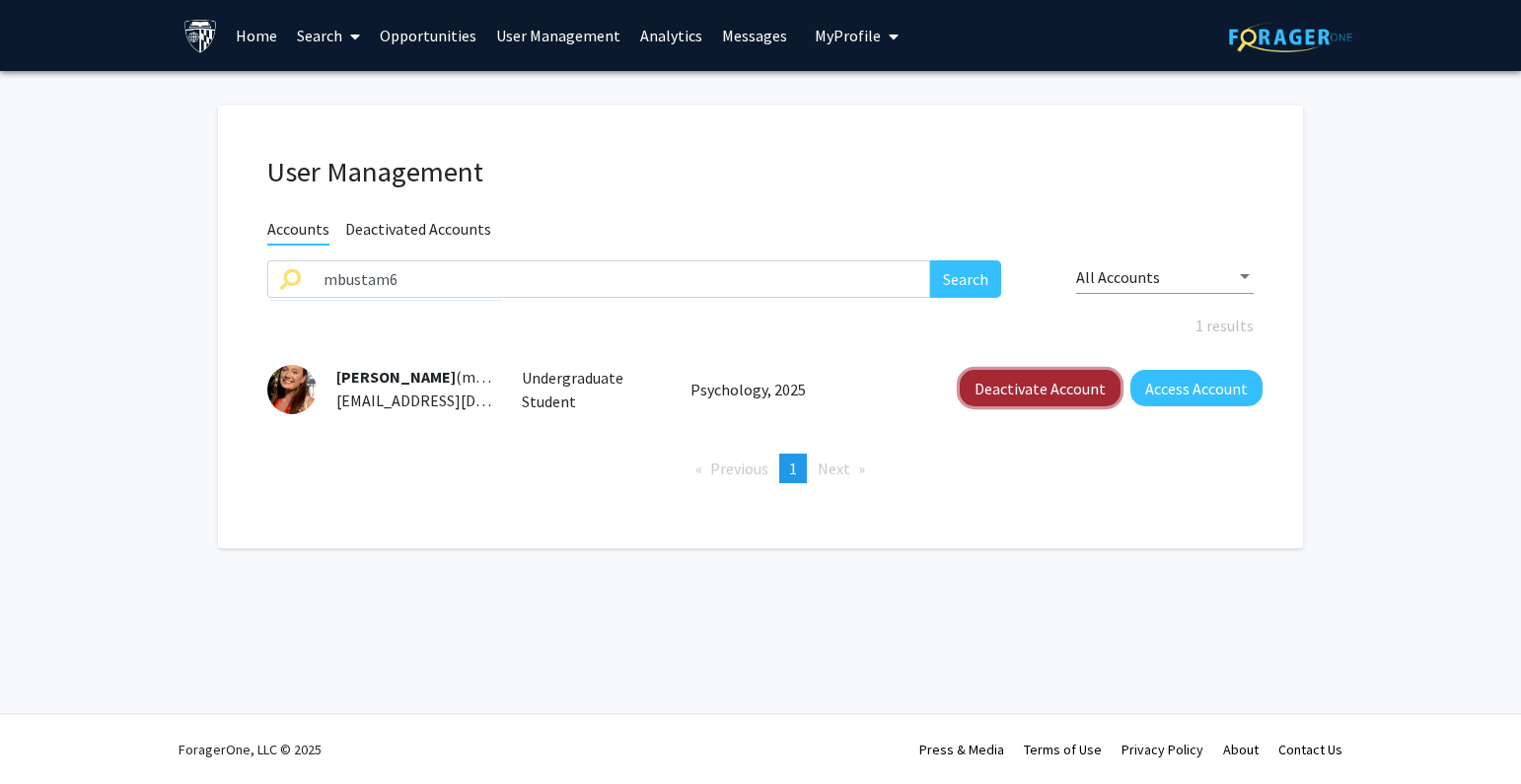 click on "Deactivate Account" 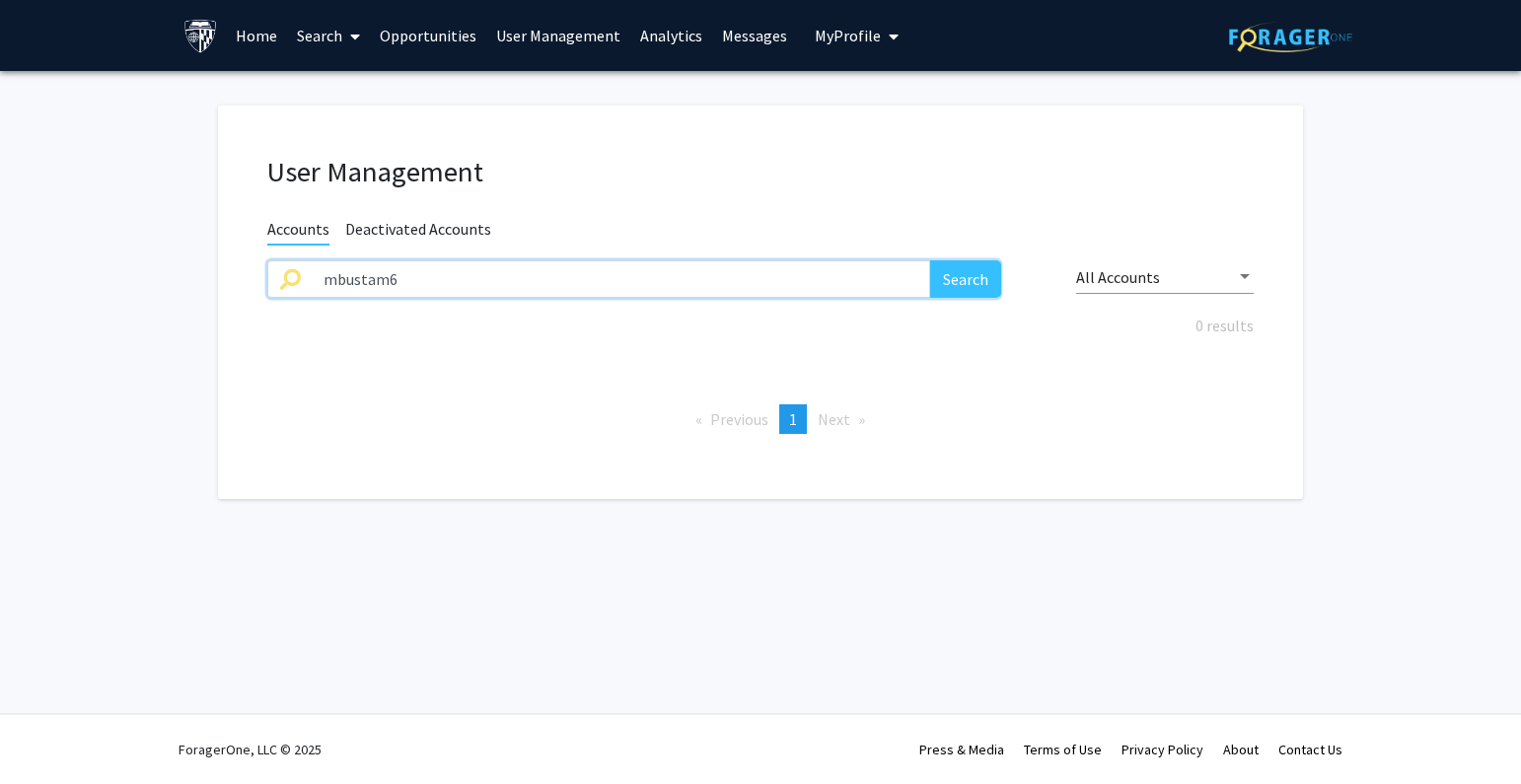drag, startPoint x: 428, startPoint y: 269, endPoint x: 229, endPoint y: 280, distance: 199.30379 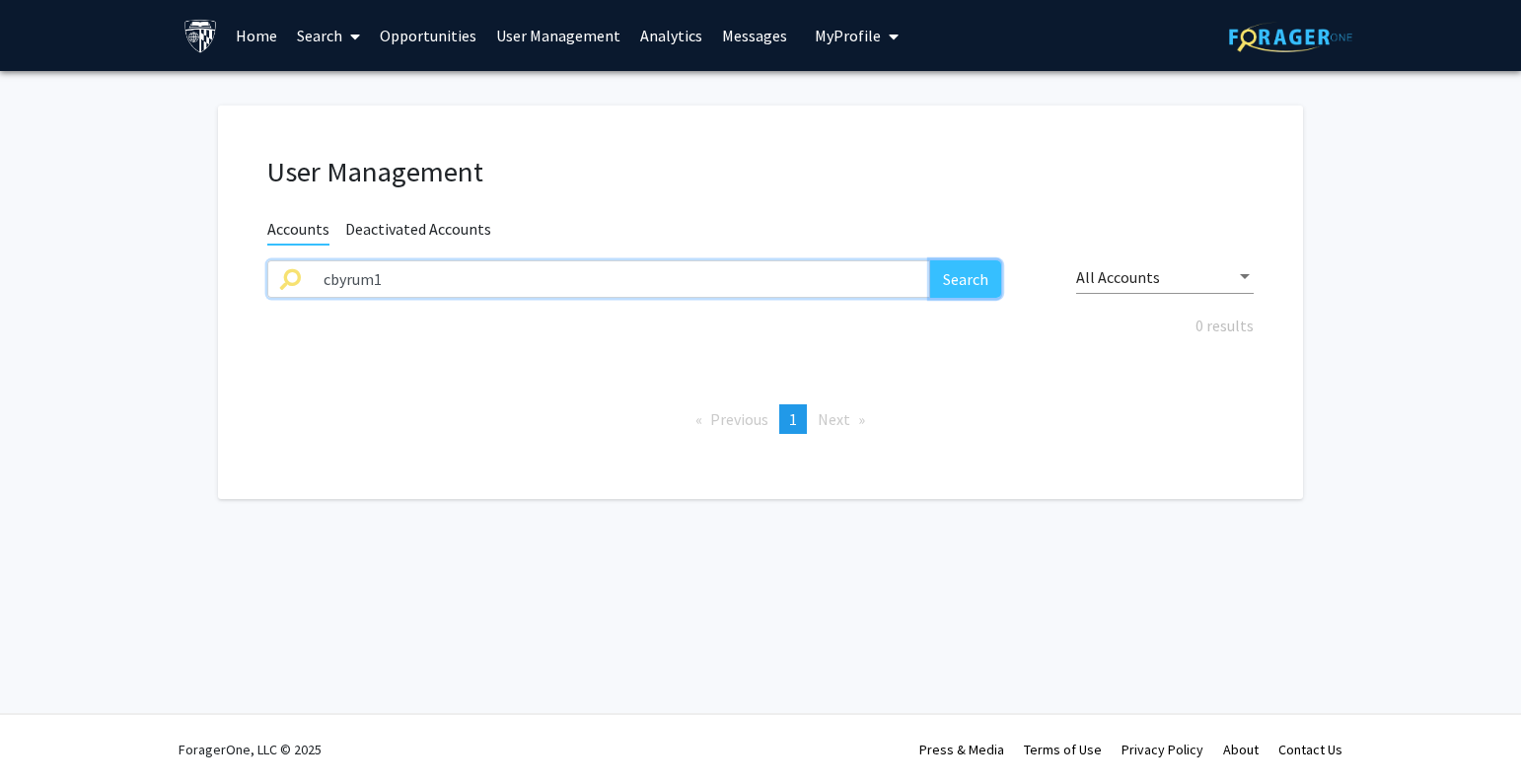 click on "Search" 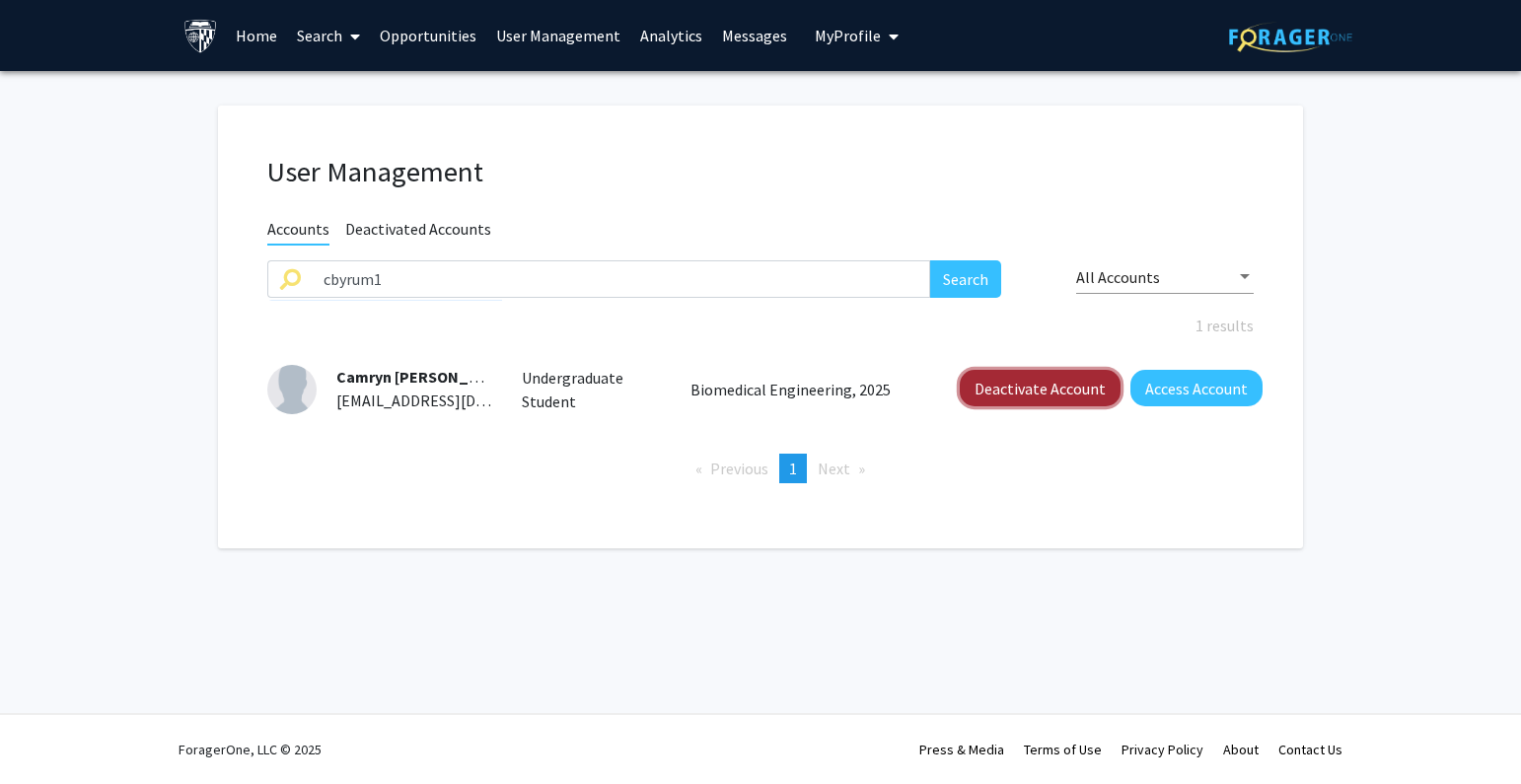 click on "Deactivate Account" 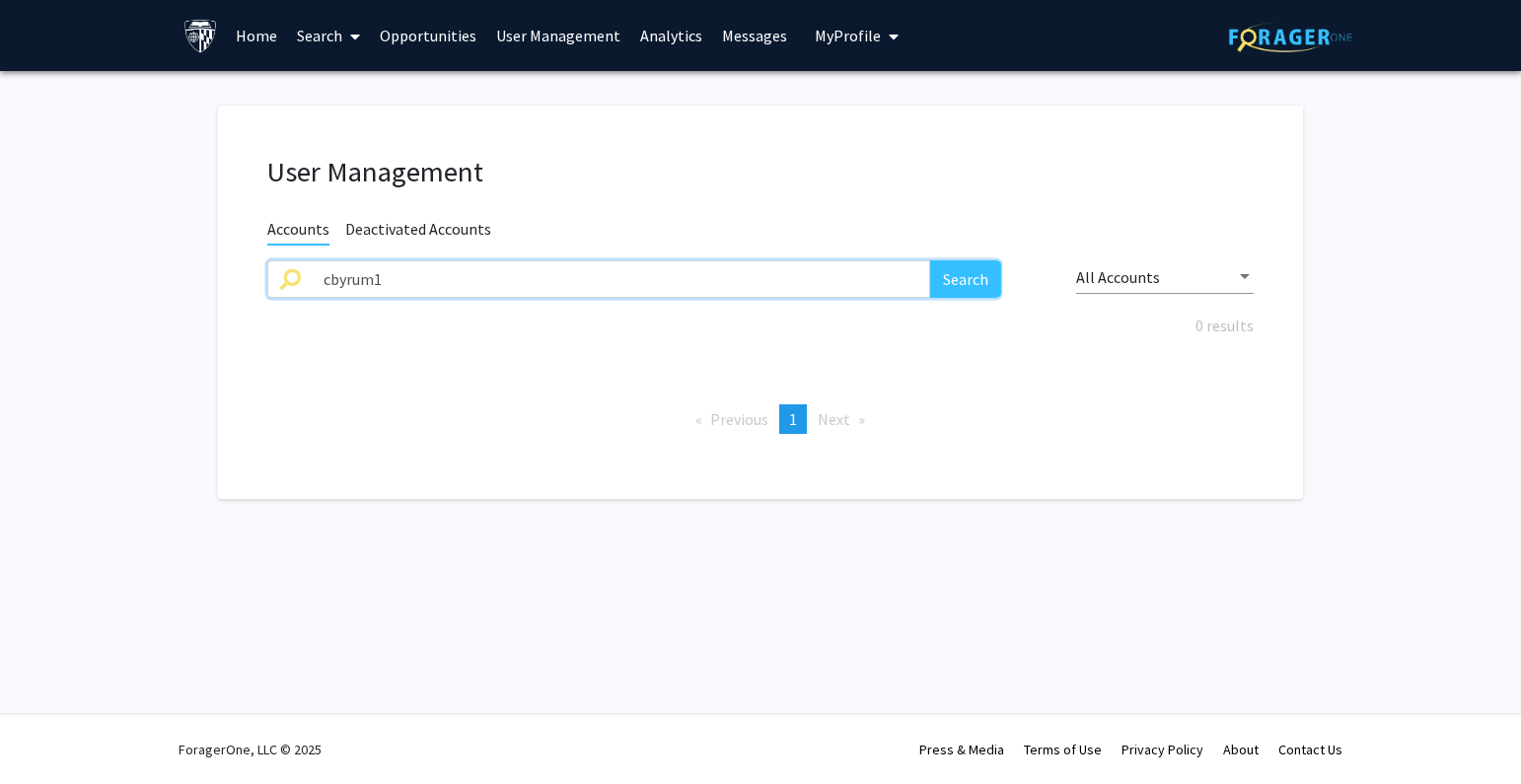 drag, startPoint x: 477, startPoint y: 281, endPoint x: 245, endPoint y: 274, distance: 232.10558 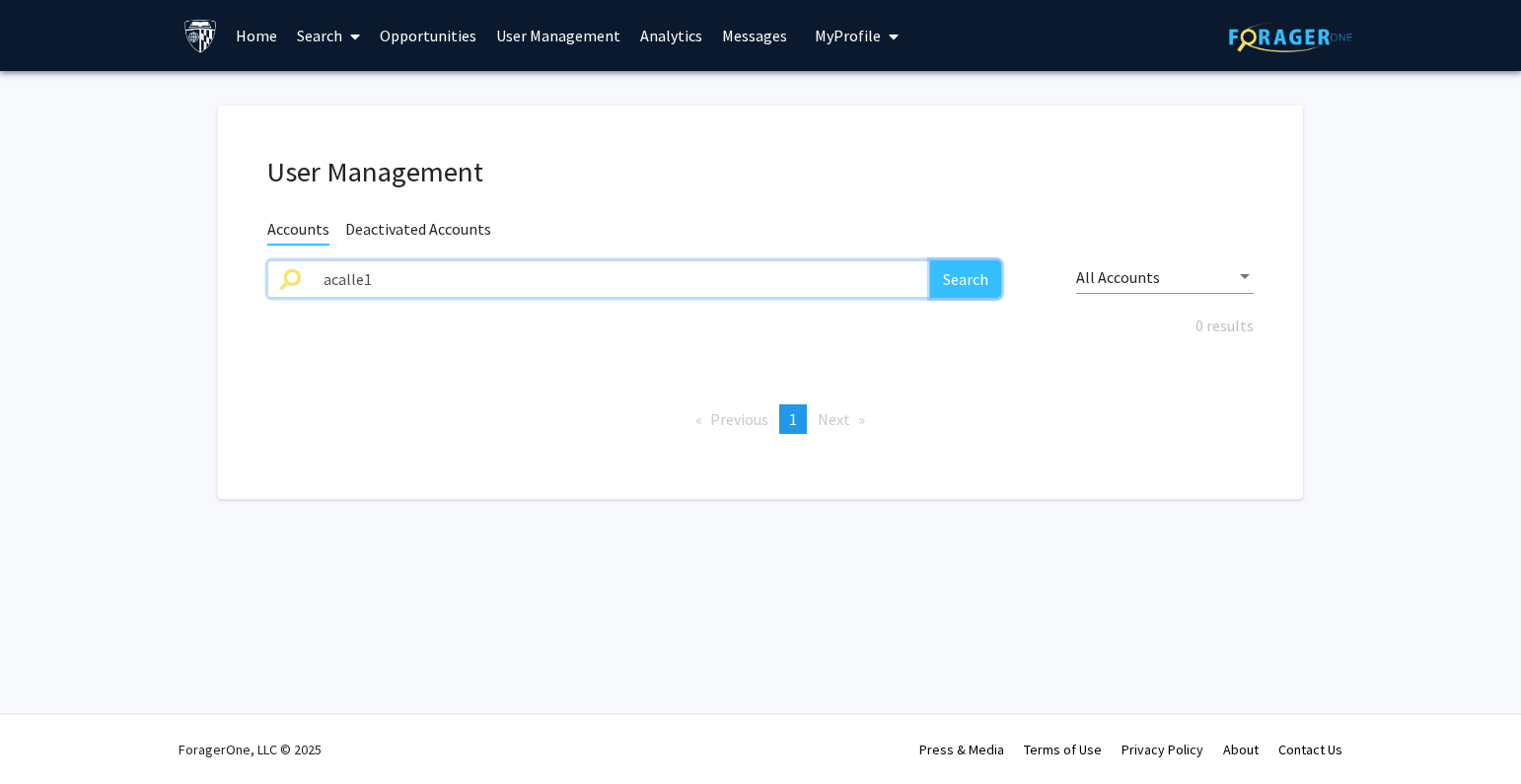 click on "Search" 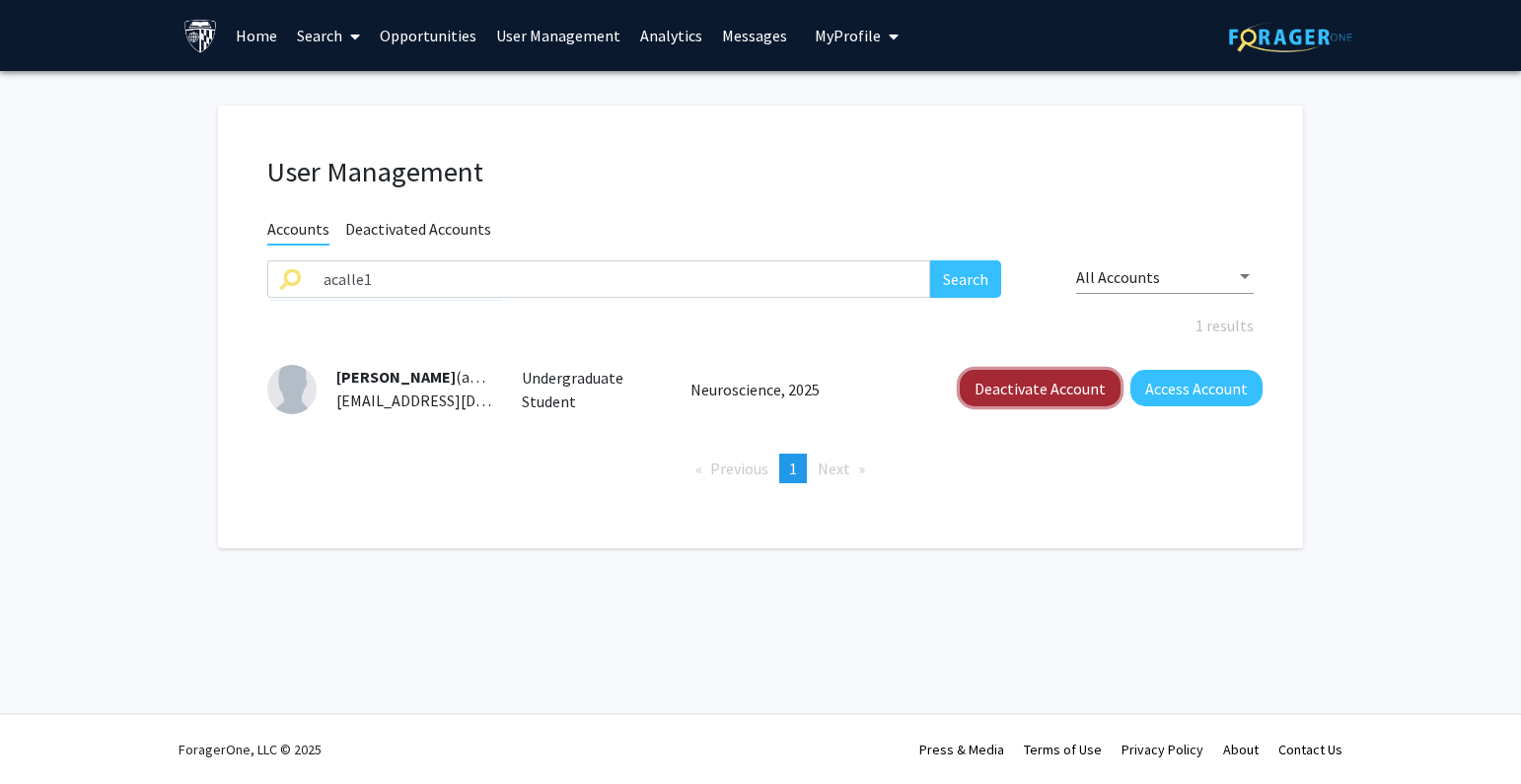 click on "Deactivate Account" 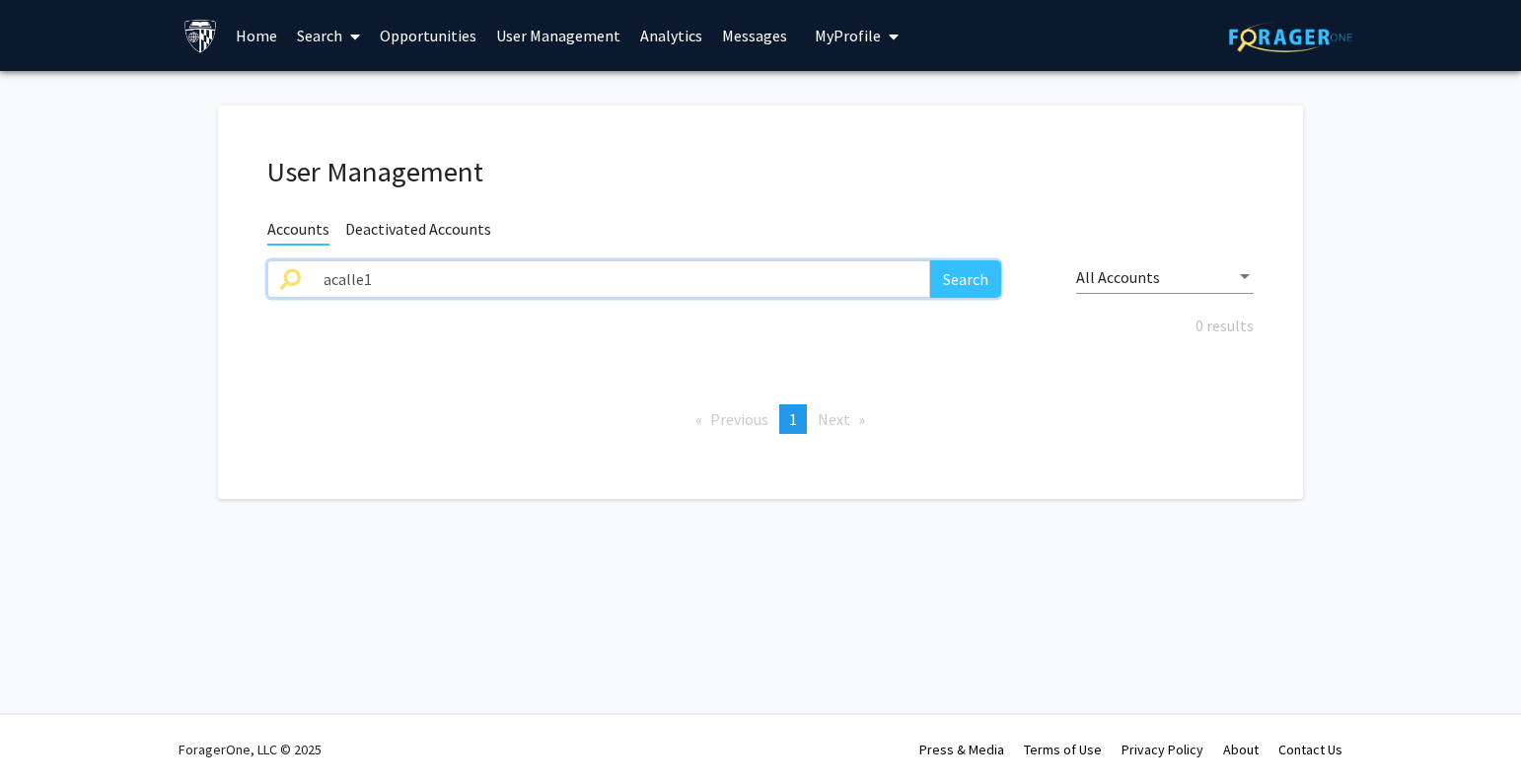 drag, startPoint x: 718, startPoint y: 276, endPoint x: 99, endPoint y: 280, distance: 619.01292 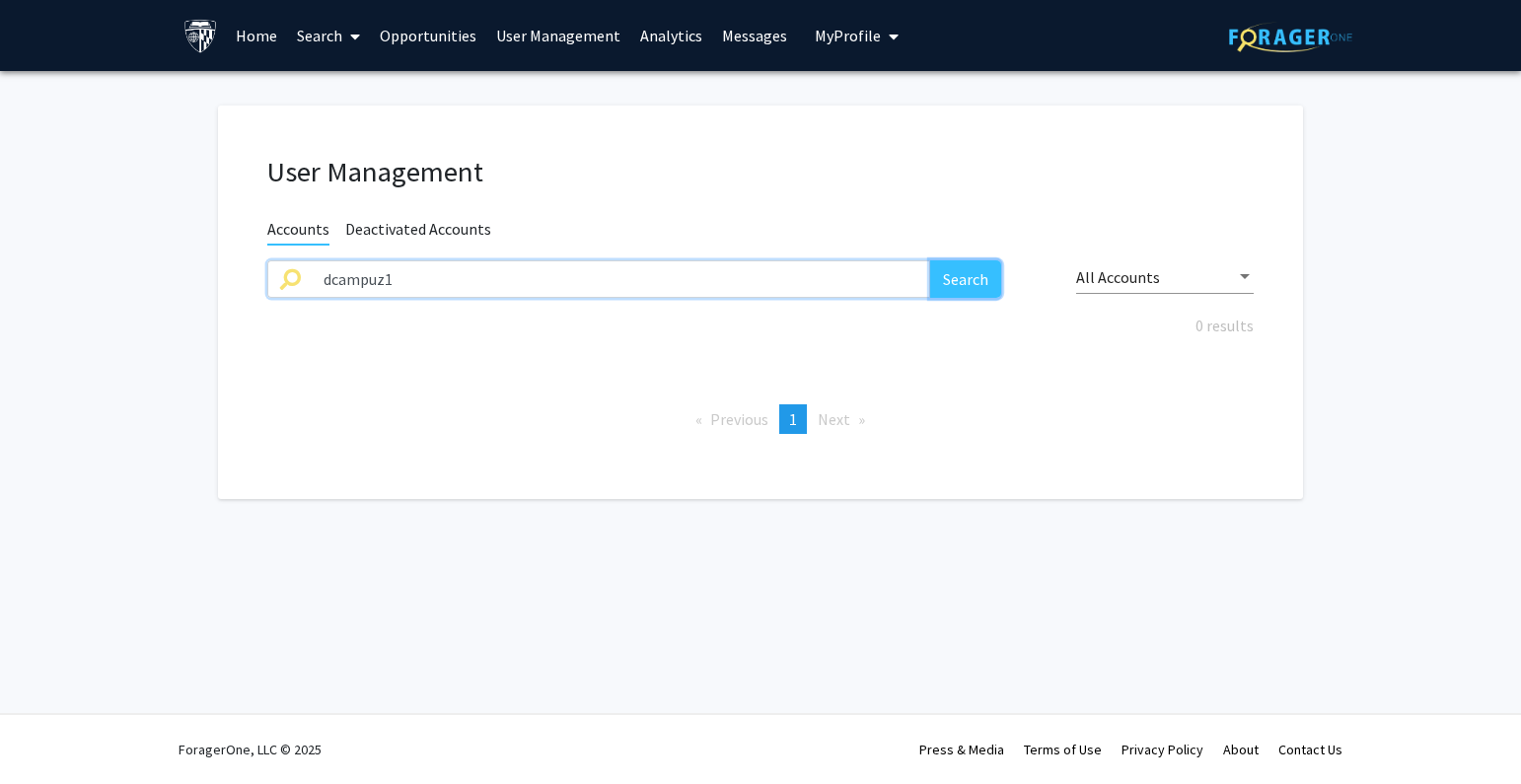 click on "Search" 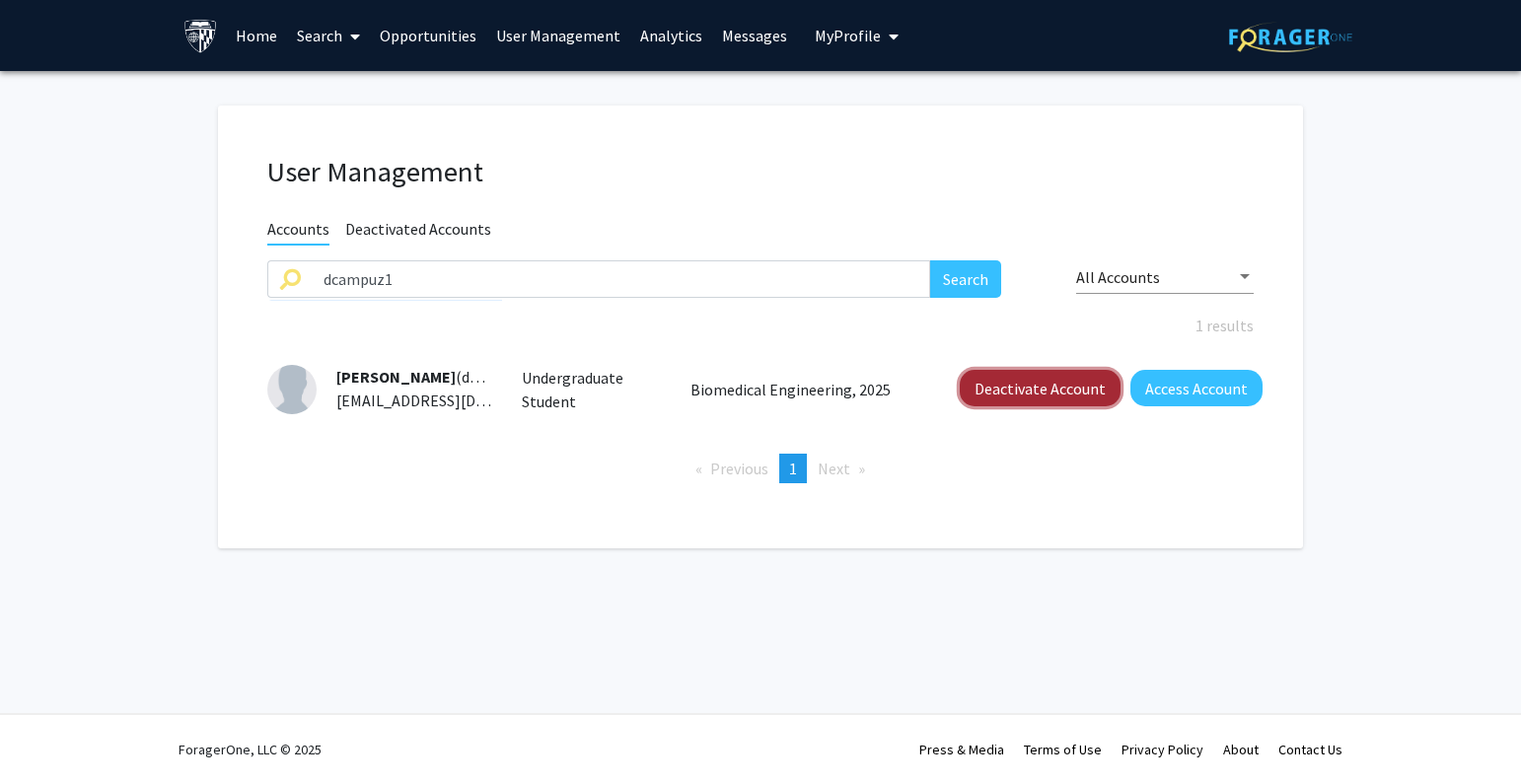 click on "Deactivate Account" 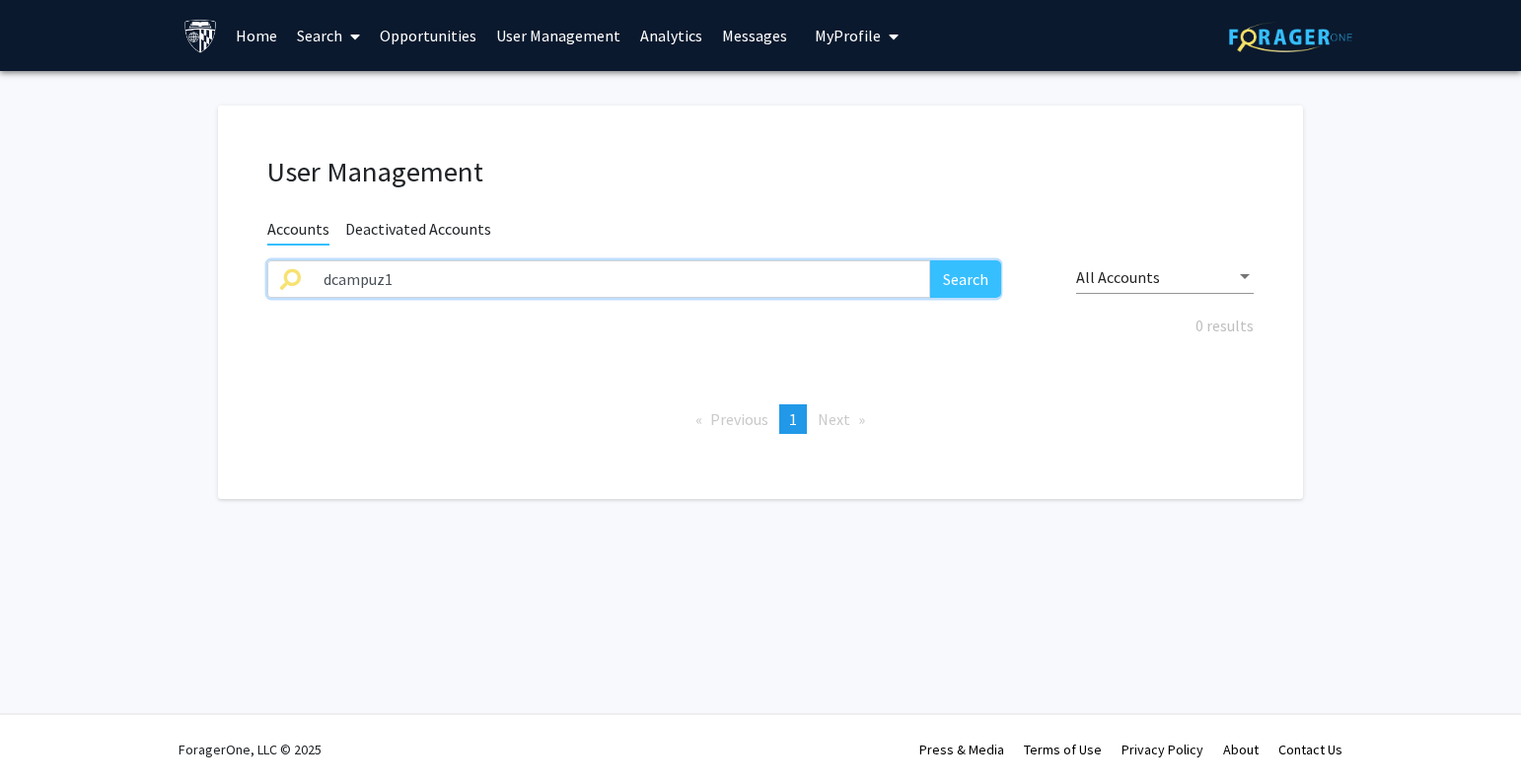 drag, startPoint x: 589, startPoint y: 292, endPoint x: 110, endPoint y: 287, distance: 479.0261 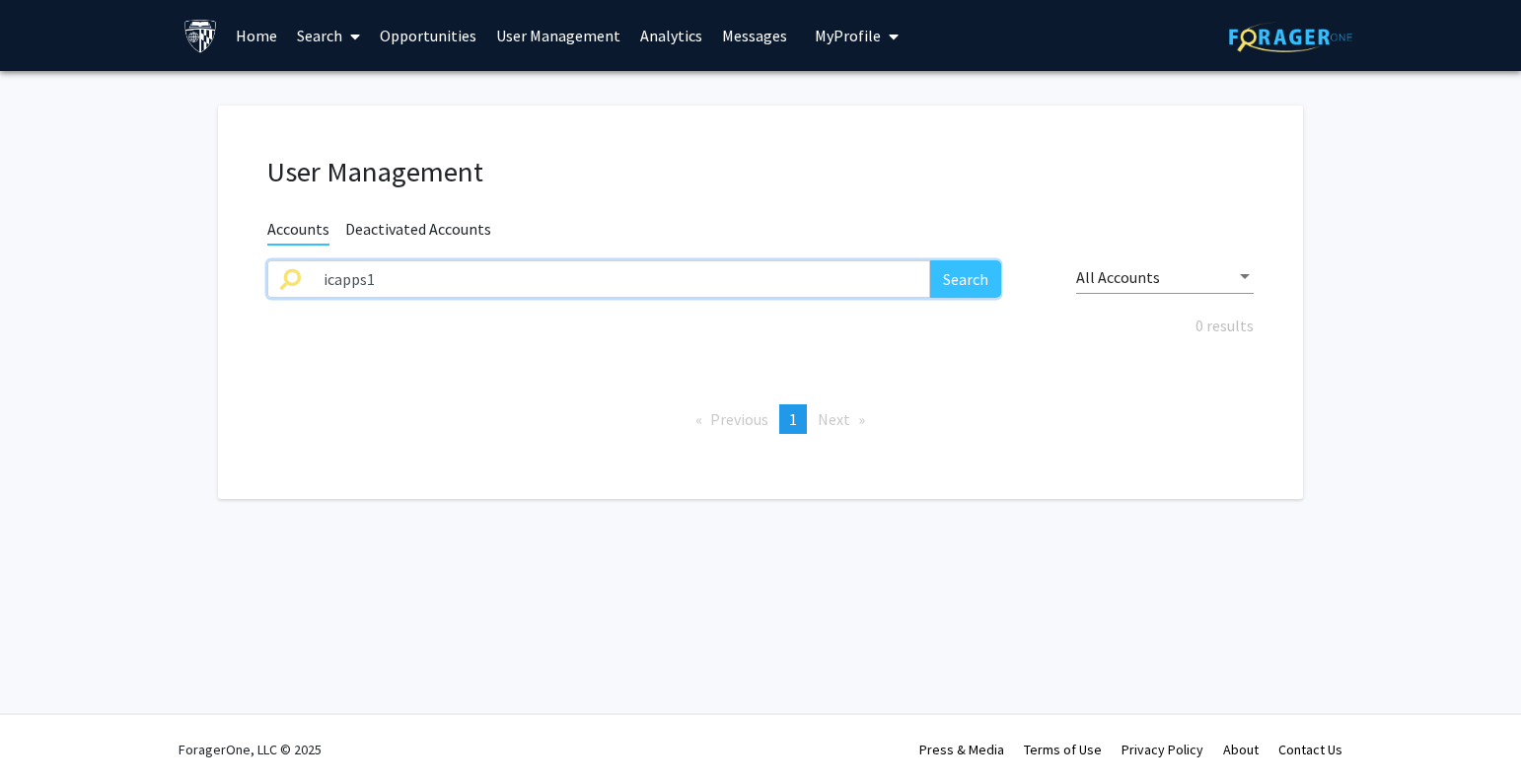 type on "icapps1" 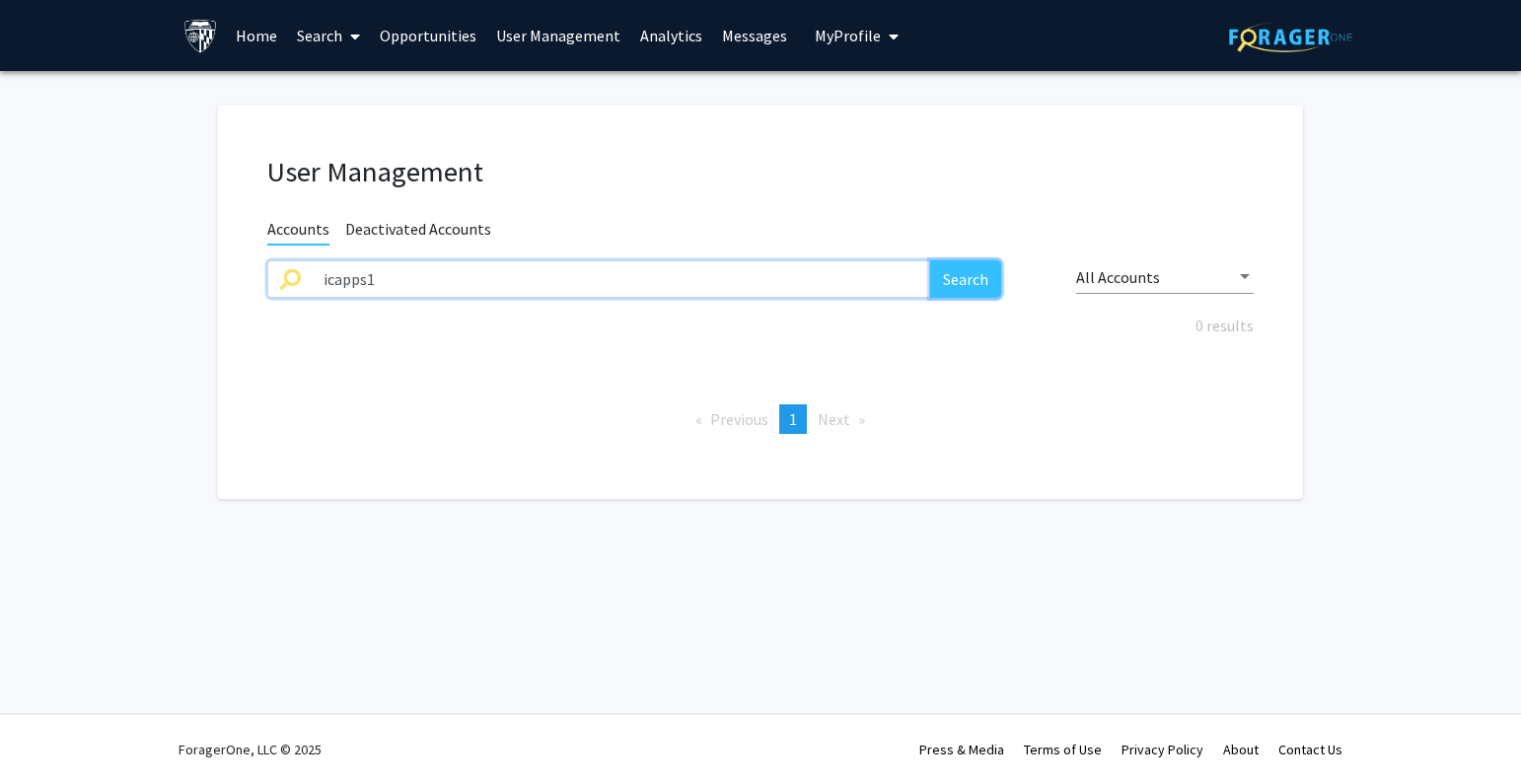 click on "Search" 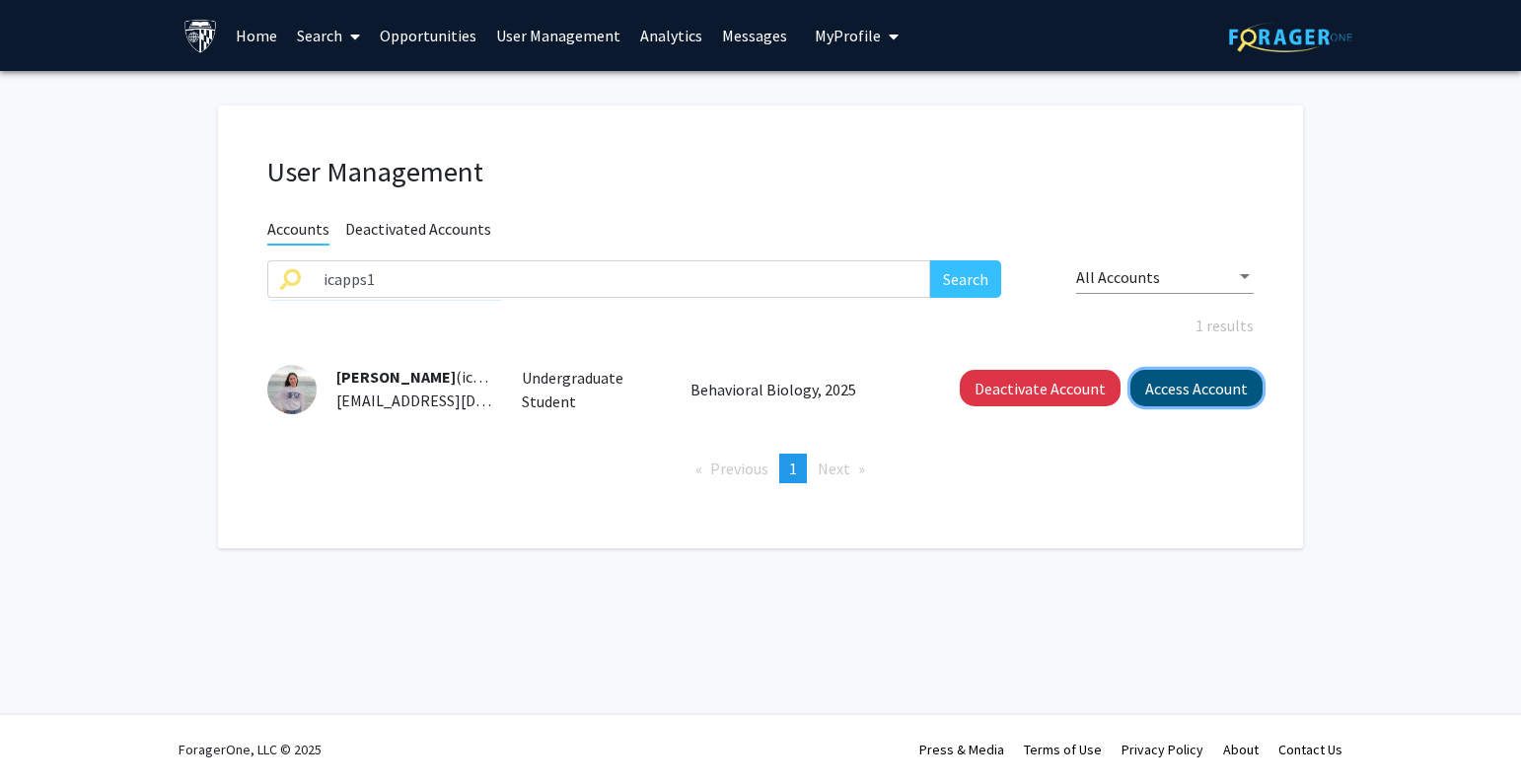 click on "Access Account" 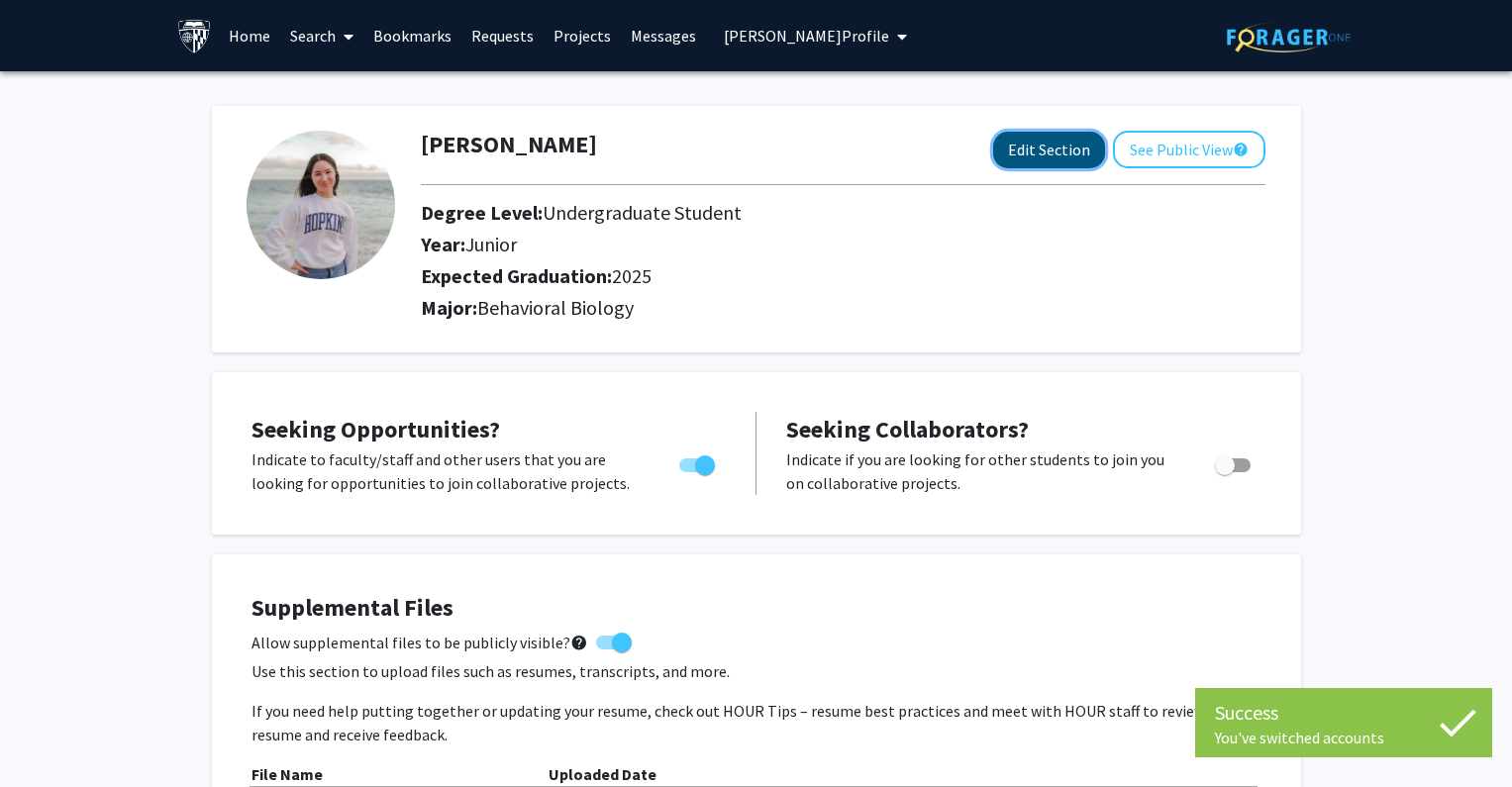 click on "Edit Section" 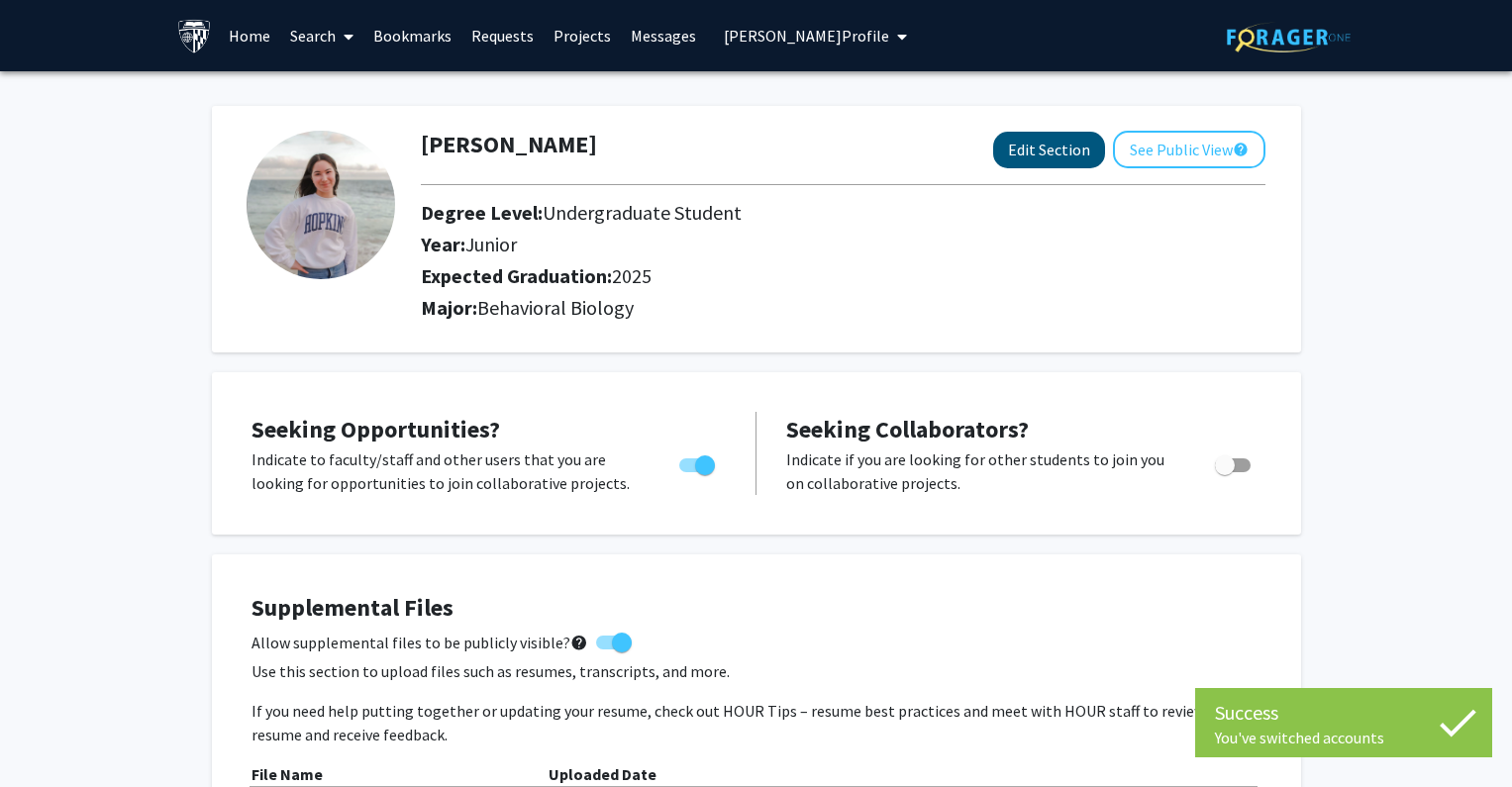 select on "junior" 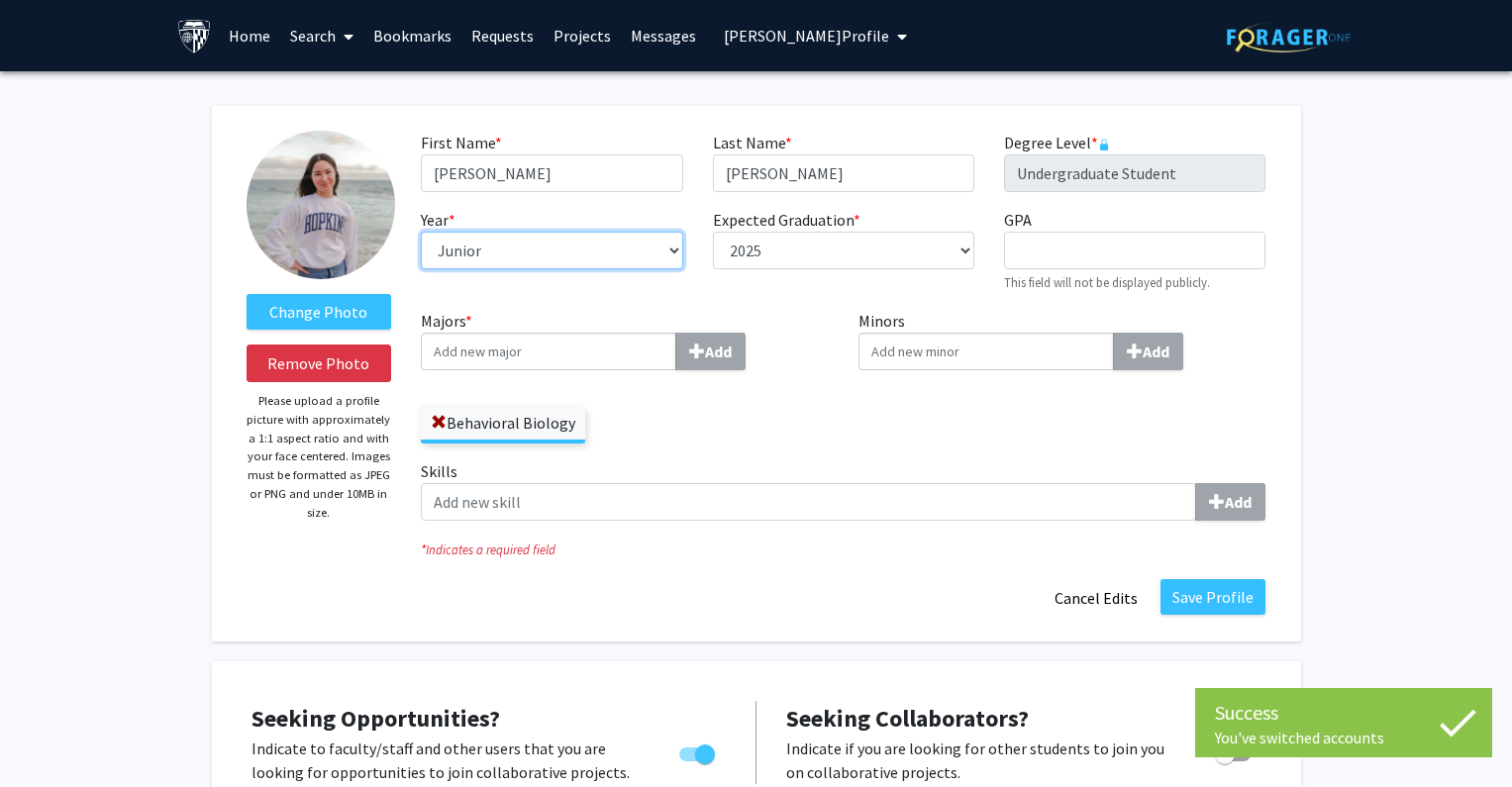 click on "---  First-year   Sophomore   Junior   Senior   Postbaccalaureate Certificate" at bounding box center (552, 250) 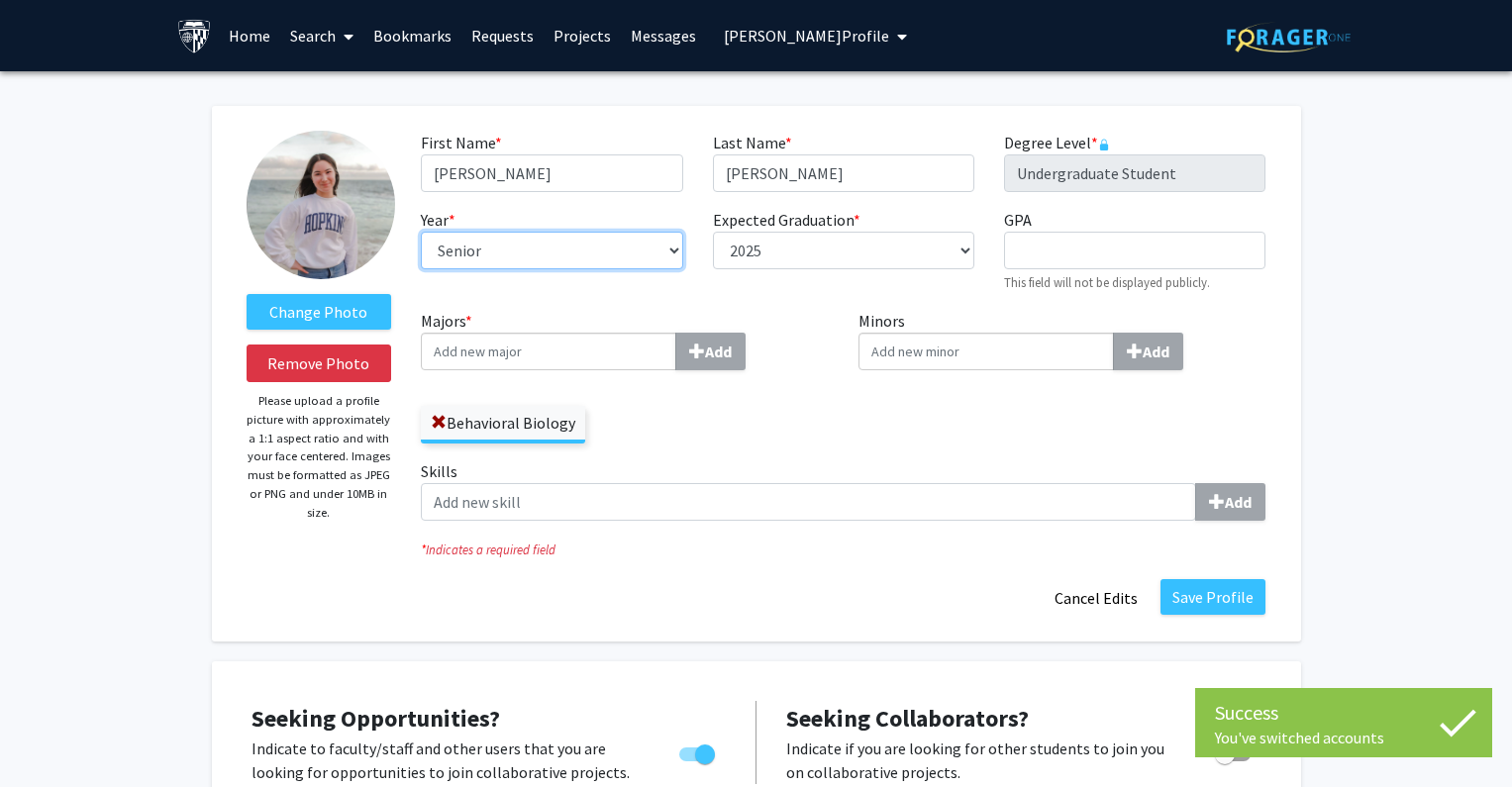 click on "---  First-year   Sophomore   Junior   Senior   Postbaccalaureate Certificate" at bounding box center (552, 250) 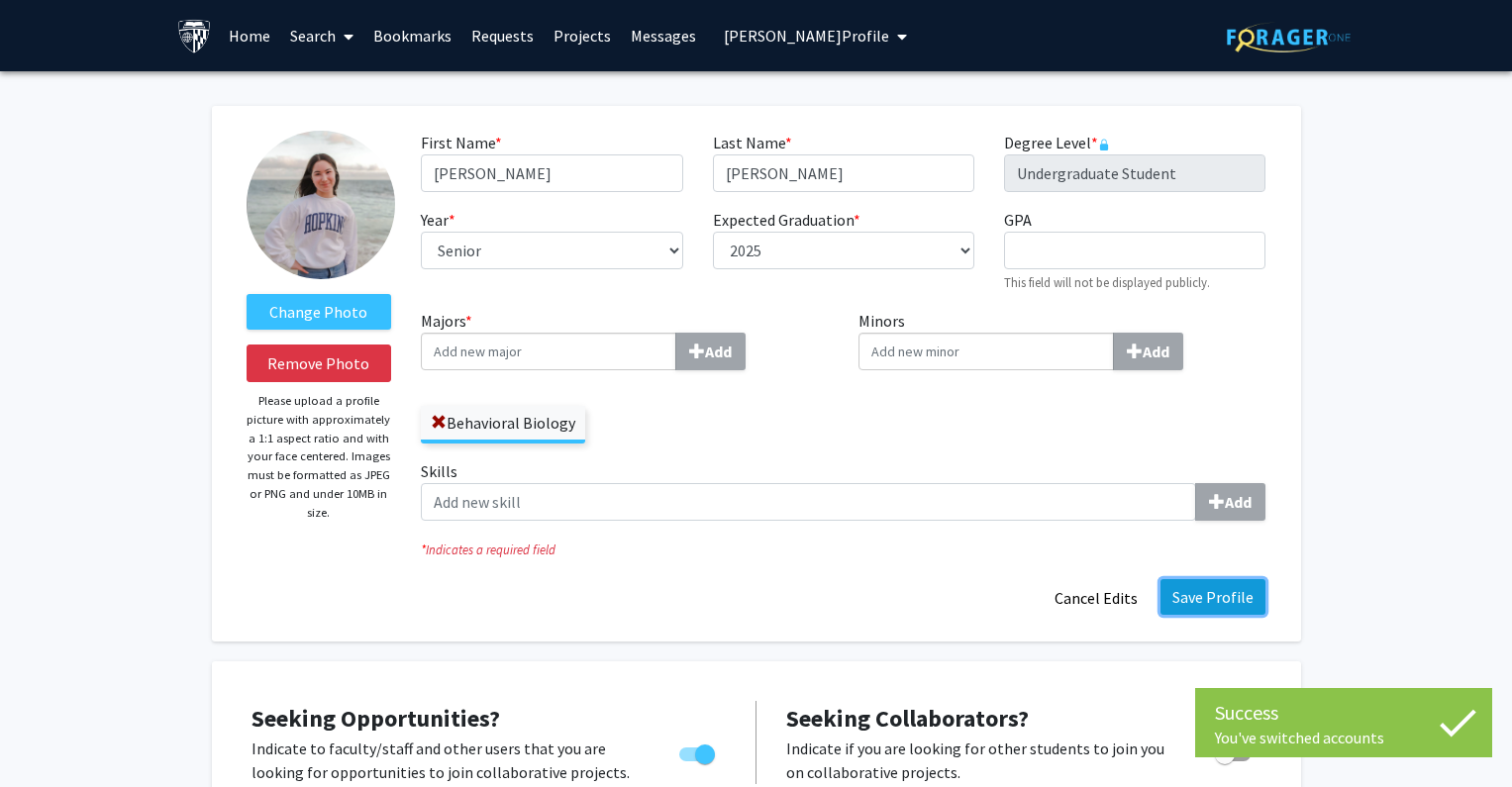 click on "Save Profile" 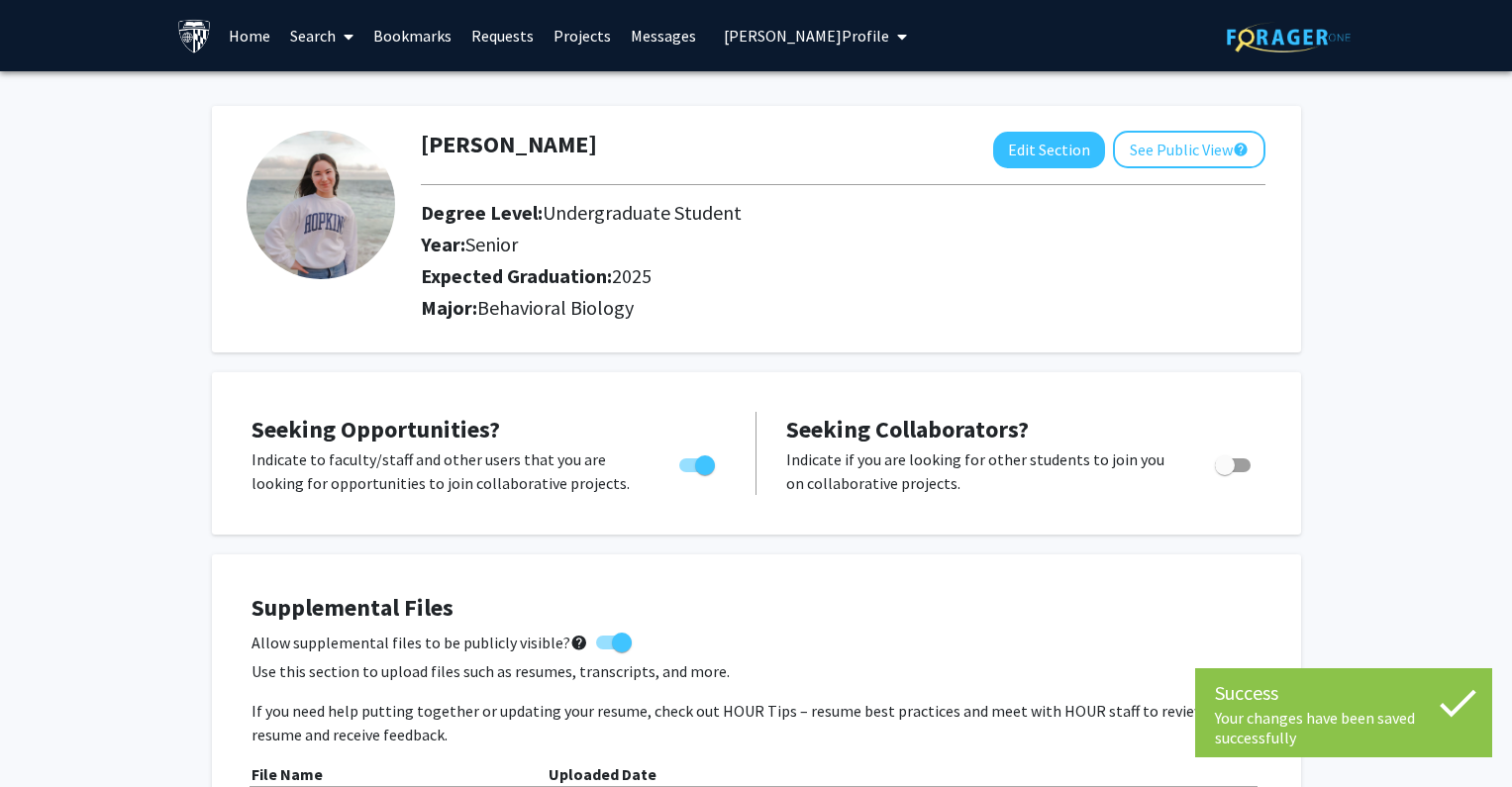 click on "Isabella  Capps's   Profile" at bounding box center [815, 36] 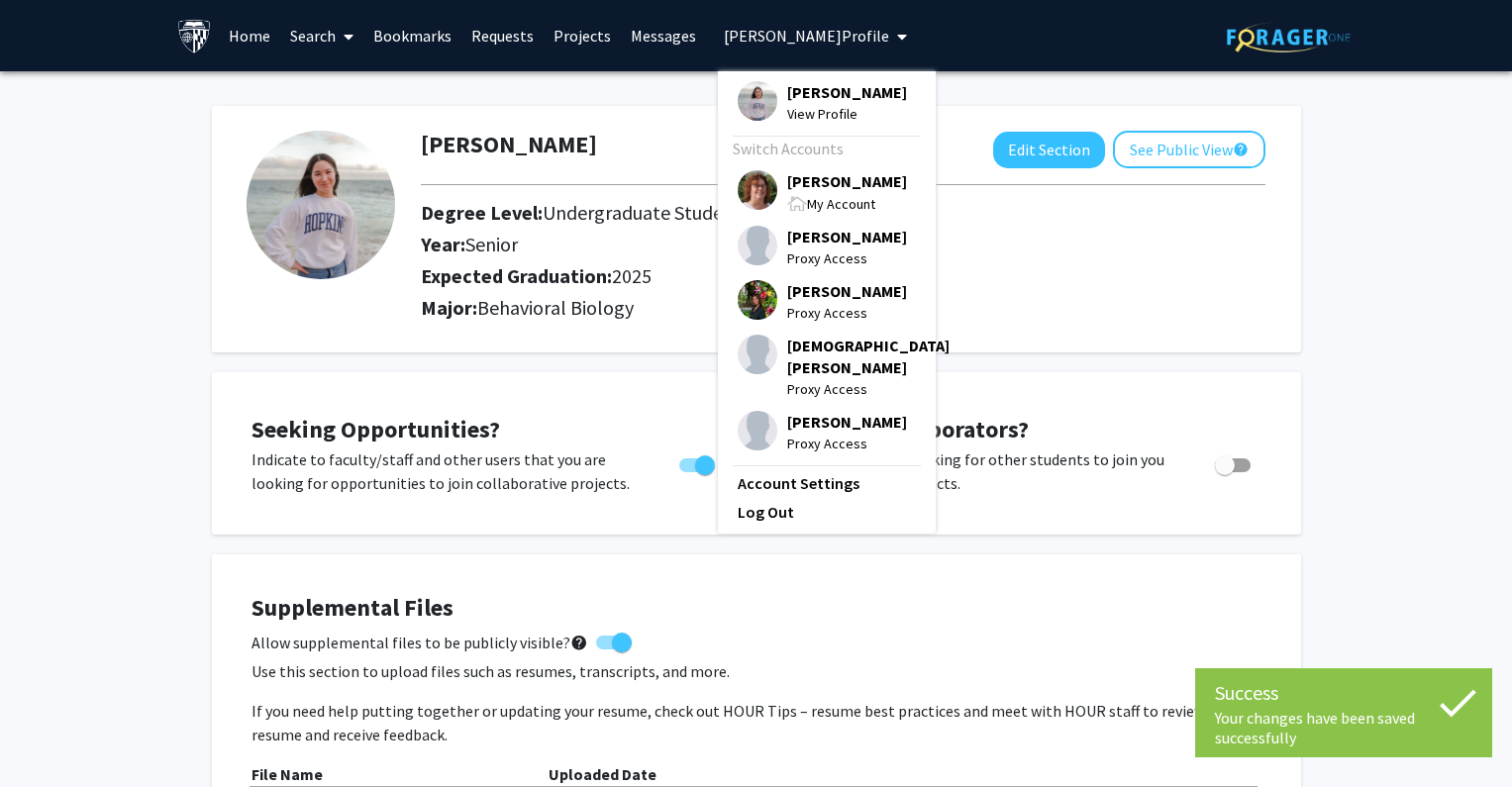 click on "Tracy Smith" at bounding box center (847, 181) 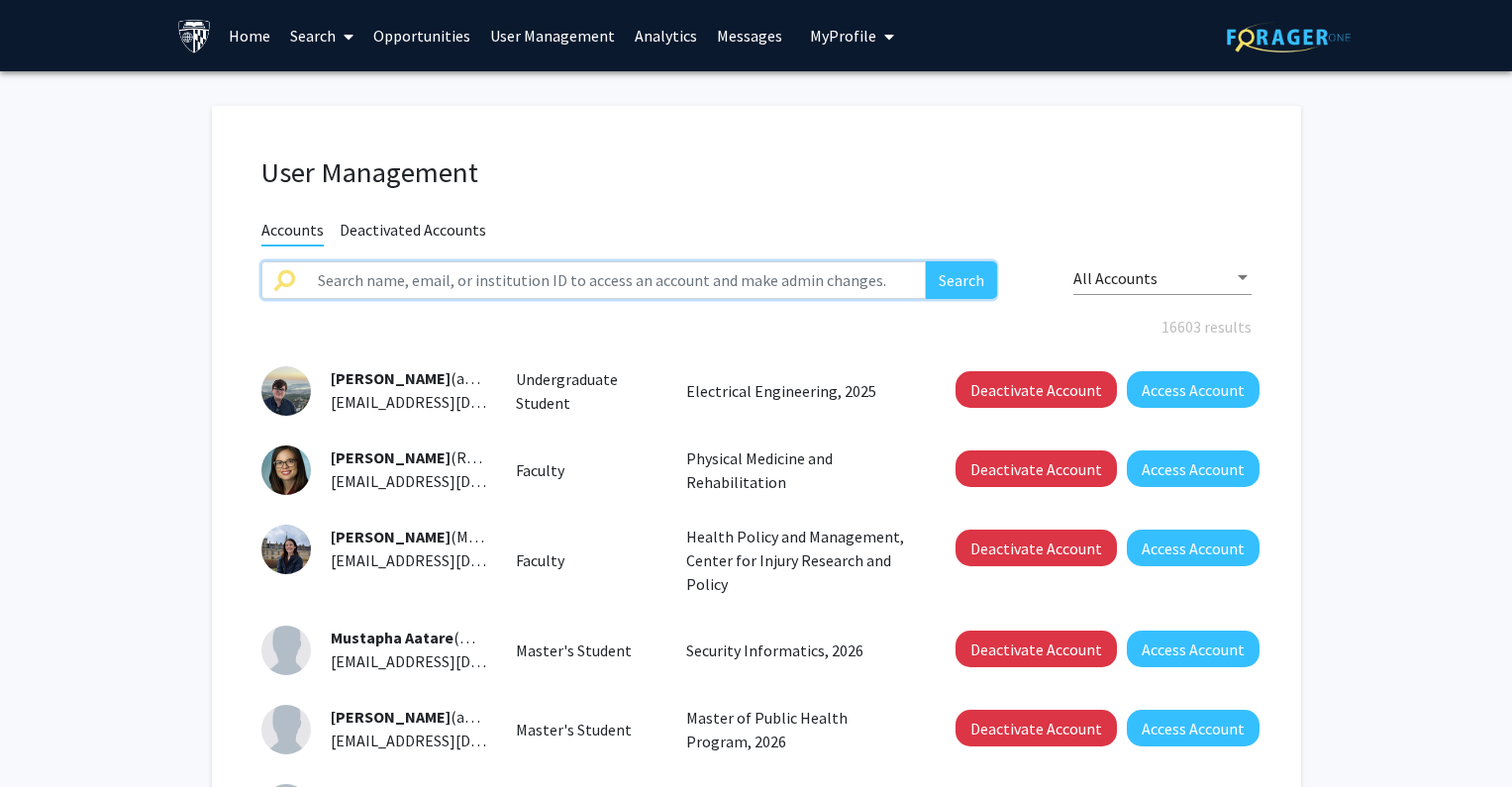 click 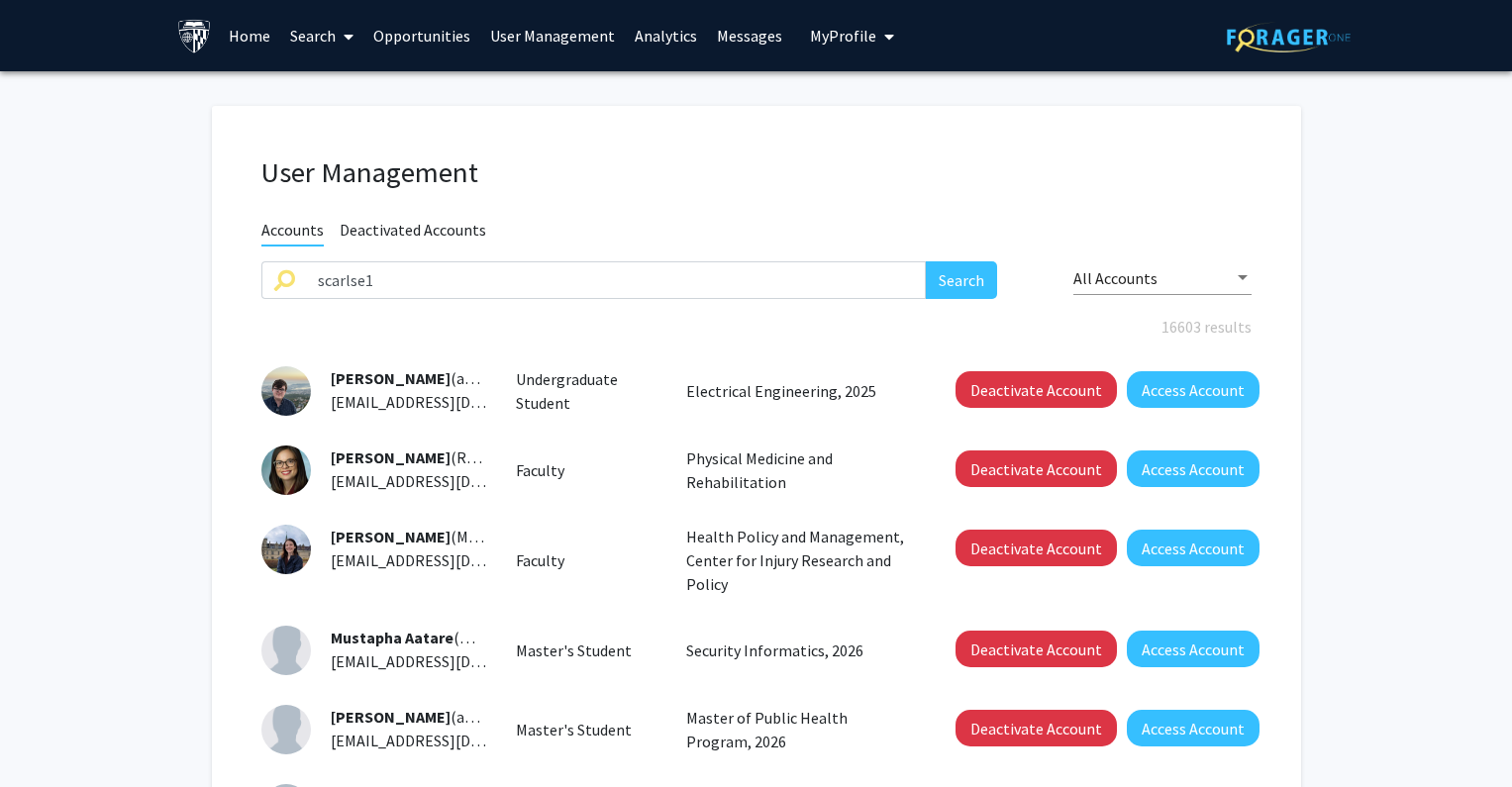 click on "User Management Accounts Deactivated Accounts scarlse1 Search All Accounts 16603 results  Alexander Aakerso  (aaakers1) aaakers1@jh.edu  Undergraduate Student   Electrical Engineering, 2025   Deactivate Account   Access Account   Rachel Aaron  (RAARON4) RAARON4@jh.edu  Faculty   Physical Medicine and Rehabilitation   Deactivate Account   Access Account   Mia Aassar  (MAASSAR1) MAASSAR1@jh.edu  Faculty   Health Policy and Management, Center for Injury Research and Policy   Deactivate Account   Access Account   Mustapha Aatare  (maatare1) maatare1@jh.edu  Master's Student   Security Informatics, 2026   Deactivate Account   Access Account   Ahmed Aba Alkhail  (aabaalk1) aabaalk1@jh.edu  Master's Student   Master of Public Health Program, 2026   Deactivate Account   Access Account   Sitra Nuredin Ababulgu  (sababul1) sababul1@jh.edu  Master's Student   Master of Public Health Program, 2025   Deactivate Account   Access Account   Artem Abalmasov  (aabalma1) aabalma1@jh.edu  Master's Student   Deactivate Account  1" 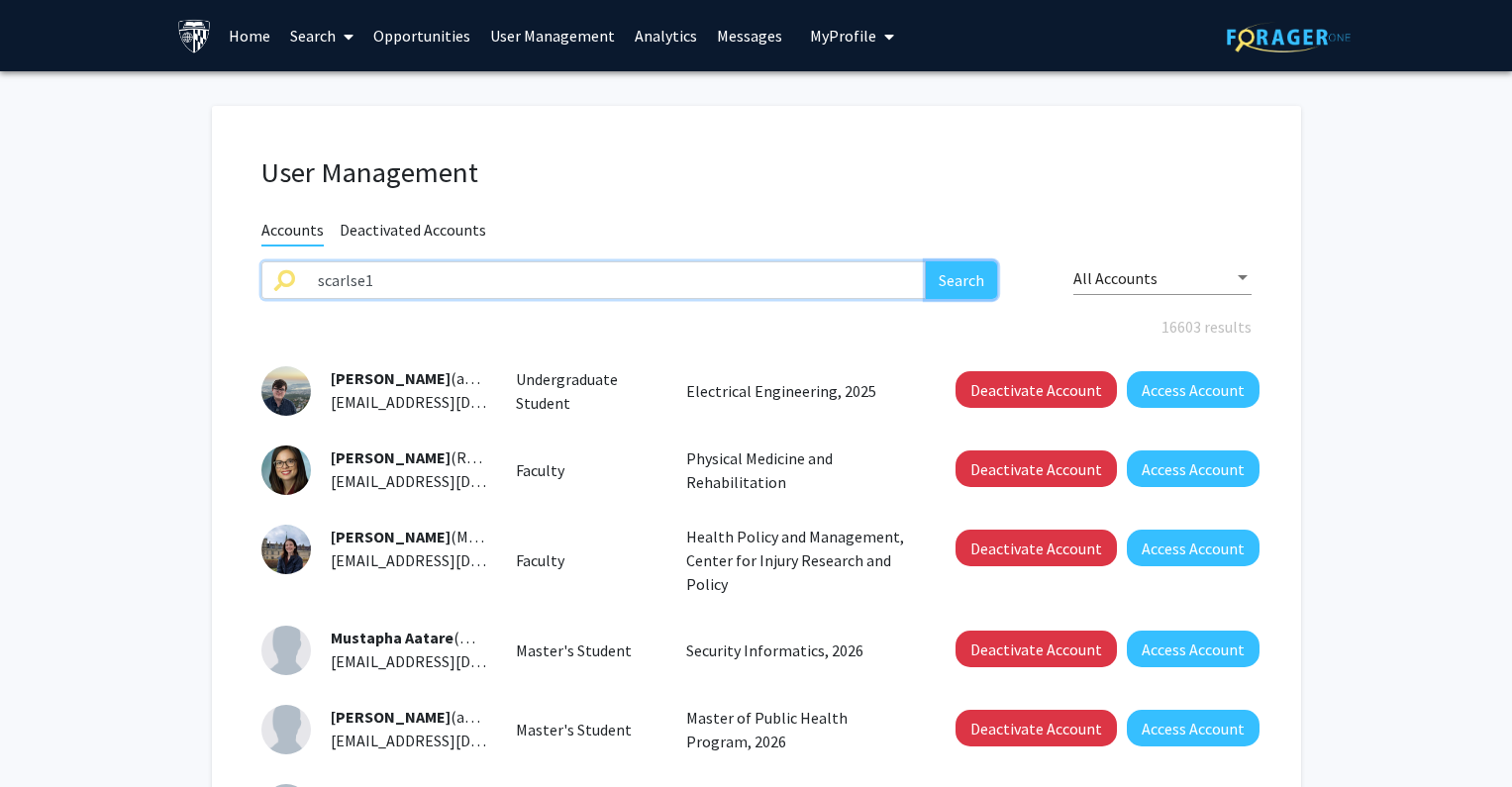 click on "Search" 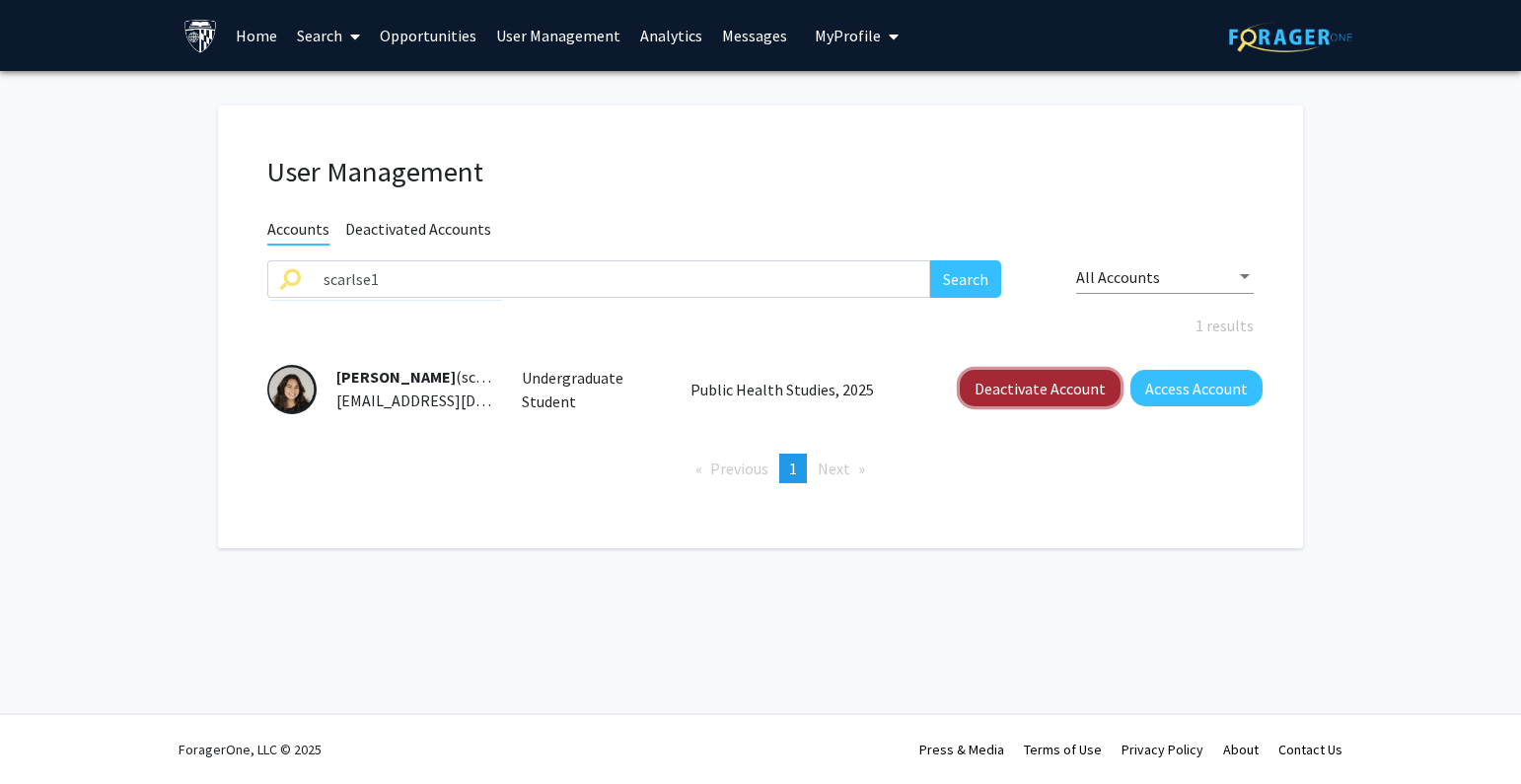 click on "Deactivate Account" 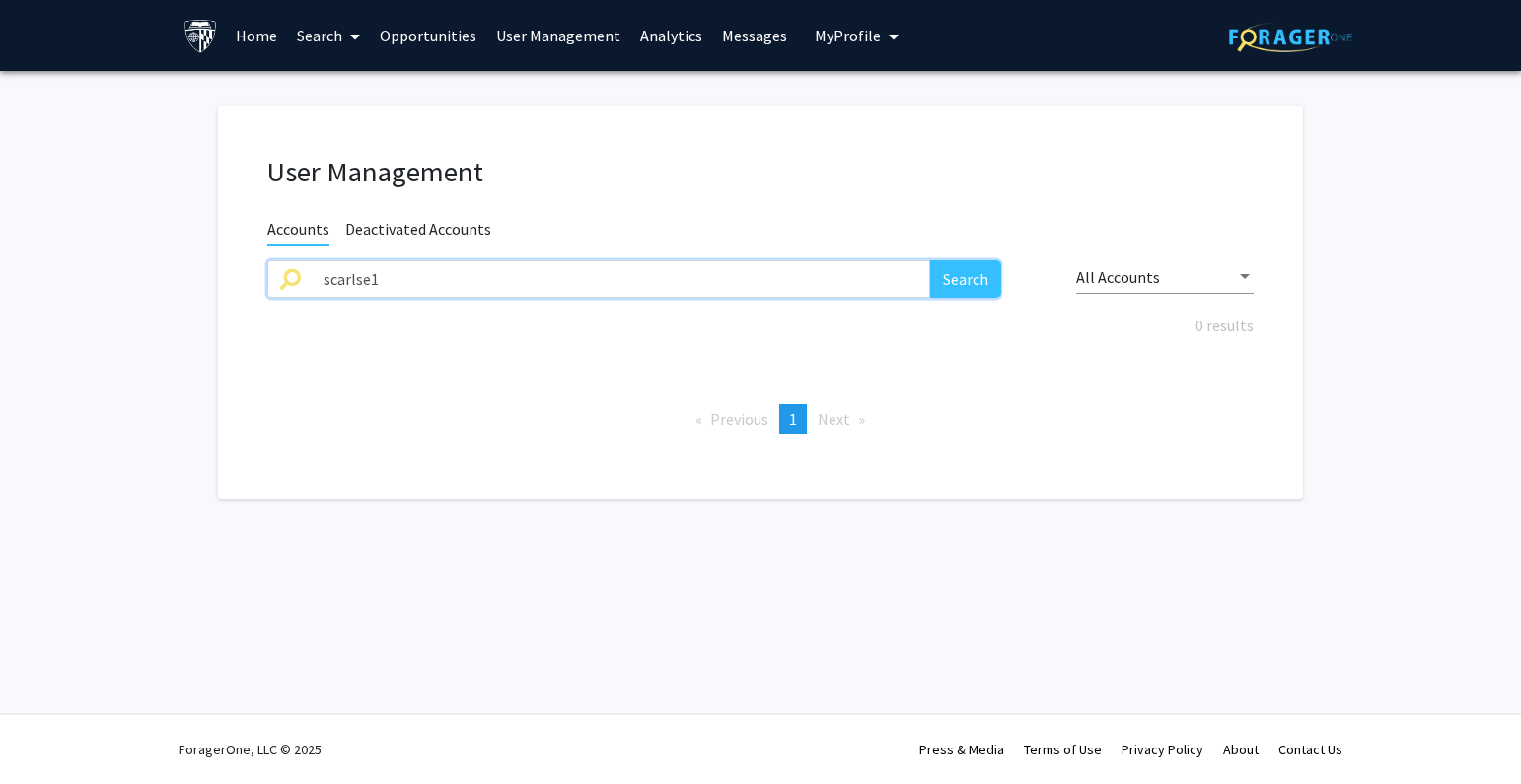 drag, startPoint x: 470, startPoint y: 274, endPoint x: 216, endPoint y: 272, distance: 254.00787 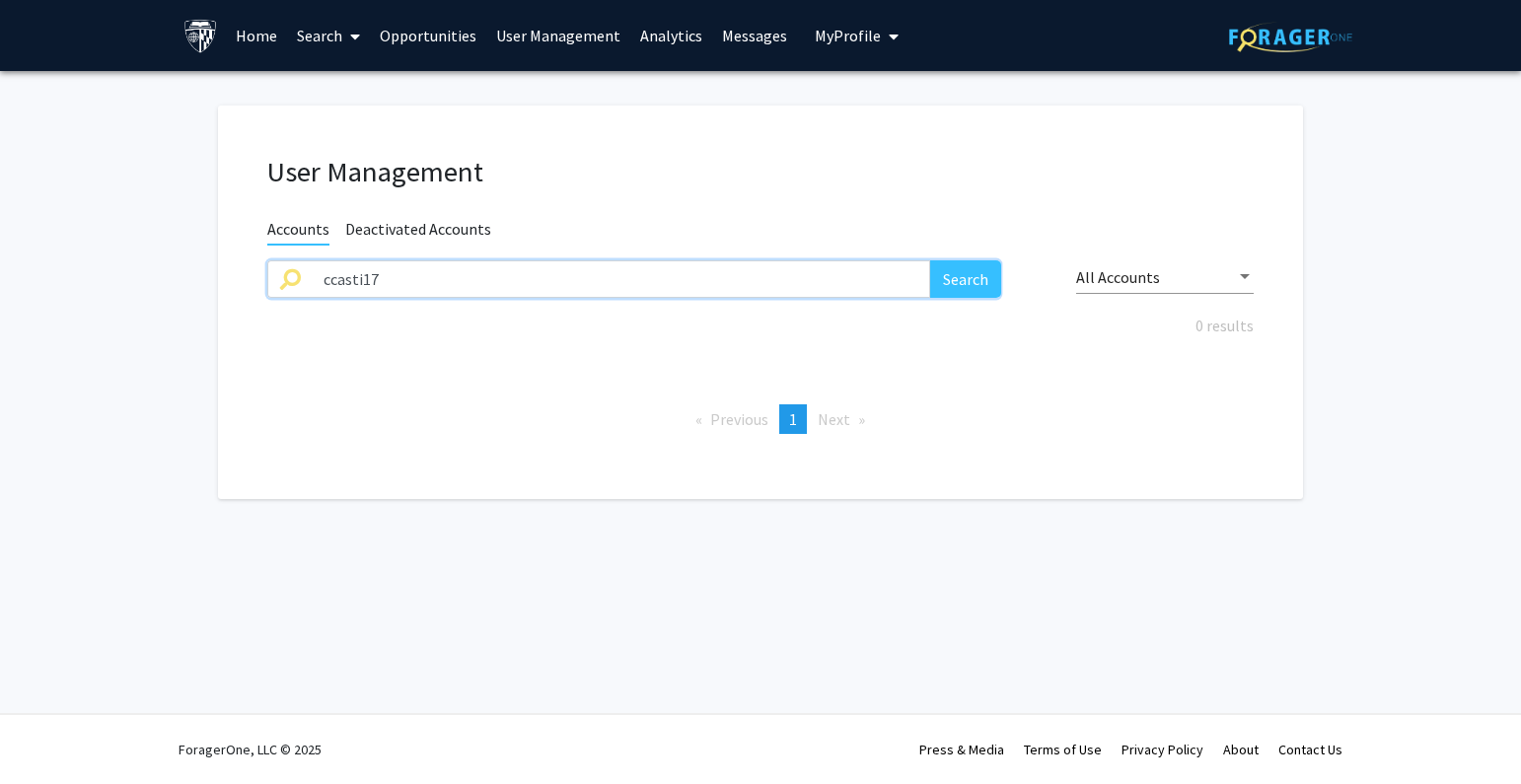 type on "ccasti17" 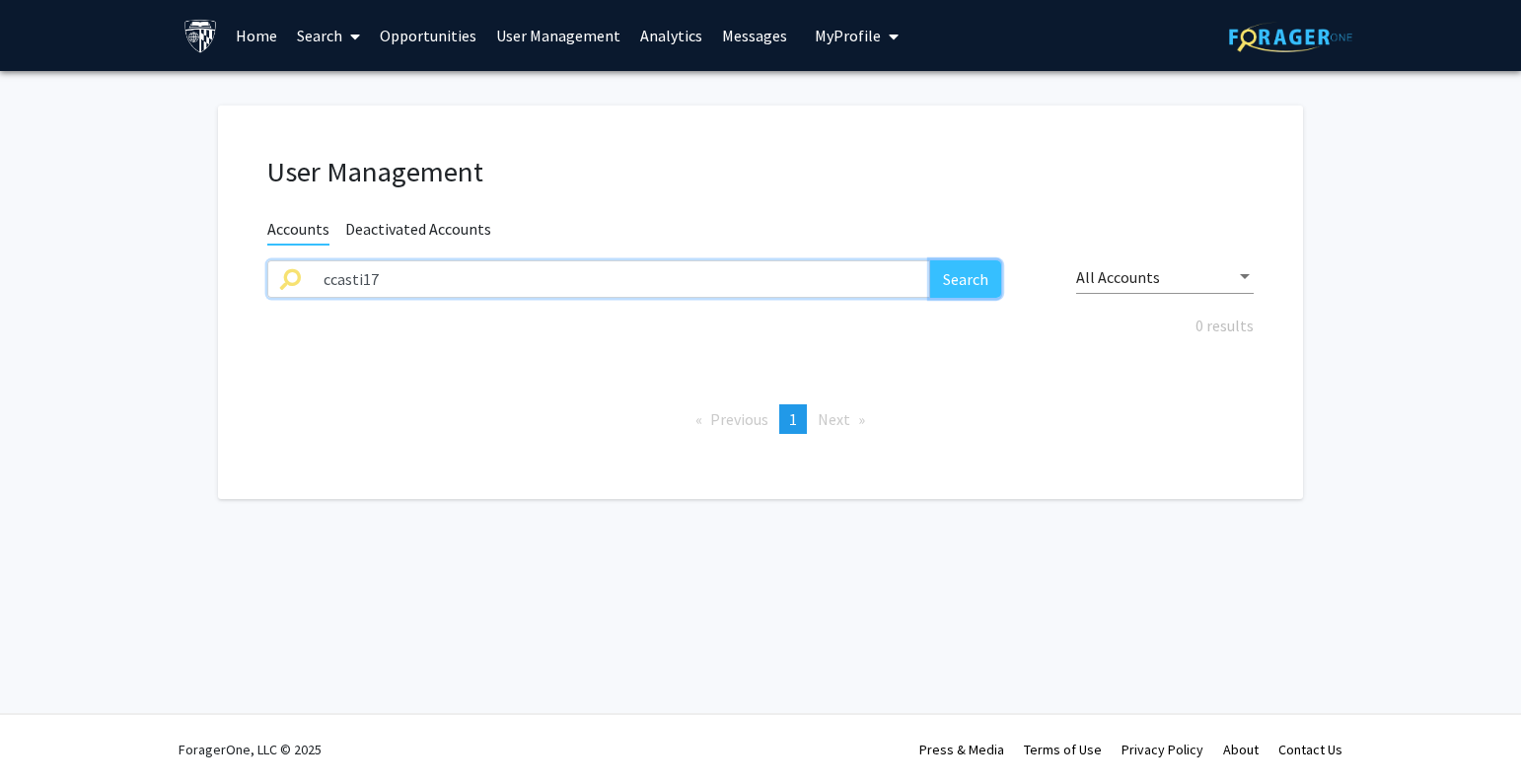 click on "Search" 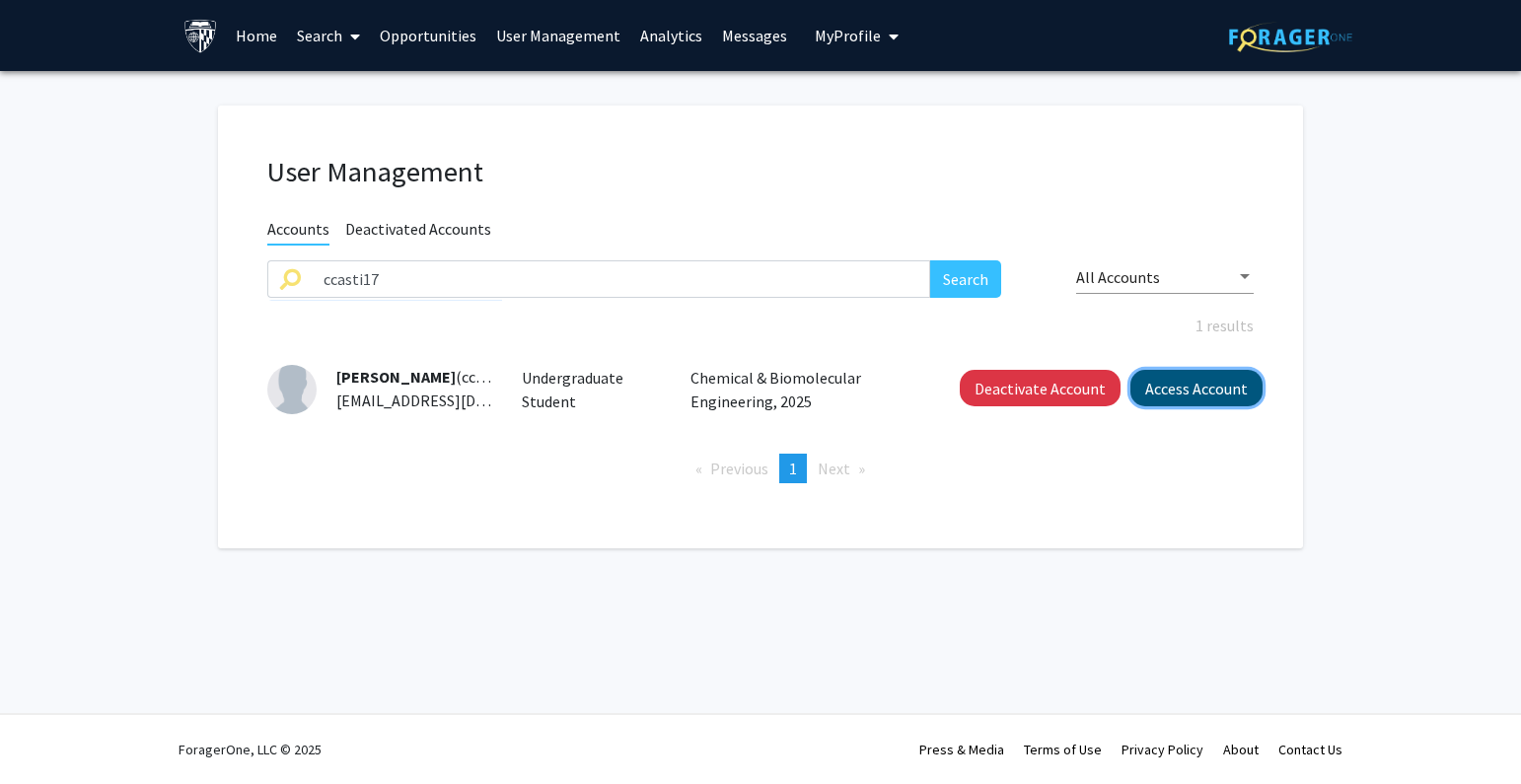 click on "Access Account" 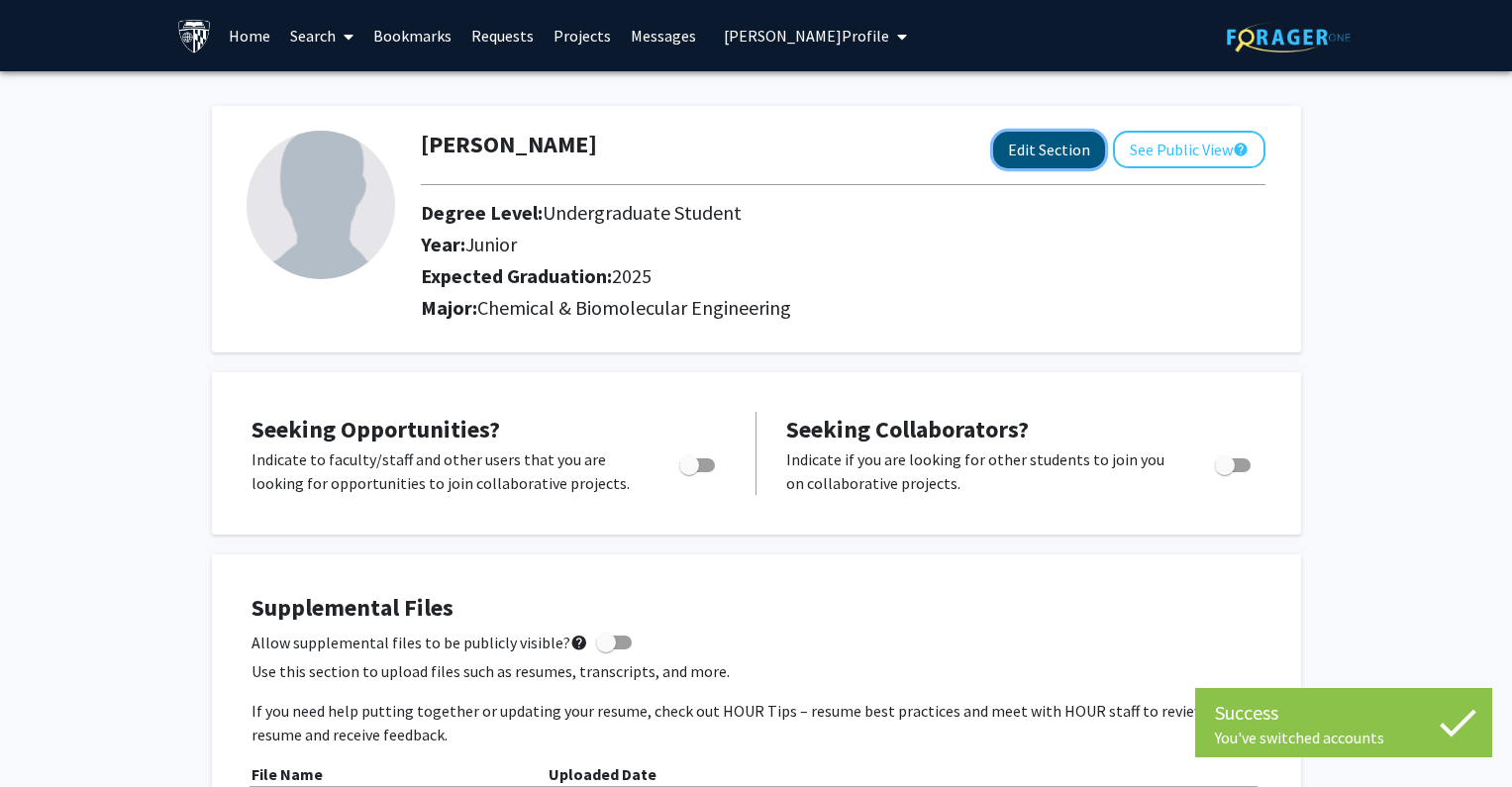 click on "Edit Section" 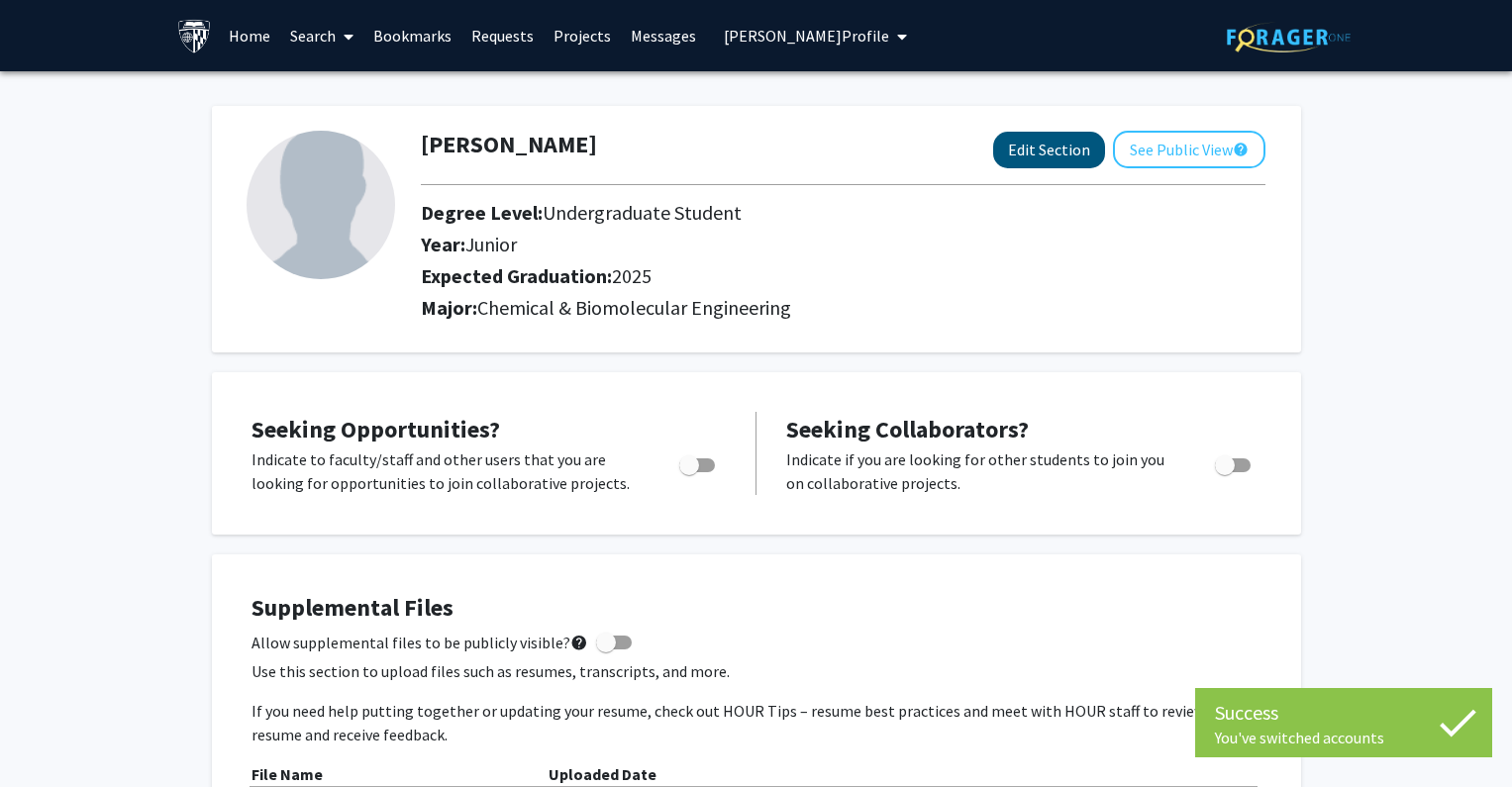 select on "junior" 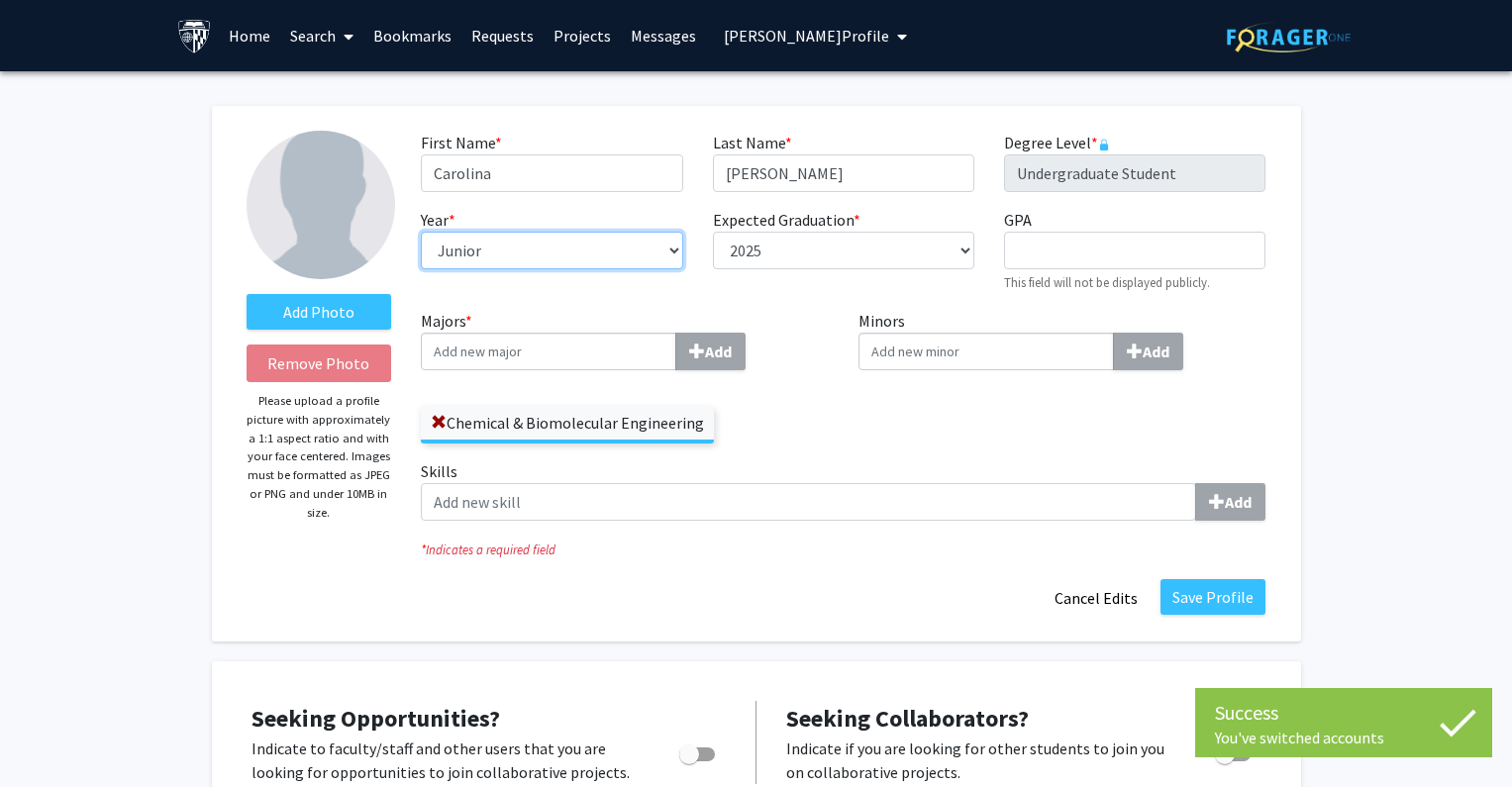click on "---  First-year   Sophomore   Junior   Senior   Postbaccalaureate Certificate" at bounding box center (552, 250) 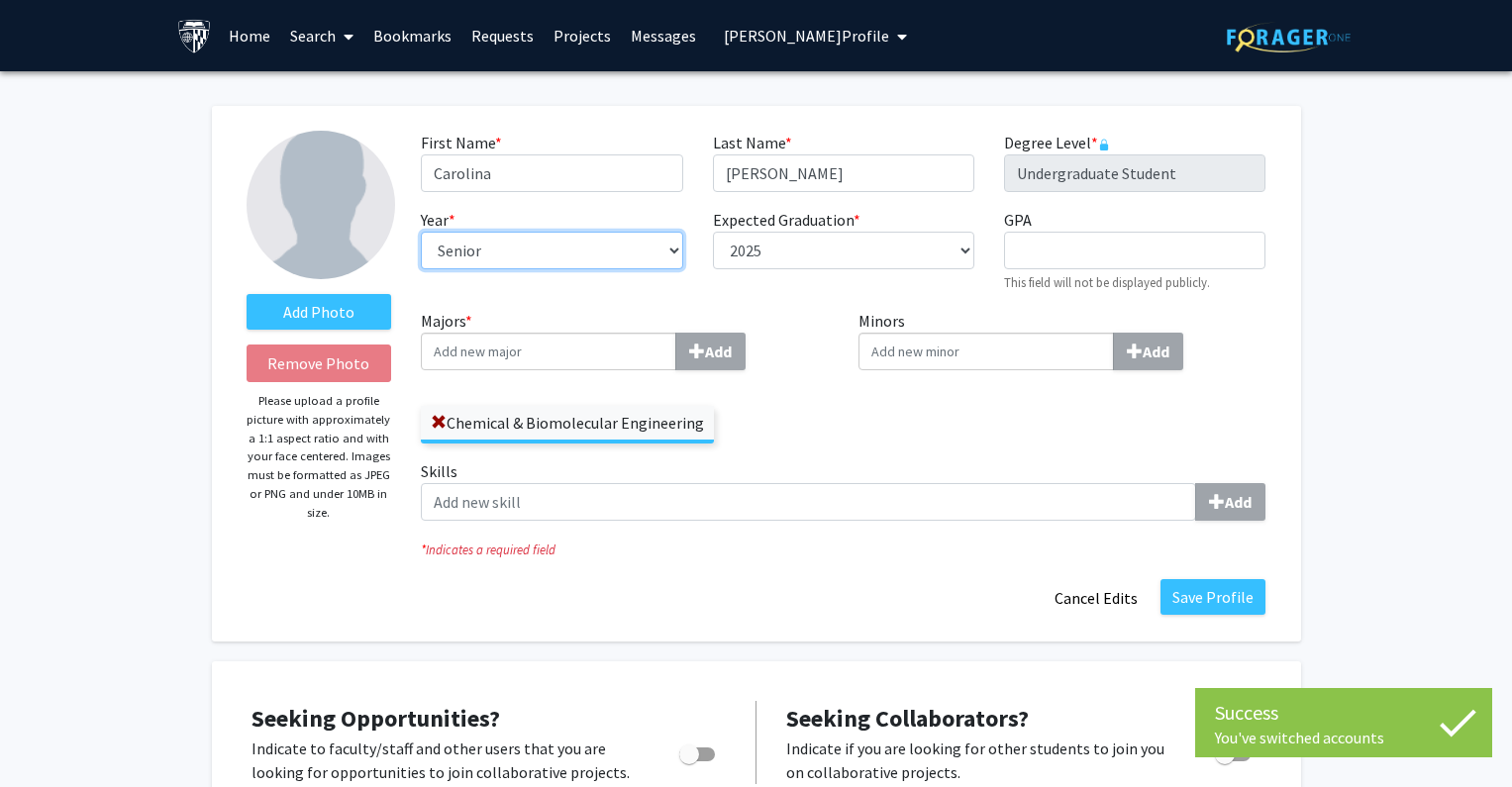 click on "---  First-year   Sophomore   Junior   Senior   Postbaccalaureate Certificate" at bounding box center [552, 250] 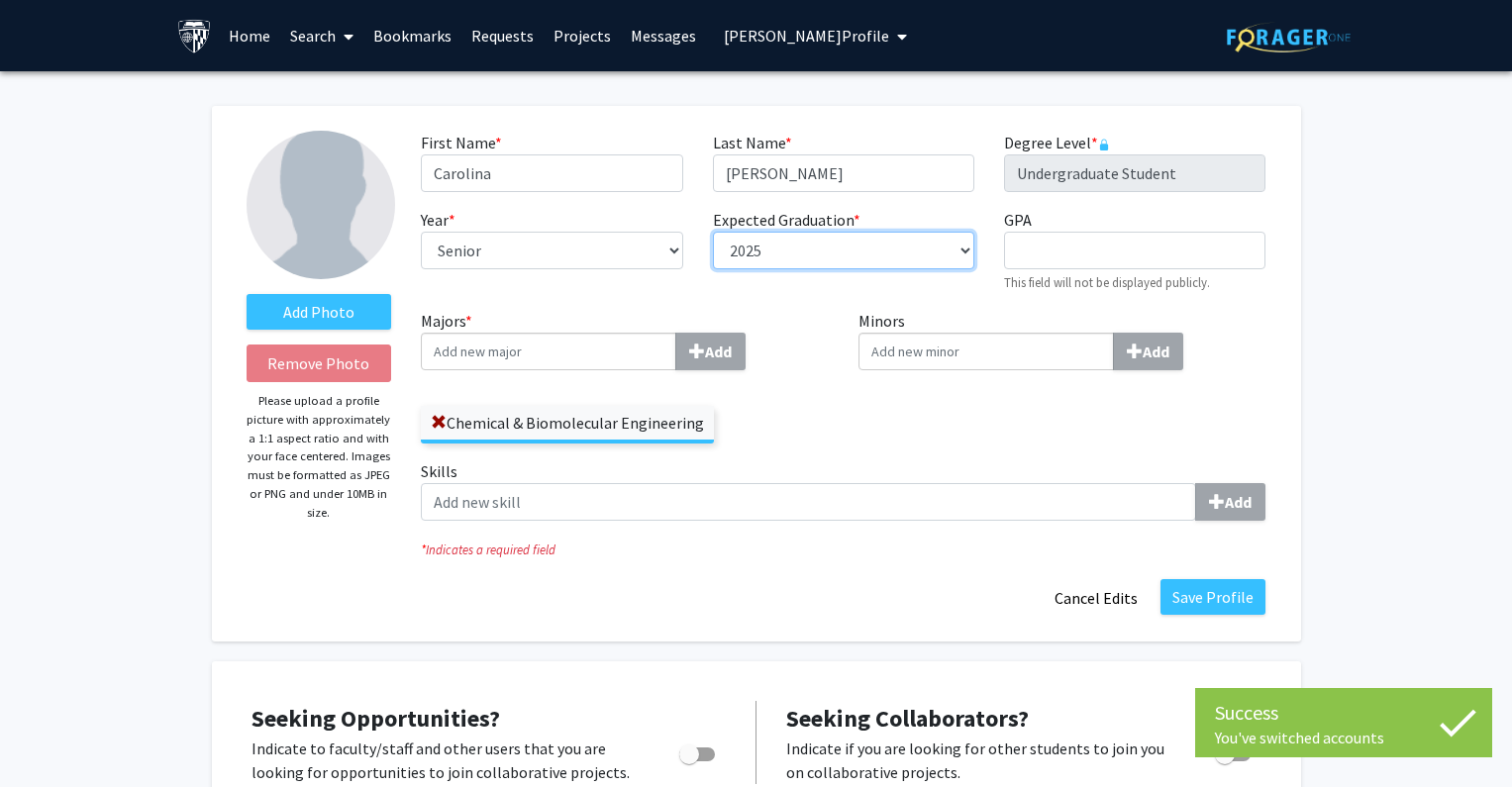 click on "---  2018   2019   2020   2021   2022   2023   2024   2025   2026   2027   2028   2029   2030   2031" at bounding box center [844, 250] 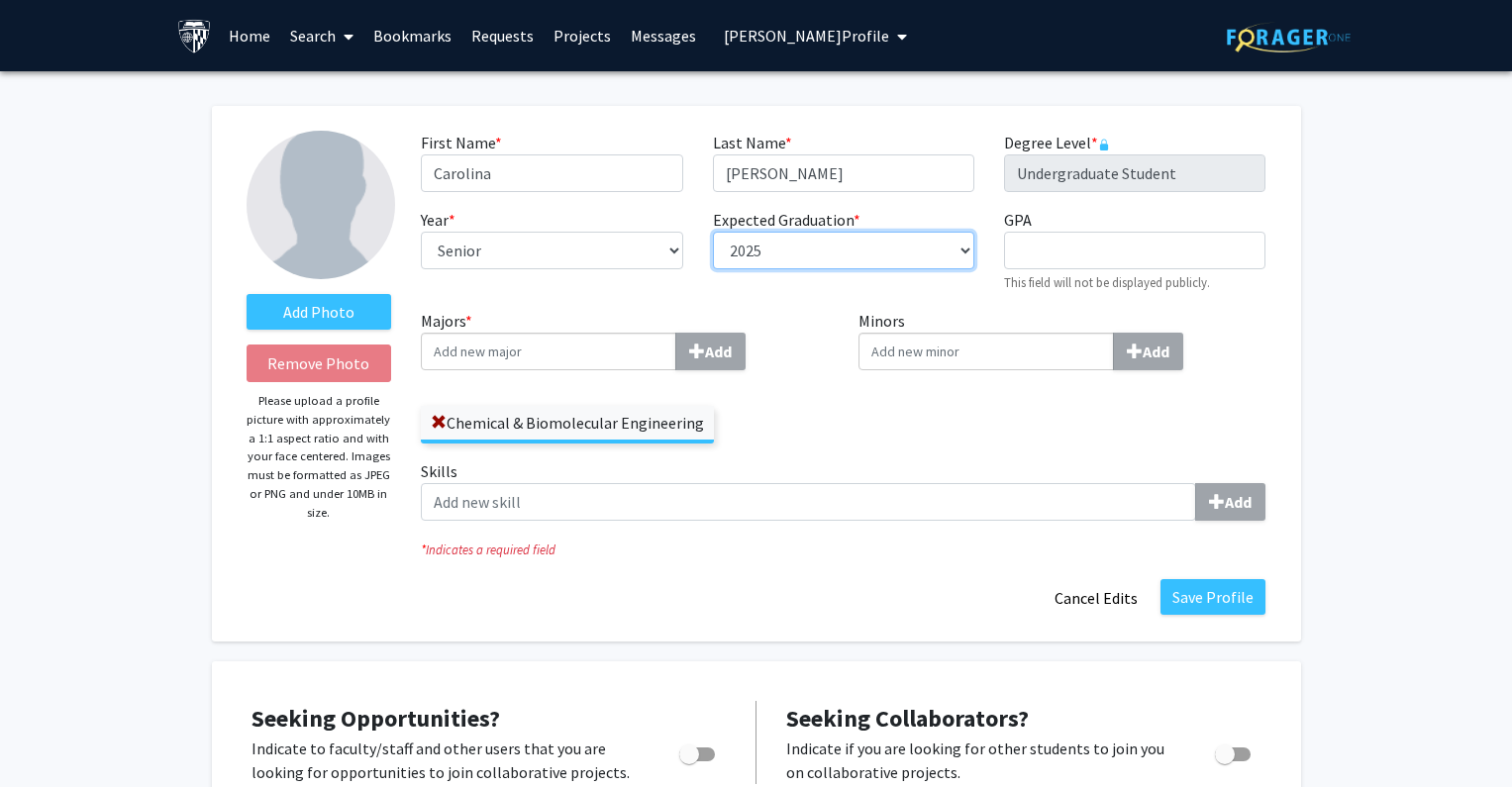select on "2026" 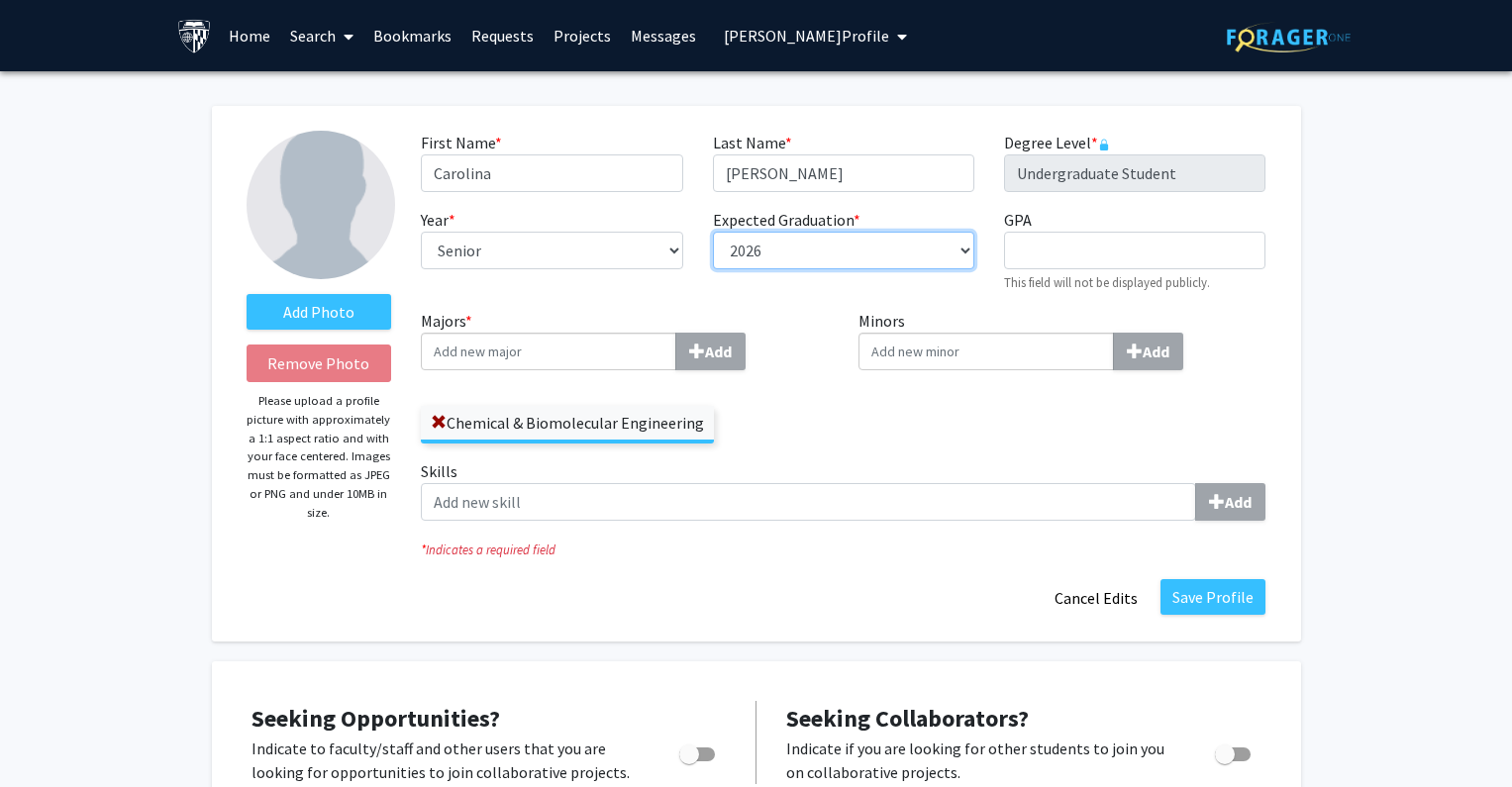 click on "---  2018   2019   2020   2021   2022   2023   2024   2025   2026   2027   2028   2029   2030   2031" at bounding box center (844, 250) 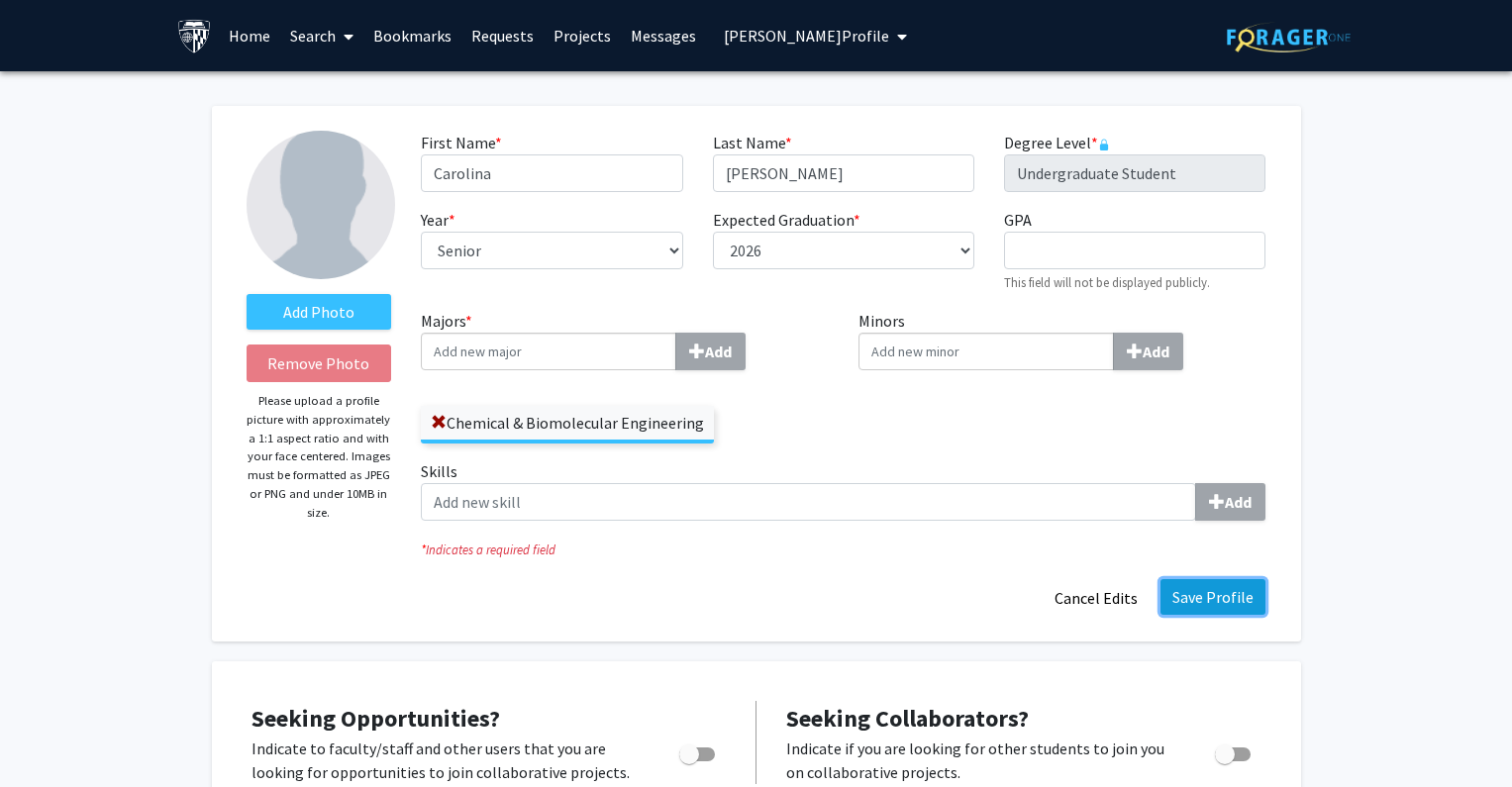 click on "Save Profile" 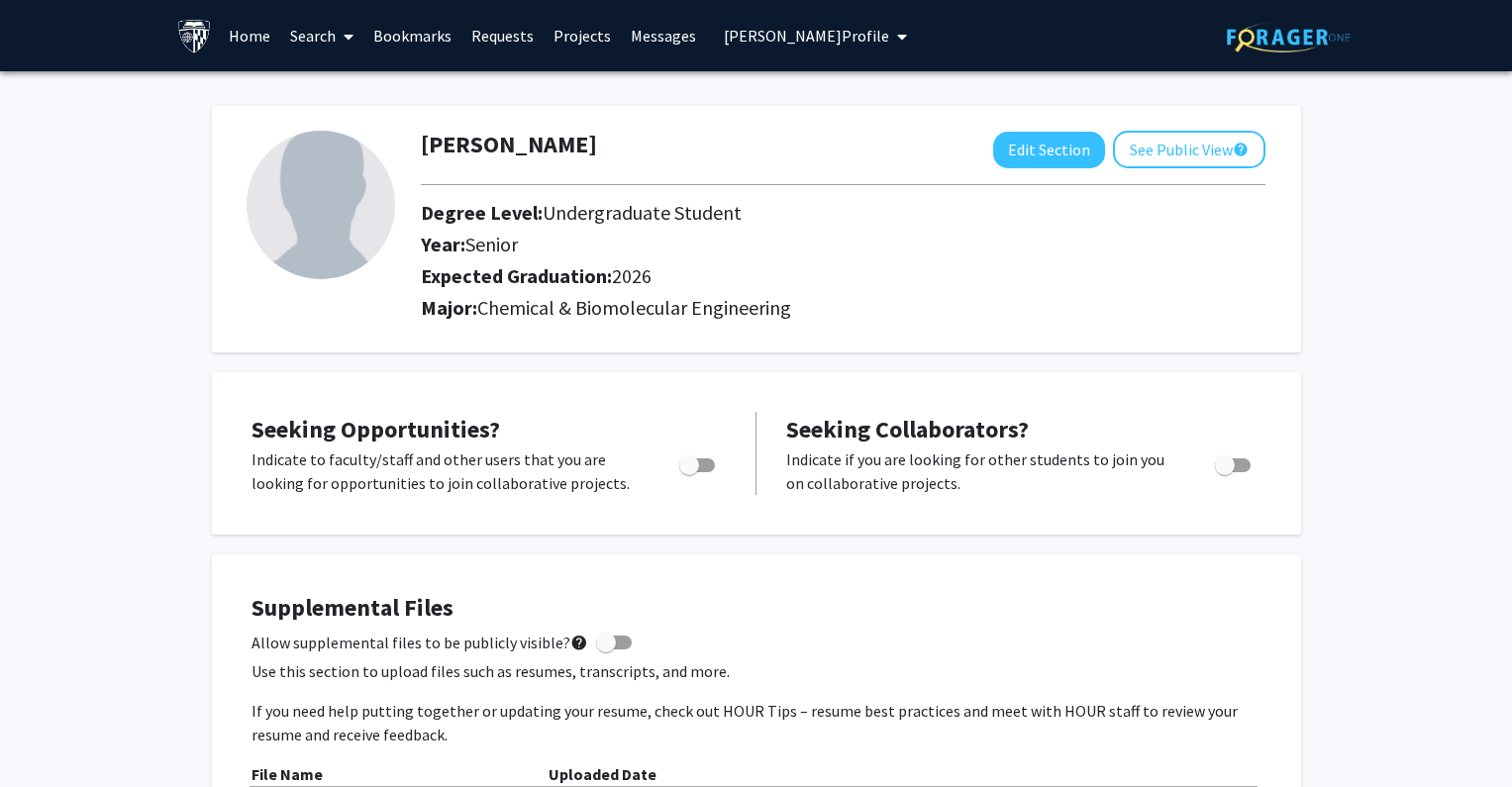 click on "Carolina Castillo's   Profile" at bounding box center [806, 36] 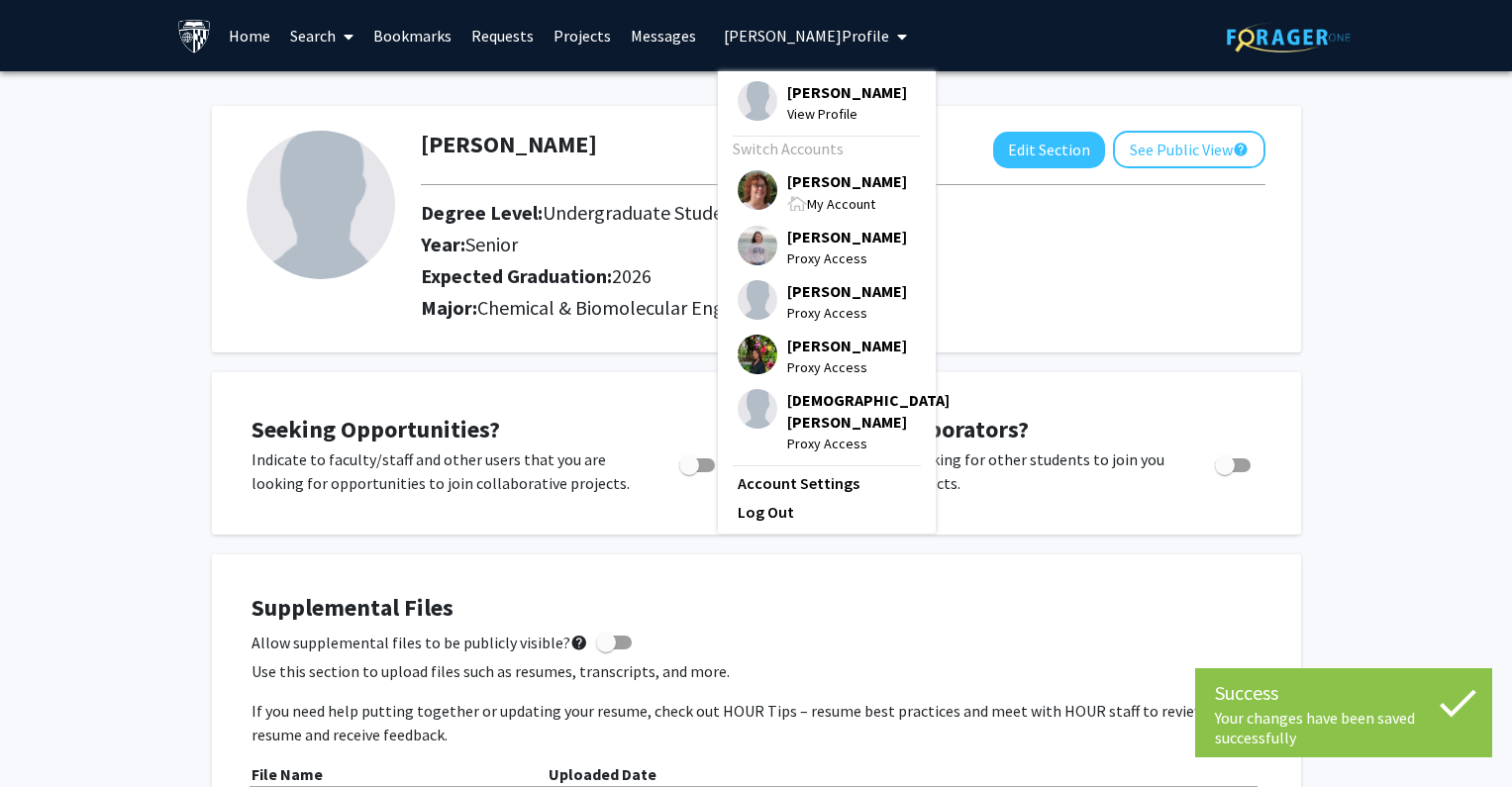 click on "Tracy Smith" at bounding box center [847, 181] 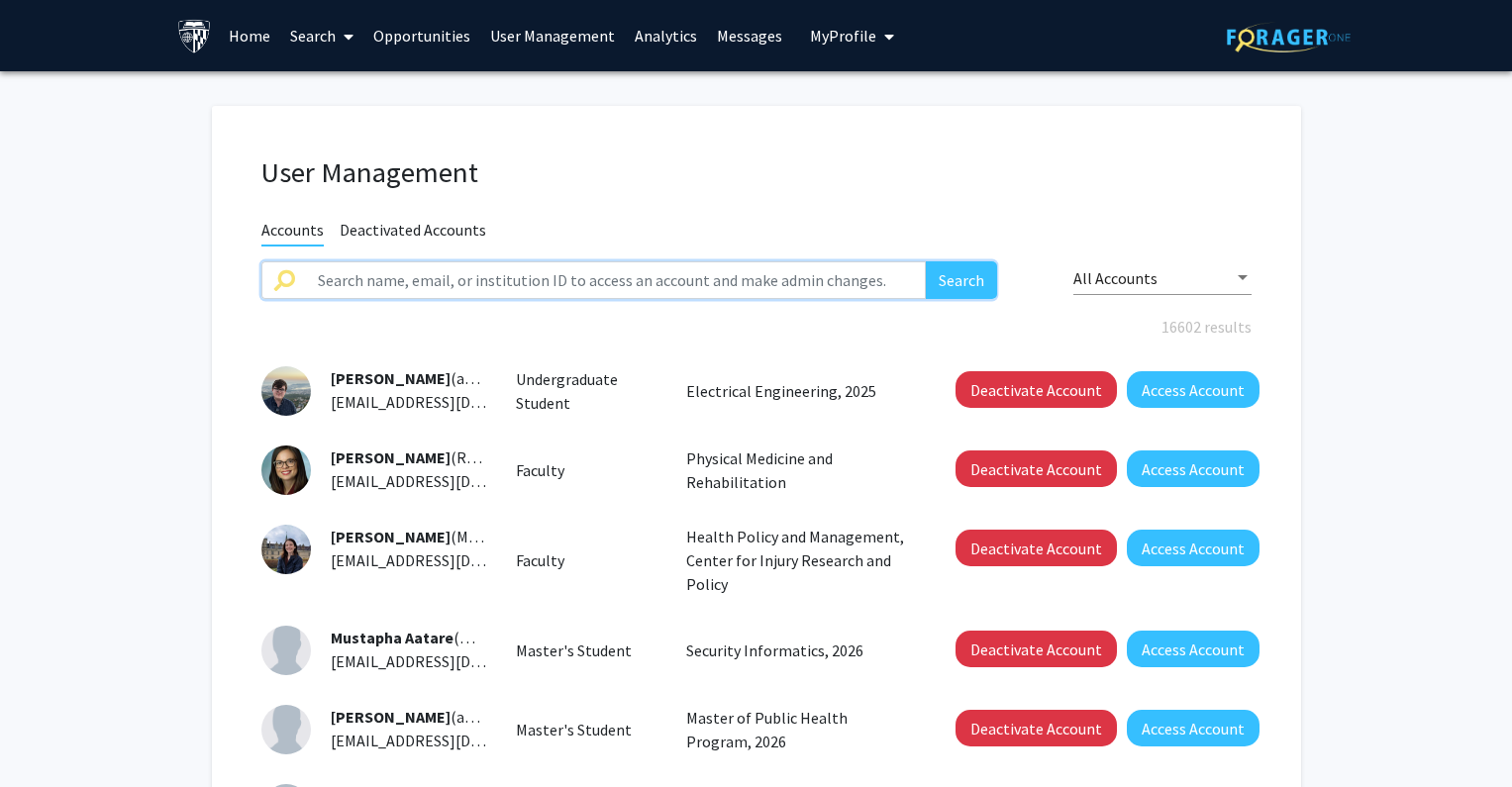 drag, startPoint x: 493, startPoint y: 278, endPoint x: 604, endPoint y: 271, distance: 111.2205 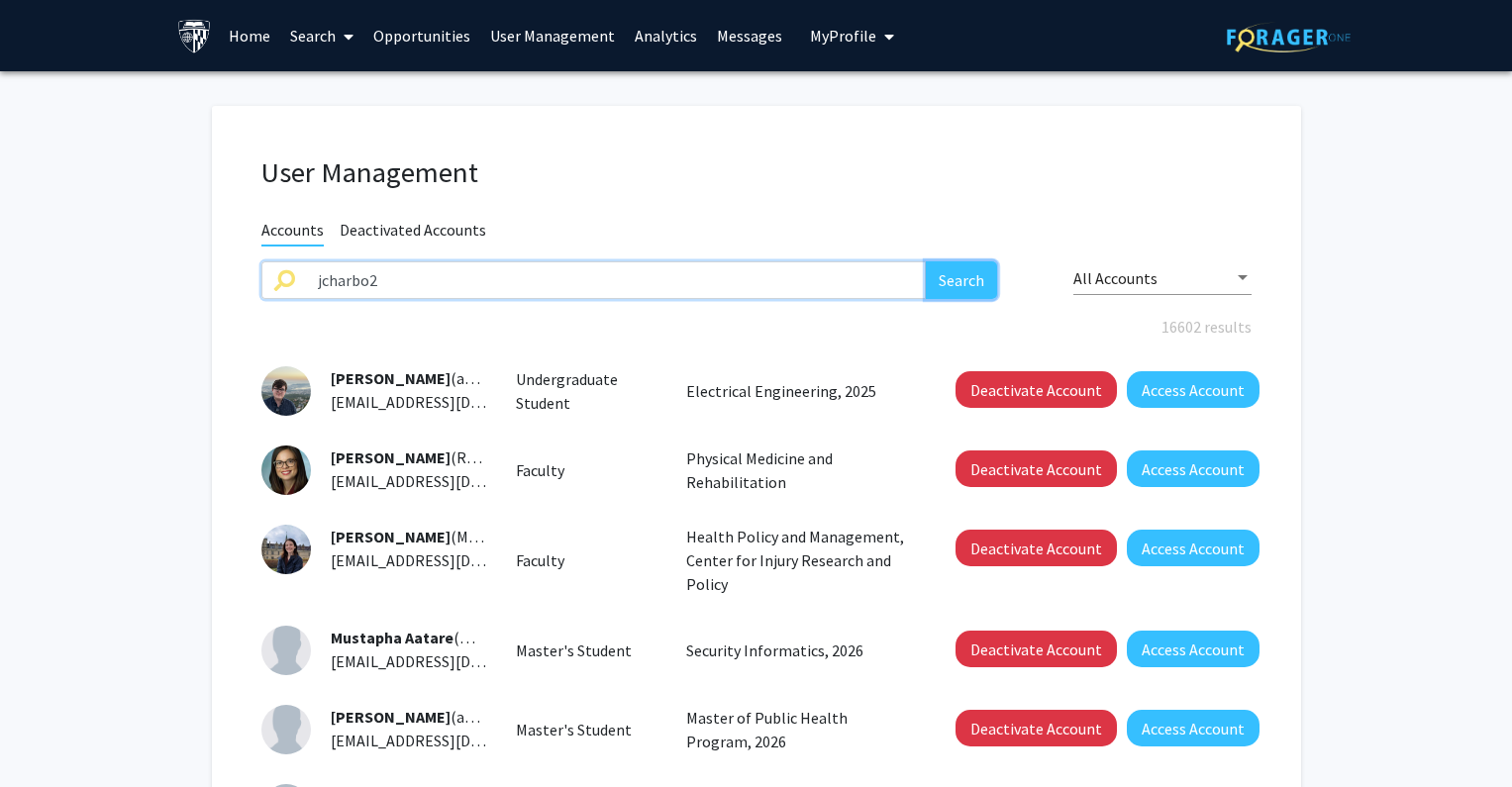 click on "Search" 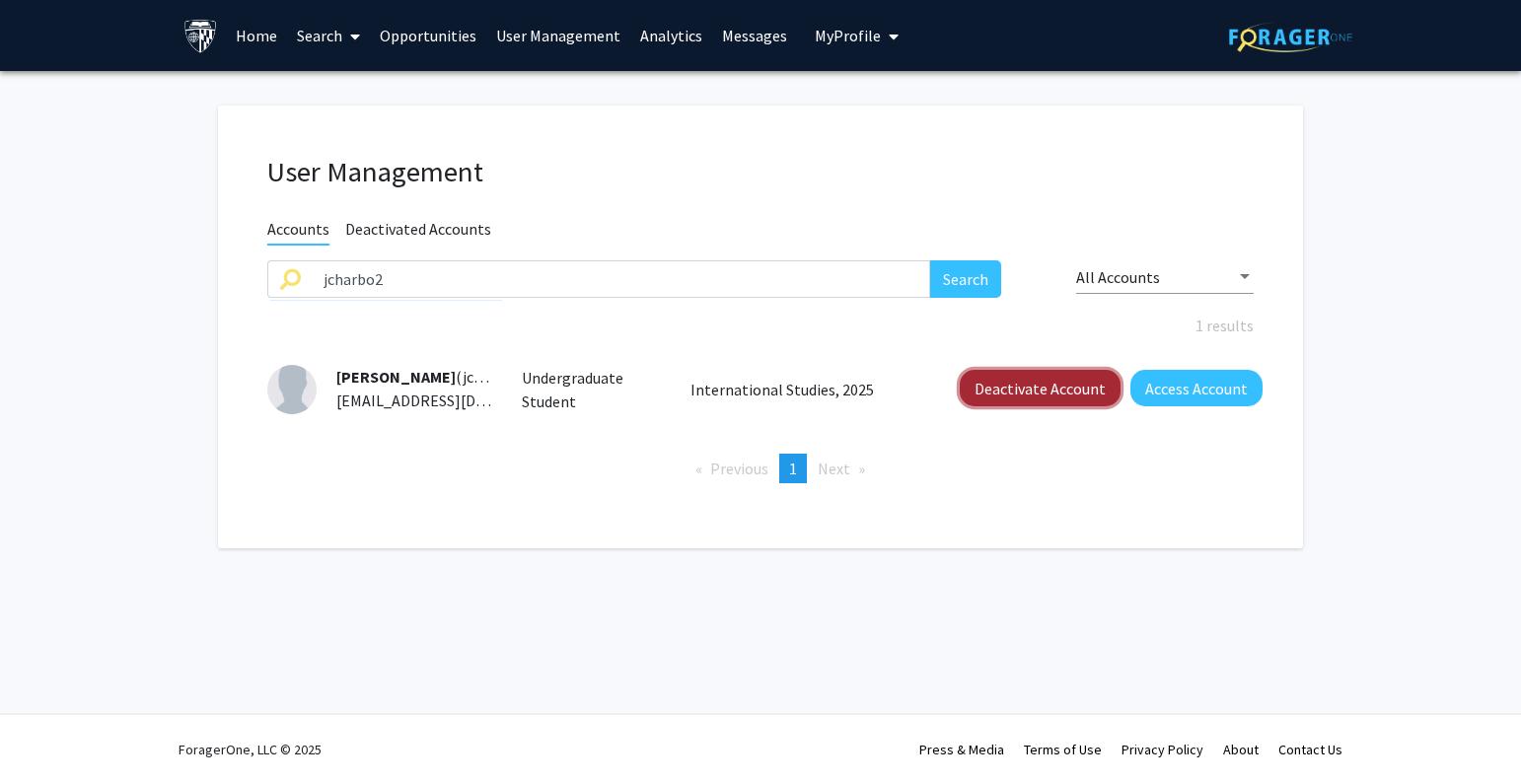 click on "Deactivate Account" 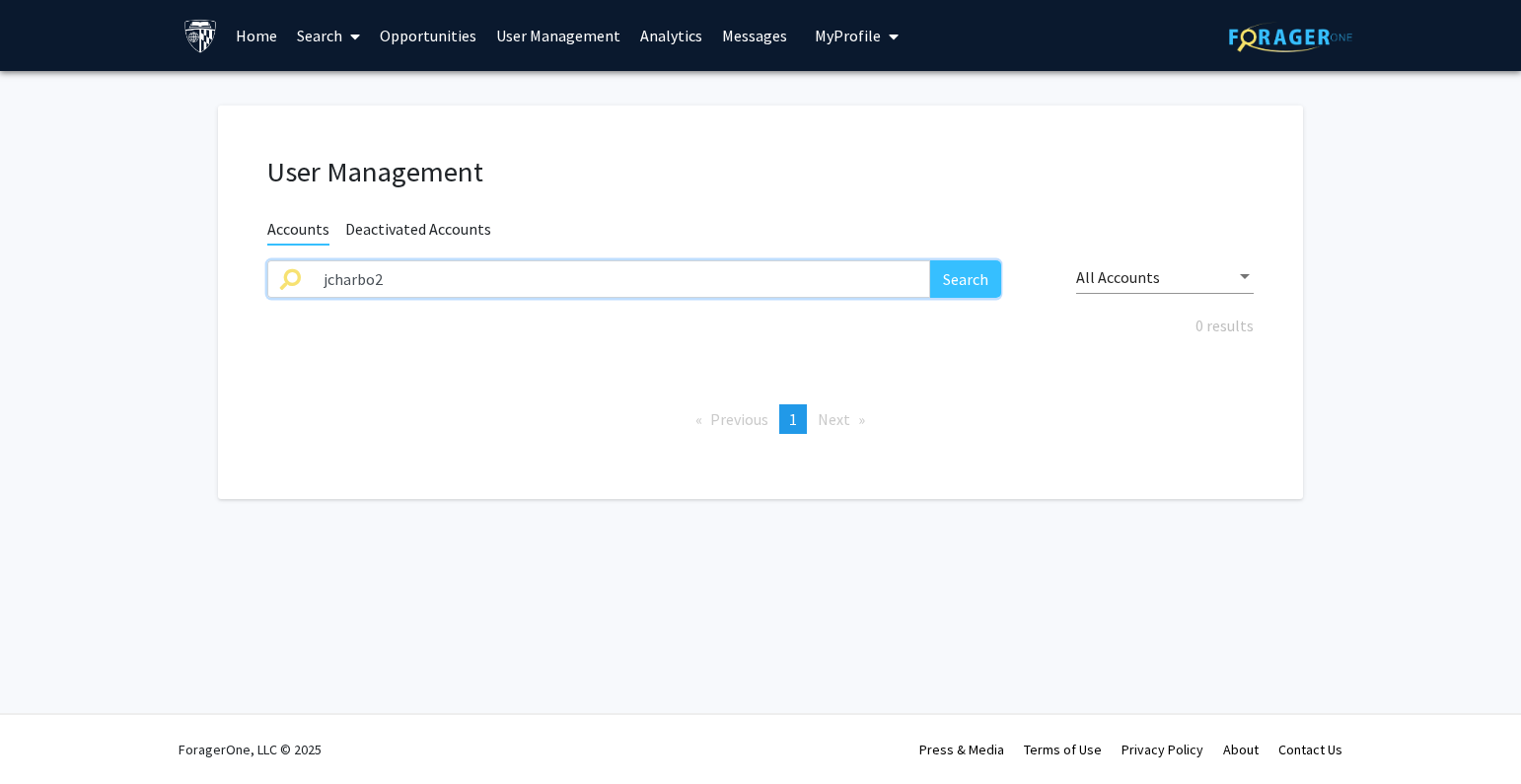 drag, startPoint x: 407, startPoint y: 280, endPoint x: 181, endPoint y: 284, distance: 226.0354 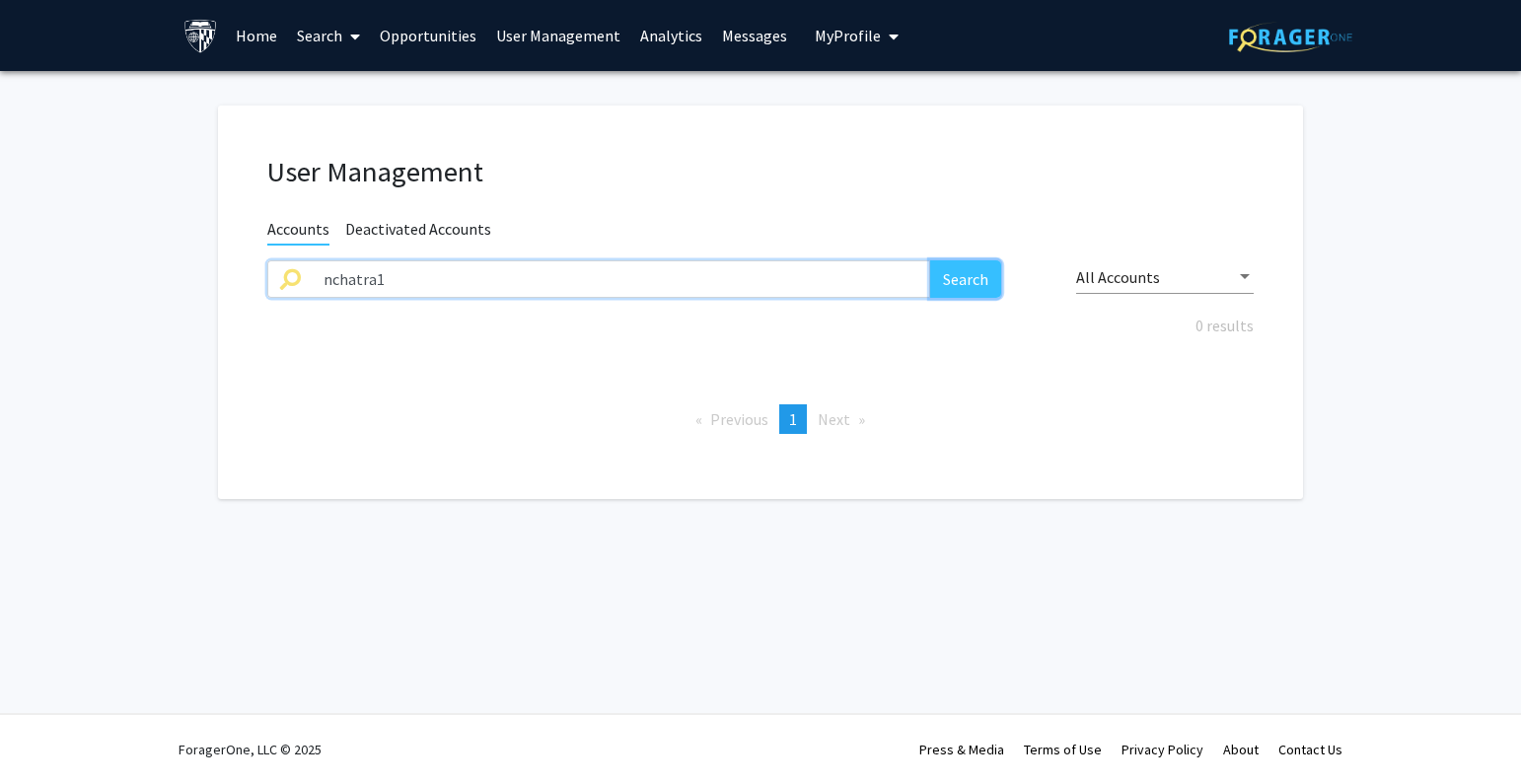 click on "Search" 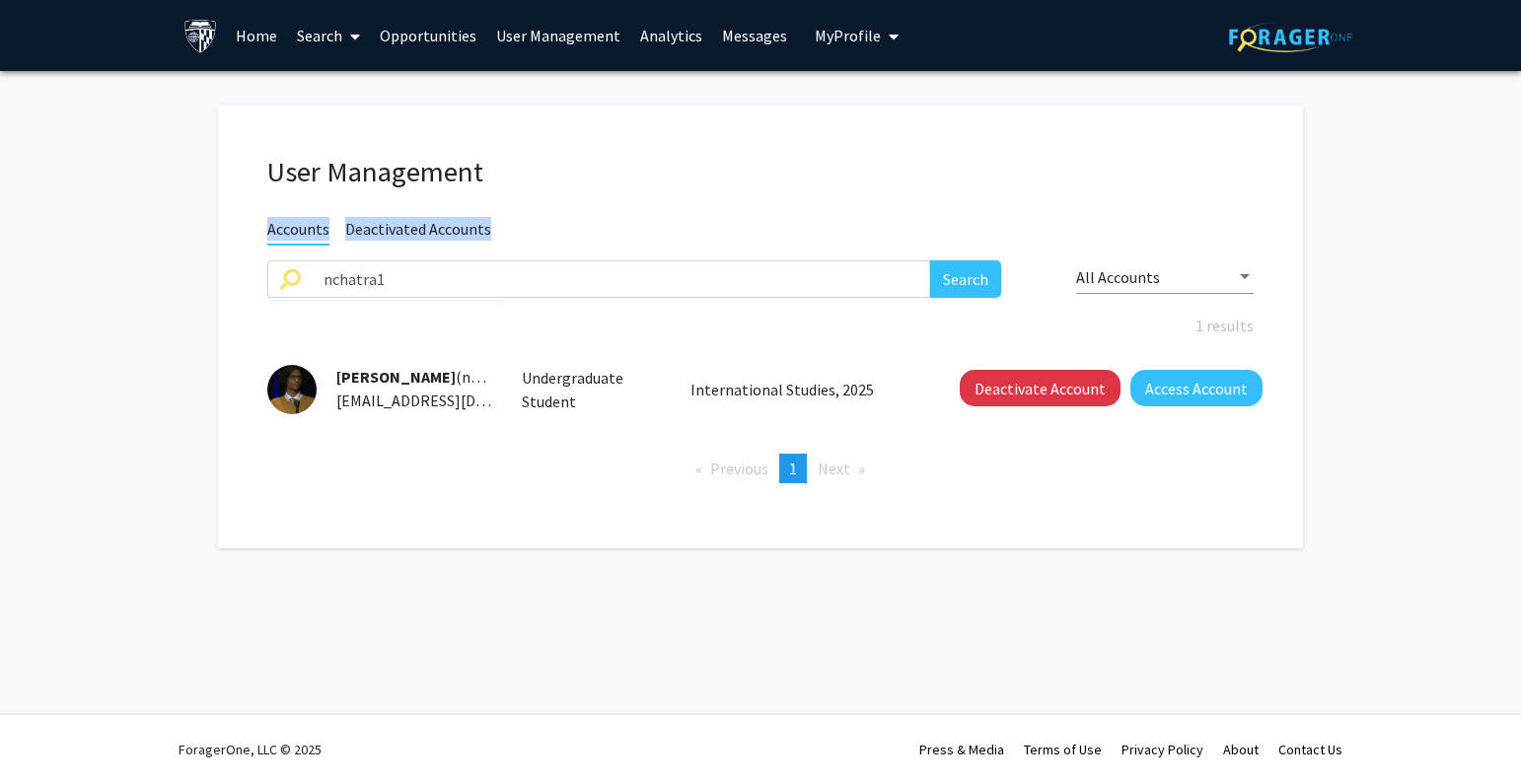 click on "User Management Accounts Deactivated Accounts nchatra1 Search All Accounts 1 results  Nihal Chatra  (nchatra1) nchatra1@jhu.edu  Undergraduate Student   International Studies, 2025   Deactivate Account   Access Account   Previous  page  1 / 1  You're on page  1  Next  page" 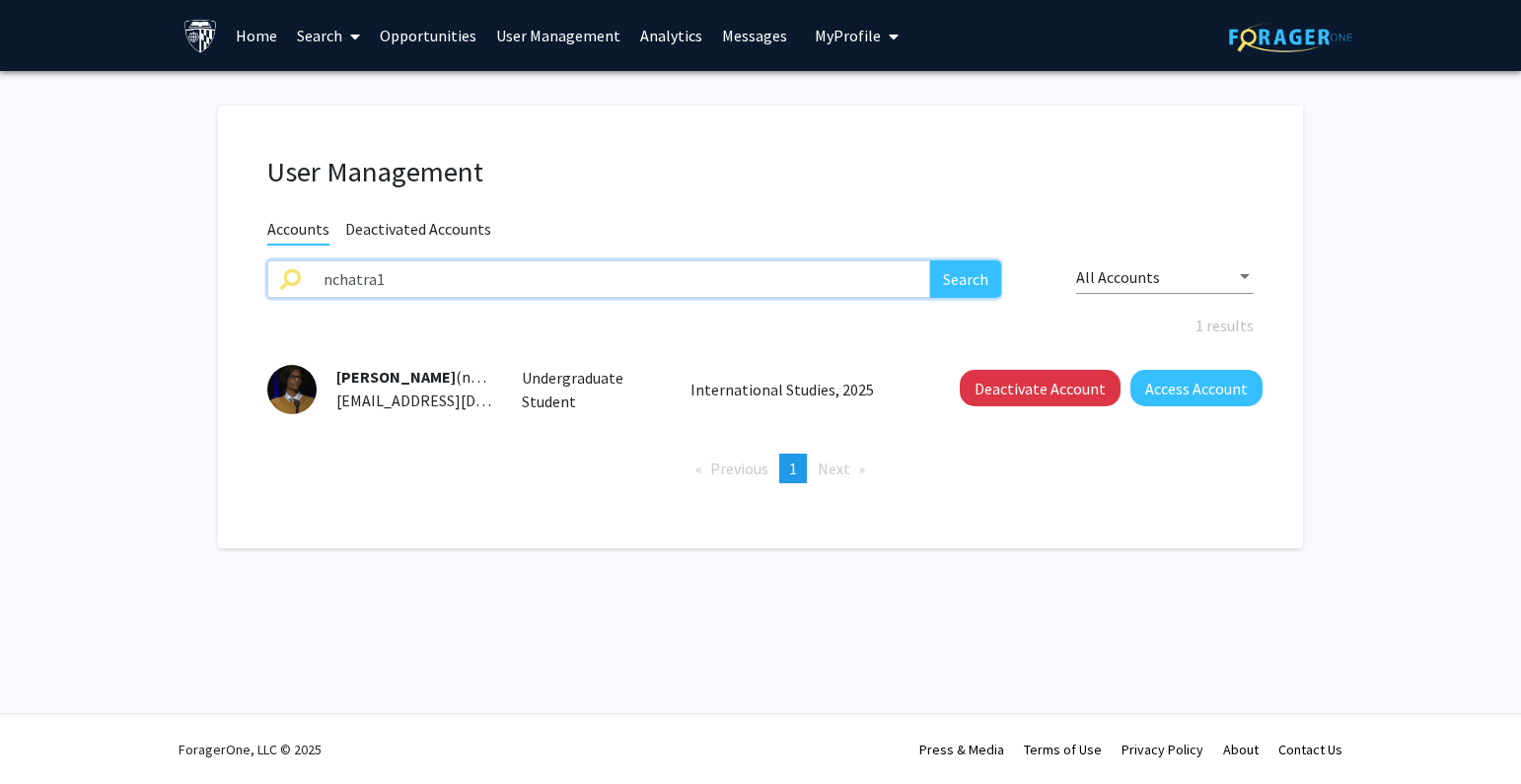 drag, startPoint x: 397, startPoint y: 275, endPoint x: 188, endPoint y: 275, distance: 209 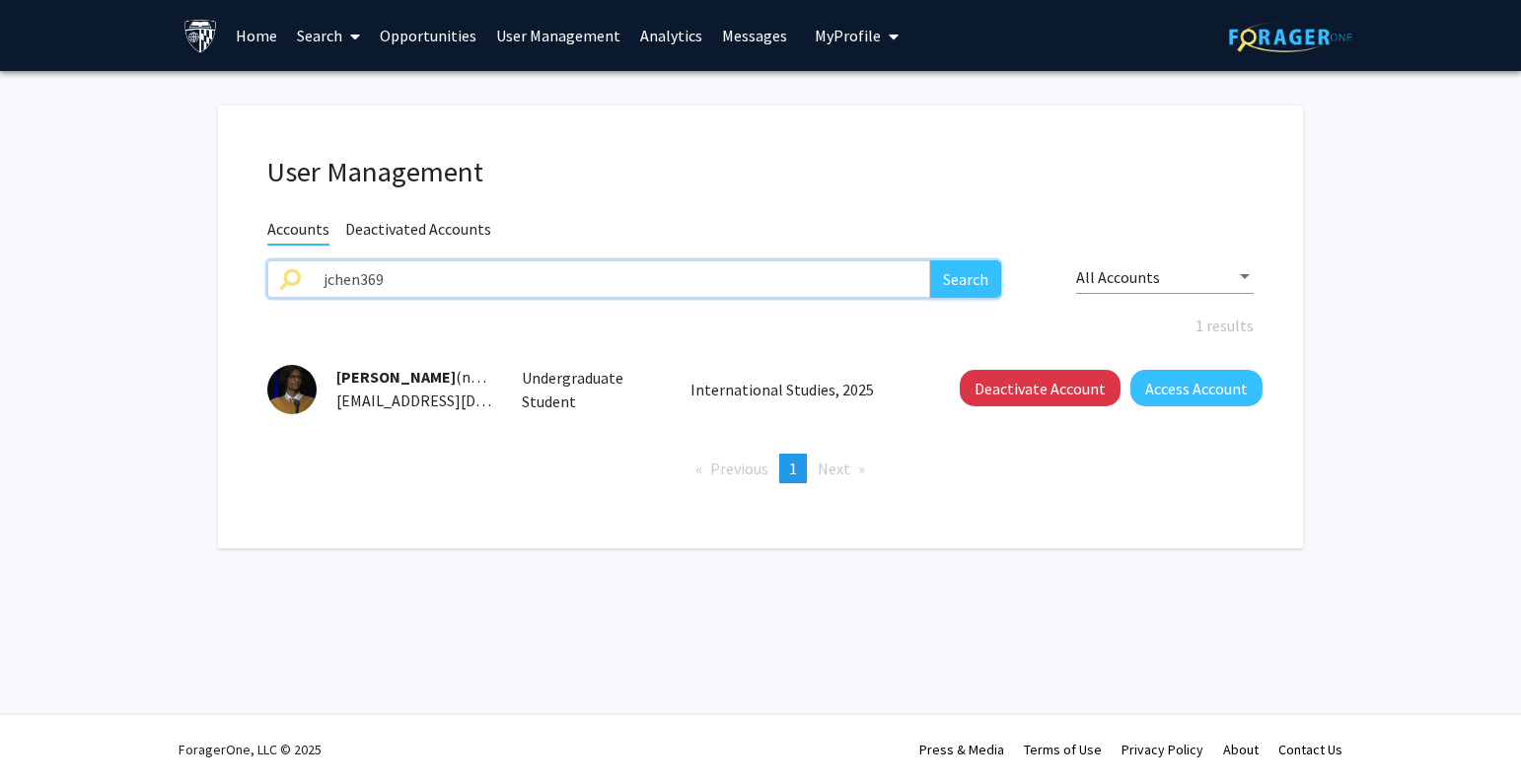 type on "jchen369" 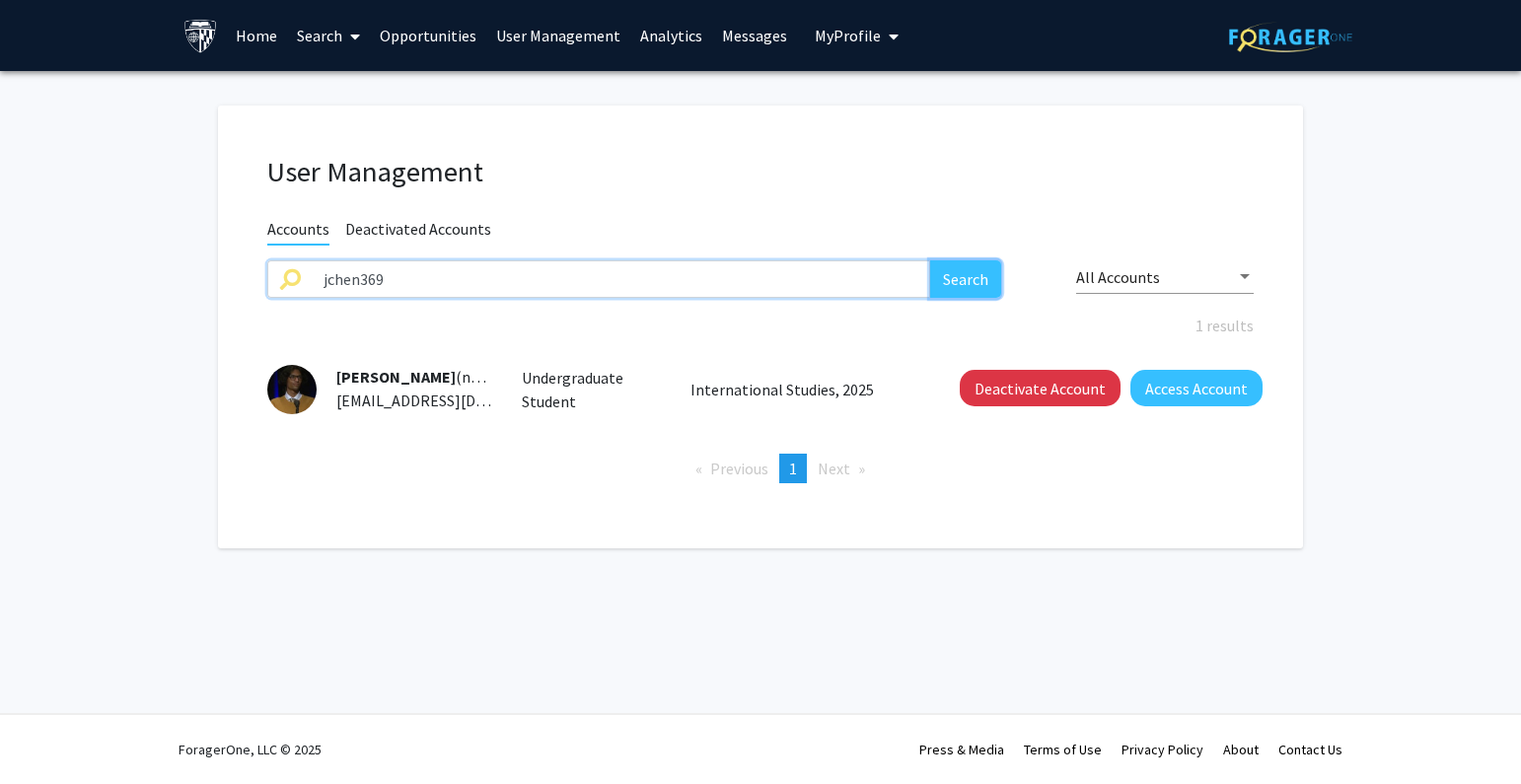 click on "Search" 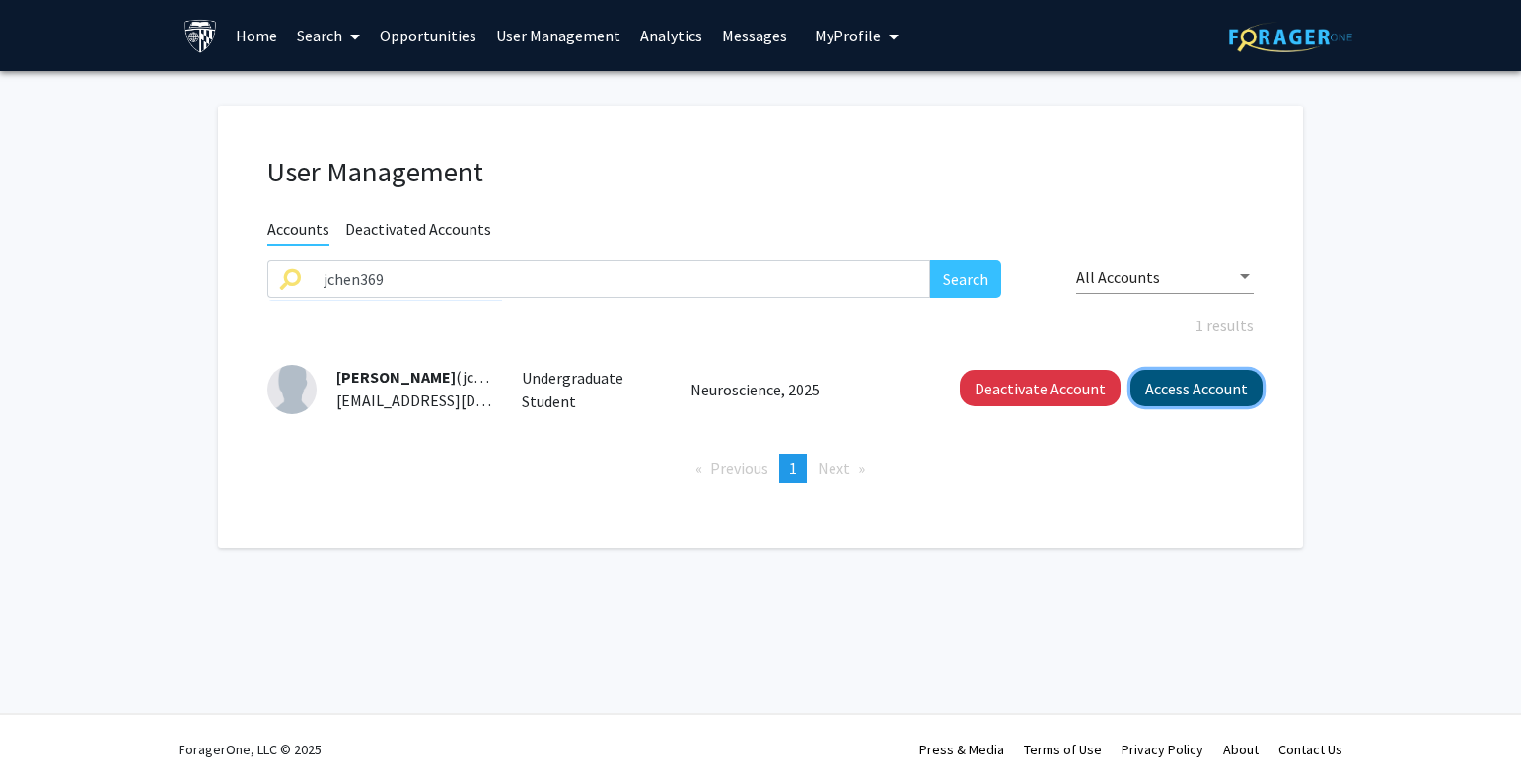 click on "Access Account" 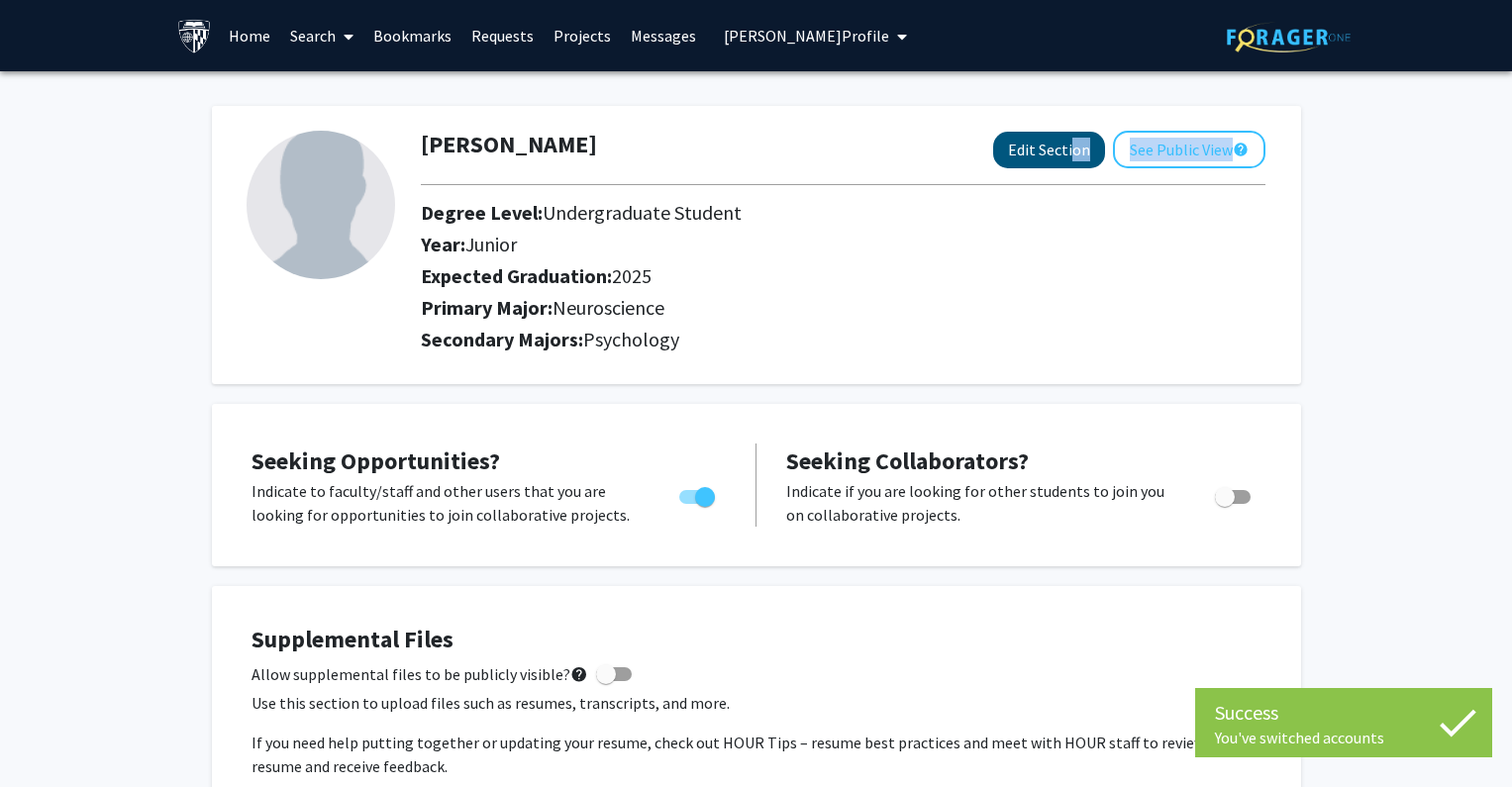 click on "Jenny Chen  Edit Section  See Public View  help  Degree Level:   Undergraduate Student   Year:   Junior   Expected Graduation:   2025   Primary Major:  Neuroscience  Secondary Majors:  Psychology" 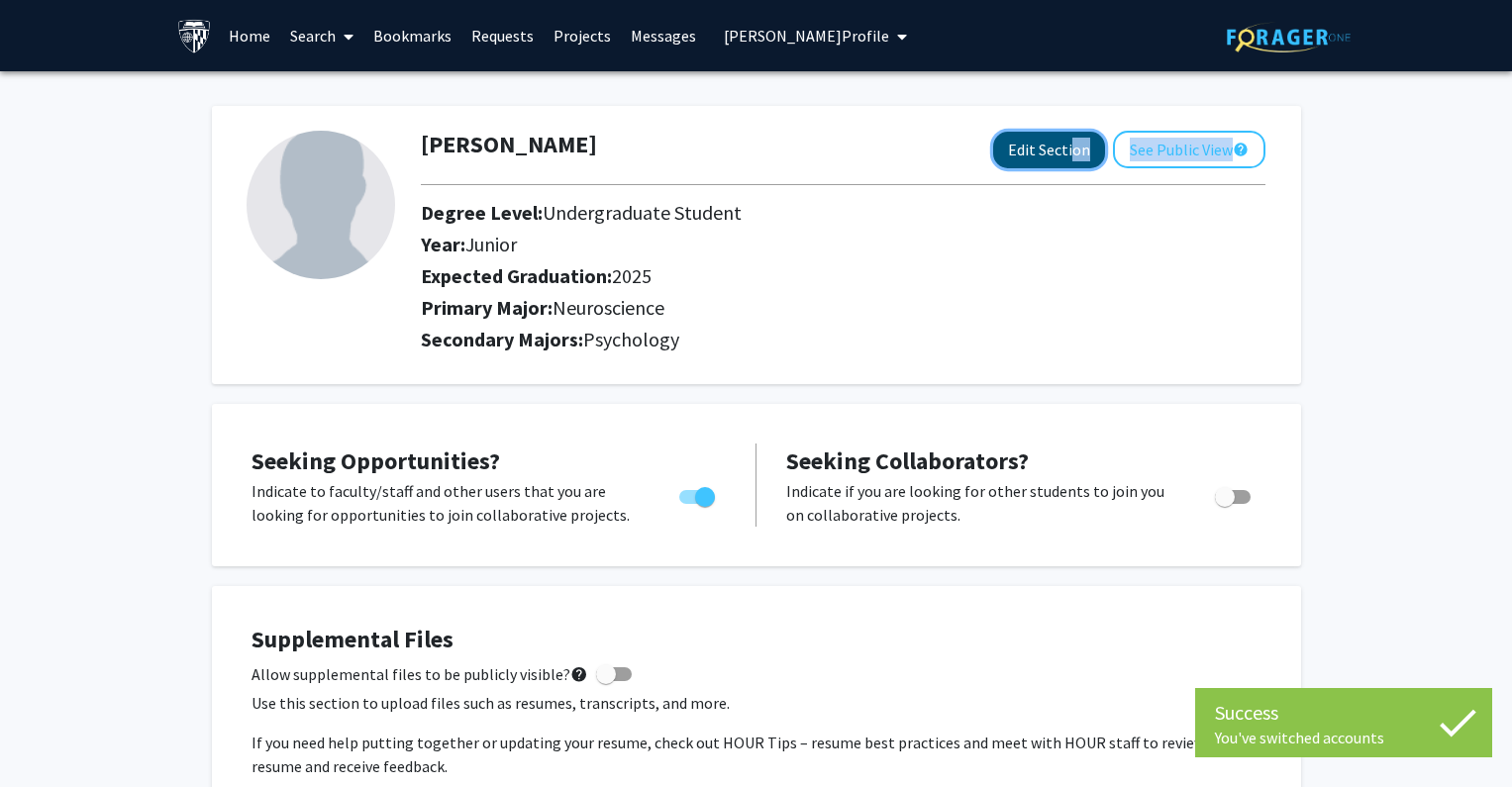 click on "Edit Section" 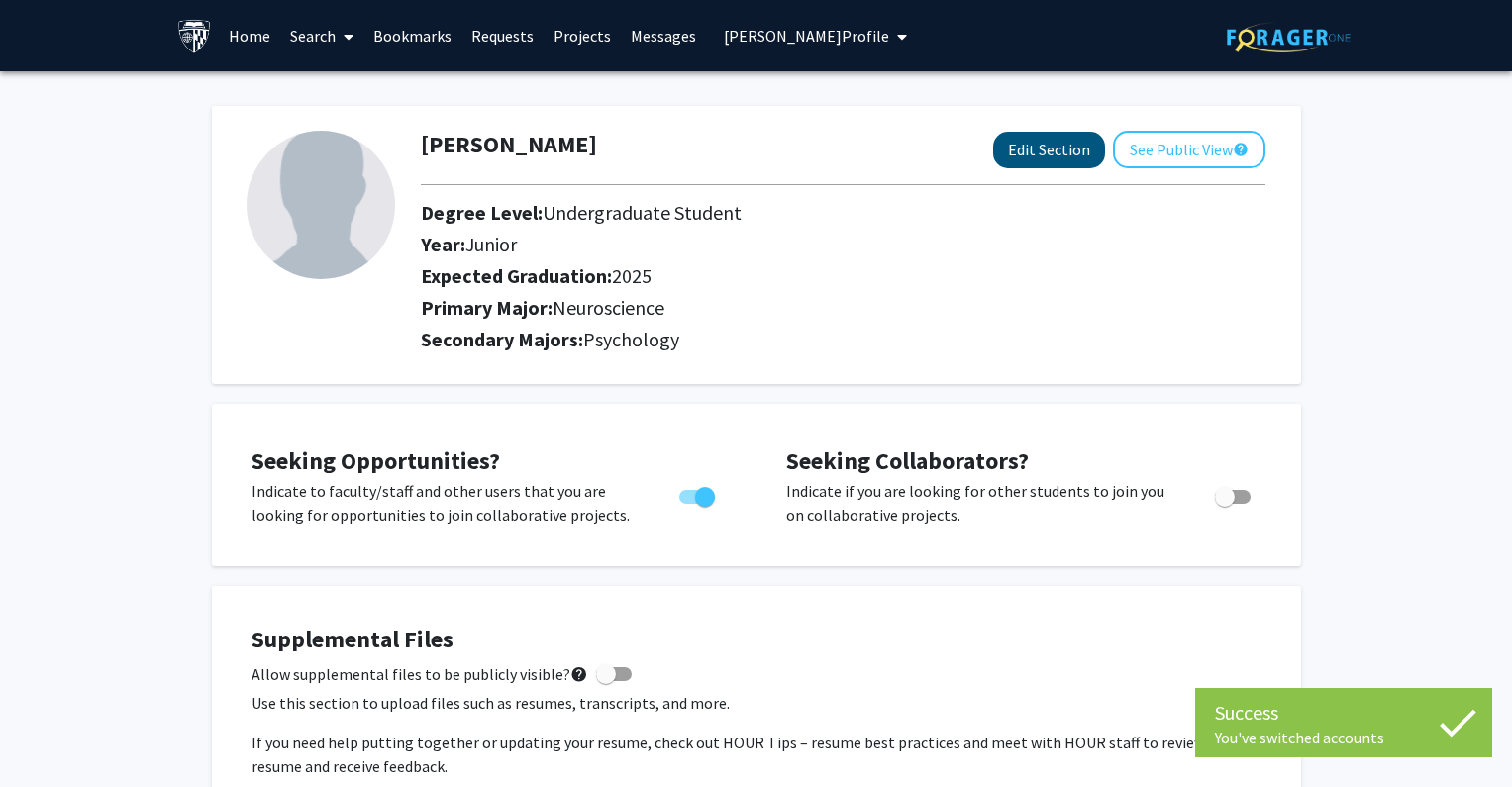 select on "junior" 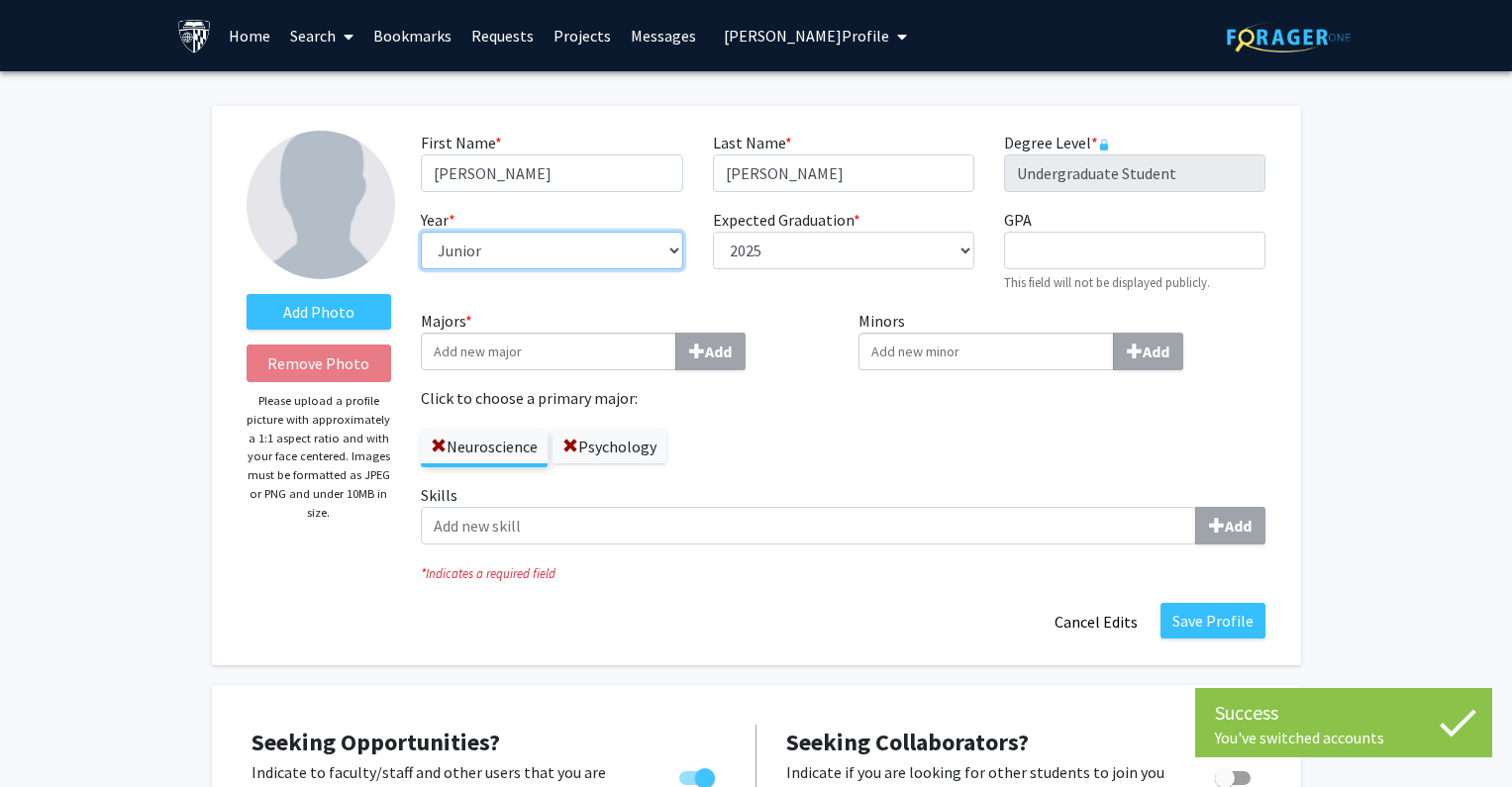 click on "---  First-year   Sophomore   Junior   Senior   Postbaccalaureate Certificate" at bounding box center [552, 250] 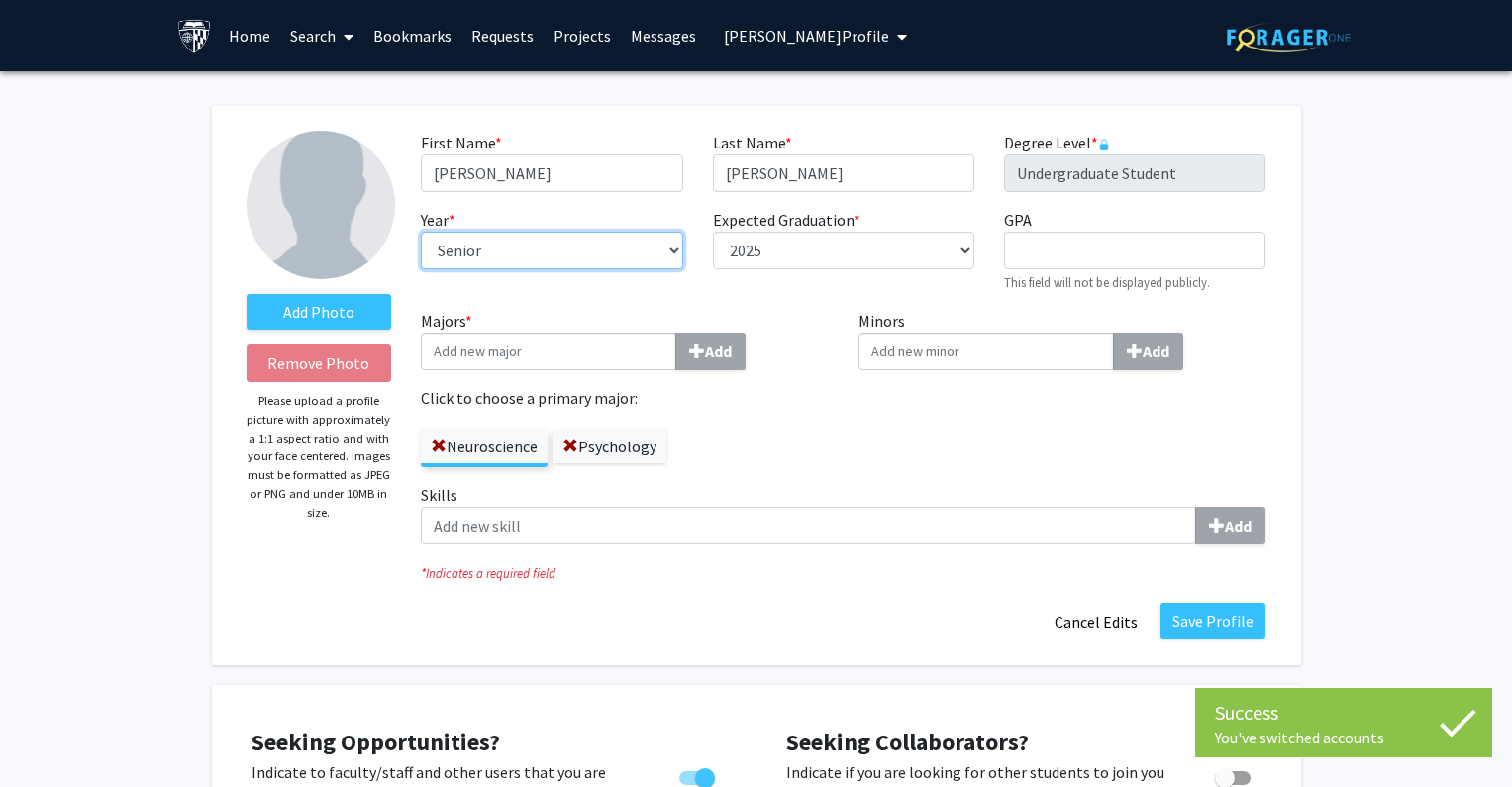 click on "---  First-year   Sophomore   Junior   Senior   Postbaccalaureate Certificate" at bounding box center (552, 250) 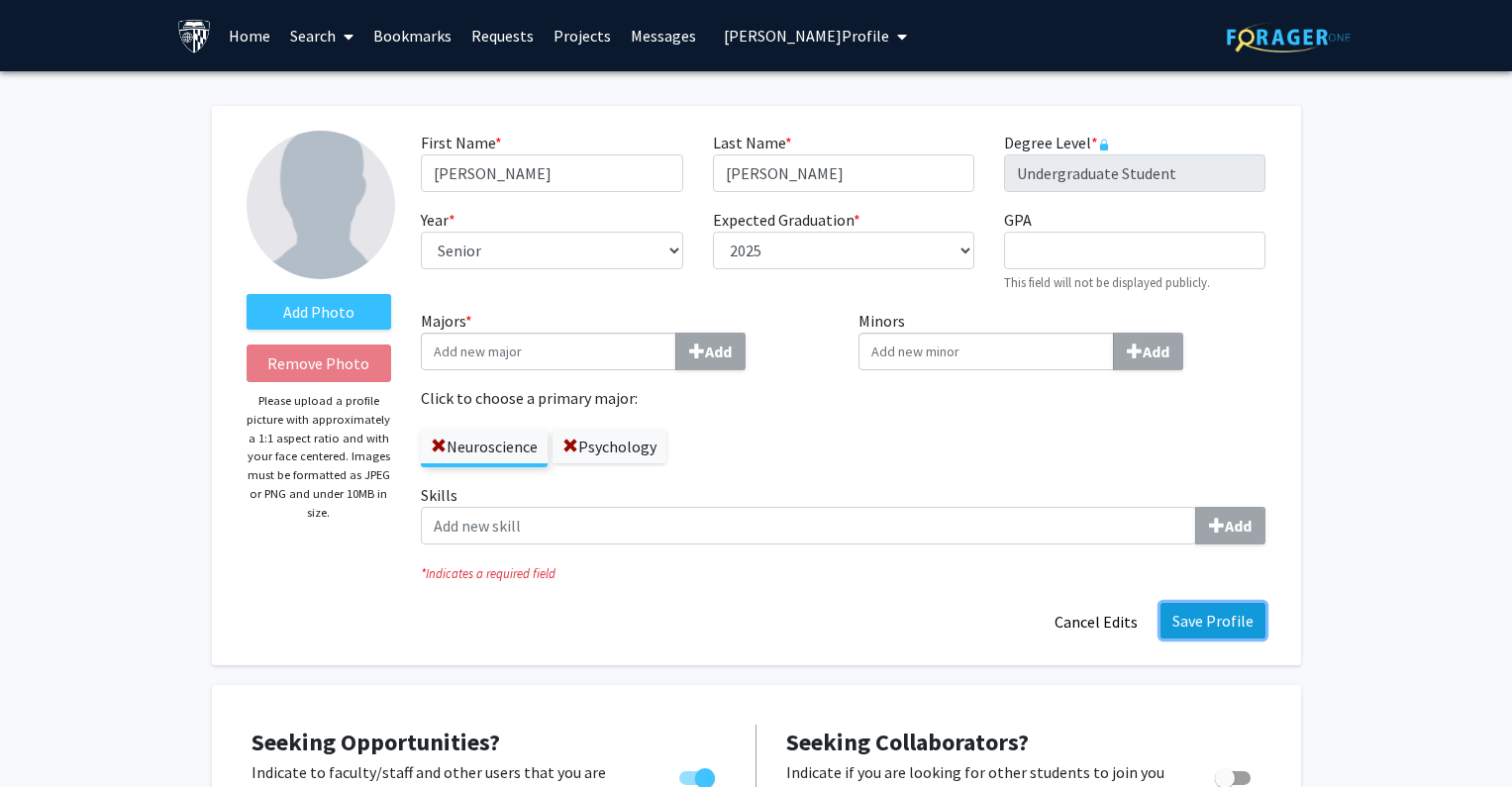 click on "Save Profile" 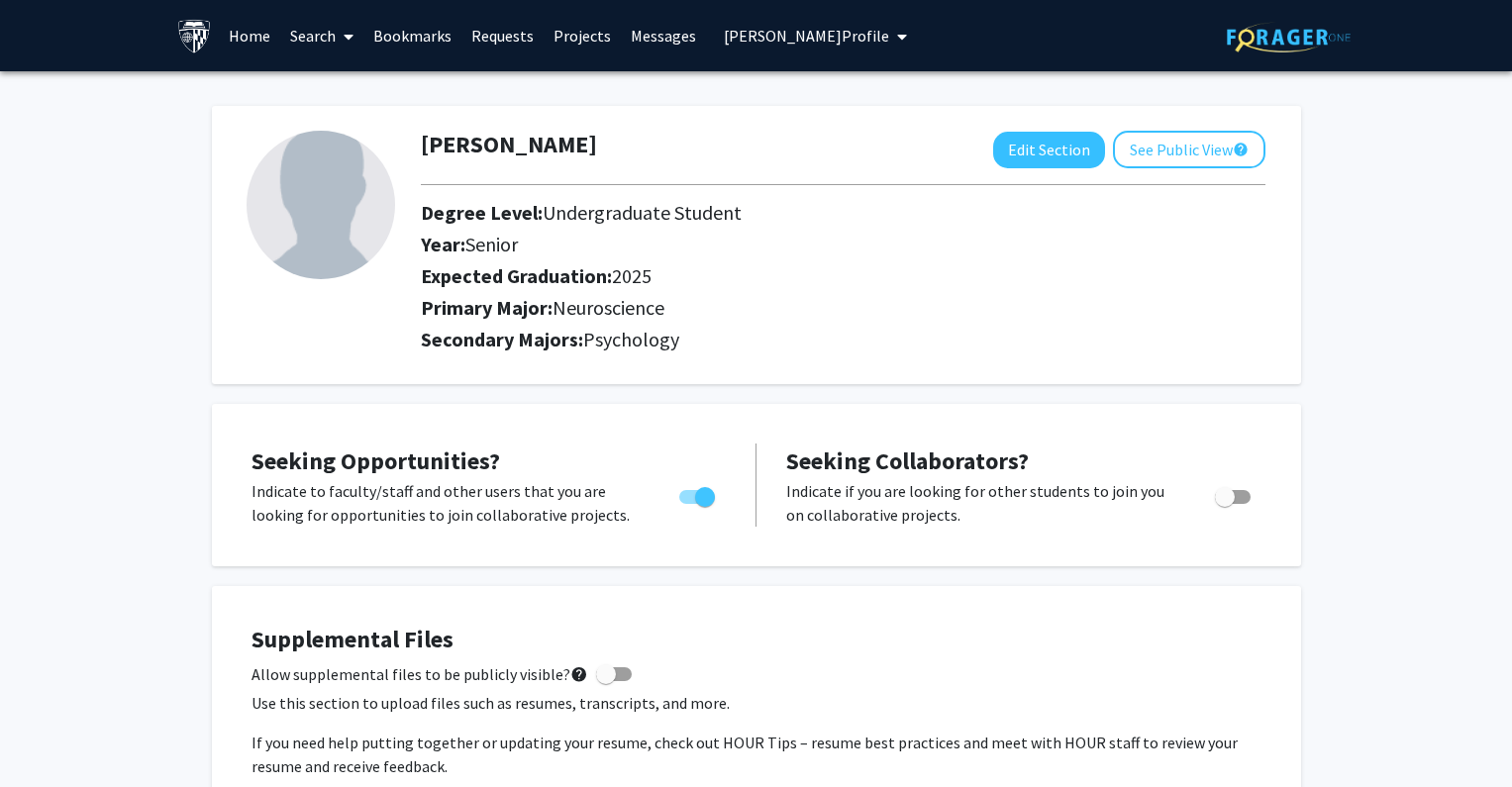 click on "Jenny Chen's   Profile" at bounding box center (806, 36) 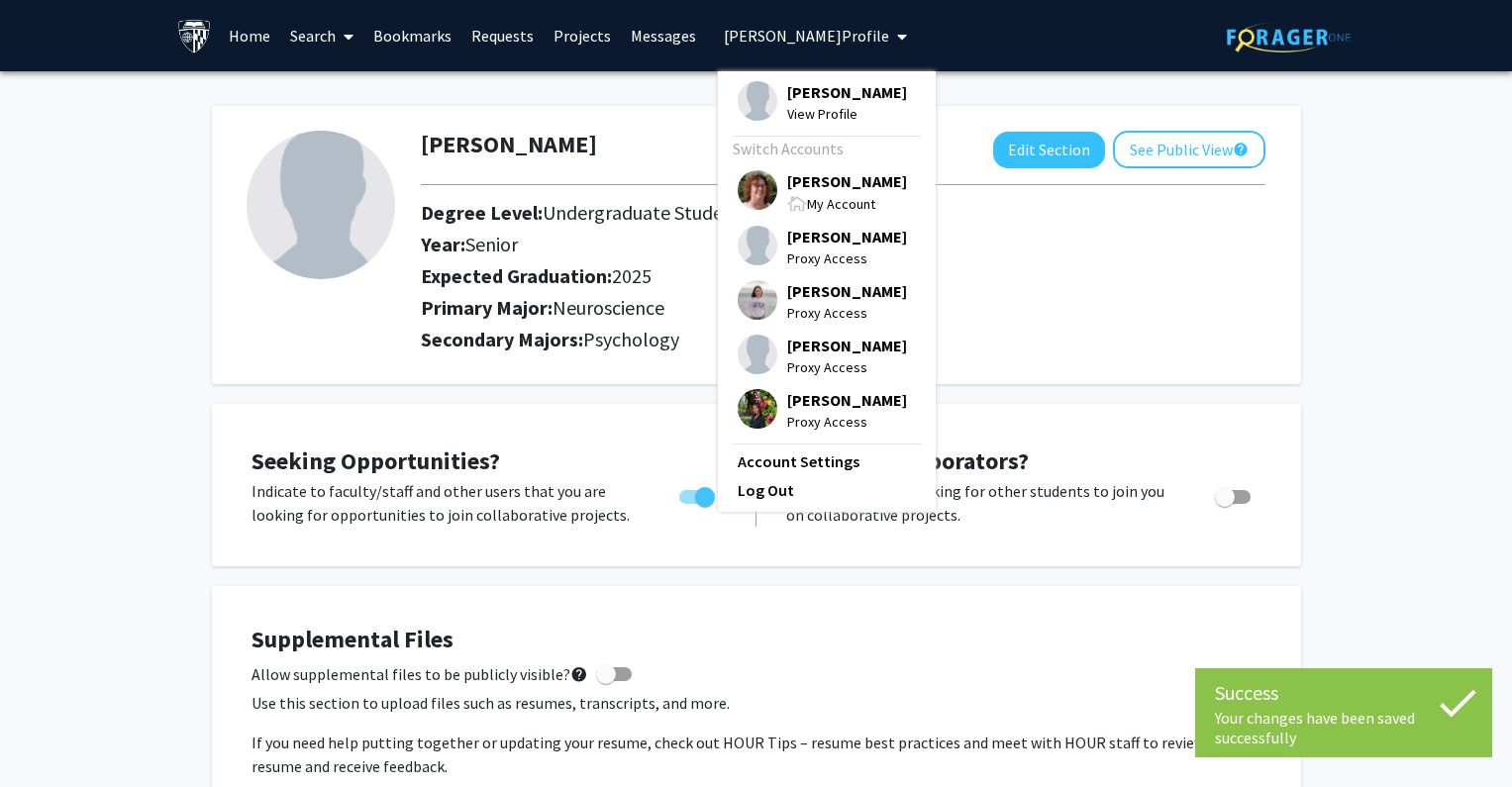 click on "Tracy Smith" at bounding box center [847, 181] 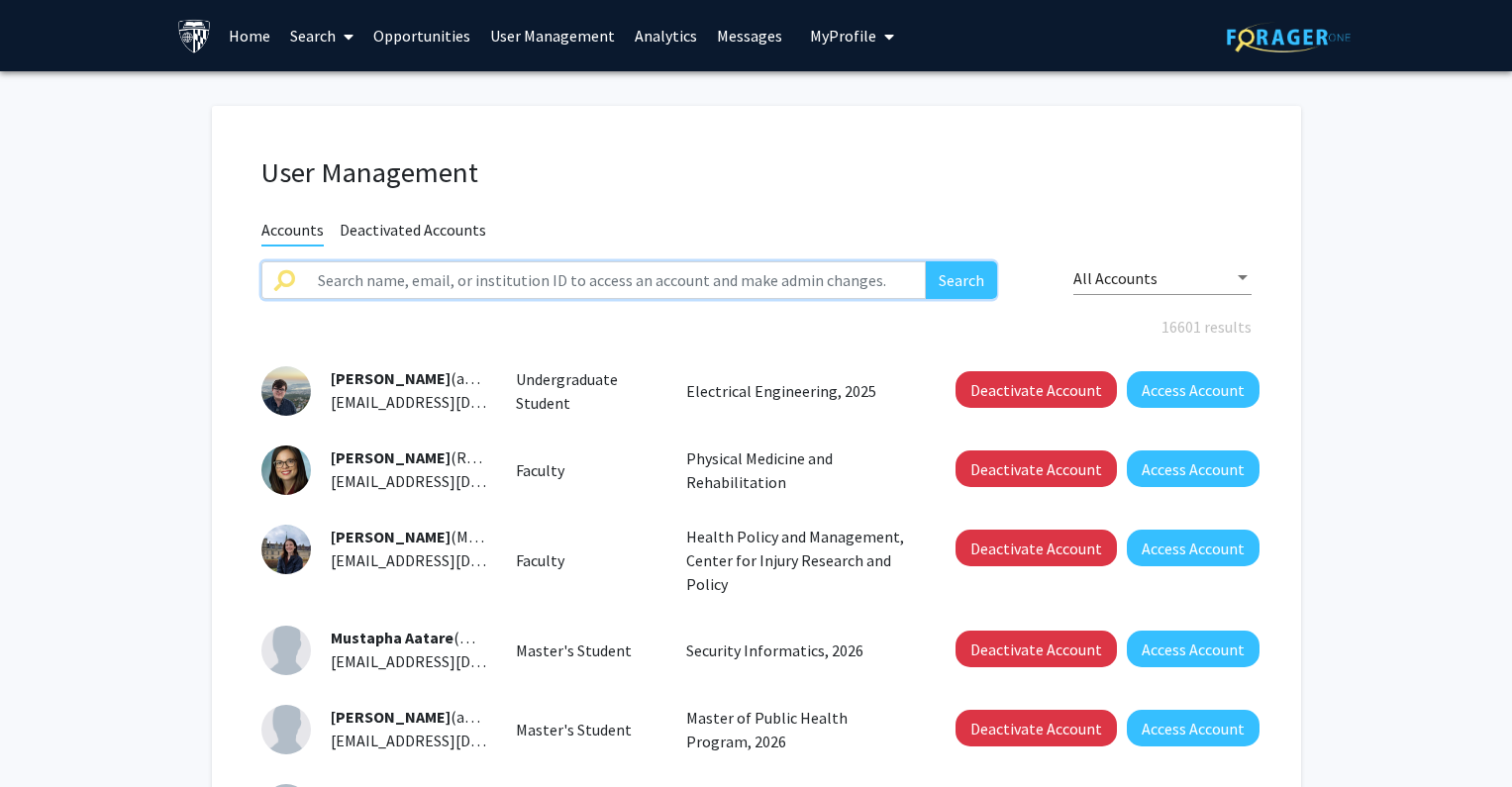 click 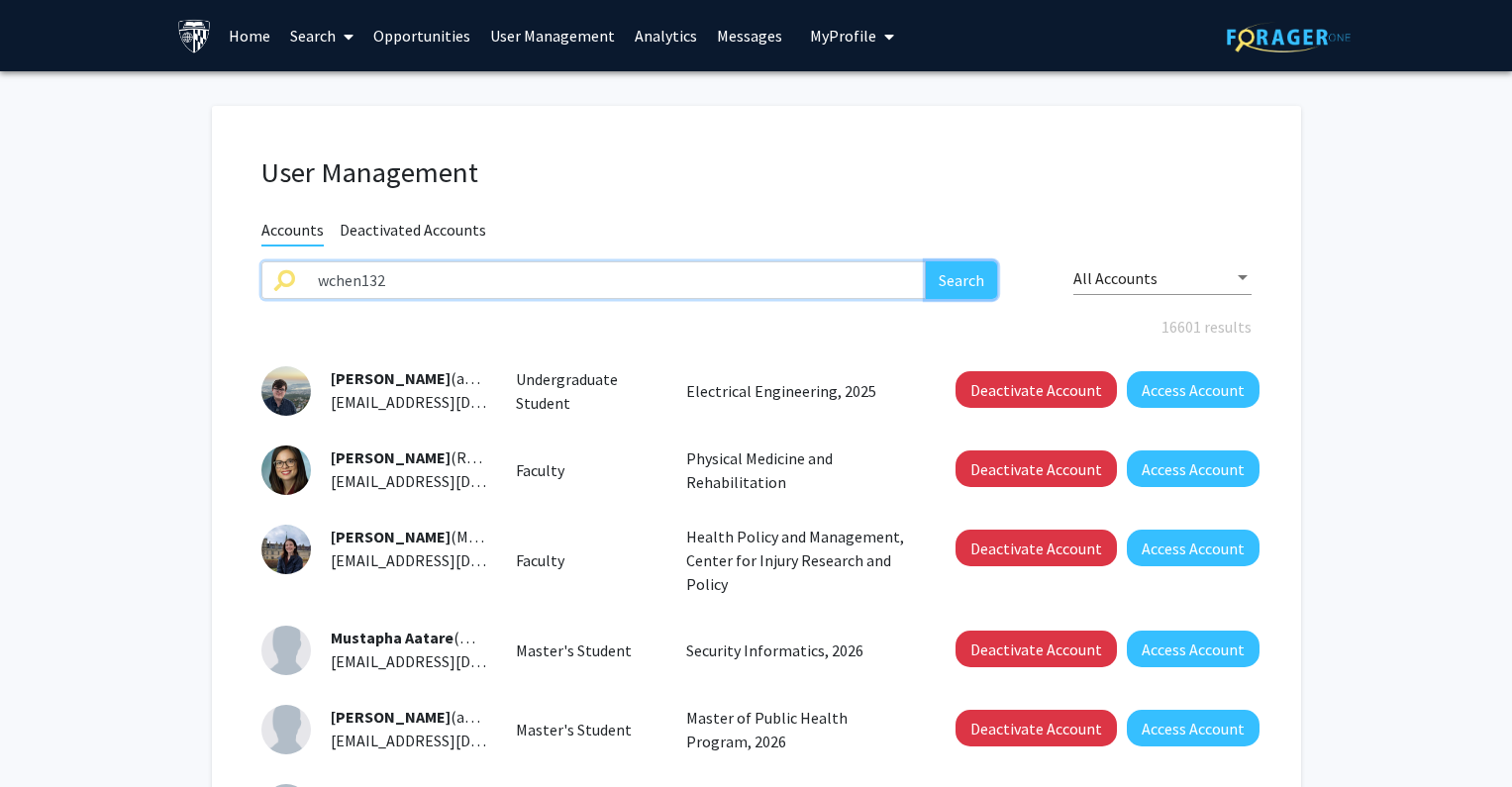 click on "Search" 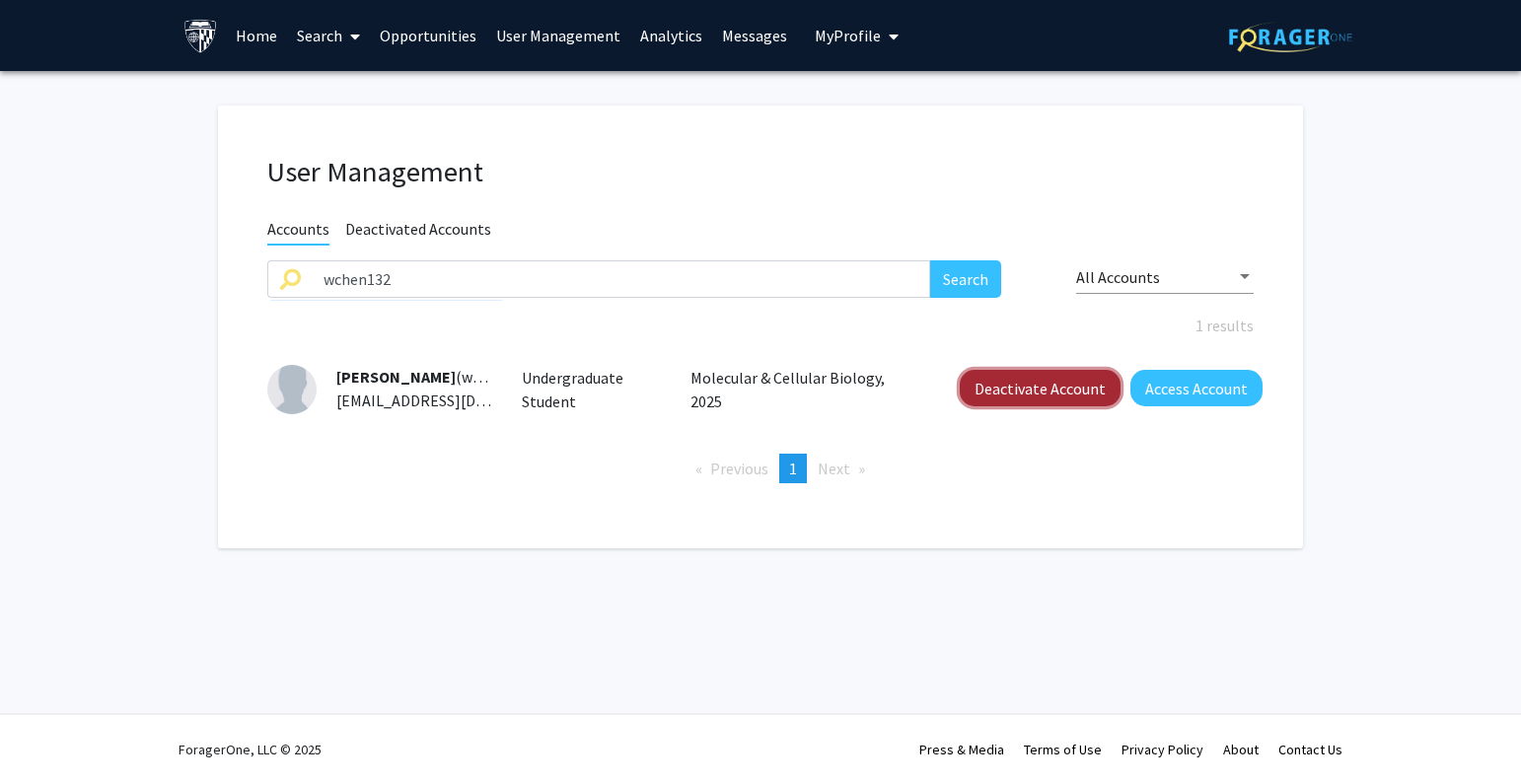 click on "Deactivate Account" 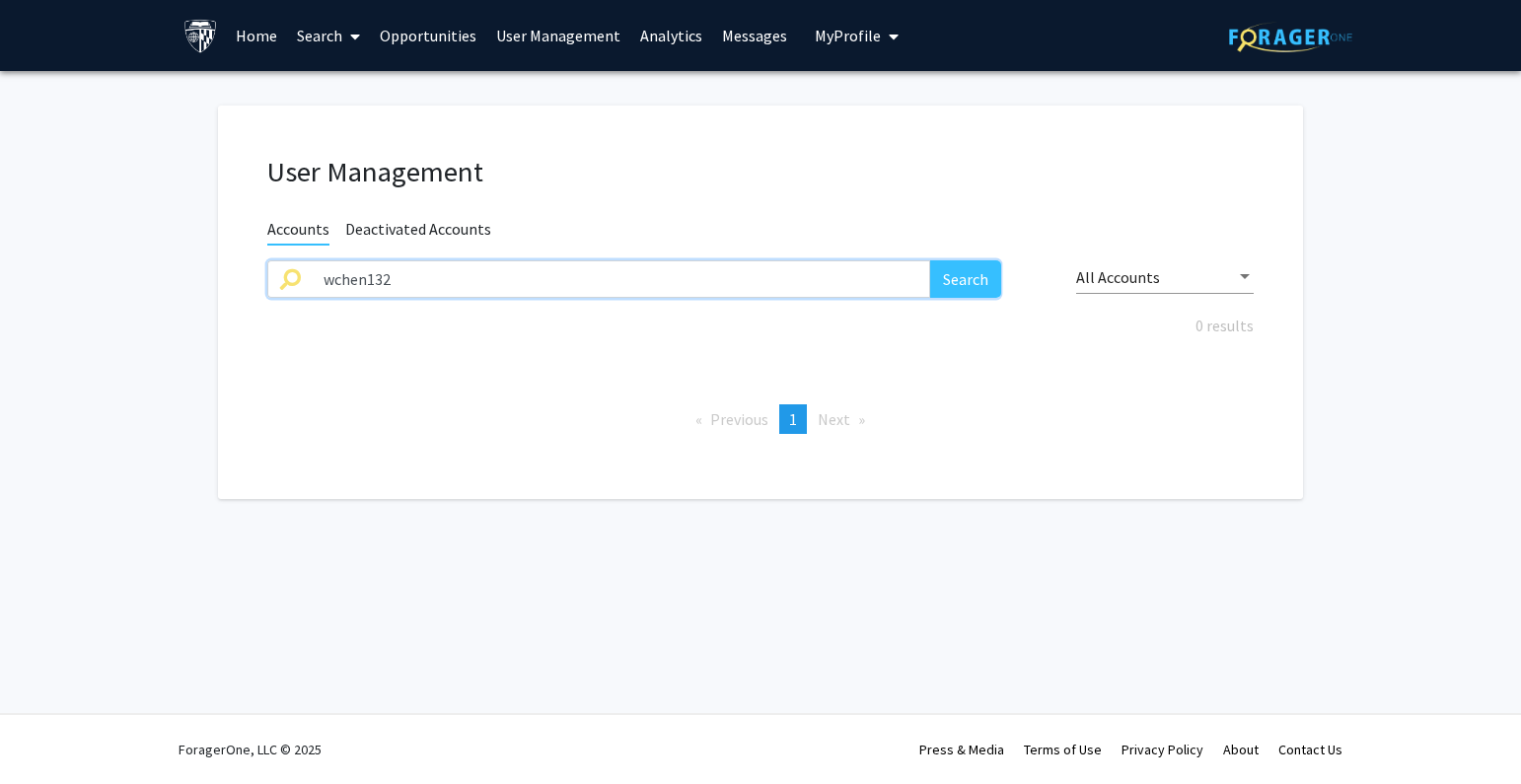 drag, startPoint x: 422, startPoint y: 288, endPoint x: 224, endPoint y: 288, distance: 198 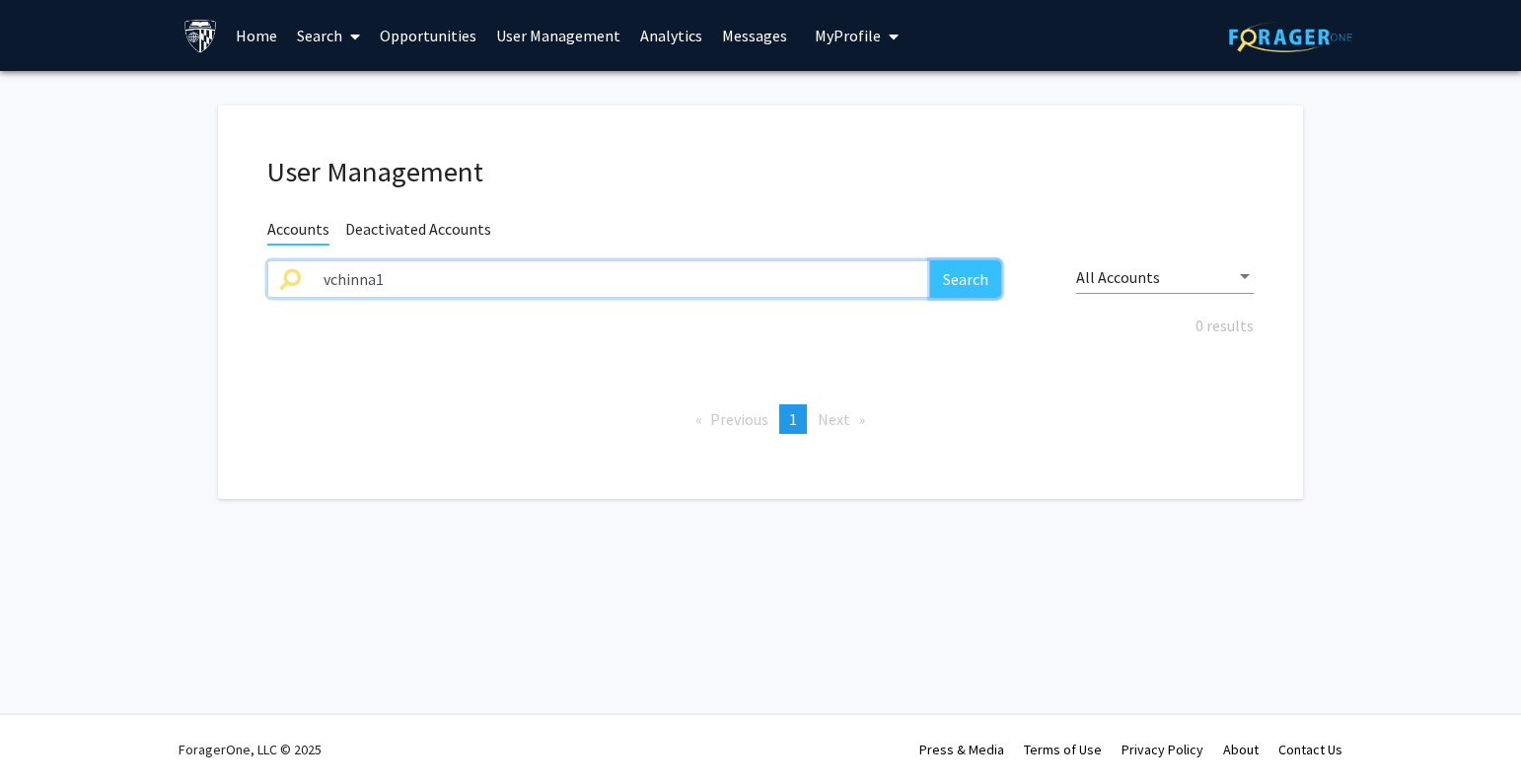 click on "Search" 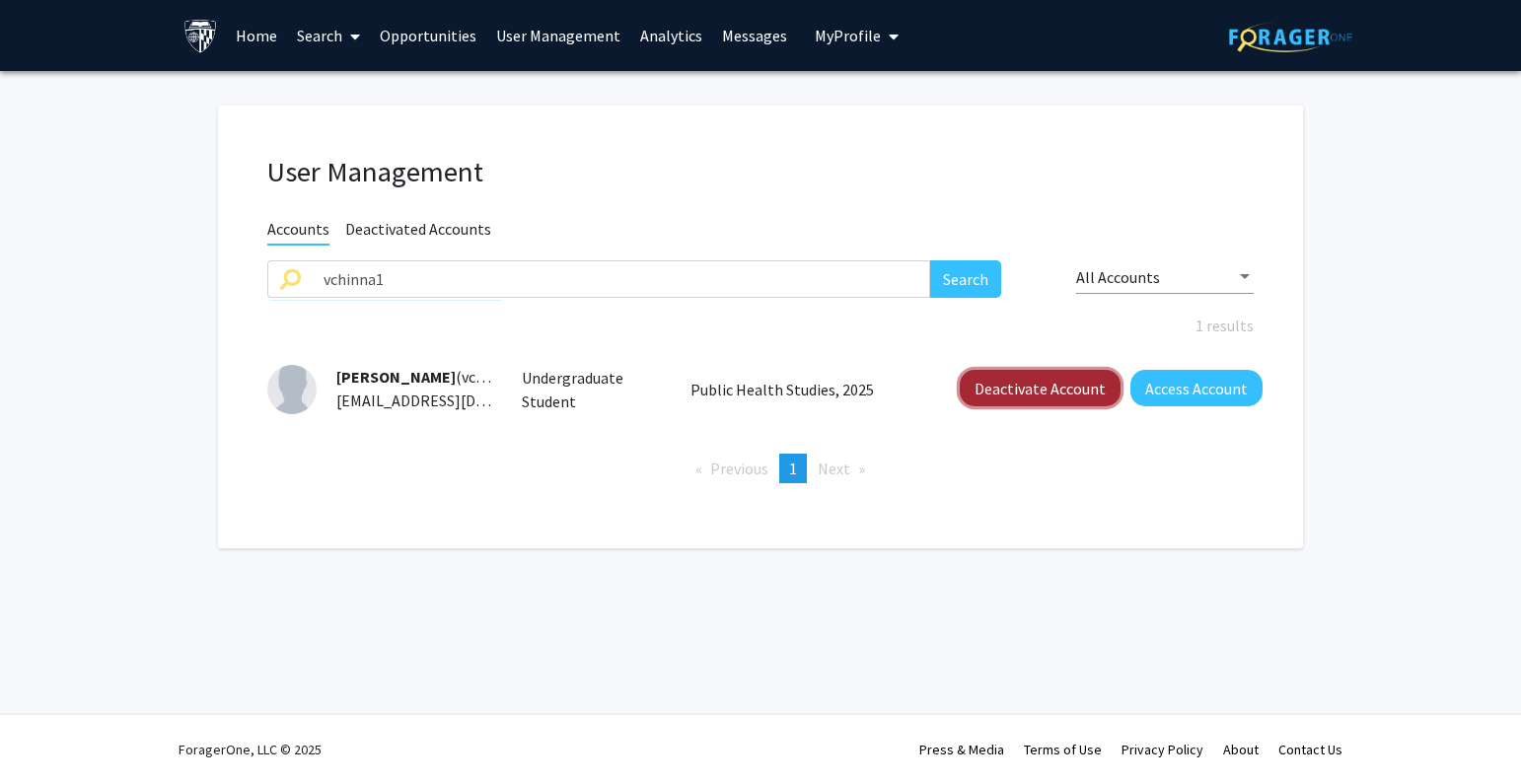 click on "Deactivate Account" 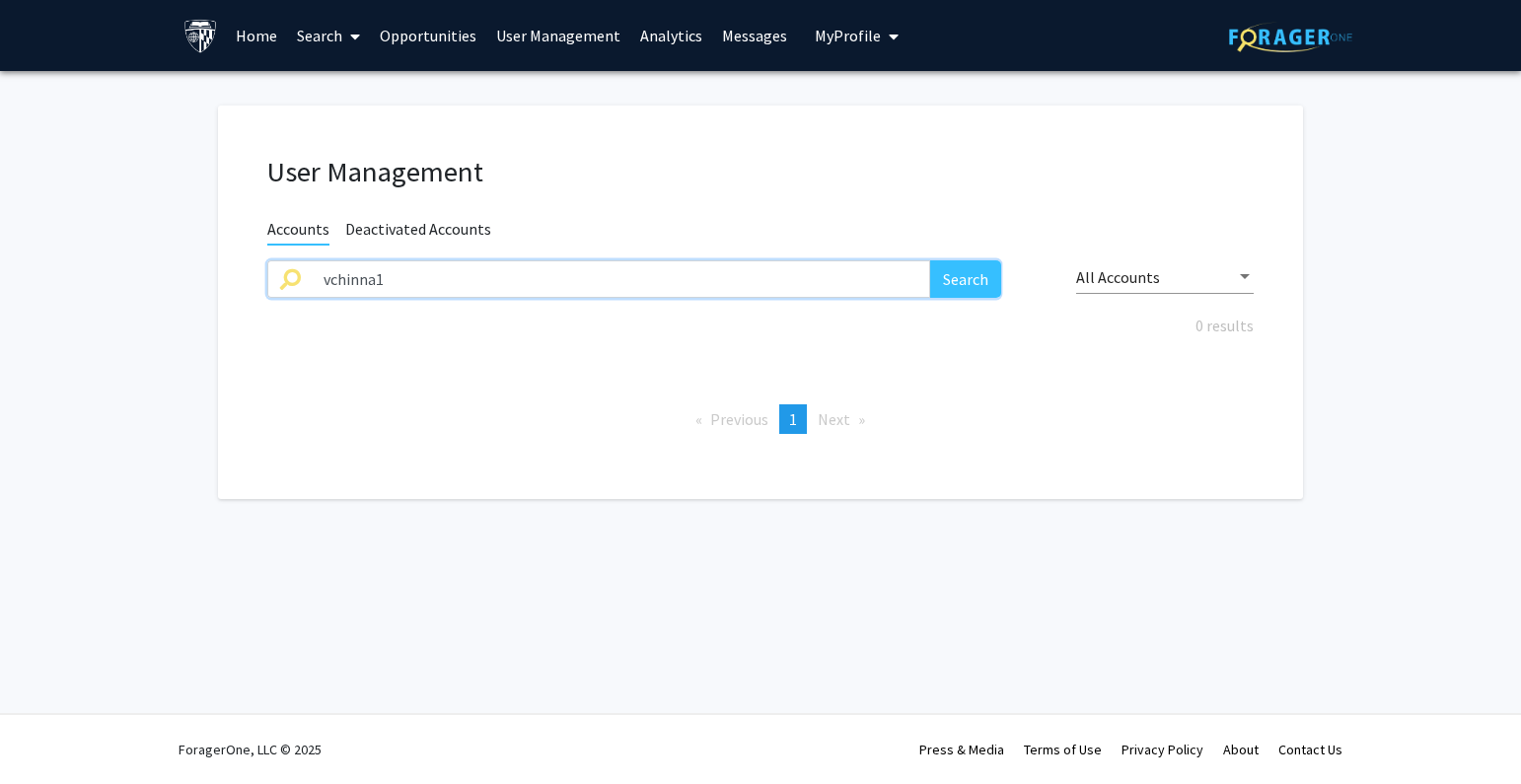 drag, startPoint x: 440, startPoint y: 283, endPoint x: 180, endPoint y: 288, distance: 260.04807 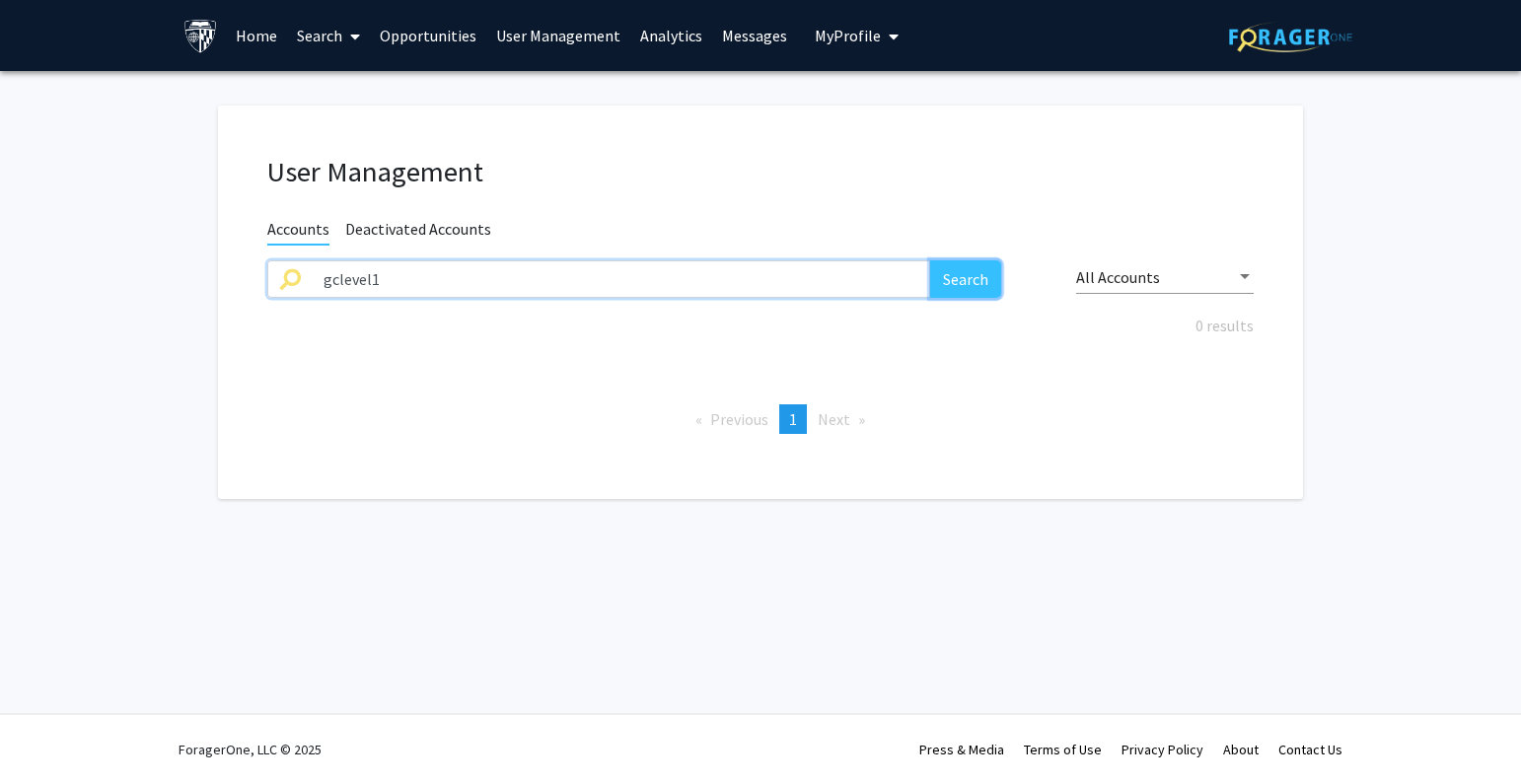 click on "Search" 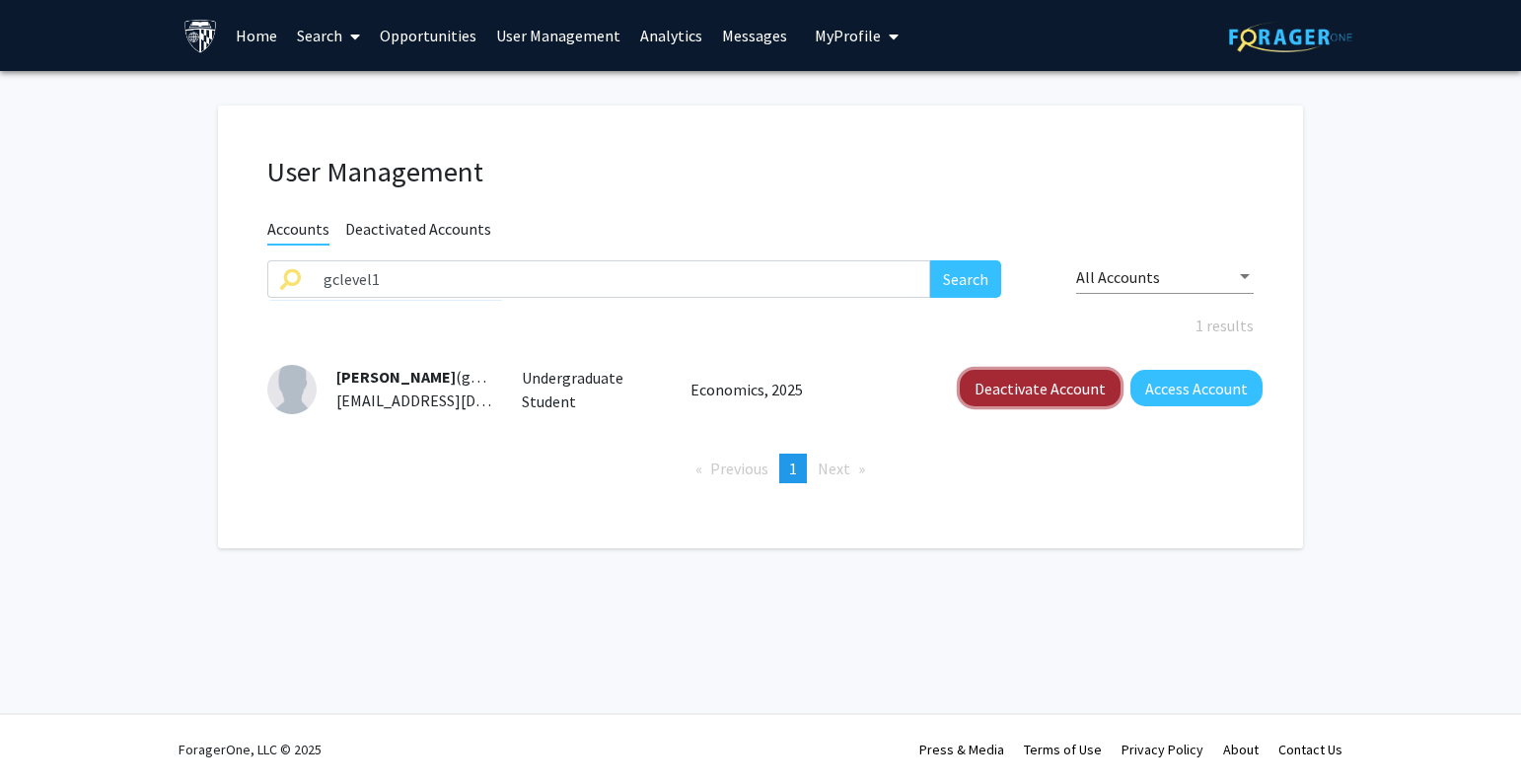 click on "Deactivate Account" 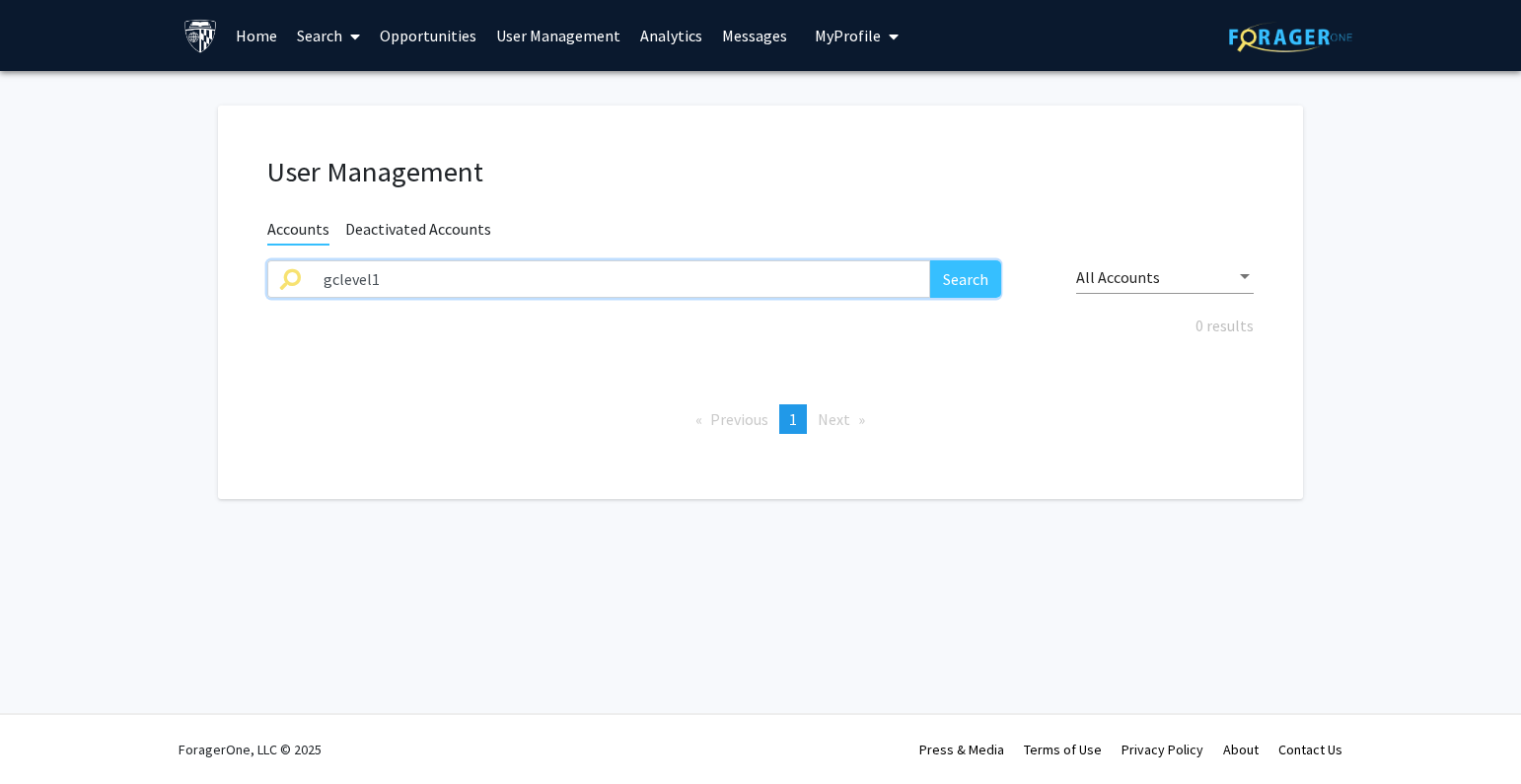 drag, startPoint x: 550, startPoint y: 281, endPoint x: 171, endPoint y: 279, distance: 379.0053 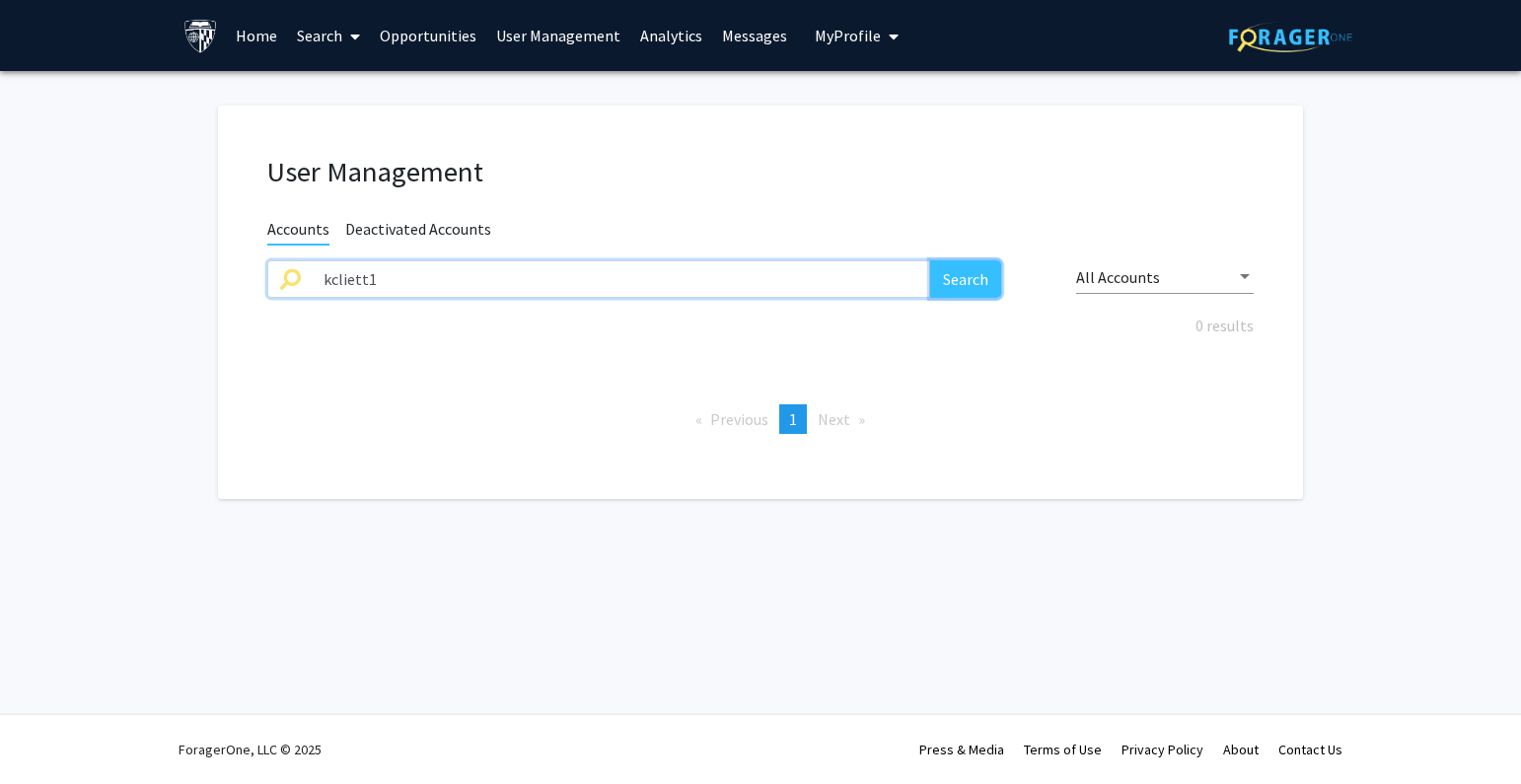 click on "Search" 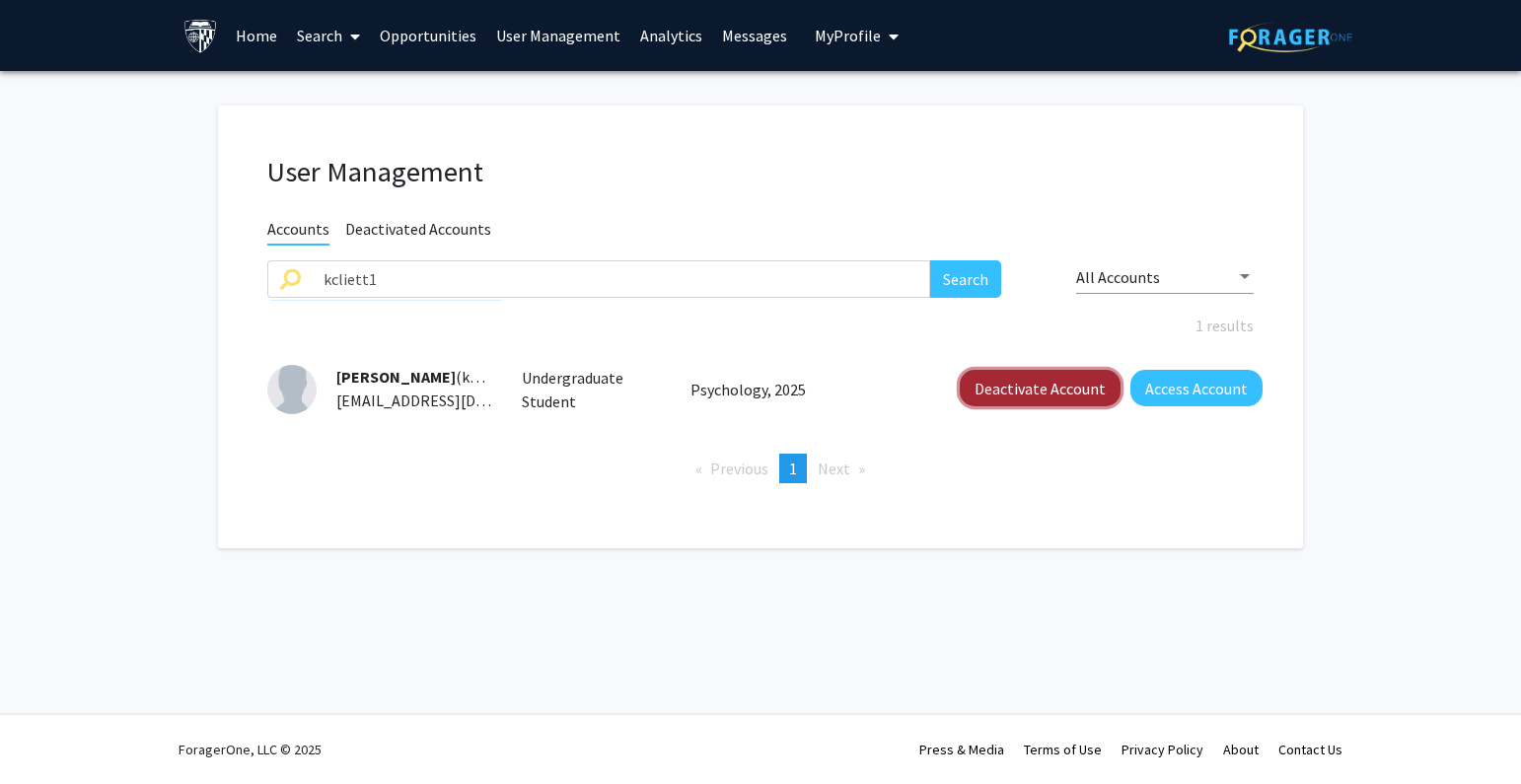 click on "Deactivate Account" 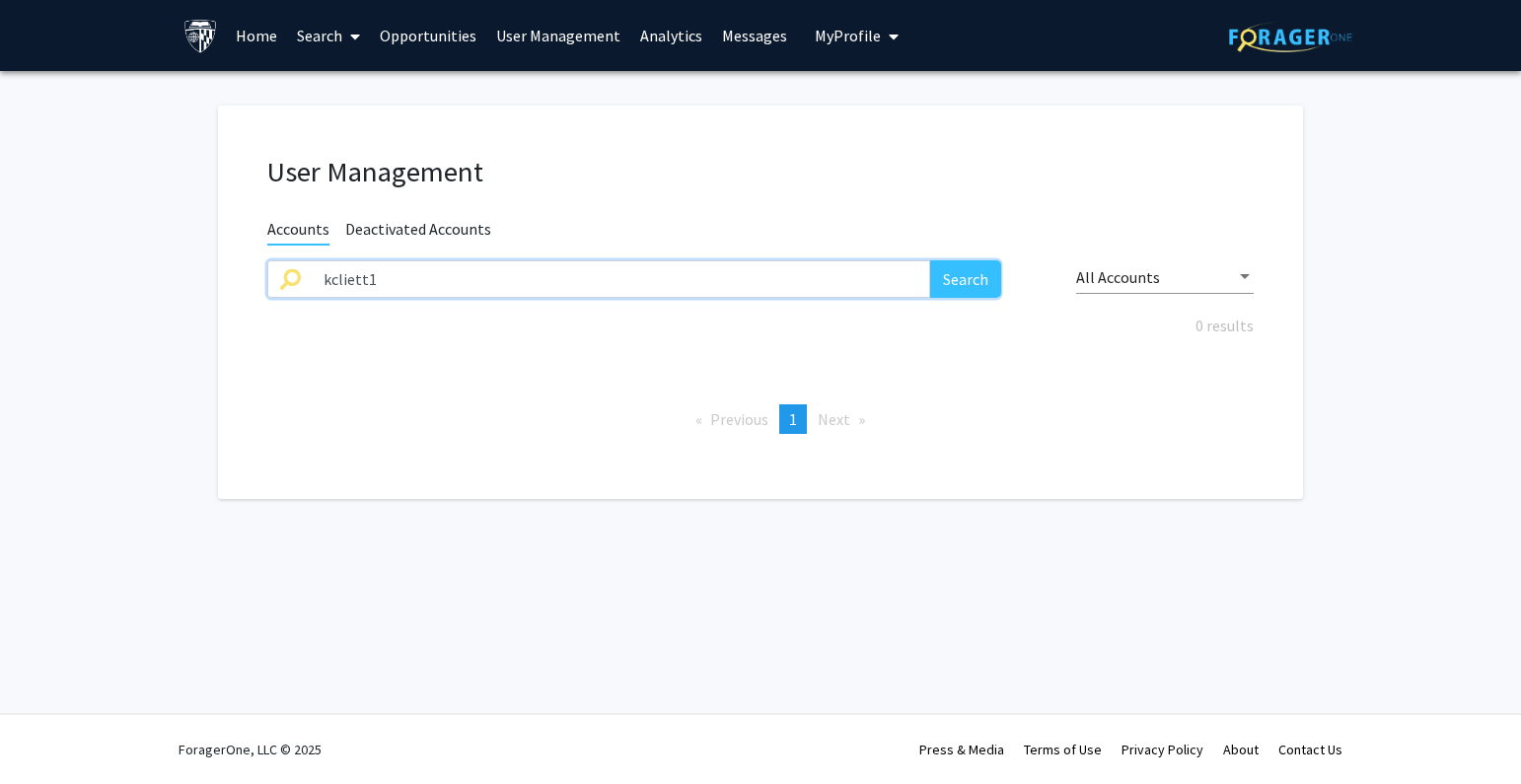 drag, startPoint x: 398, startPoint y: 288, endPoint x: 159, endPoint y: 252, distance: 241.69609 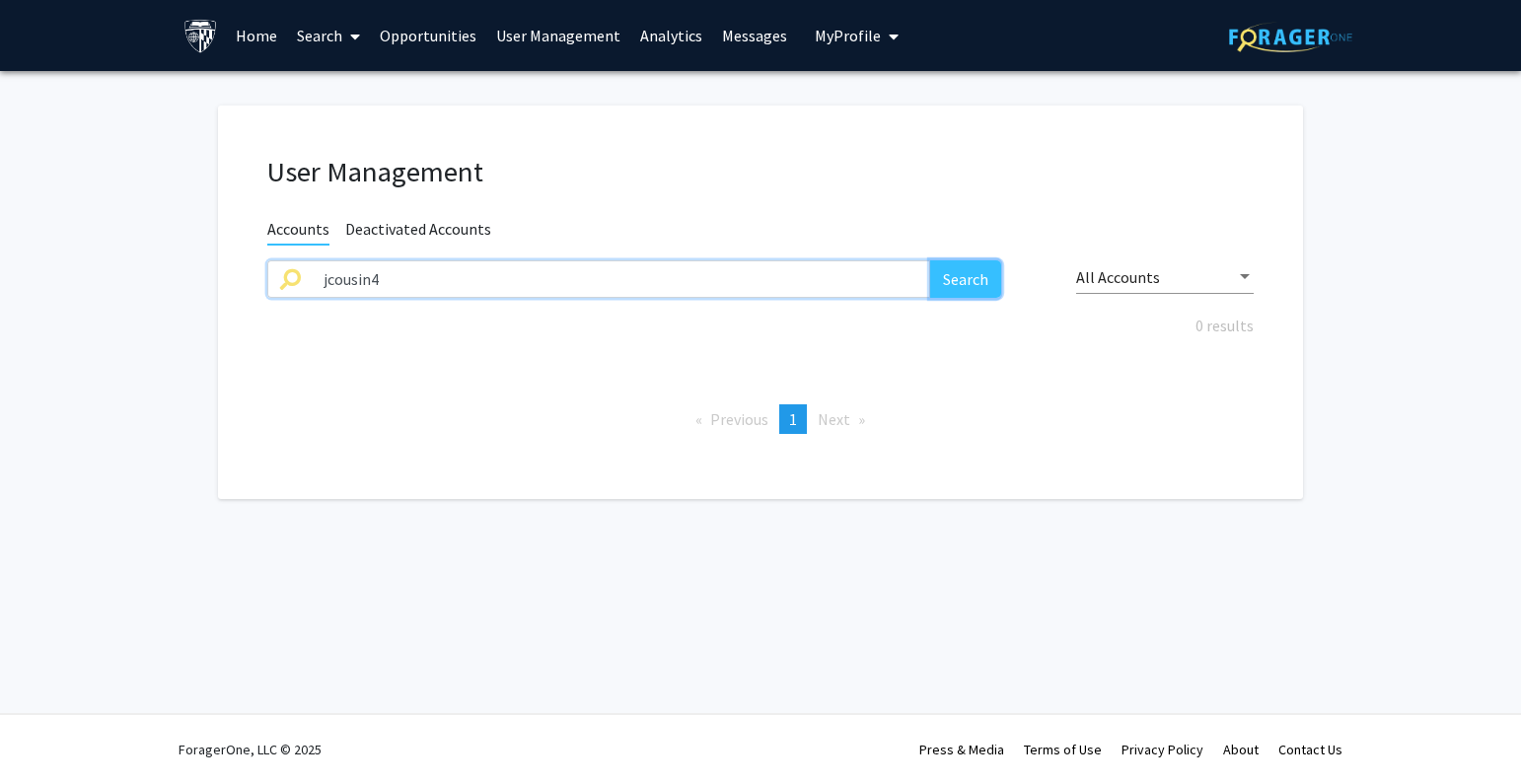 click on "Search" 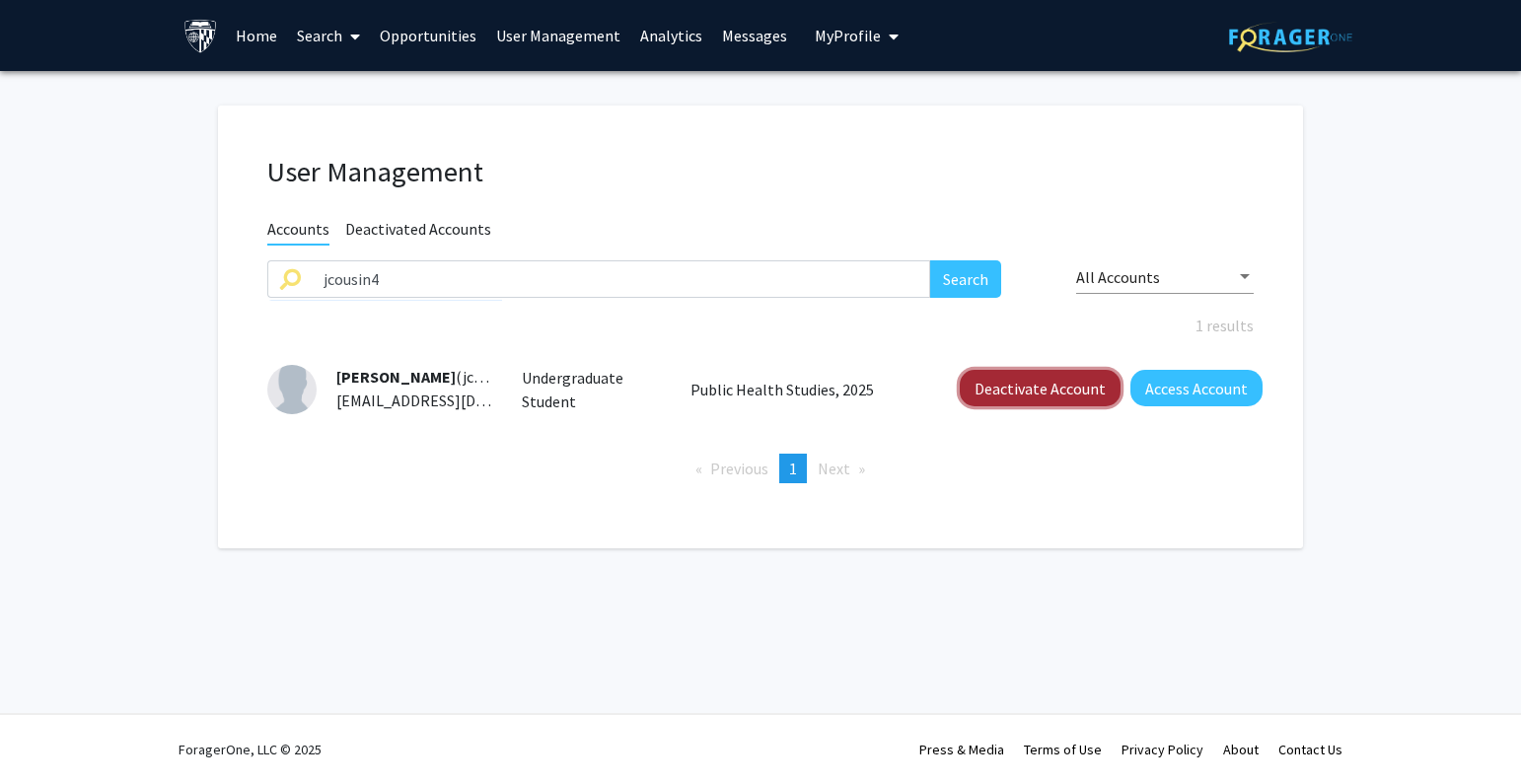 click on "Deactivate Account" 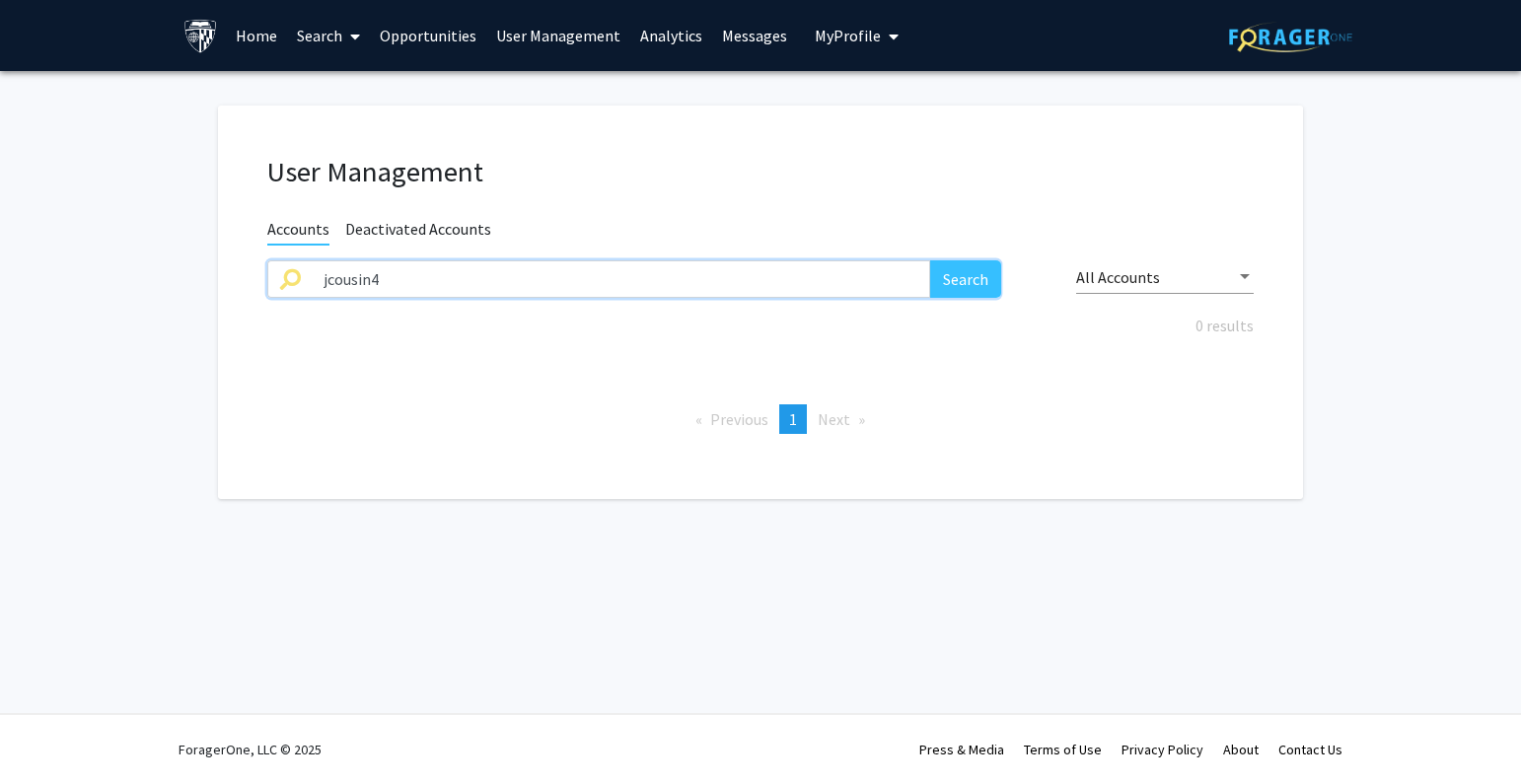 drag, startPoint x: 762, startPoint y: 285, endPoint x: 259, endPoint y: 279, distance: 503.03578 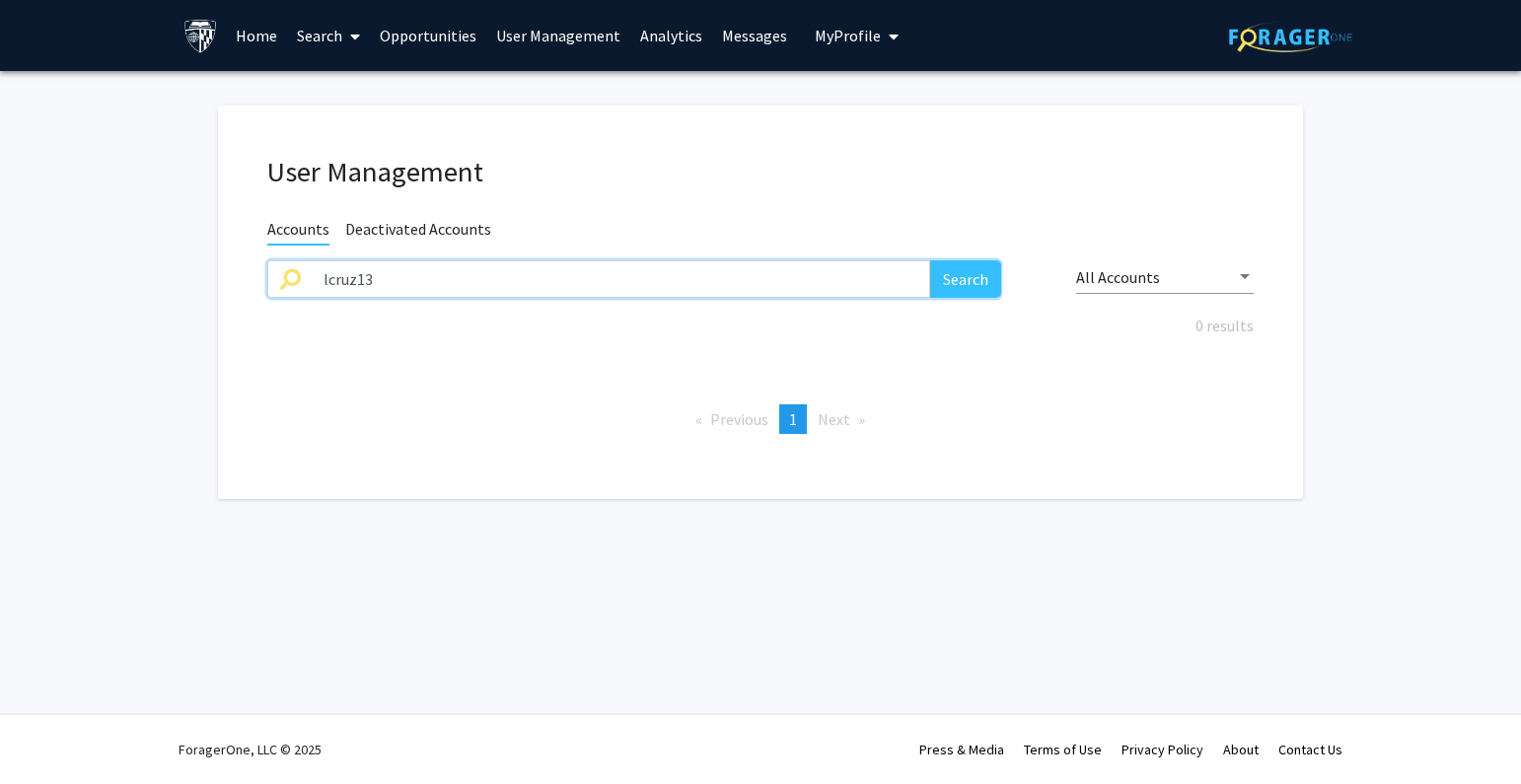 type on "lcruz13" 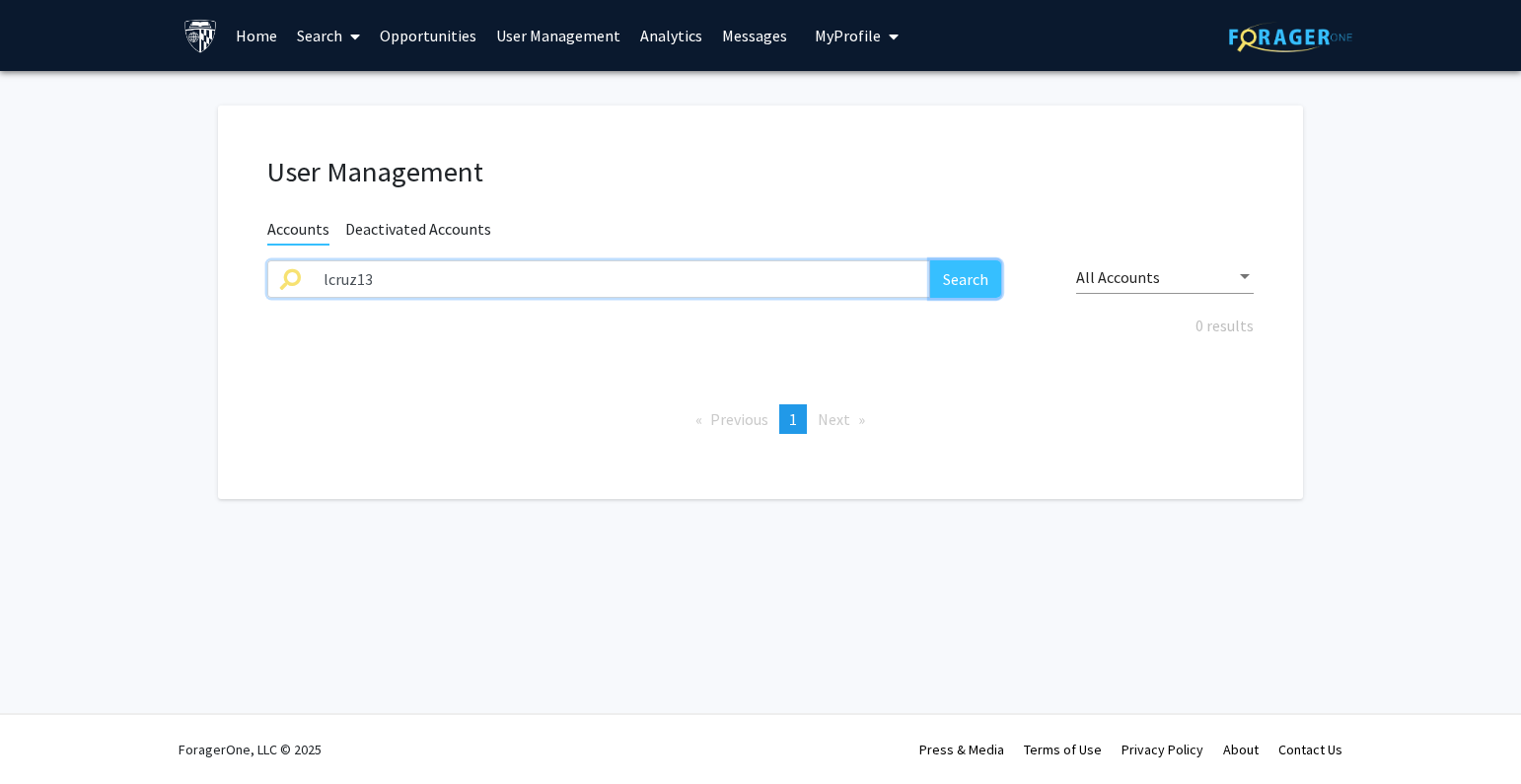 click on "Search" 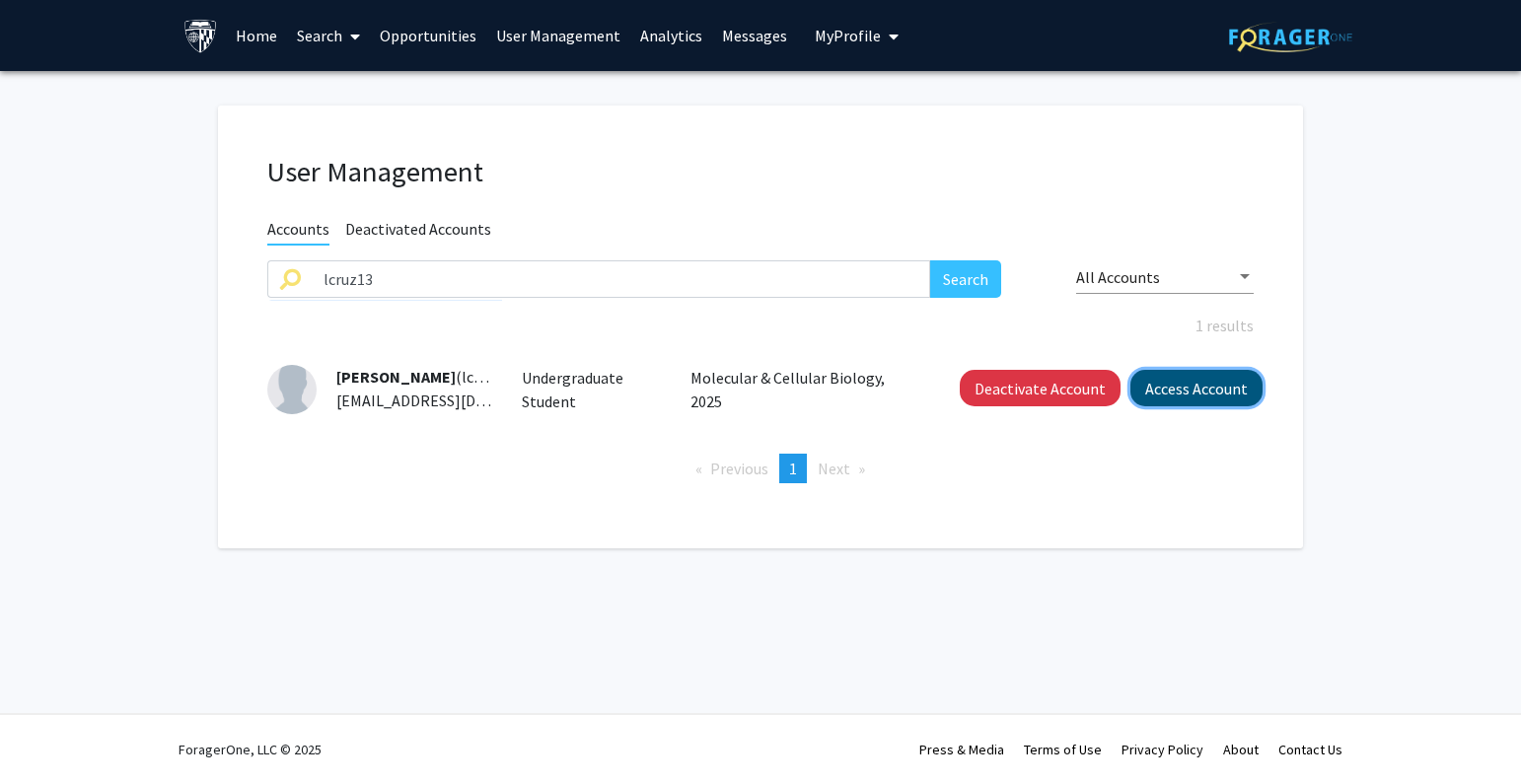 click on "Access Account" 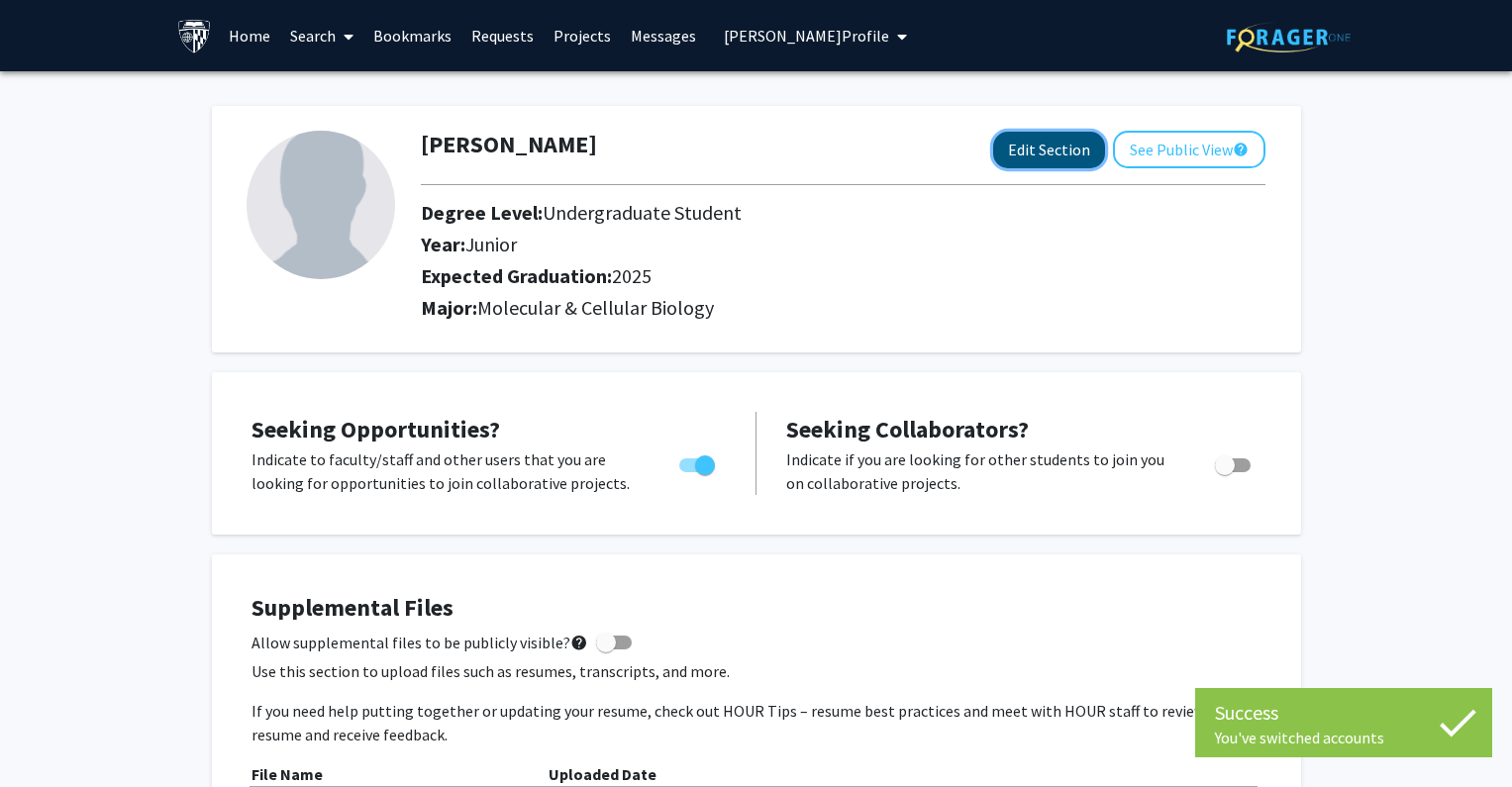 click on "Edit Section" 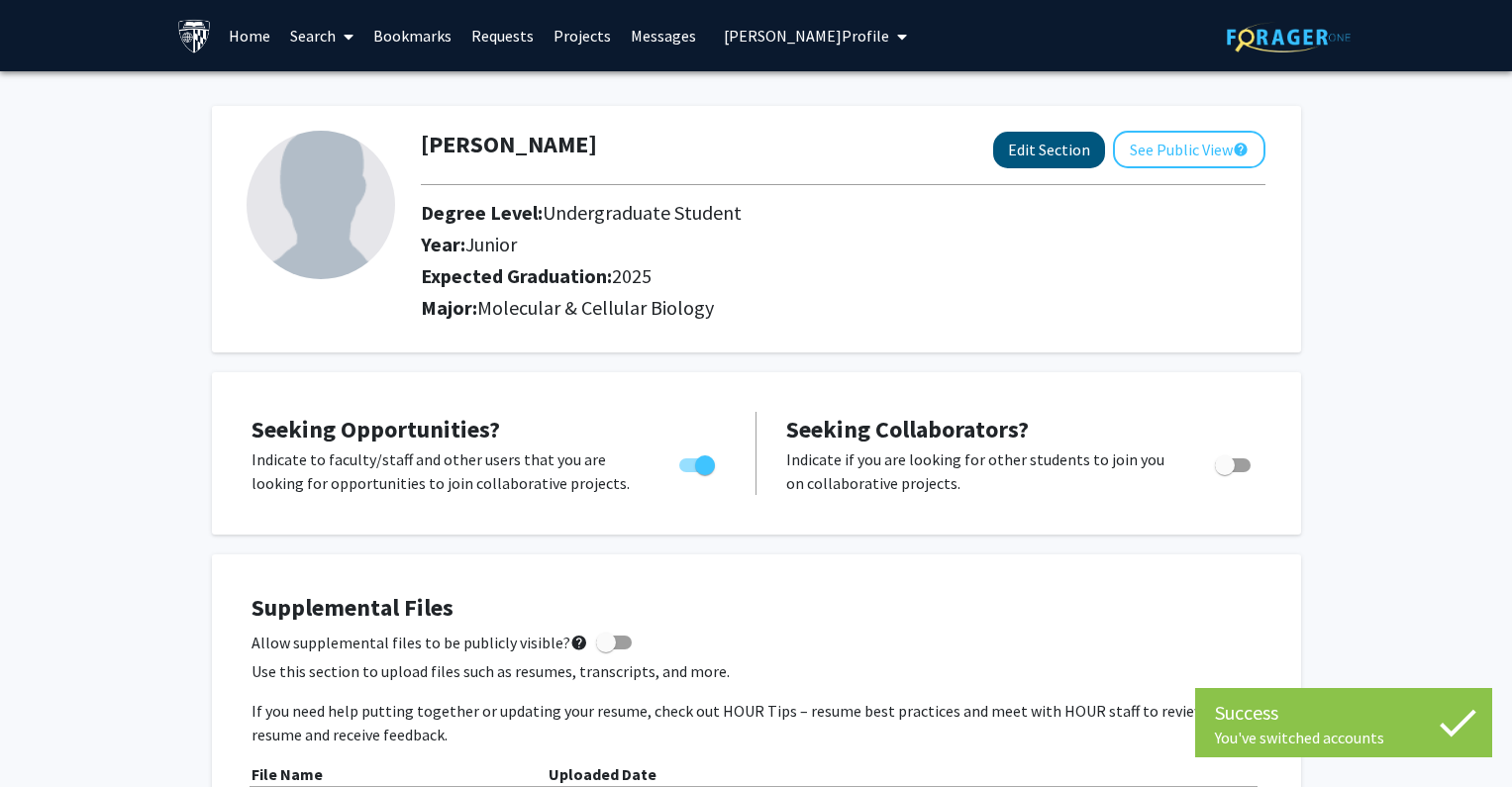 select on "junior" 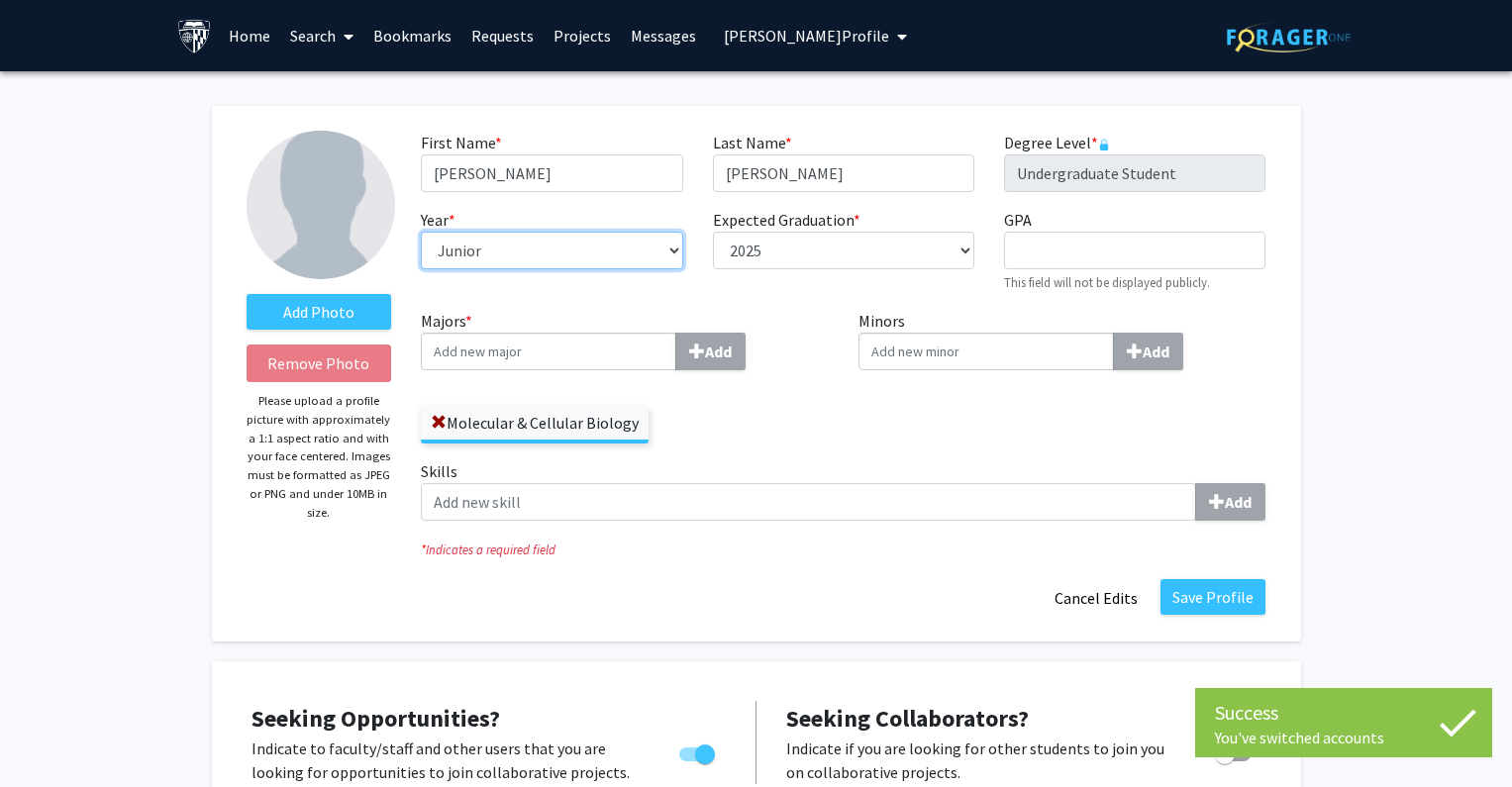 click on "---  First-year   Sophomore   Junior   Senior   Postbaccalaureate Certificate" at bounding box center (552, 250) 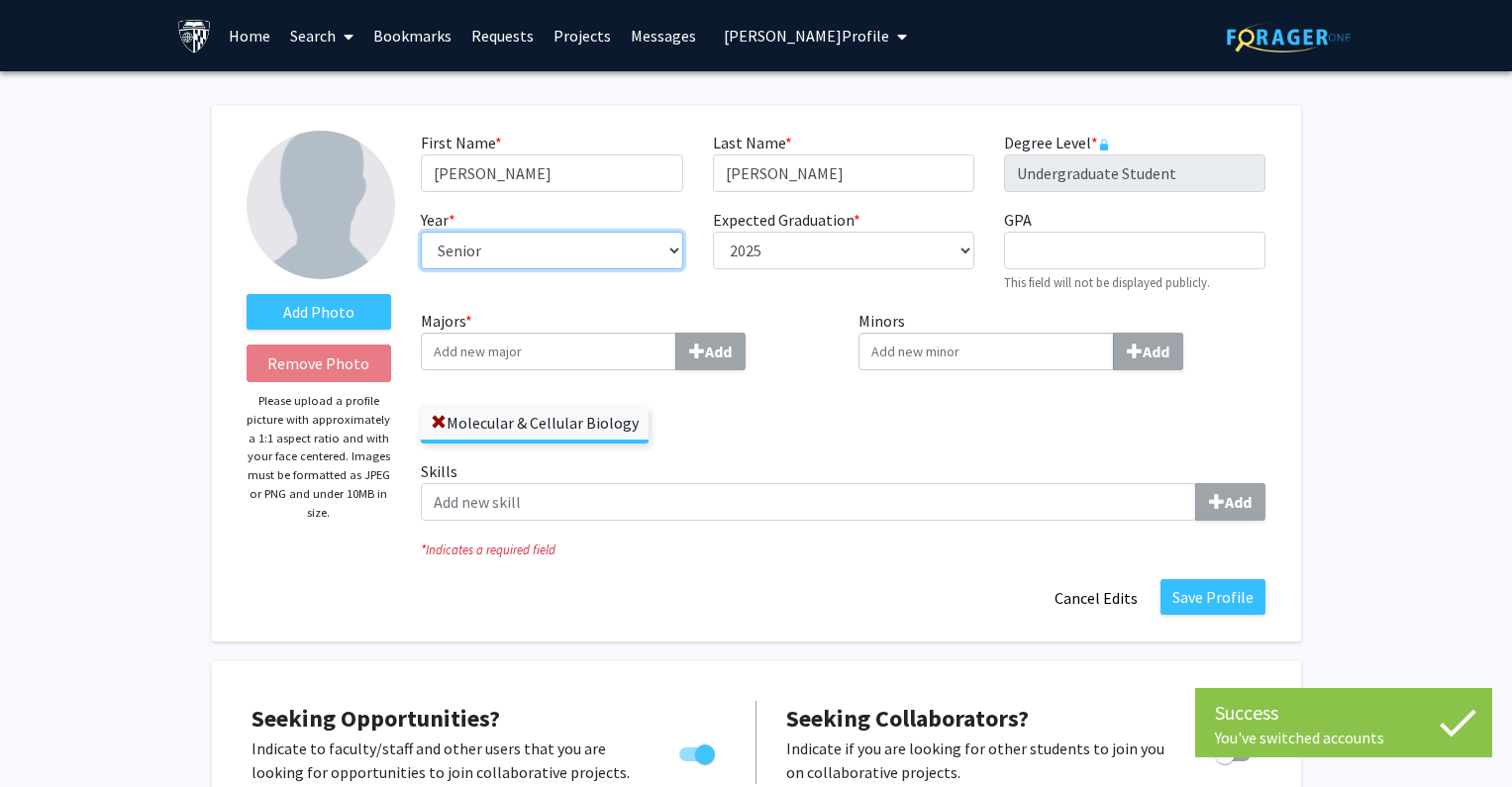 click on "---  First-year   Sophomore   Junior   Senior   Postbaccalaureate Certificate" at bounding box center (552, 250) 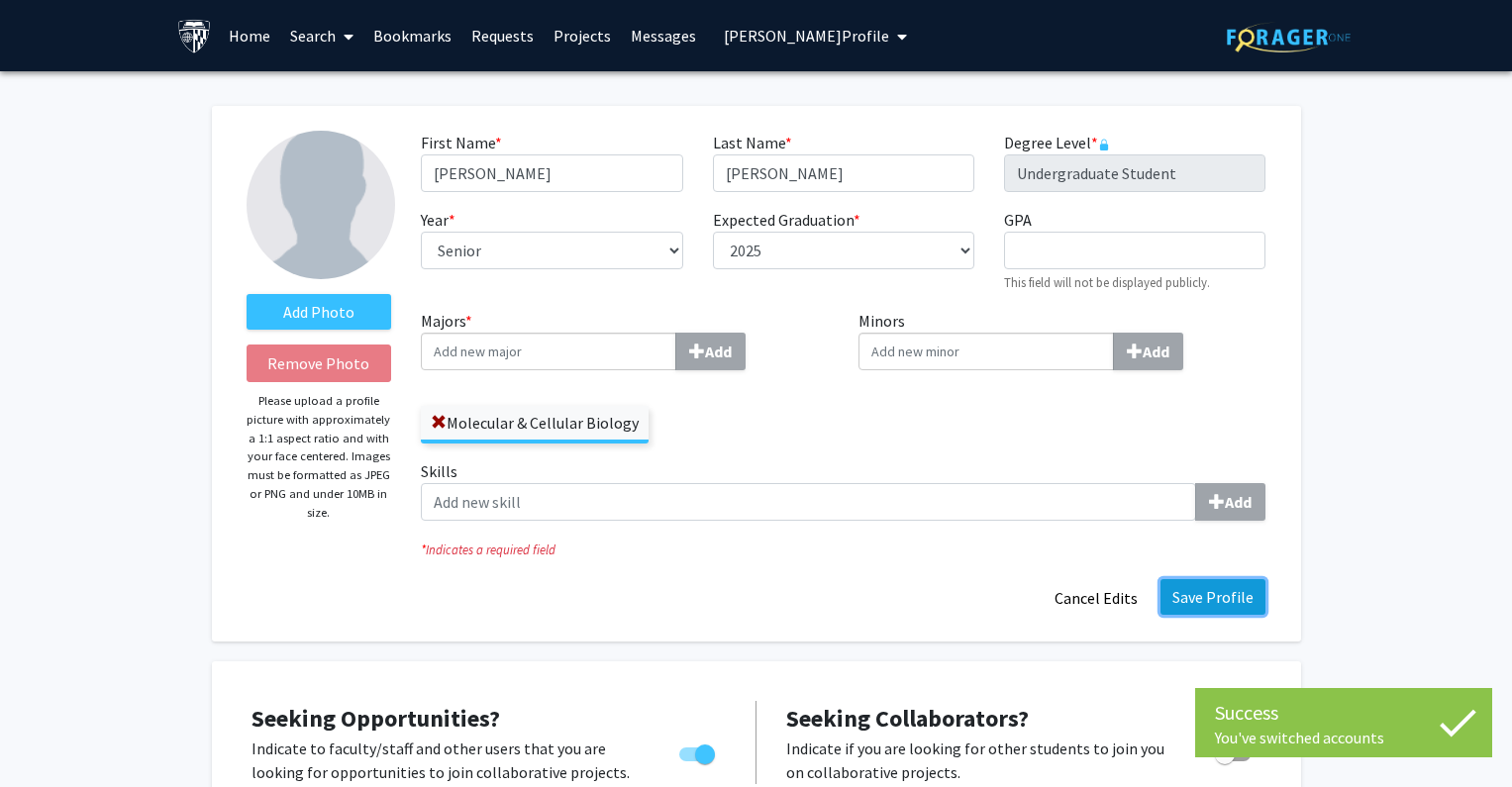 click on "Save Profile" 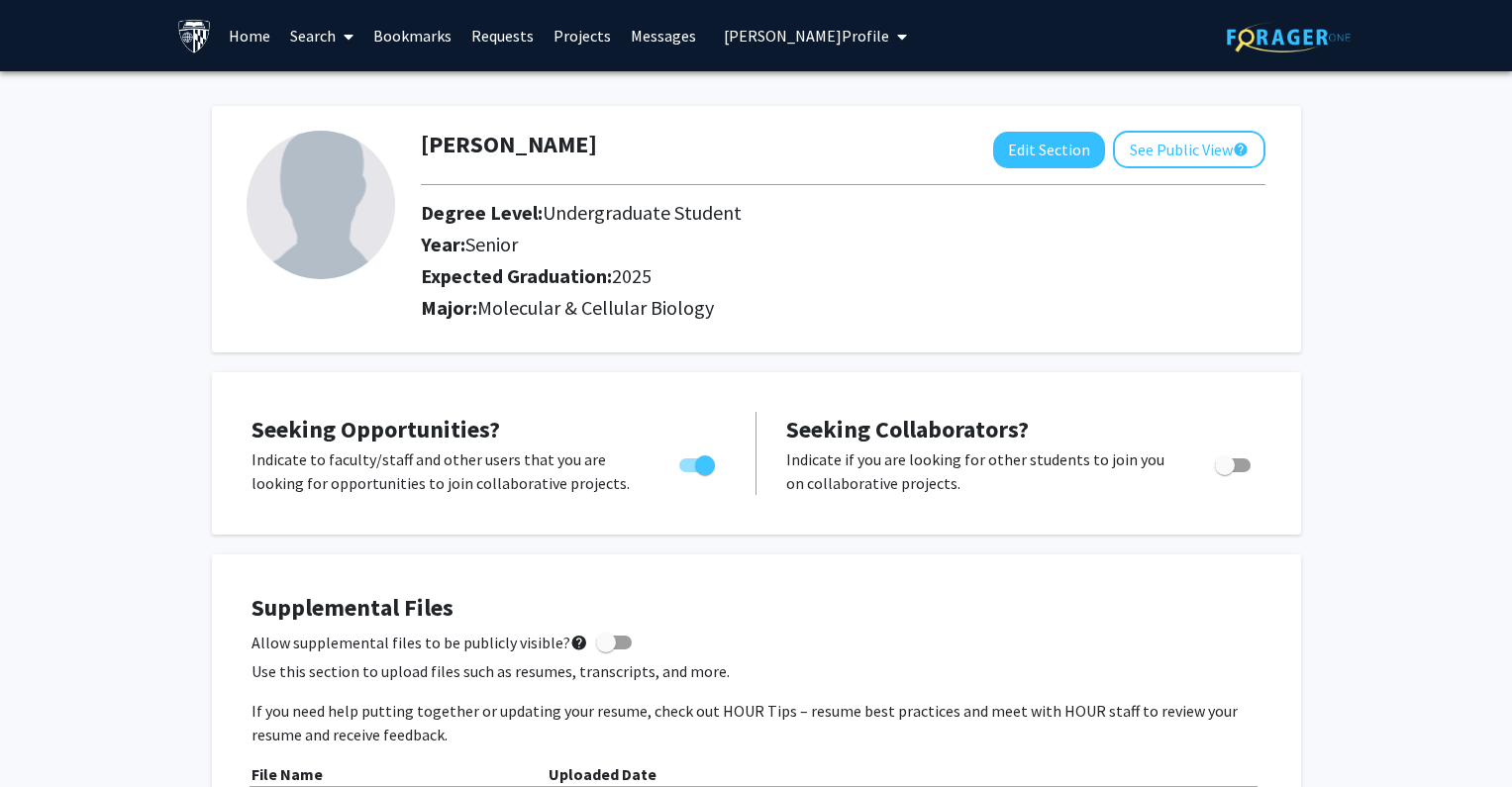 click on "Lorenzo  Cruz's   Profile" at bounding box center (806, 36) 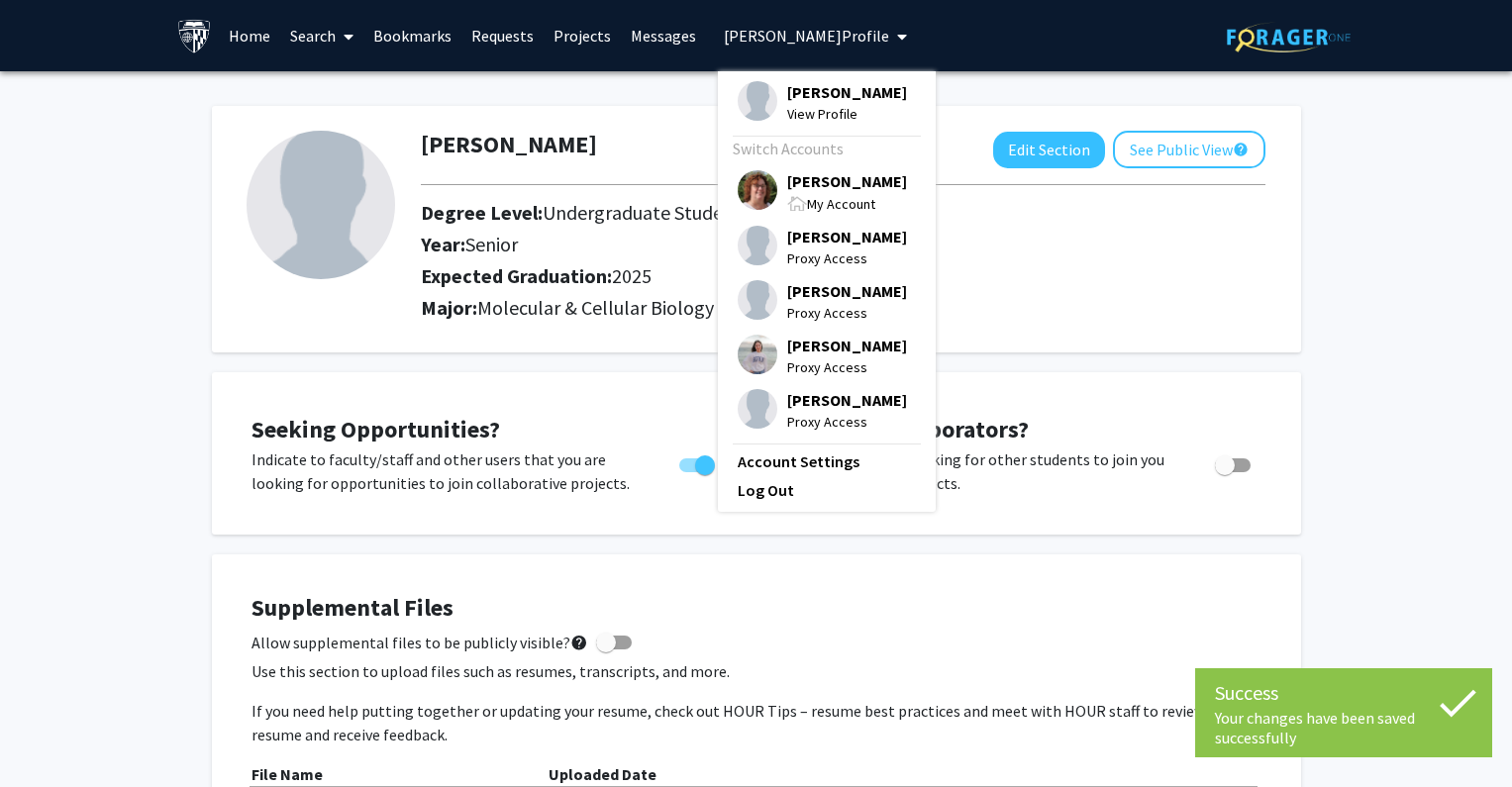 click on "Tracy Smith" at bounding box center (847, 181) 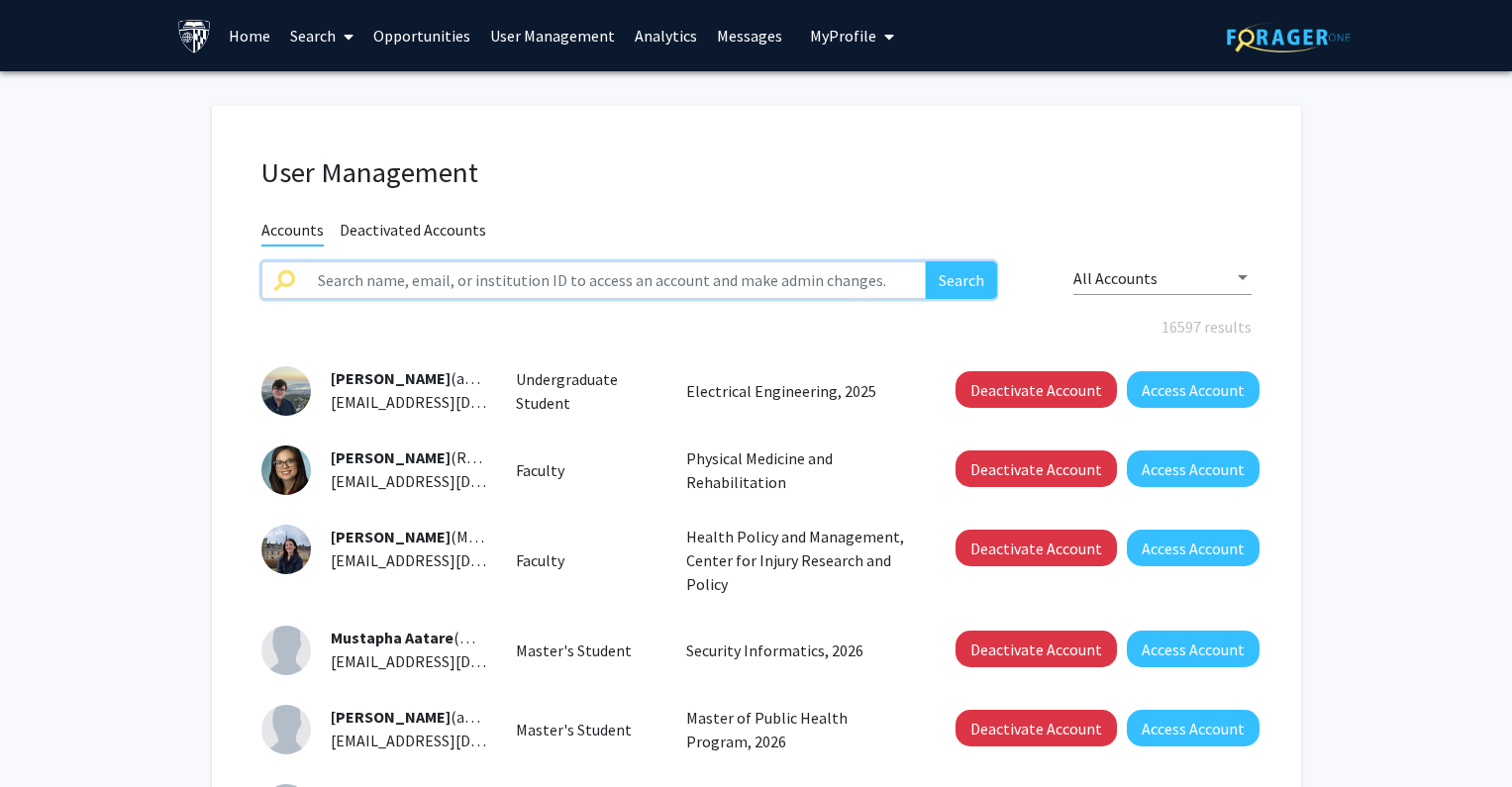 click 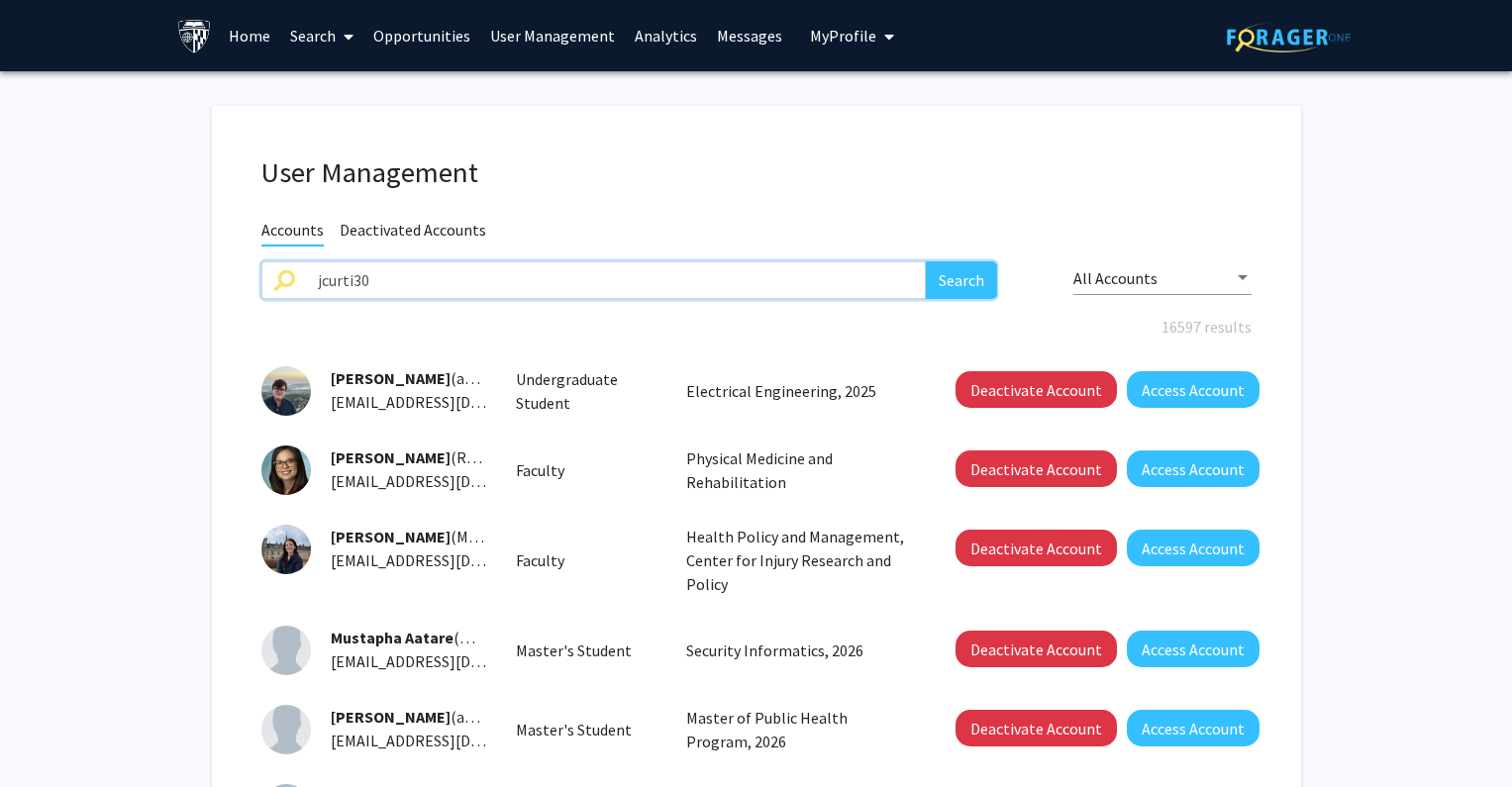 type on "jcurti30" 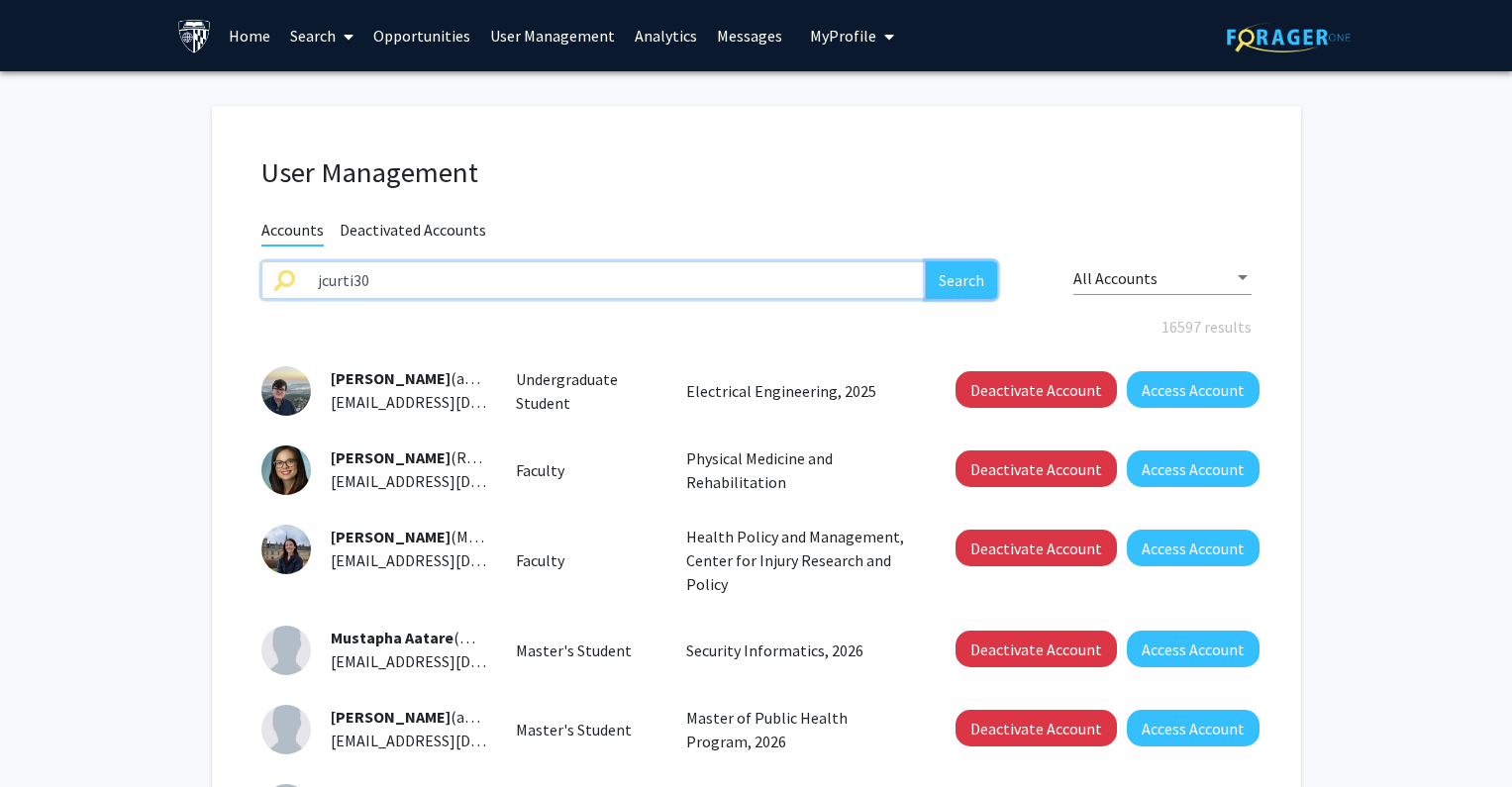 click on "Search" 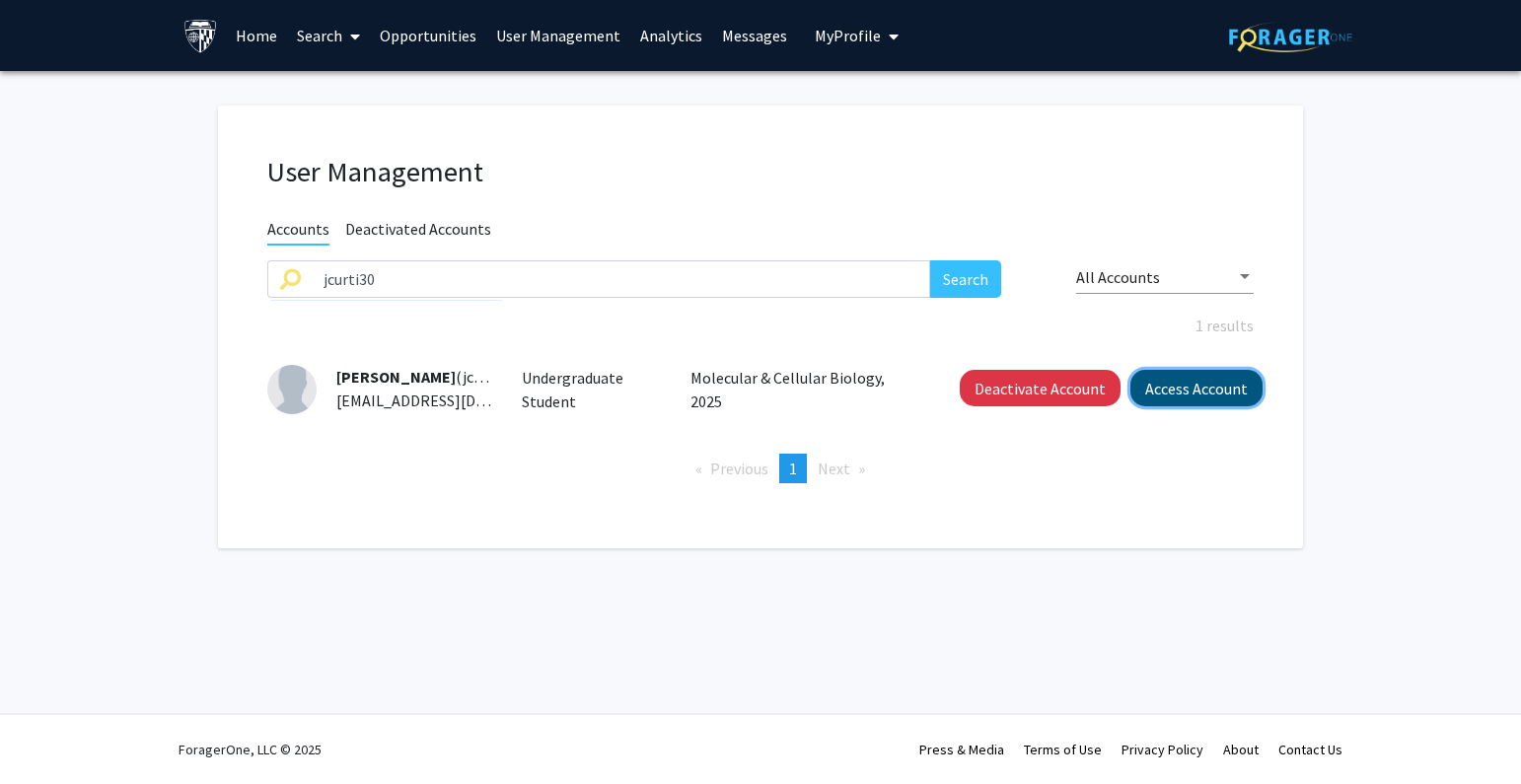 click on "Access Account" 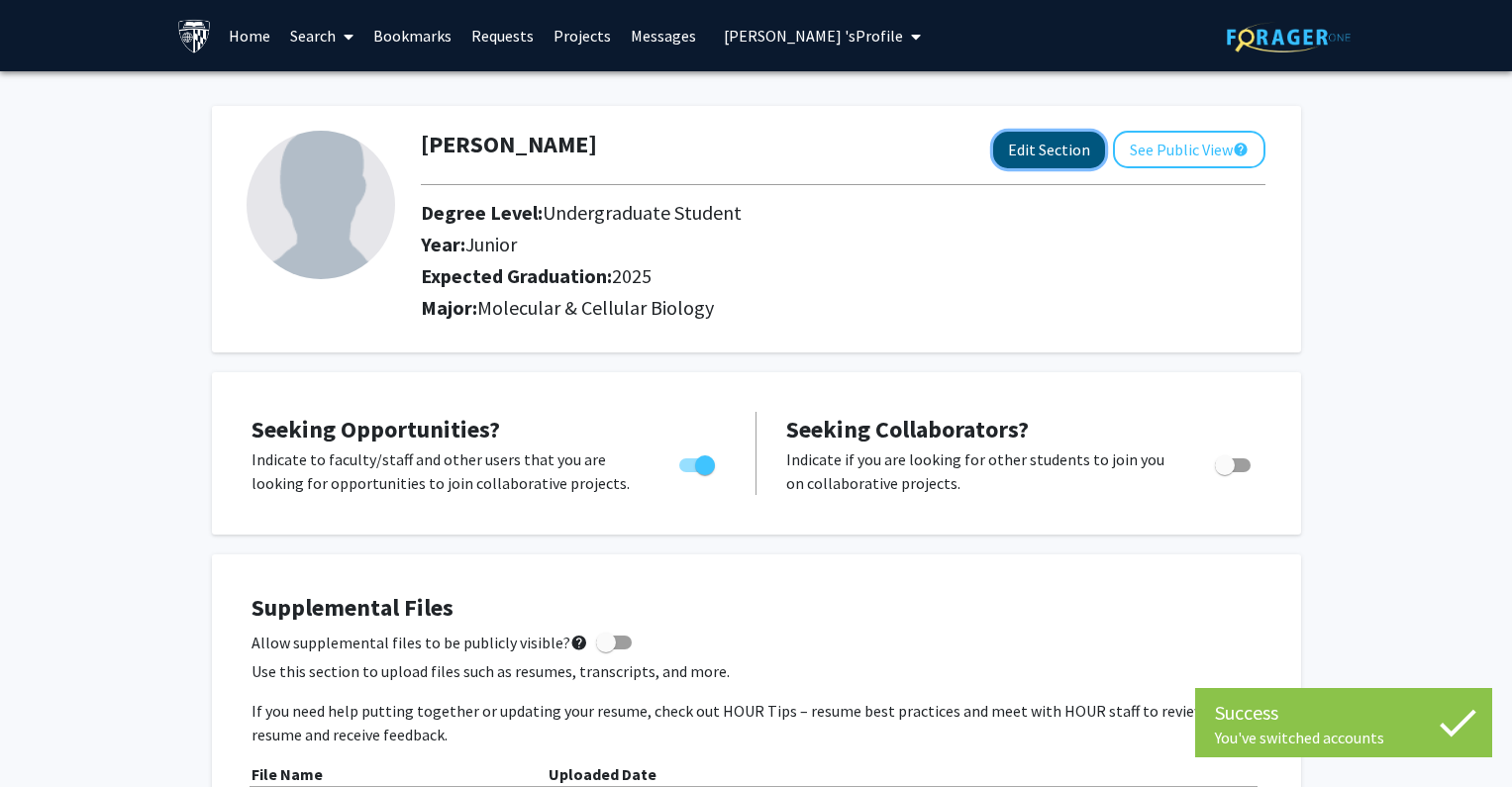 click on "Edit Section" 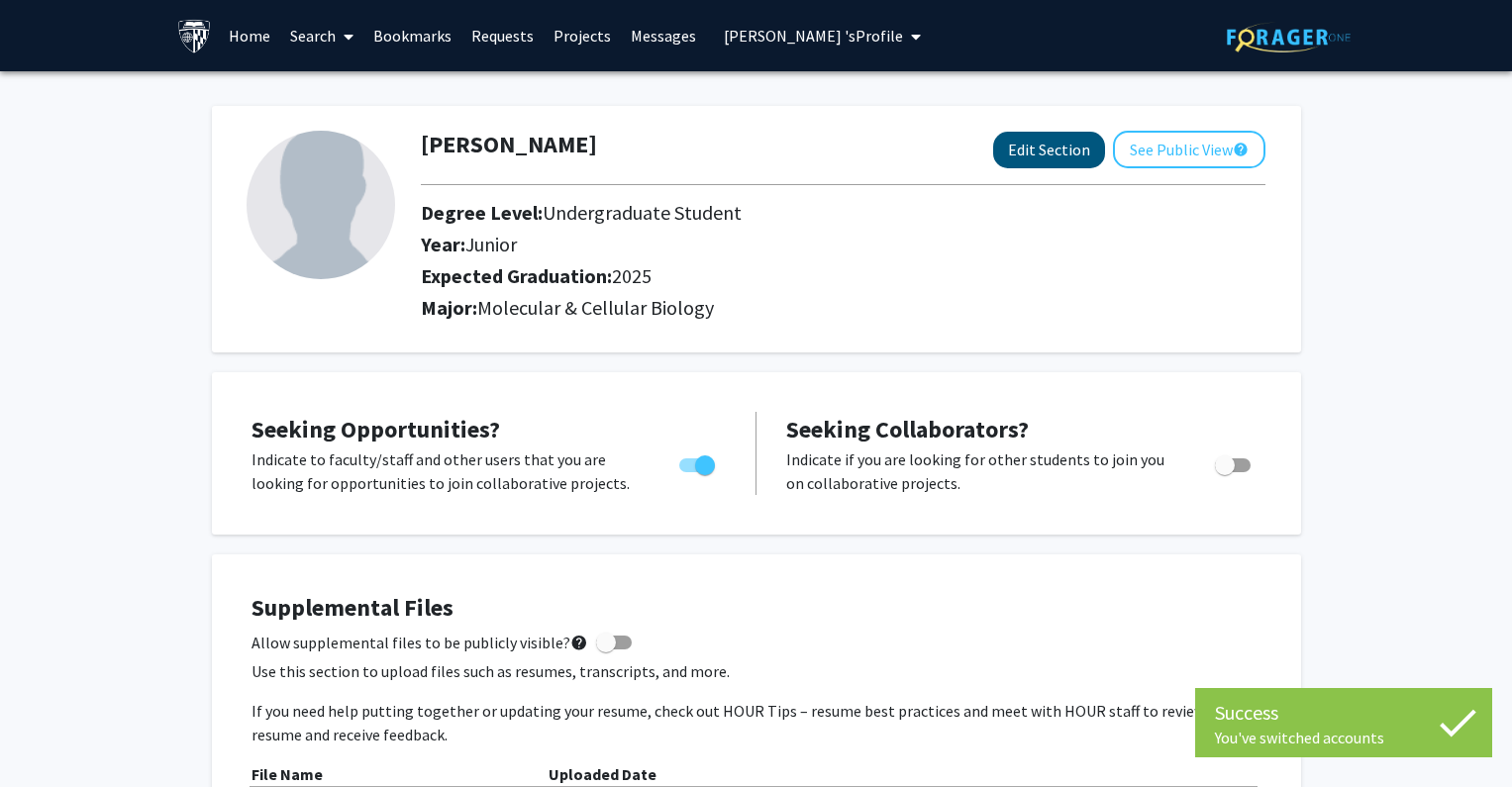 select on "junior" 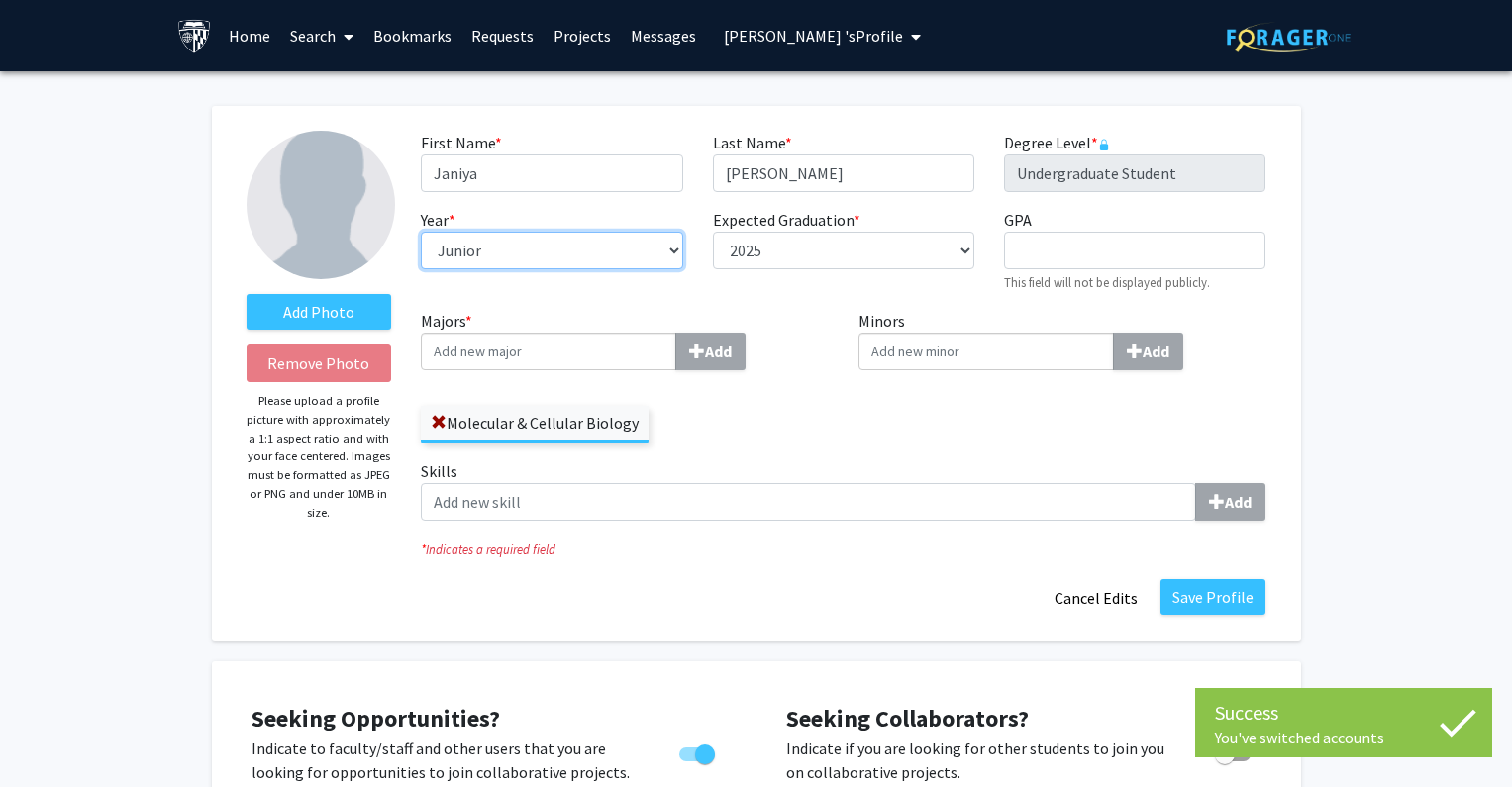 click on "---  First-year   Sophomore   Junior   Senior   Postbaccalaureate Certificate" at bounding box center [552, 250] 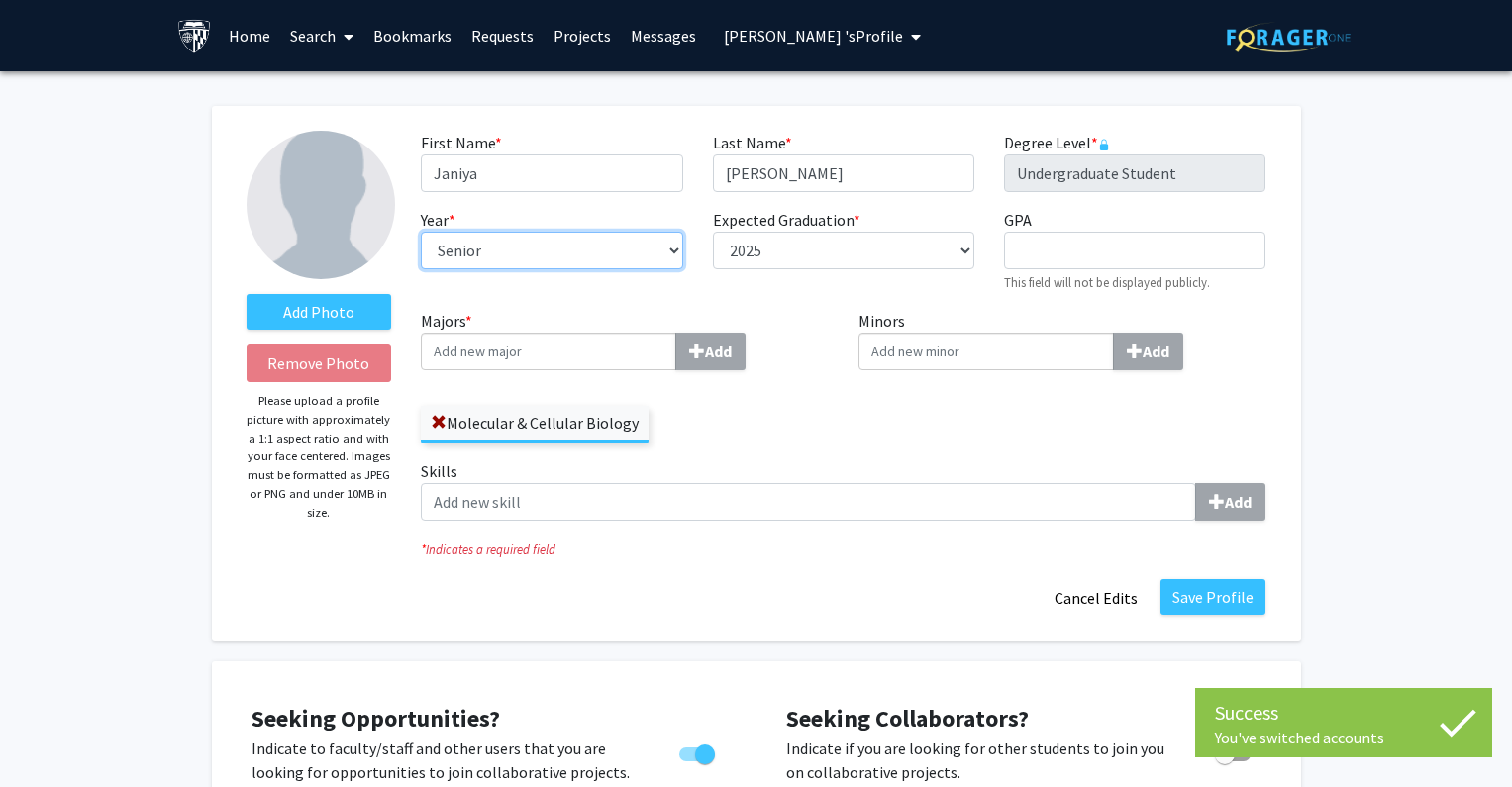 click on "---  First-year   Sophomore   Junior   Senior   Postbaccalaureate Certificate" at bounding box center (552, 250) 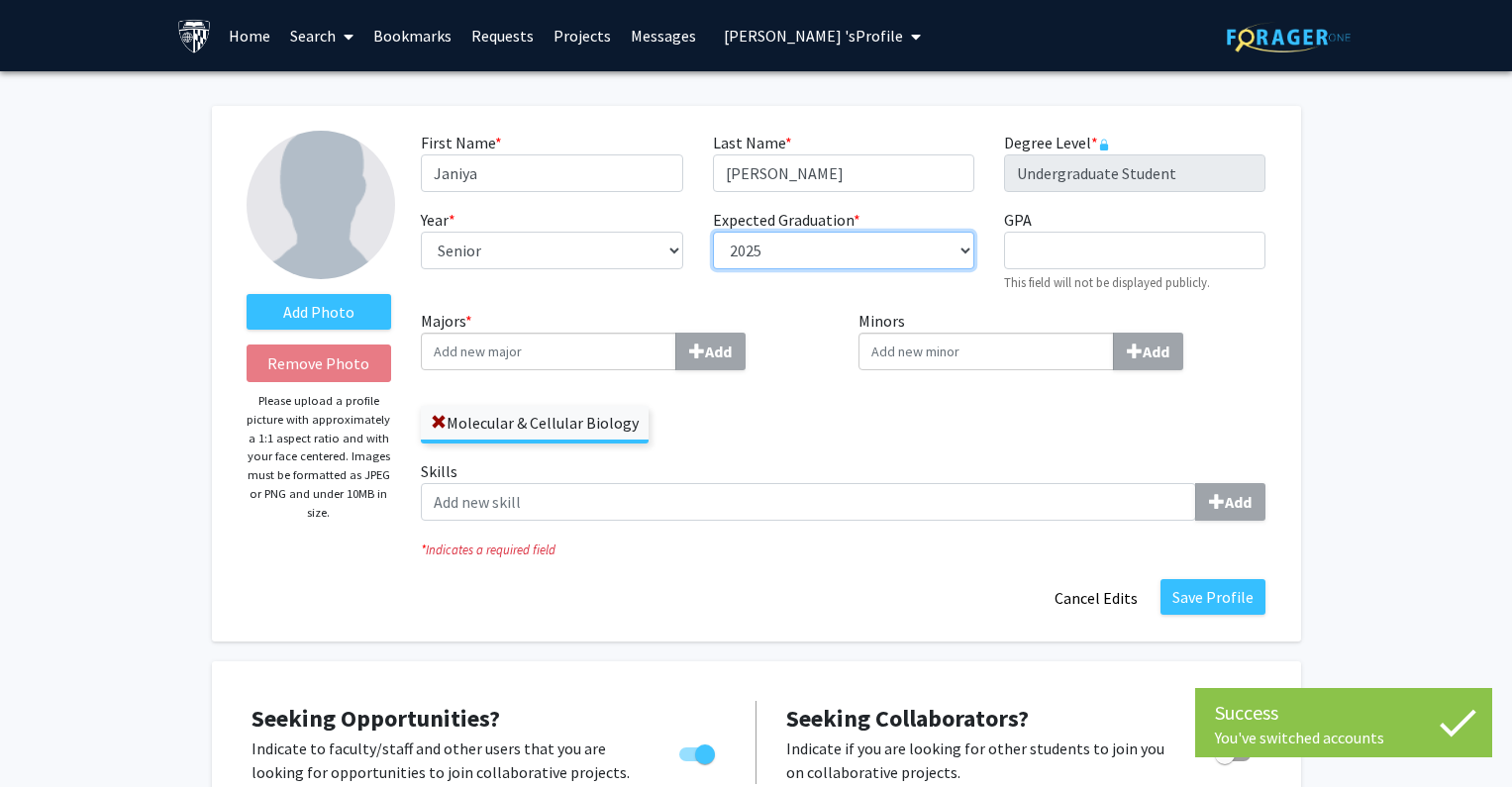 click on "---  2018   2019   2020   2021   2022   2023   2024   2025   2026   2027   2028   2029   2030   2031" at bounding box center (844, 250) 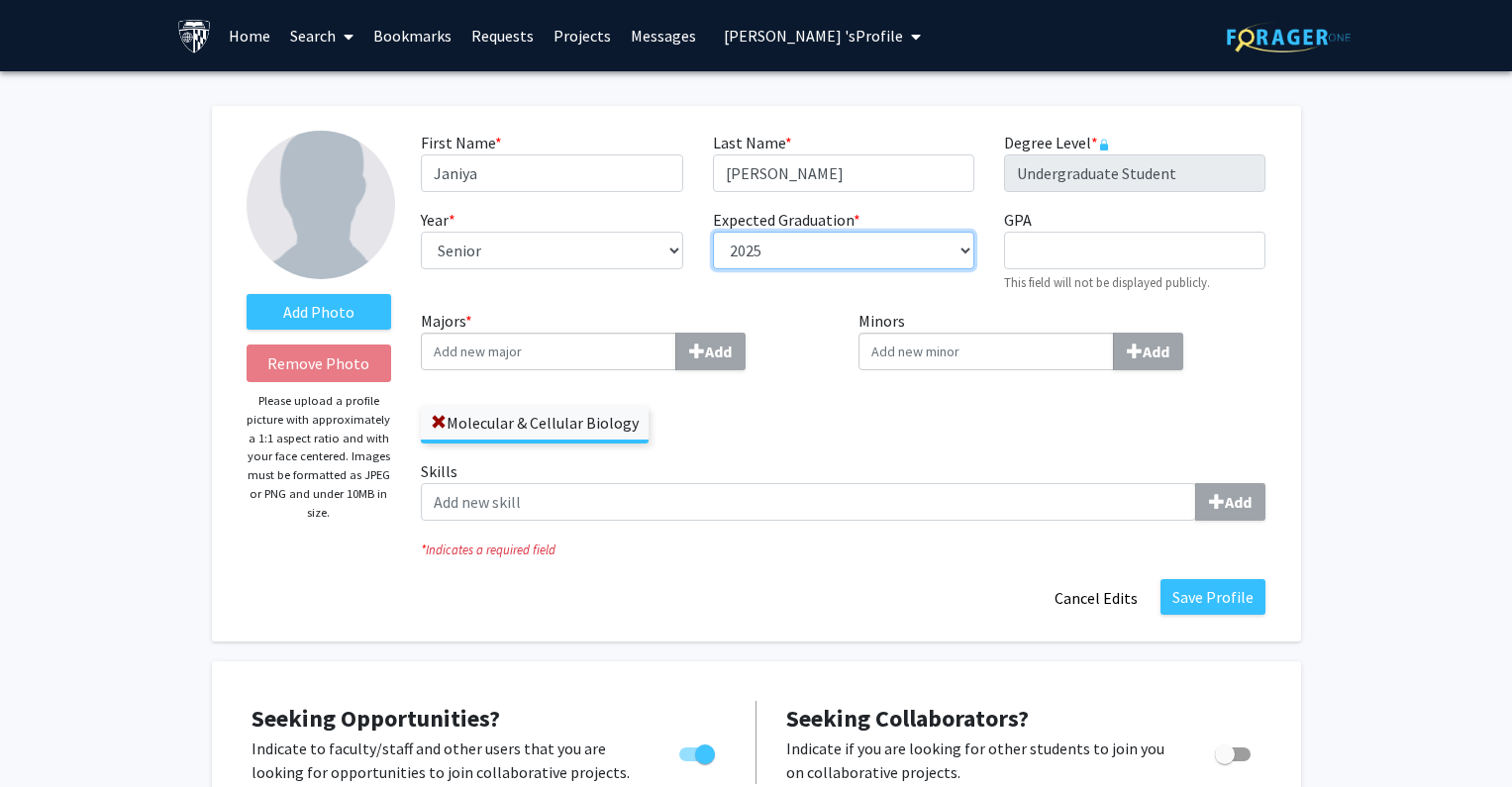 select on "2026" 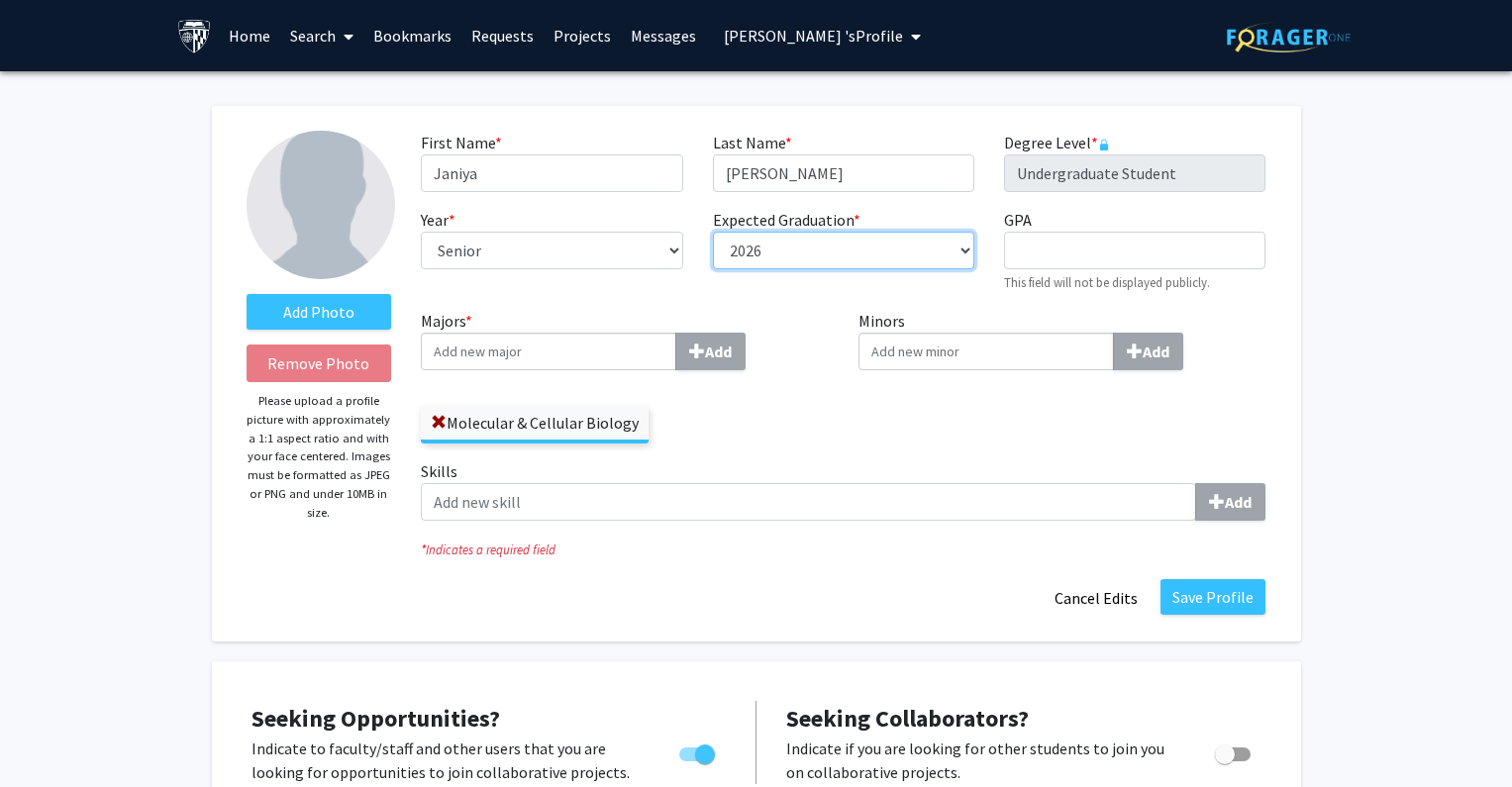 click on "---  2018   2019   2020   2021   2022   2023   2024   2025   2026   2027   2028   2029   2030   2031" at bounding box center [844, 250] 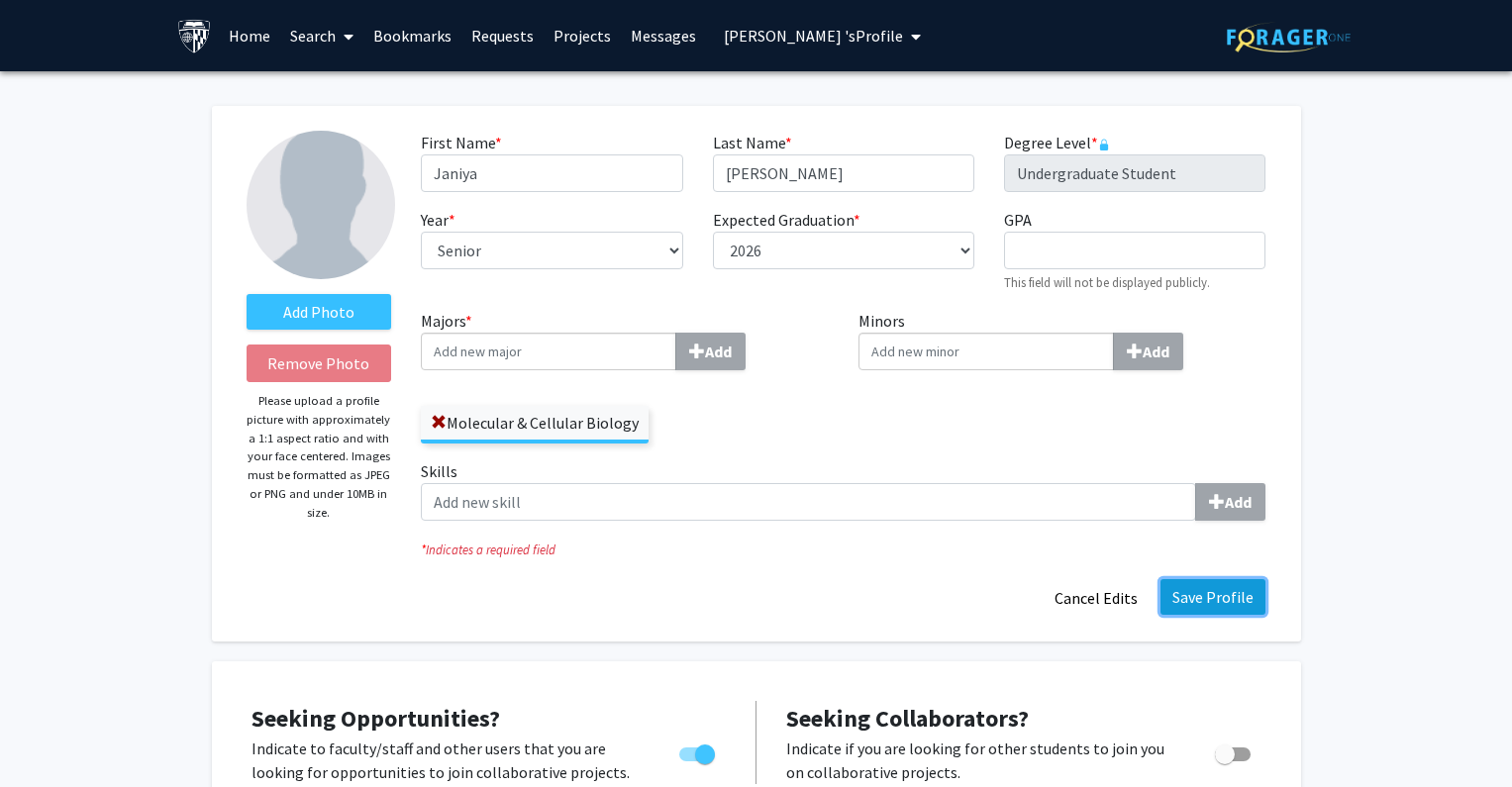 click on "Save Profile" 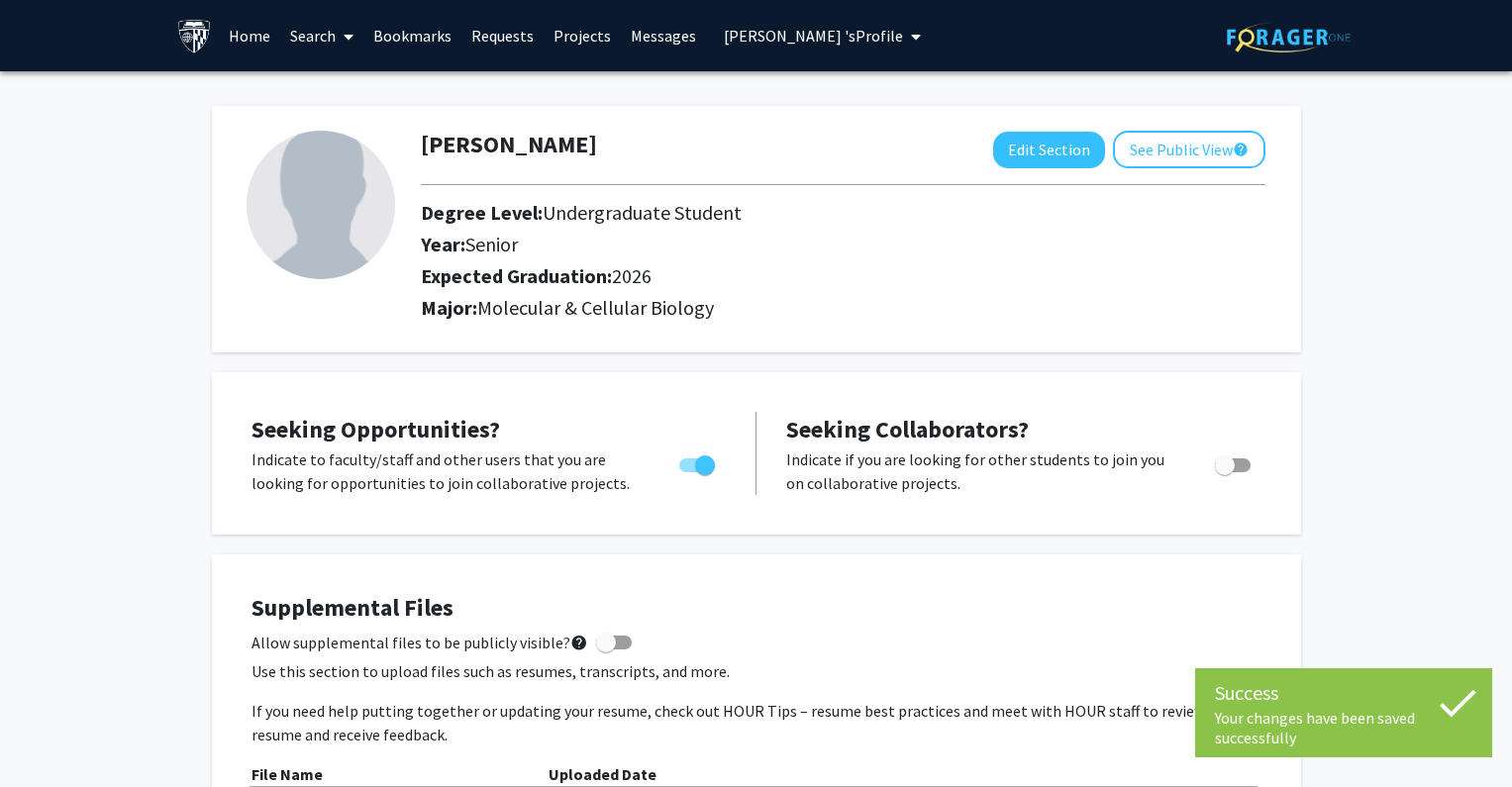 click on "Janiya Curtis 's   Profile" at bounding box center [813, 36] 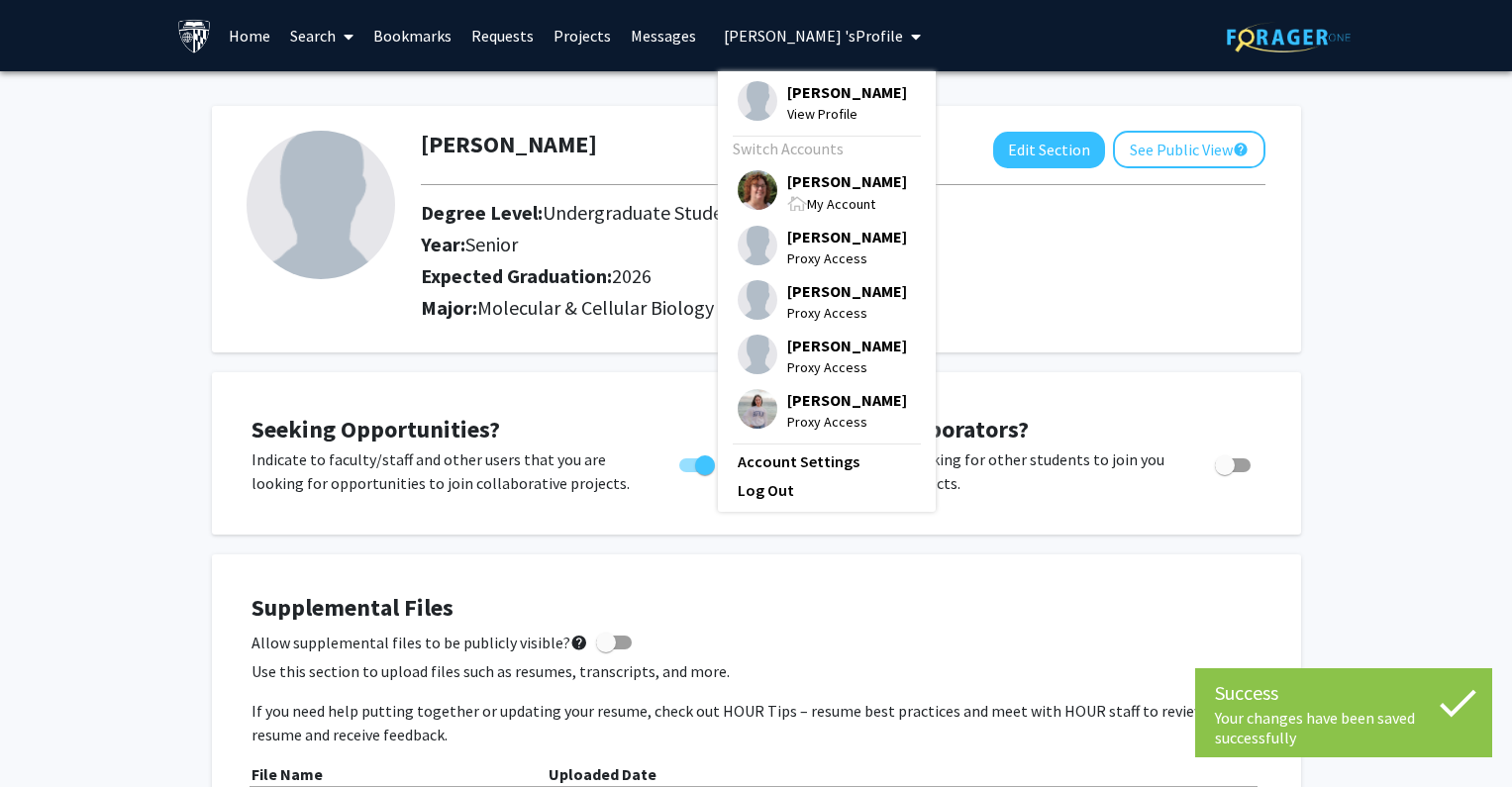 click on "Tracy Smith" at bounding box center (847, 181) 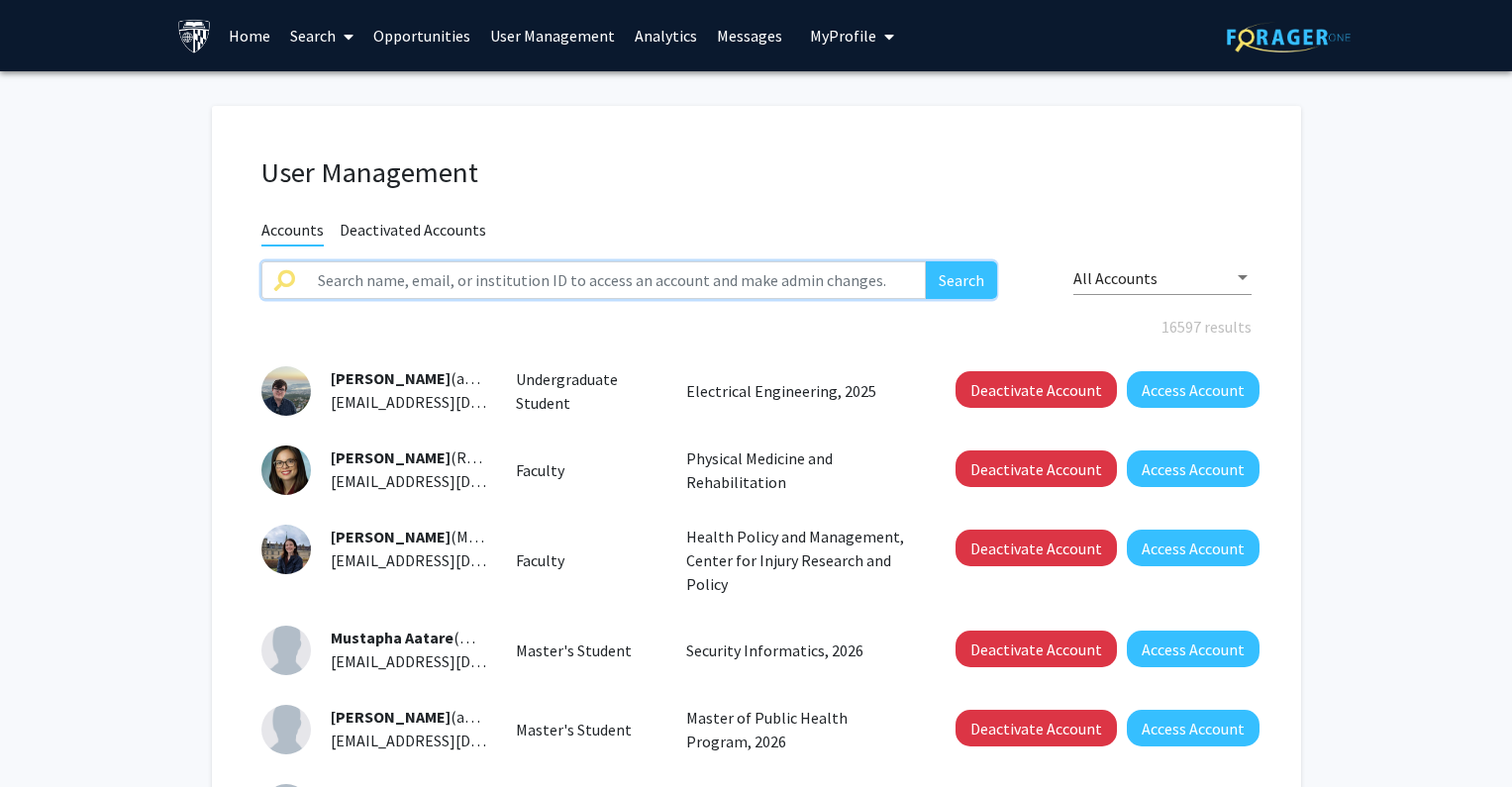 click 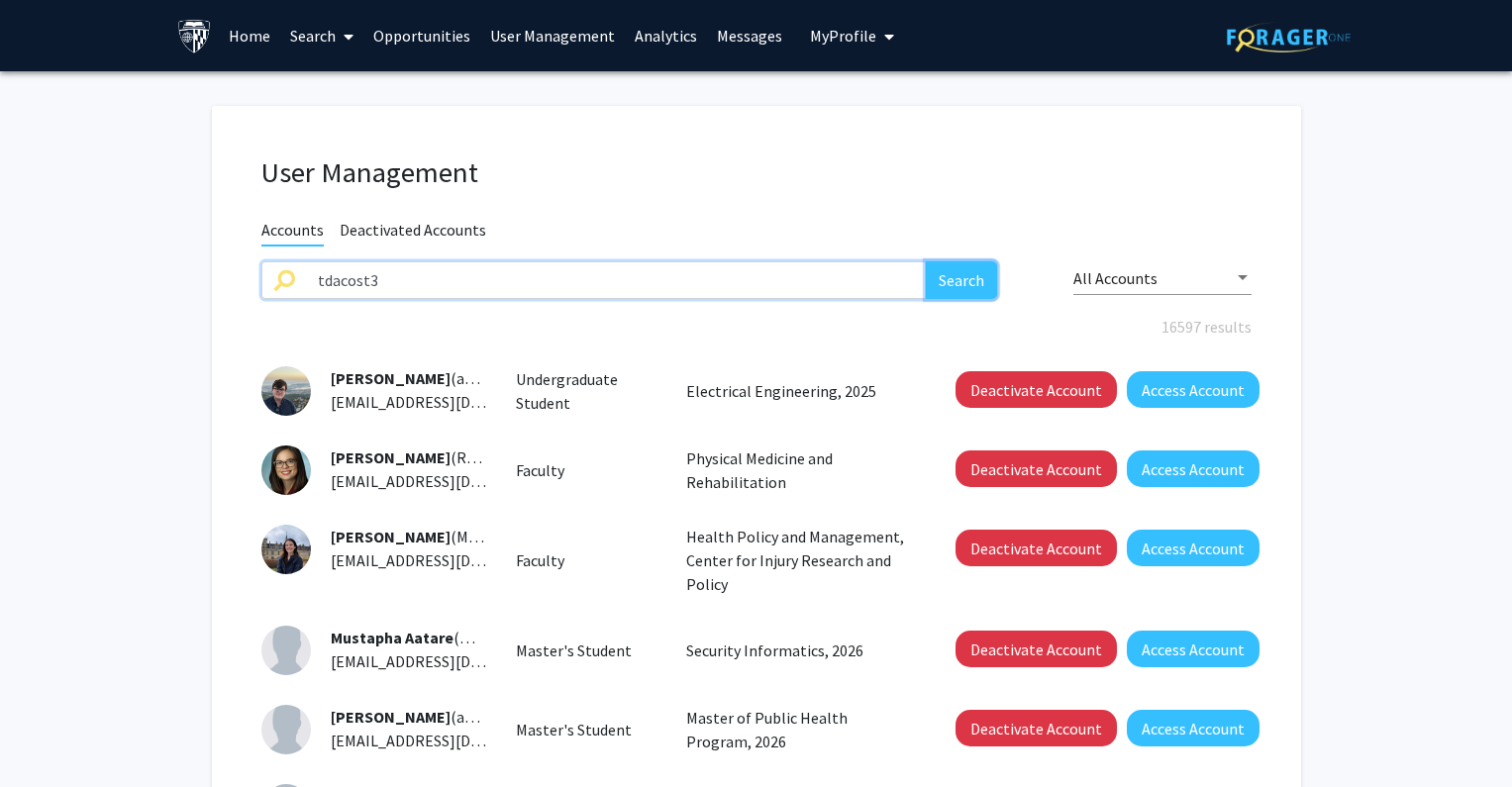 click on "Search" 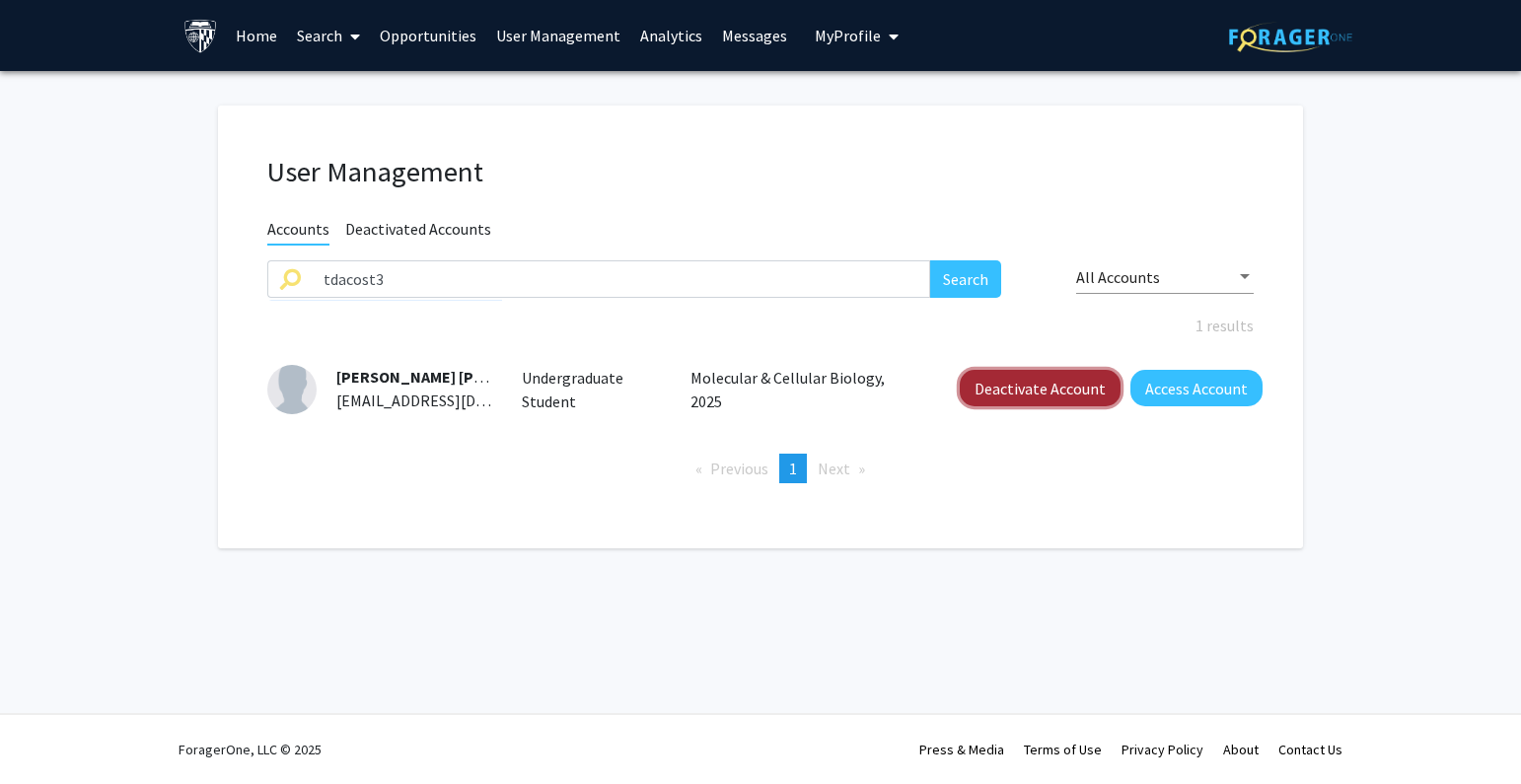 click on "Deactivate Account" 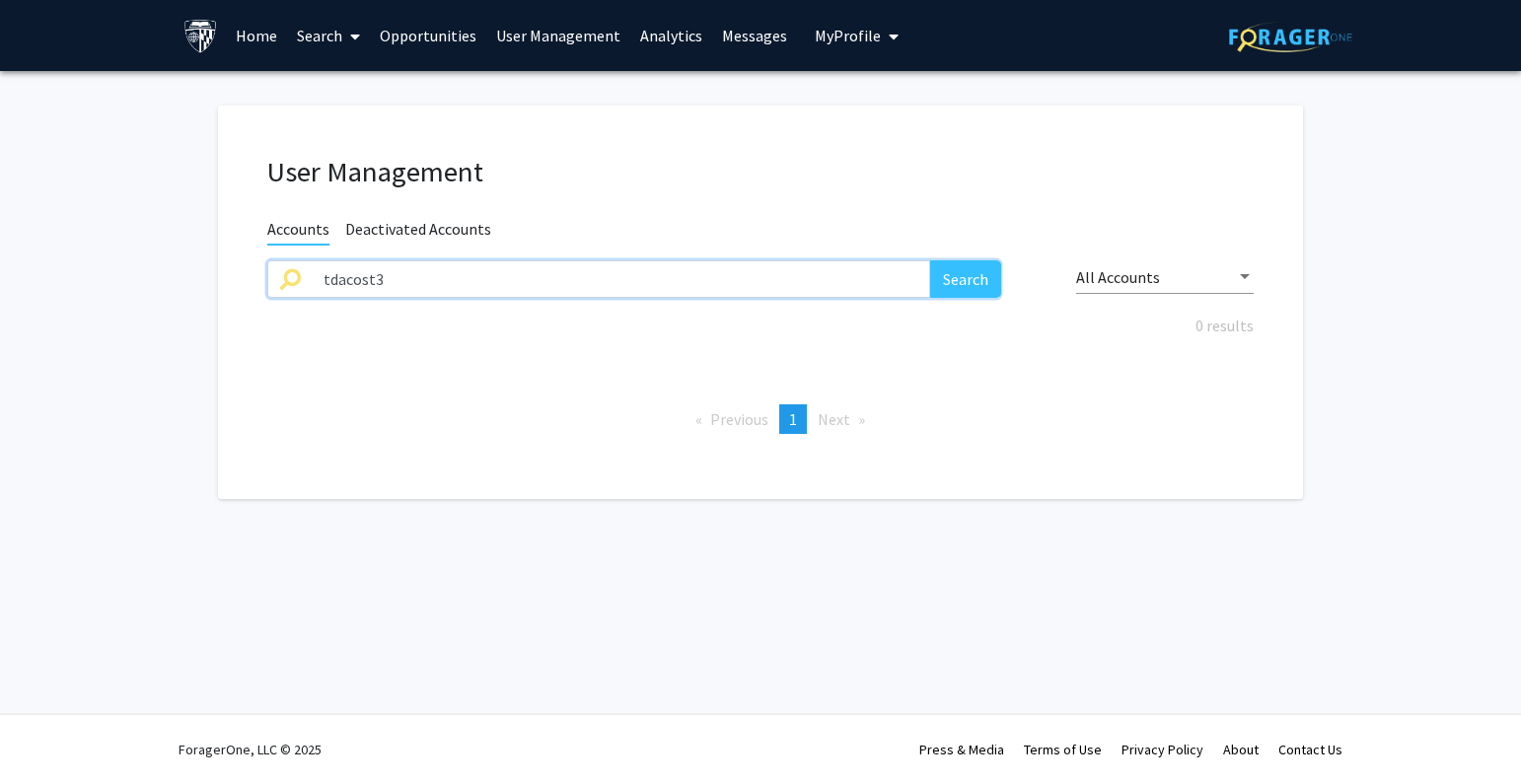 click on "tdacost3 Search" 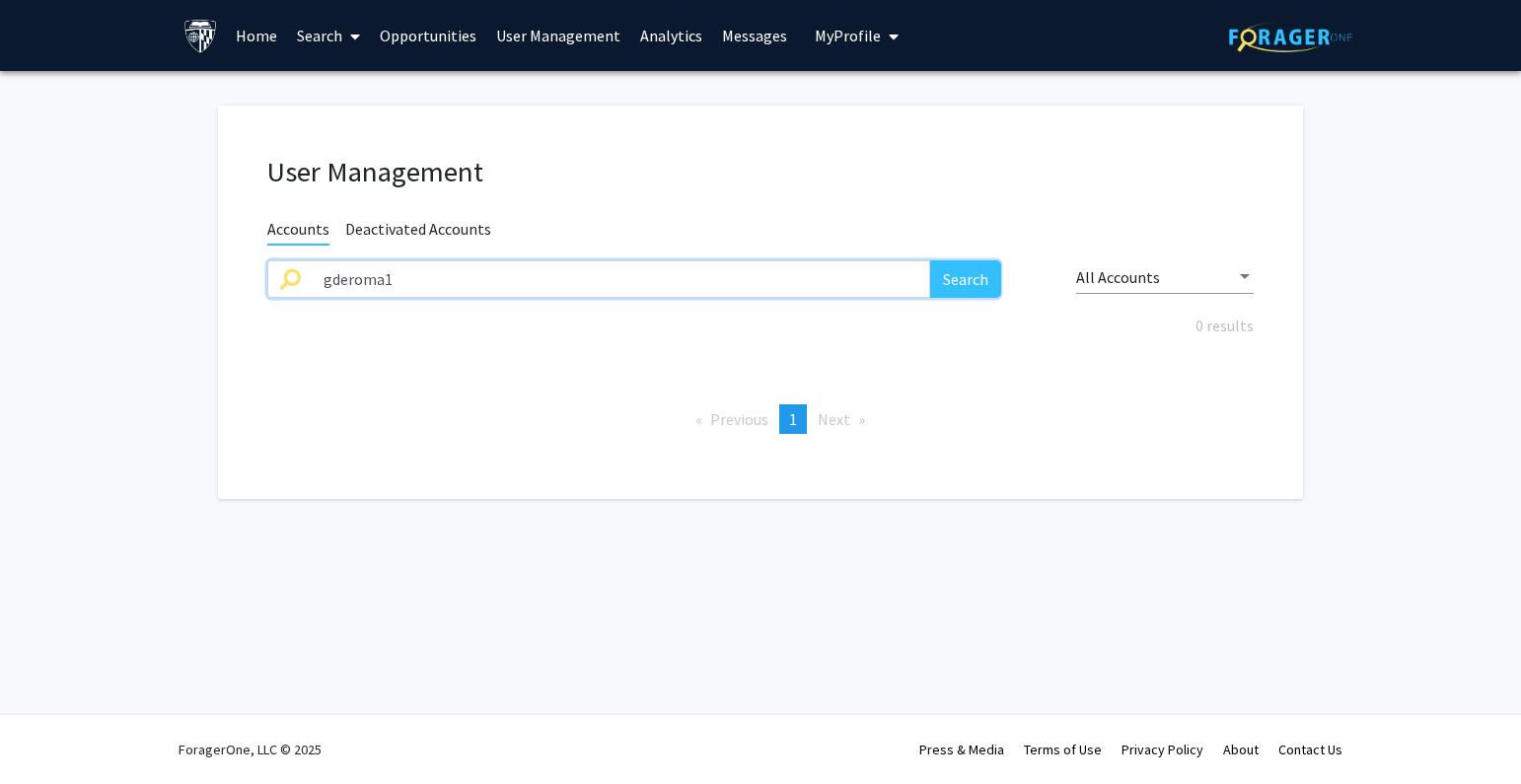 type on "gderoma1" 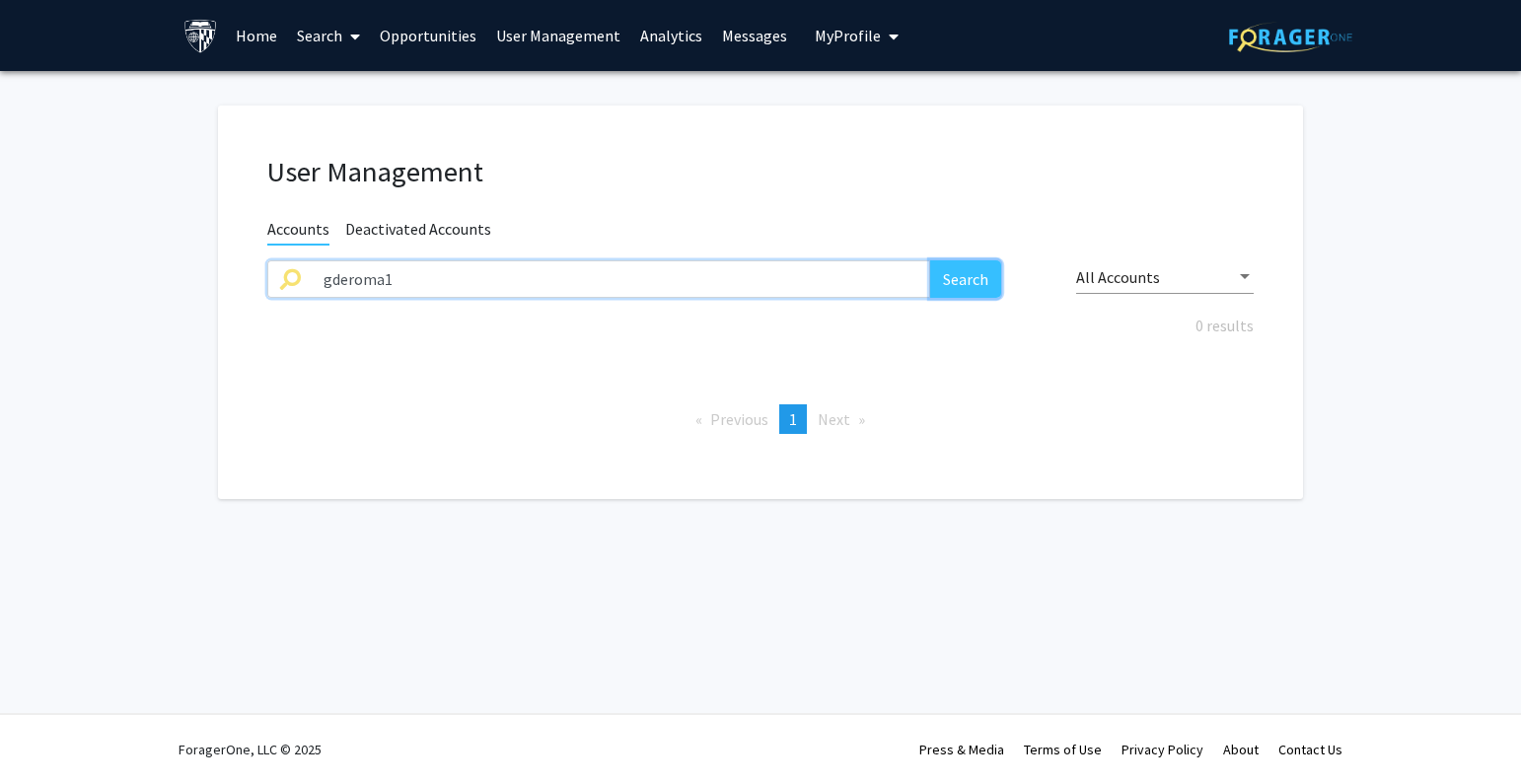click on "Search" 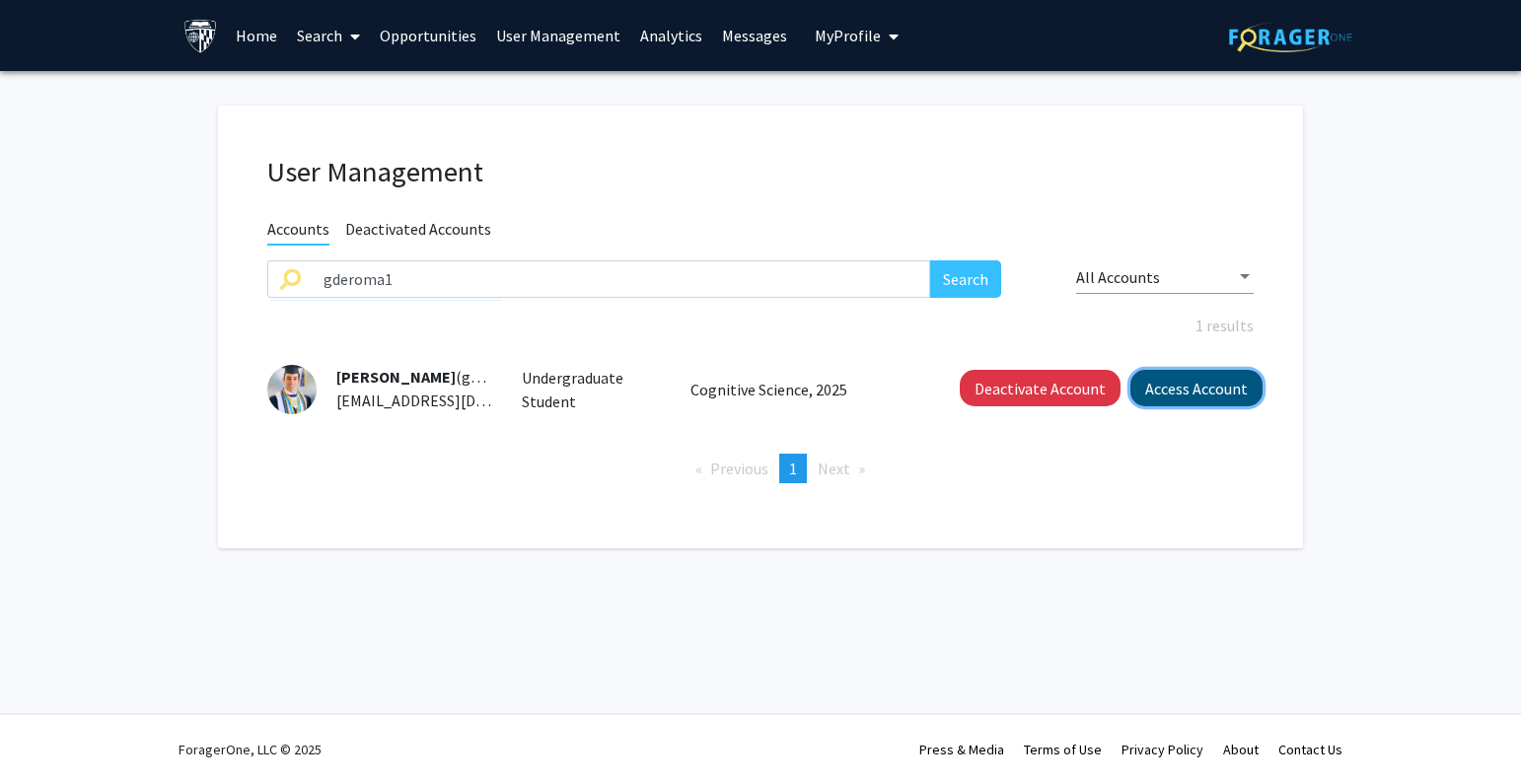 click on "Access Account" 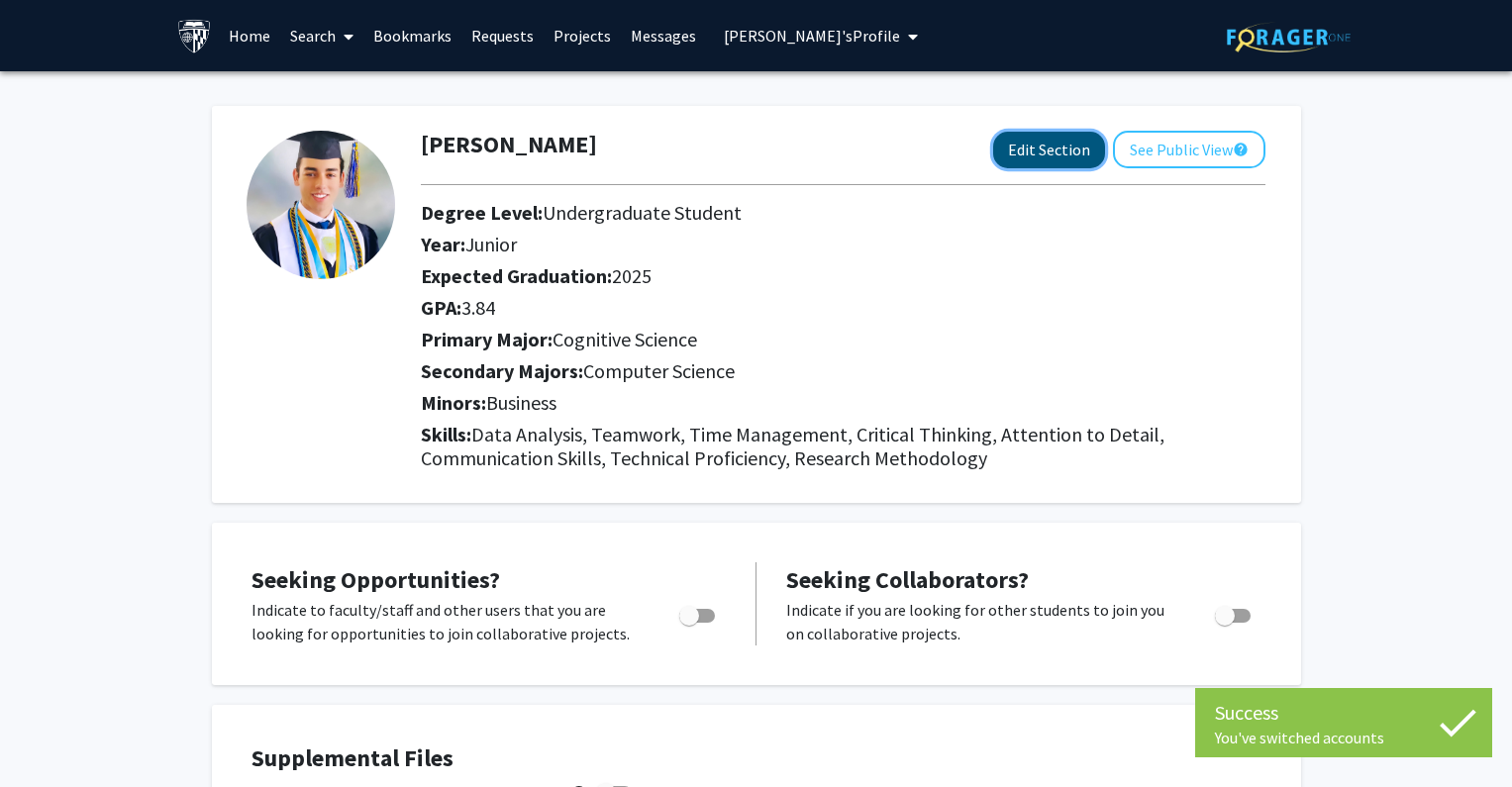 click on "Edit Section" 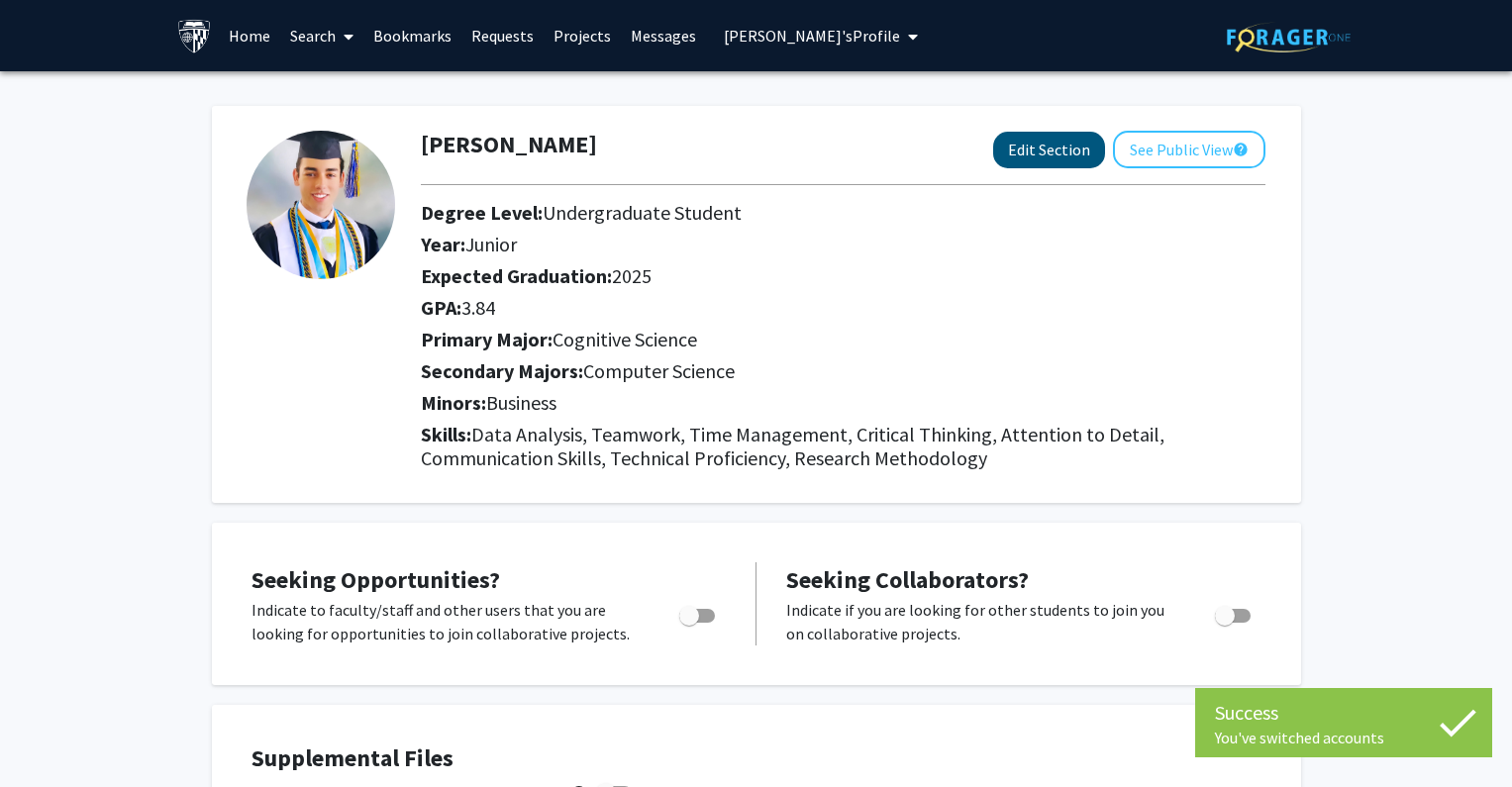 select on "junior" 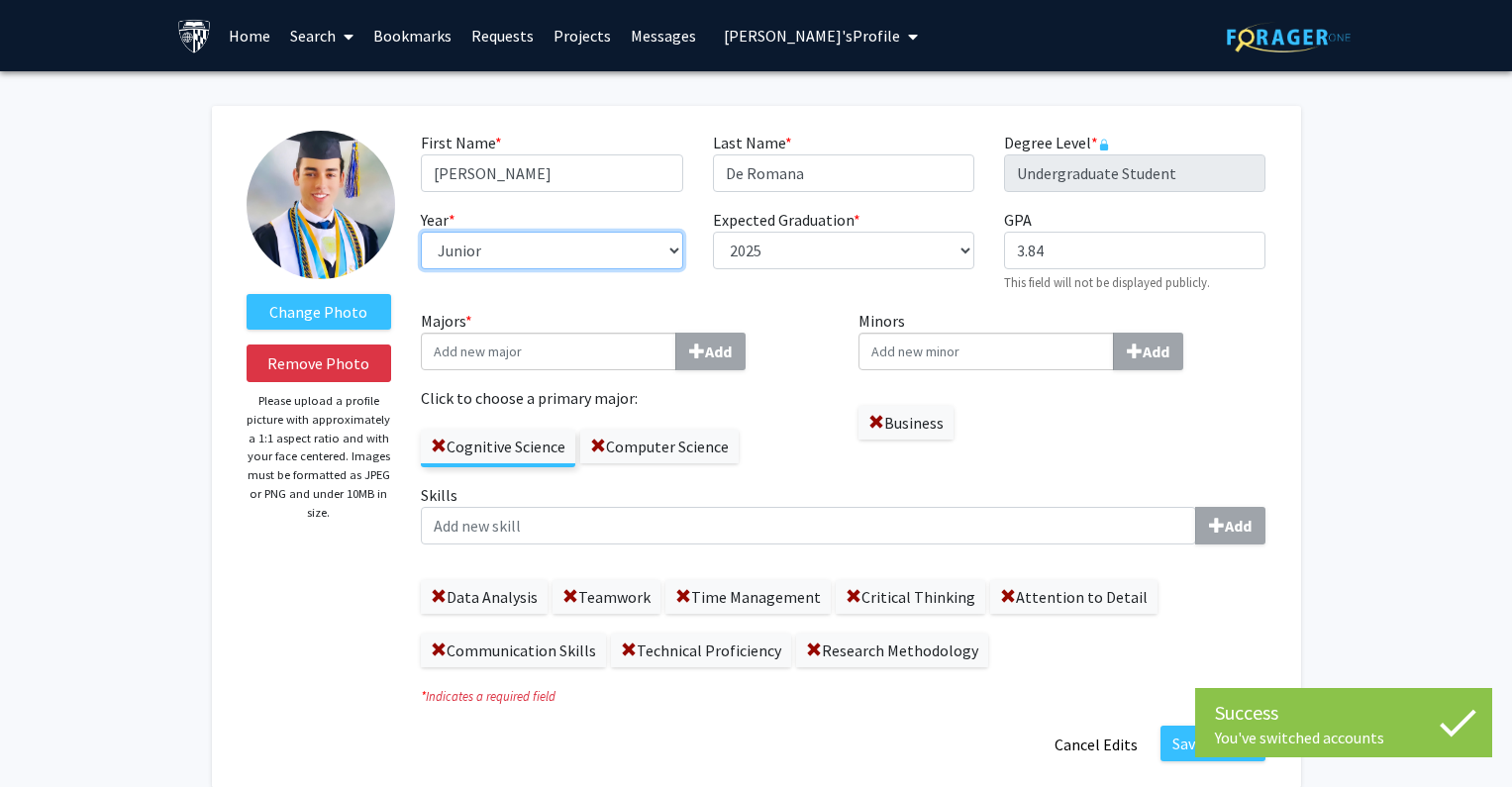 click on "---  First-year   Sophomore   Junior   Senior   Postbaccalaureate Certificate" at bounding box center (552, 250) 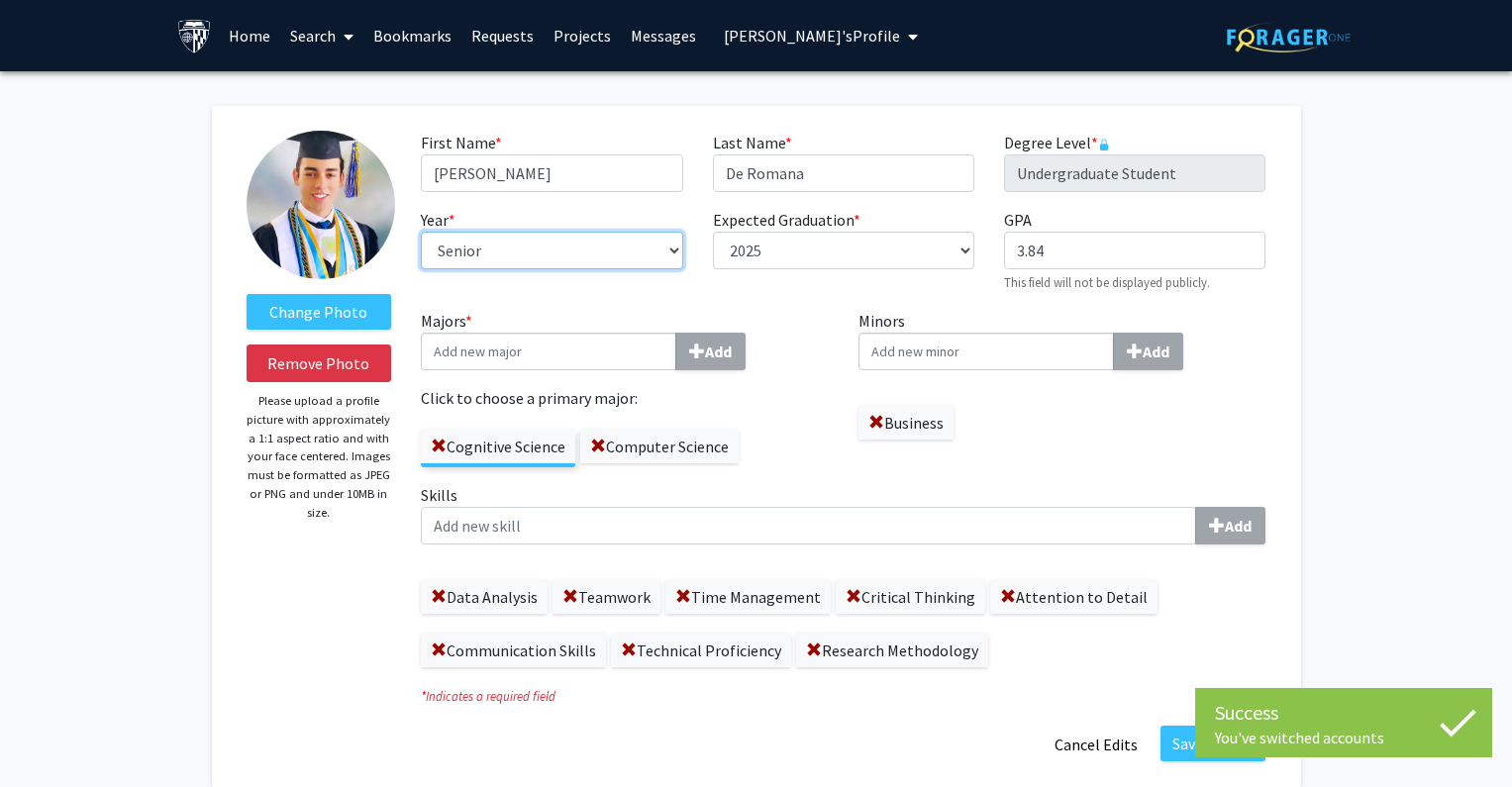 click on "---  First-year   Sophomore   Junior   Senior   Postbaccalaureate Certificate" at bounding box center (552, 250) 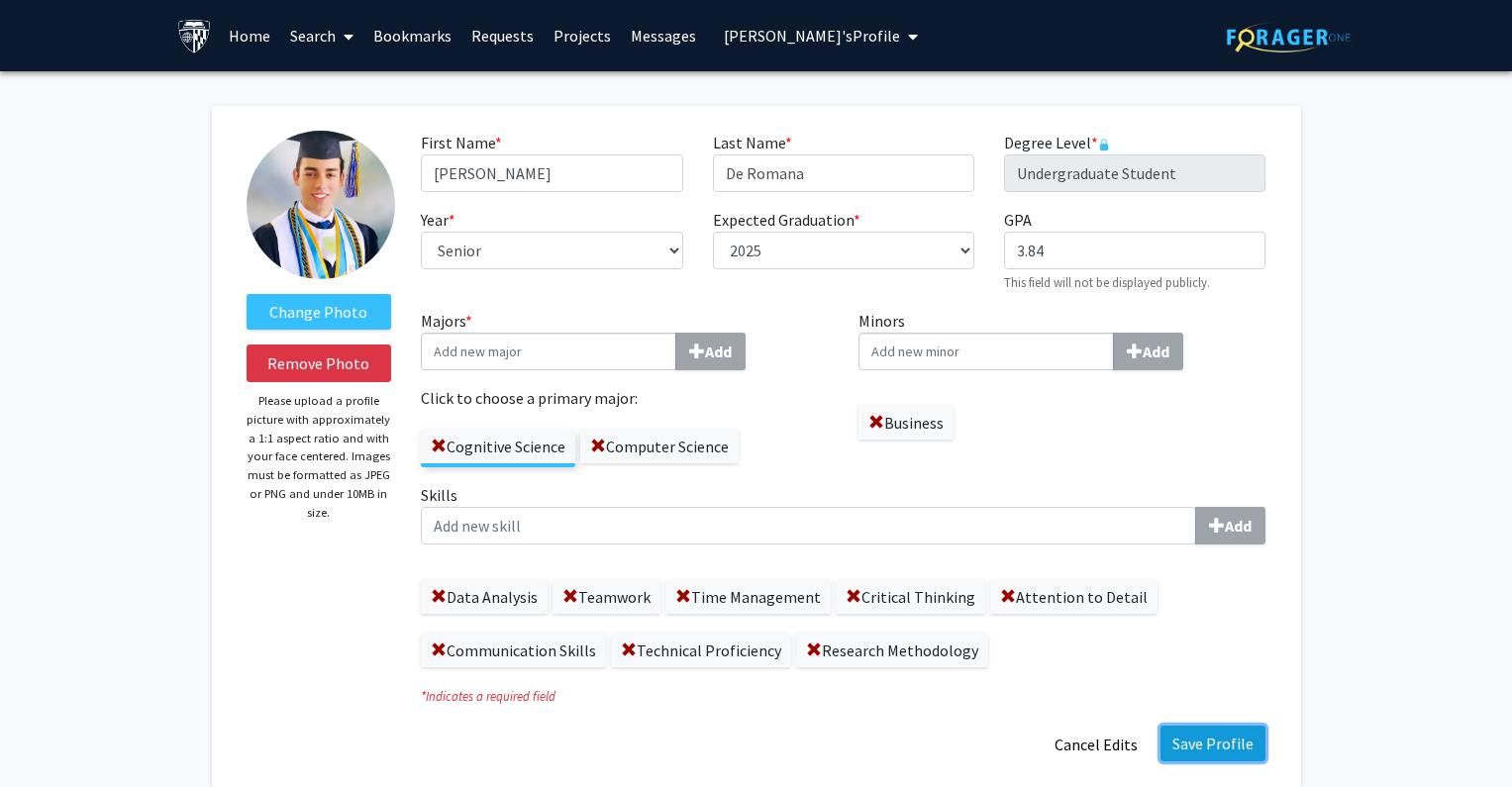 click on "Save Profile" 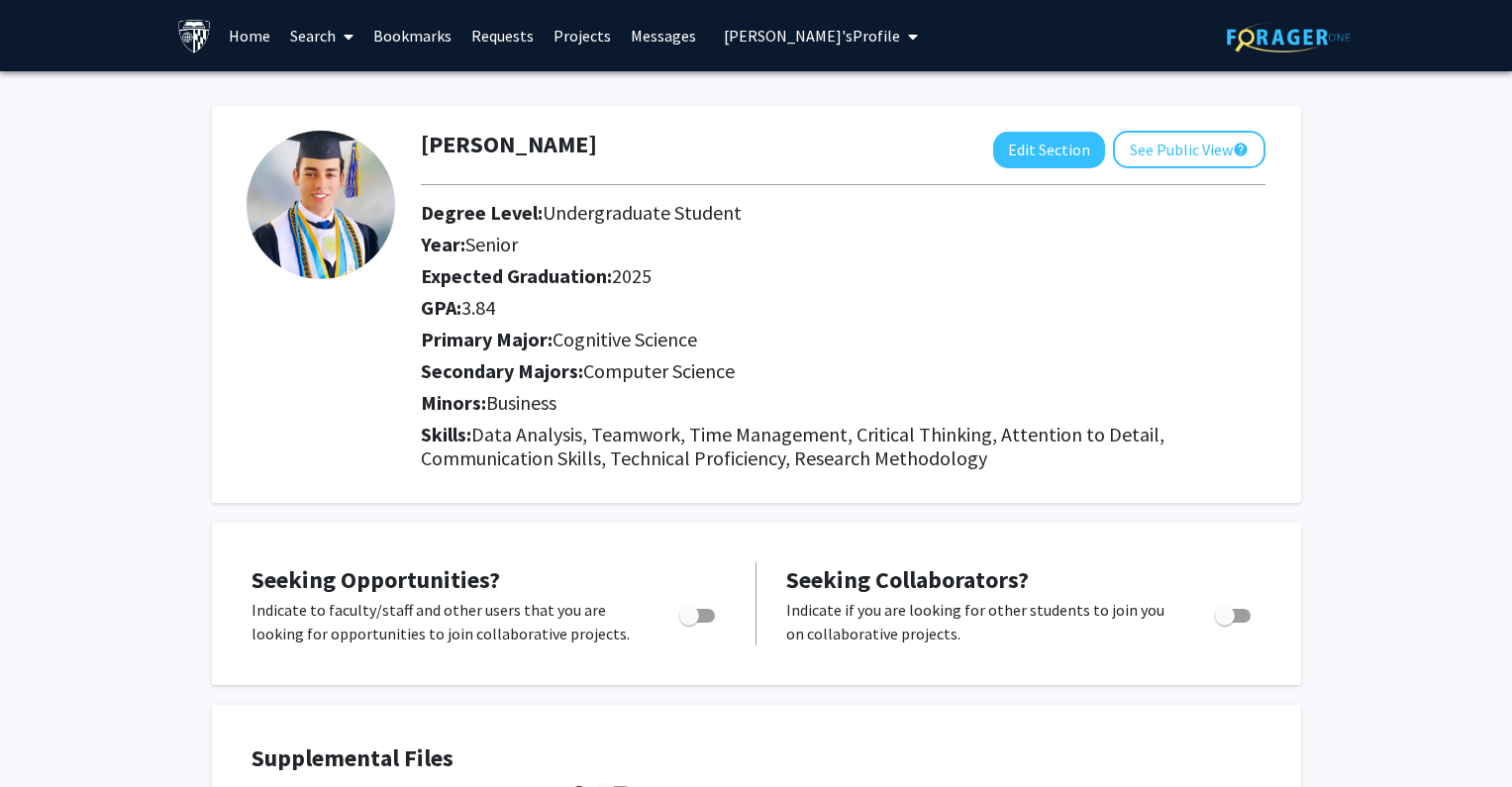 click on "Gabriel De Romana's   Profile" at bounding box center (812, 36) 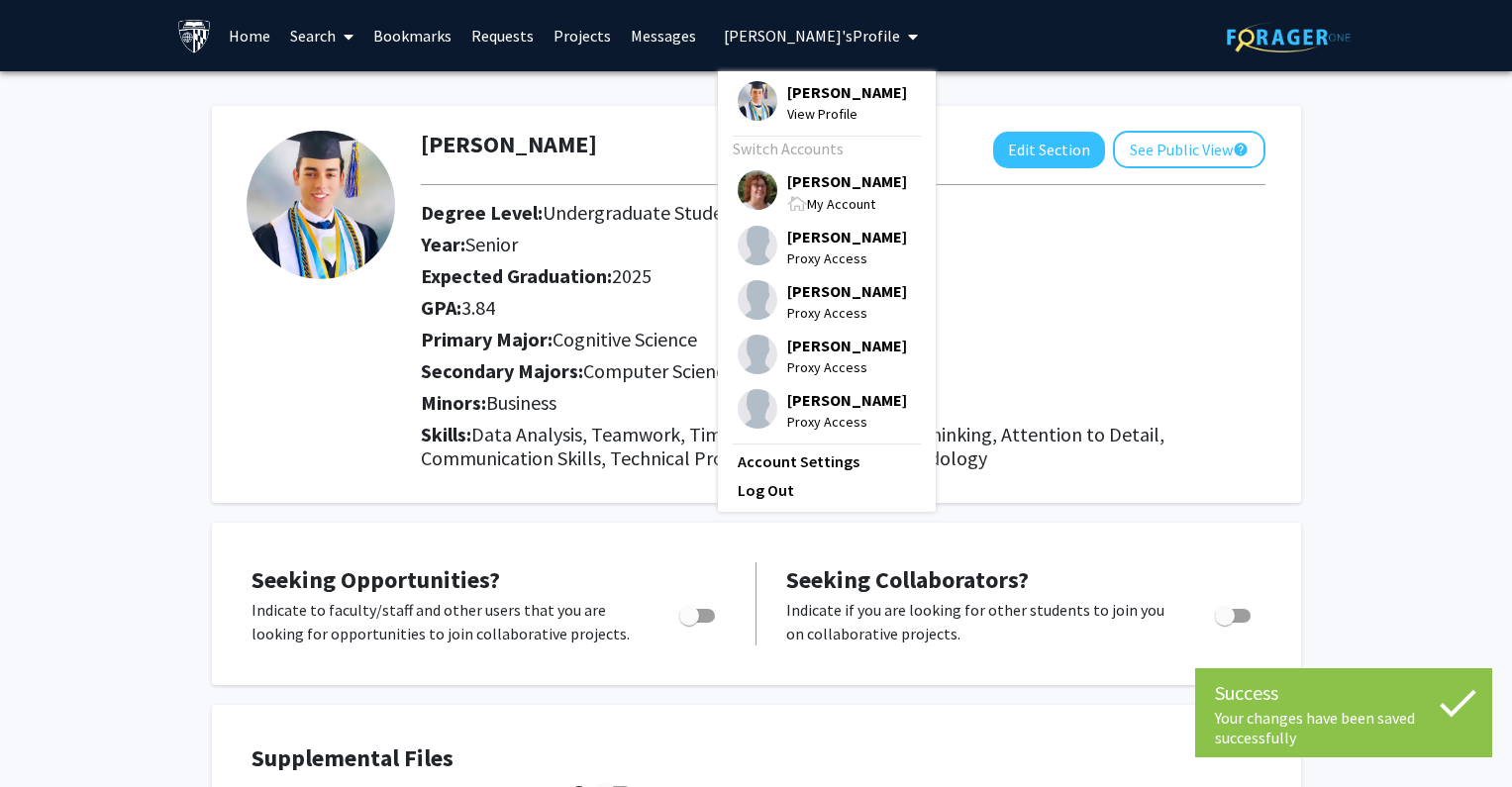 click on "My Account" at bounding box center (847, 203) 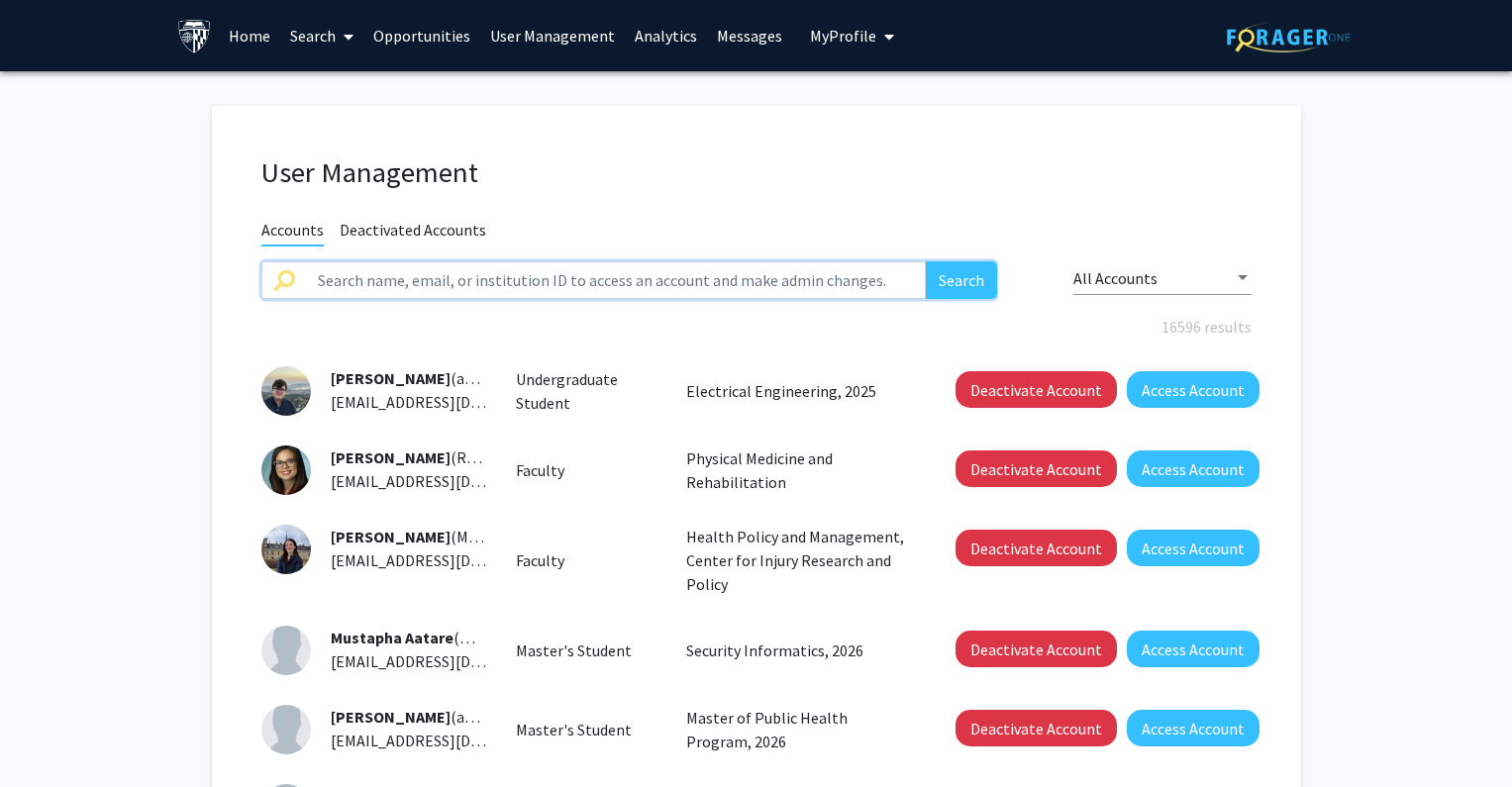 click 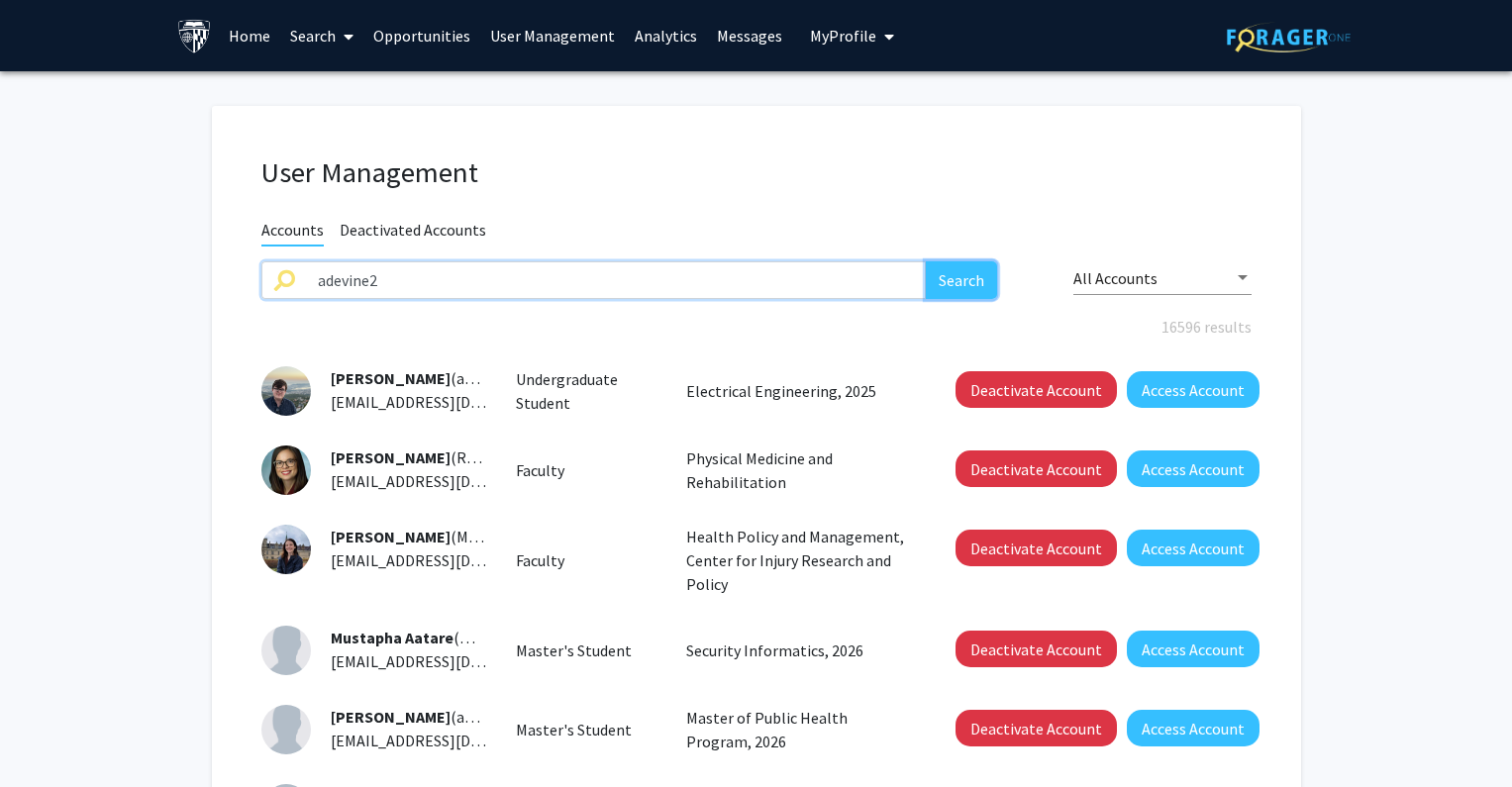 click on "Search" 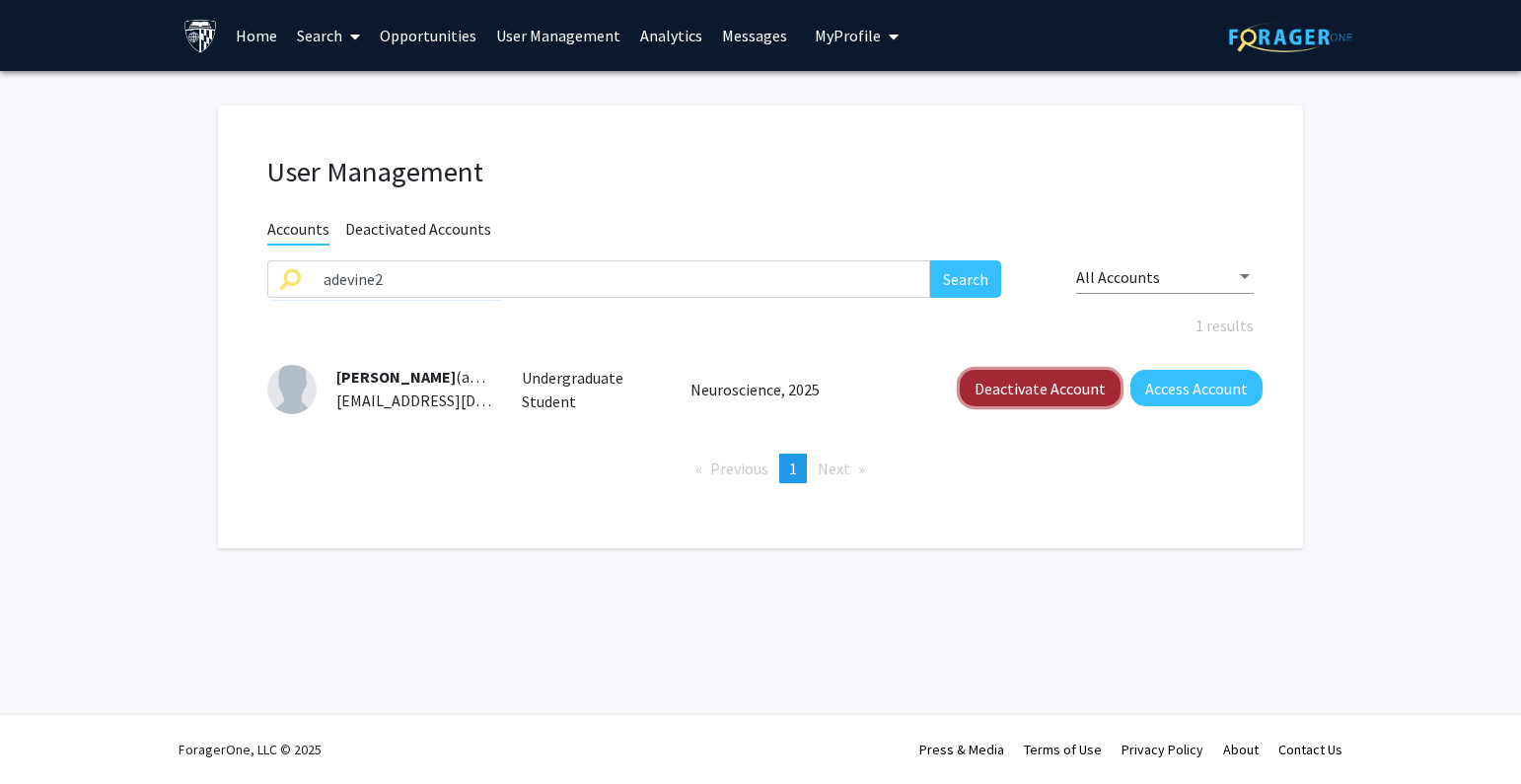 click on "Deactivate Account" 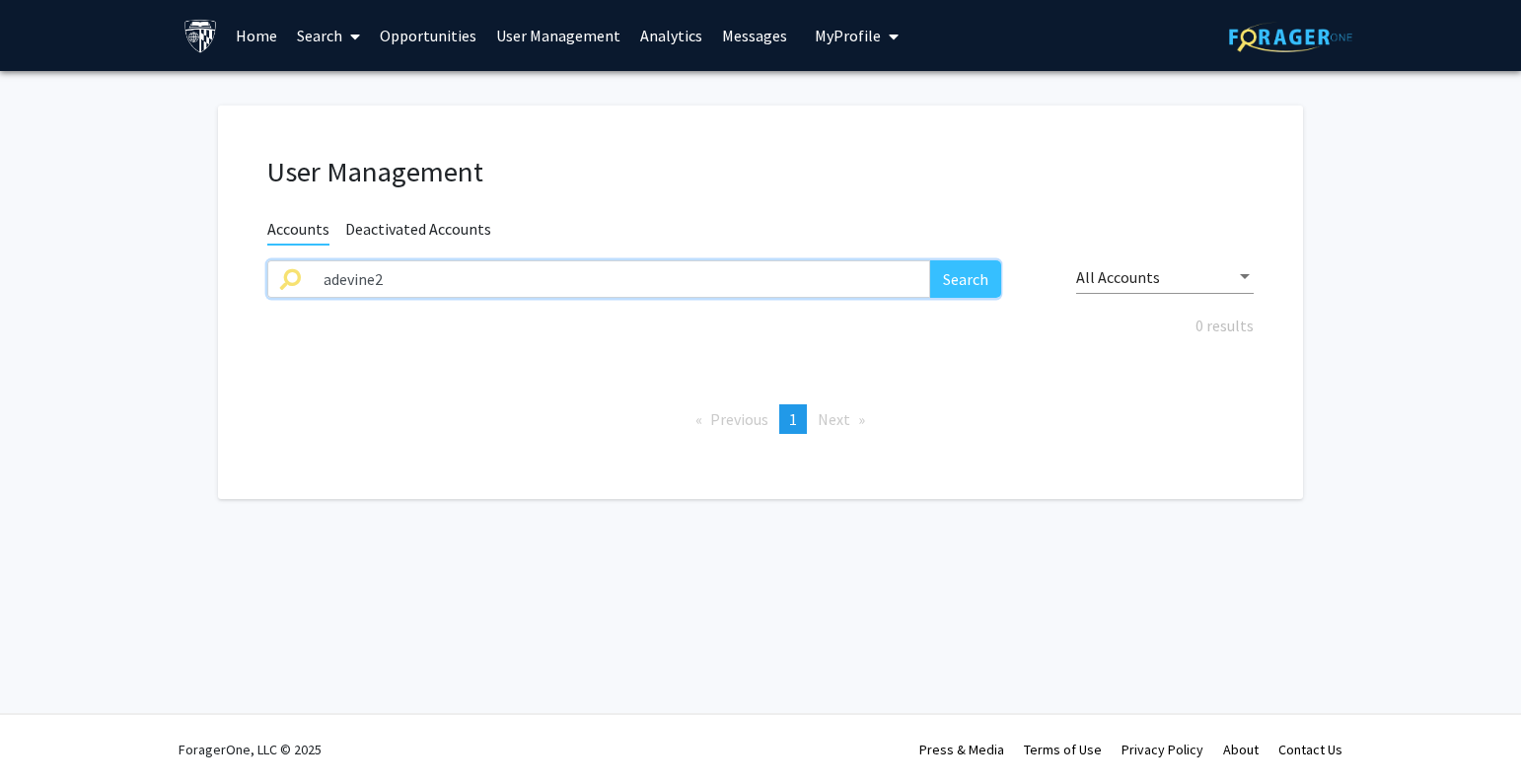 drag, startPoint x: 808, startPoint y: 290, endPoint x: 184, endPoint y: 291, distance: 624.0008 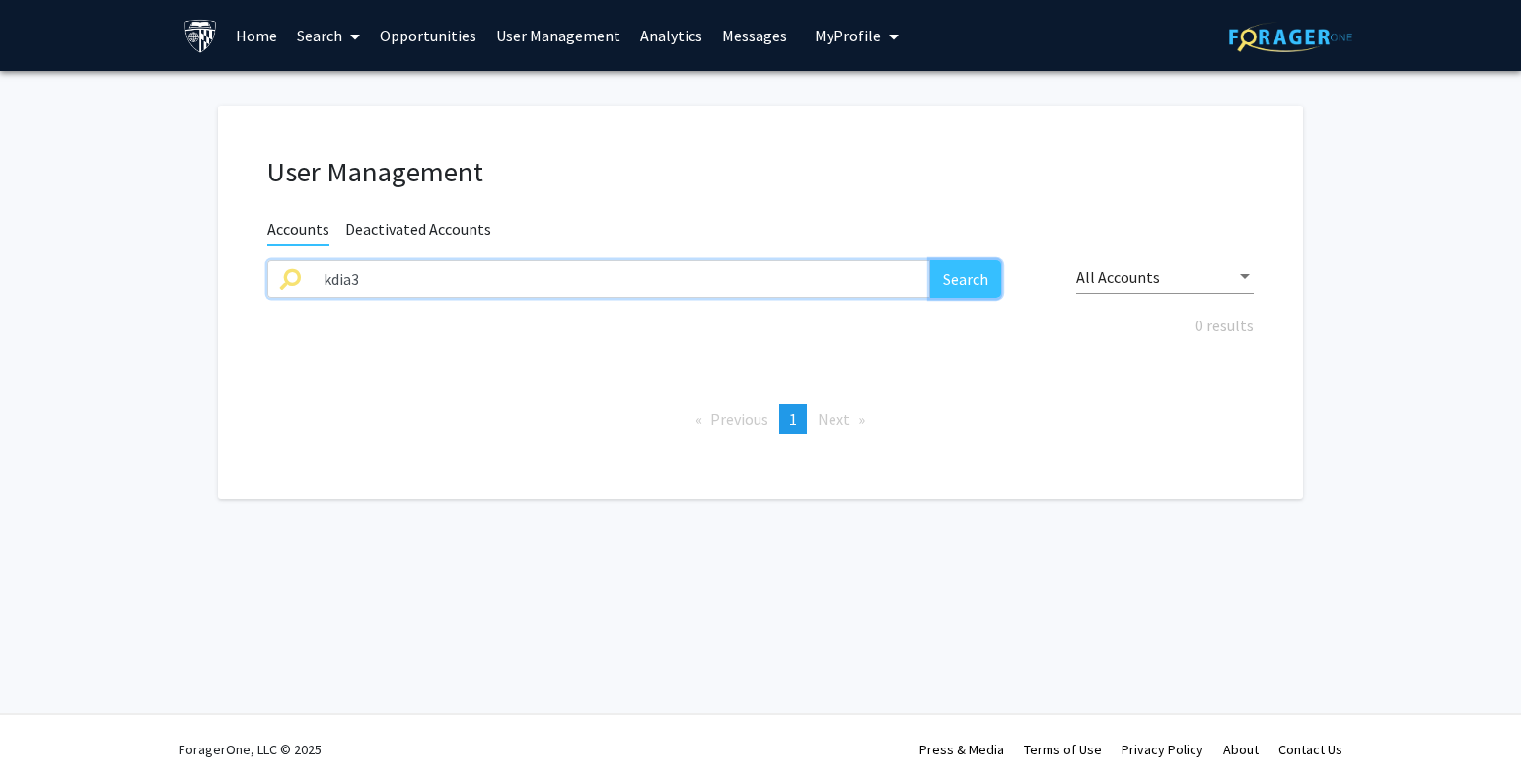 click on "Search" 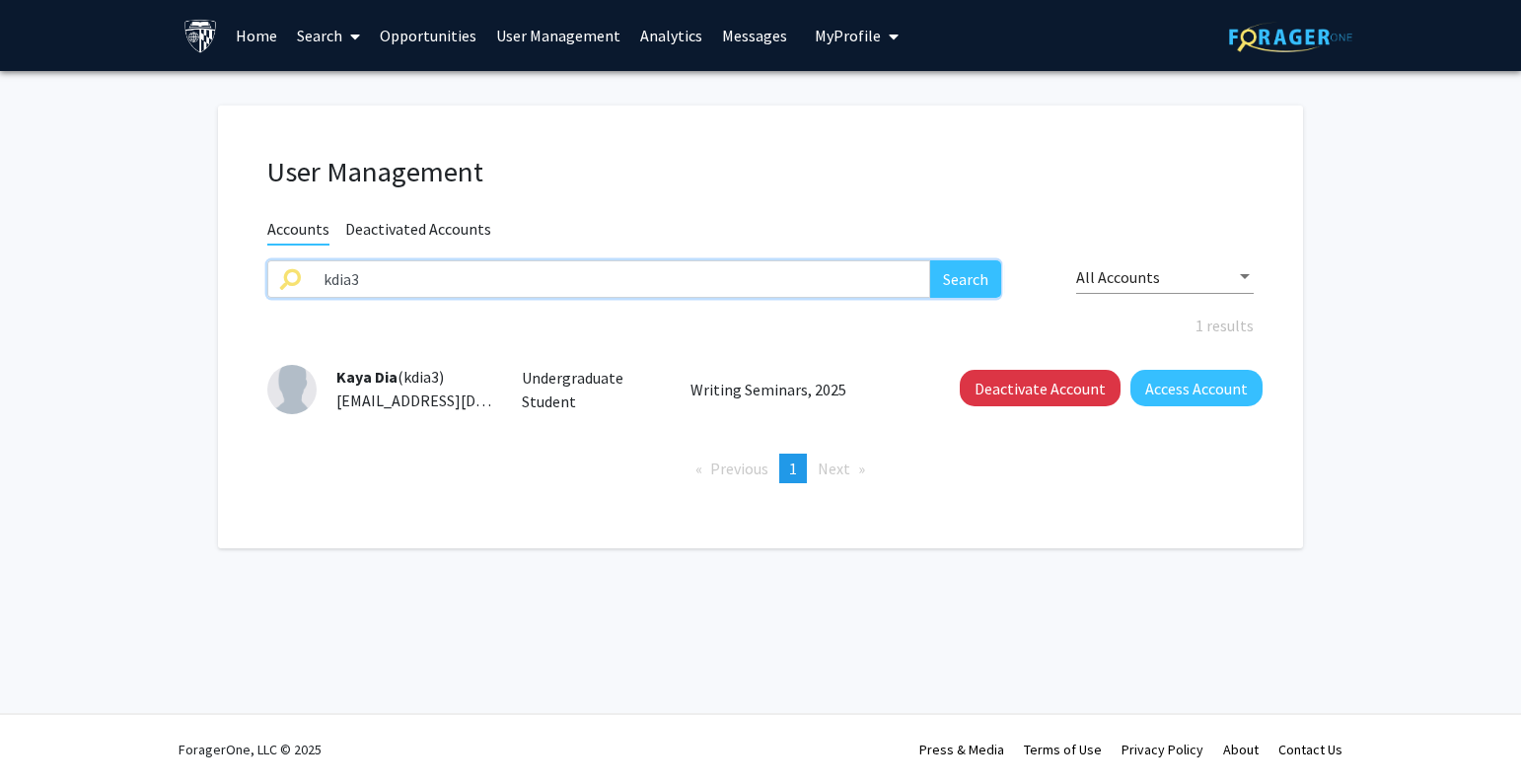 drag, startPoint x: 489, startPoint y: 292, endPoint x: 187, endPoint y: 288, distance: 302.02649 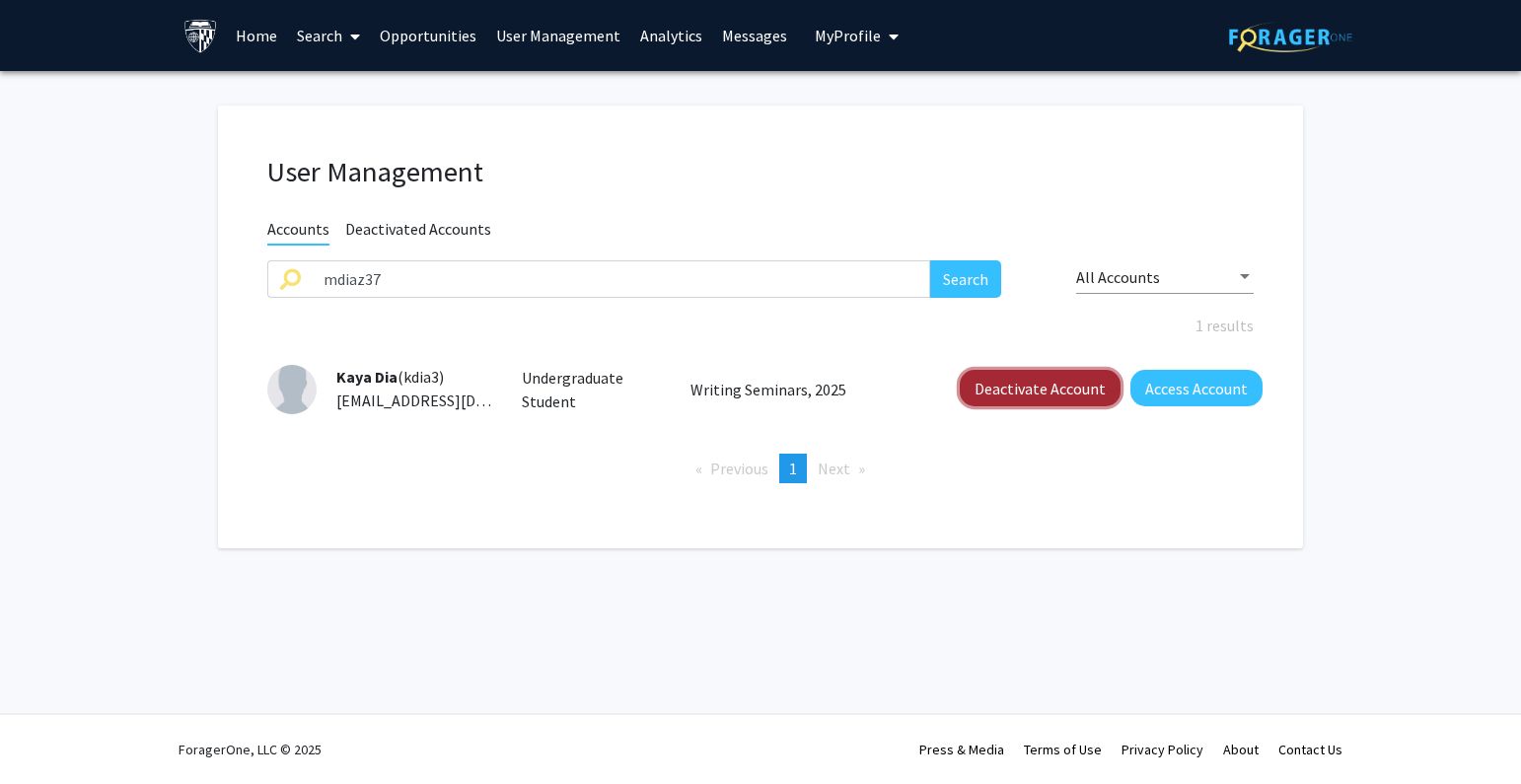 click on "Deactivate Account" 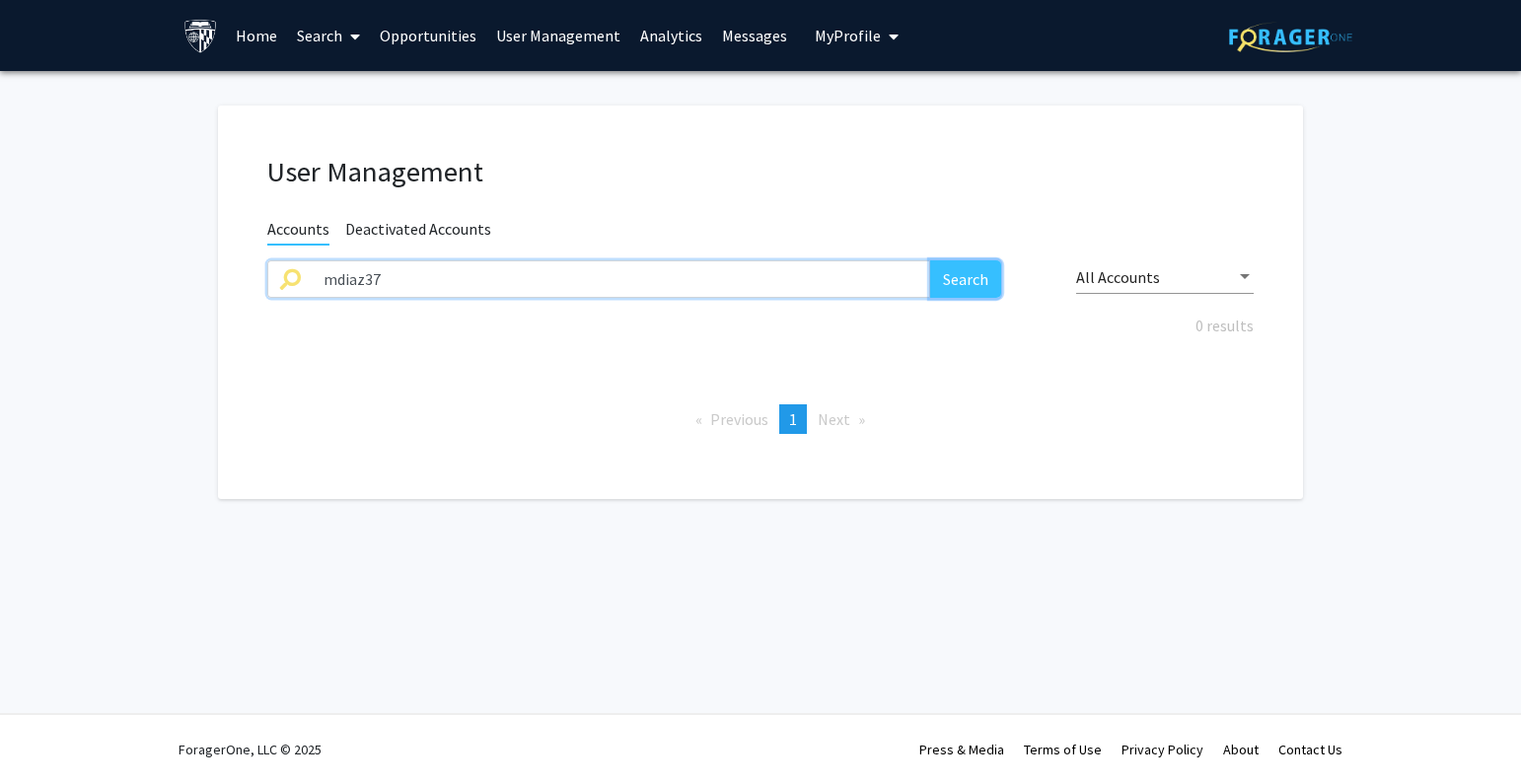 click on "Search" 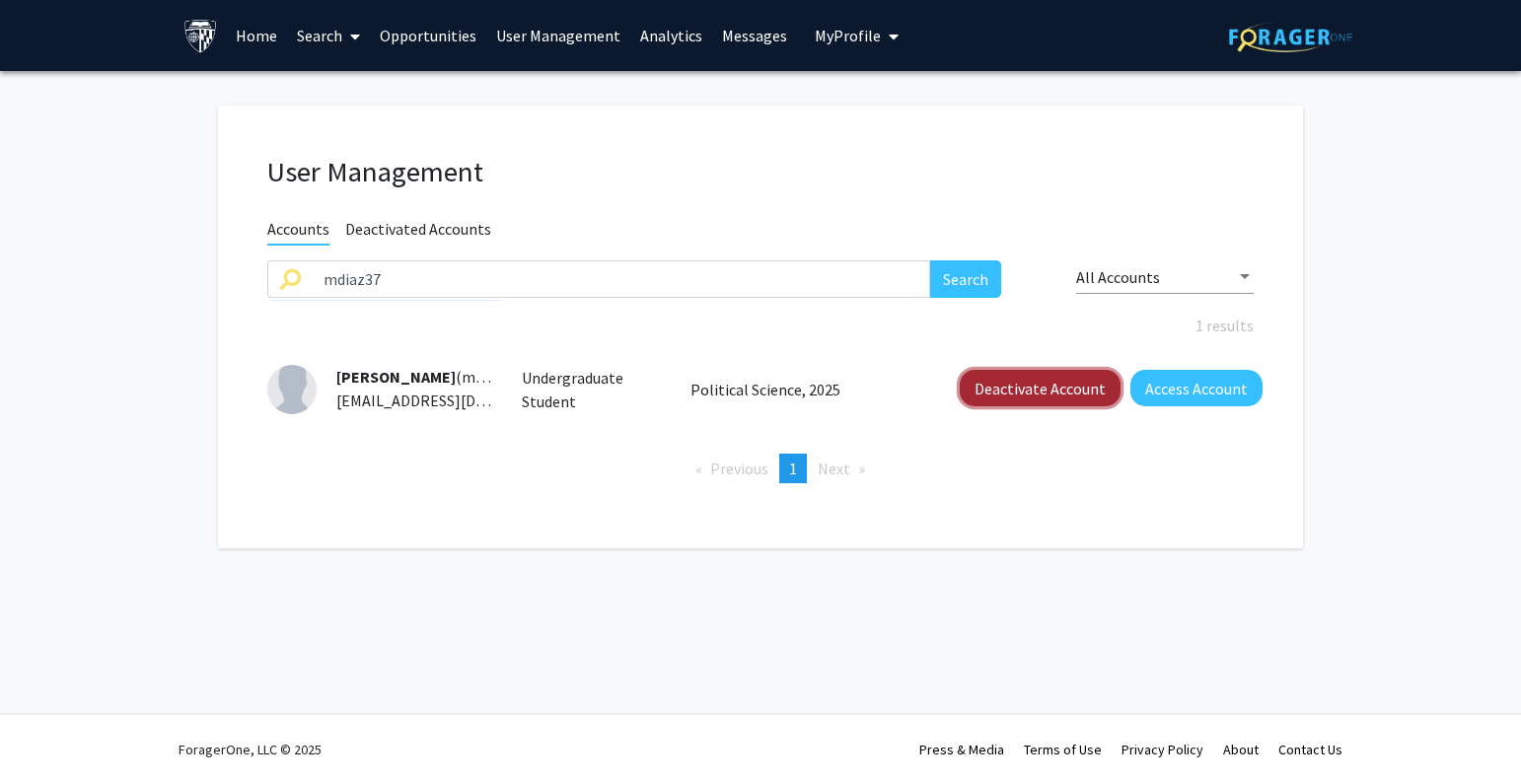 click on "Deactivate Account" 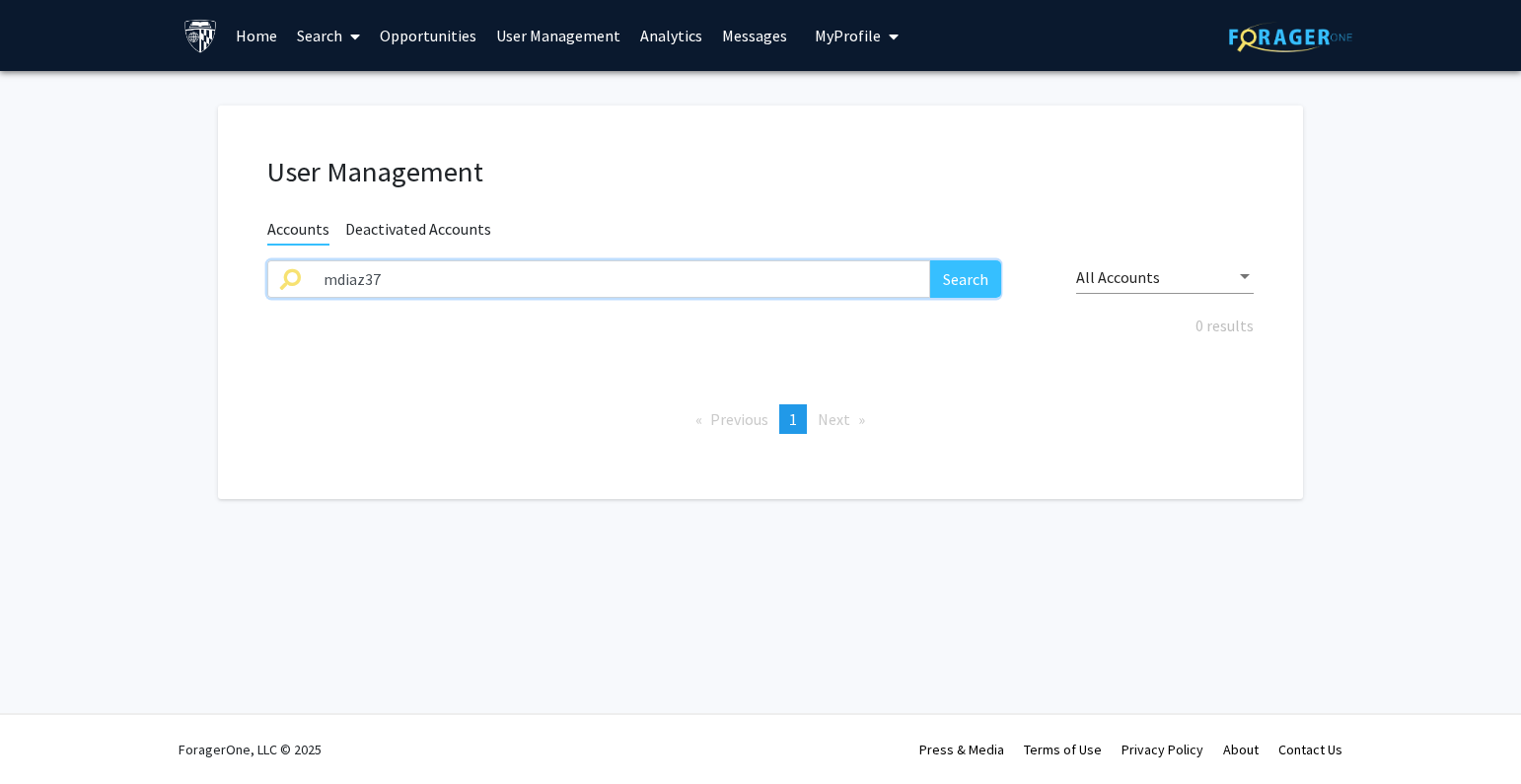 drag, startPoint x: 402, startPoint y: 276, endPoint x: 154, endPoint y: 281, distance: 248.0504 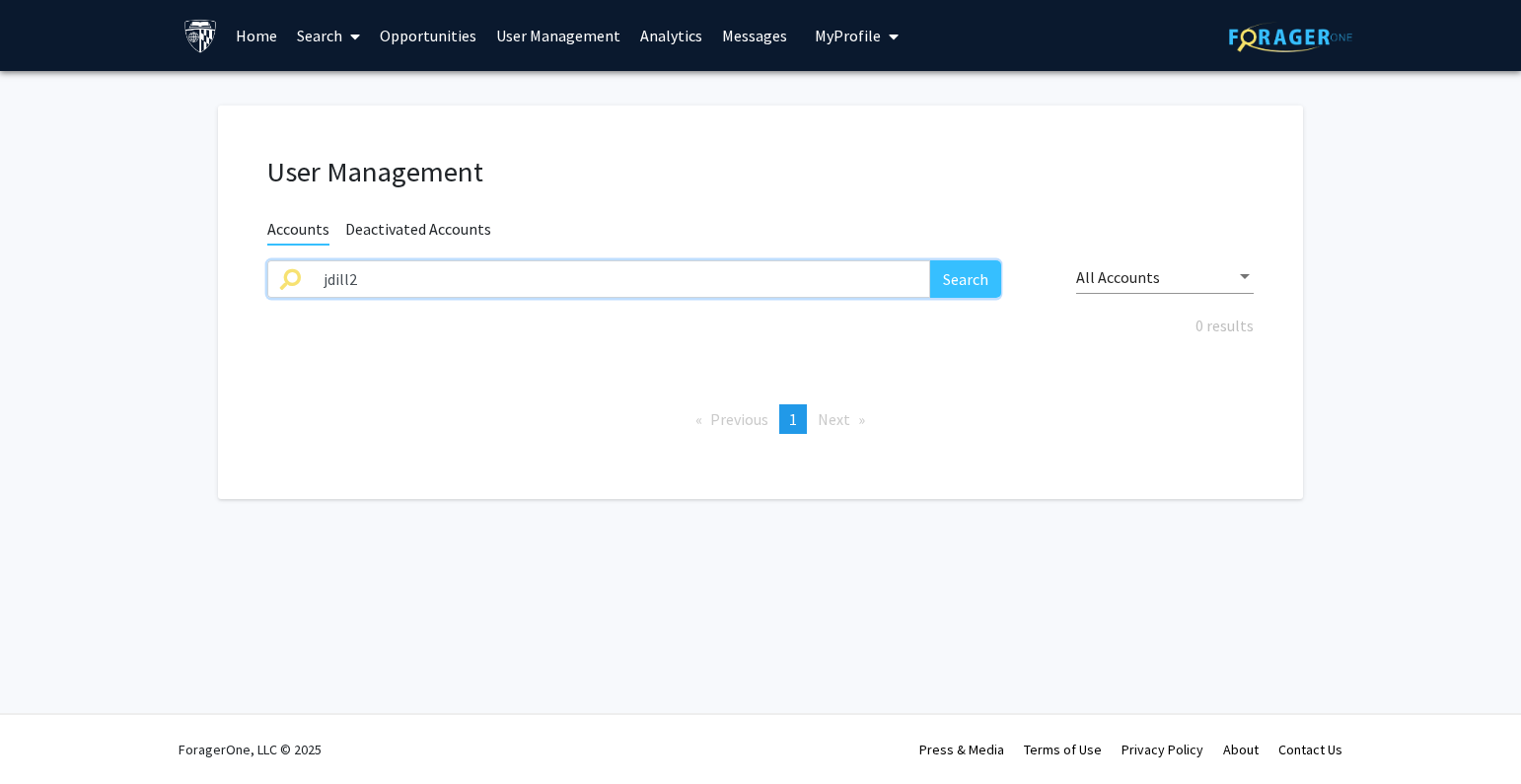 type on "jdill2" 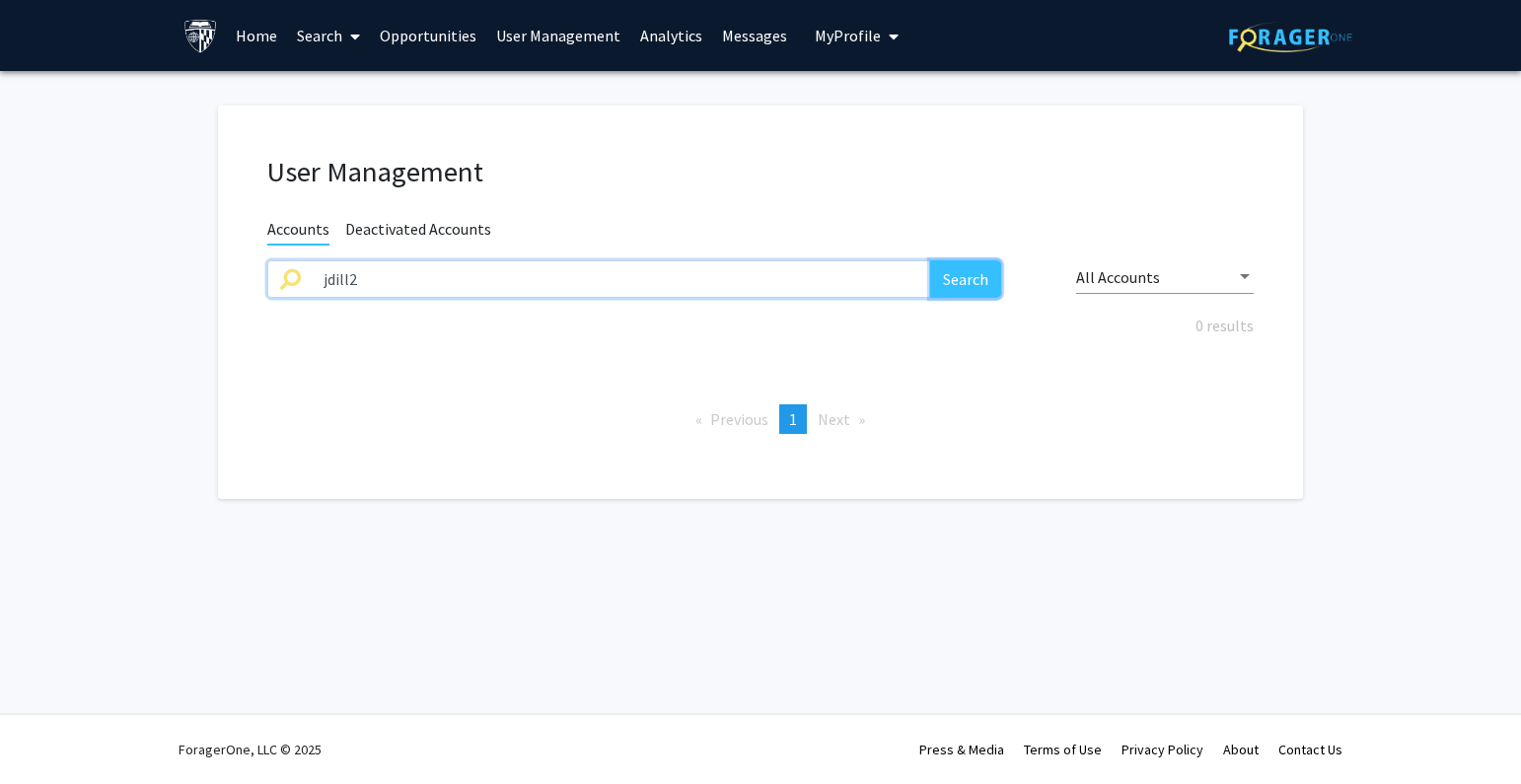click on "Search" 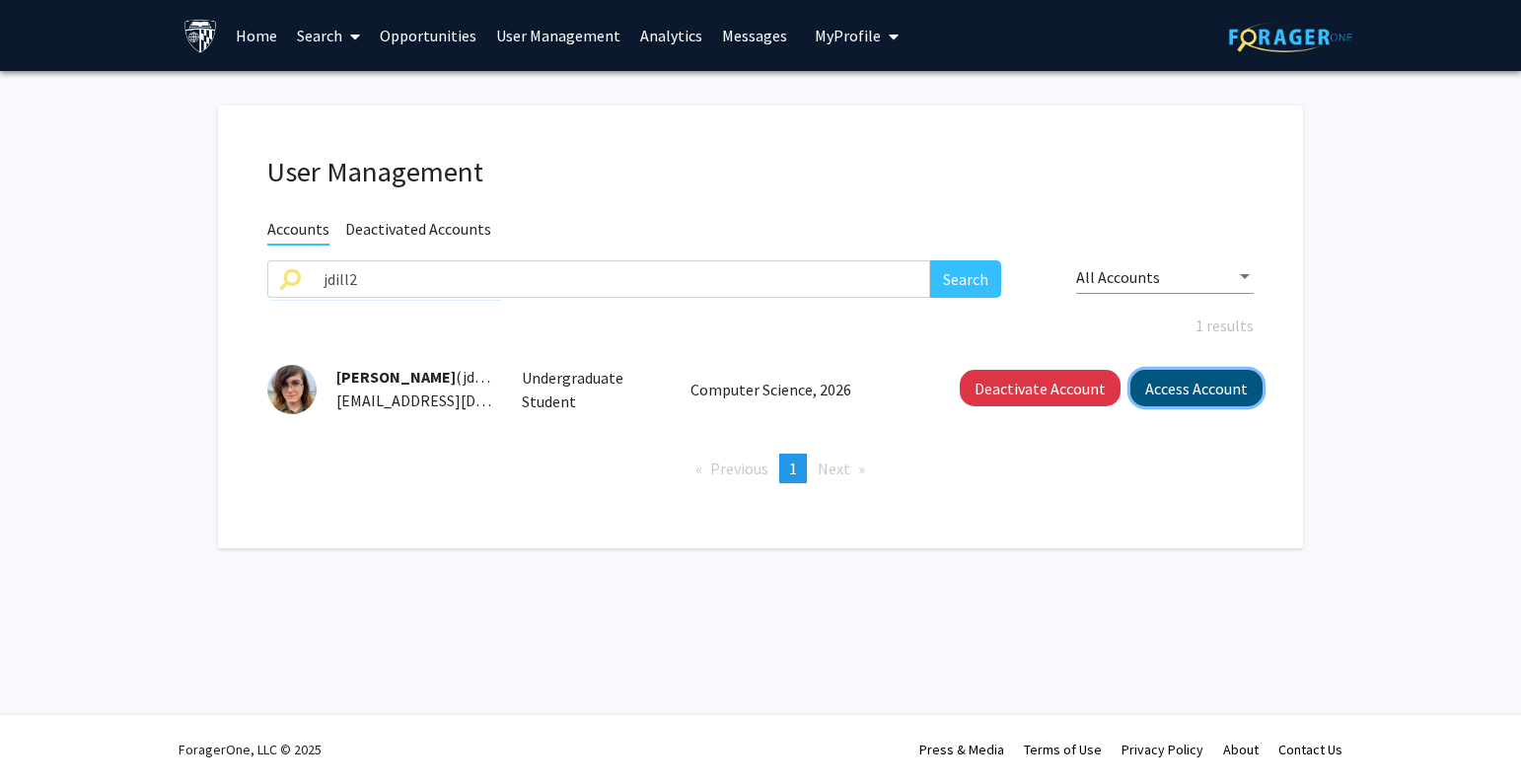 click on "Access Account" 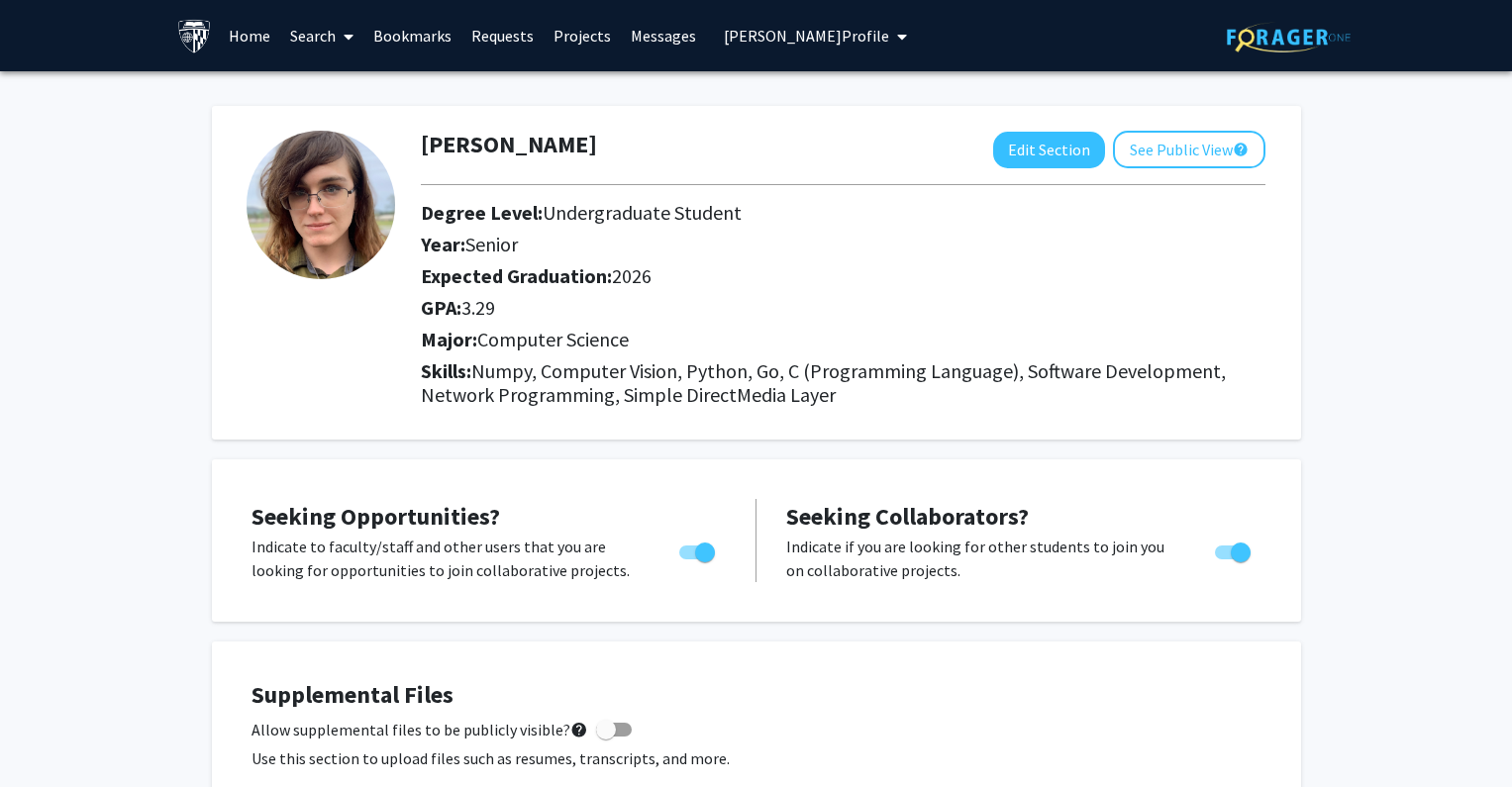 click on "Alexandra Dill's   Profile" at bounding box center (806, 36) 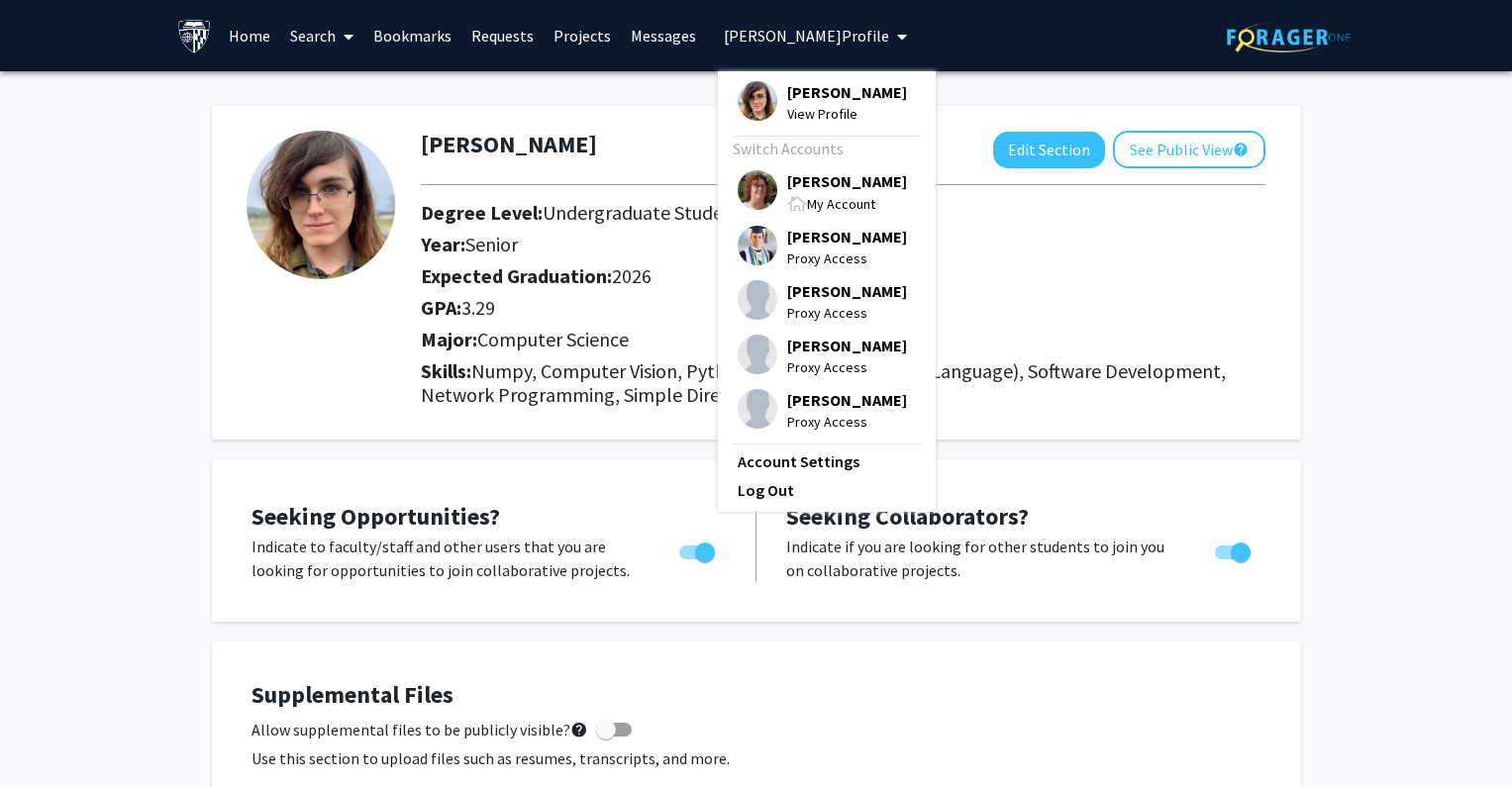 click on "Tracy Smith" at bounding box center (847, 181) 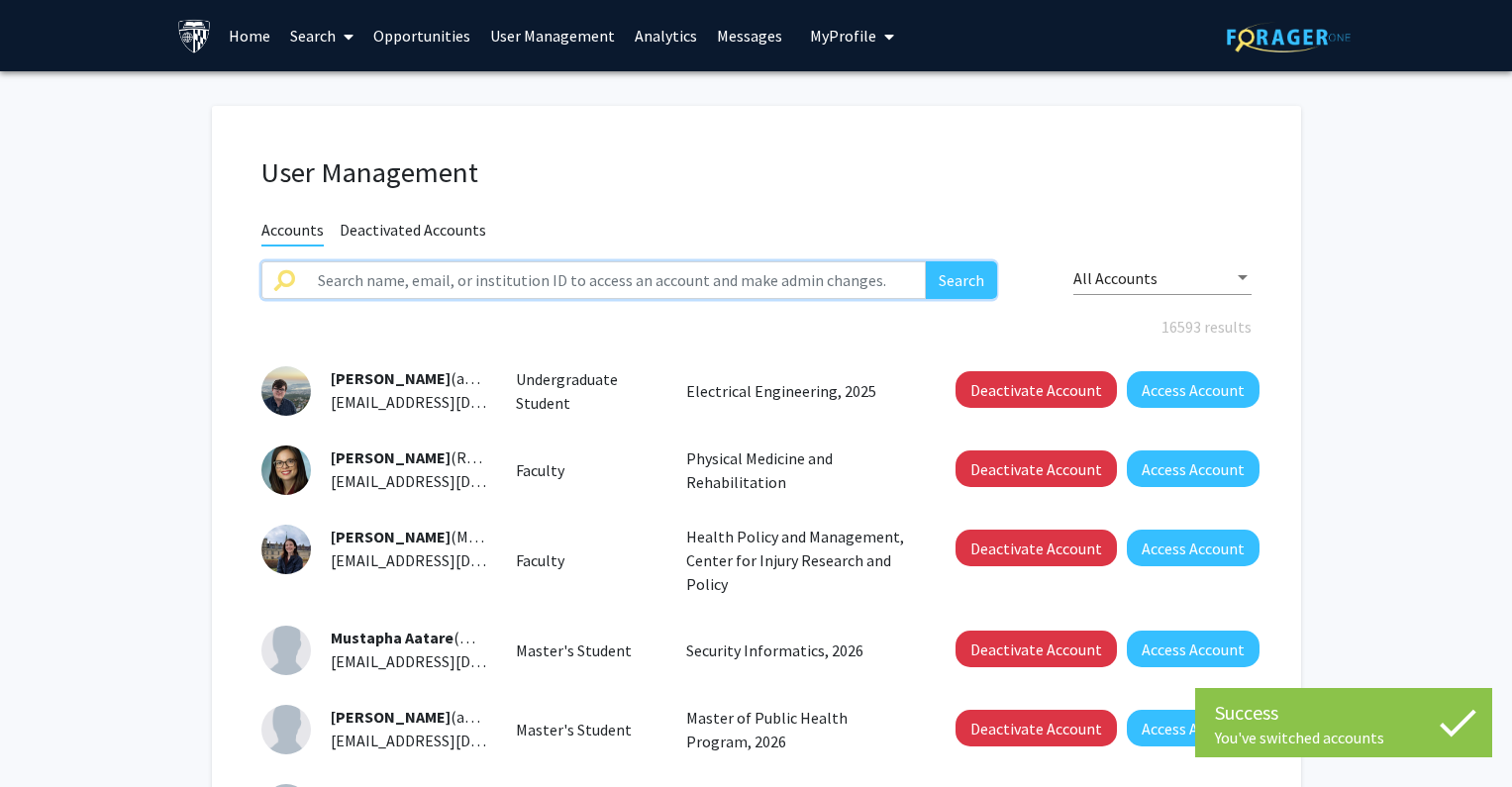 drag, startPoint x: 646, startPoint y: 280, endPoint x: 712, endPoint y: 270, distance: 66.75328 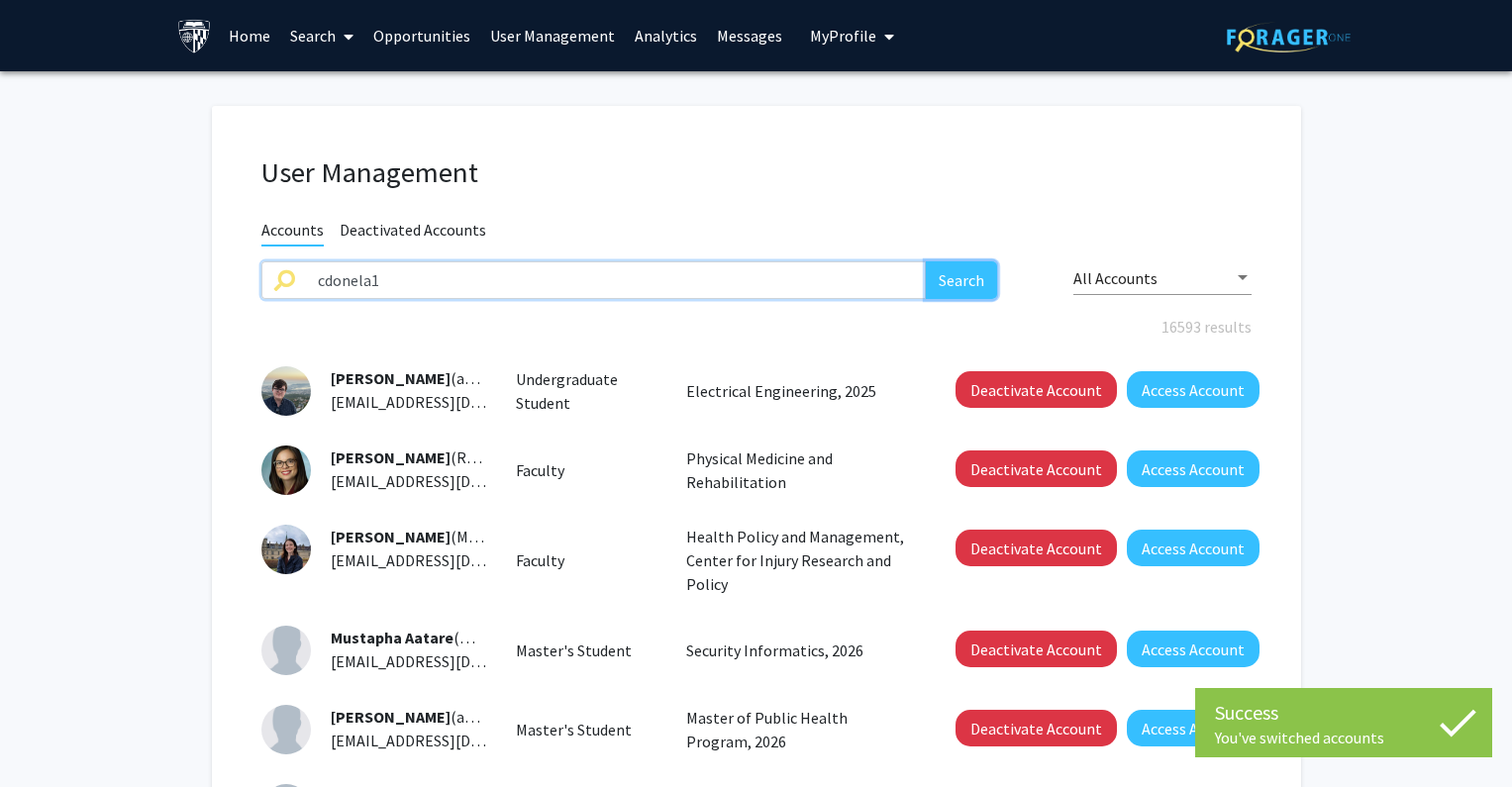 click on "Search" 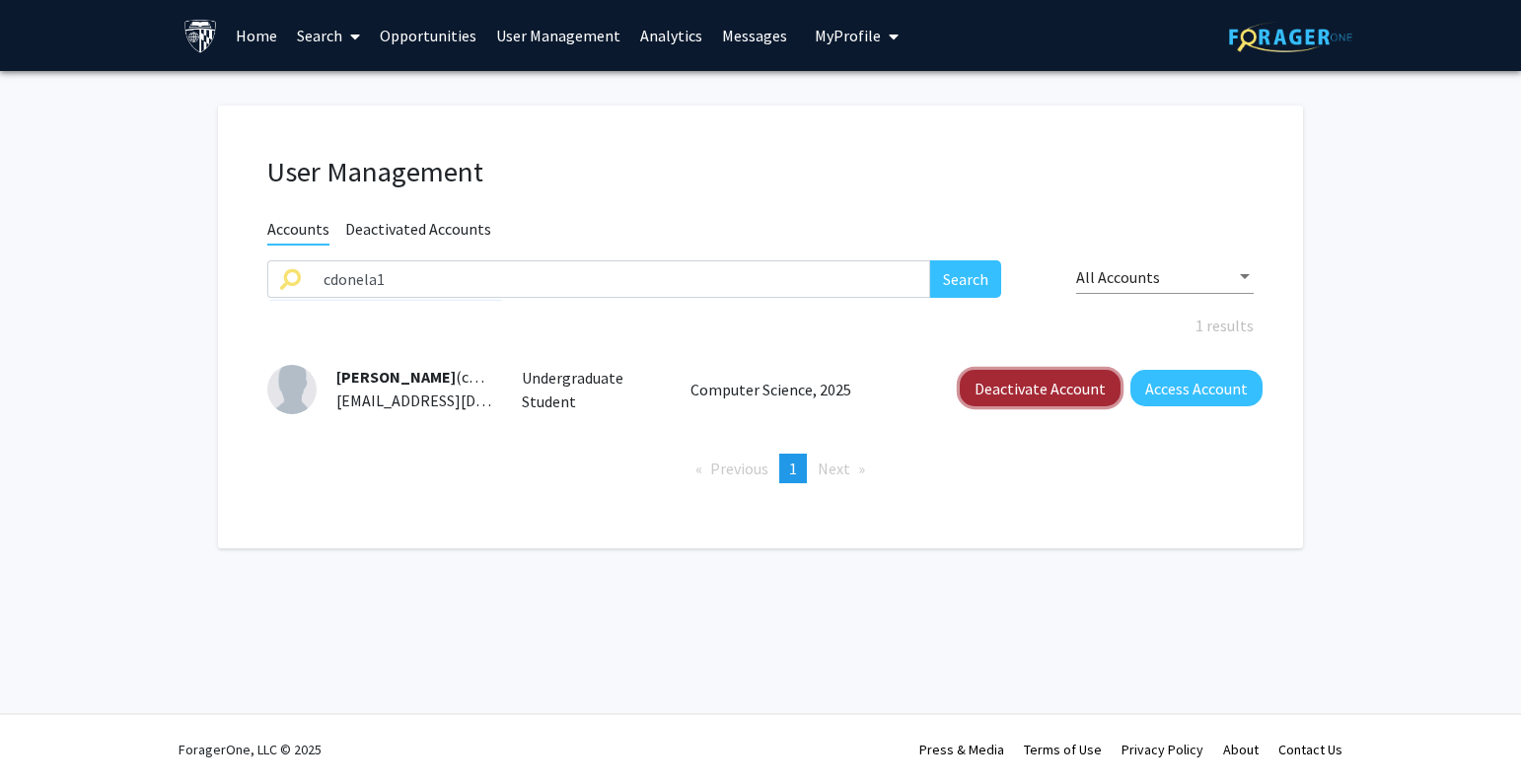 click on "Deactivate Account" 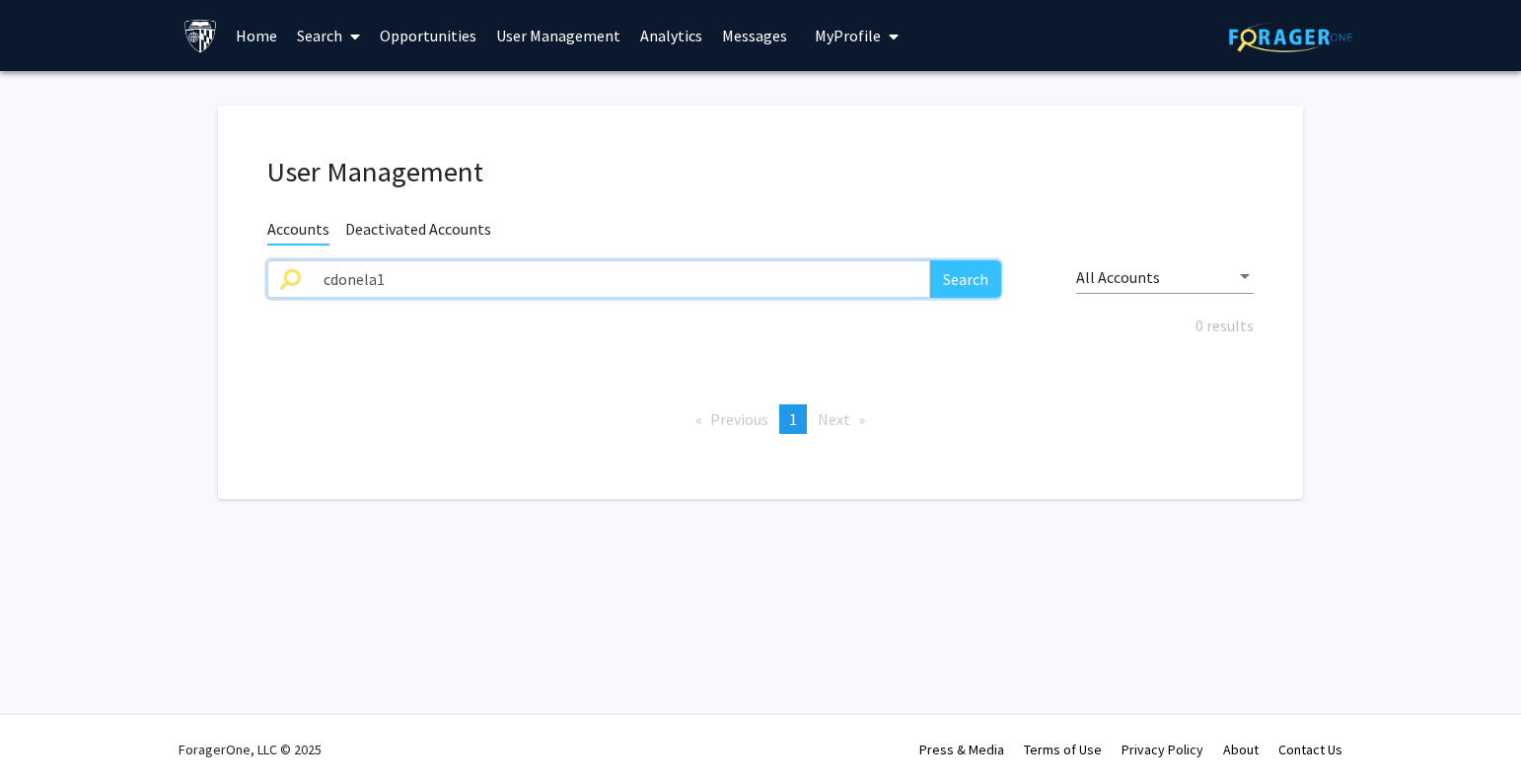 drag, startPoint x: 449, startPoint y: 284, endPoint x: 190, endPoint y: 259, distance: 260.20377 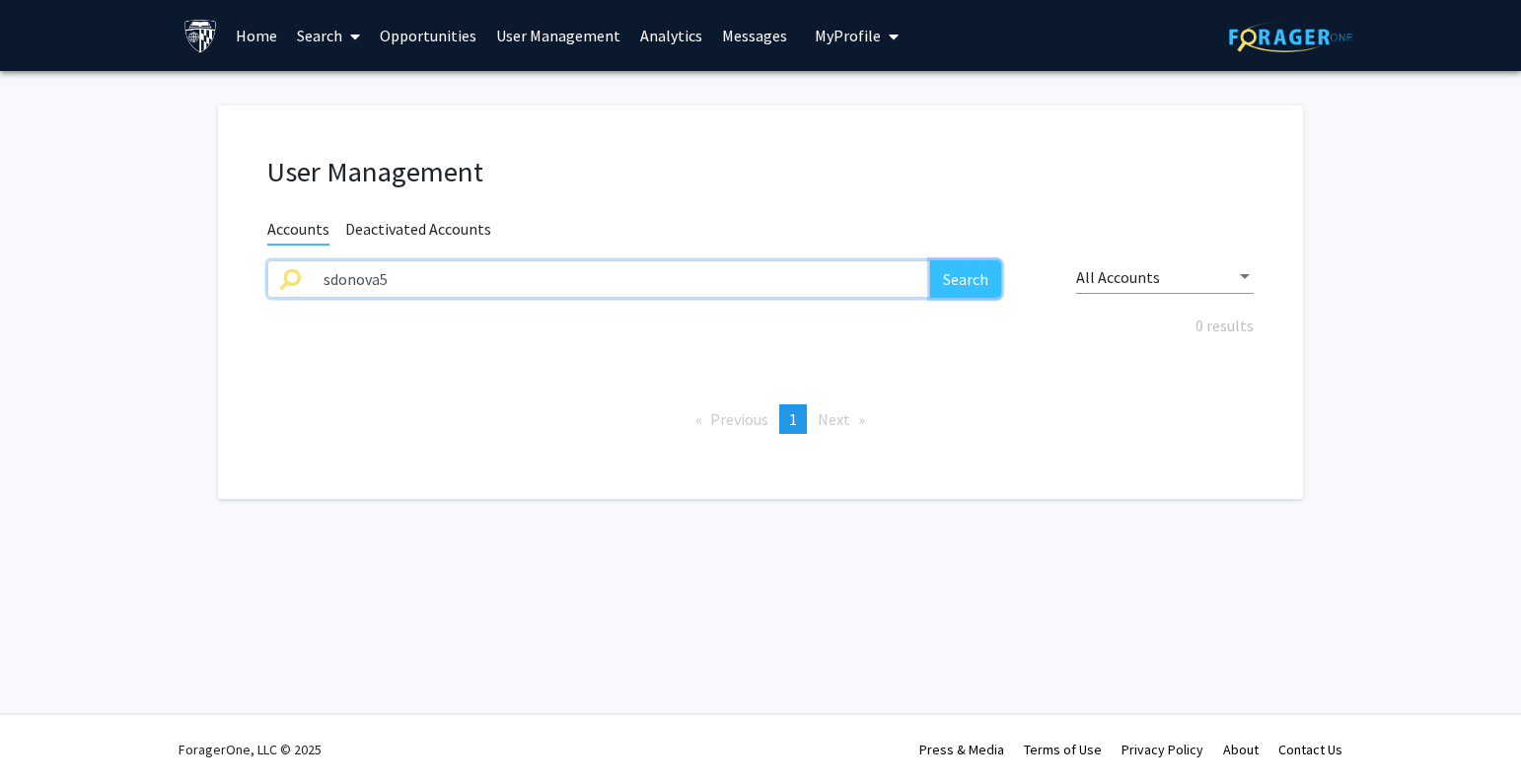 click on "Search" 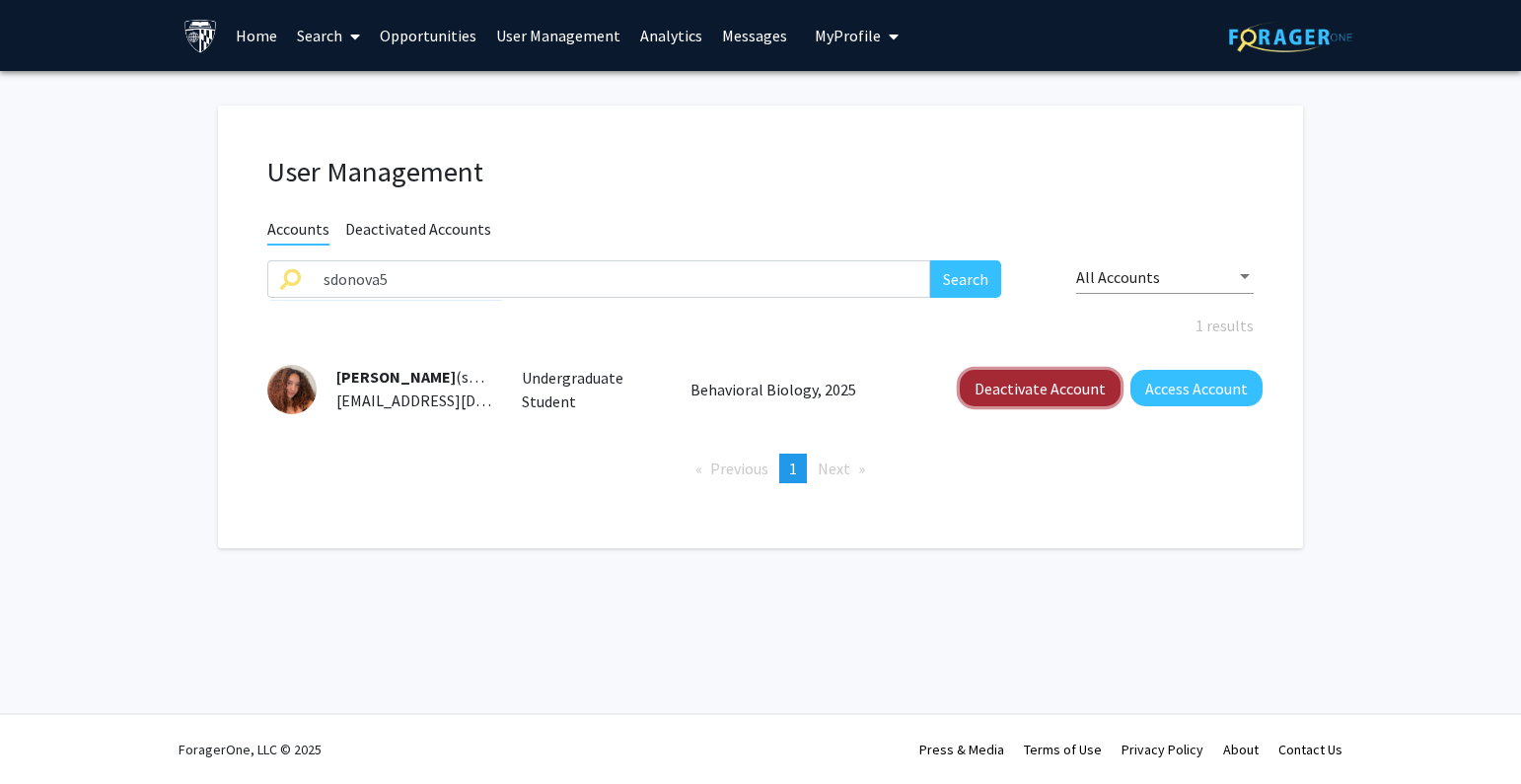 click on "Deactivate Account" 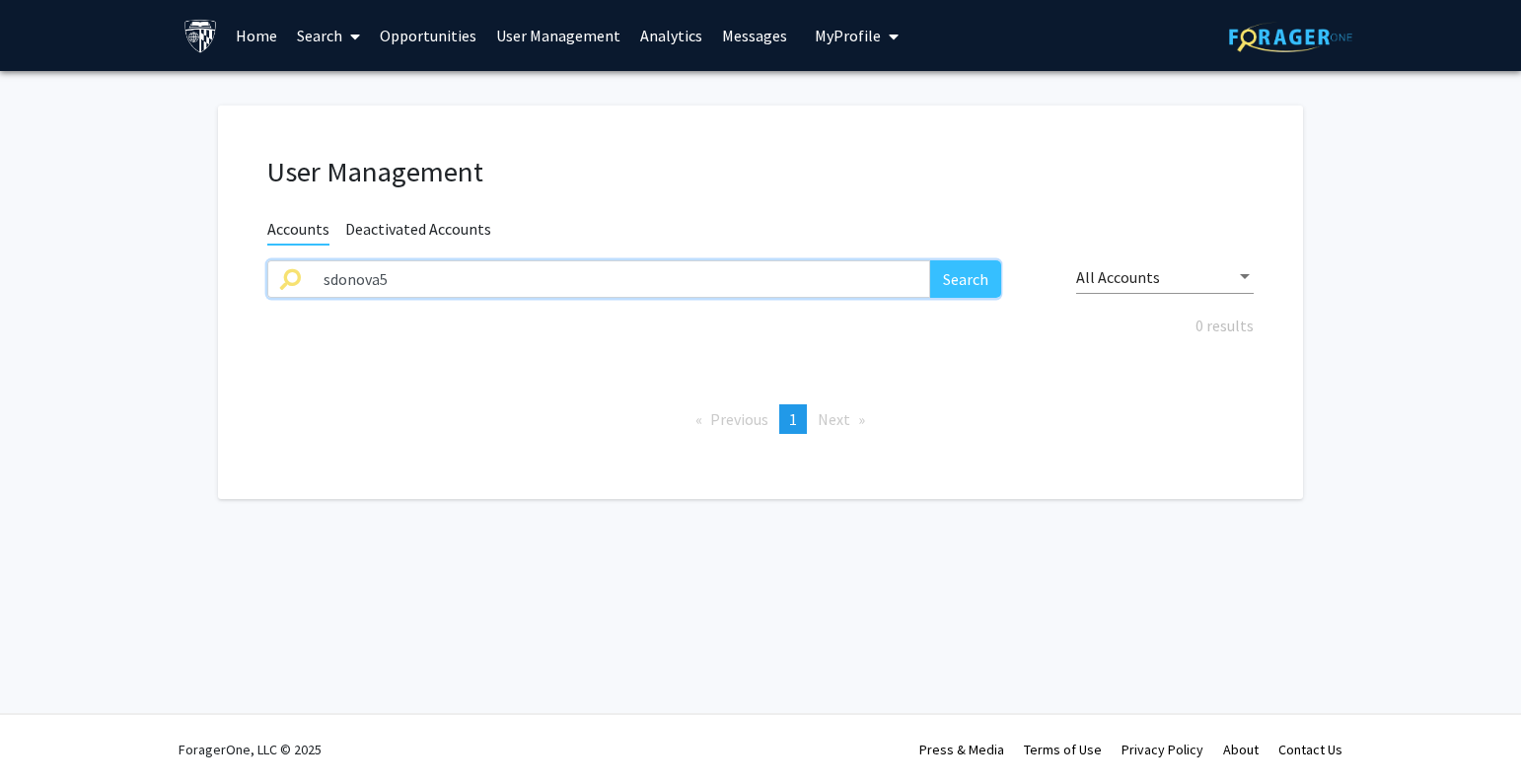 drag, startPoint x: 544, startPoint y: 272, endPoint x: 91, endPoint y: 273, distance: 453.0011 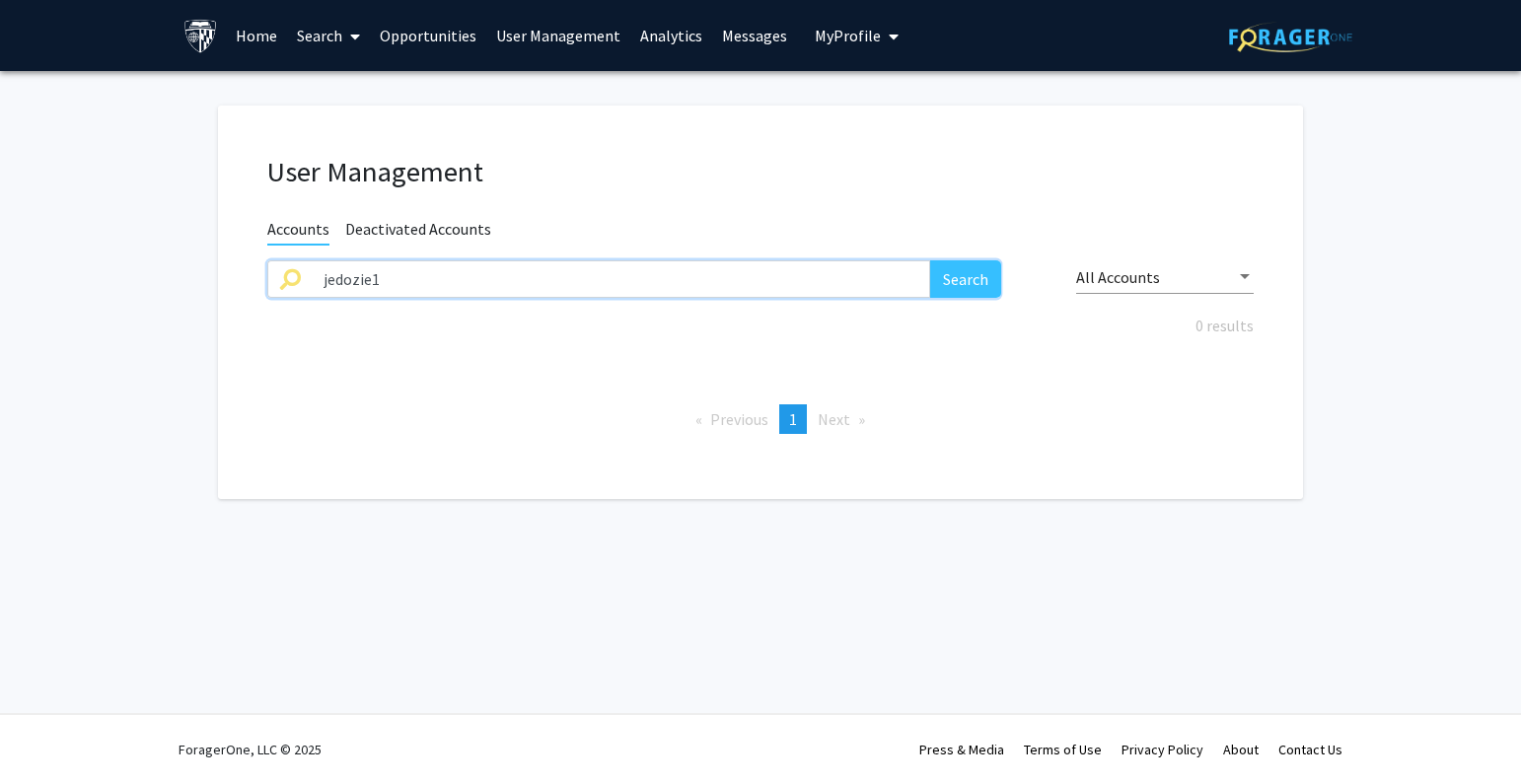type on "jedozie1" 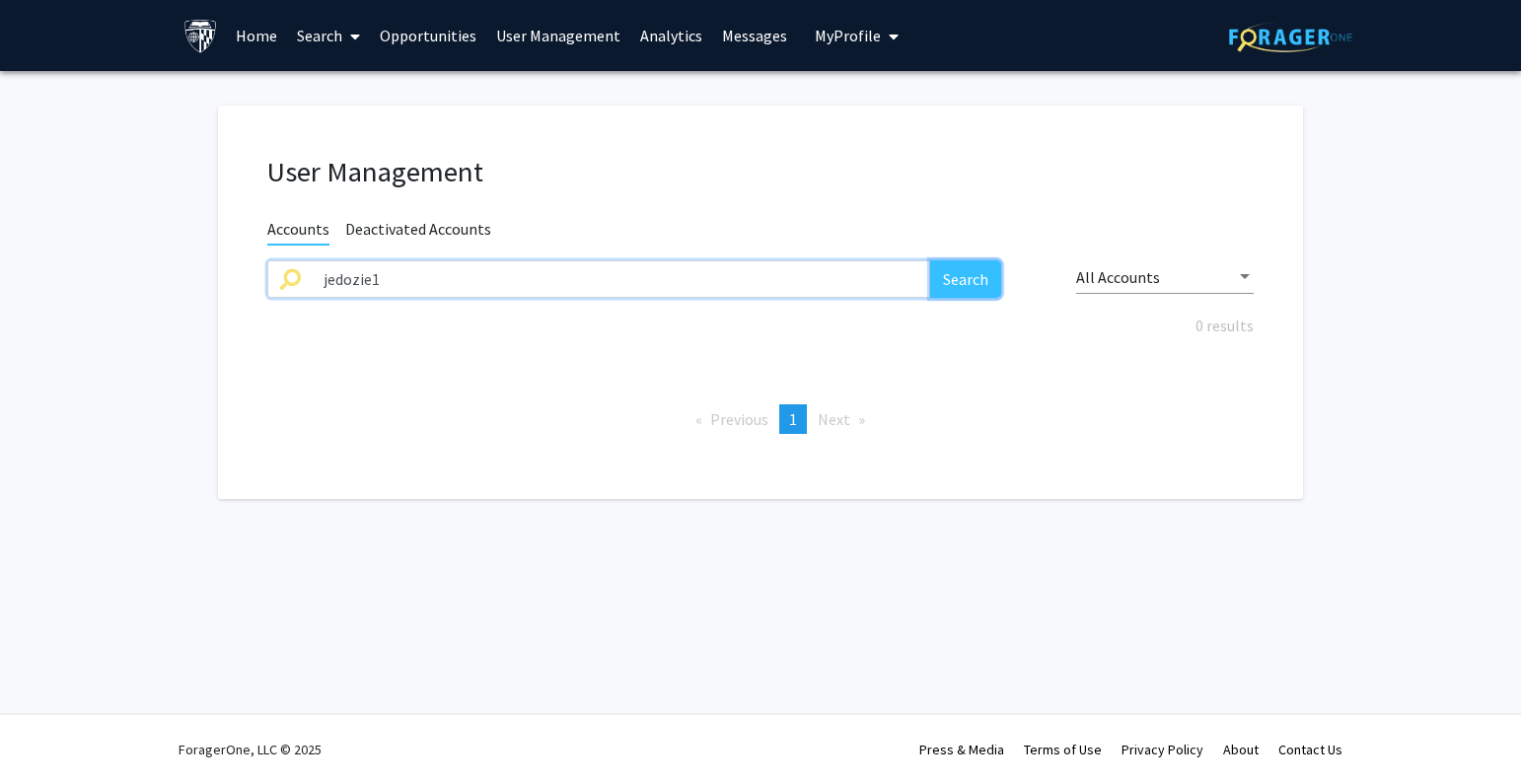 click on "Search" 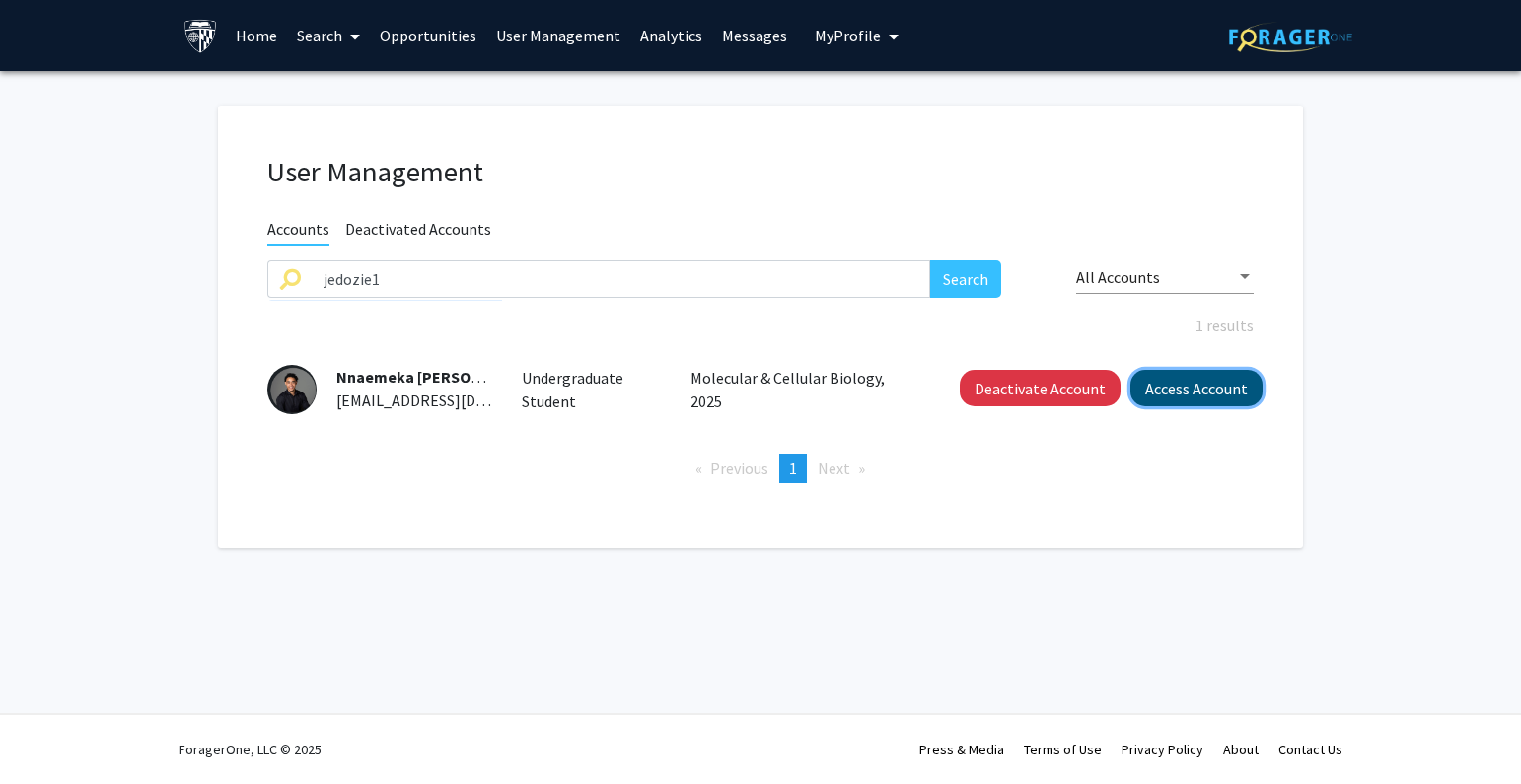click on "Access Account" 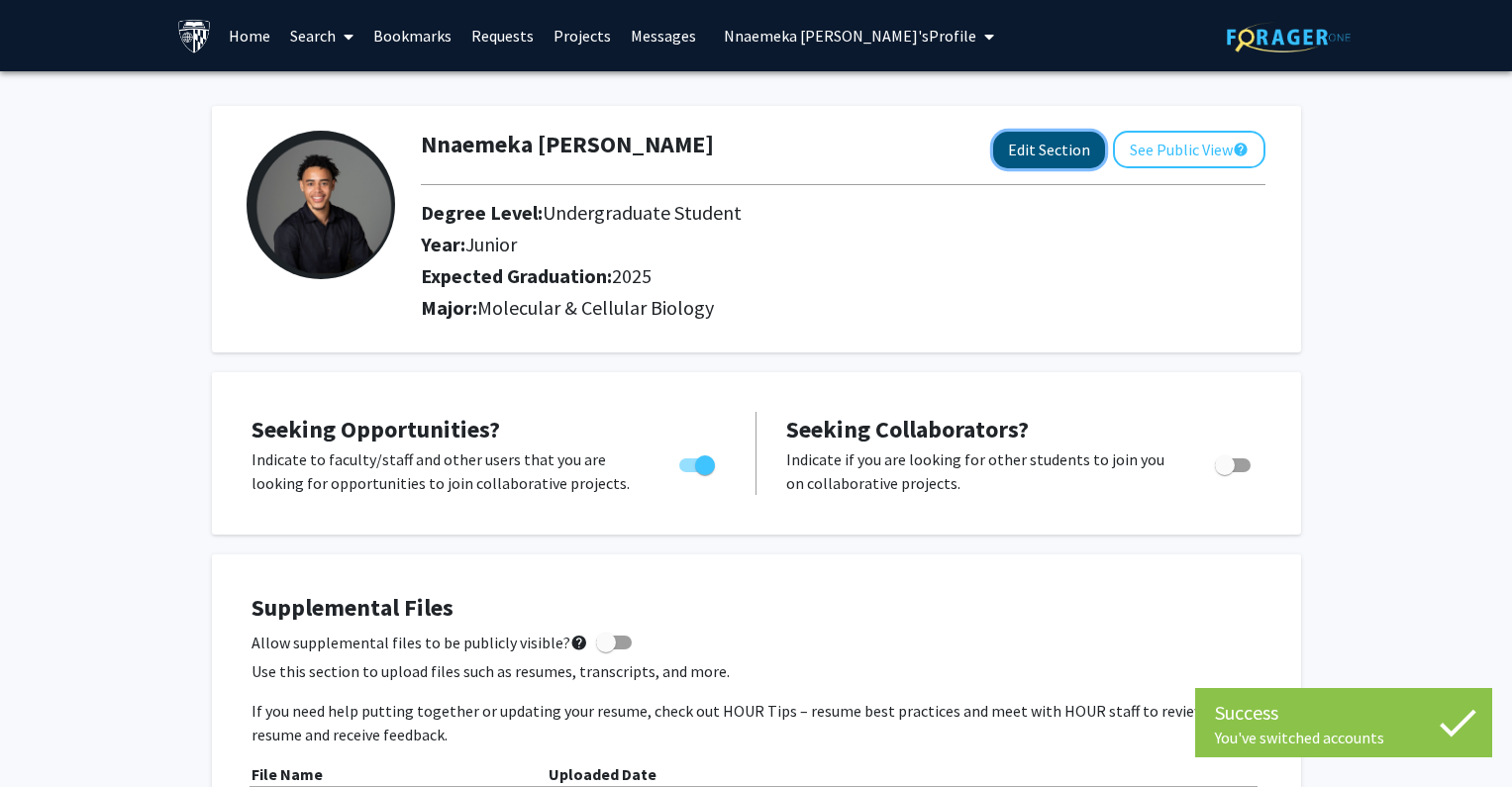 click on "Edit Section" 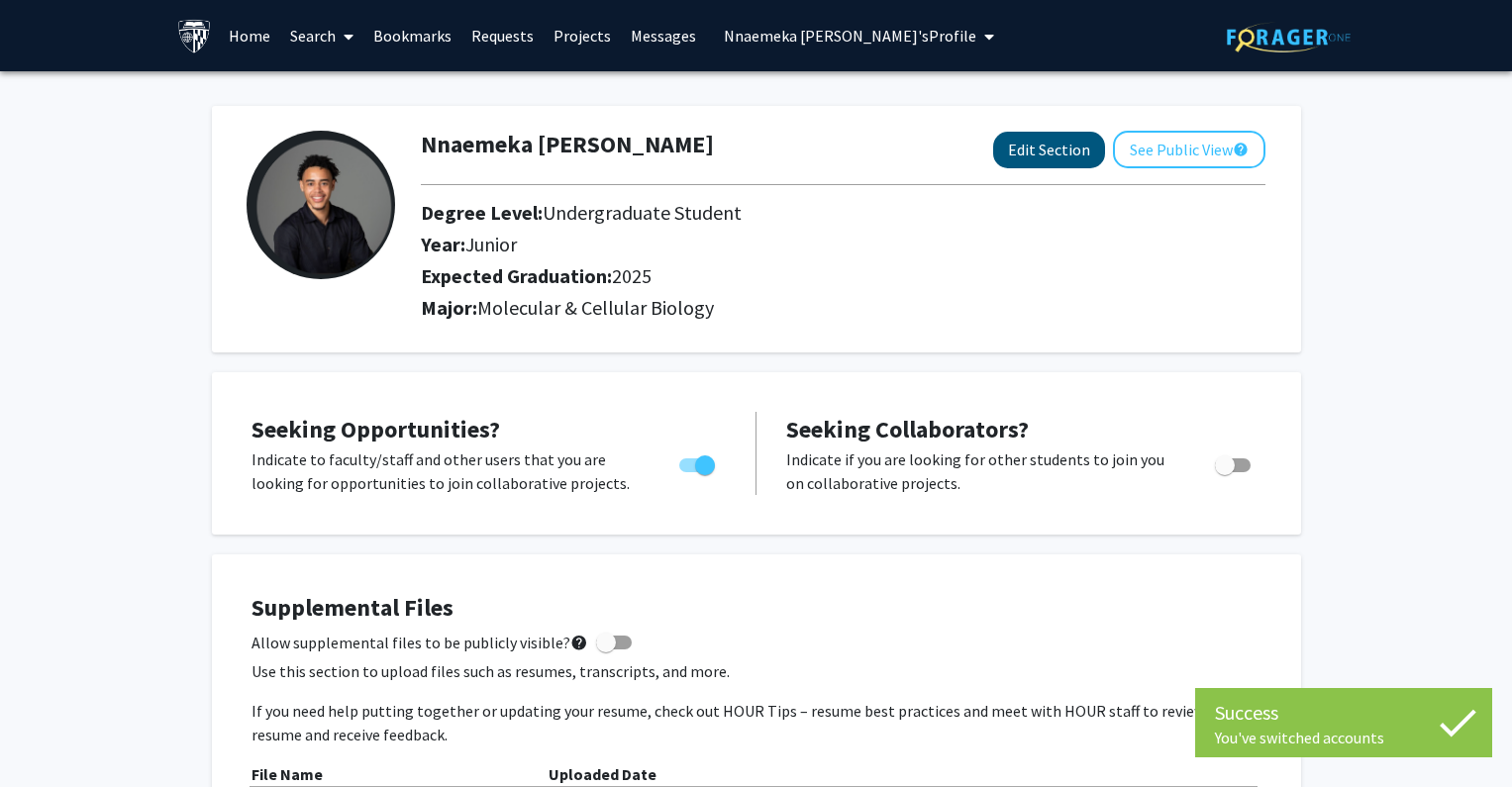 select on "junior" 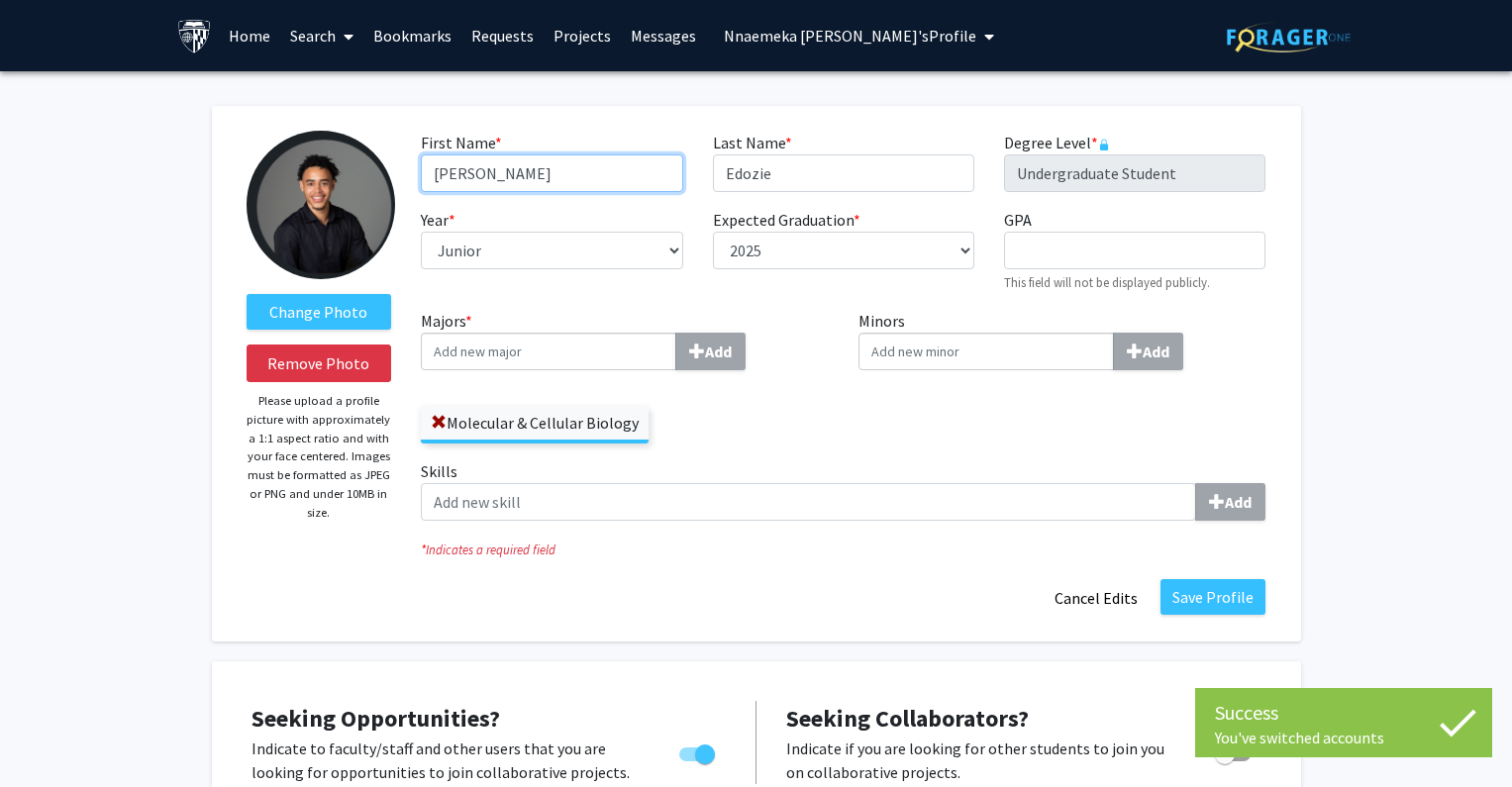 drag, startPoint x: 506, startPoint y: 172, endPoint x: 312, endPoint y: 170, distance: 194.01031 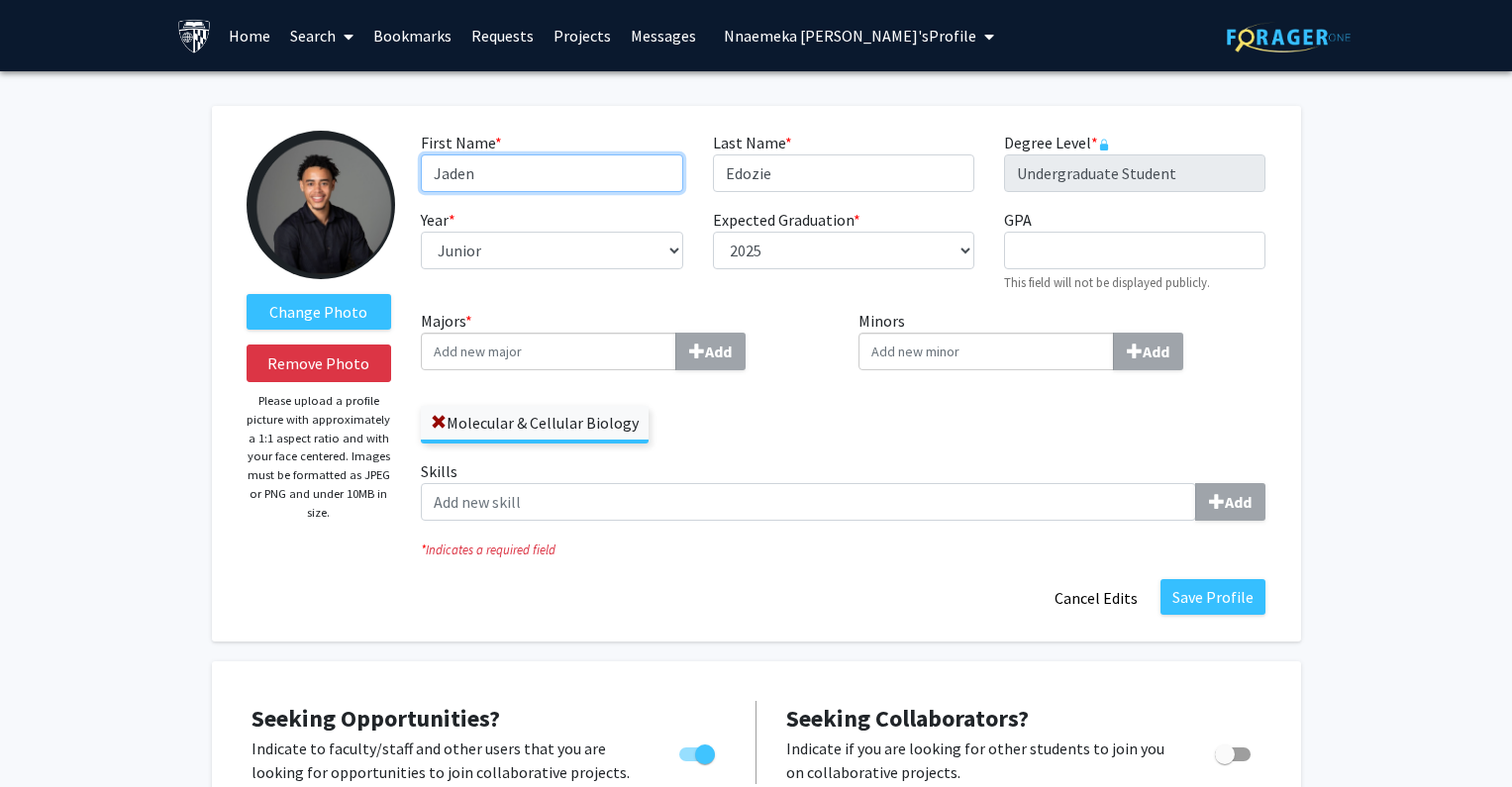 type on "Jaden" 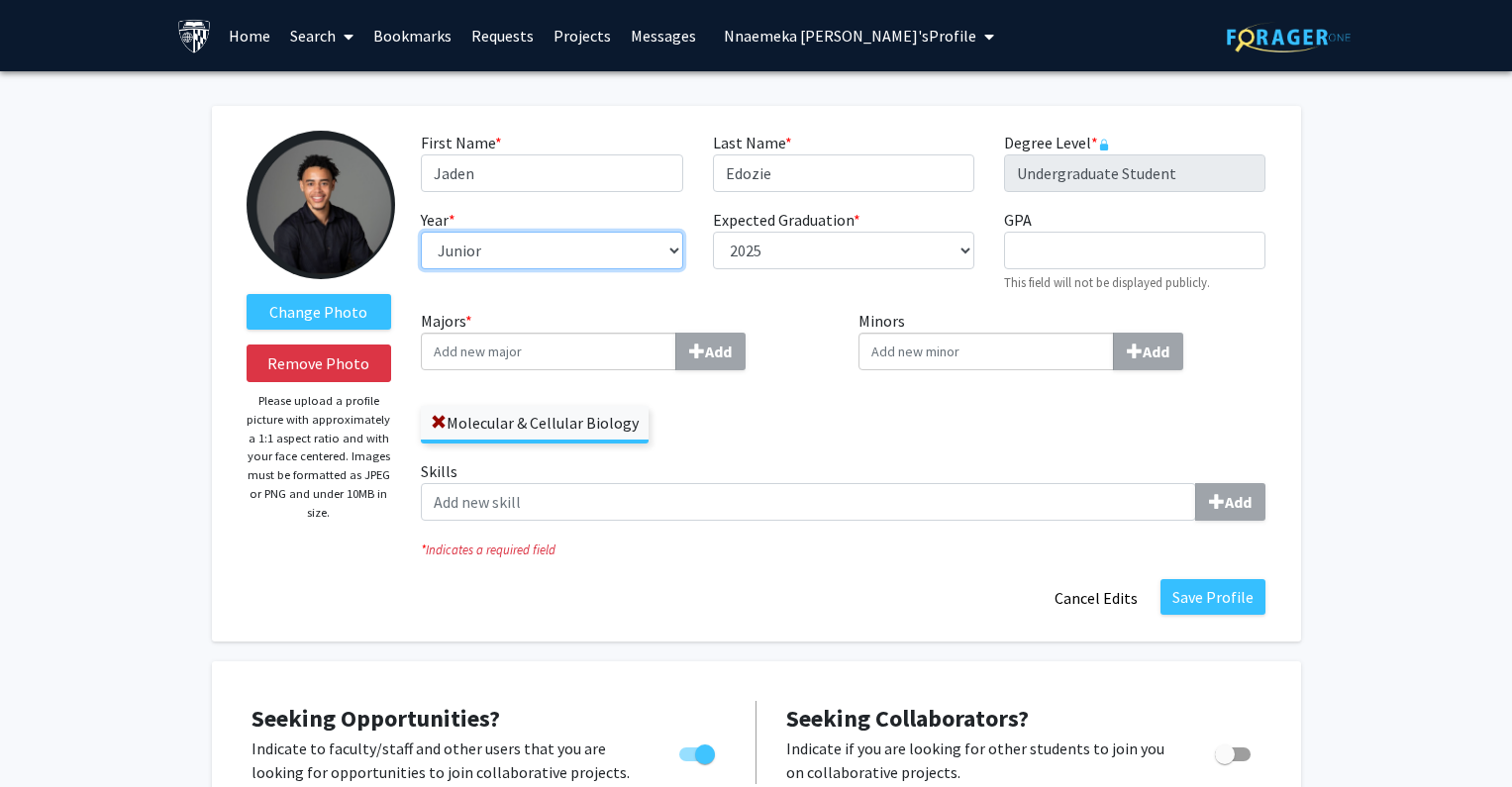 click on "---  First-year   Sophomore   Junior   Senior   Postbaccalaureate Certificate" at bounding box center [552, 250] 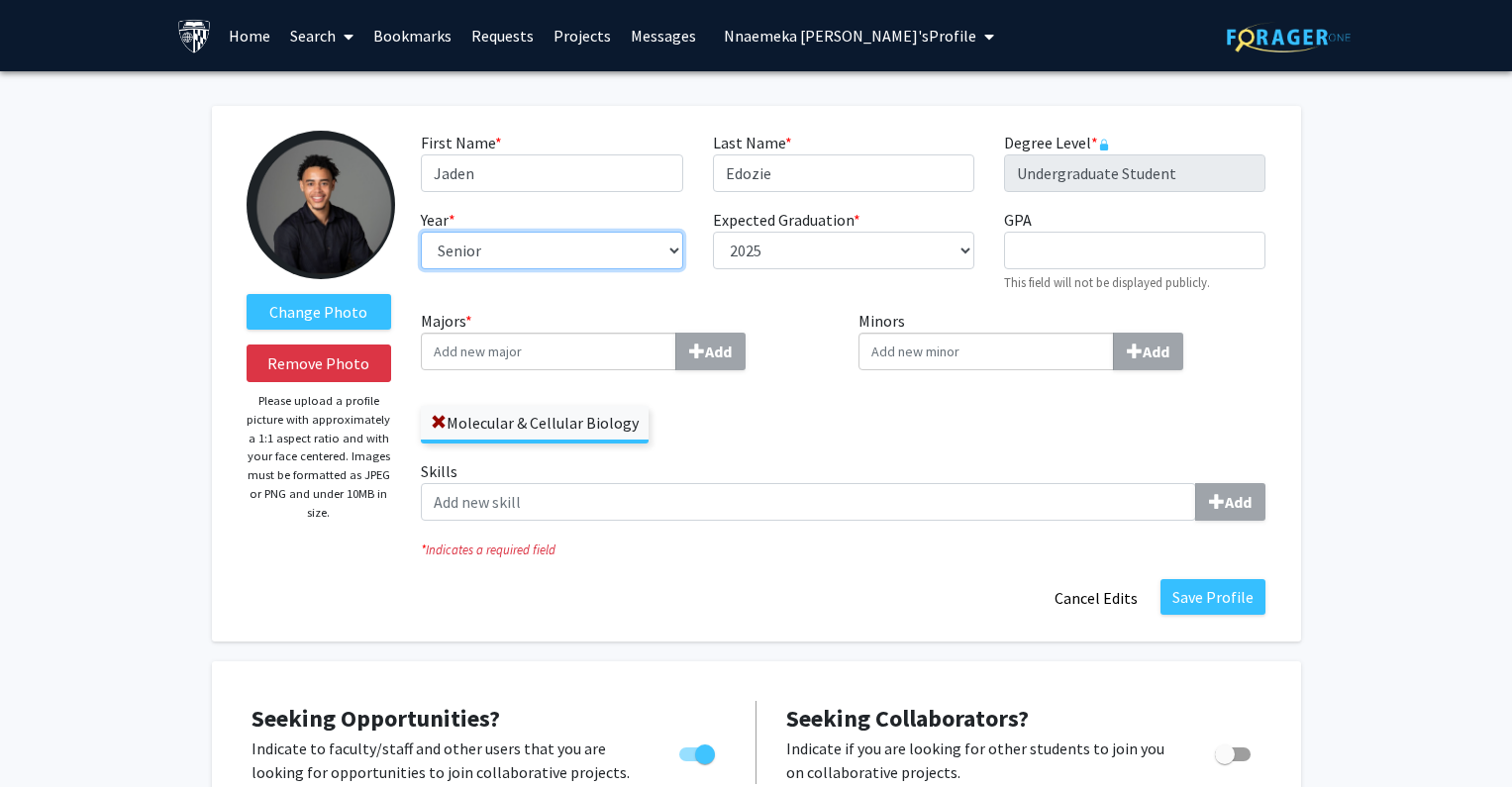 click on "---  First-year   Sophomore   Junior   Senior   Postbaccalaureate Certificate" at bounding box center [552, 250] 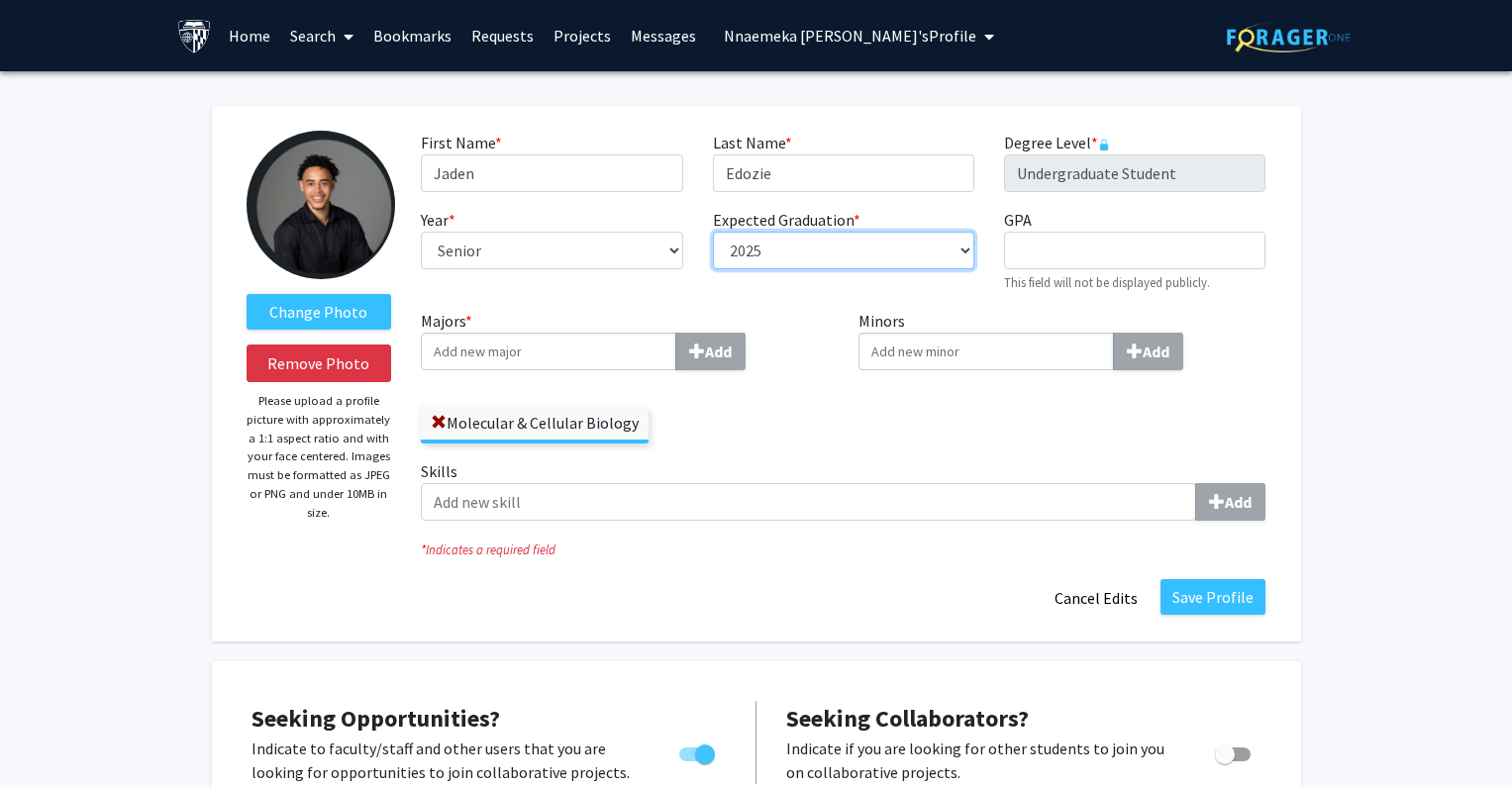 click on "---  2018   2019   2020   2021   2022   2023   2024   2025   2026   2027   2028   2029   2030   2031" at bounding box center [844, 250] 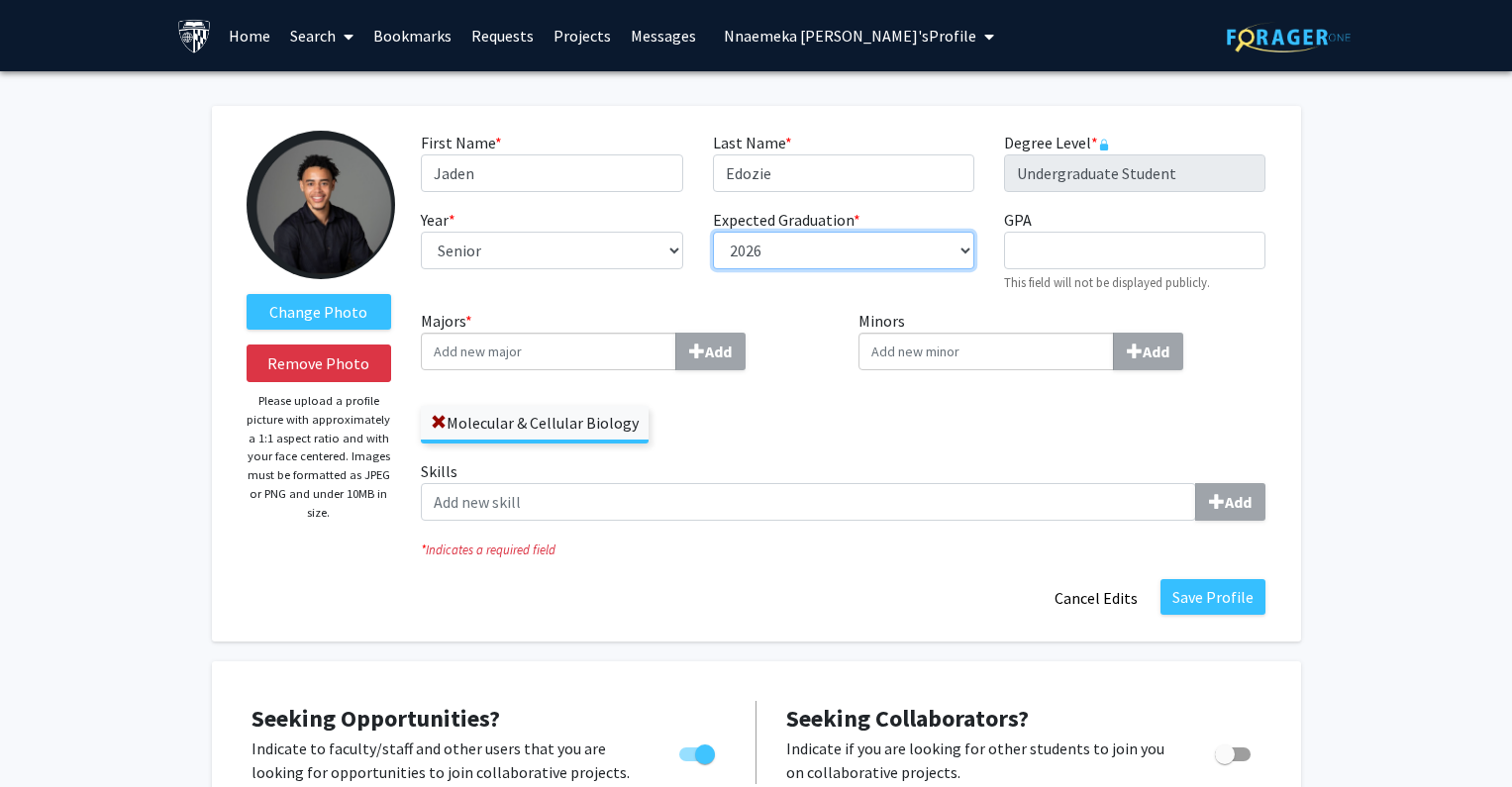 click on "---  2018   2019   2020   2021   2022   2023   2024   2025   2026   2027   2028   2029   2030   2031" at bounding box center [844, 250] 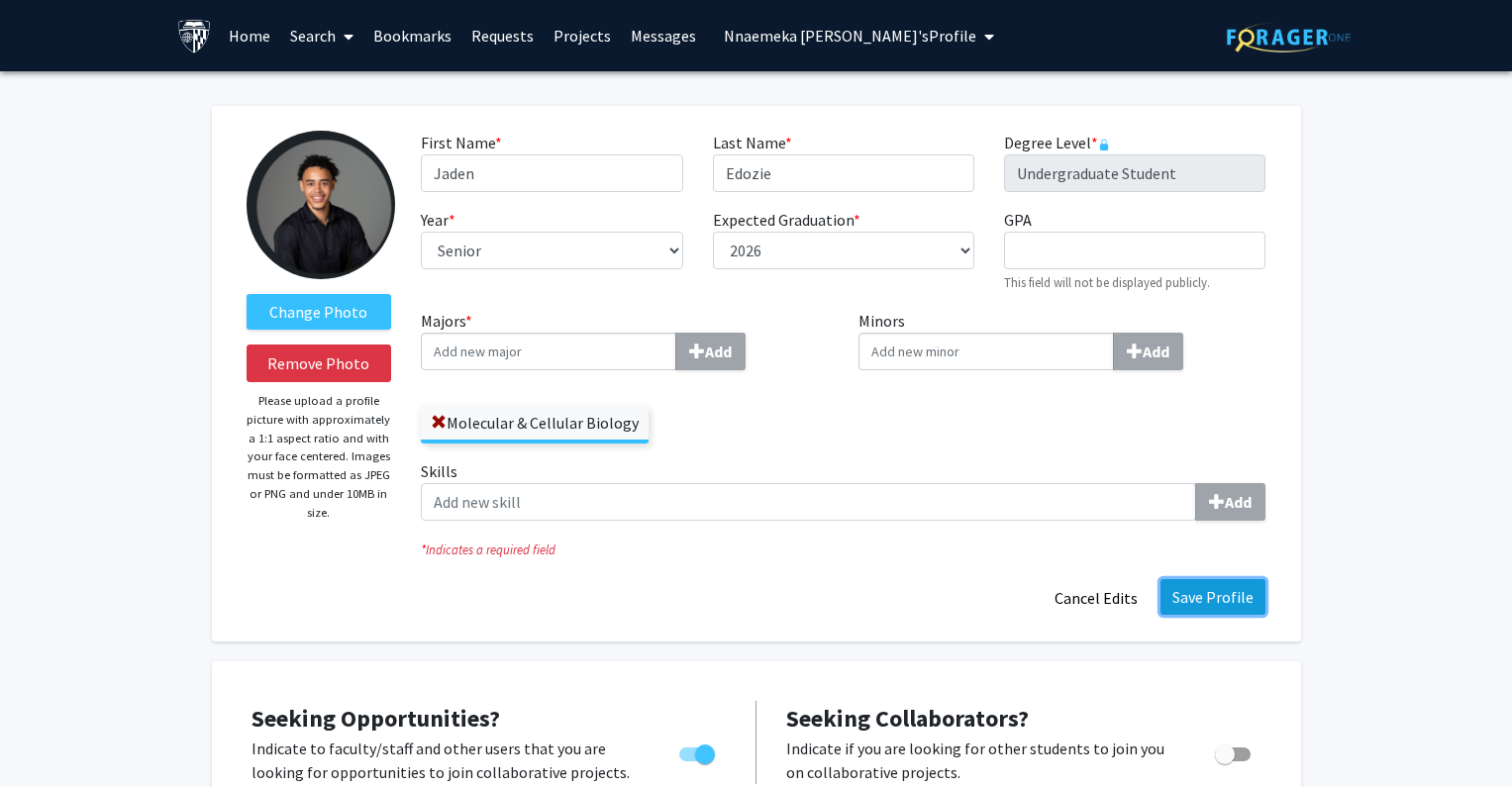 click on "Save Profile" 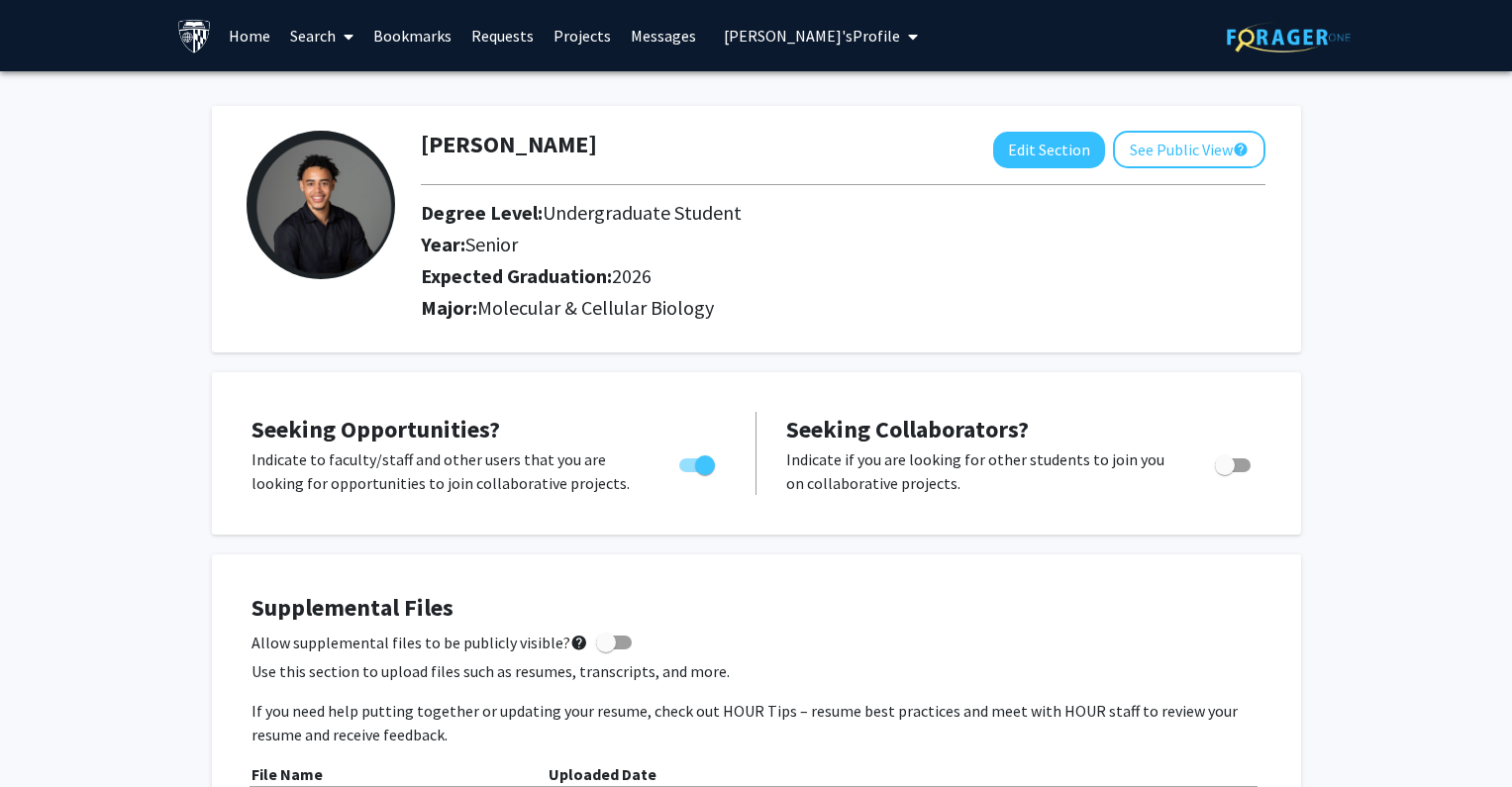 click on "Jaden Edozie's   Profile" at bounding box center (812, 36) 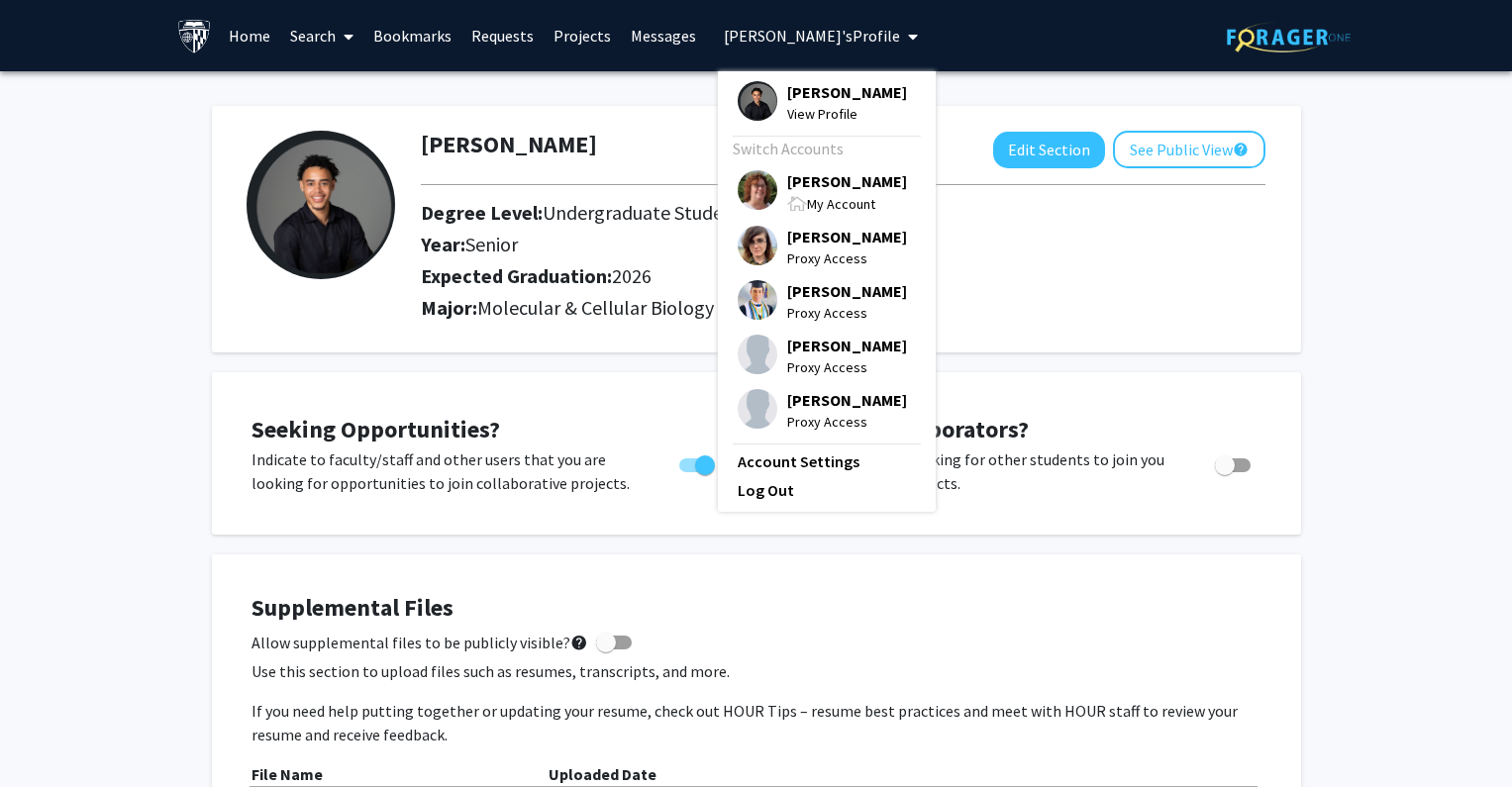 click on "Tracy Smith" at bounding box center [847, 181] 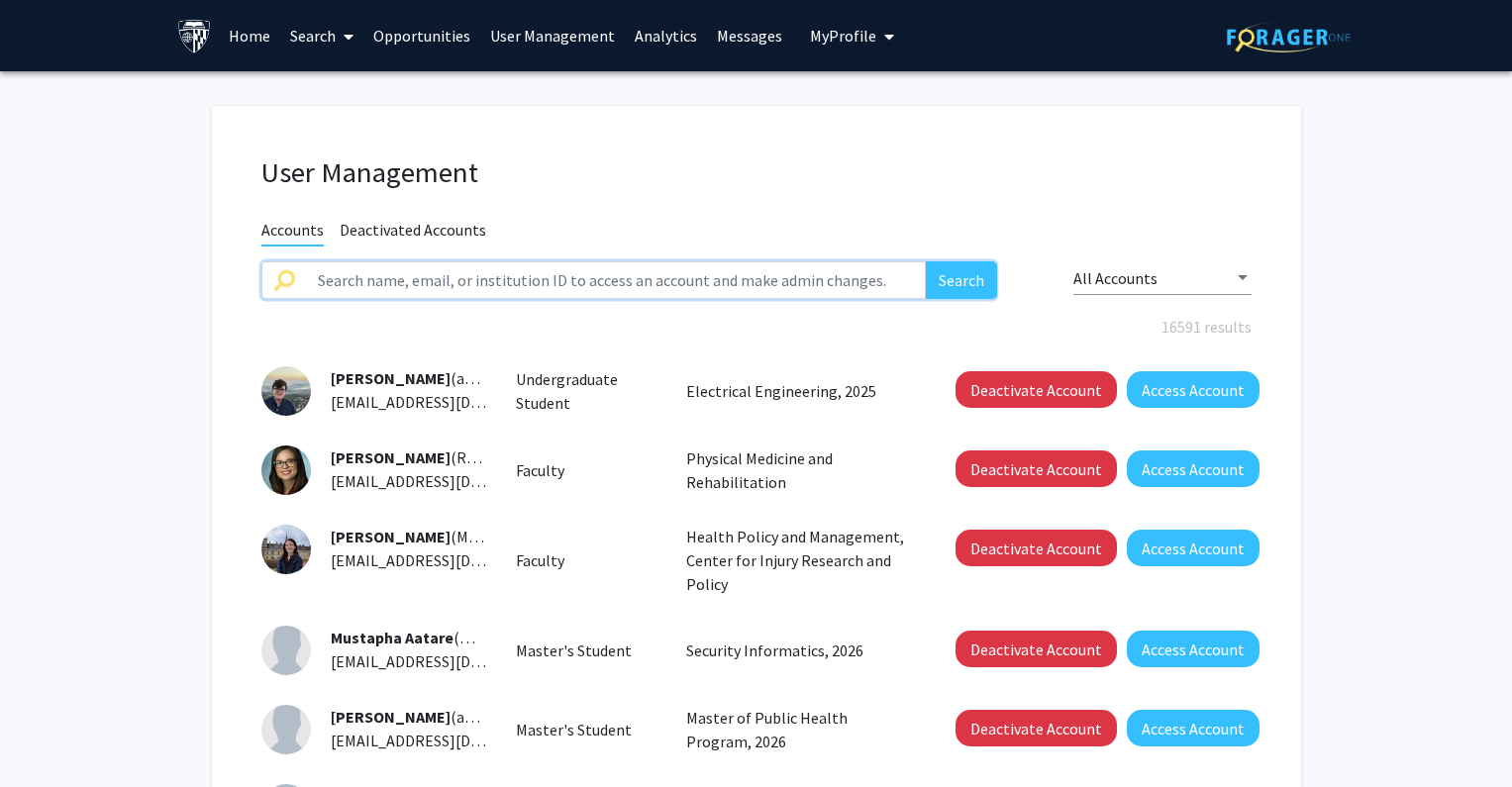drag, startPoint x: 714, startPoint y: 267, endPoint x: 799, endPoint y: 267, distance: 85 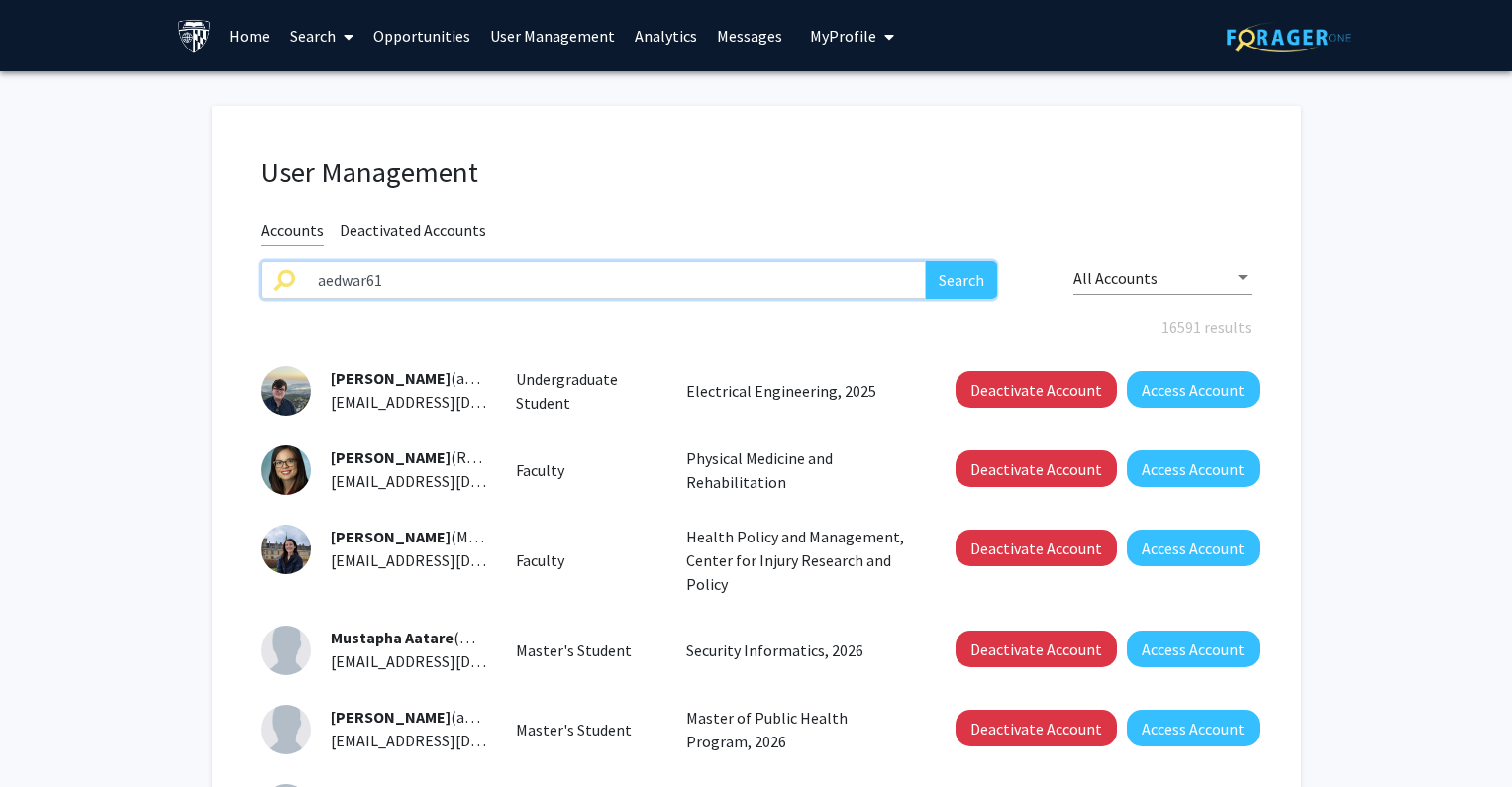 type on "aedwar61" 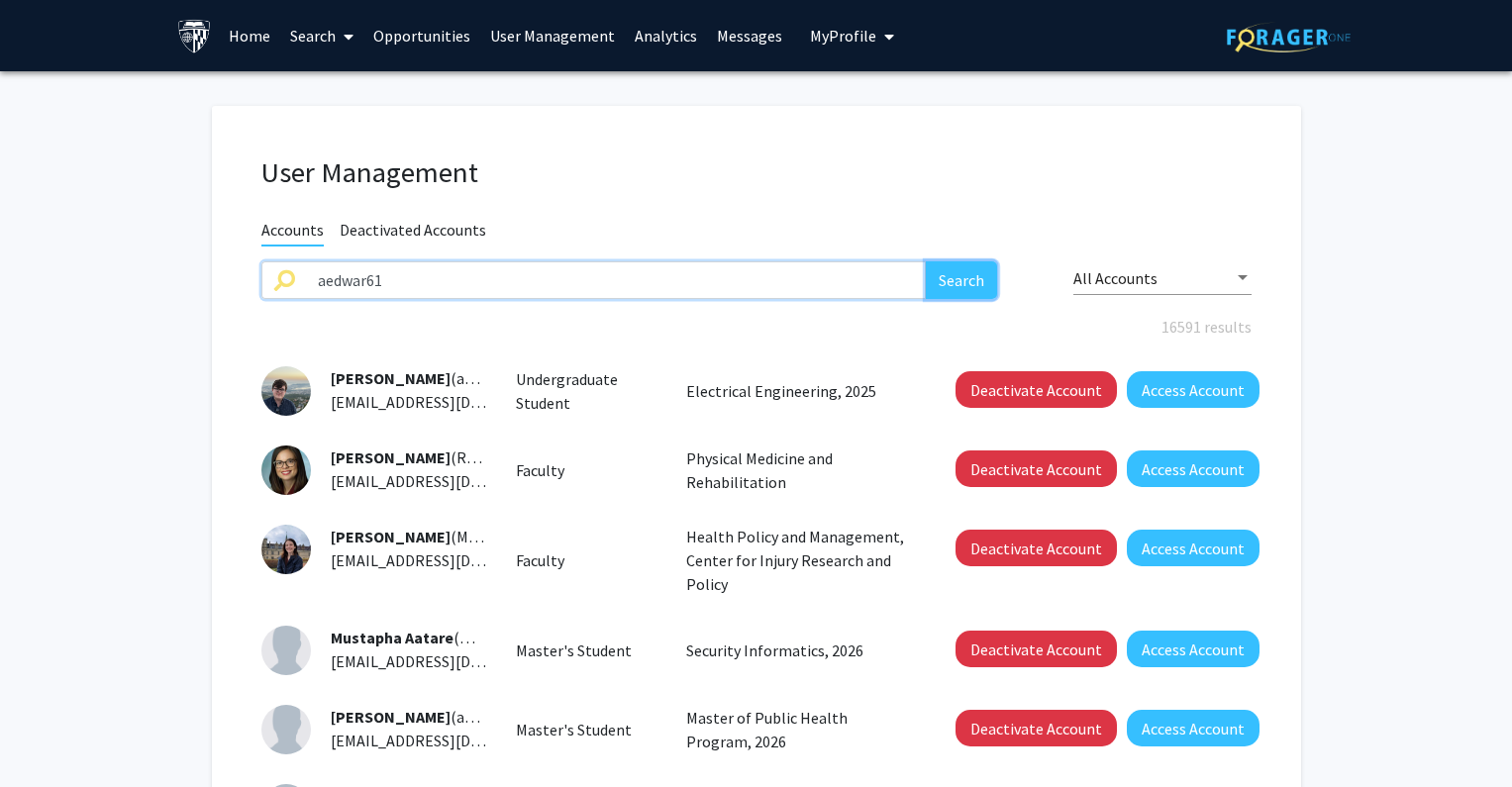 click on "Search" 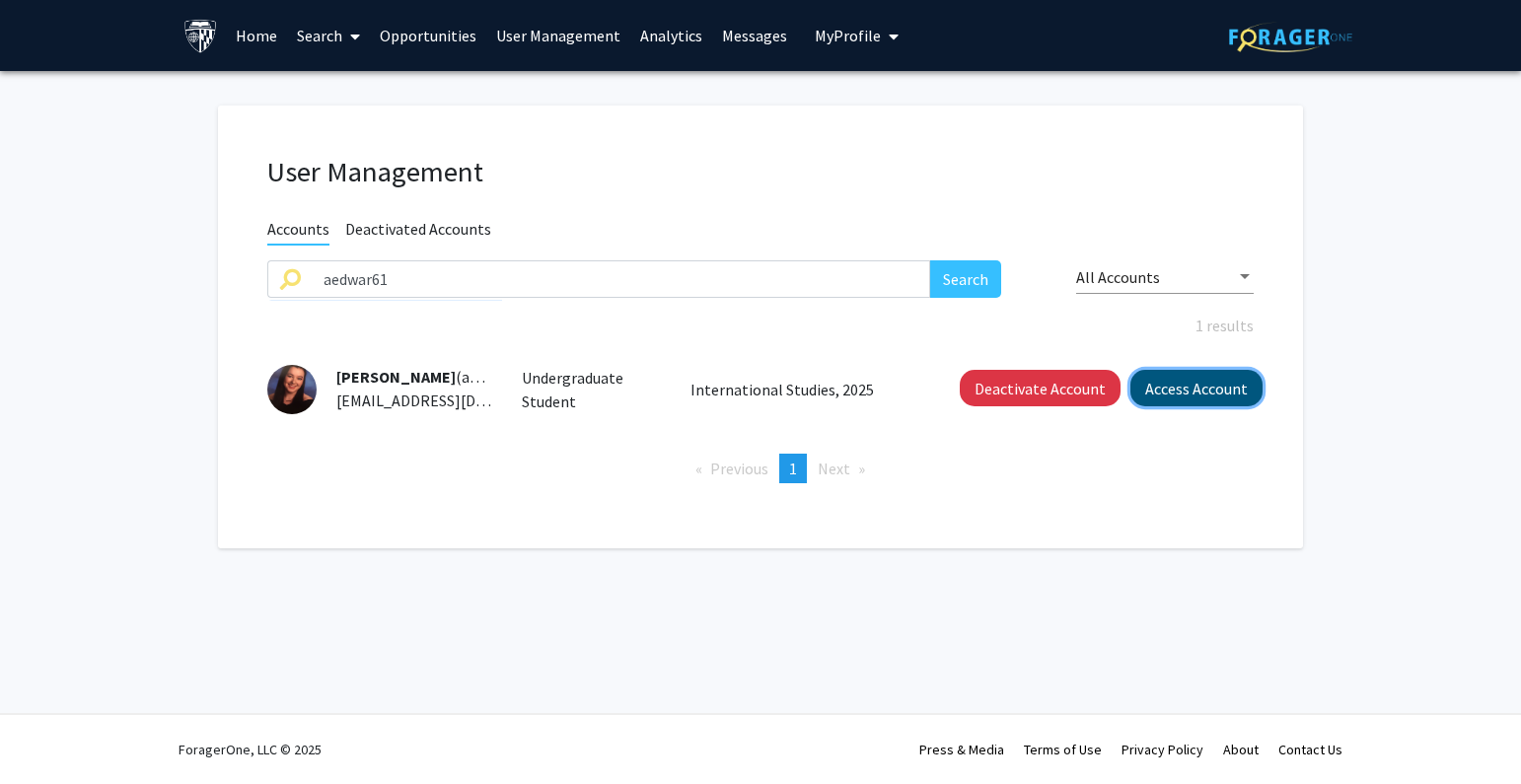 click on "Access Account" 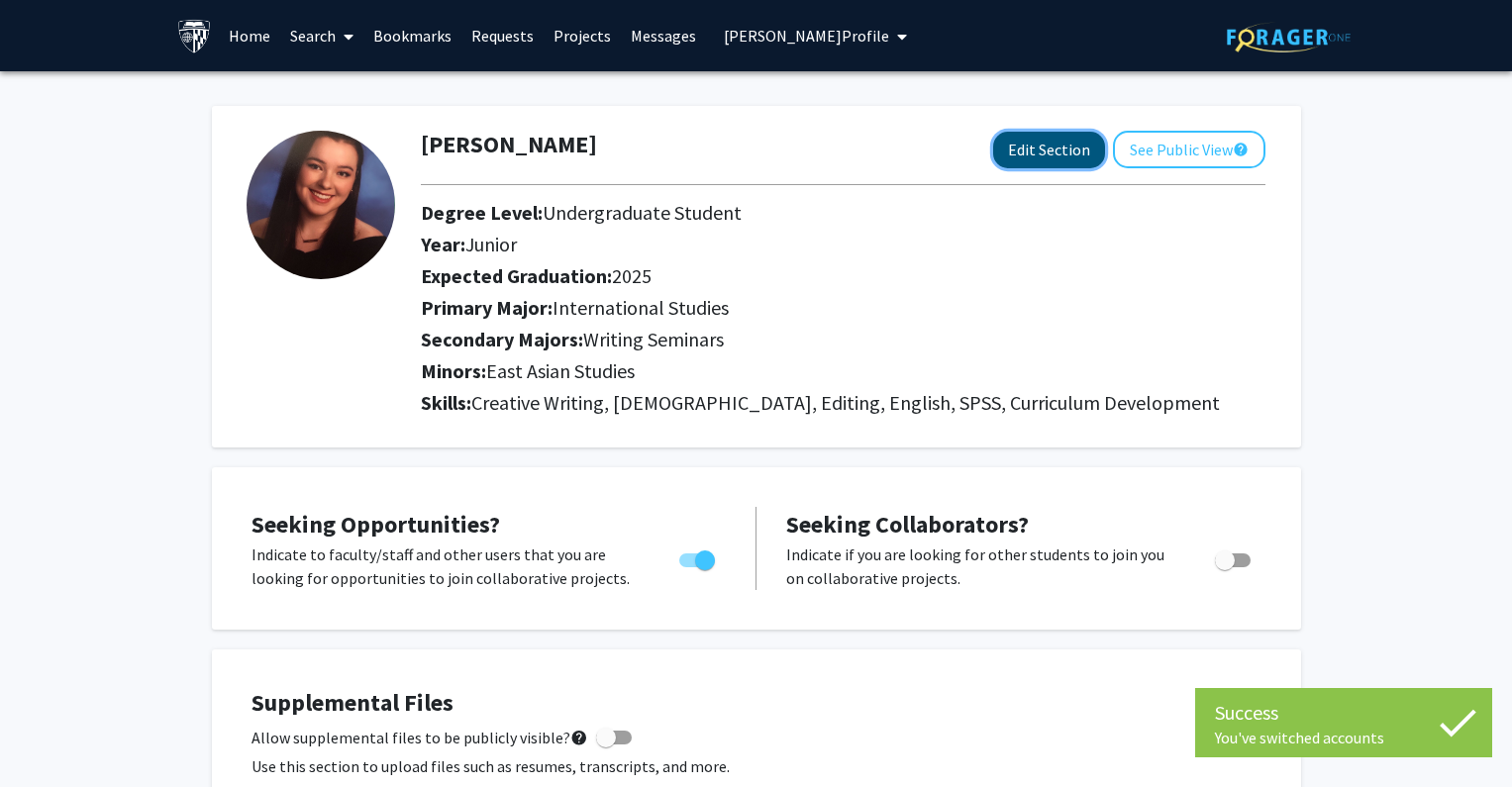 click on "Edit Section" 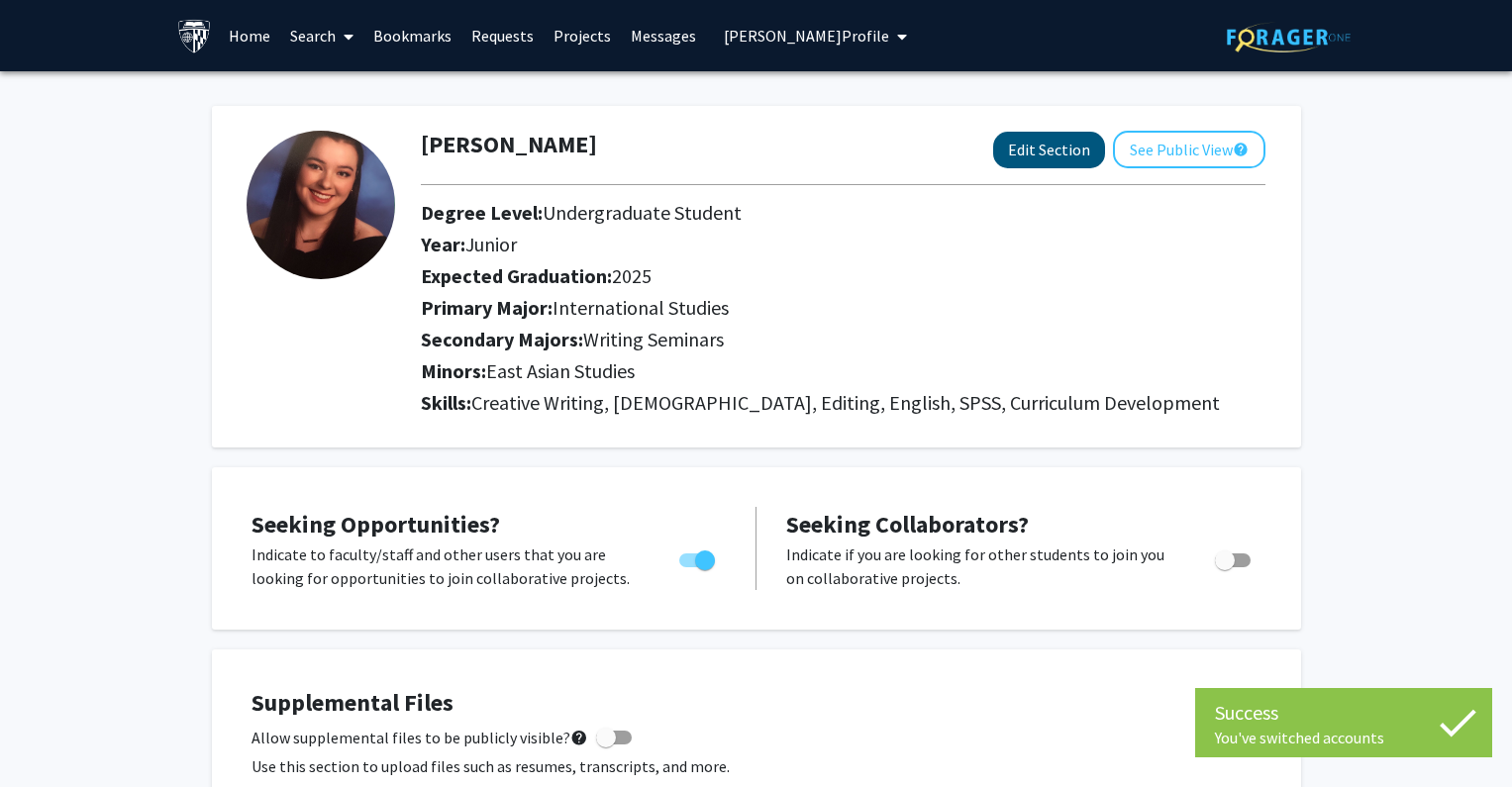 select on "junior" 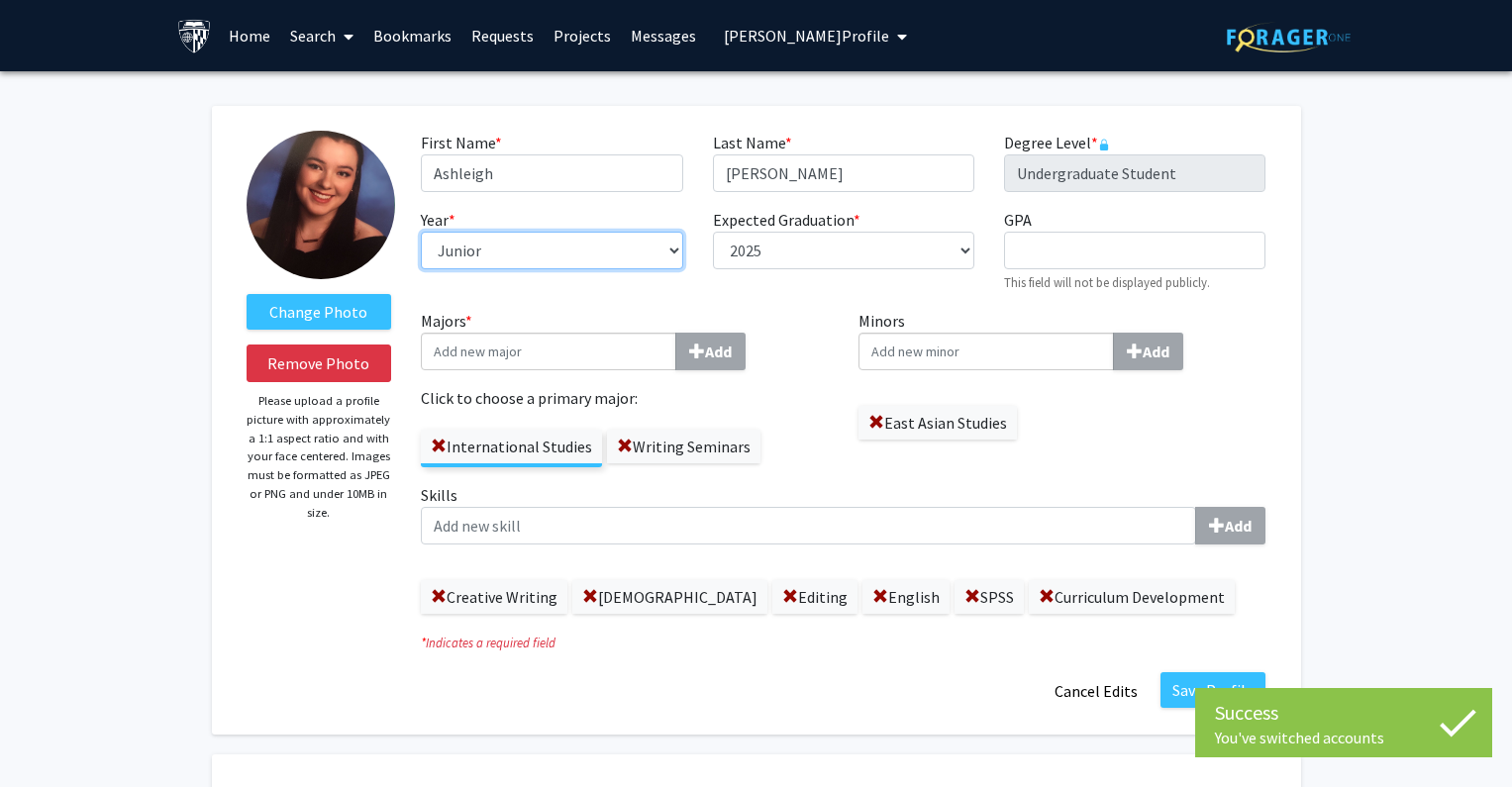 click on "---  First-year   Sophomore   Junior   Senior   Postbaccalaureate Certificate" at bounding box center [552, 250] 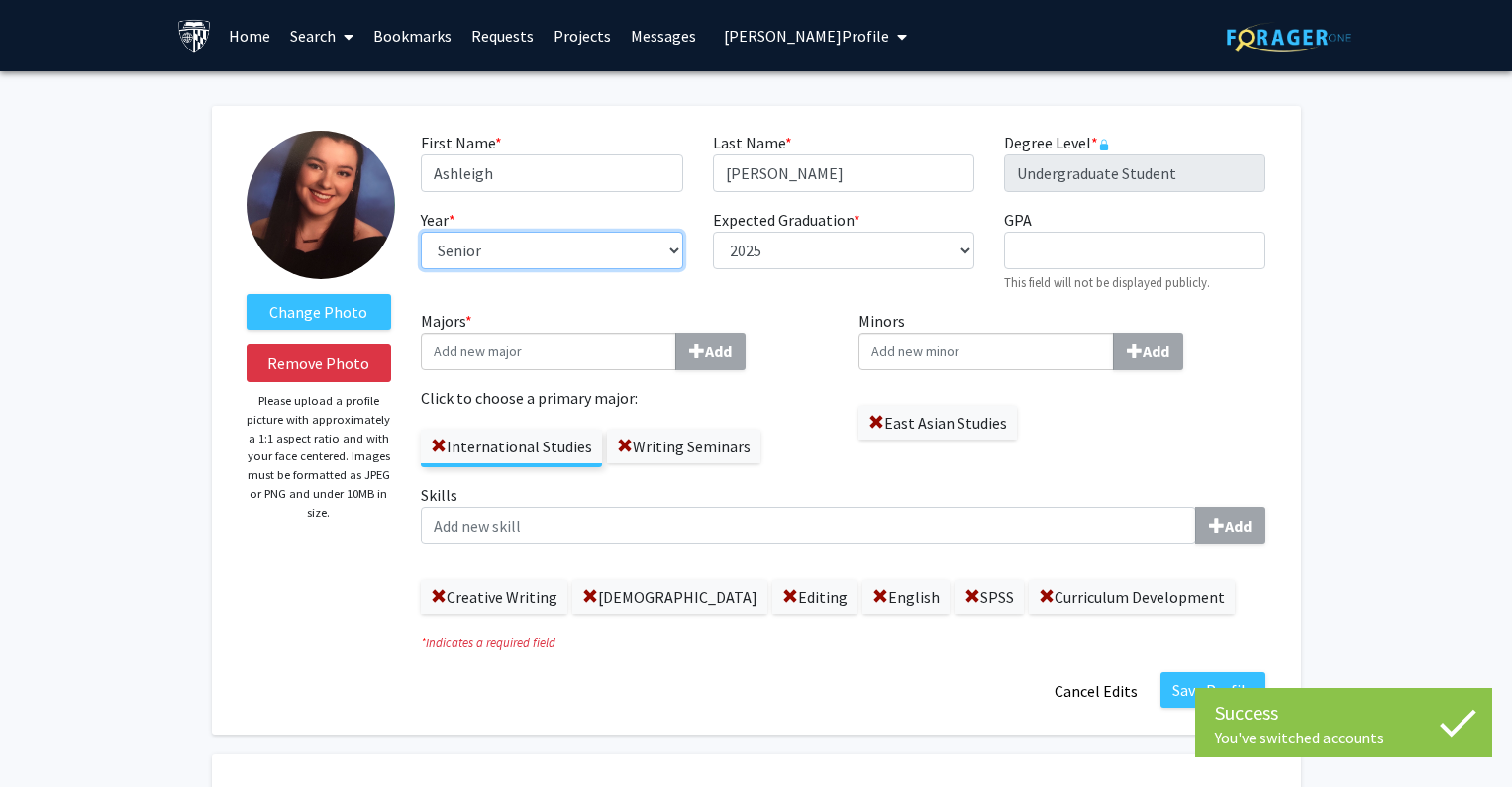 click on "---  First-year   Sophomore   Junior   Senior   Postbaccalaureate Certificate" at bounding box center (552, 250) 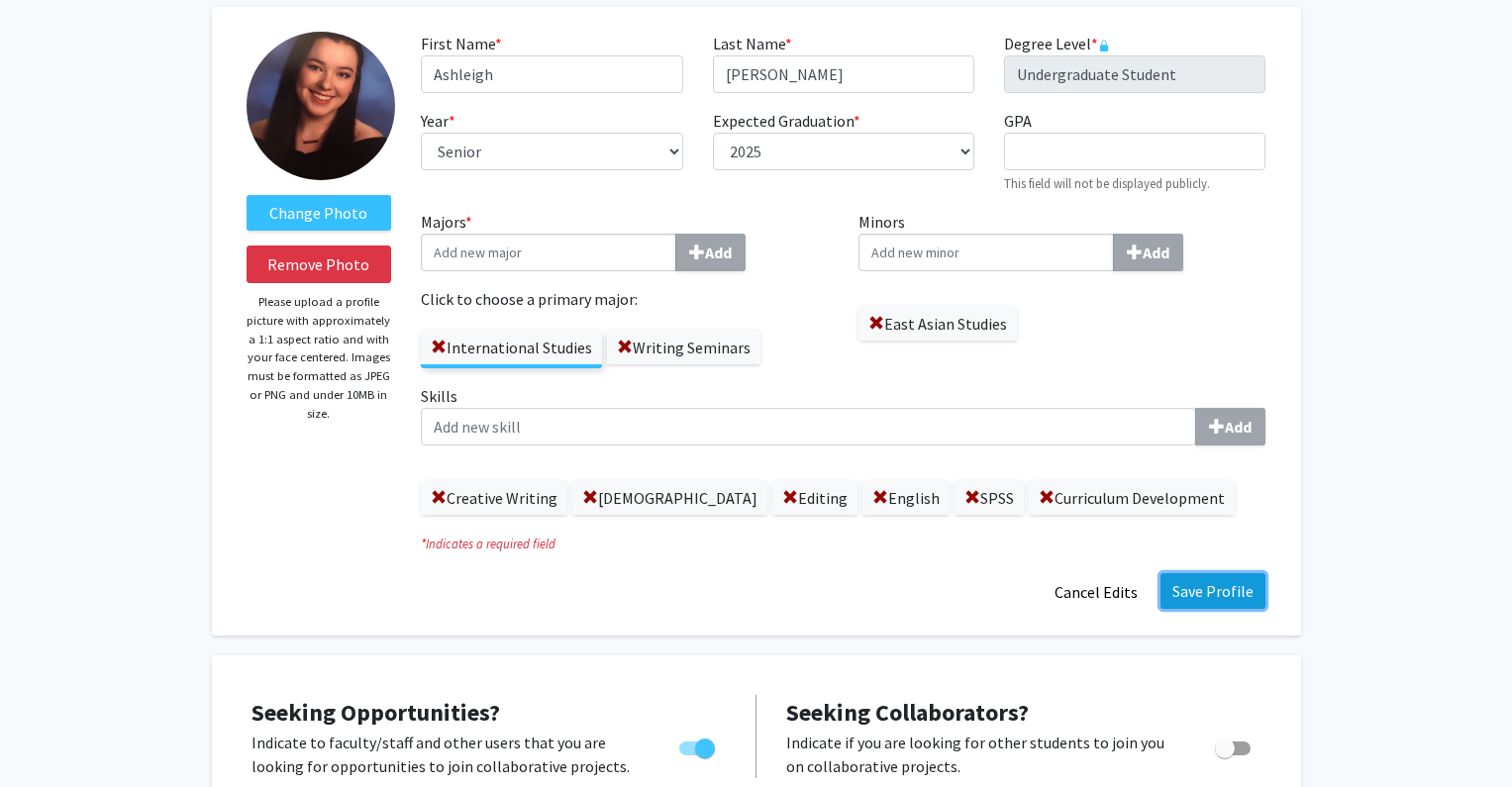 click on "Save Profile" 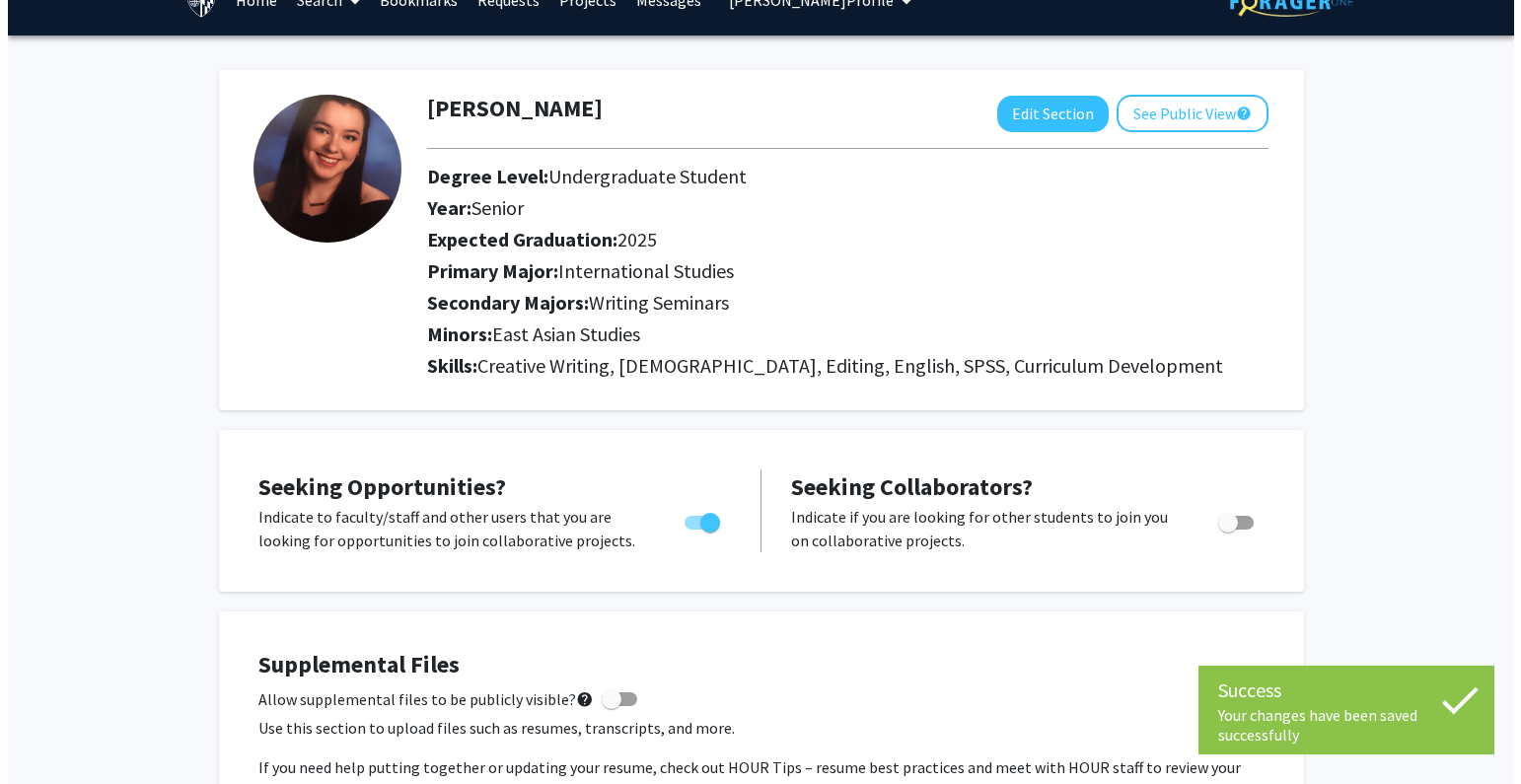 scroll, scrollTop: 0, scrollLeft: 0, axis: both 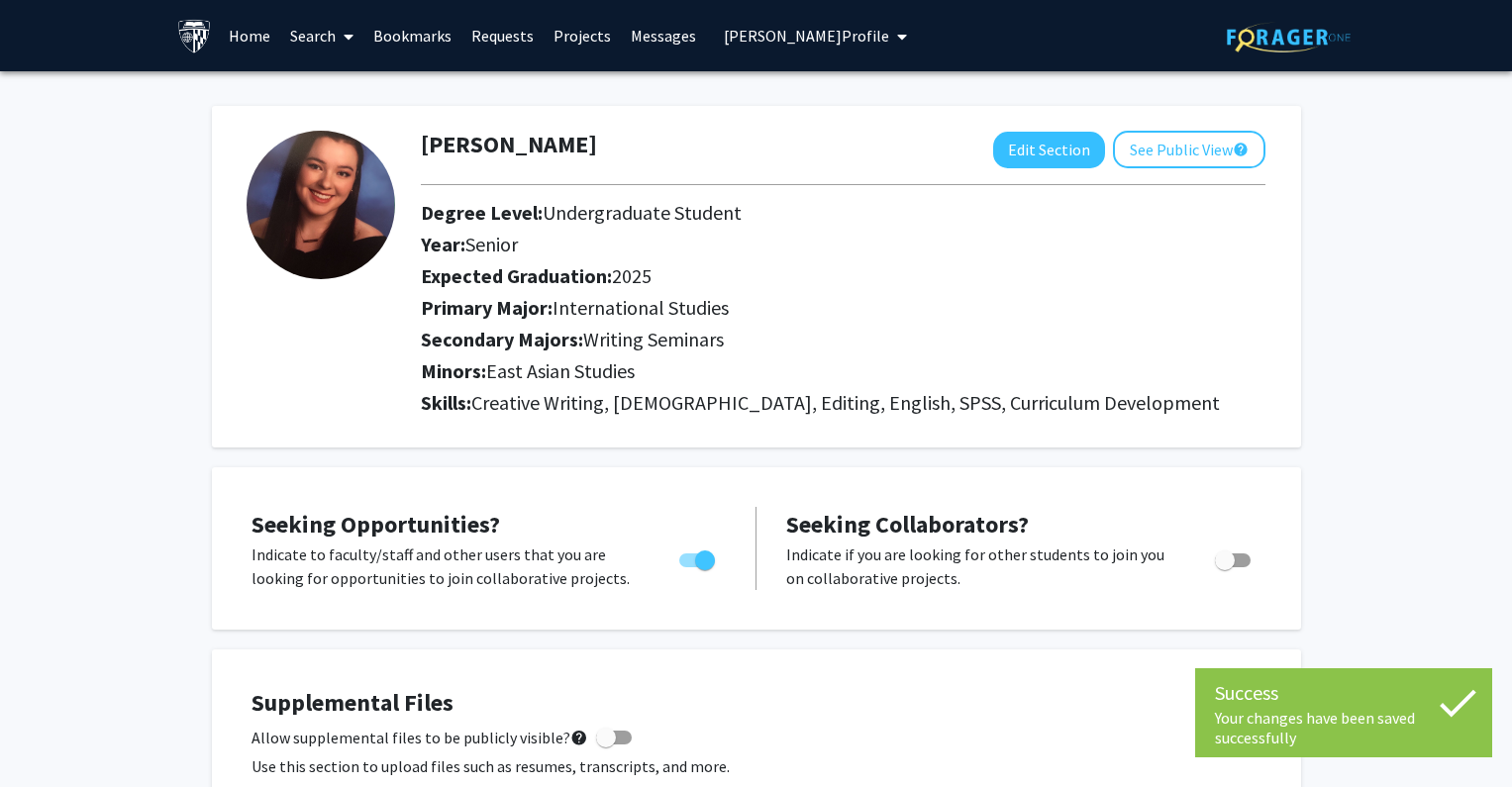 click on "Ashleigh Edwards's   Profile" at bounding box center [806, 36] 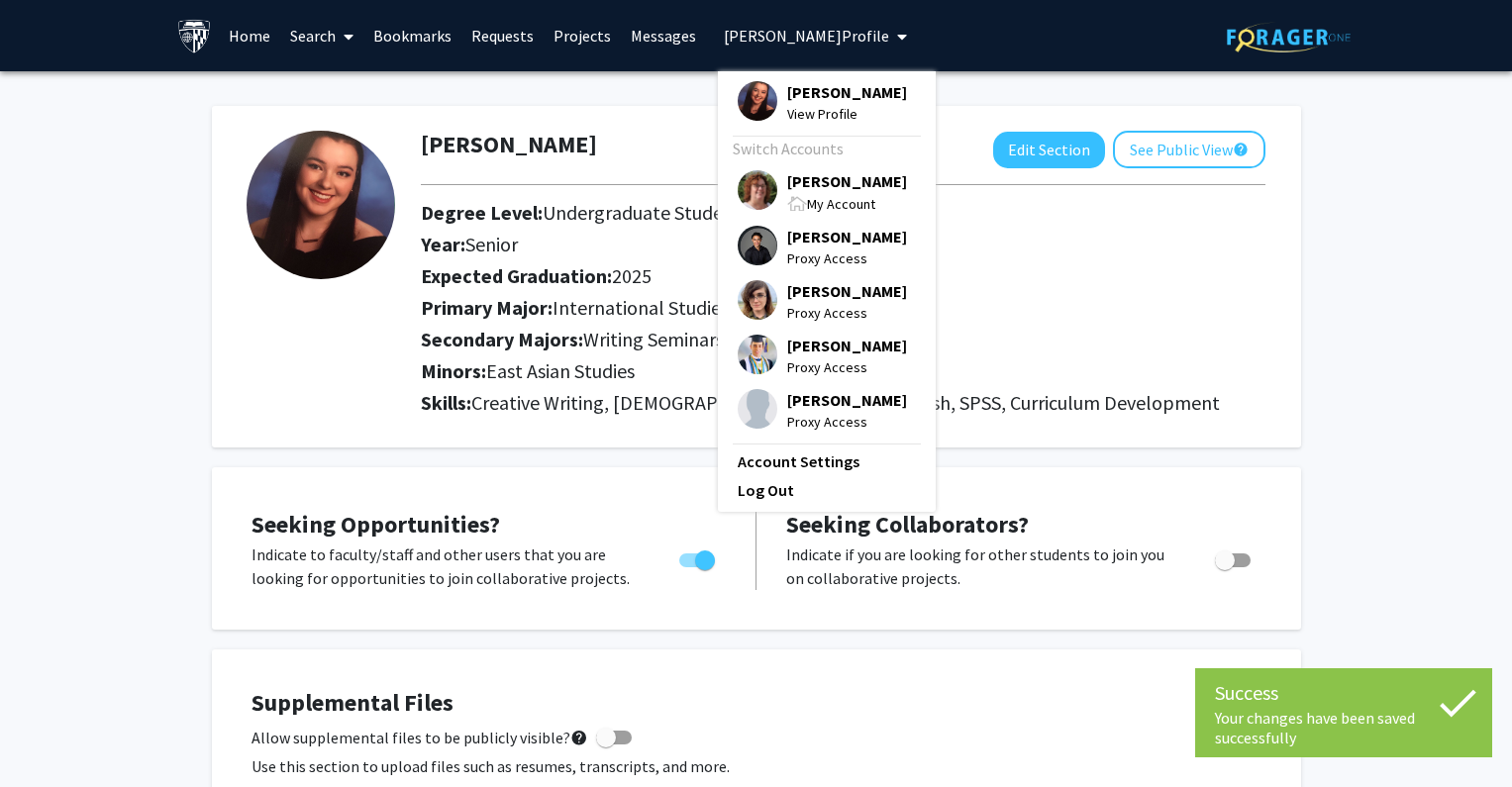 click on "Tracy Smith" at bounding box center [847, 181] 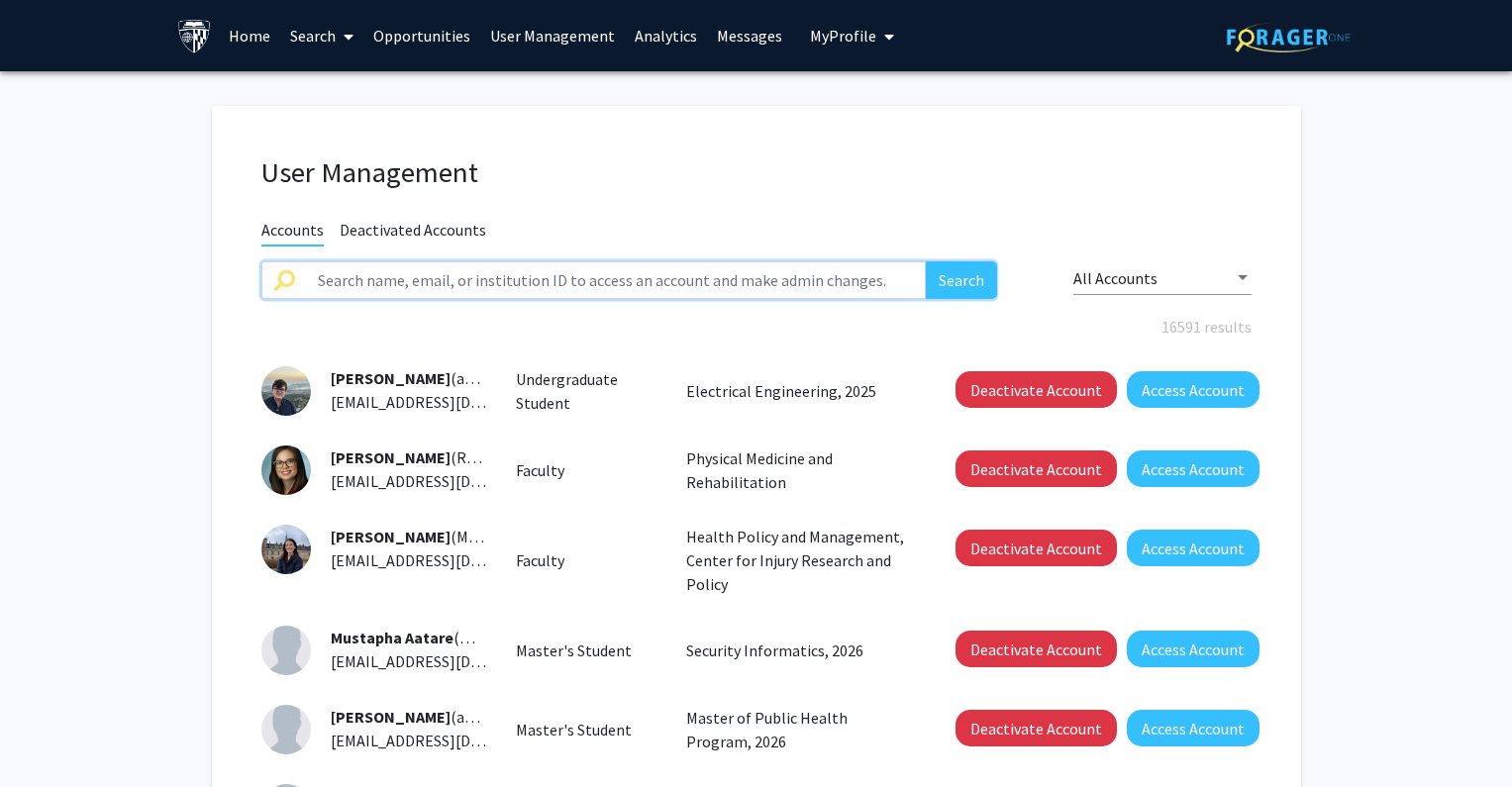 drag, startPoint x: 717, startPoint y: 274, endPoint x: 842, endPoint y: 281, distance: 125.1958 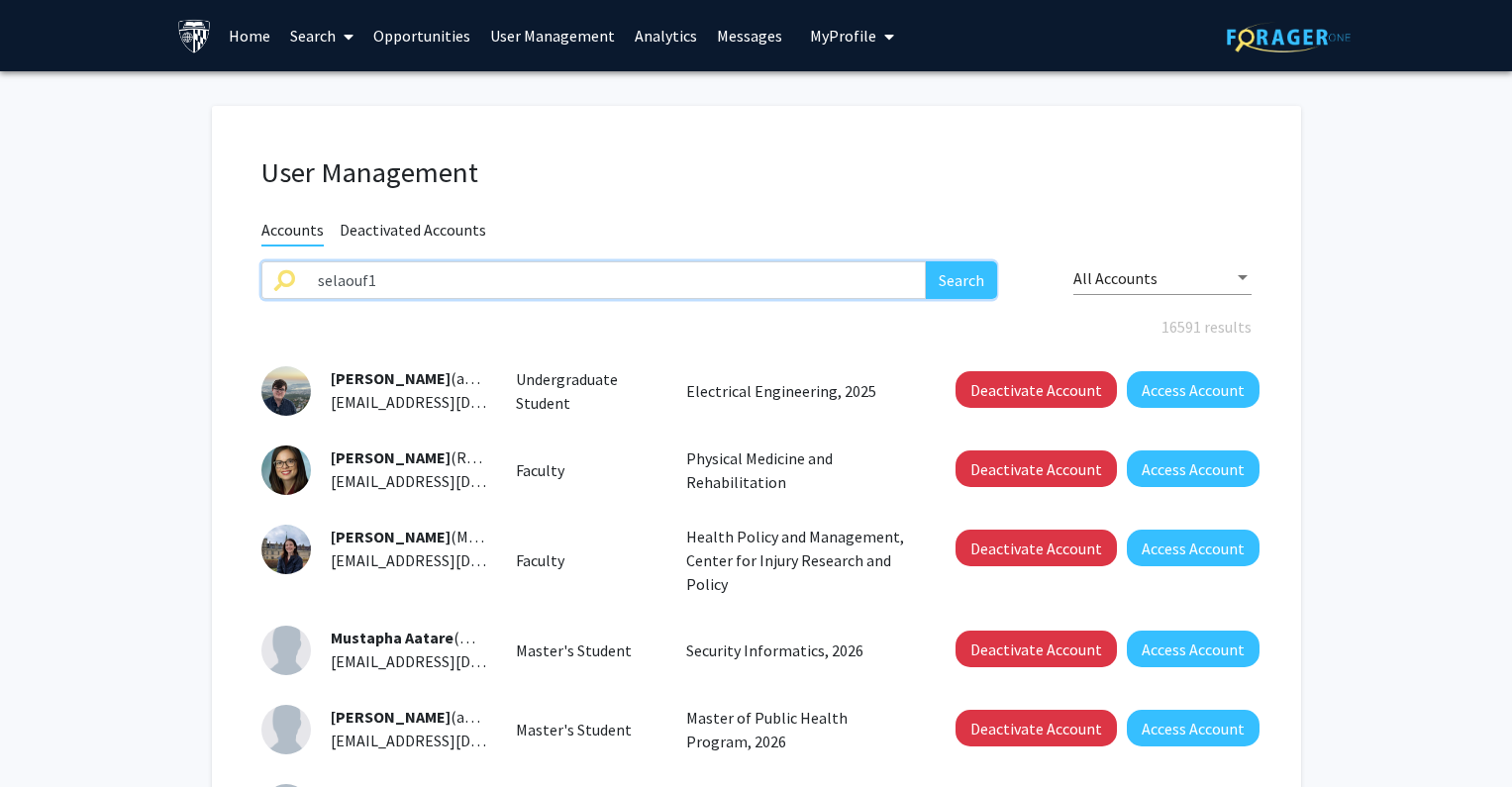 type on "selaouf1" 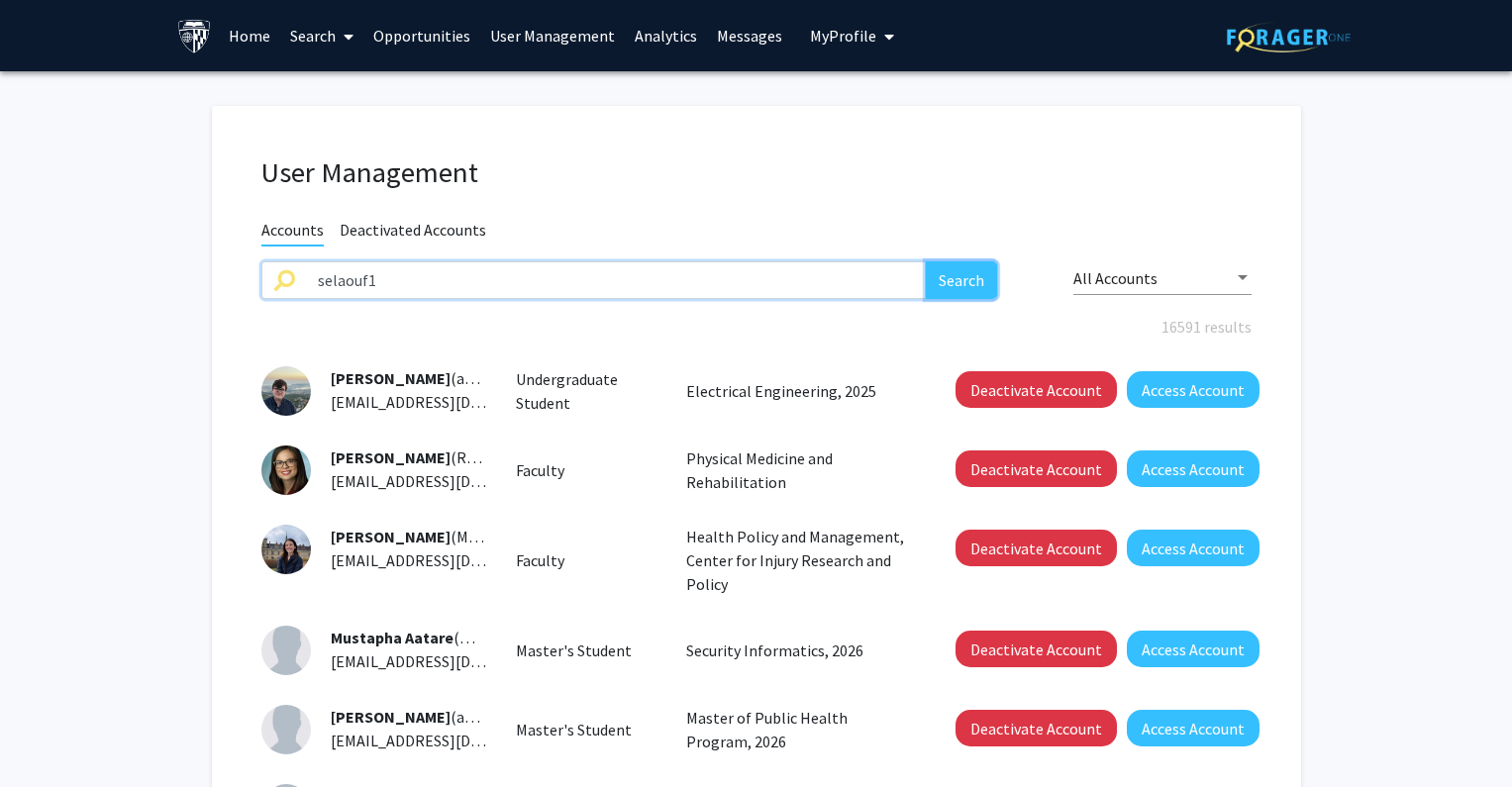 click on "Search" 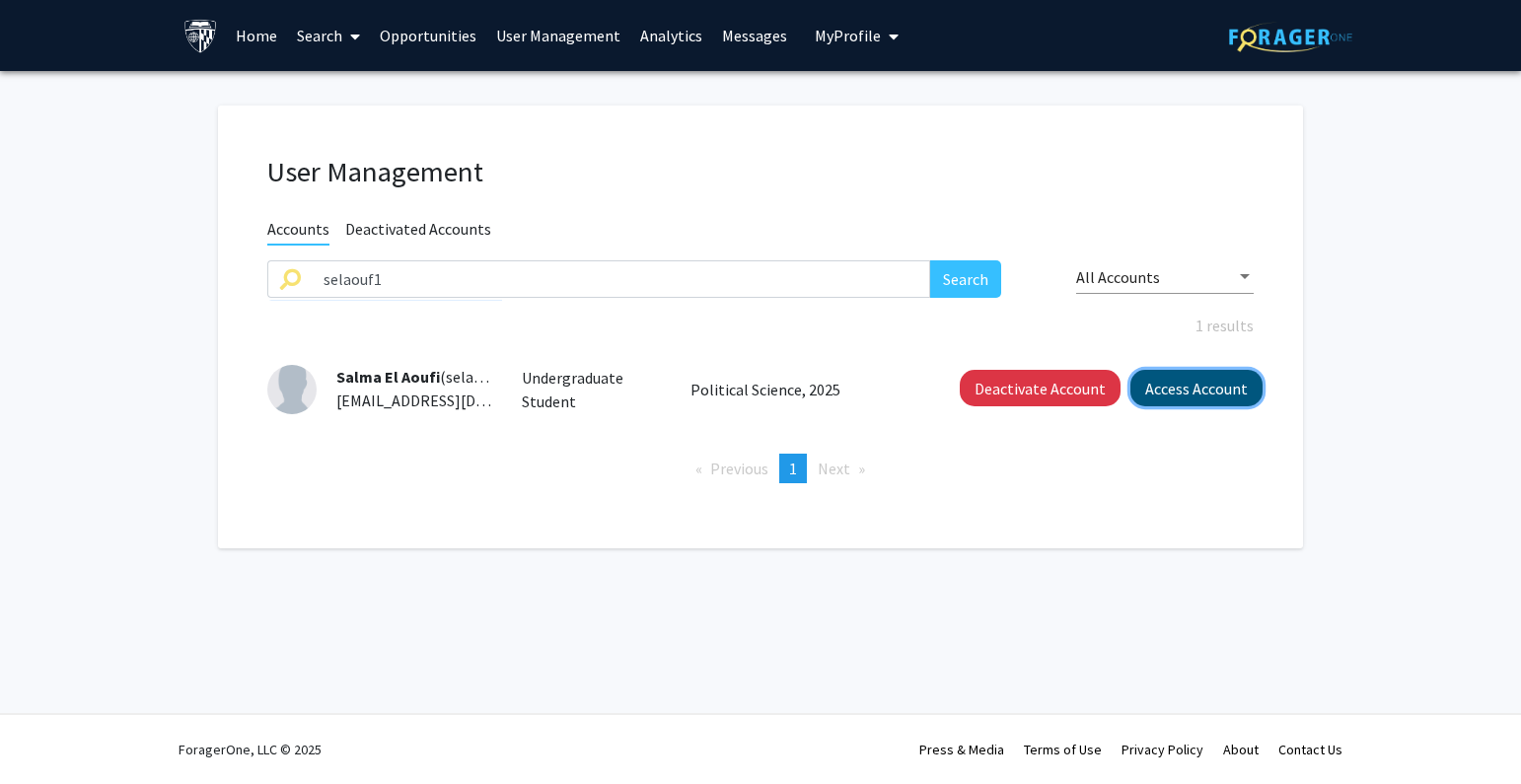 click on "Access Account" 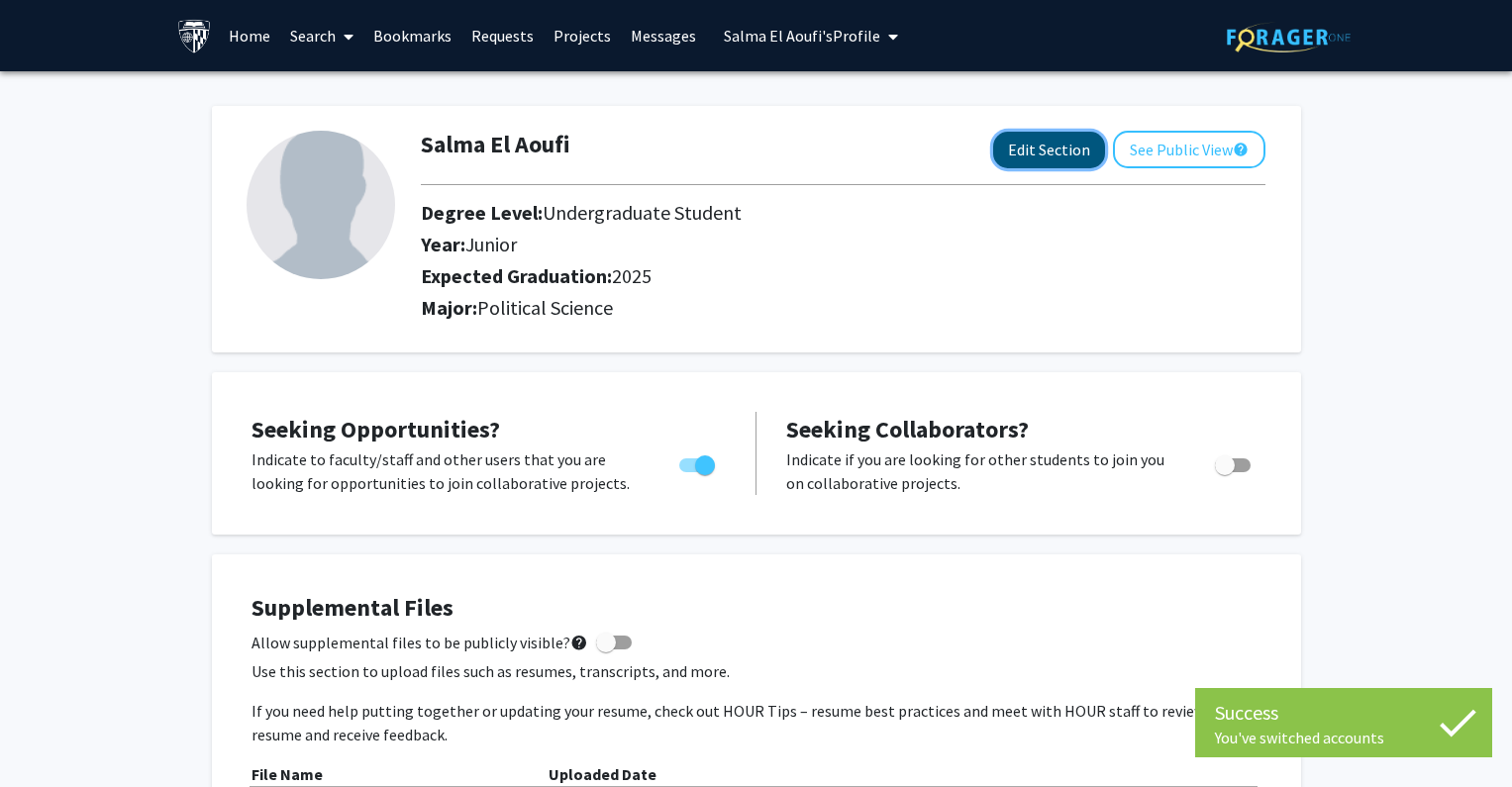 click on "Edit Section" 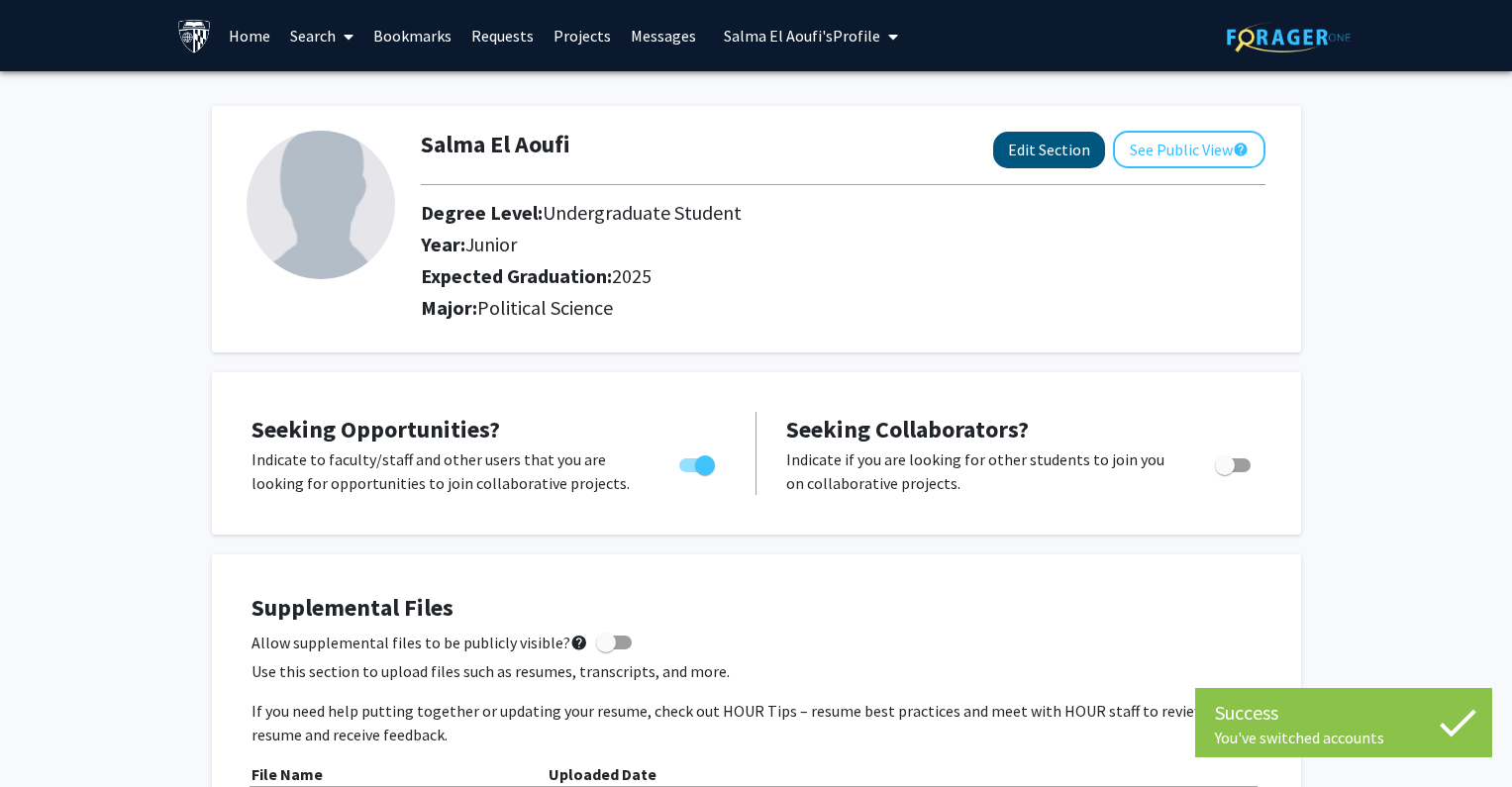 select on "junior" 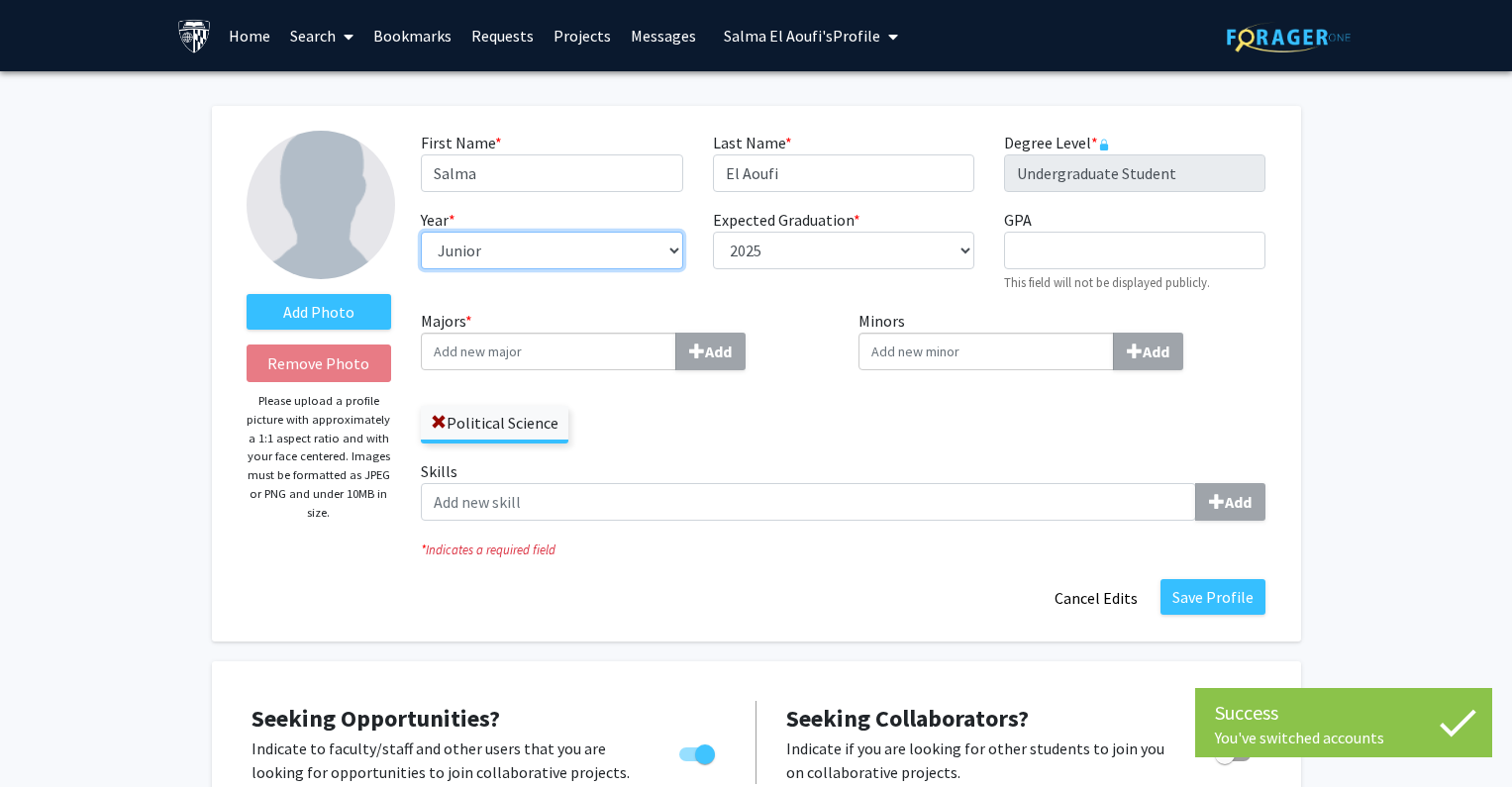 click on "---  First-year   Sophomore   Junior   Senior   Postbaccalaureate Certificate" at bounding box center (552, 250) 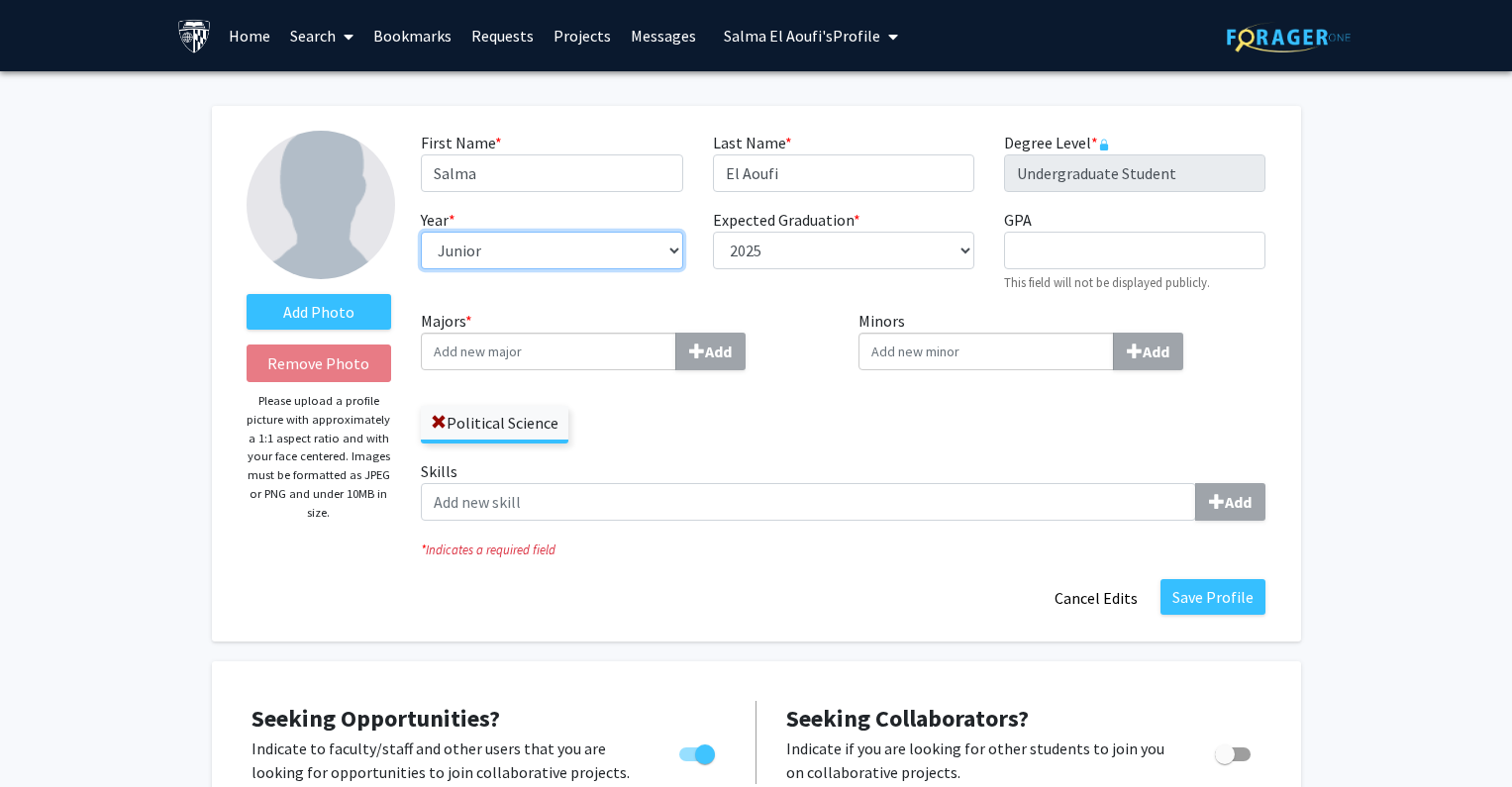select on "senior" 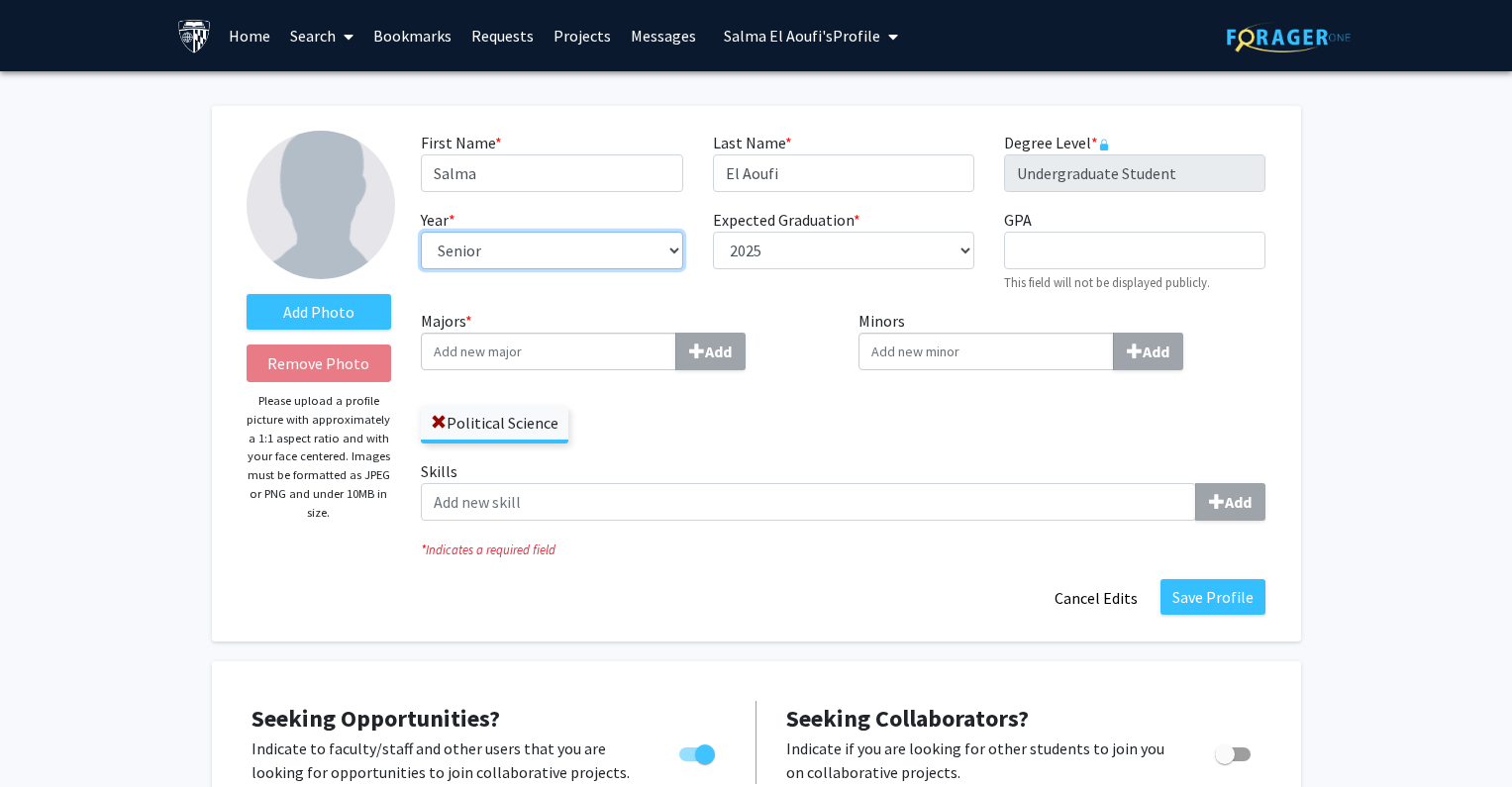 click on "---  First-year   Sophomore   Junior   Senior   Postbaccalaureate Certificate" at bounding box center [552, 250] 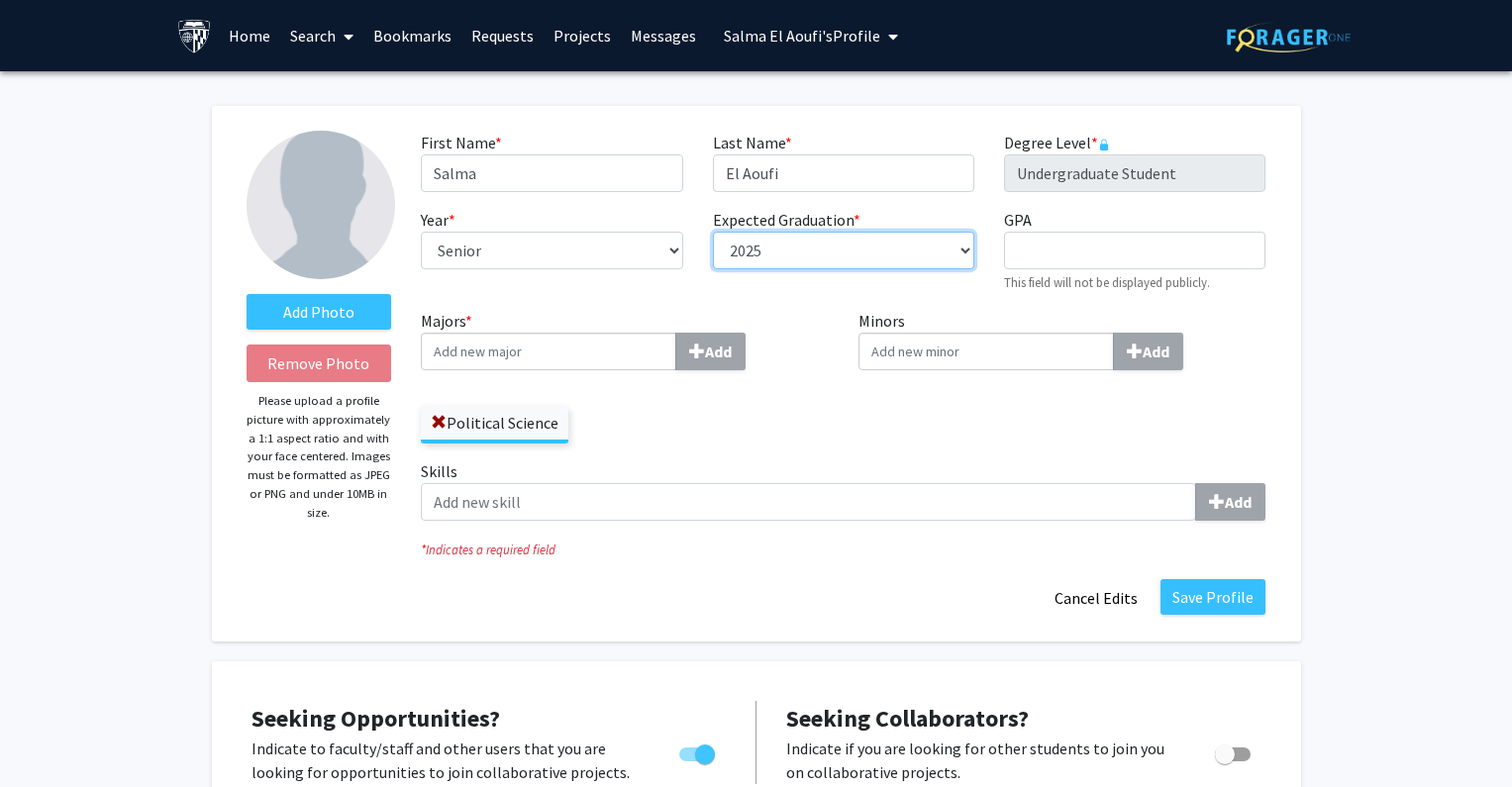 click on "---  2018   2019   2020   2021   2022   2023   2024   2025   2026   2027   2028   2029   2030   2031" at bounding box center (844, 250) 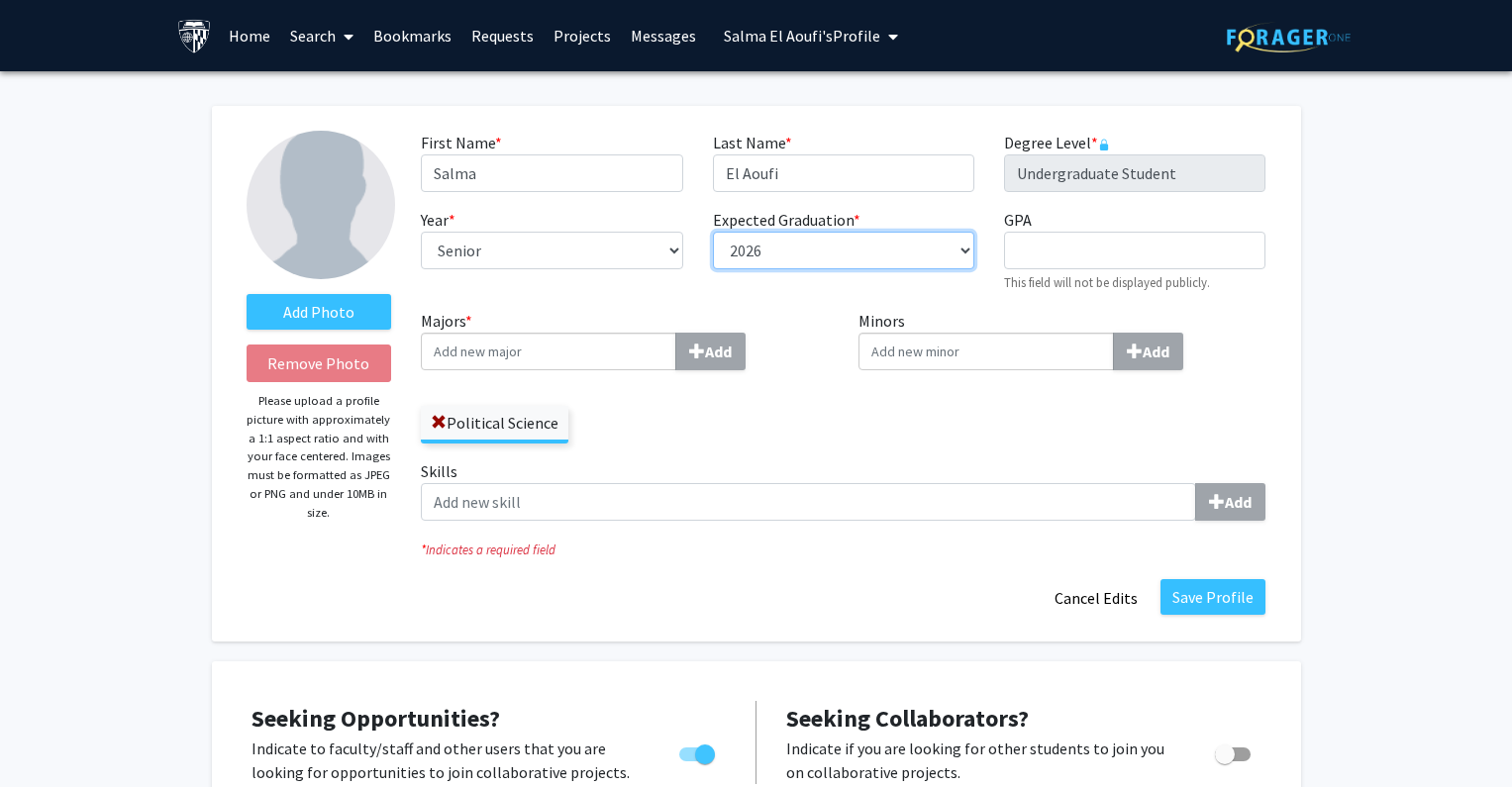 click on "---  2018   2019   2020   2021   2022   2023   2024   2025   2026   2027   2028   2029   2030   2031" at bounding box center [844, 250] 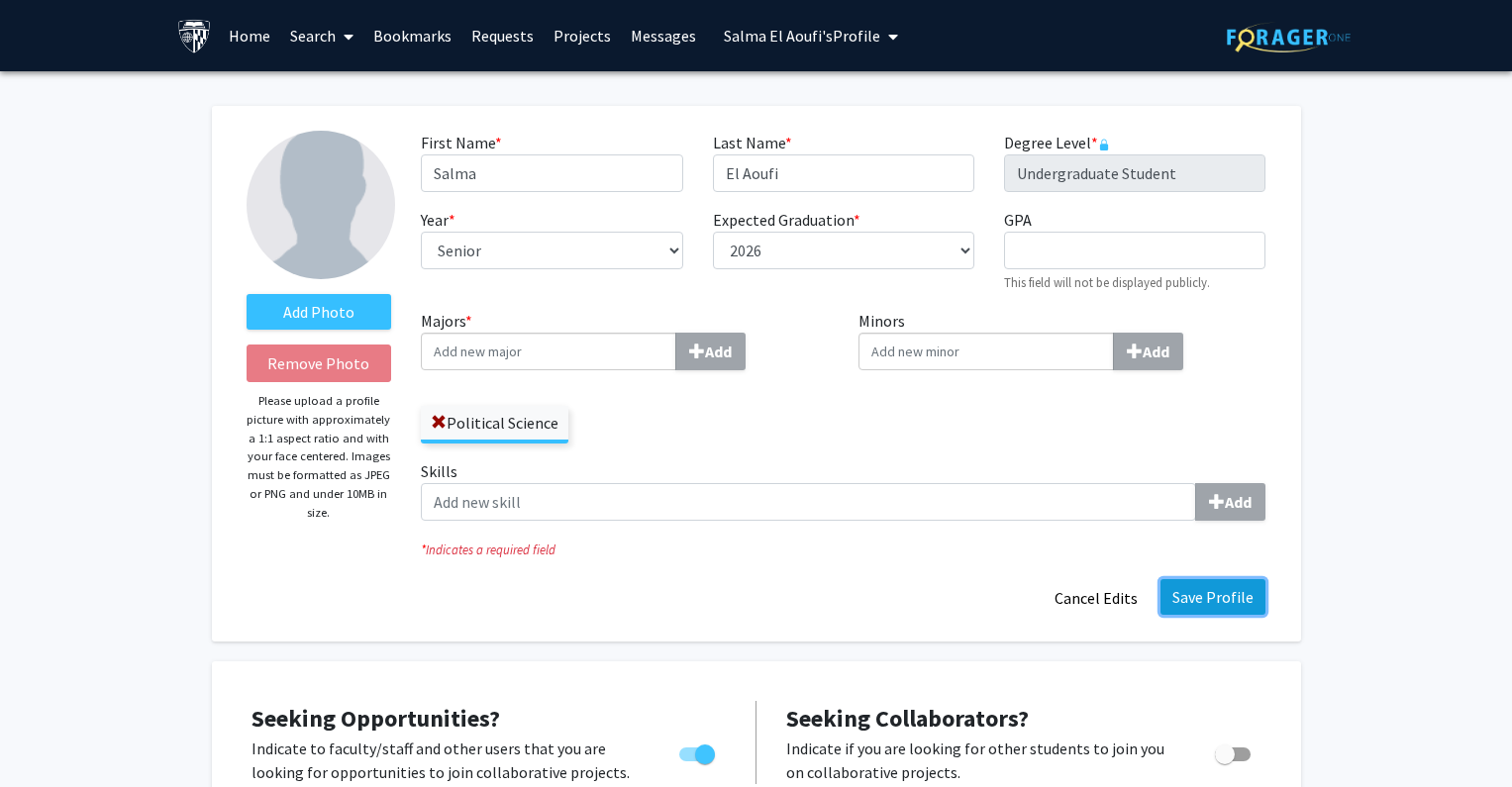click on "Save Profile" 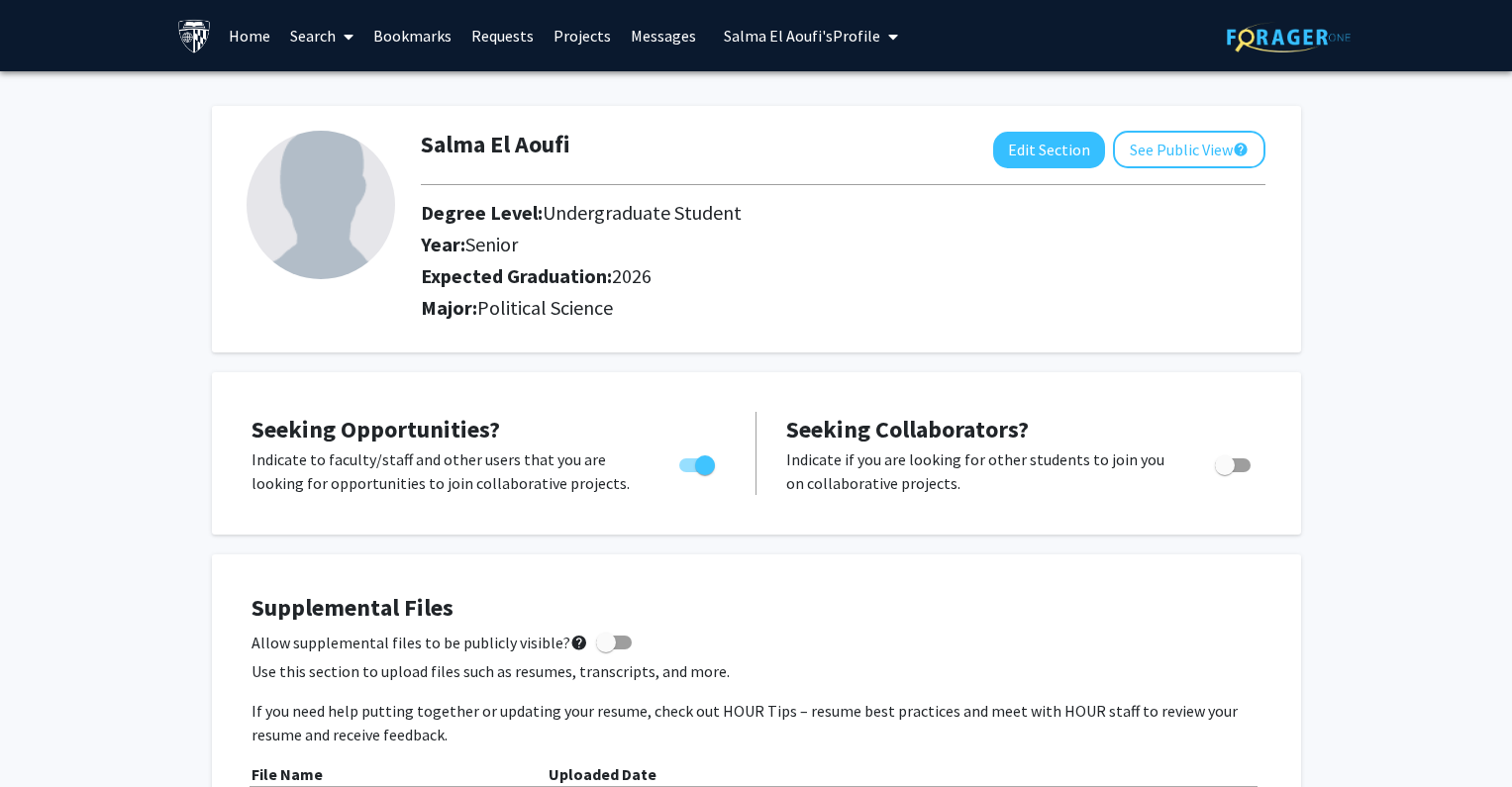 click on "Salma El Aoufi's   Profile" at bounding box center [802, 36] 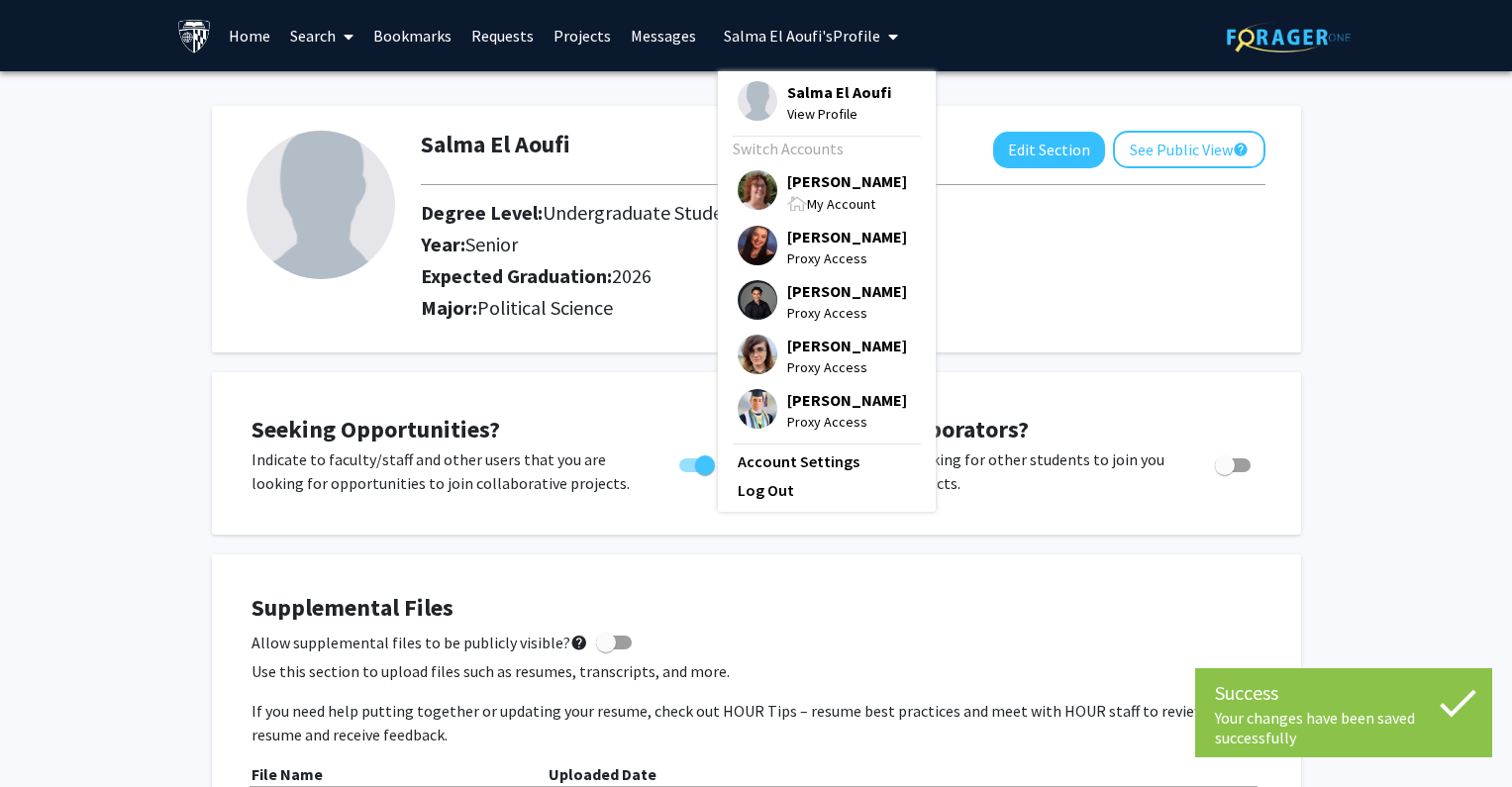 click on "Tracy Smith" at bounding box center [847, 181] 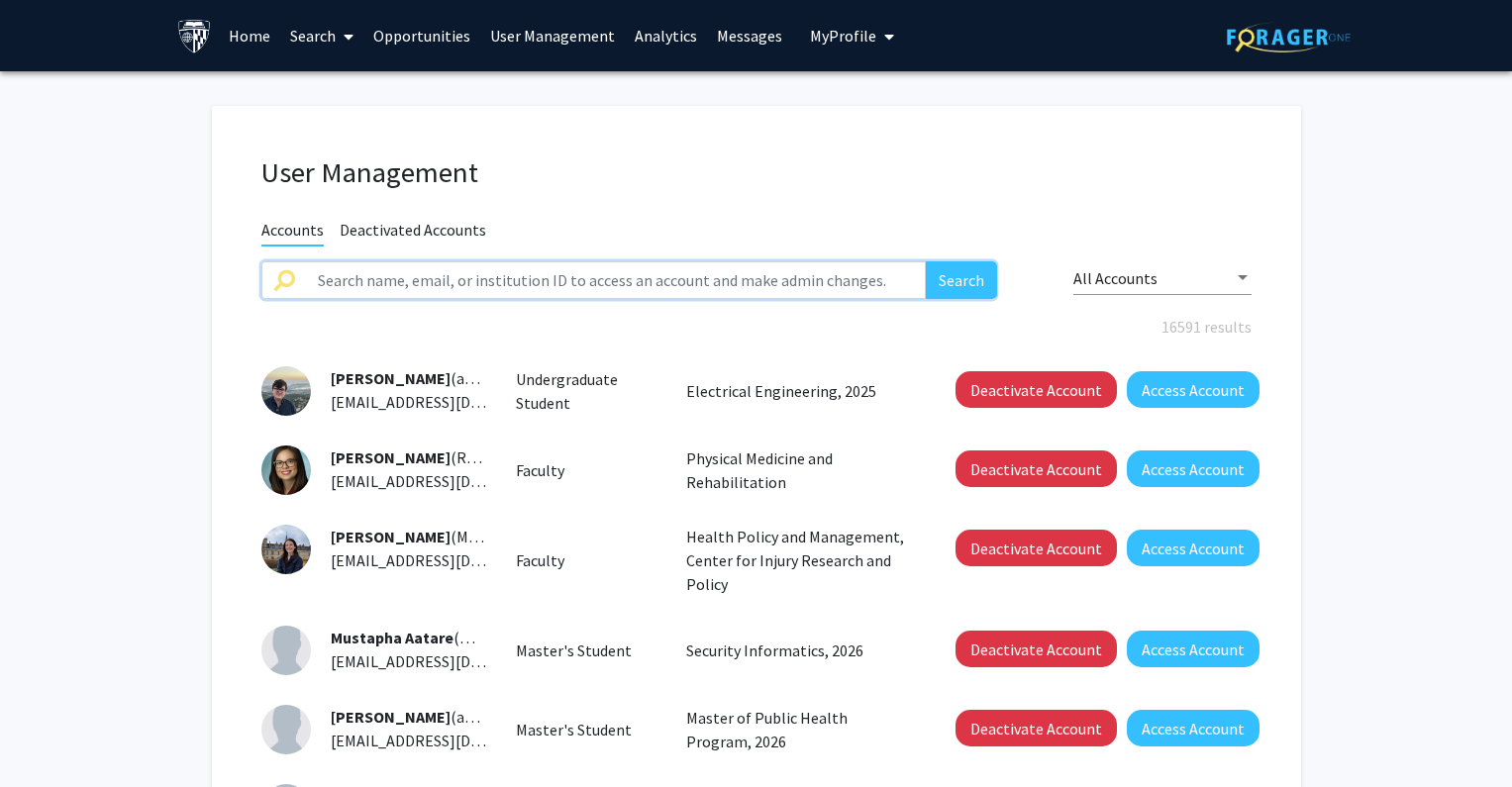 drag, startPoint x: 452, startPoint y: 286, endPoint x: 548, endPoint y: 284, distance: 96.020831 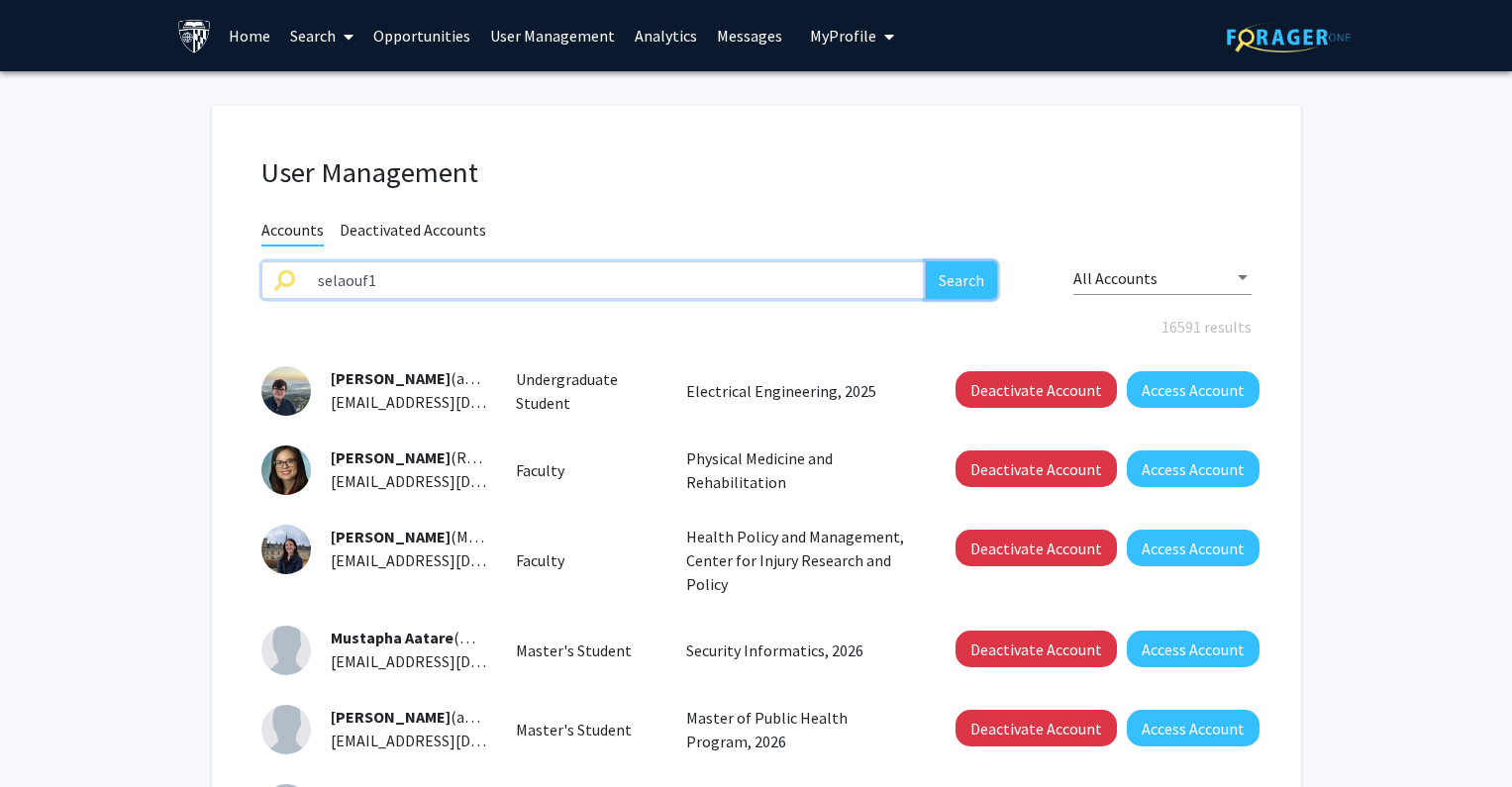 click on "Search" 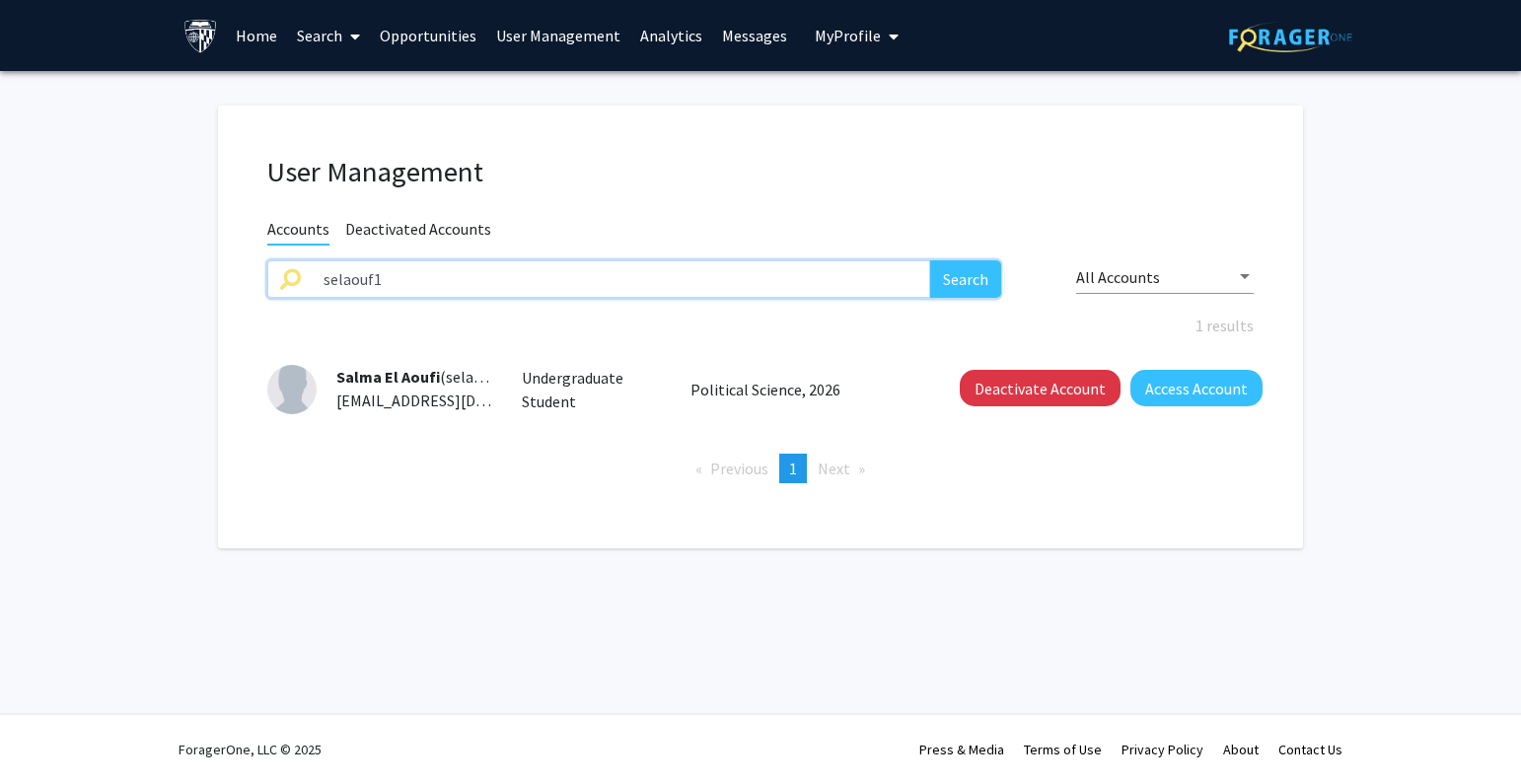 drag, startPoint x: 524, startPoint y: 276, endPoint x: 184, endPoint y: 276, distance: 340 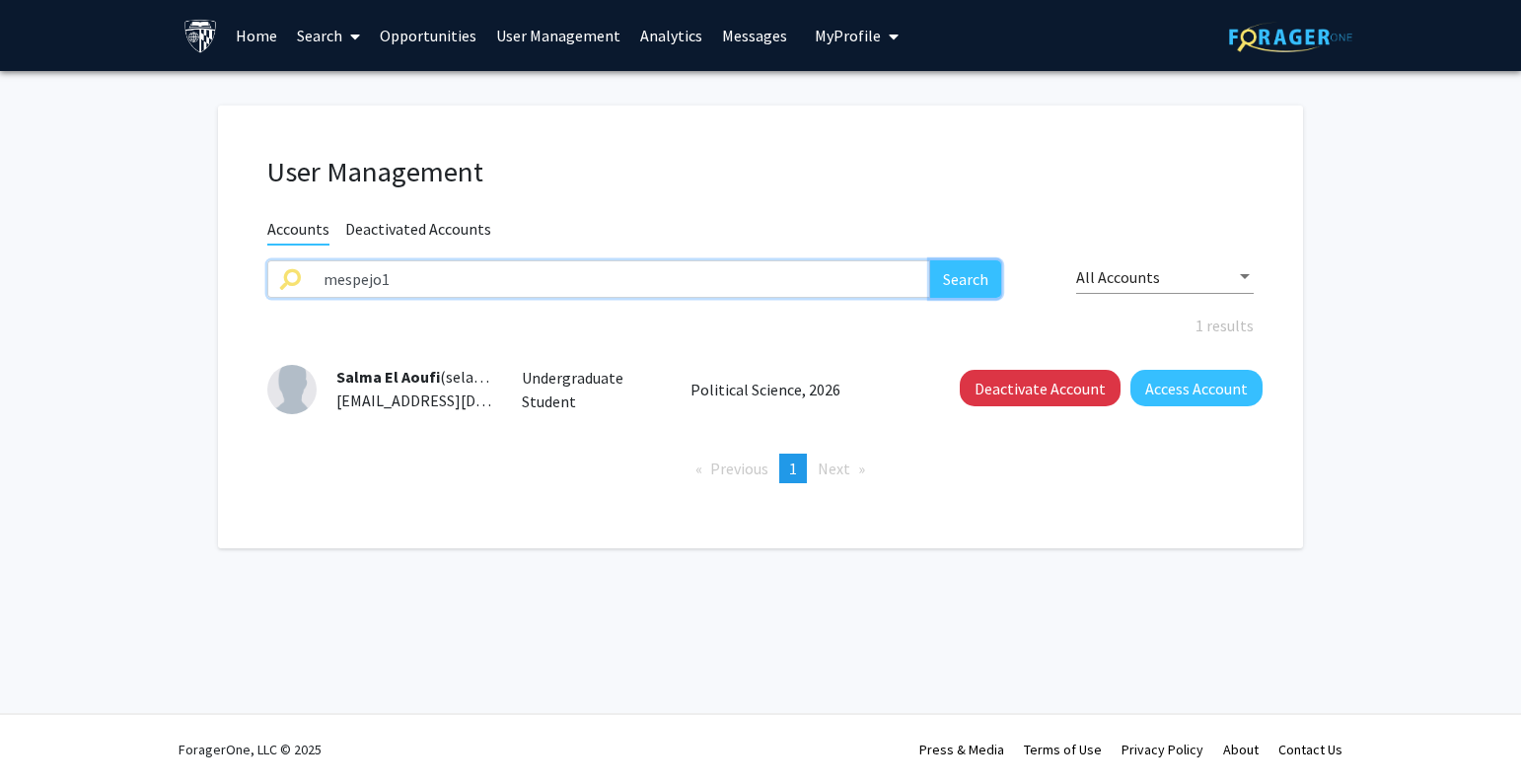 click on "Search" 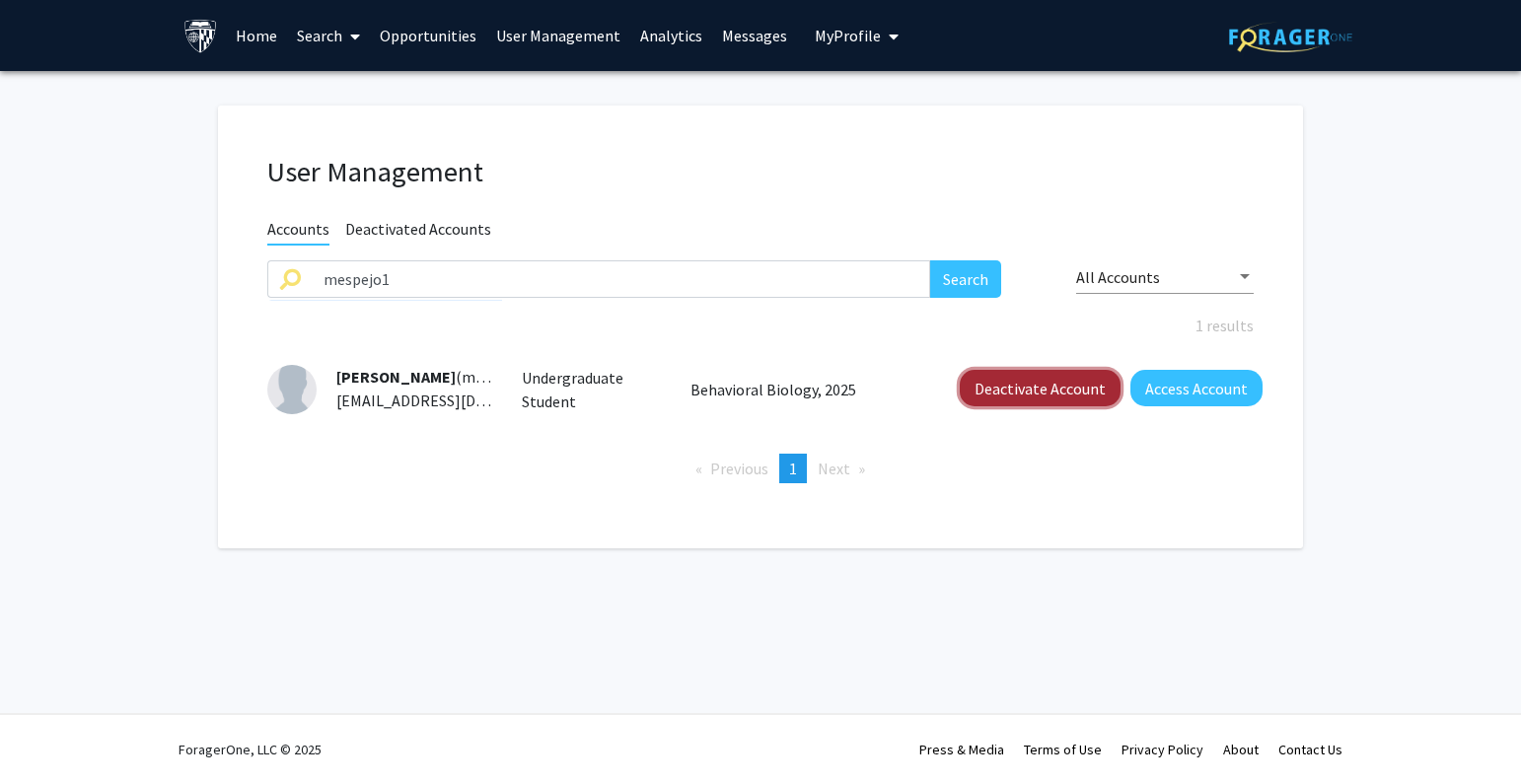 click on "Deactivate Account" 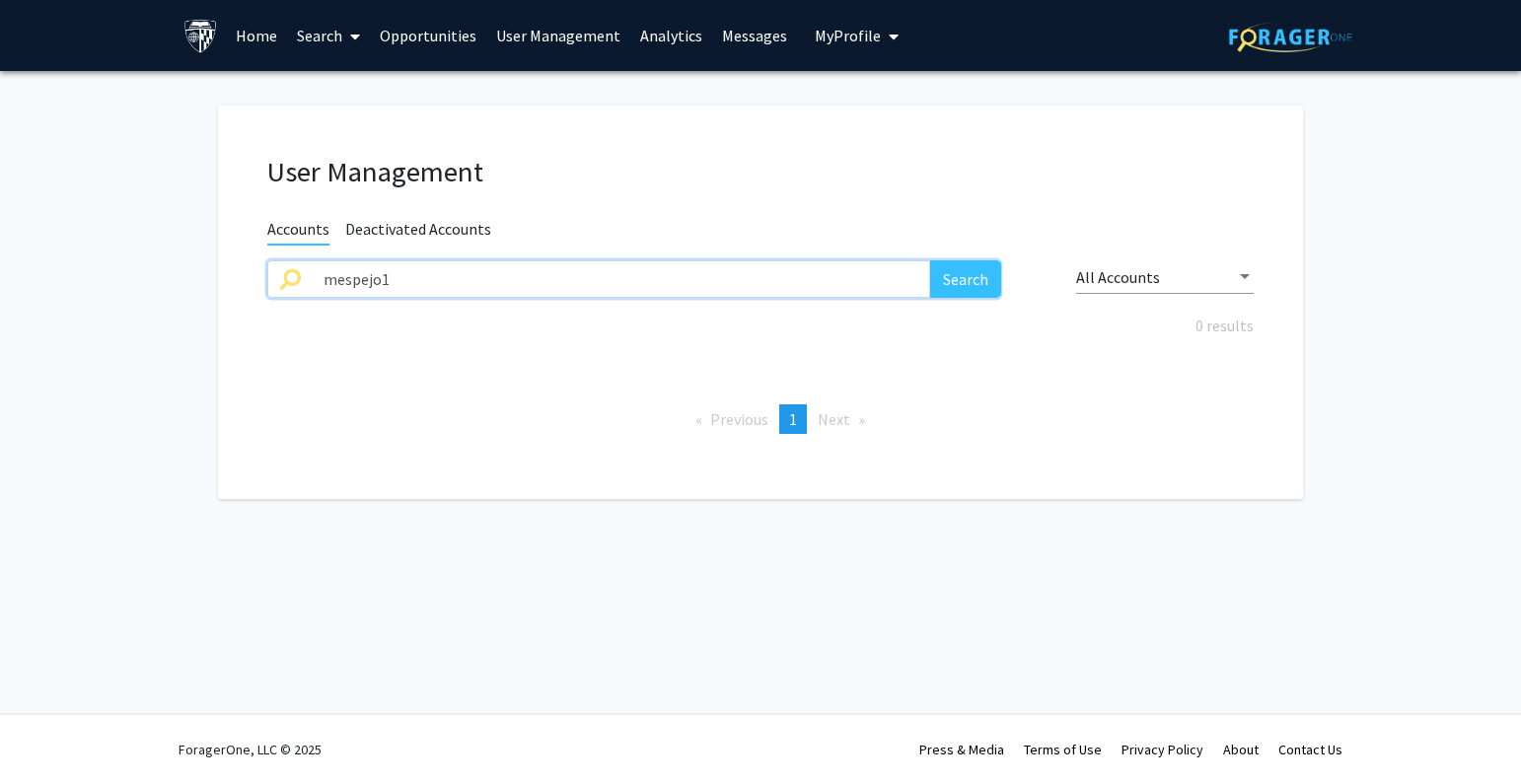 drag, startPoint x: 498, startPoint y: 273, endPoint x: 133, endPoint y: 279, distance: 365.04931 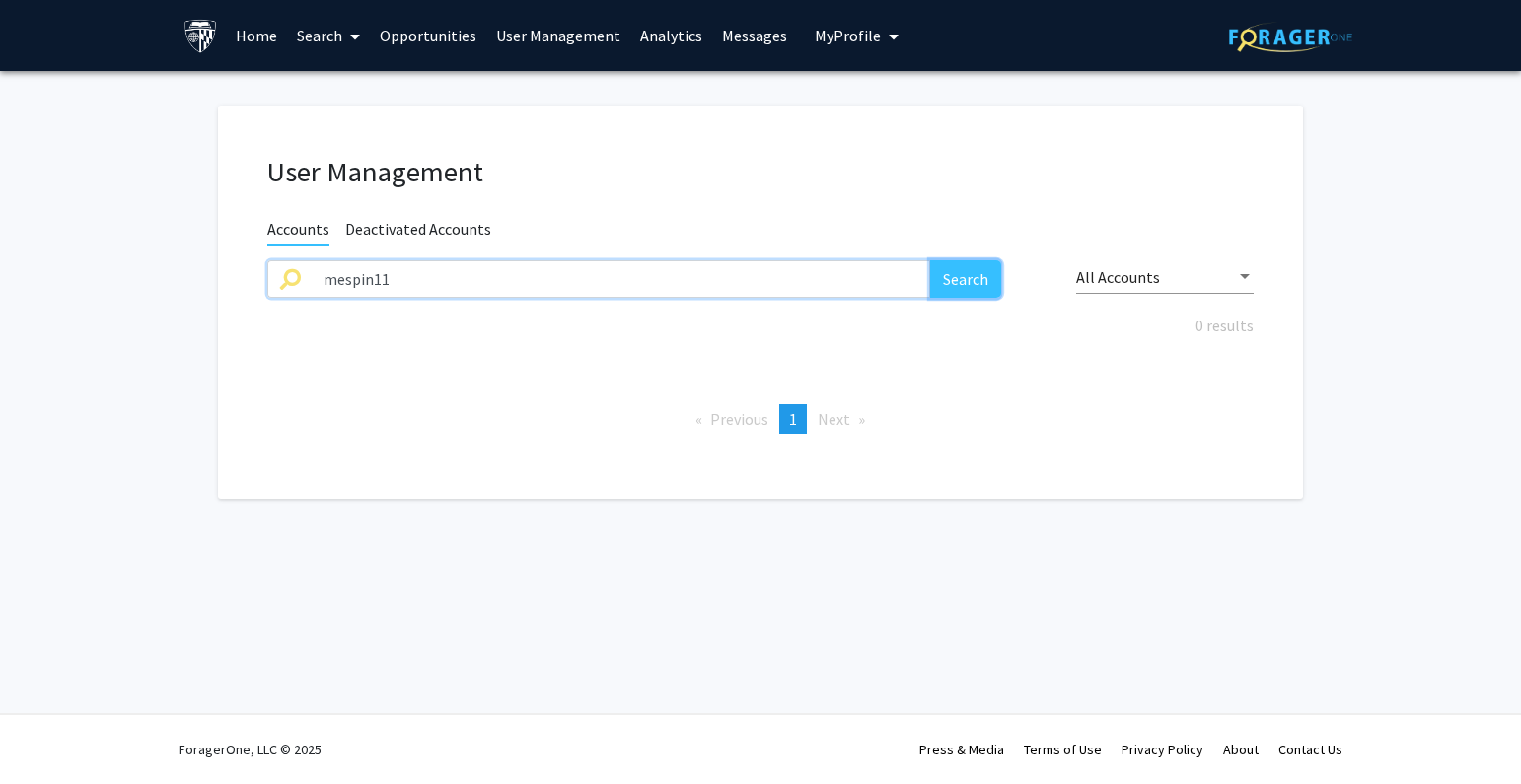 click on "Search" 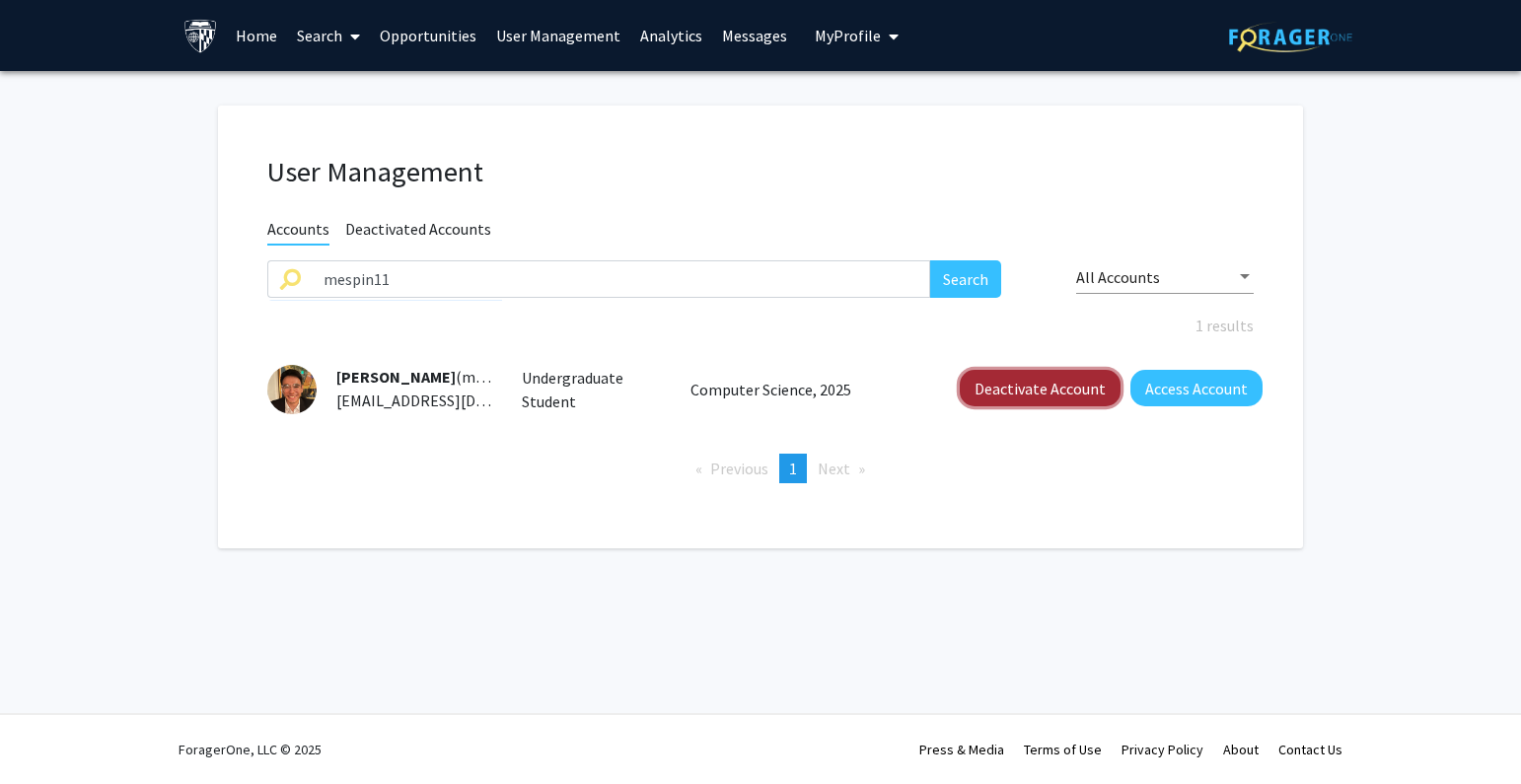 click on "Deactivate Account" 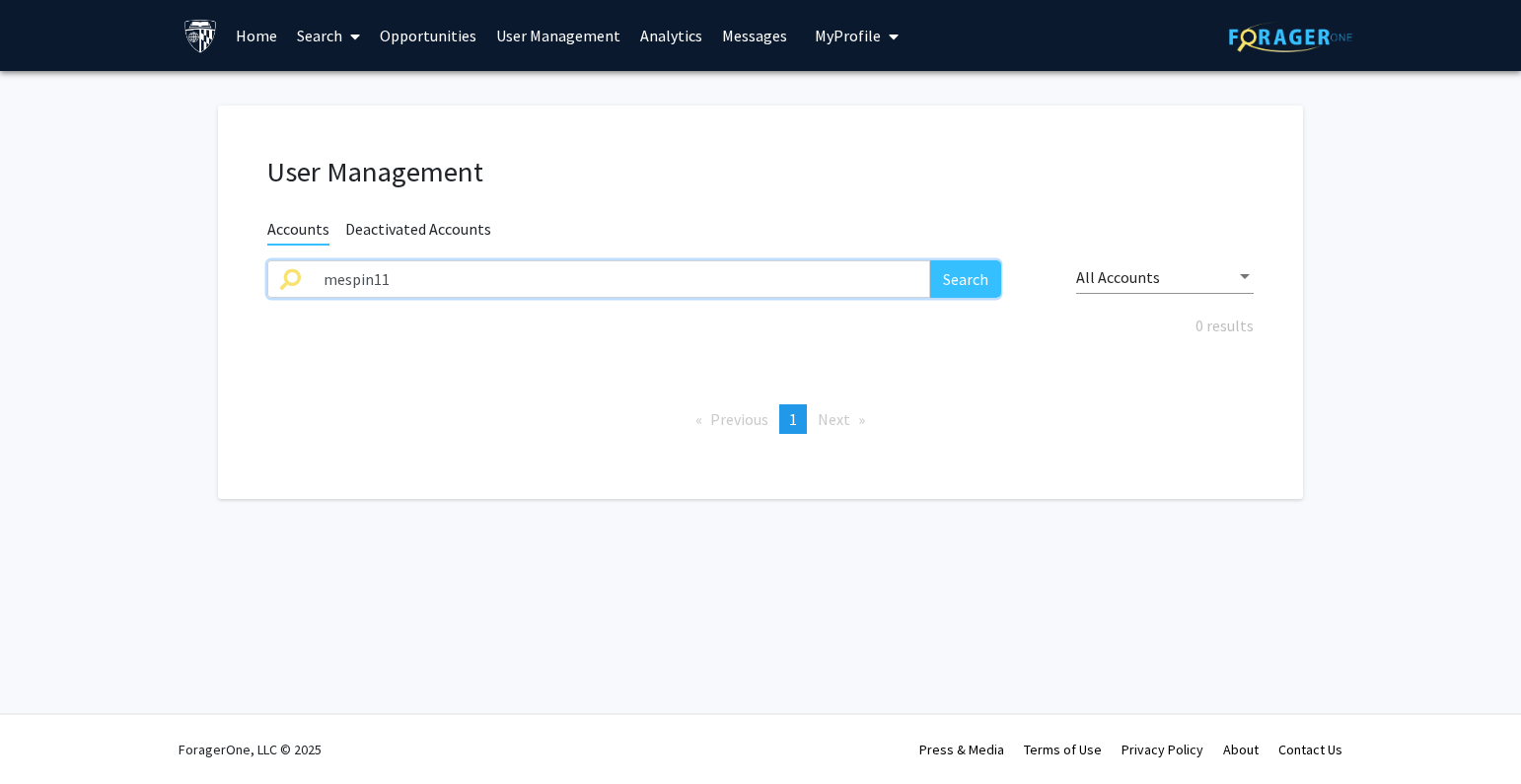 drag, startPoint x: 520, startPoint y: 280, endPoint x: 191, endPoint y: 291, distance: 329.18384 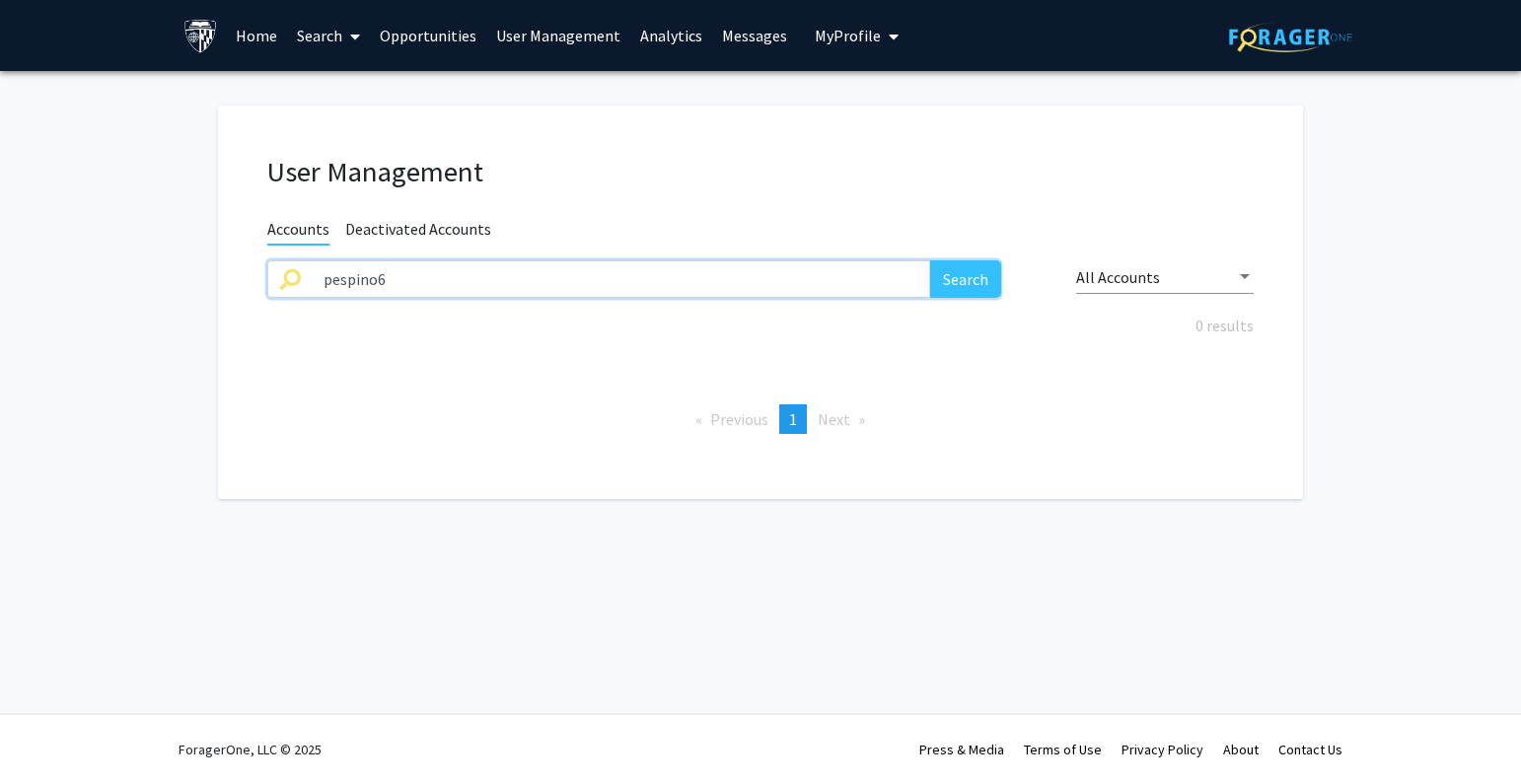 type on "pespino6" 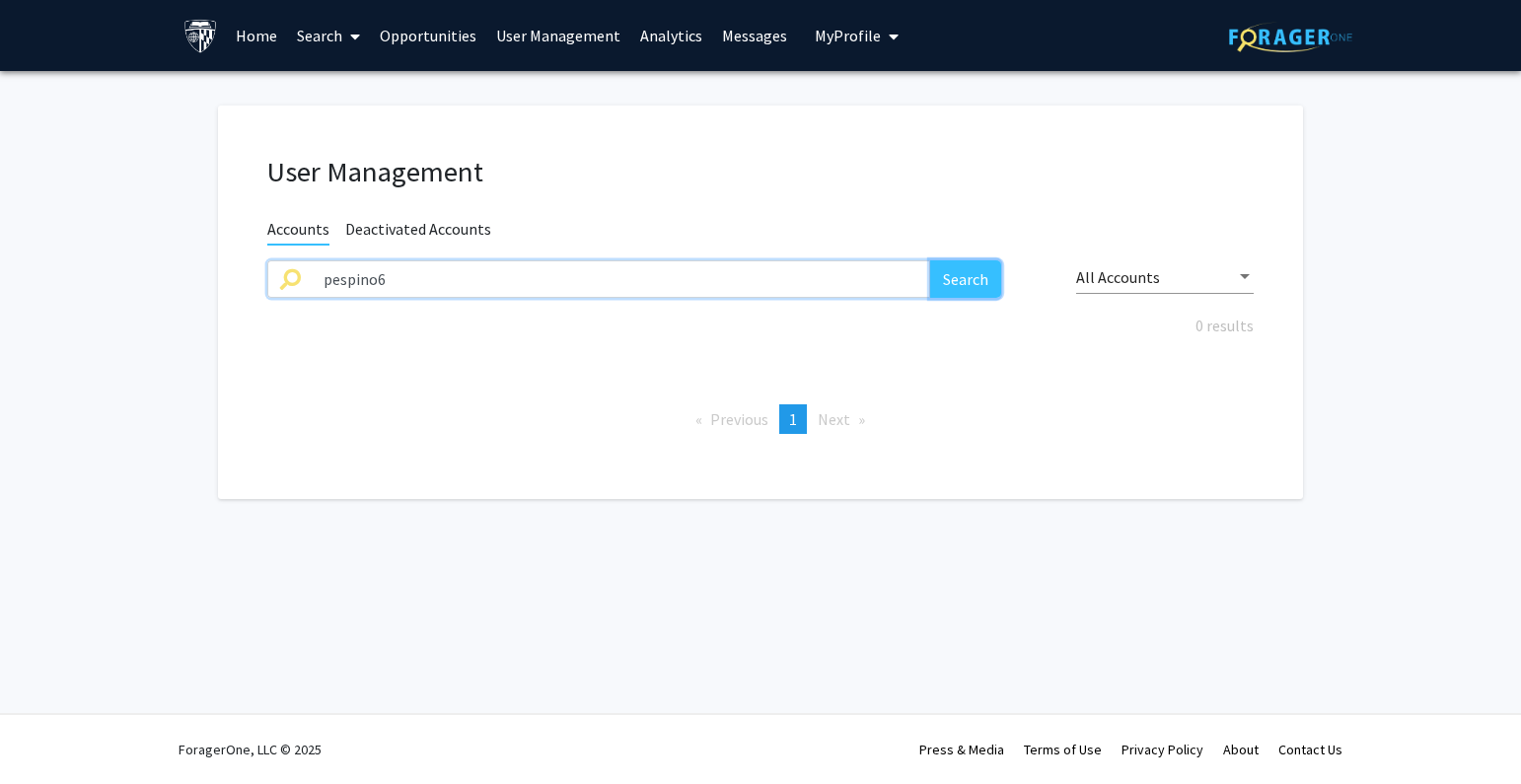 click on "Search" 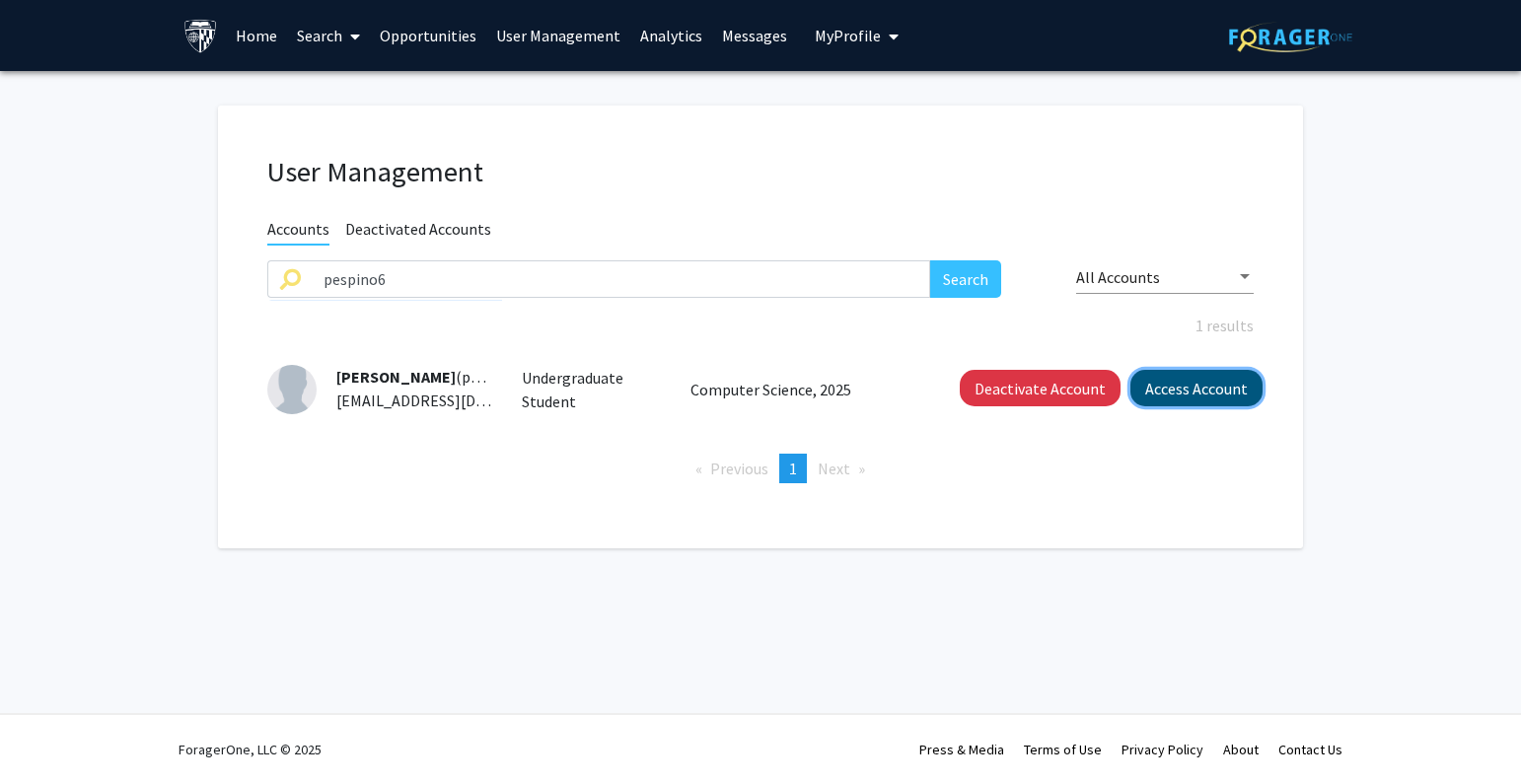 click on "Access Account" 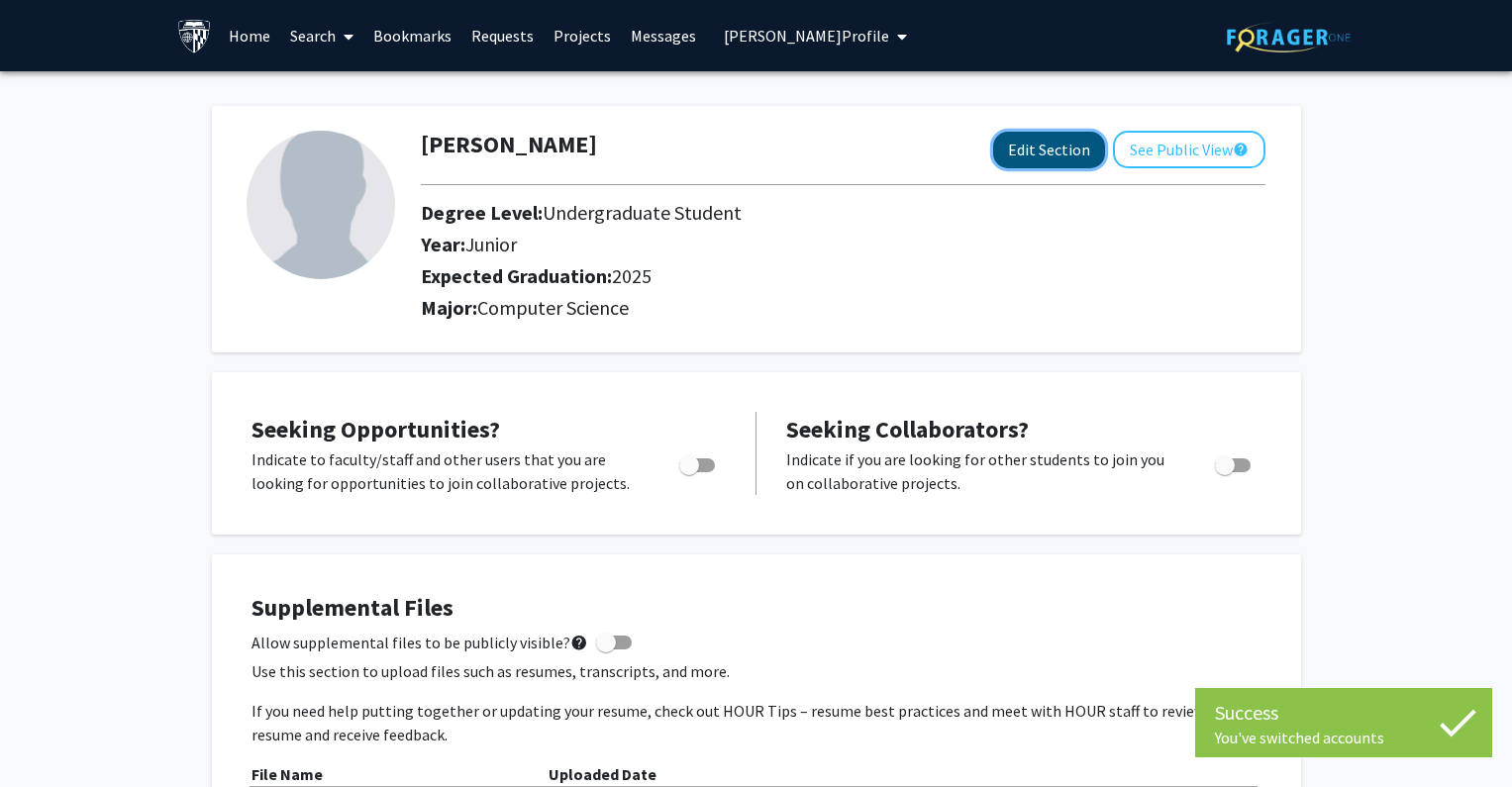 click on "Edit Section" 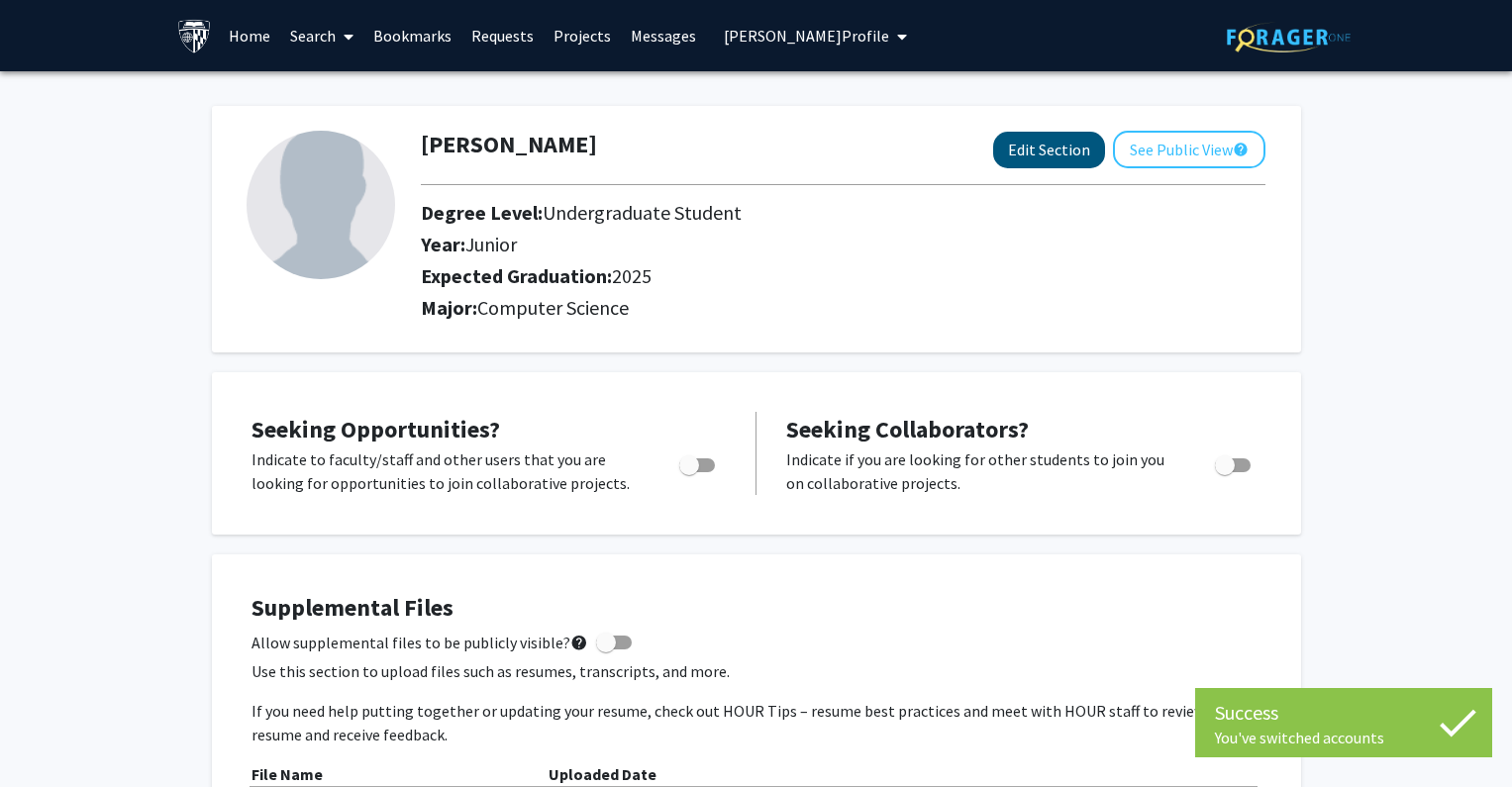 select on "junior" 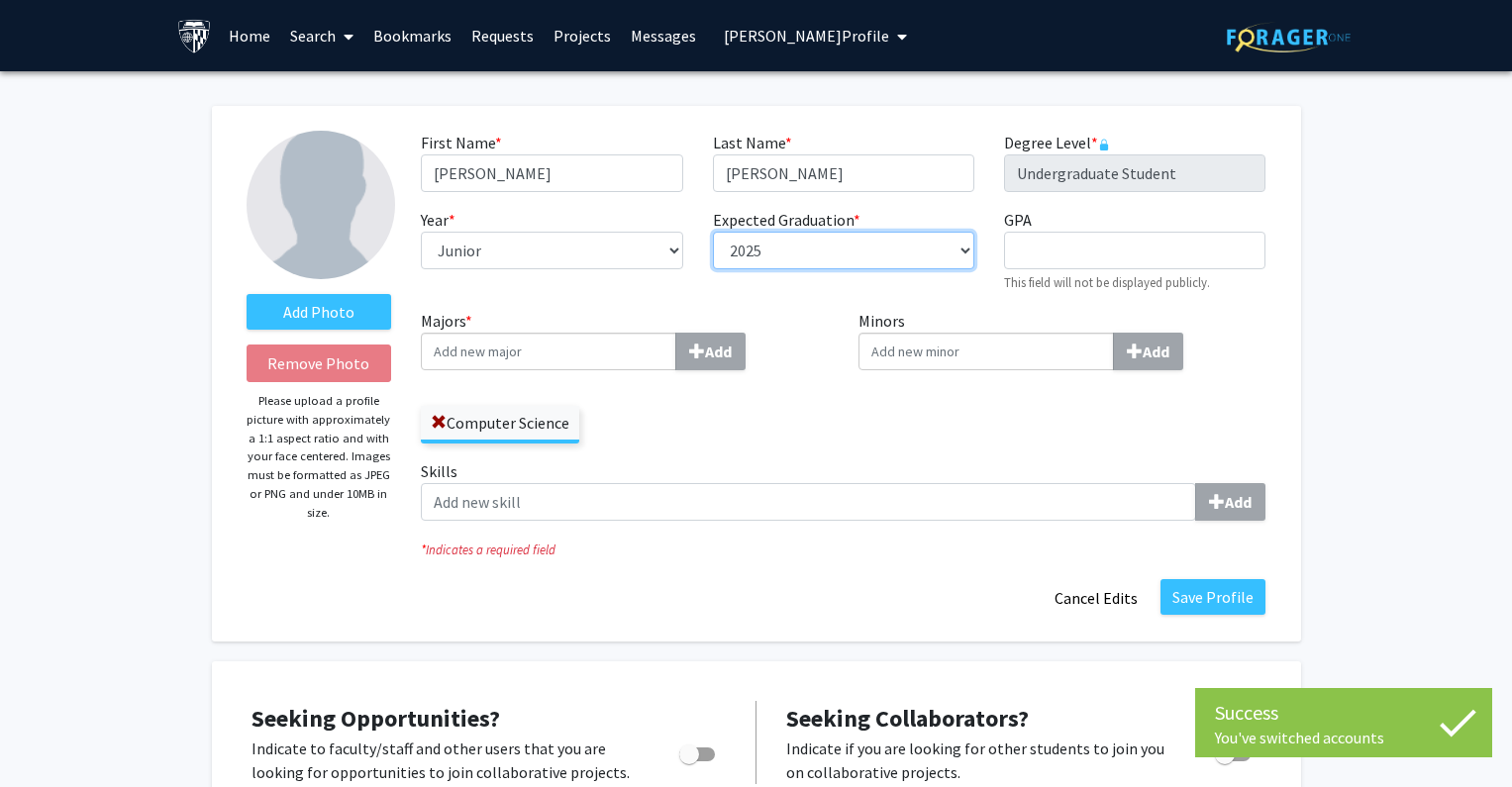 click on "---  2018   2019   2020   2021   2022   2023   2024   2025   2026   2027   2028   2029   2030   2031" at bounding box center [844, 250] 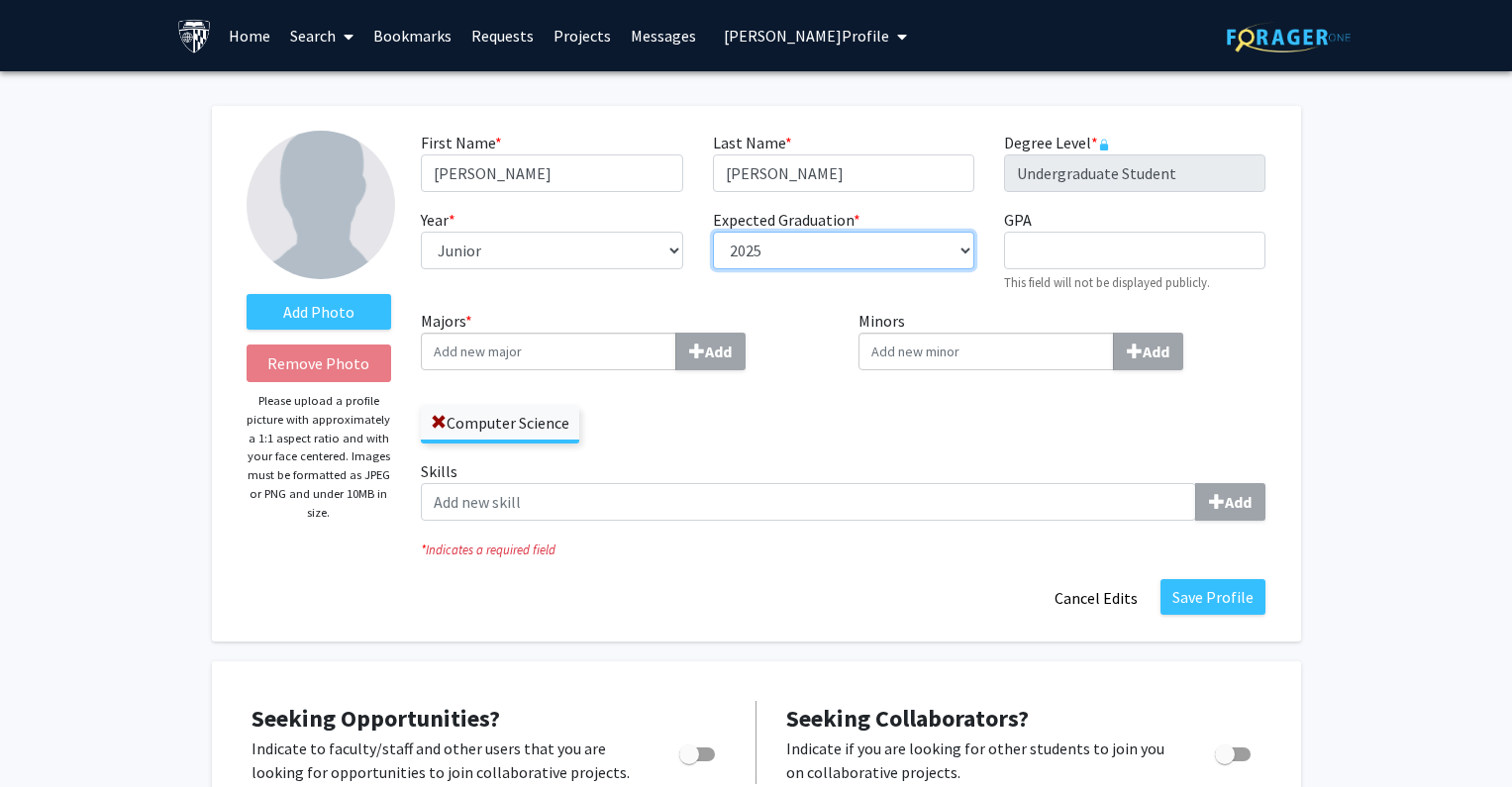 select on "2027" 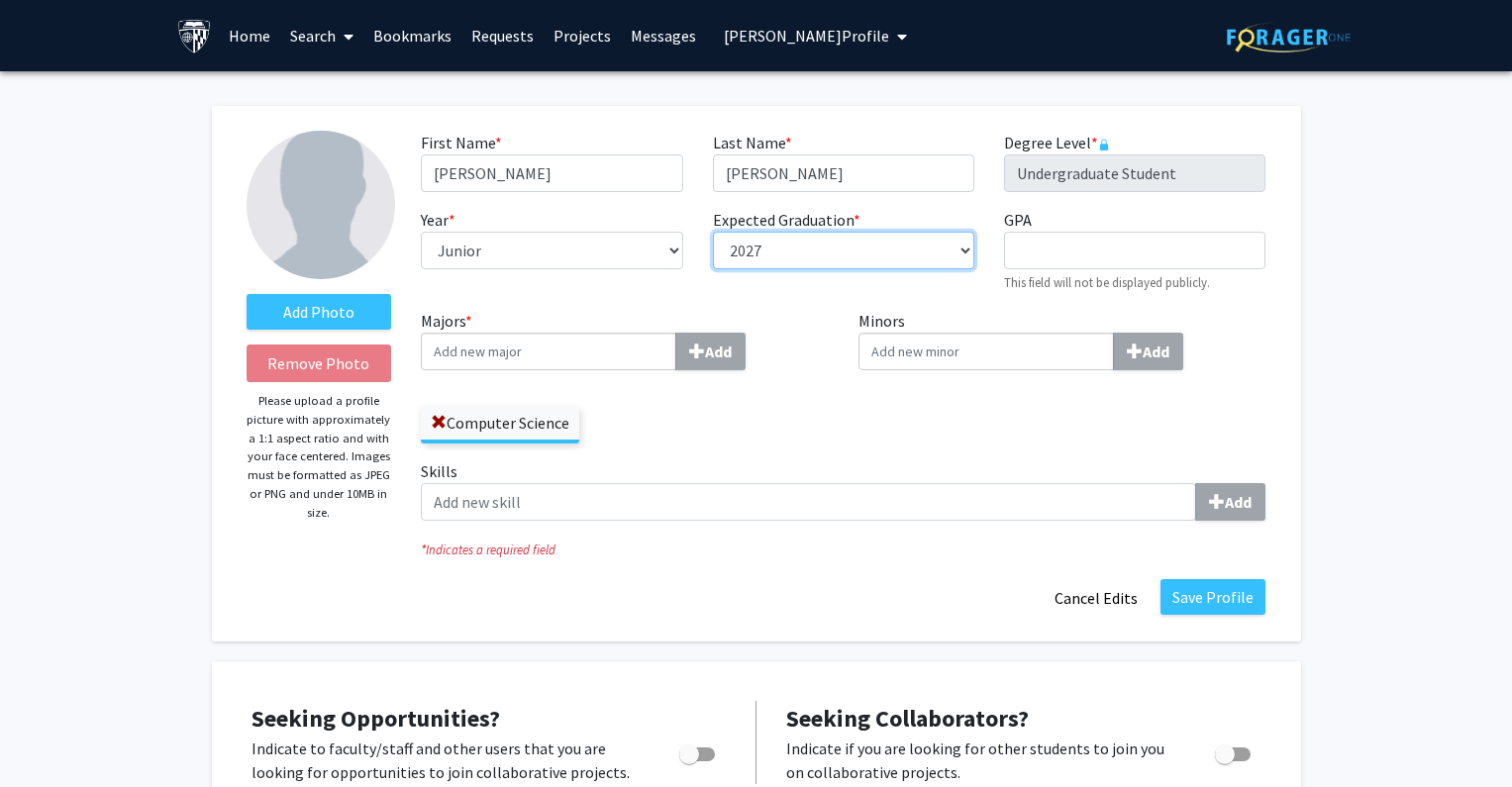 click on "---  2018   2019   2020   2021   2022   2023   2024   2025   2026   2027   2028   2029   2030   2031" at bounding box center (844, 250) 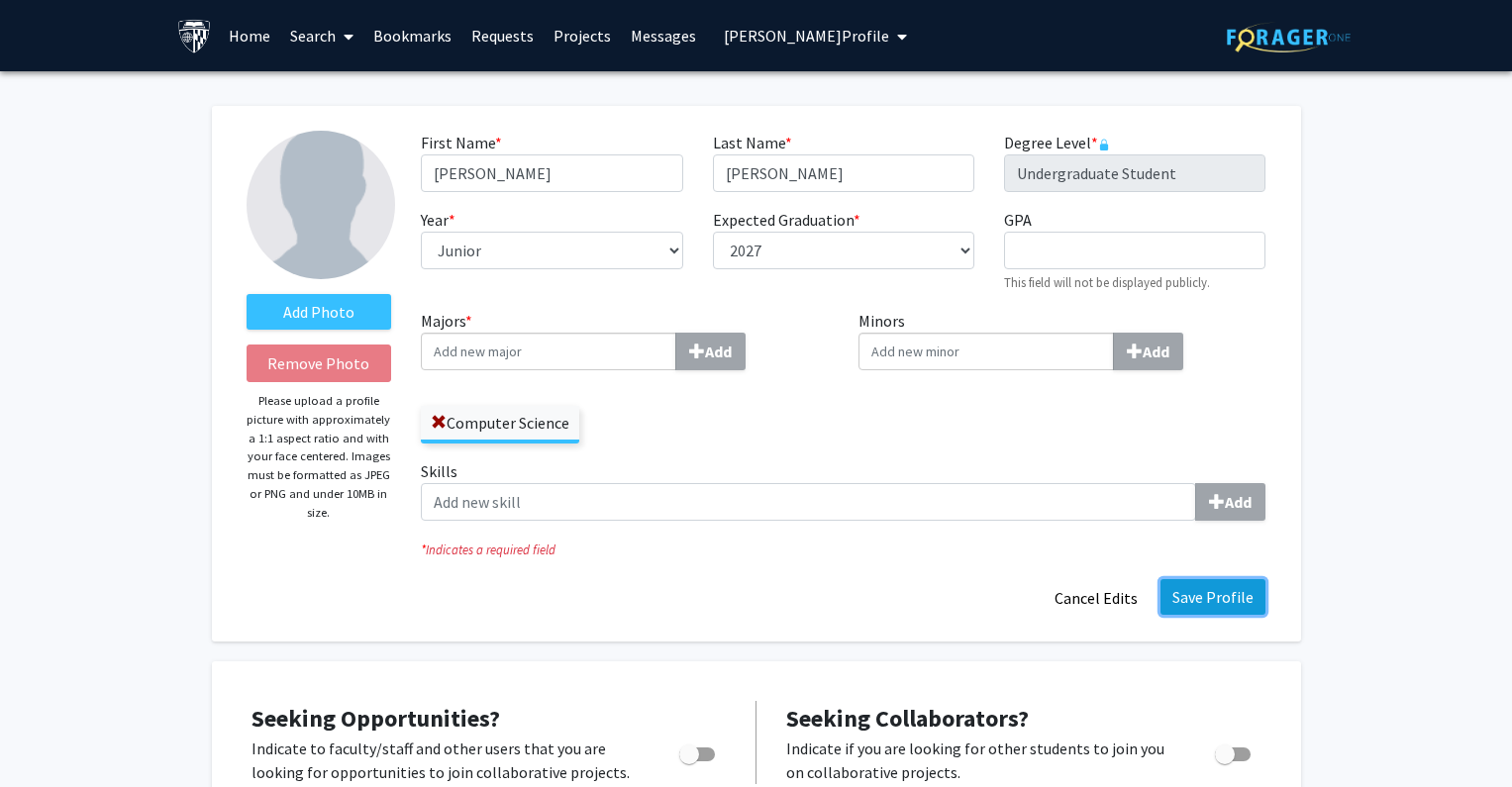 click on "Save Profile" 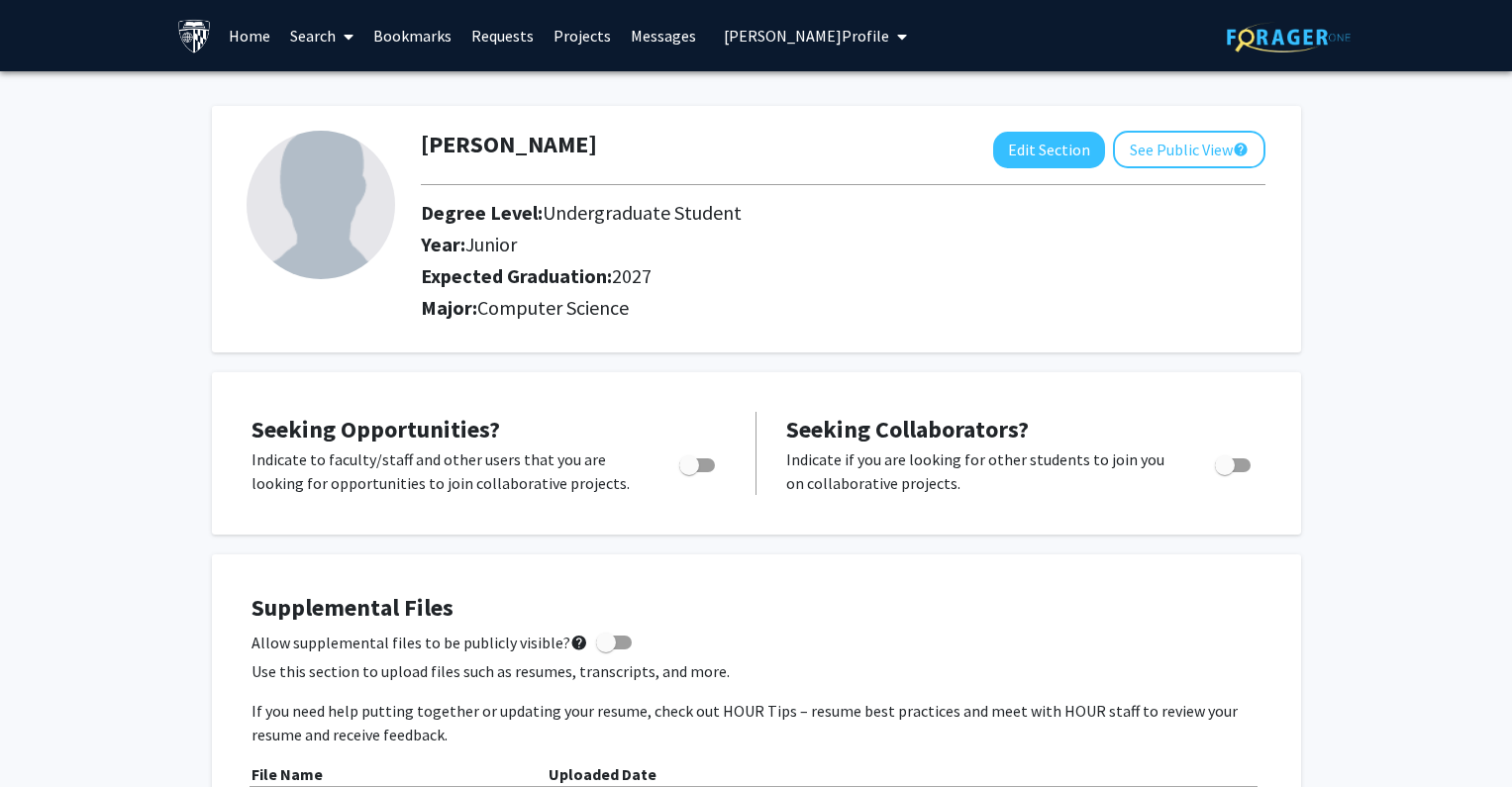 click on "Pedro Espinosa's   Profile" at bounding box center [806, 36] 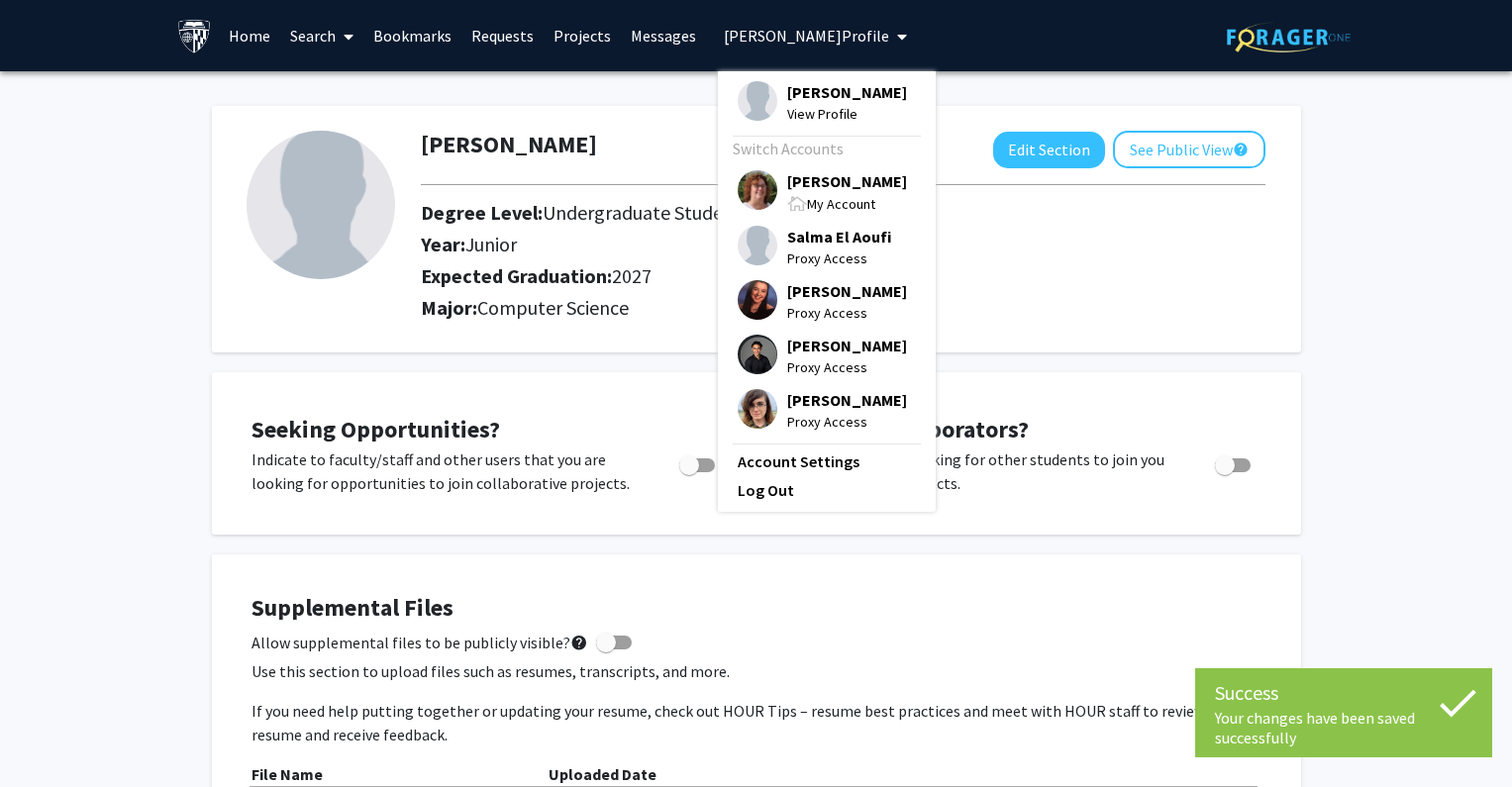 click on "Tracy Smith" at bounding box center [847, 181] 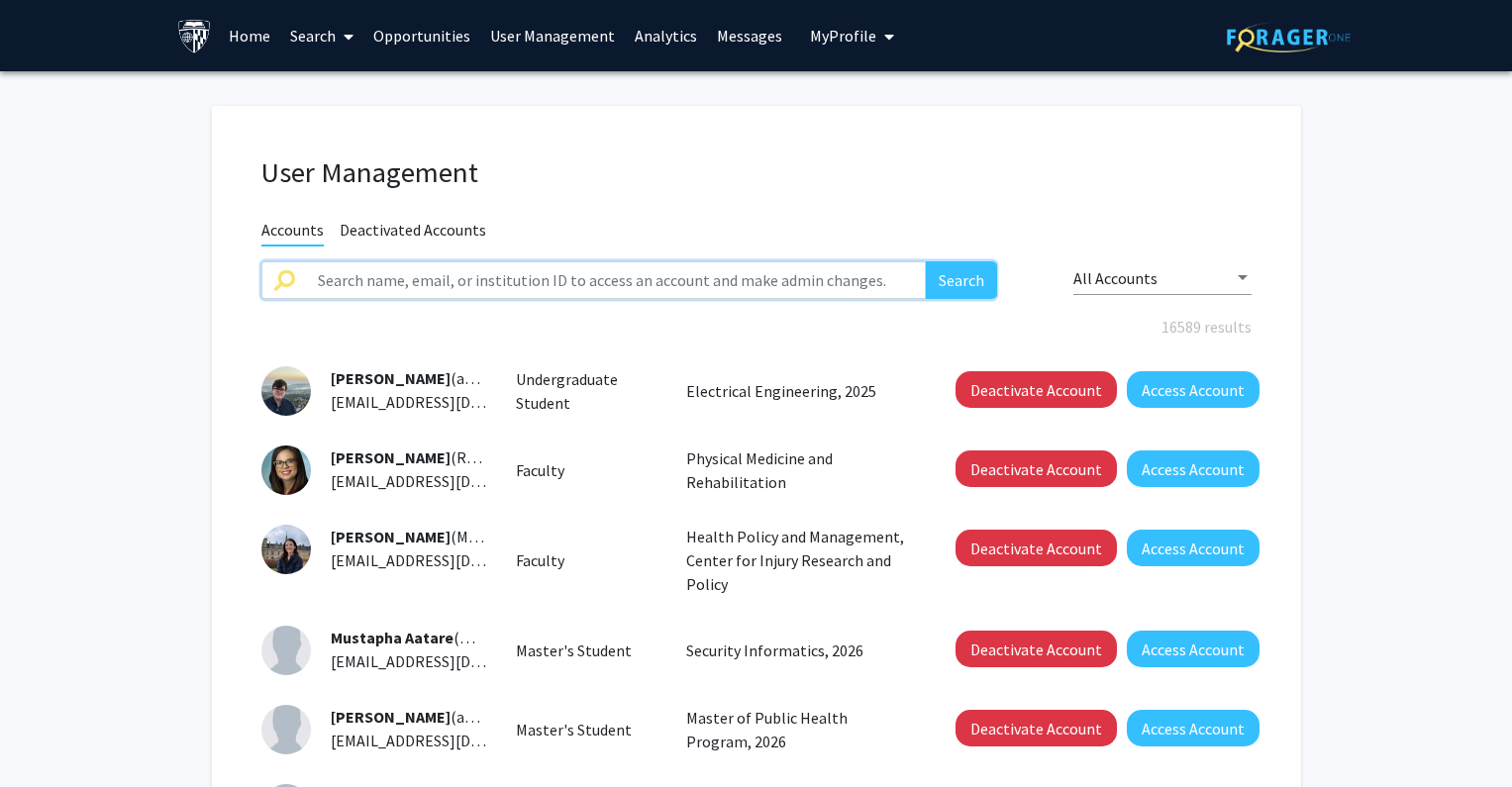 click 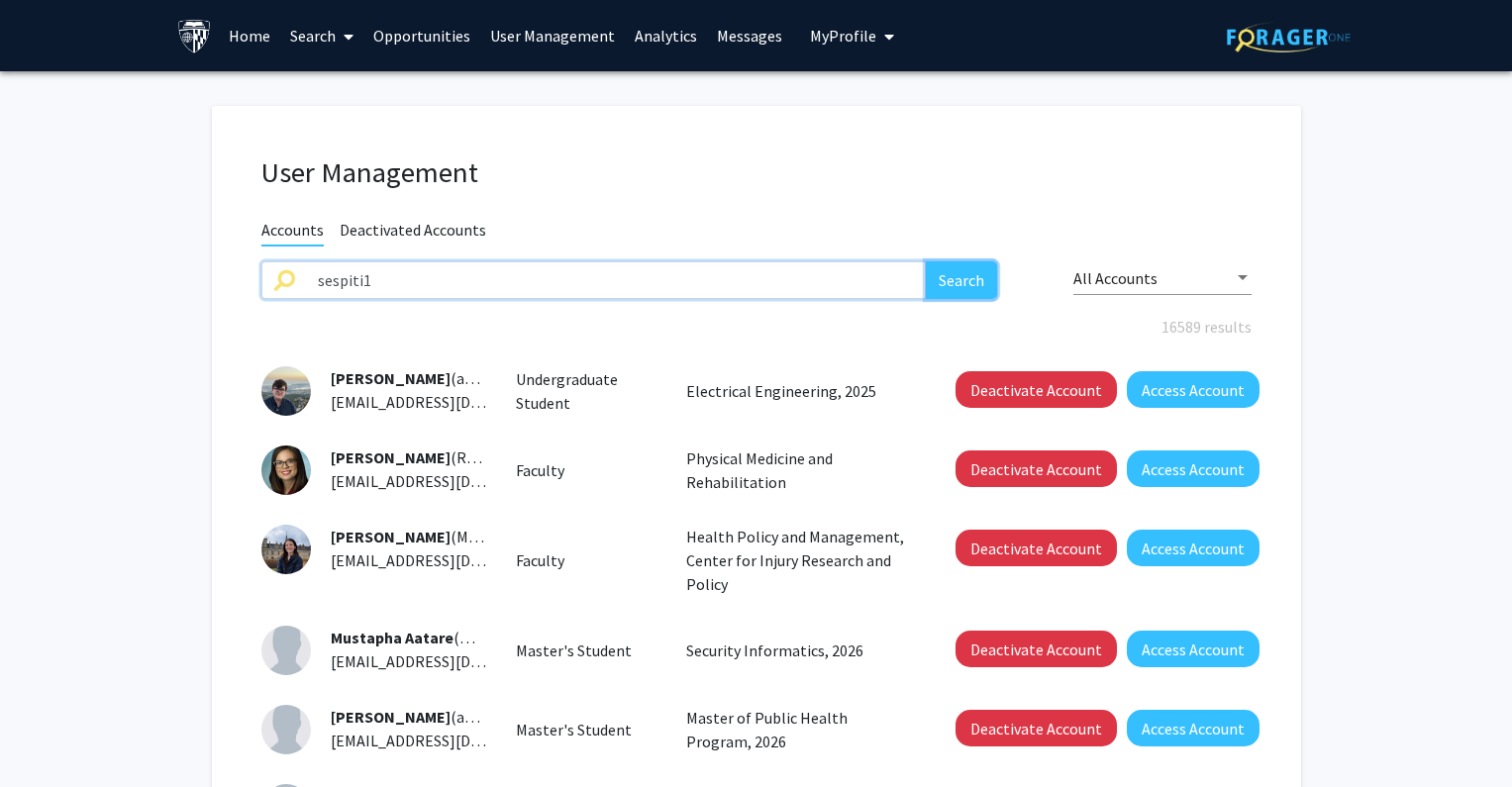click on "Search" 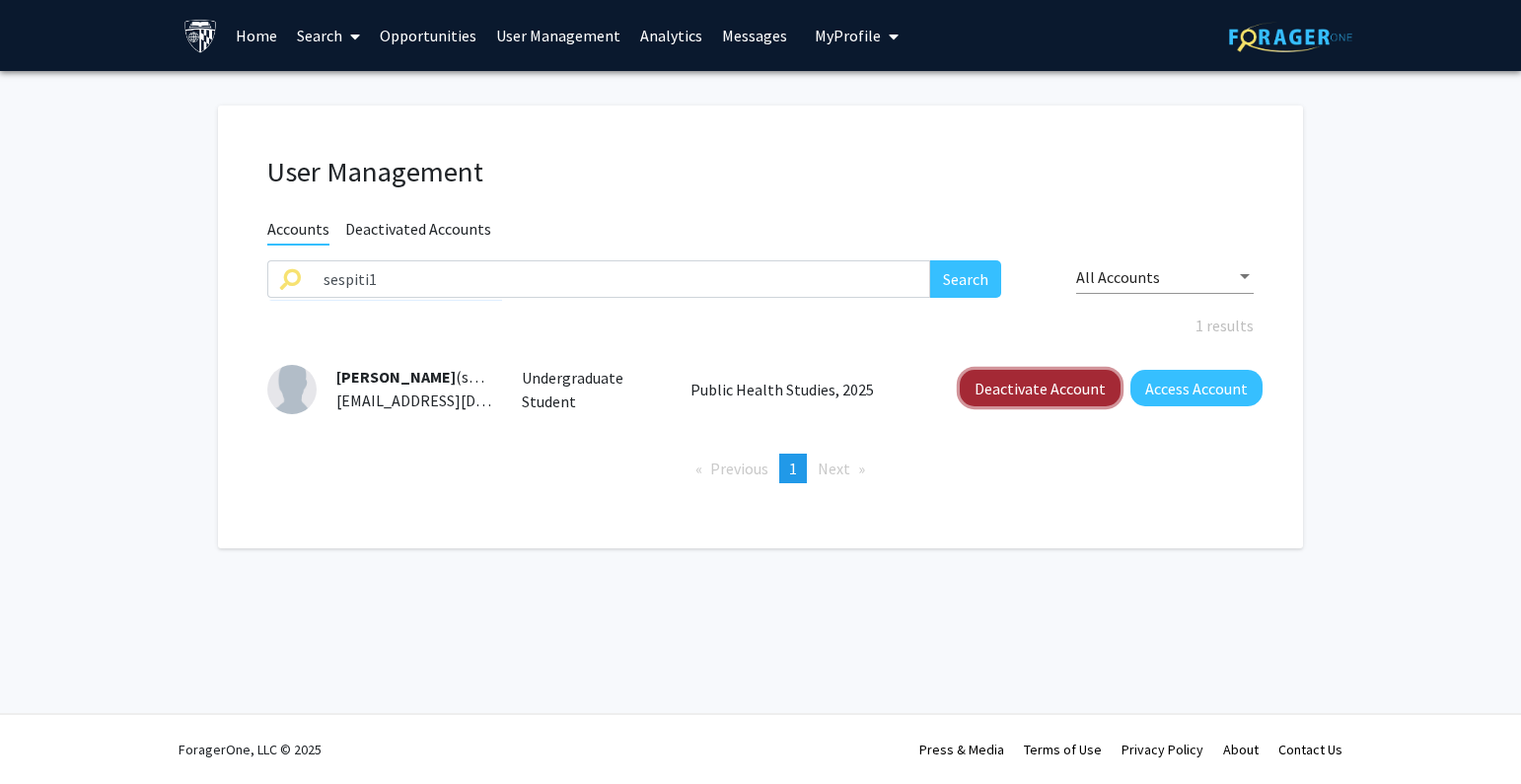 click on "Deactivate Account" 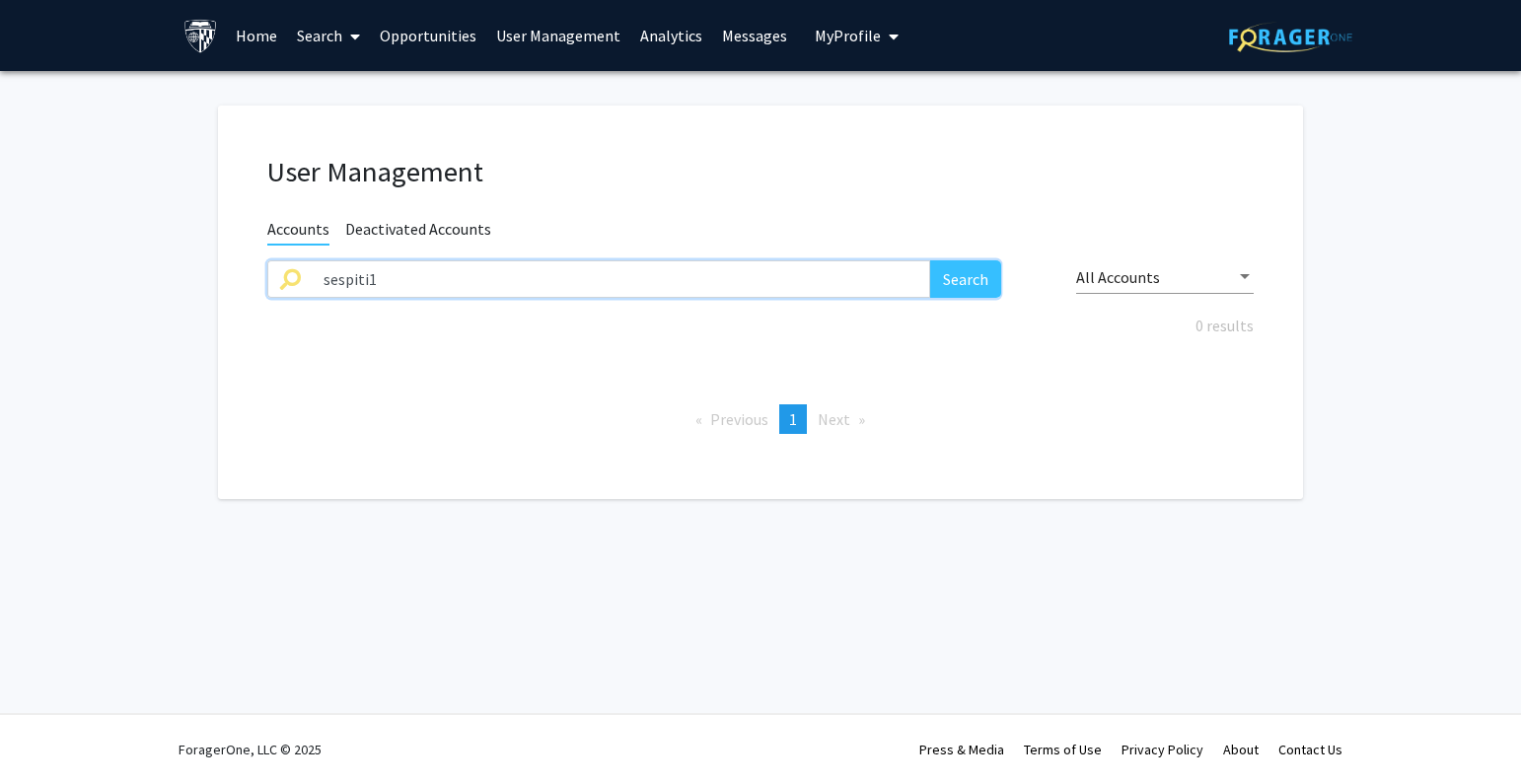 drag, startPoint x: 383, startPoint y: 272, endPoint x: 190, endPoint y: 284, distance: 193.3727 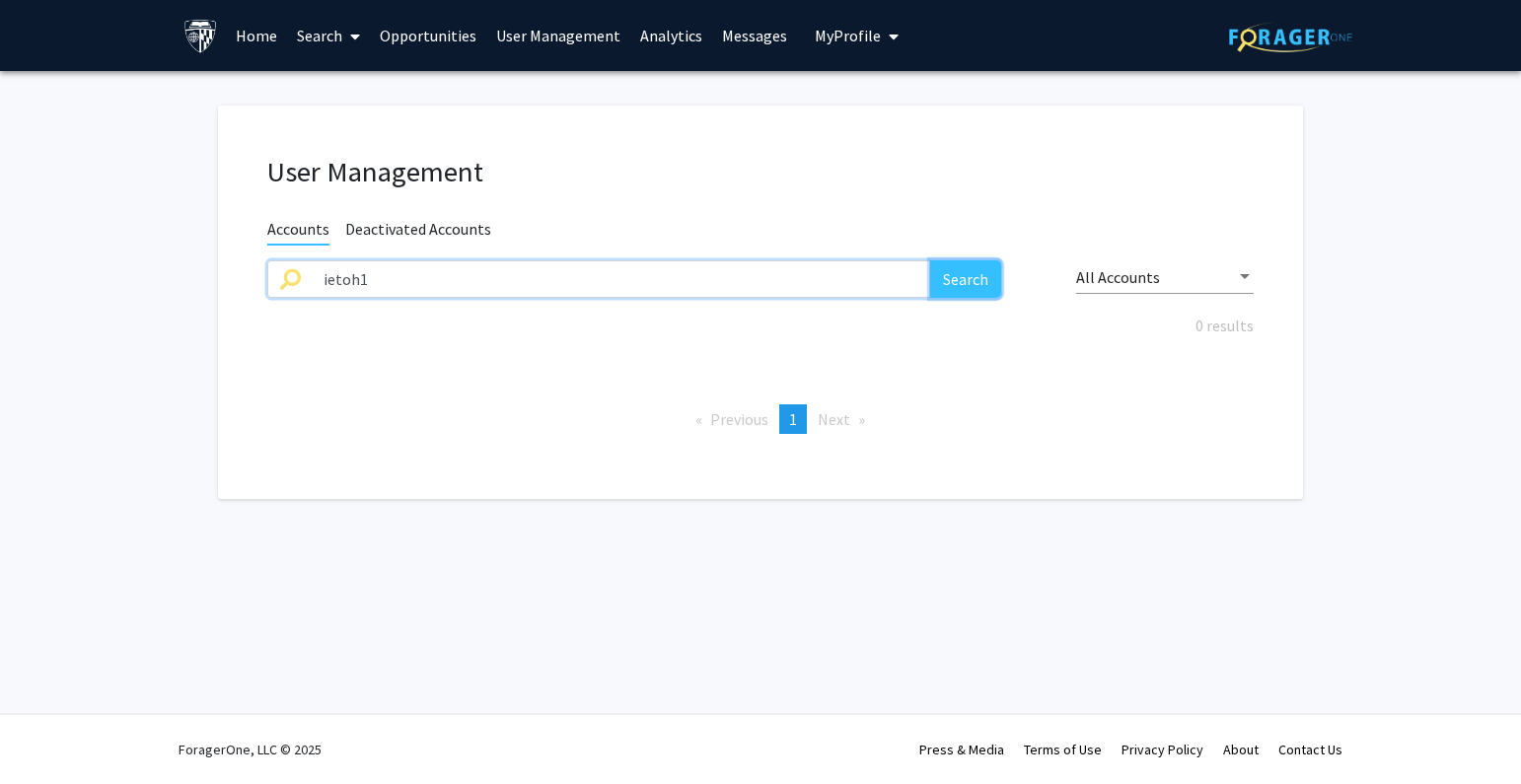 click on "Search" 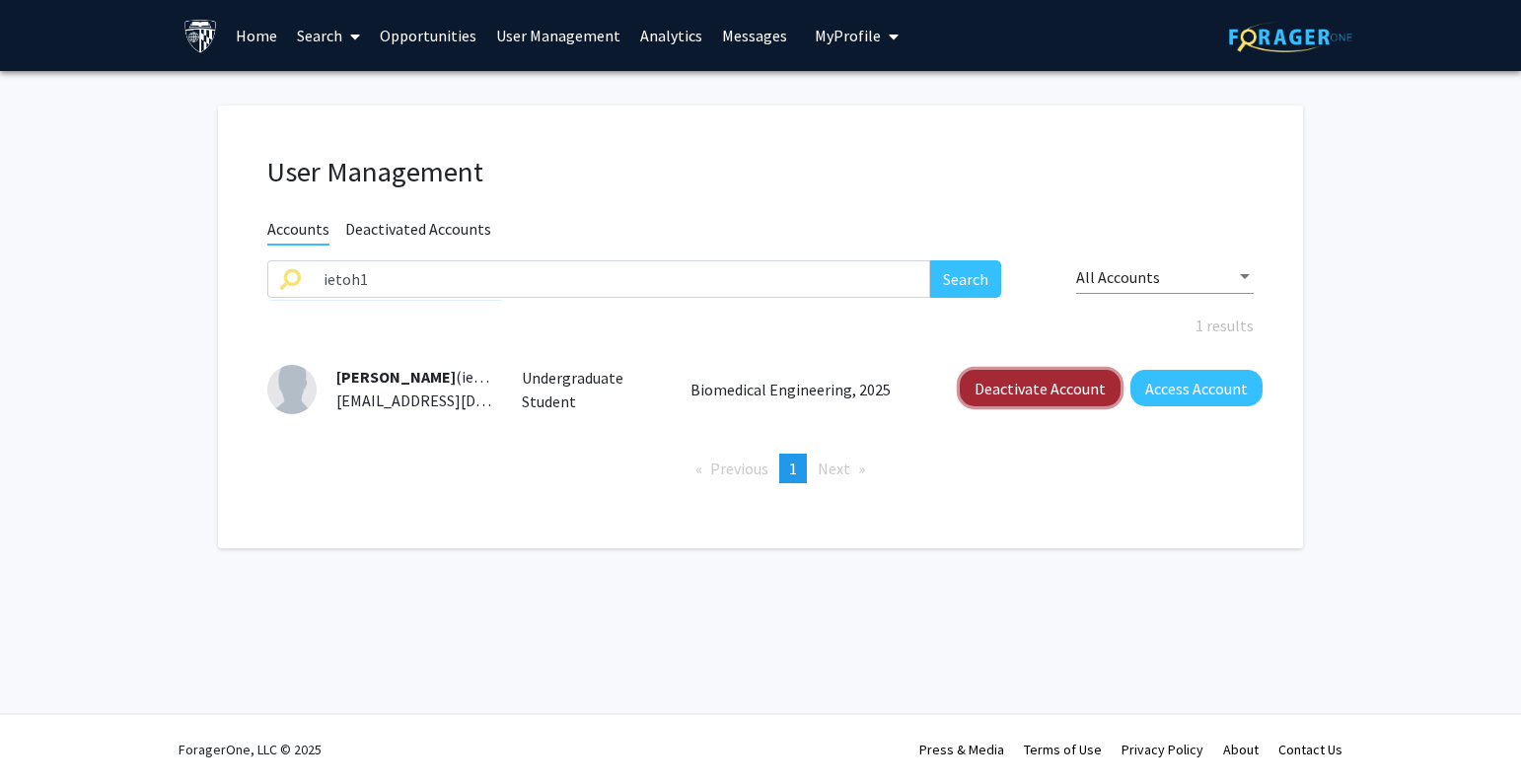 click on "Deactivate Account" 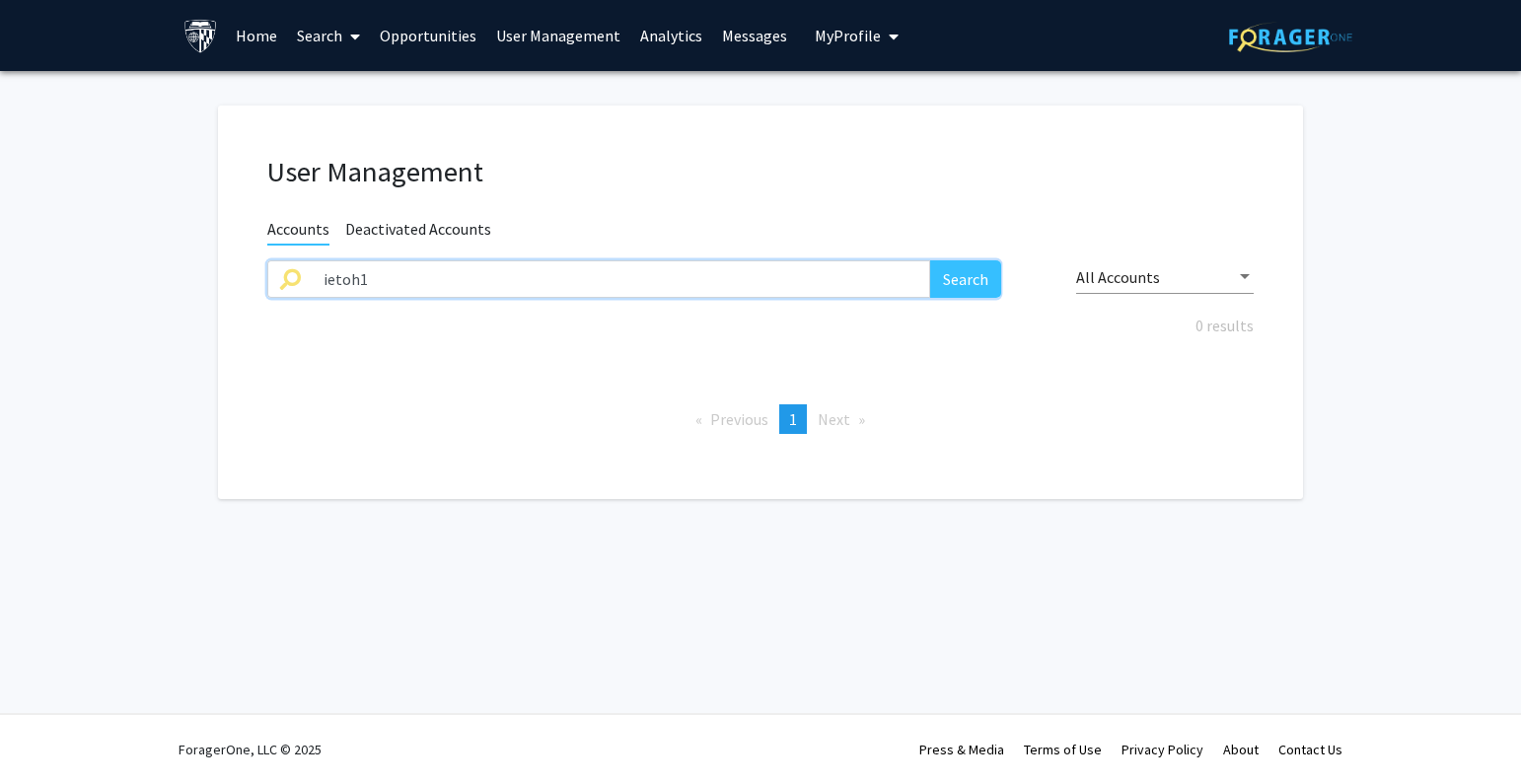 drag, startPoint x: 535, startPoint y: 279, endPoint x: 231, endPoint y: 263, distance: 304.4208 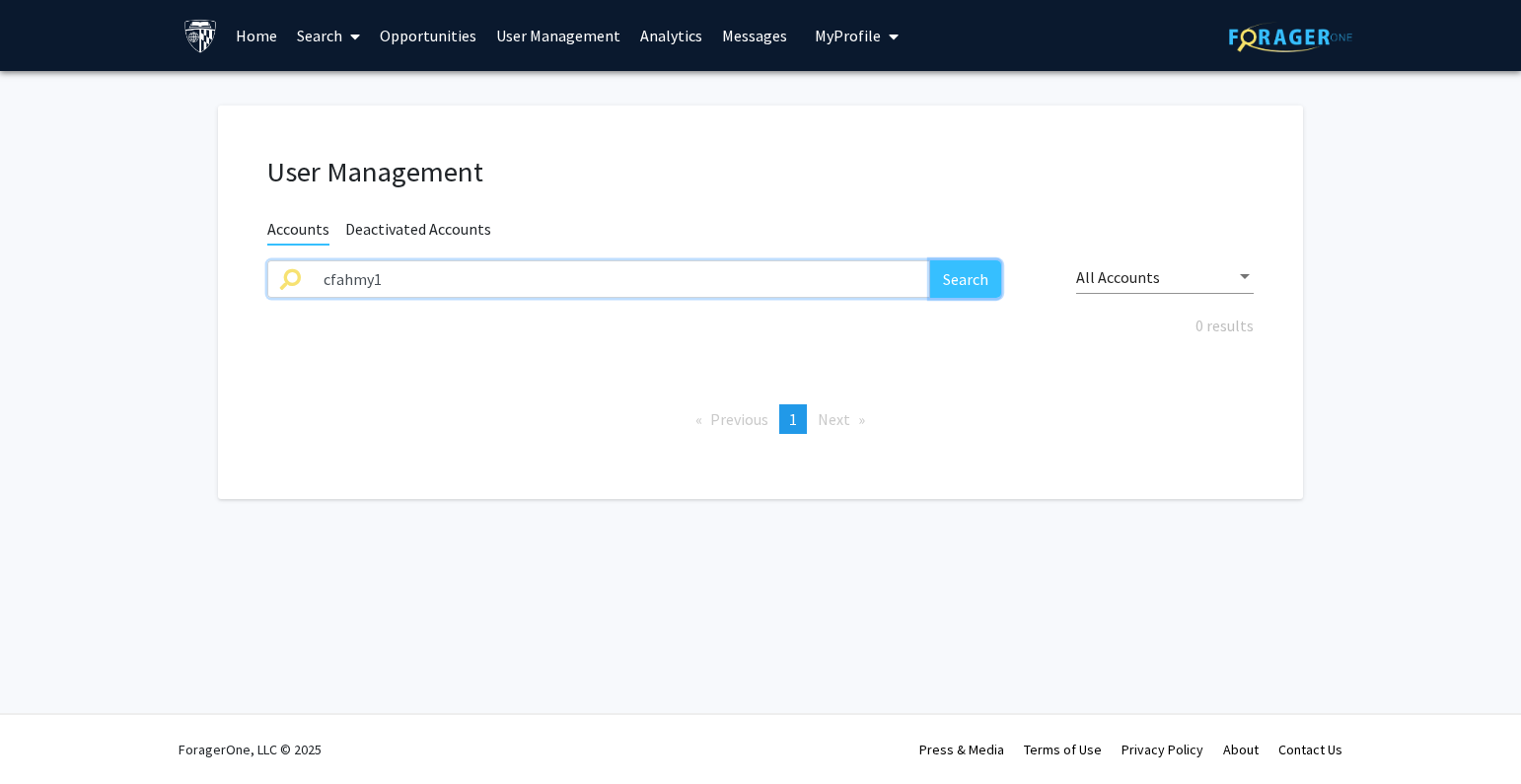 click on "Search" 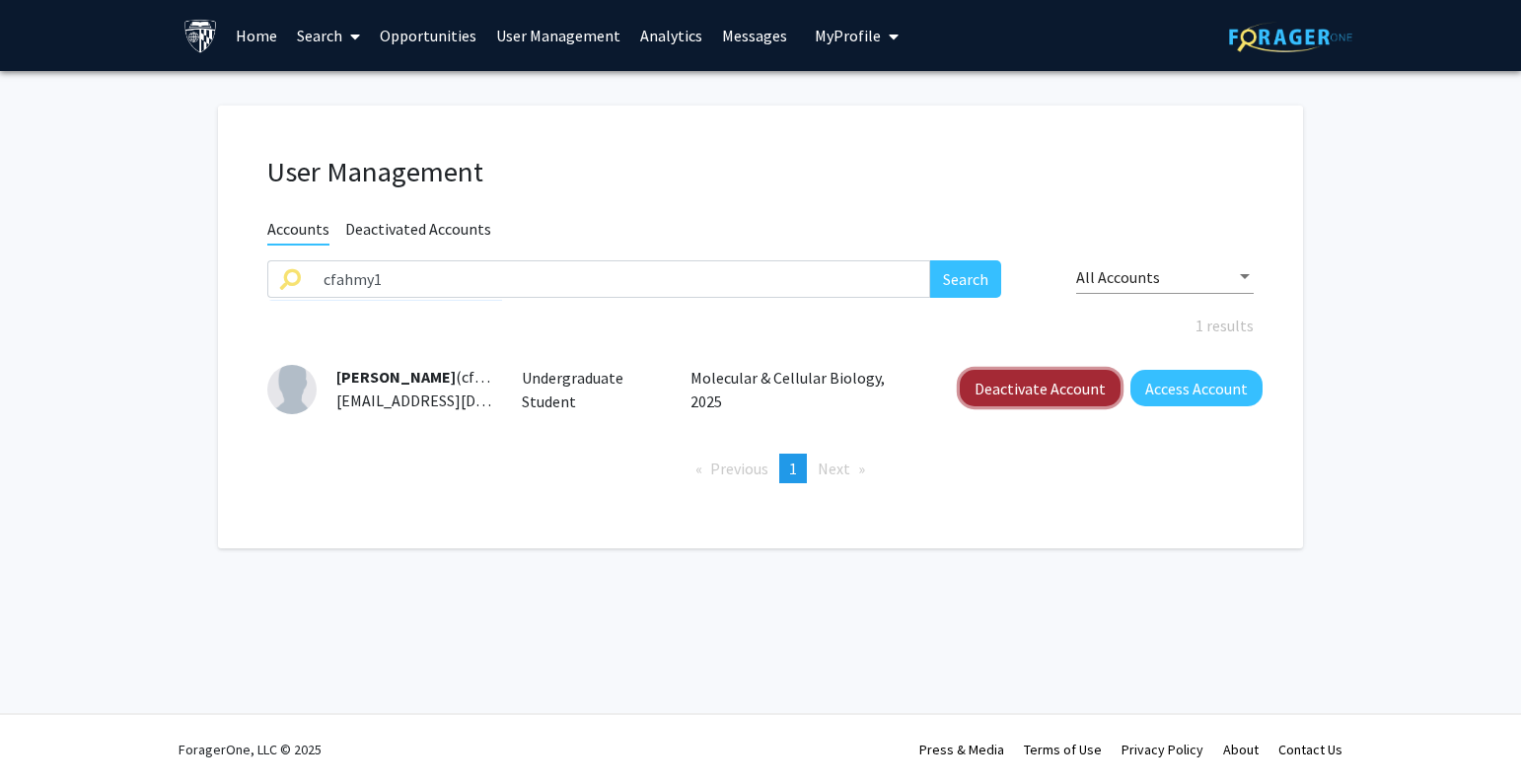 click on "Deactivate Account" 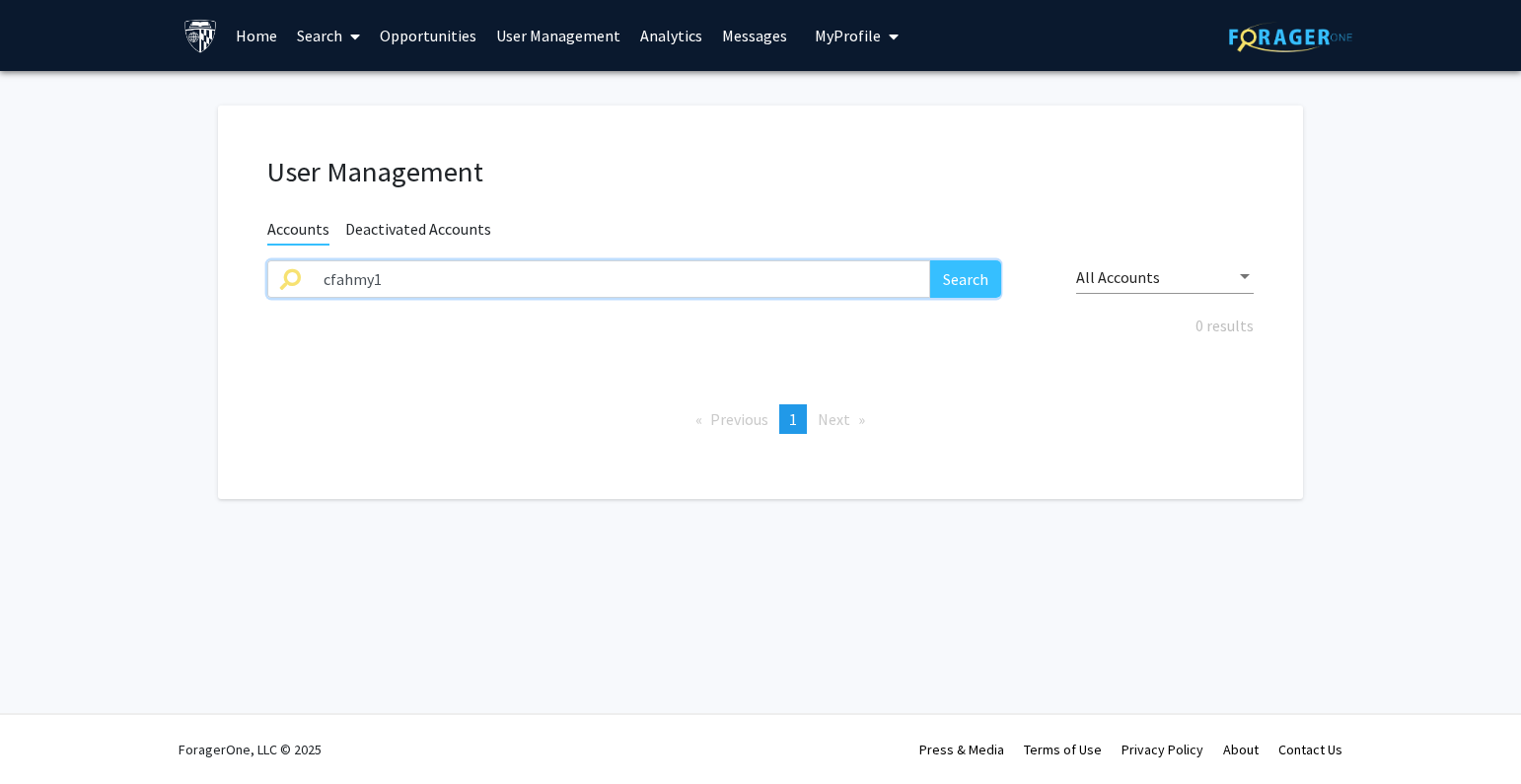 drag, startPoint x: 405, startPoint y: 270, endPoint x: 153, endPoint y: 281, distance: 252.24 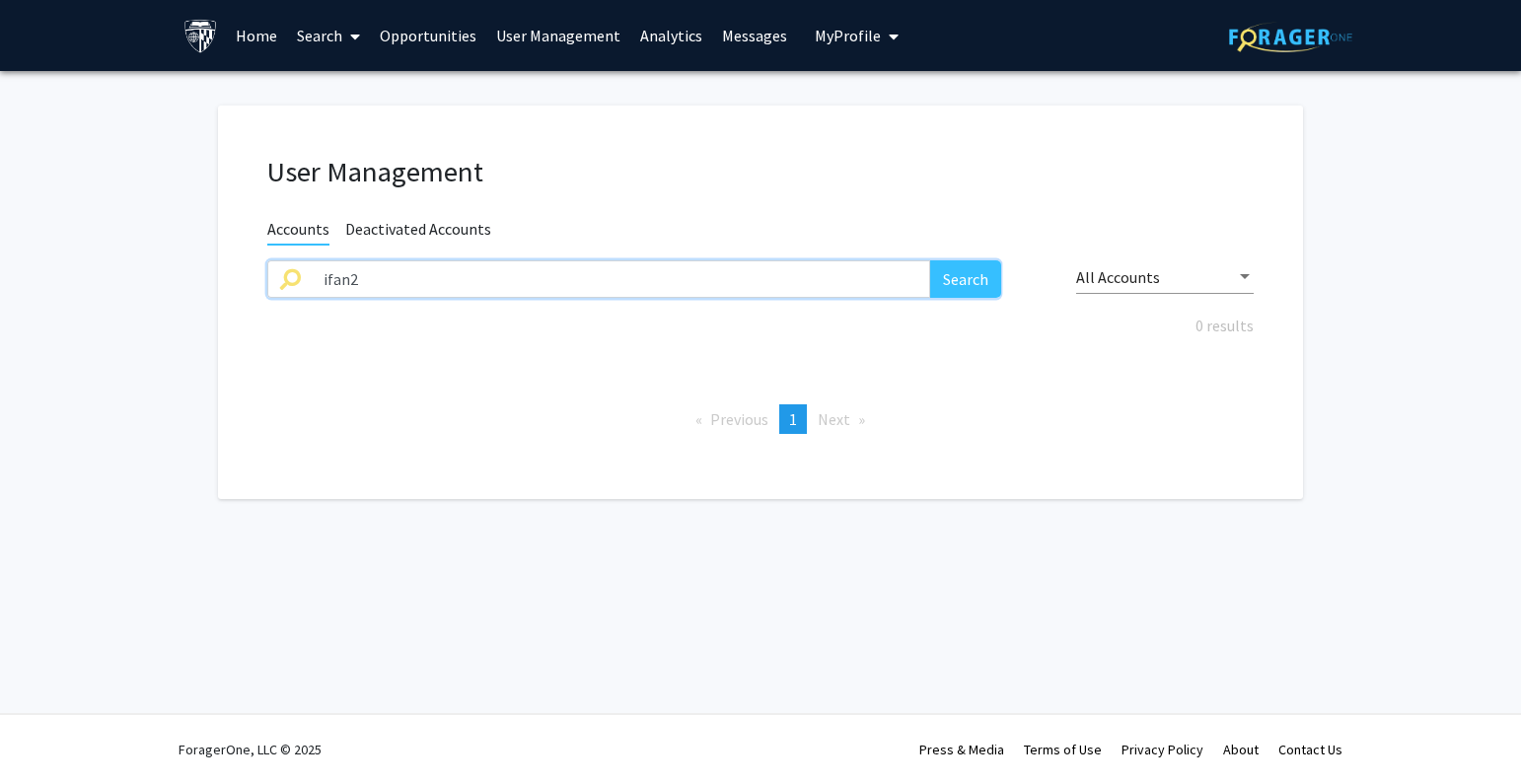 type on "ifan2" 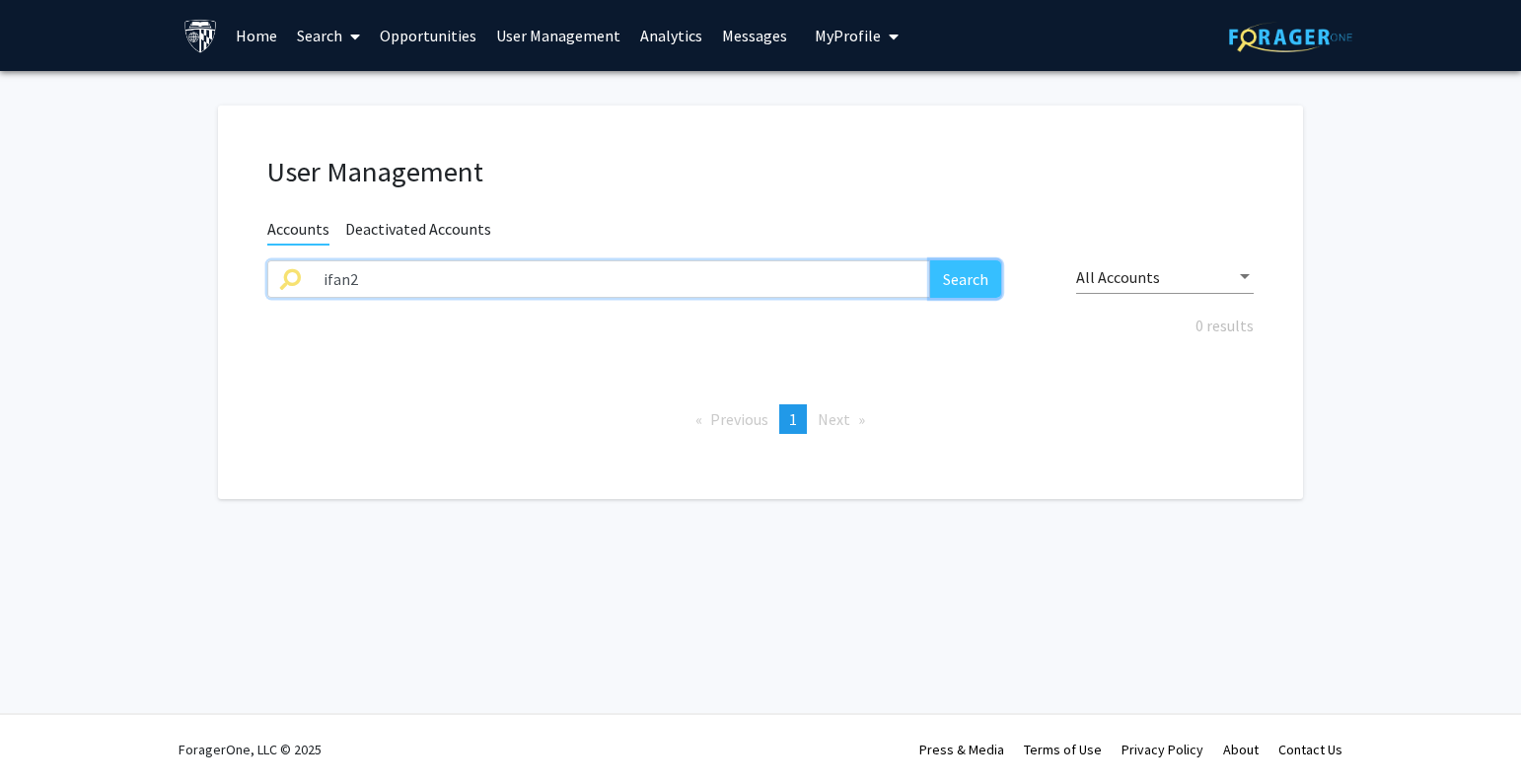 click on "Search" 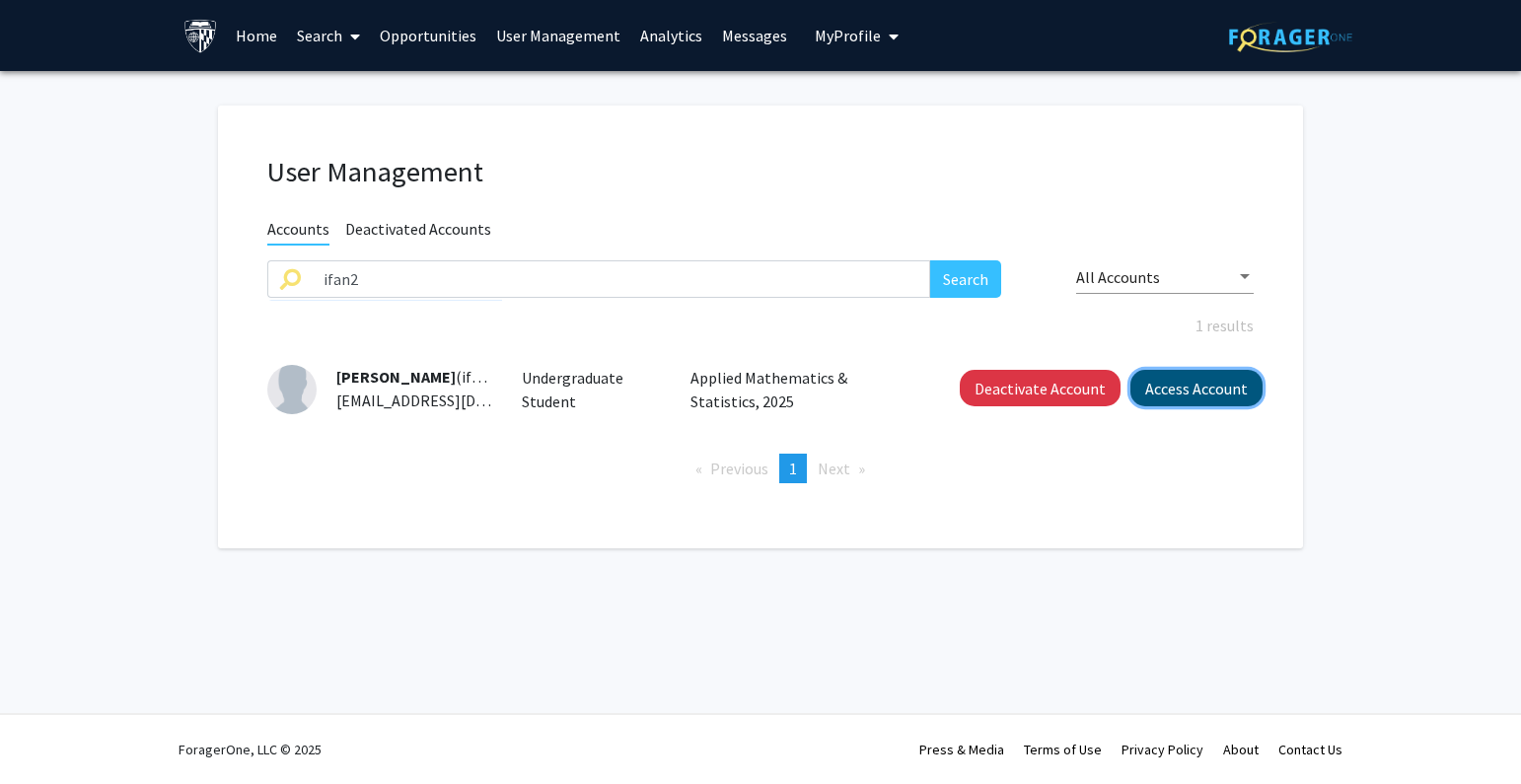 click on "Access Account" 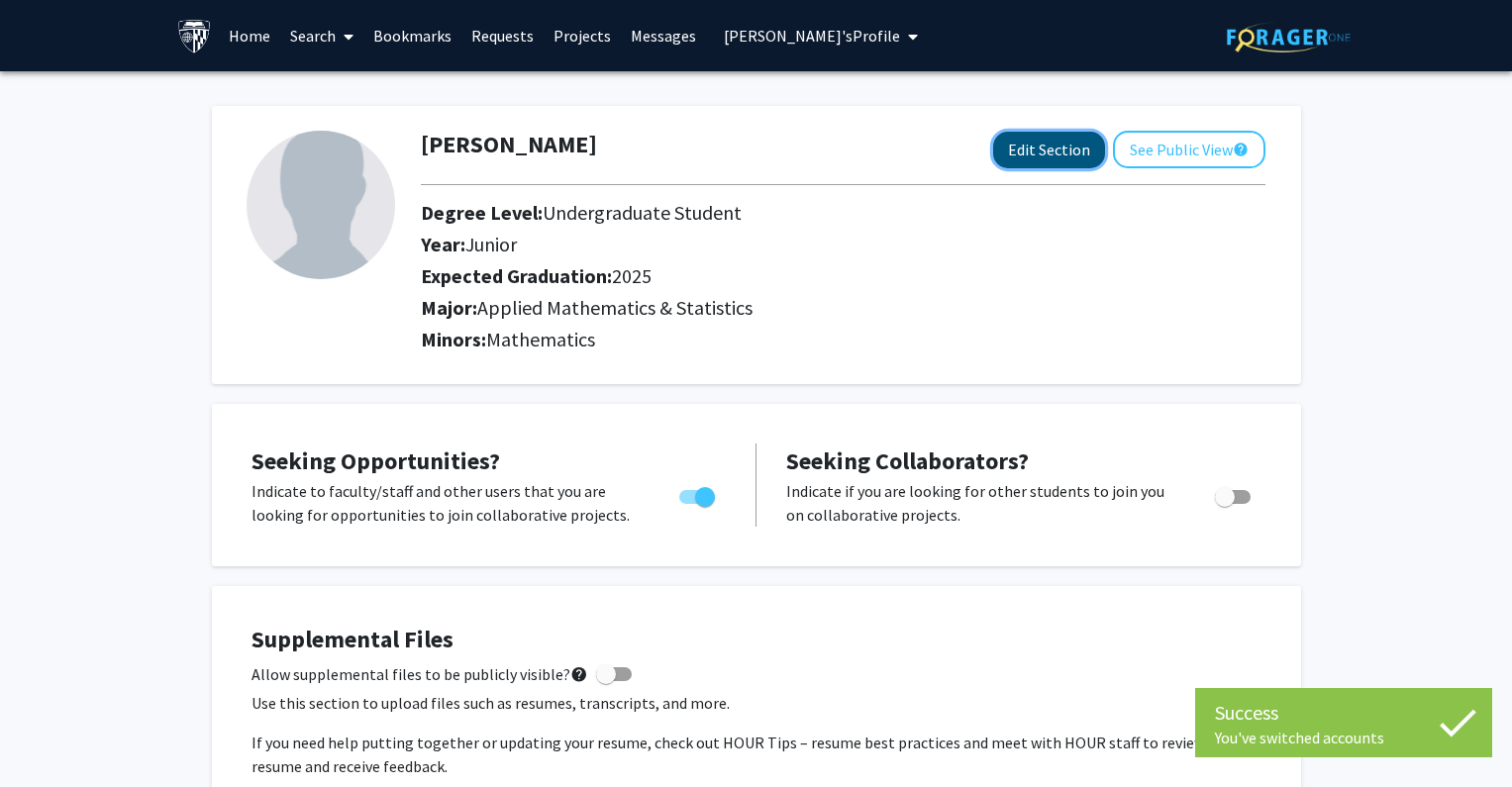 click on "Edit Section" 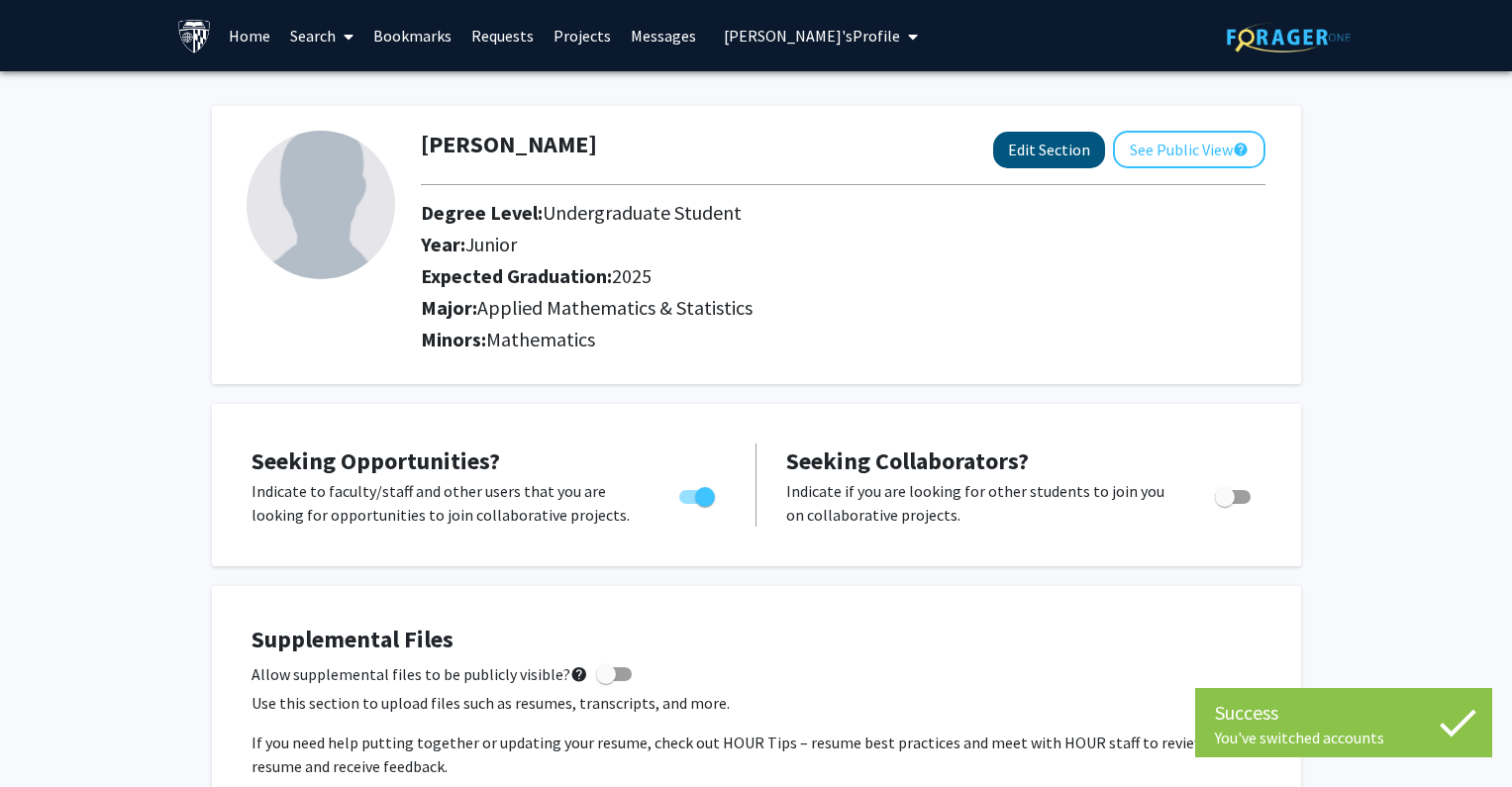select on "junior" 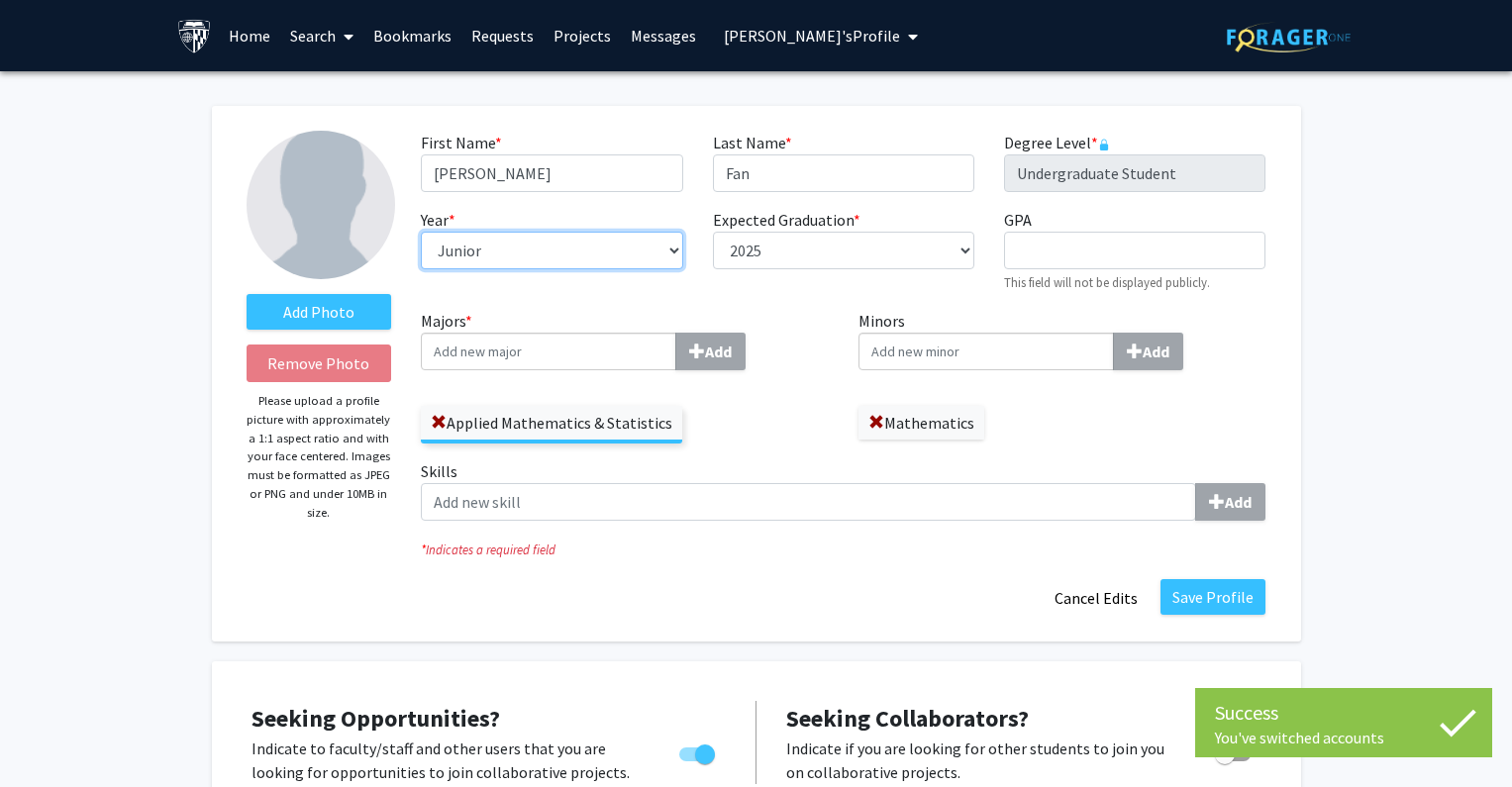 click on "---  First-year   Sophomore   Junior   Senior   Postbaccalaureate Certificate" at bounding box center (552, 250) 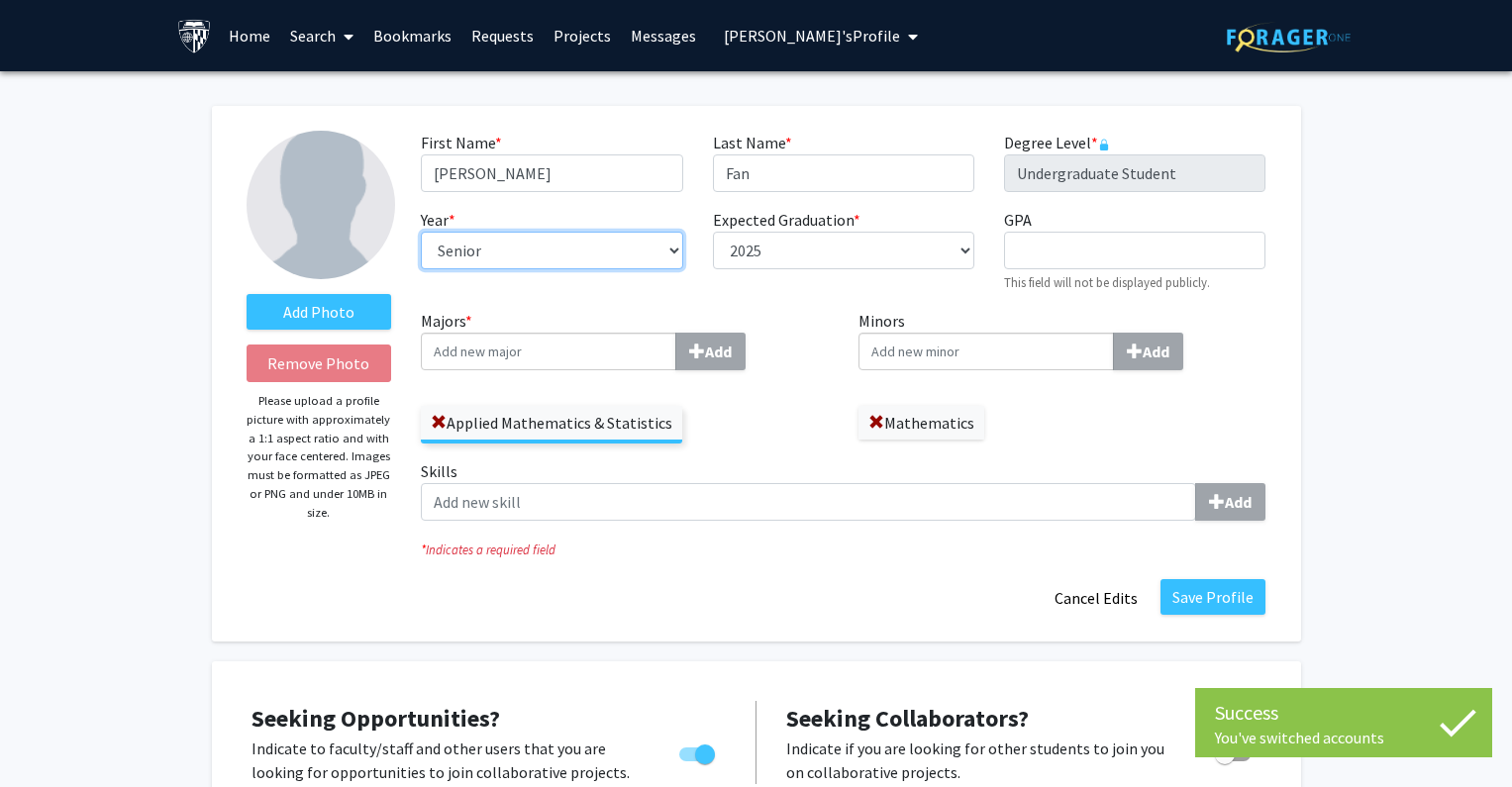 click on "---  First-year   Sophomore   Junior   Senior   Postbaccalaureate Certificate" at bounding box center (552, 250) 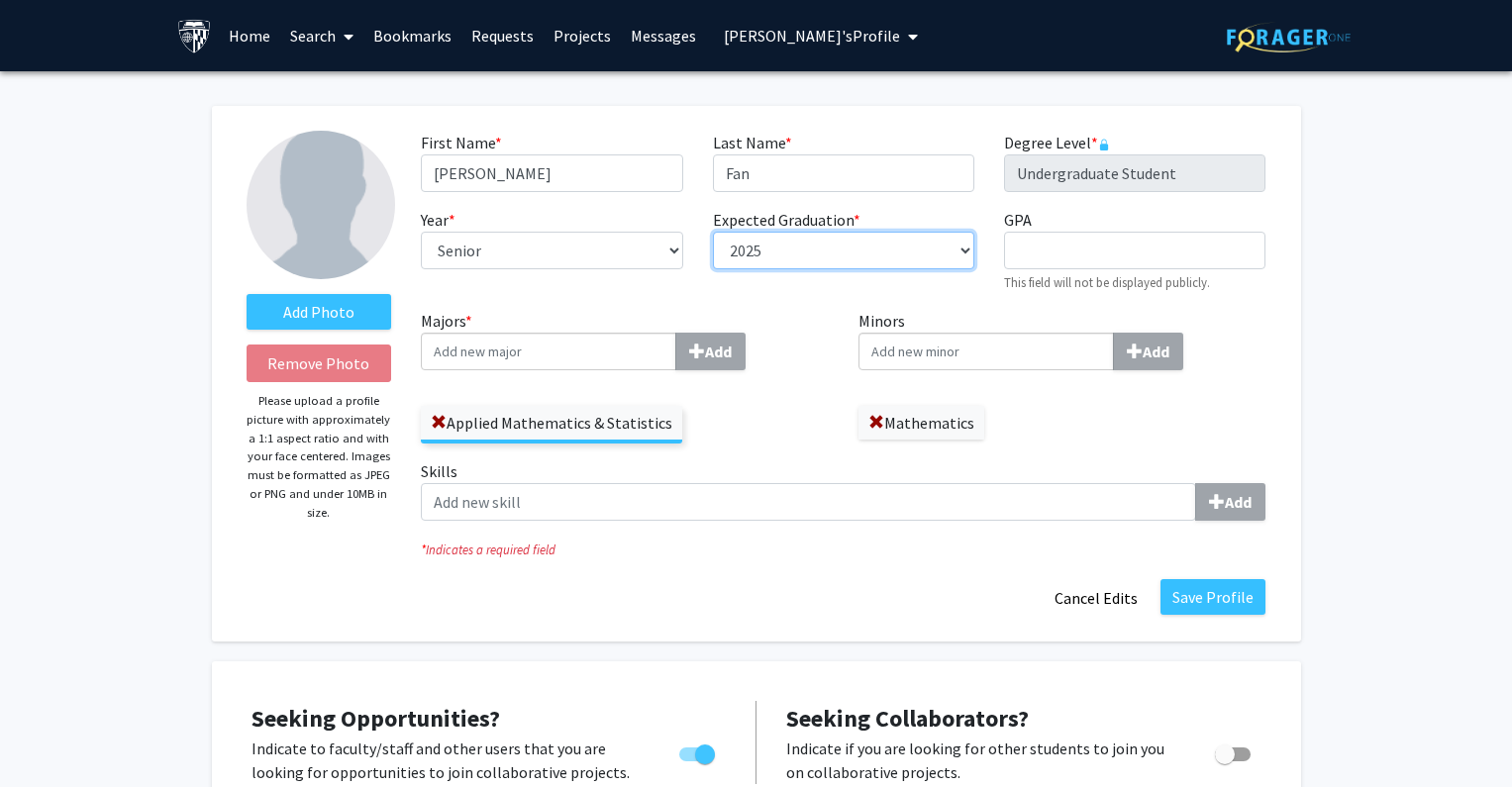 click on "---  2018   2019   2020   2021   2022   2023   2024   2025   2026   2027   2028   2029   2030   2031" at bounding box center (844, 250) 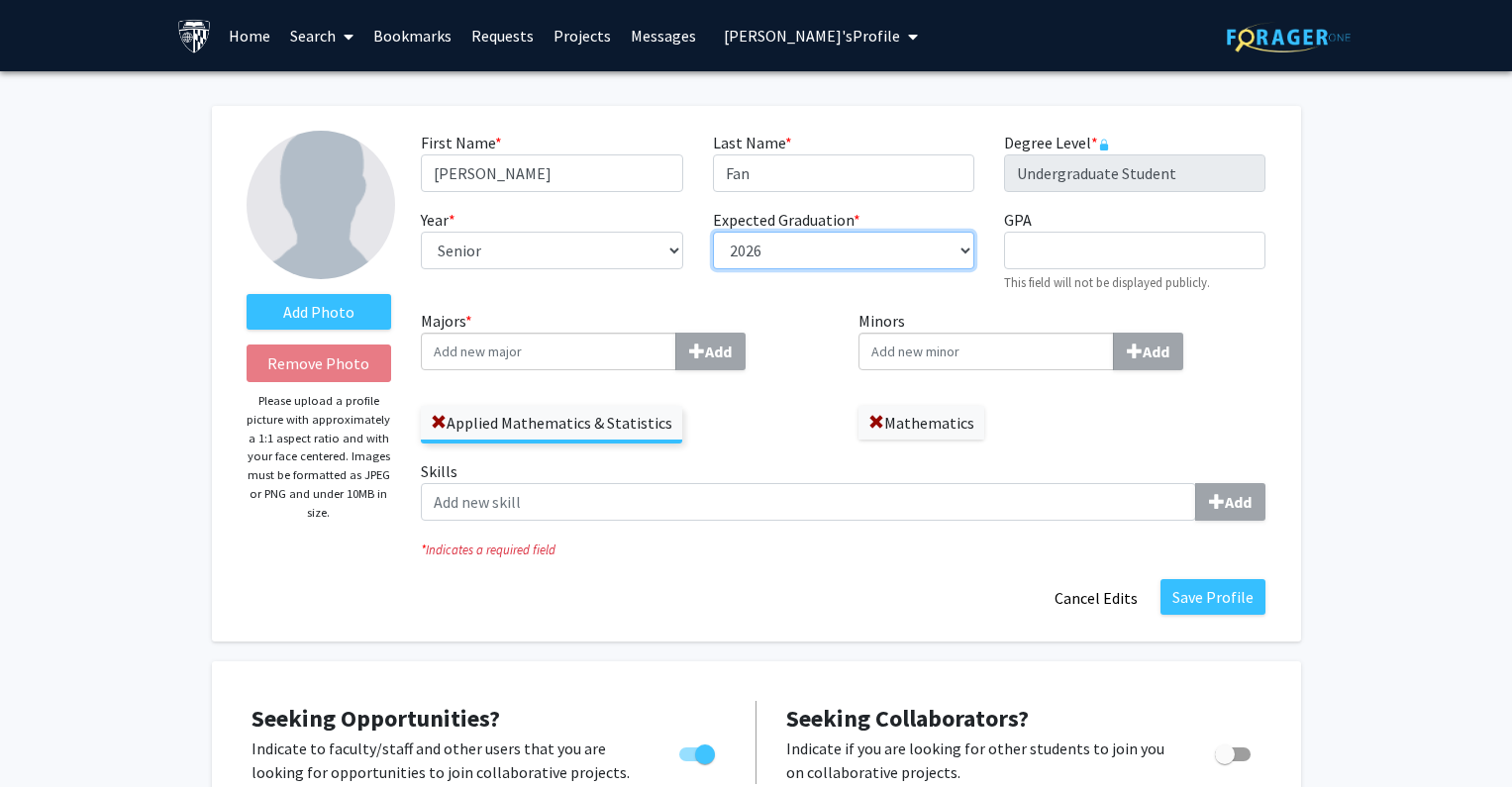 click on "---  2018   2019   2020   2021   2022   2023   2024   2025   2026   2027   2028   2029   2030   2031" at bounding box center (844, 250) 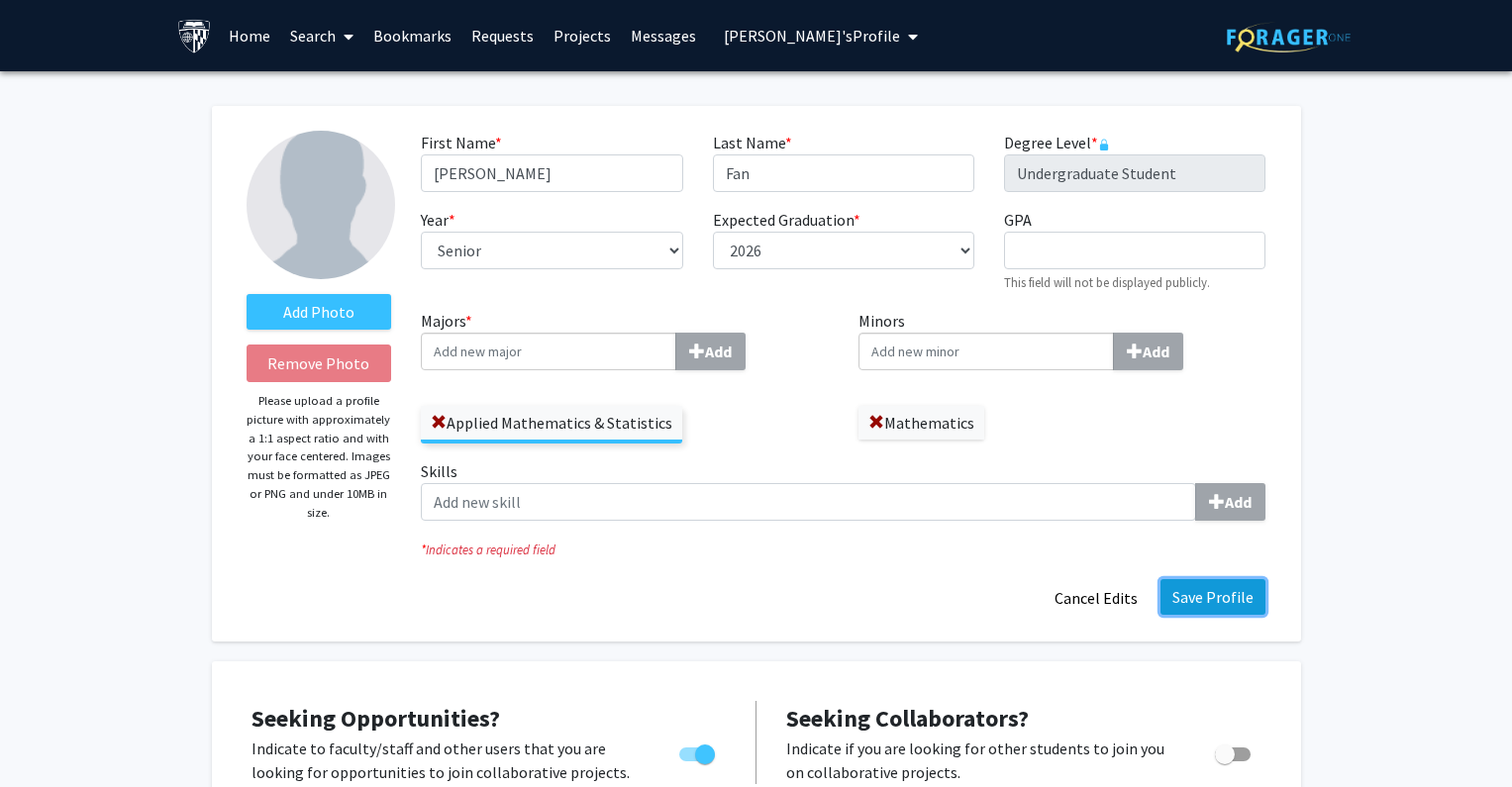 click on "Save Profile" 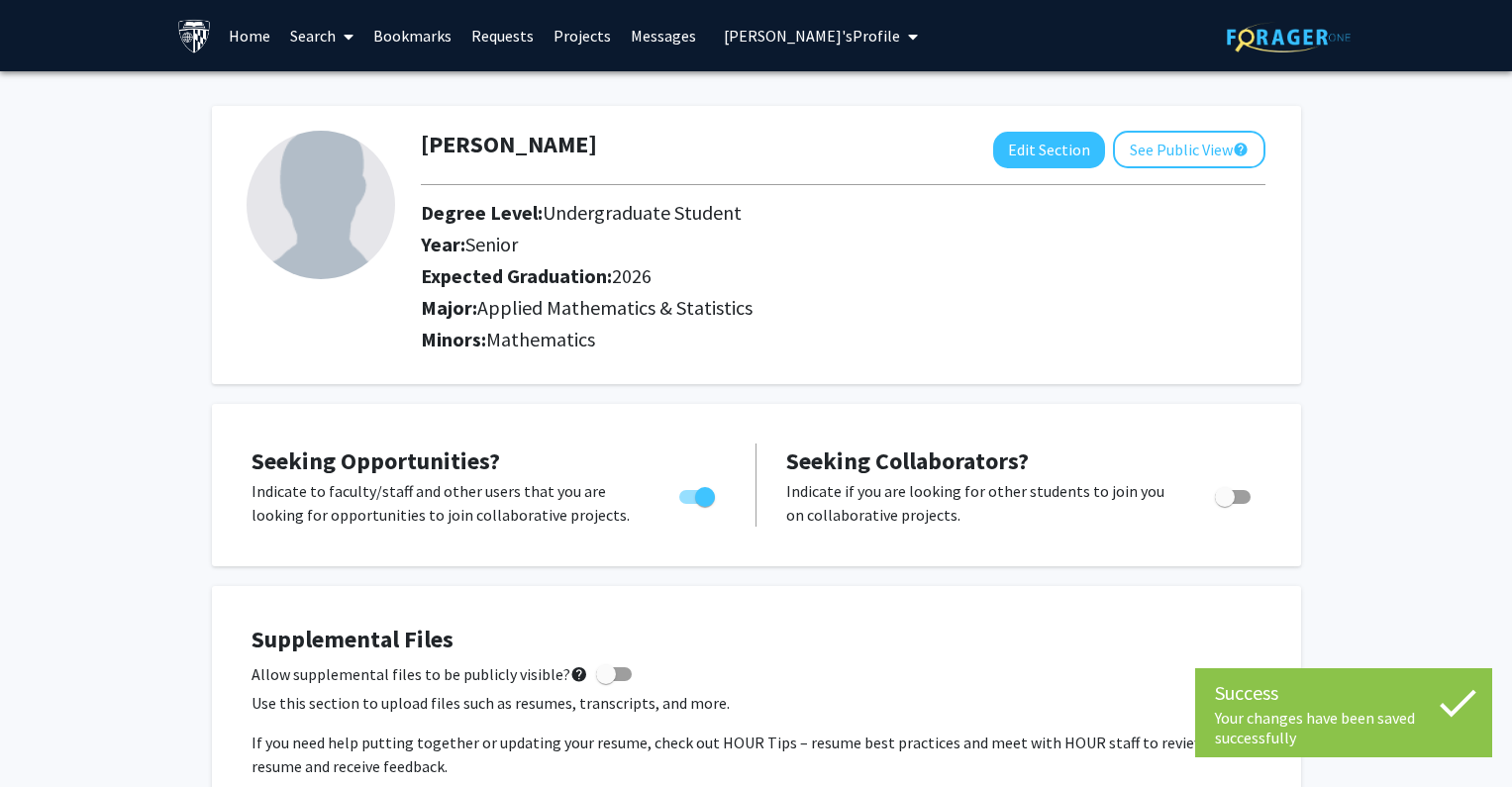 click on "Ivan Fan's   Profile" at bounding box center [812, 36] 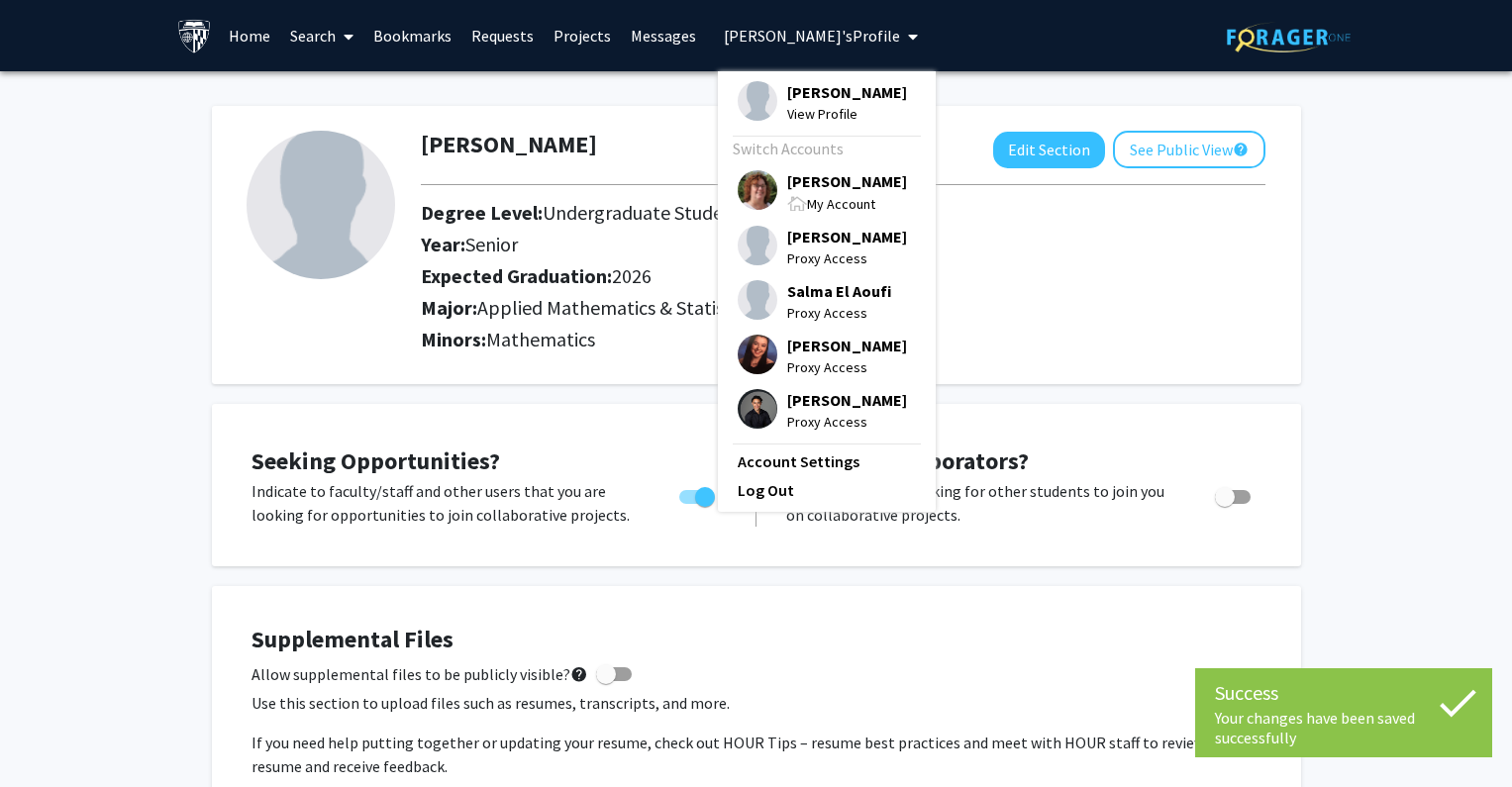 click on "Tracy Smith" at bounding box center [847, 181] 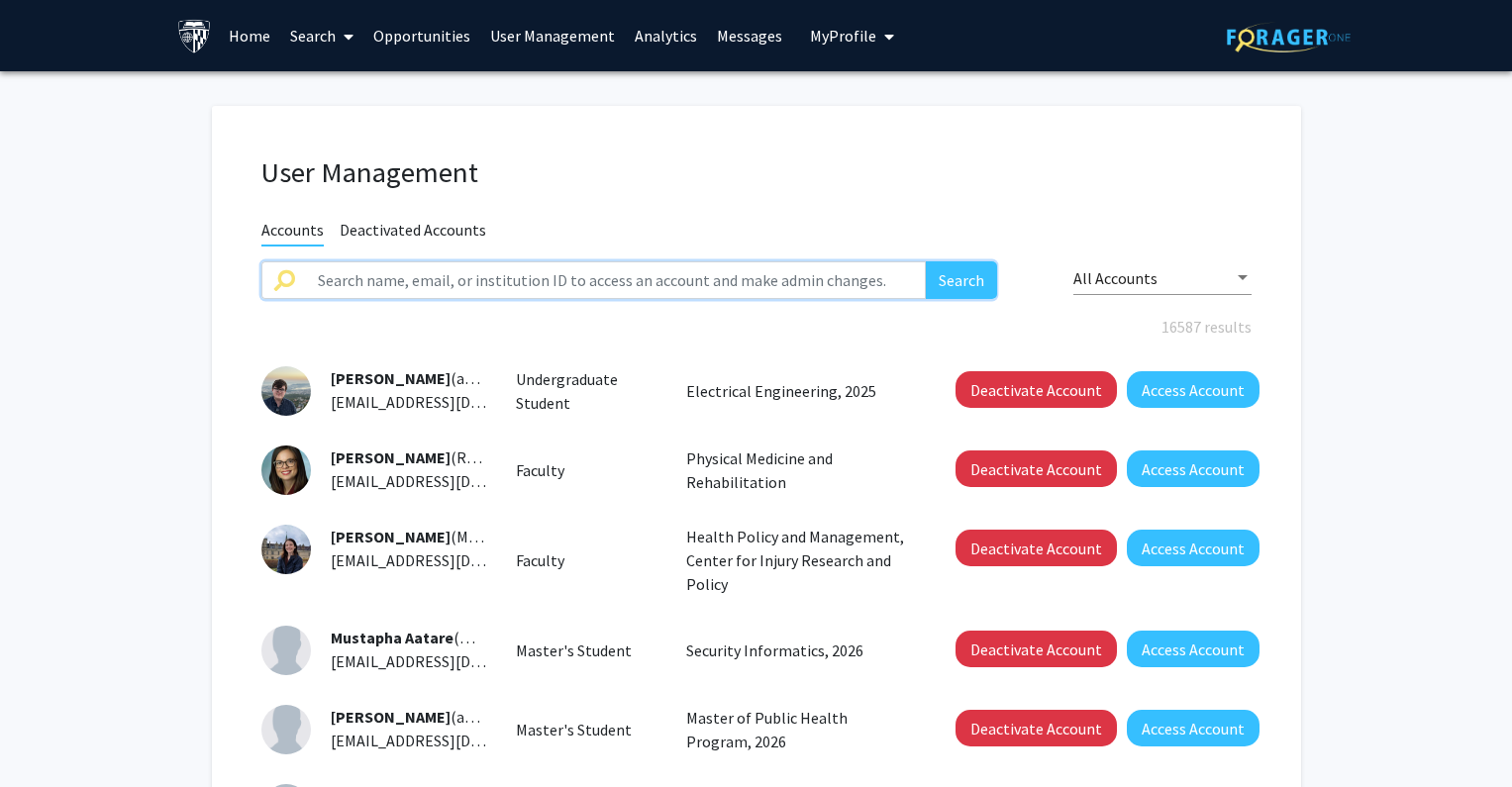 paste on "afialon1" 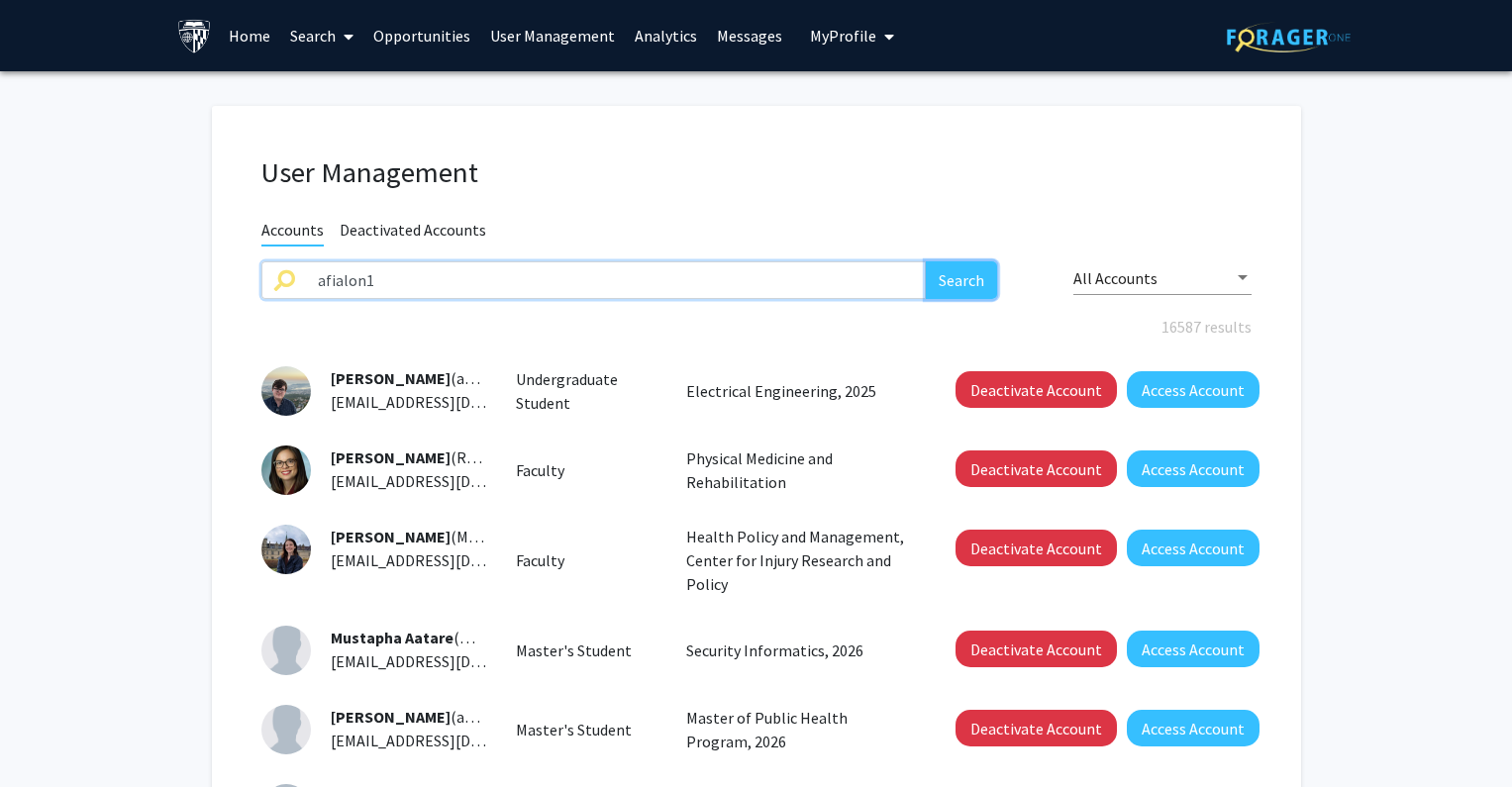 click on "Search" 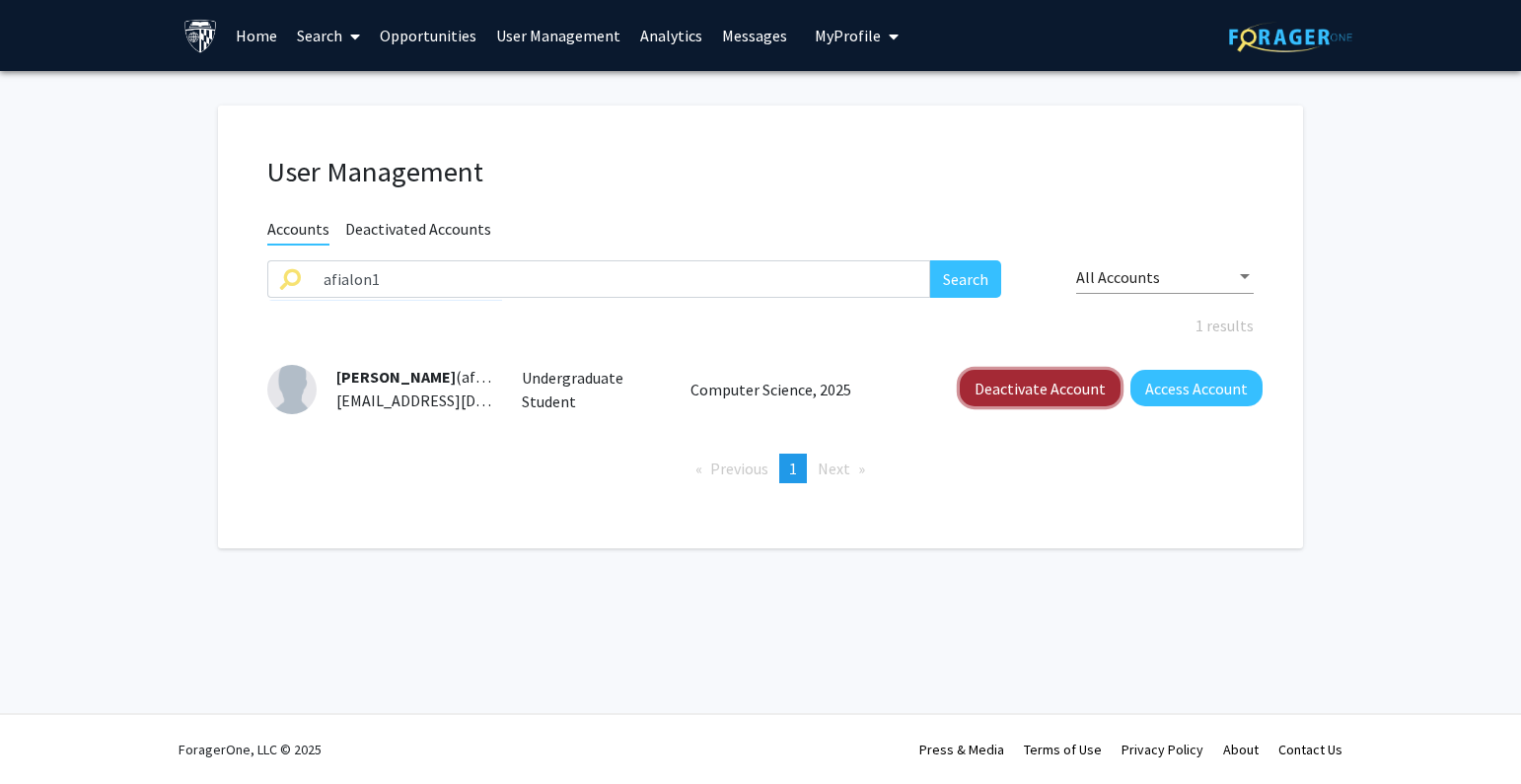 click on "Deactivate Account" 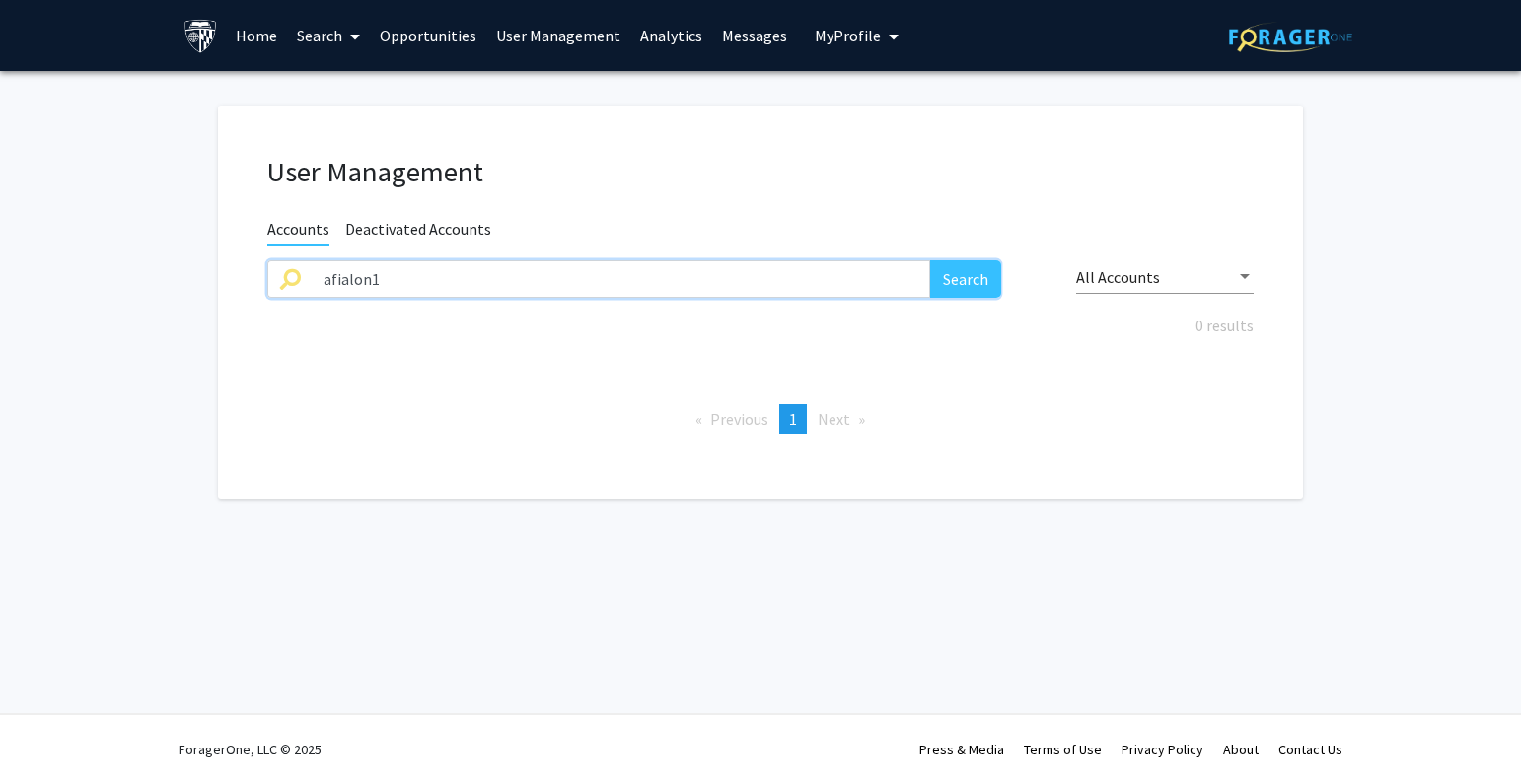 drag, startPoint x: 437, startPoint y: 271, endPoint x: 113, endPoint y: 281, distance: 324.1543 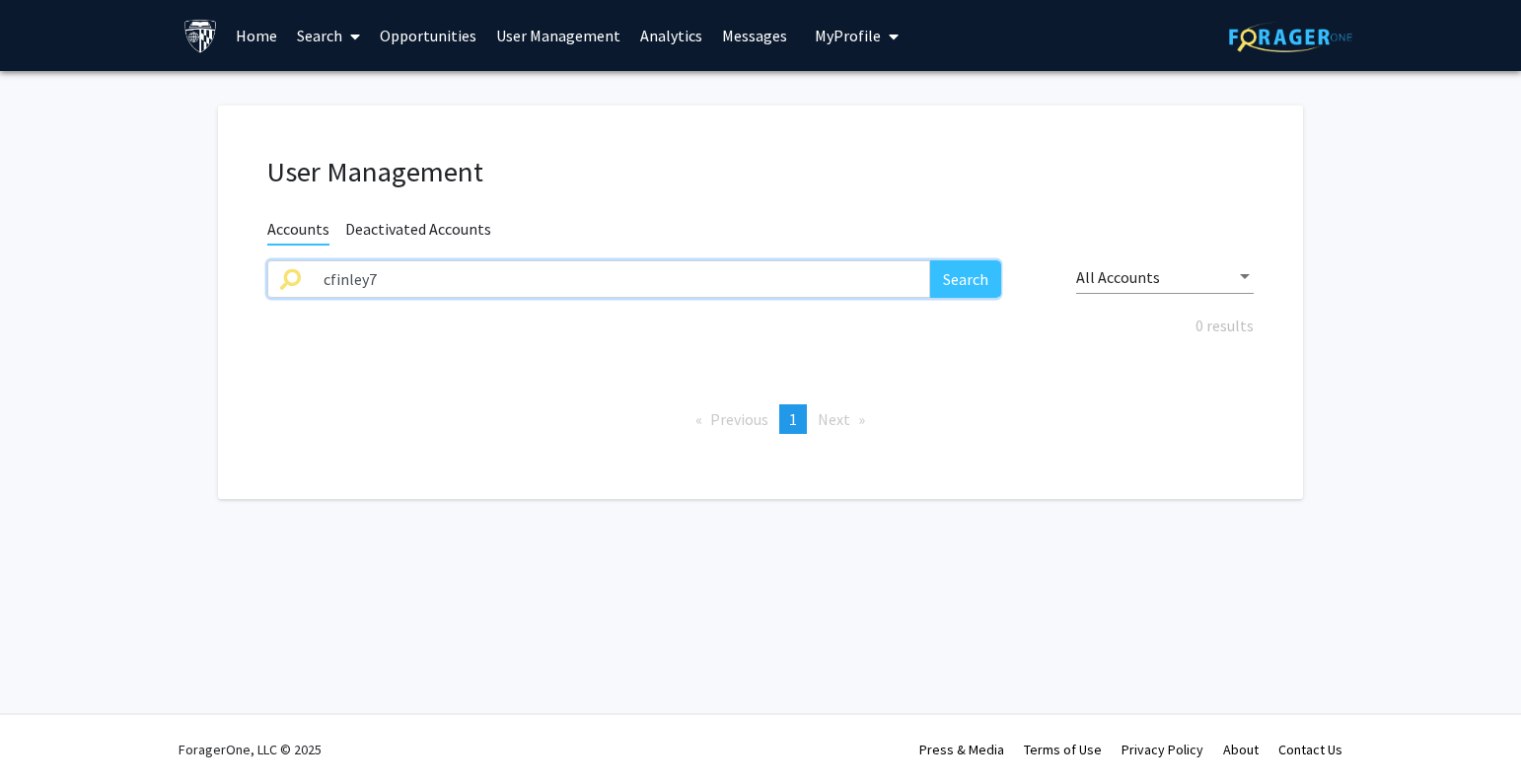 type on "cfinley7" 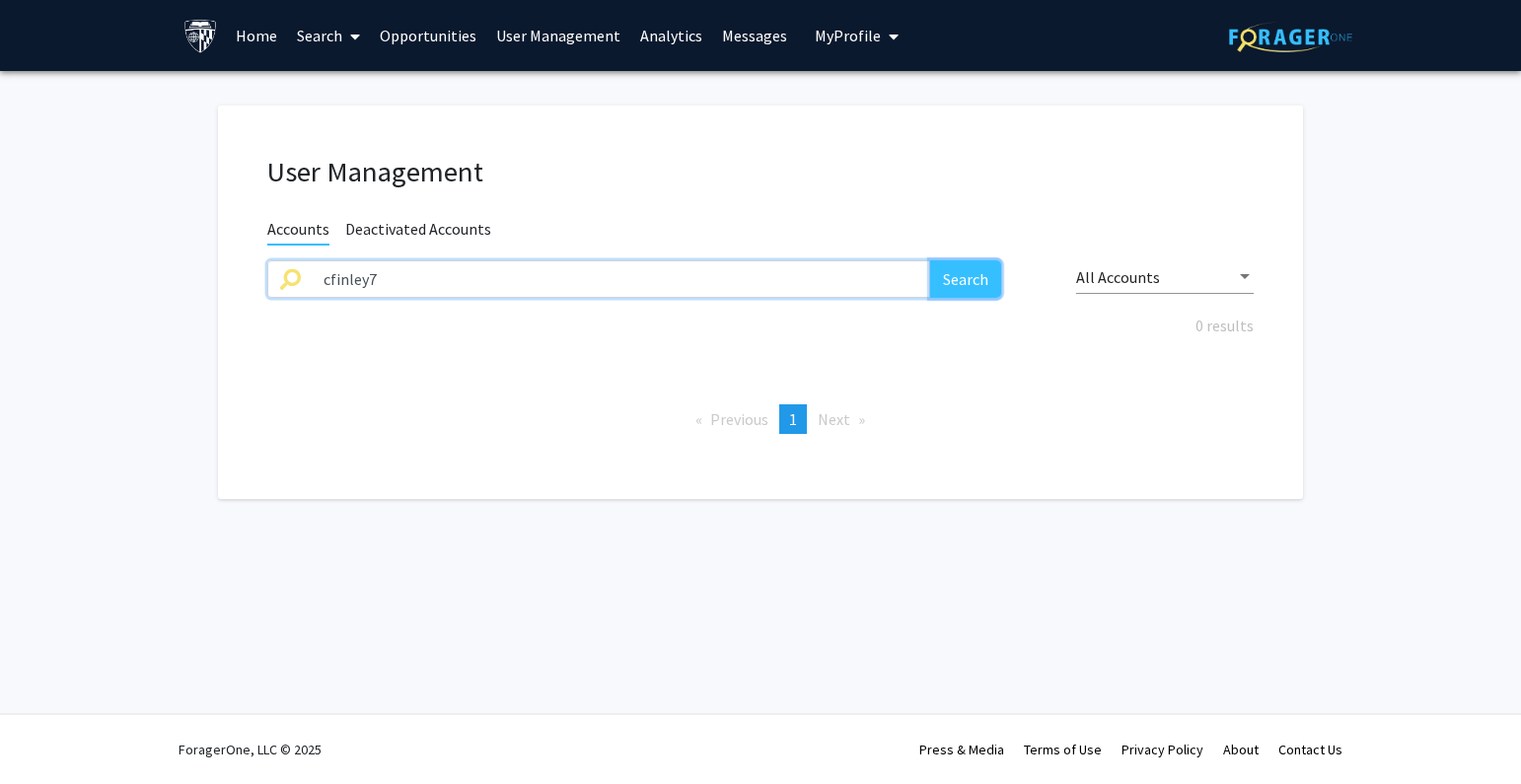 click on "Search" 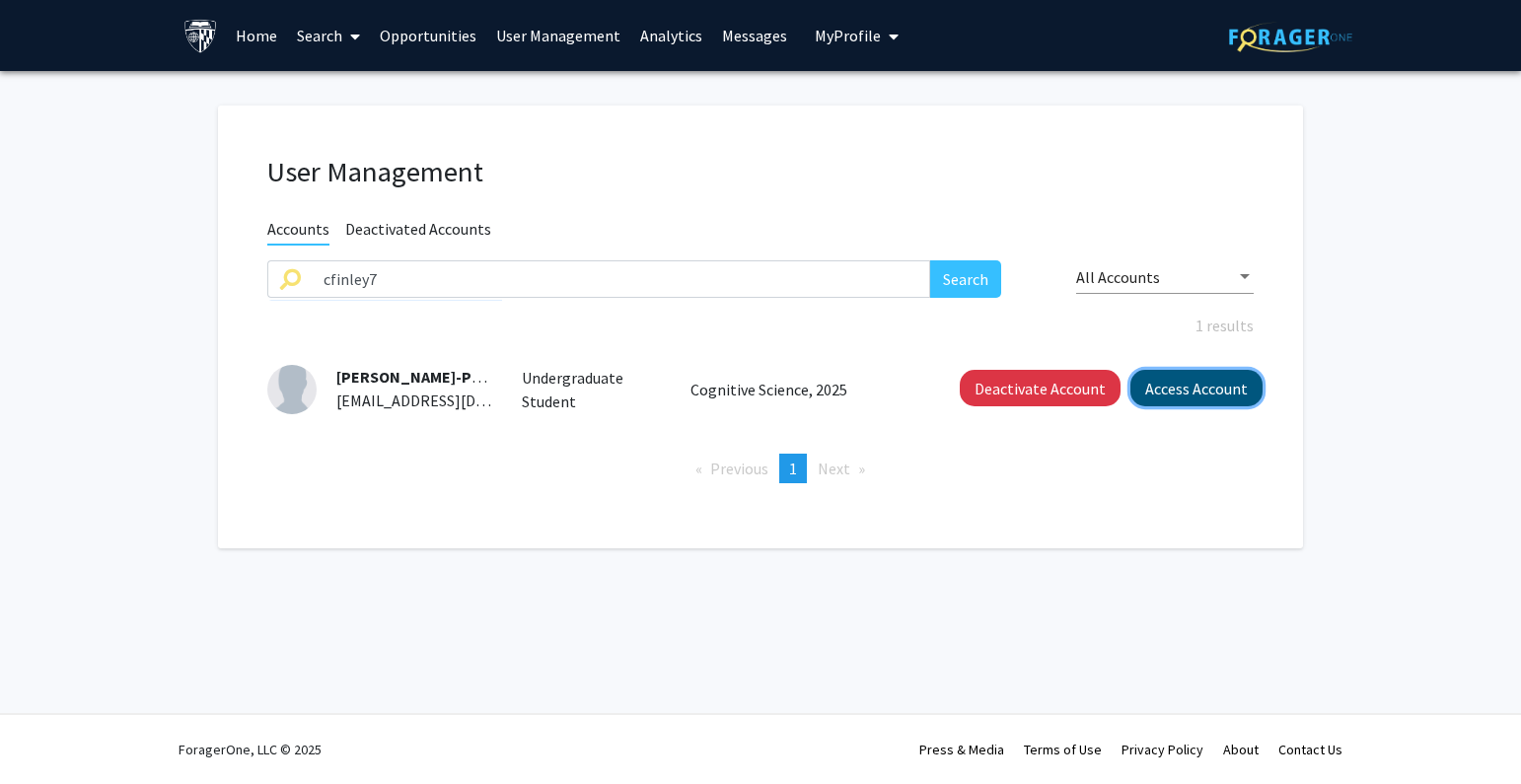 click on "Access Account" 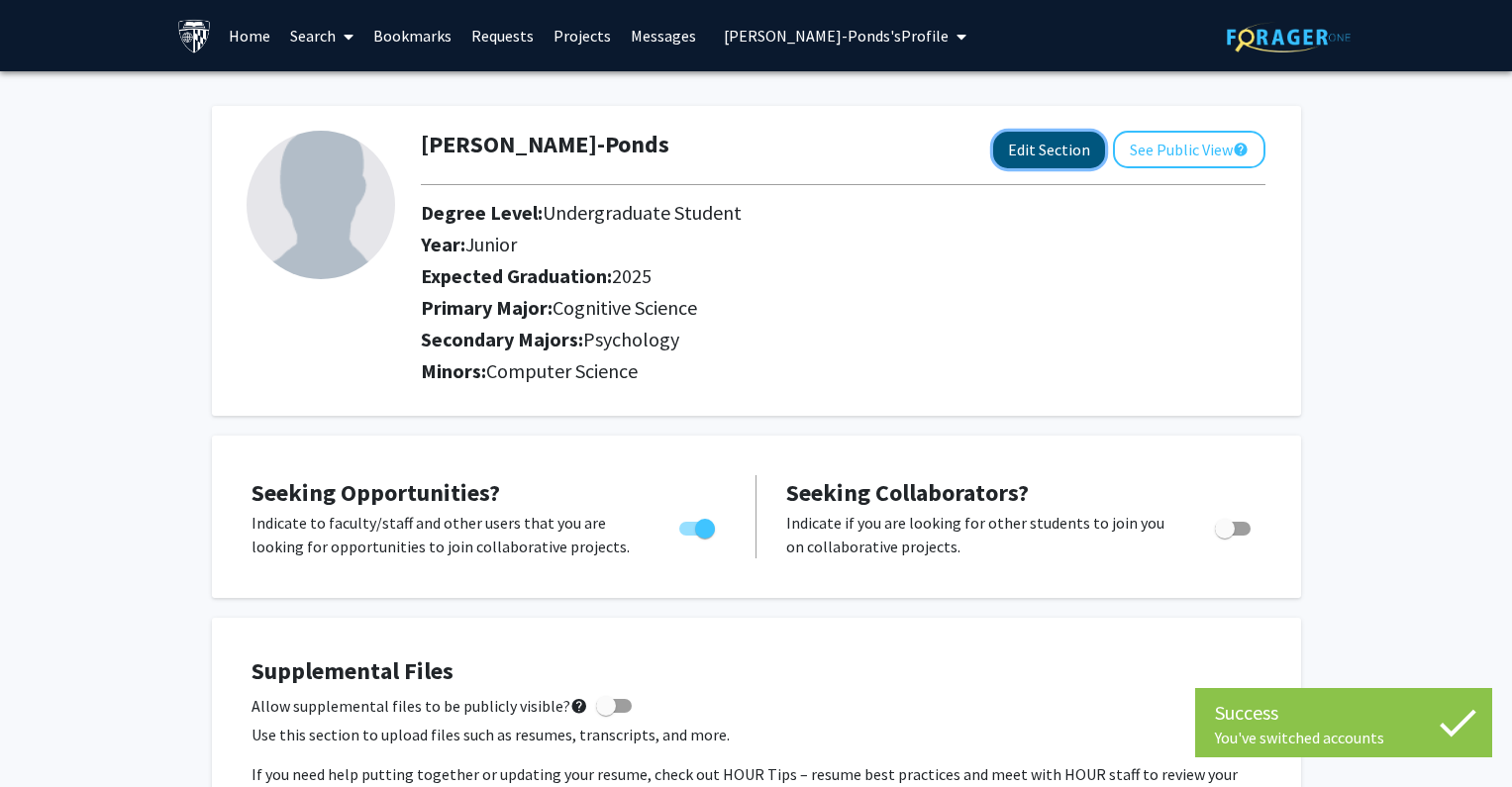 click on "Edit Section" 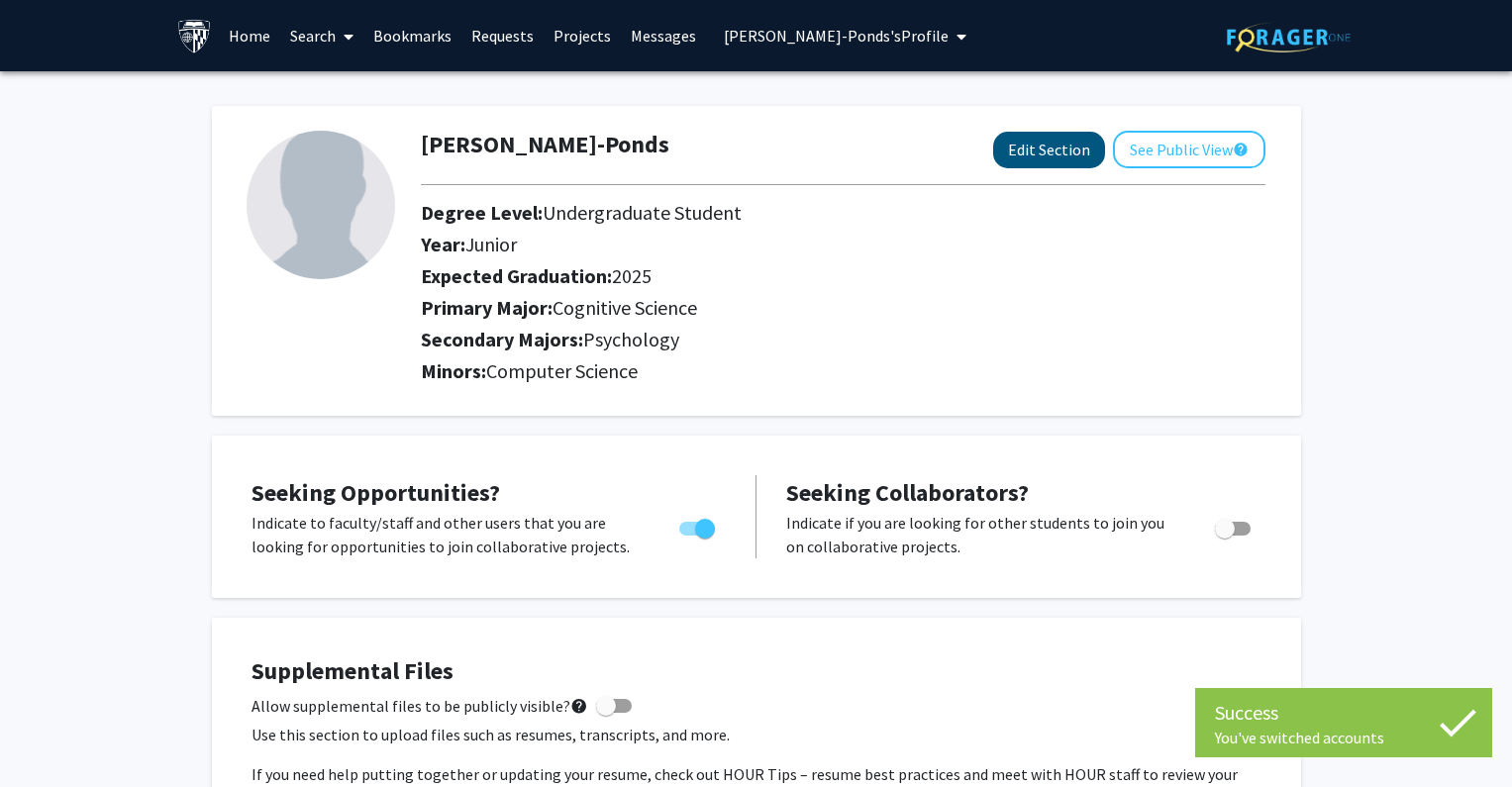 select on "junior" 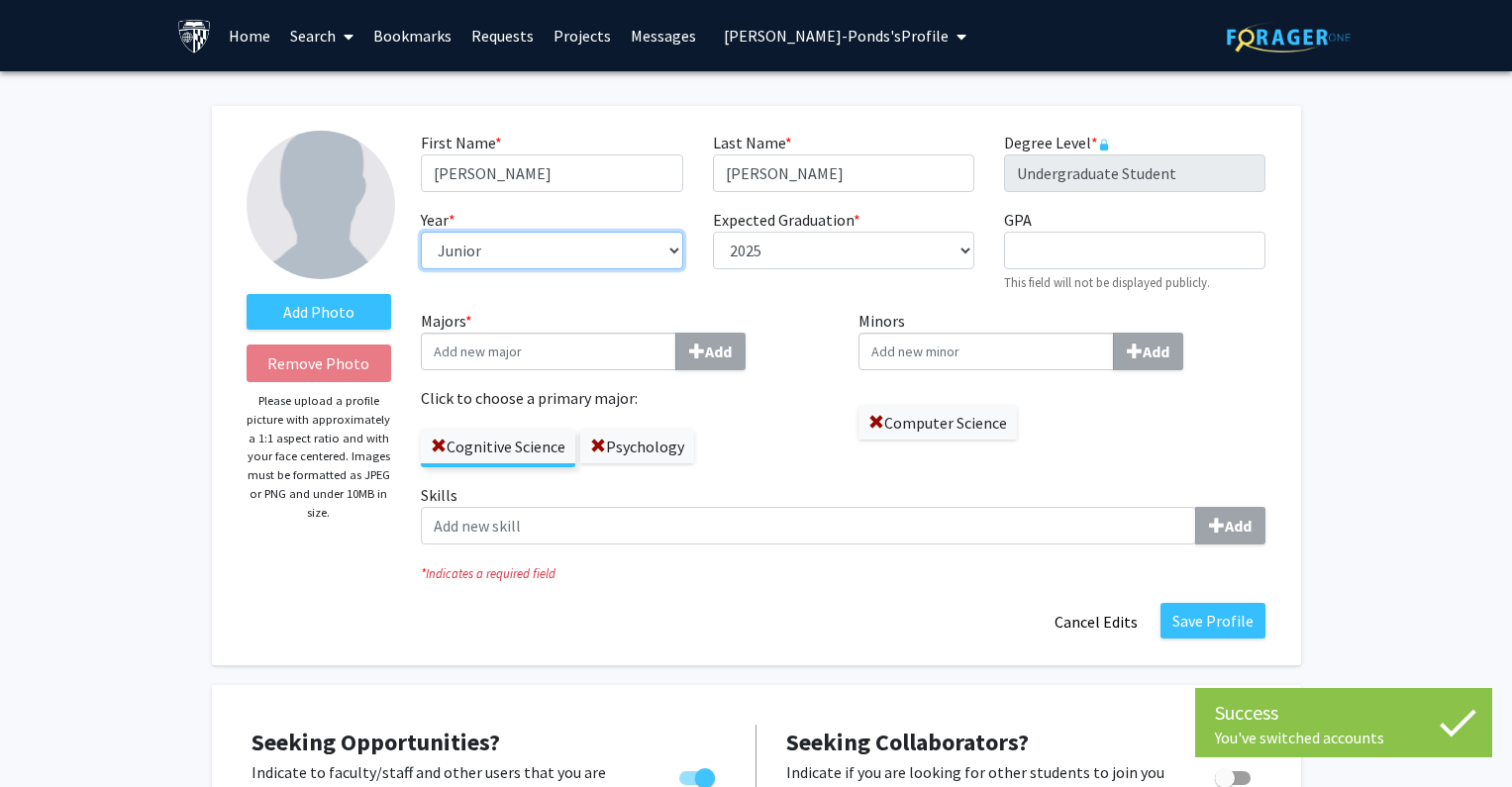 click on "---  First-year   Sophomore   Junior   Senior   Postbaccalaureate Certificate" at bounding box center [552, 250] 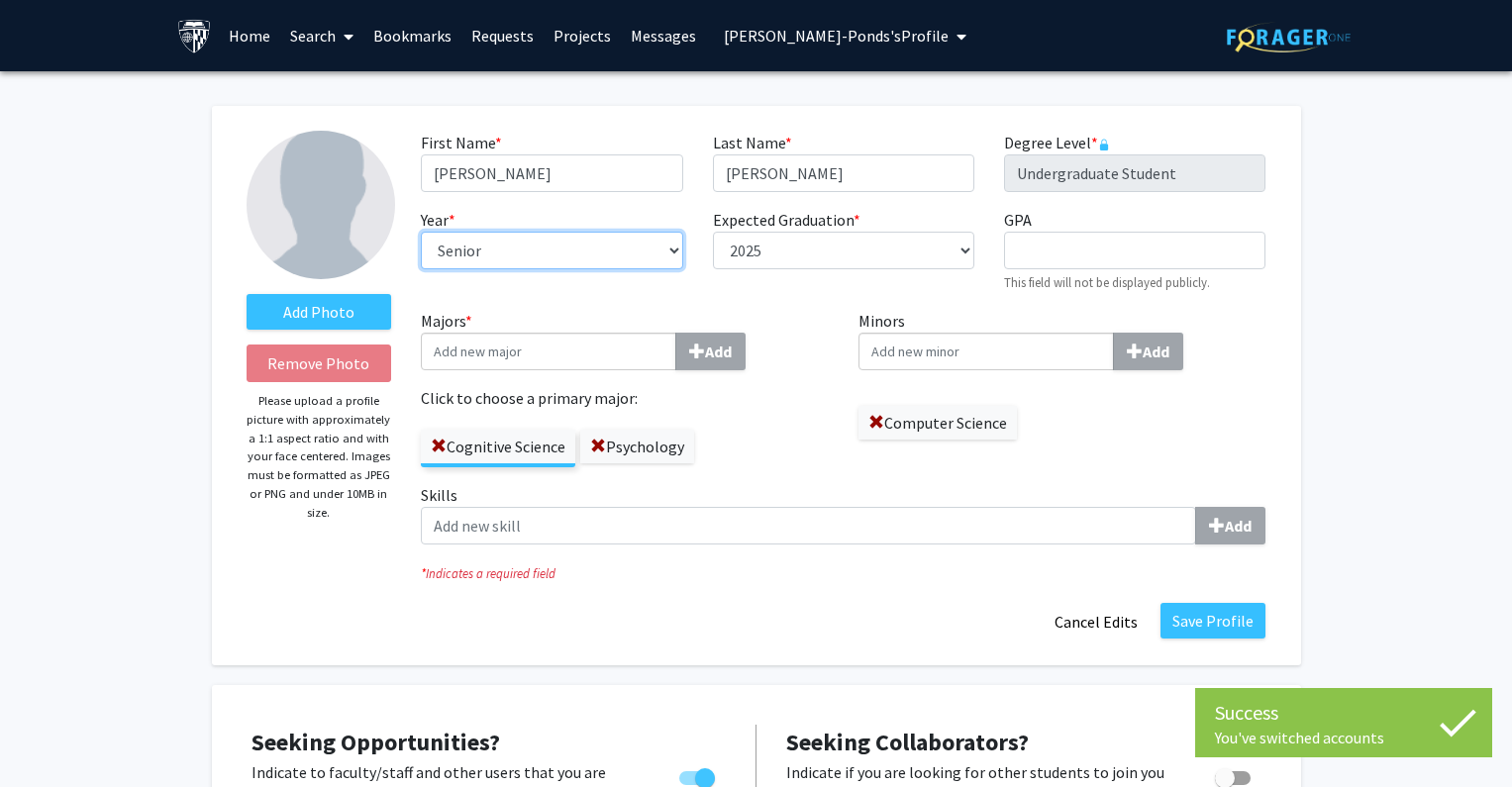 click on "---  First-year   Sophomore   Junior   Senior   Postbaccalaureate Certificate" at bounding box center [552, 250] 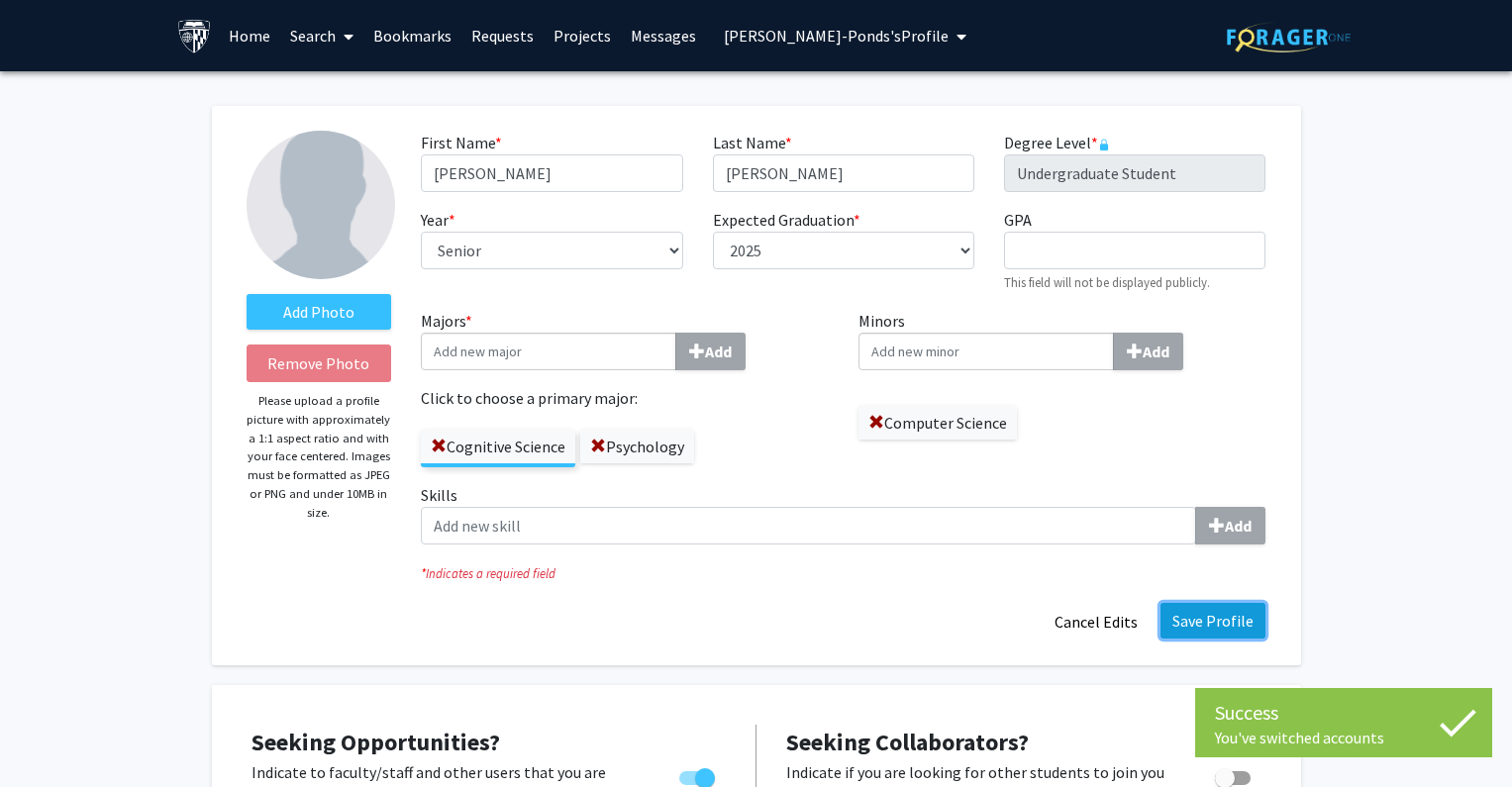 click on "Save Profile" 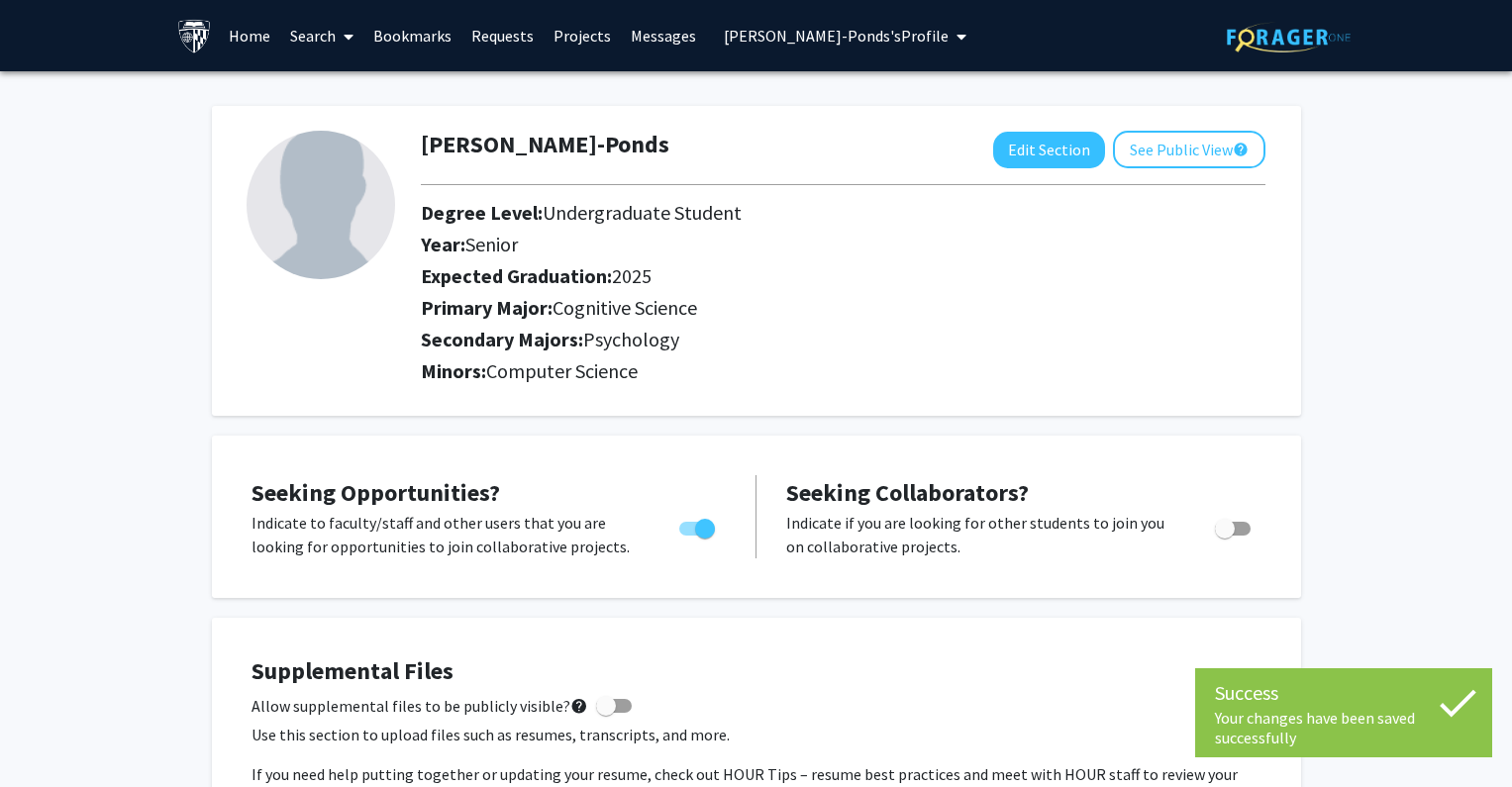 click on "Cole  Finley-Ponds's   Profile" at bounding box center [836, 36] 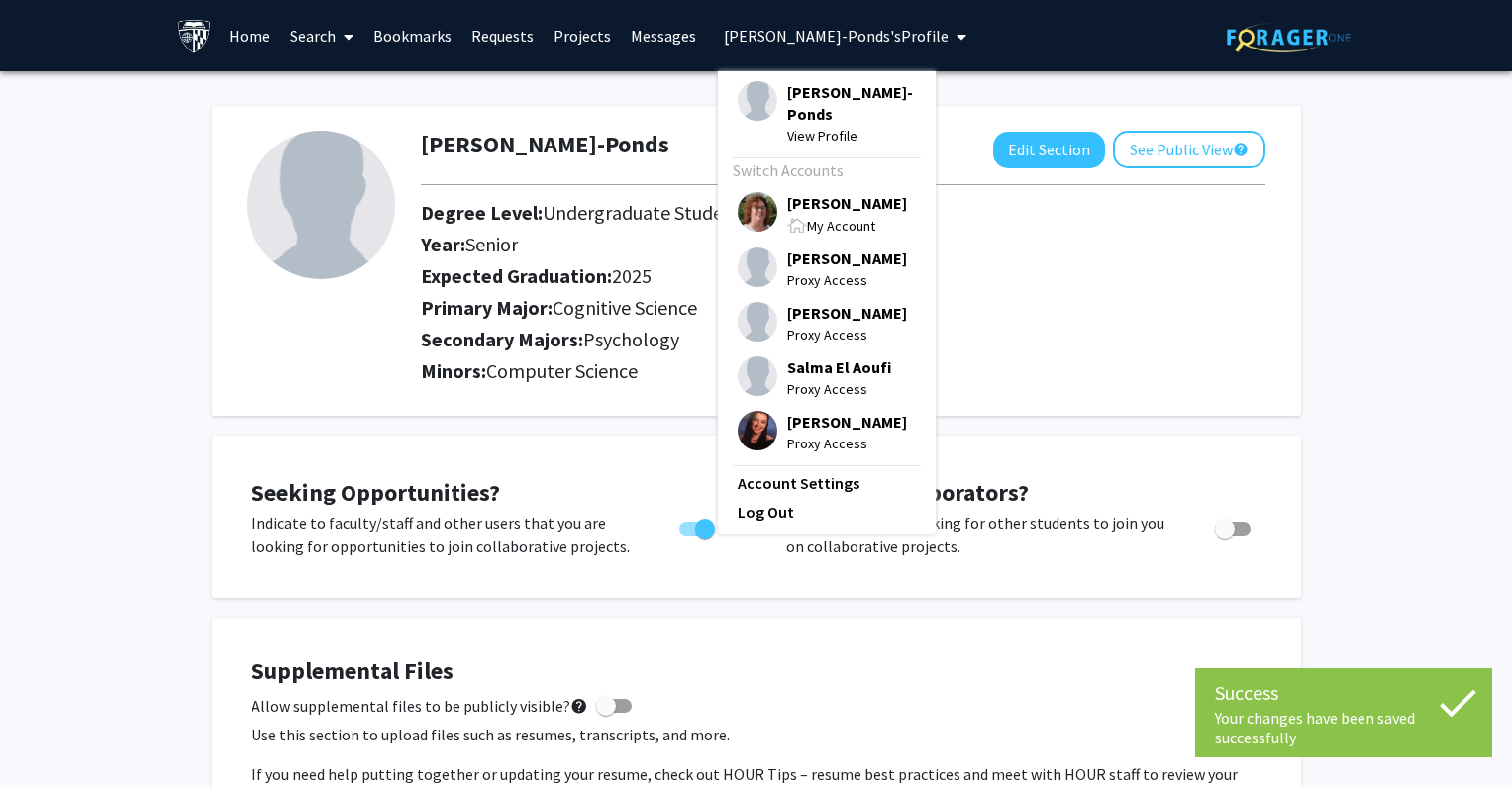 click on "Tracy Smith" at bounding box center (847, 203) 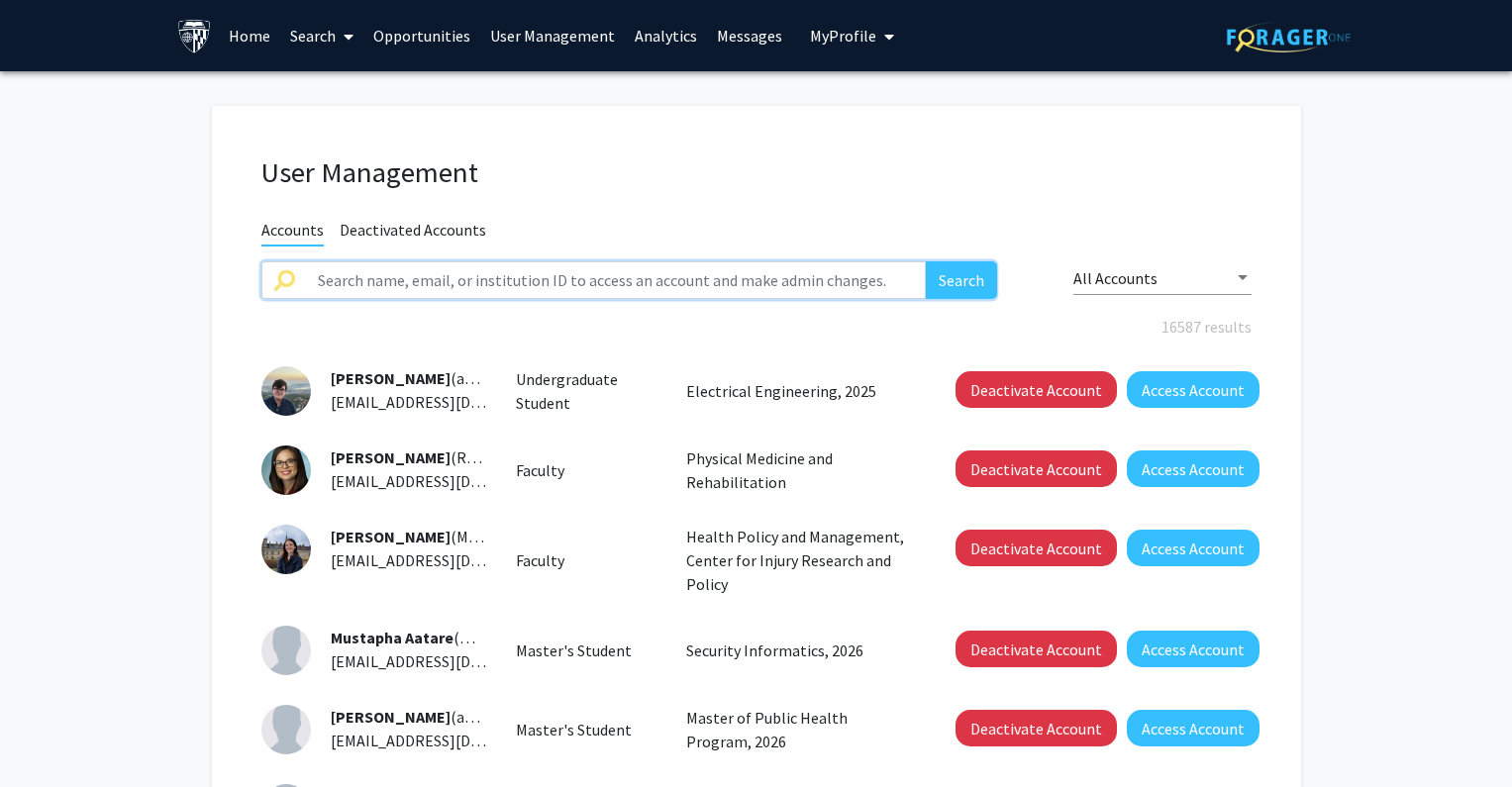 click 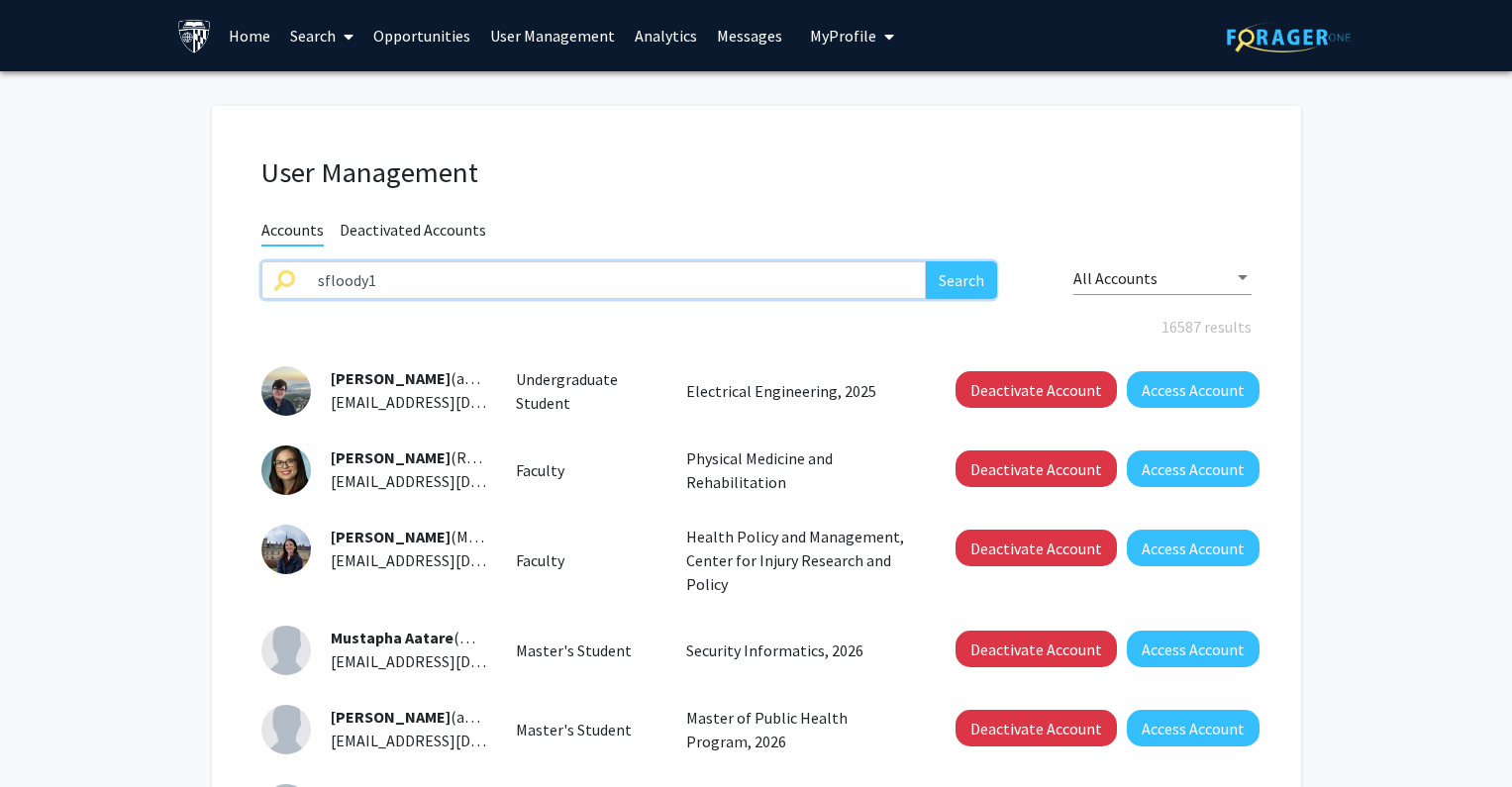 type on "sfloody1" 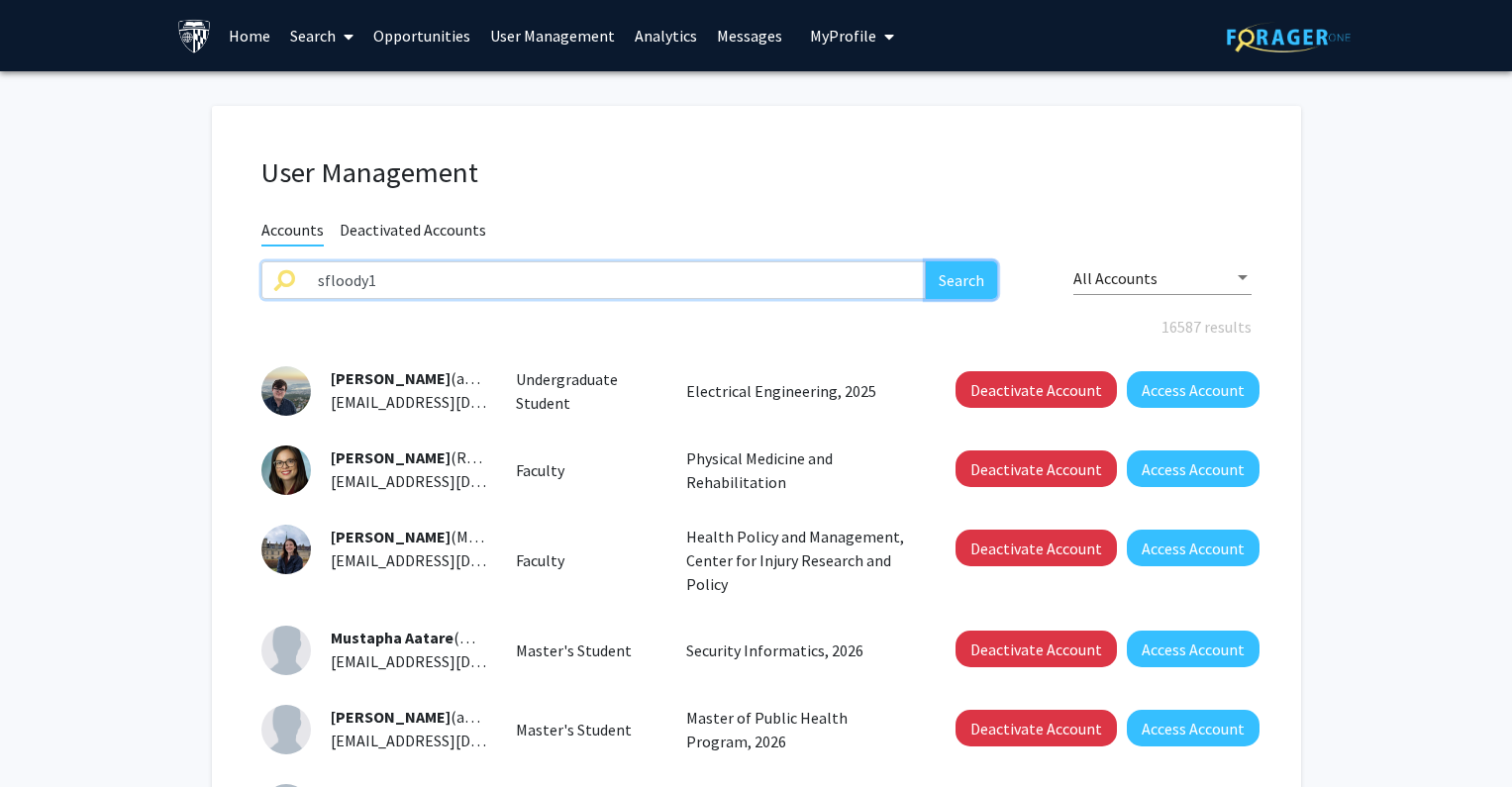 click on "Search" 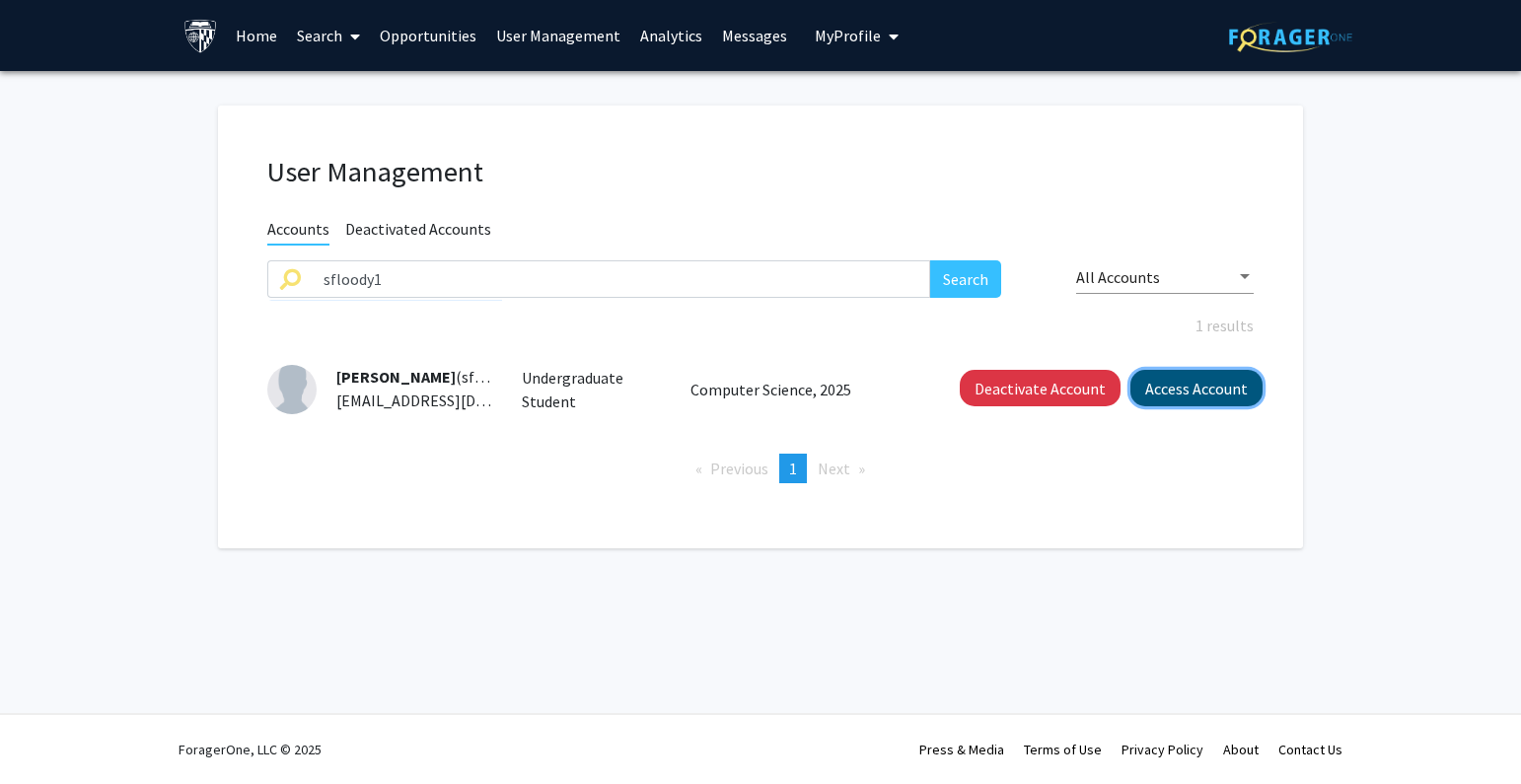 click on "Access Account" 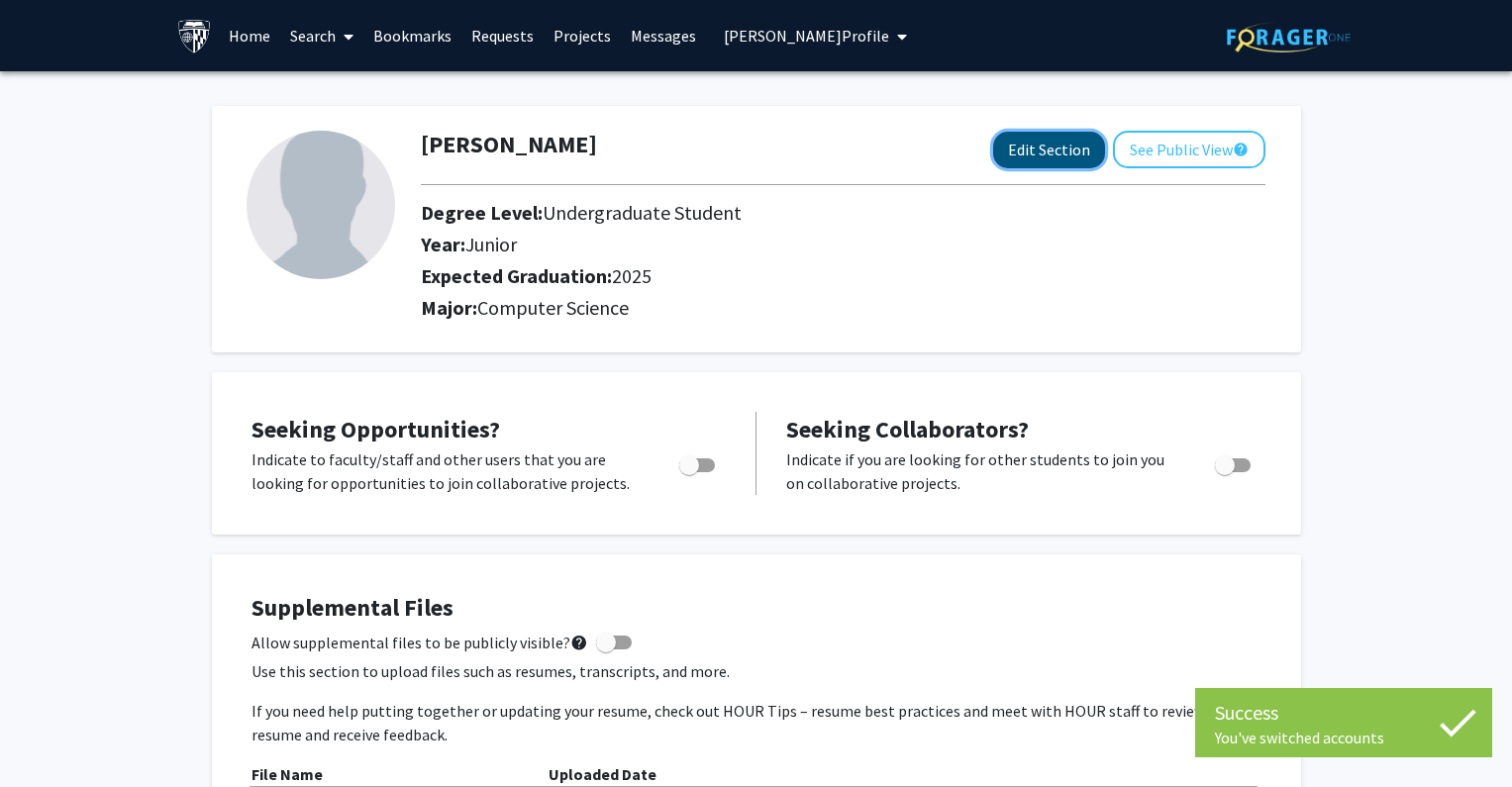 click on "Edit Section" 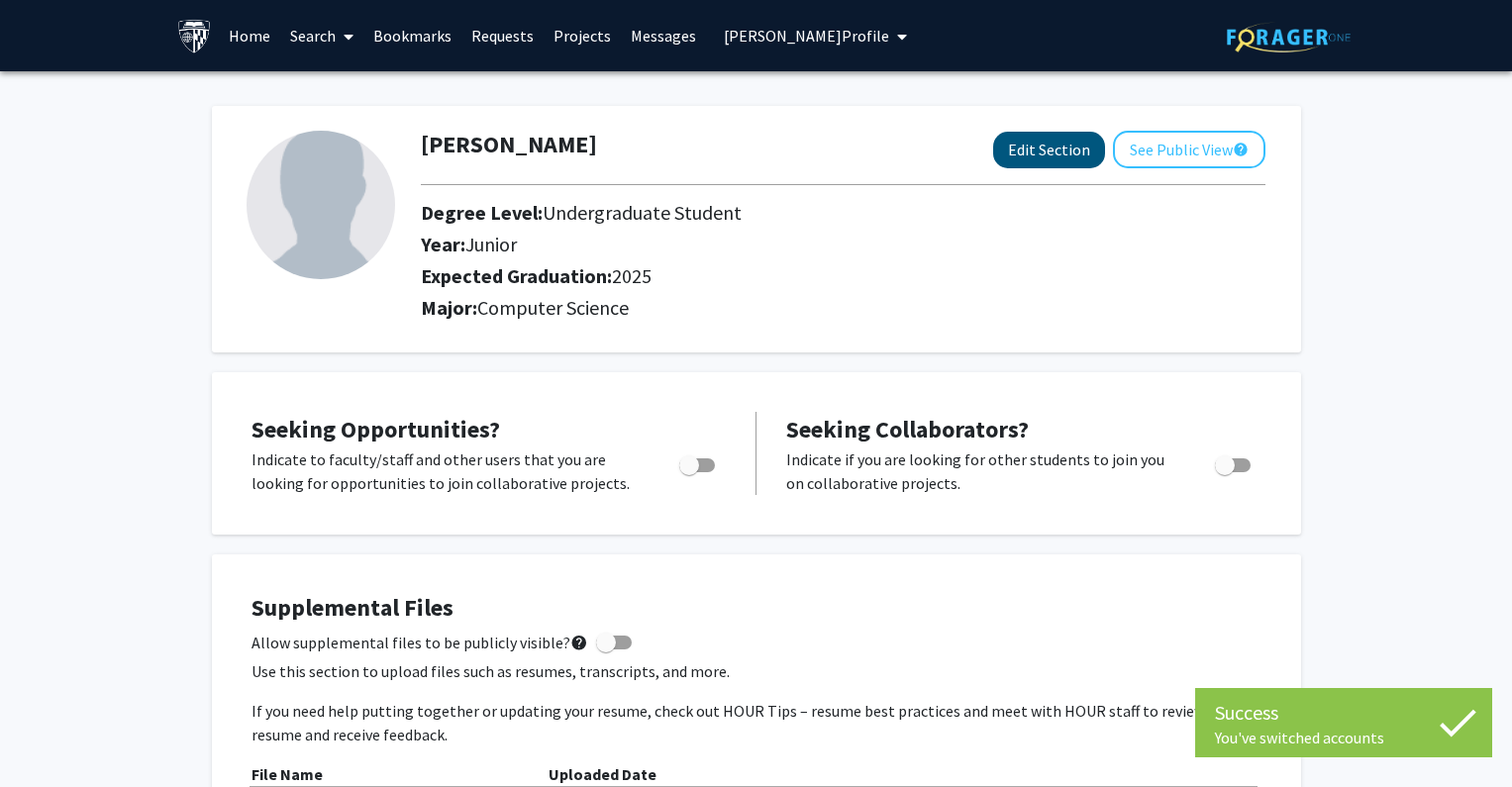 select on "junior" 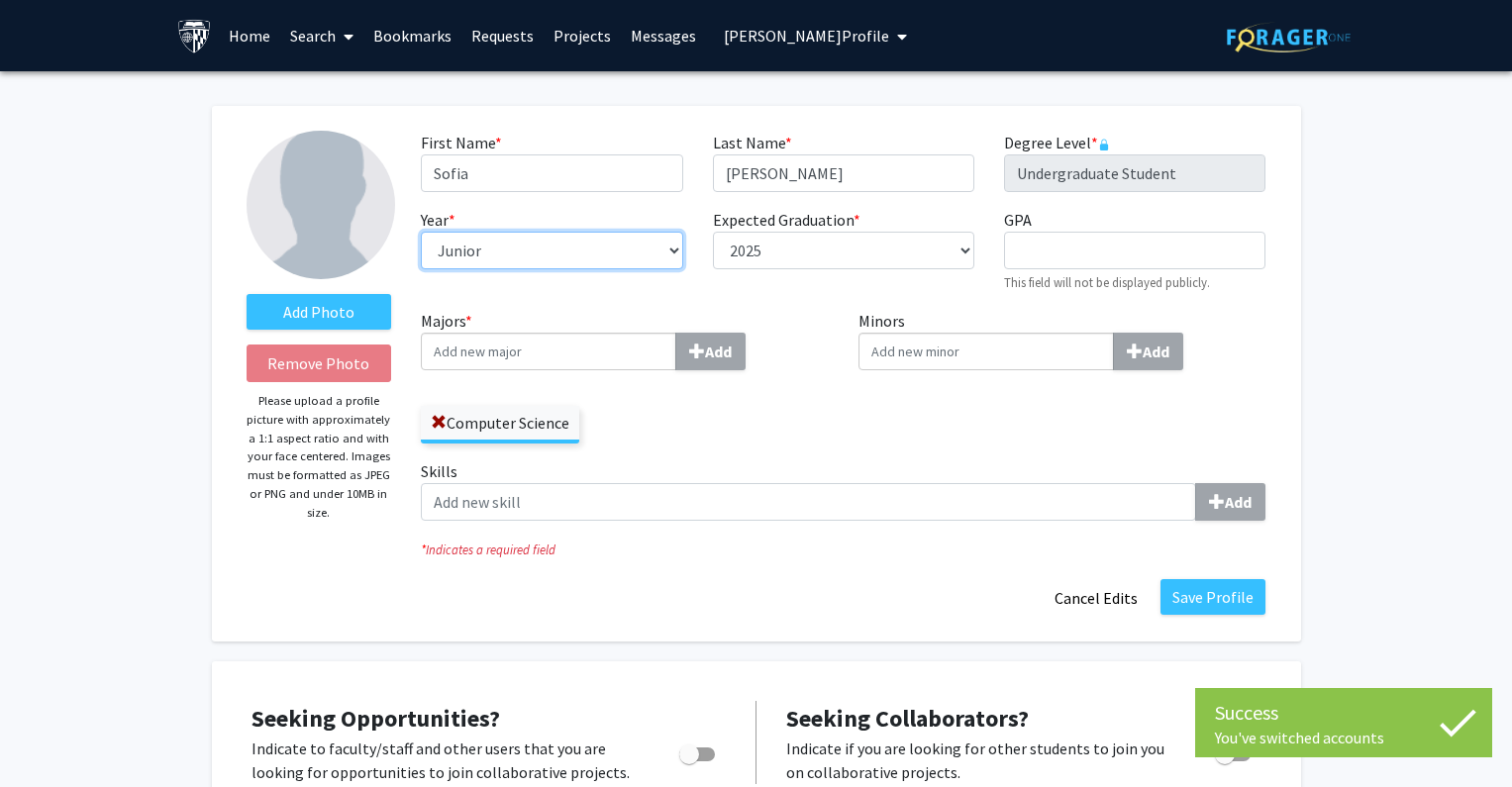 click on "---  First-year   Sophomore   Junior   Senior   Postbaccalaureate Certificate" at bounding box center [552, 250] 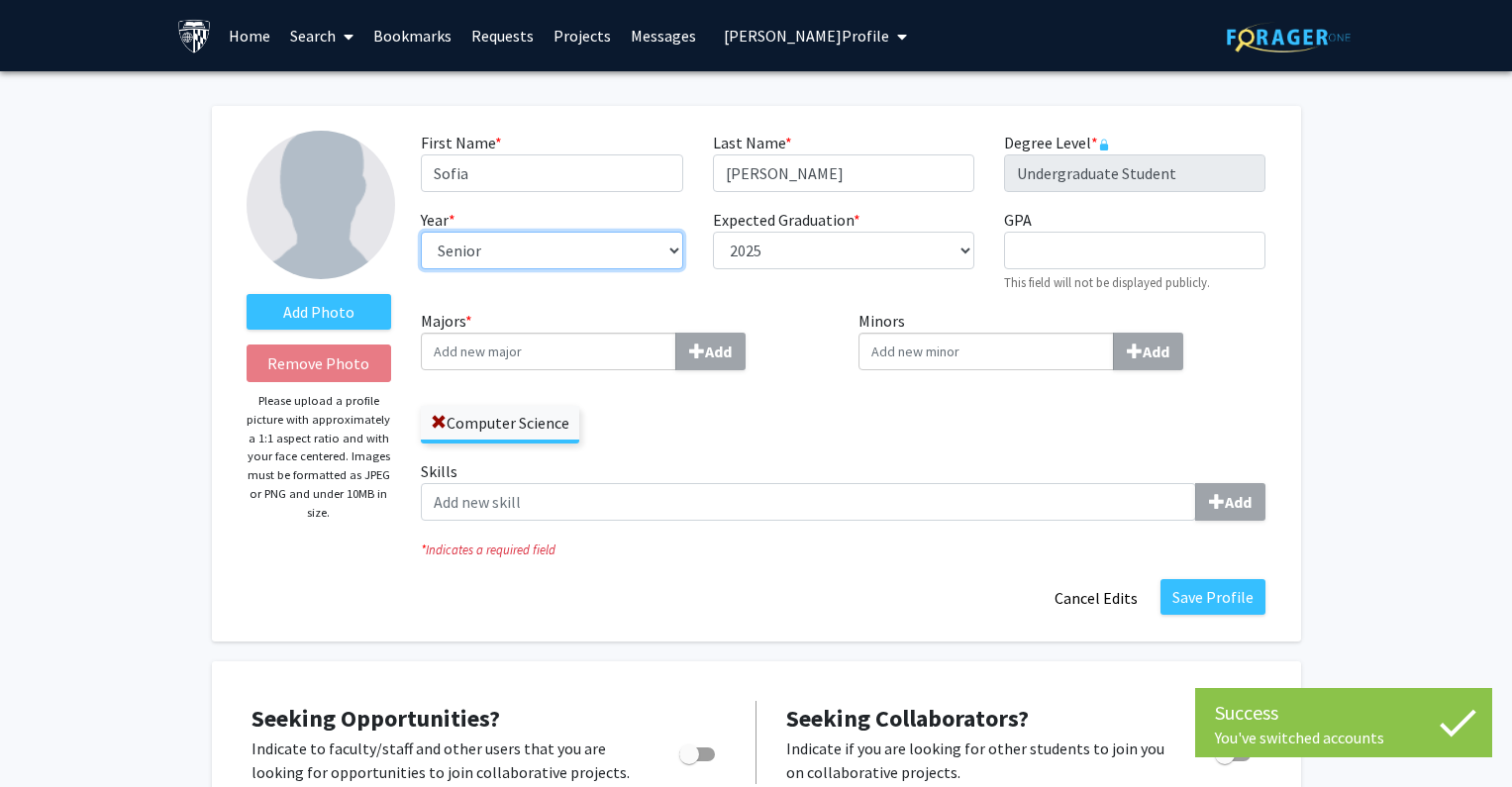 click on "---  First-year   Sophomore   Junior   Senior   Postbaccalaureate Certificate" at bounding box center [552, 250] 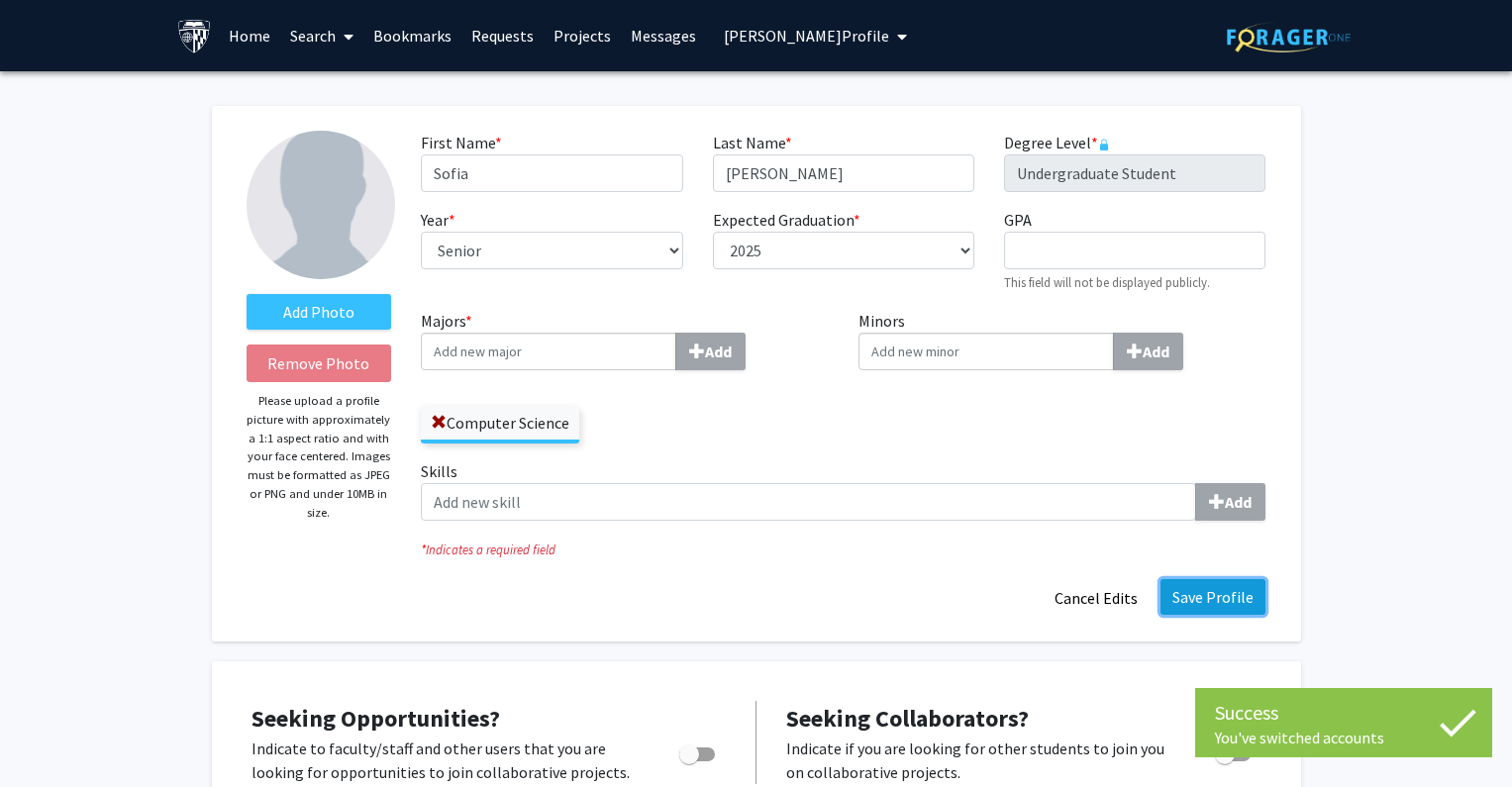 click on "Save Profile" 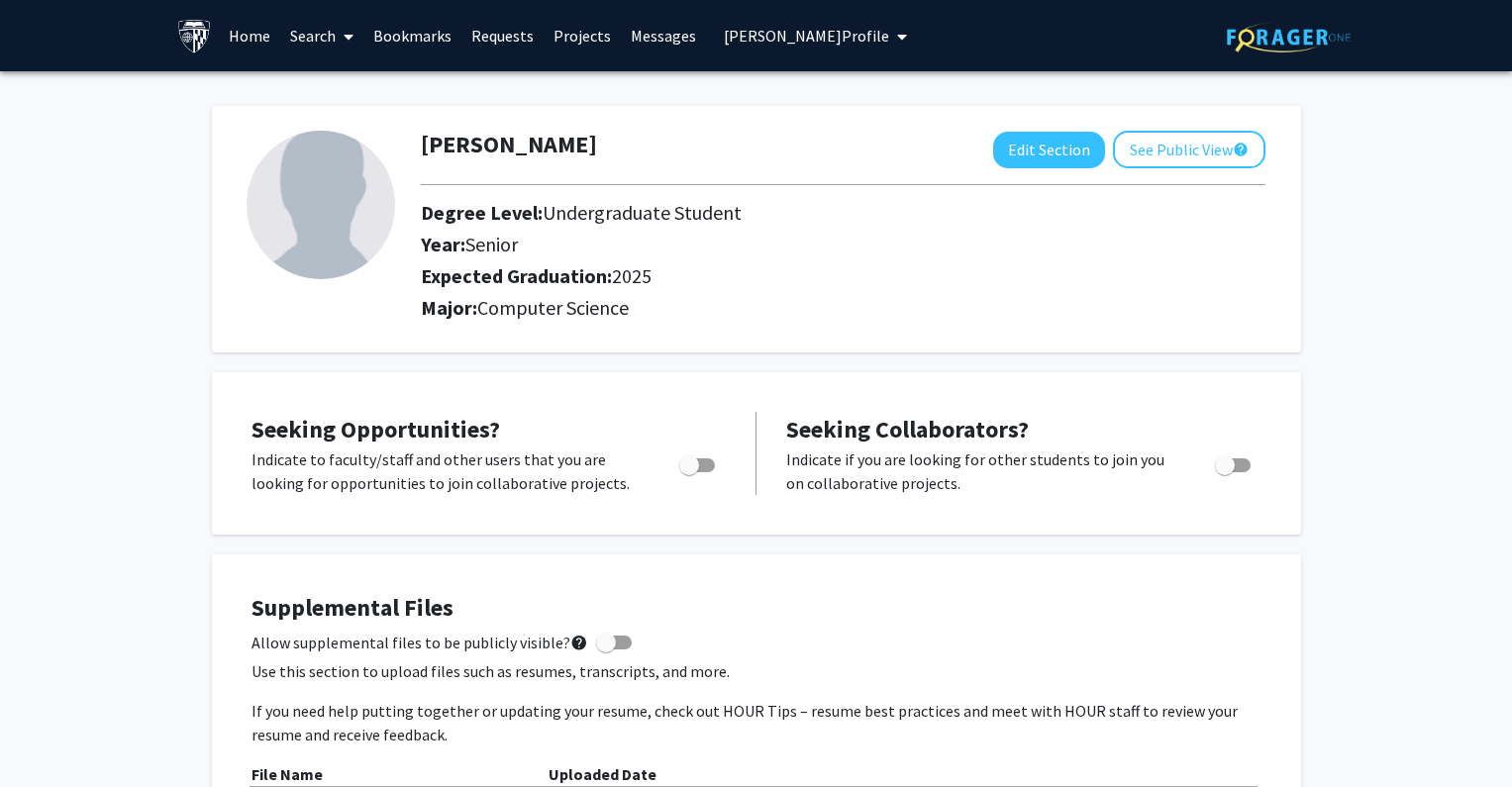 click on "Sofia Floody's   Profile" at bounding box center [806, 36] 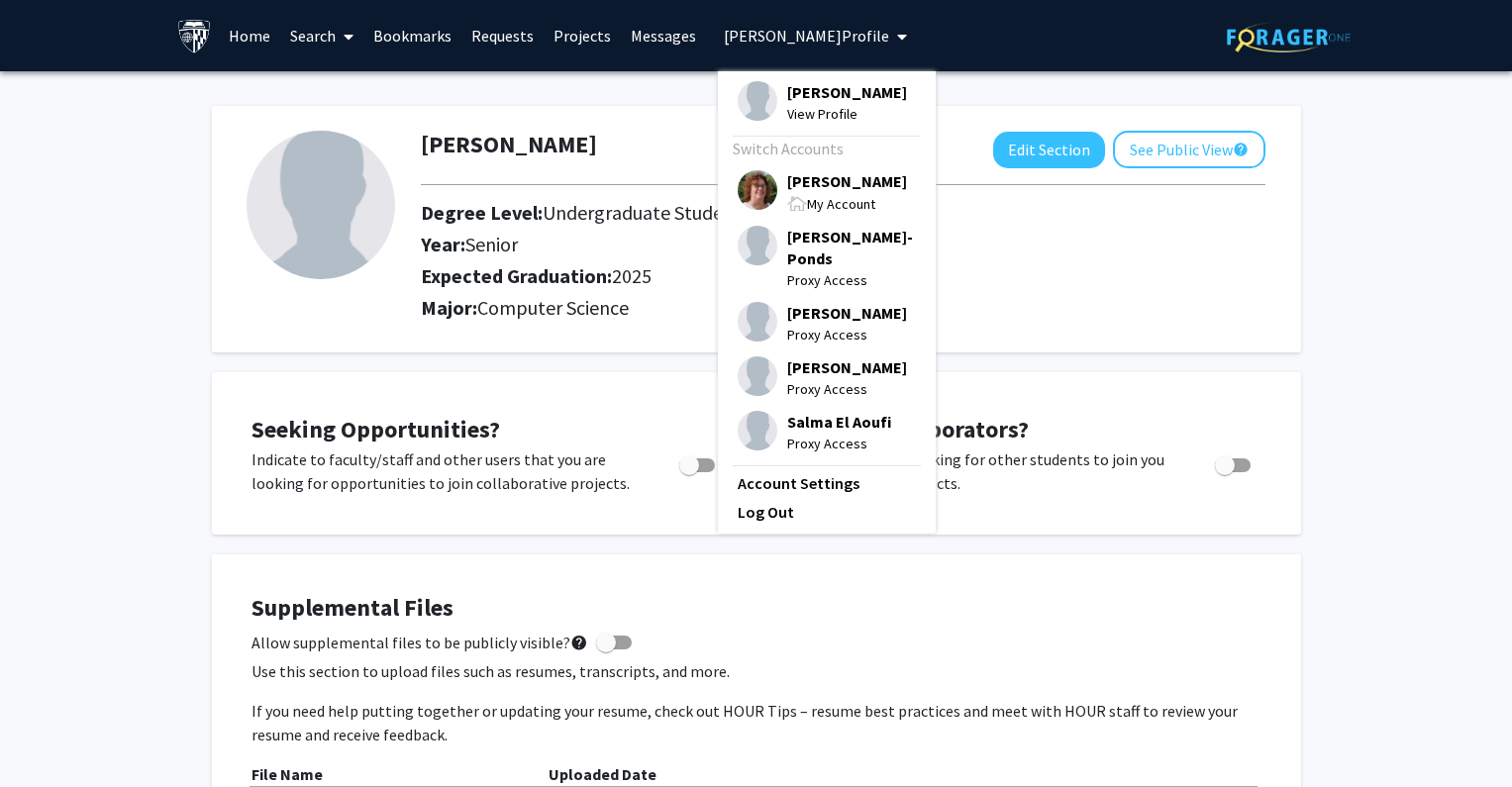 click on "Tracy Smith" at bounding box center (847, 181) 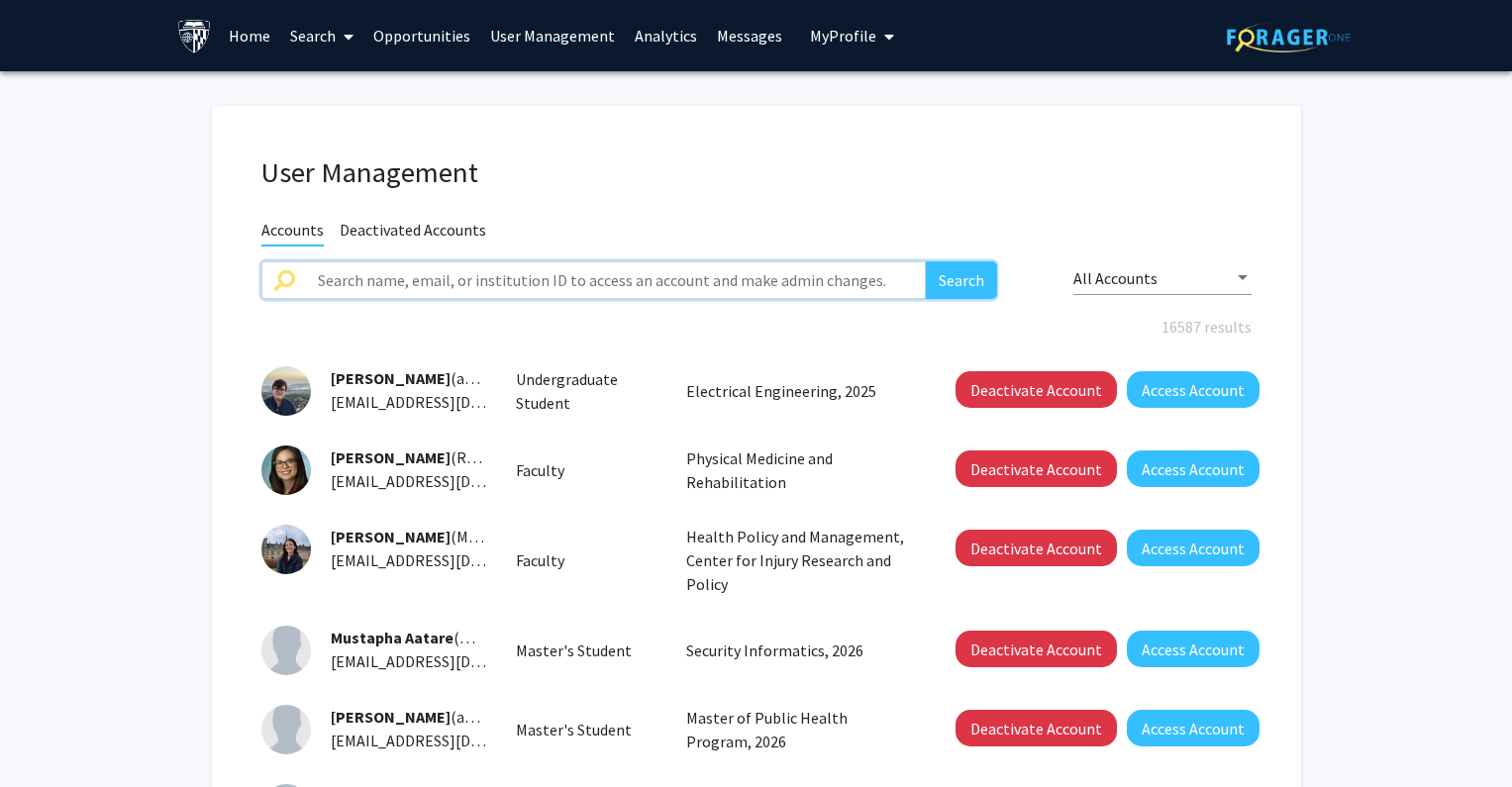 click 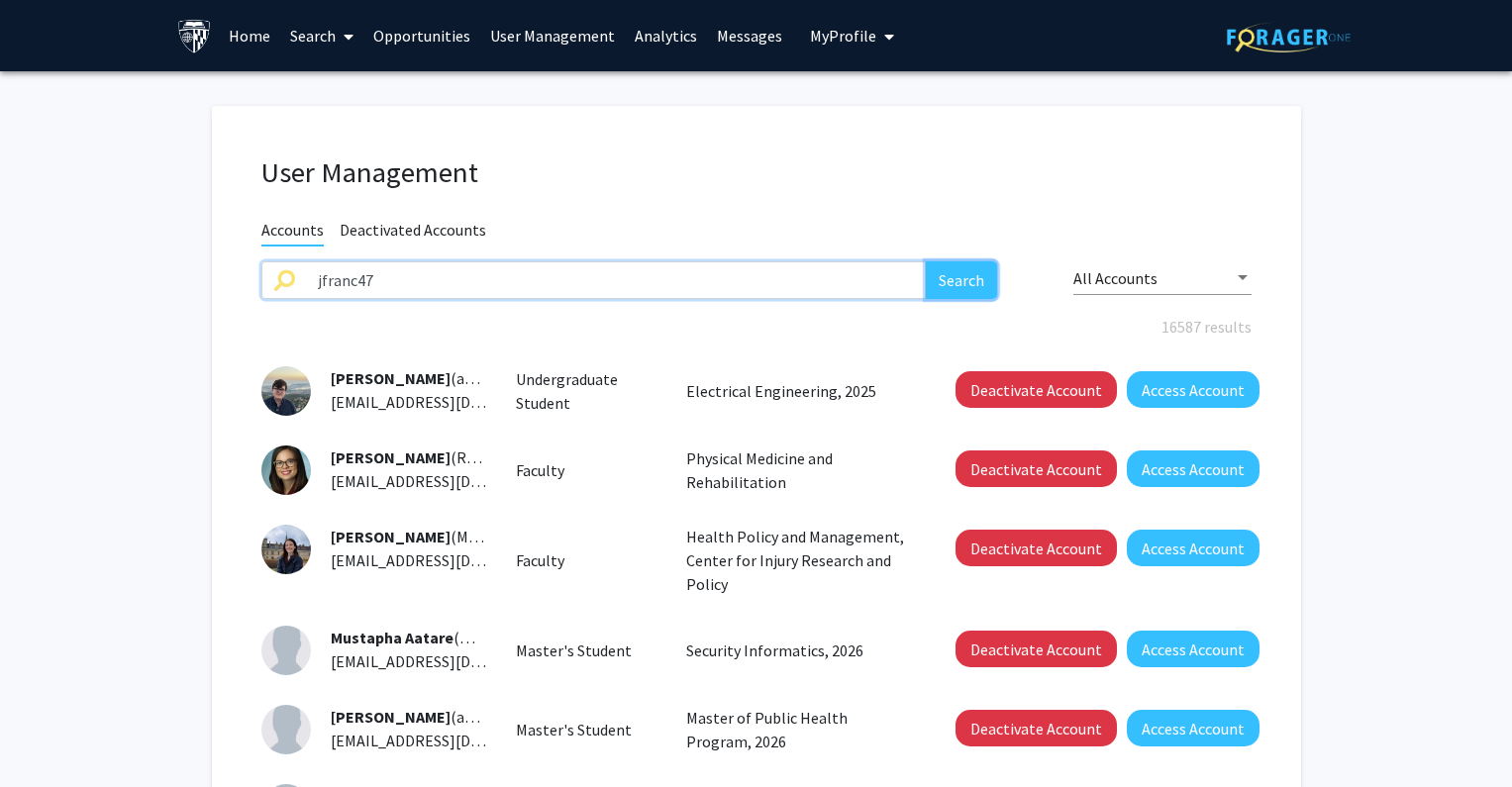 click on "Search" 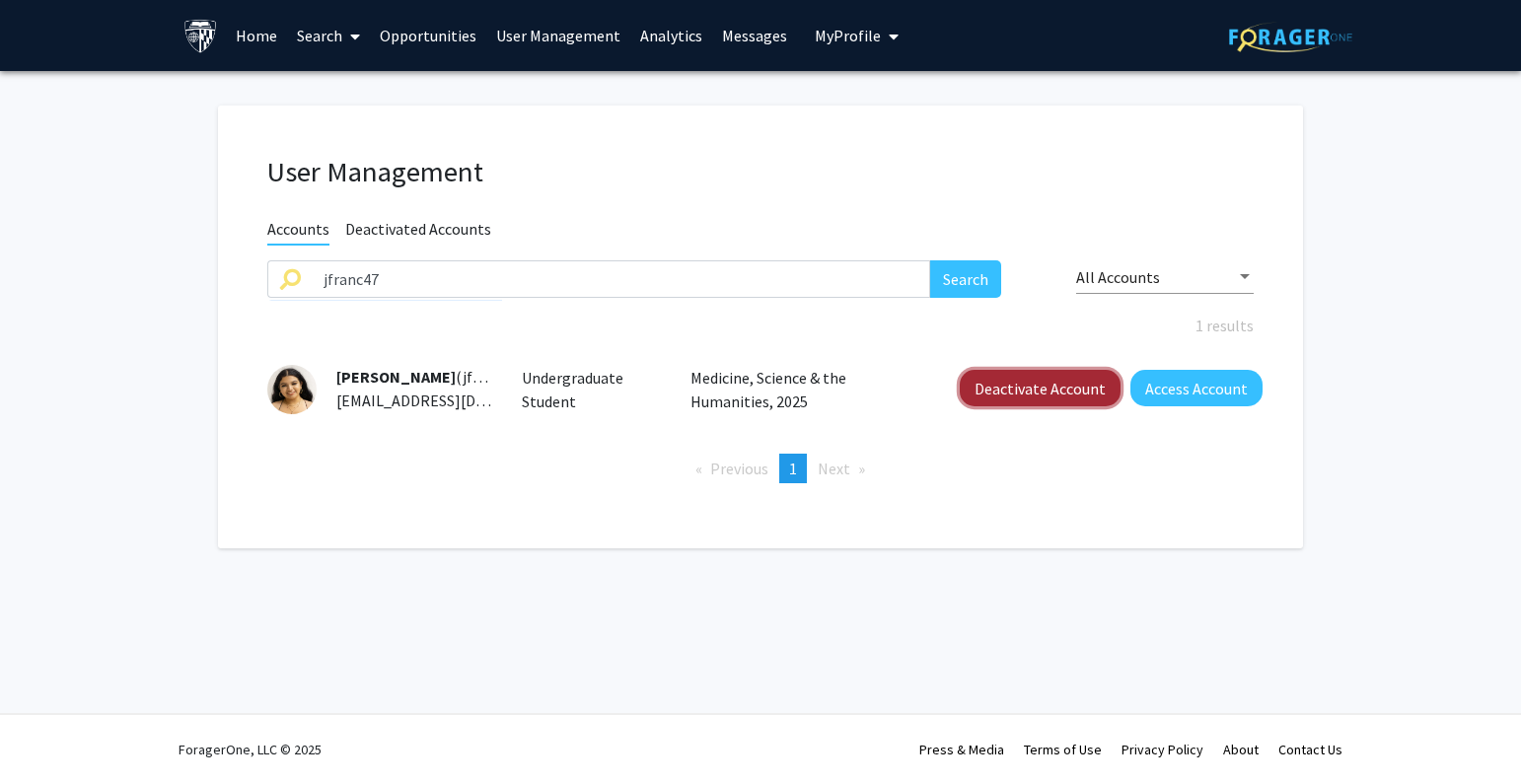 click on "Deactivate Account" 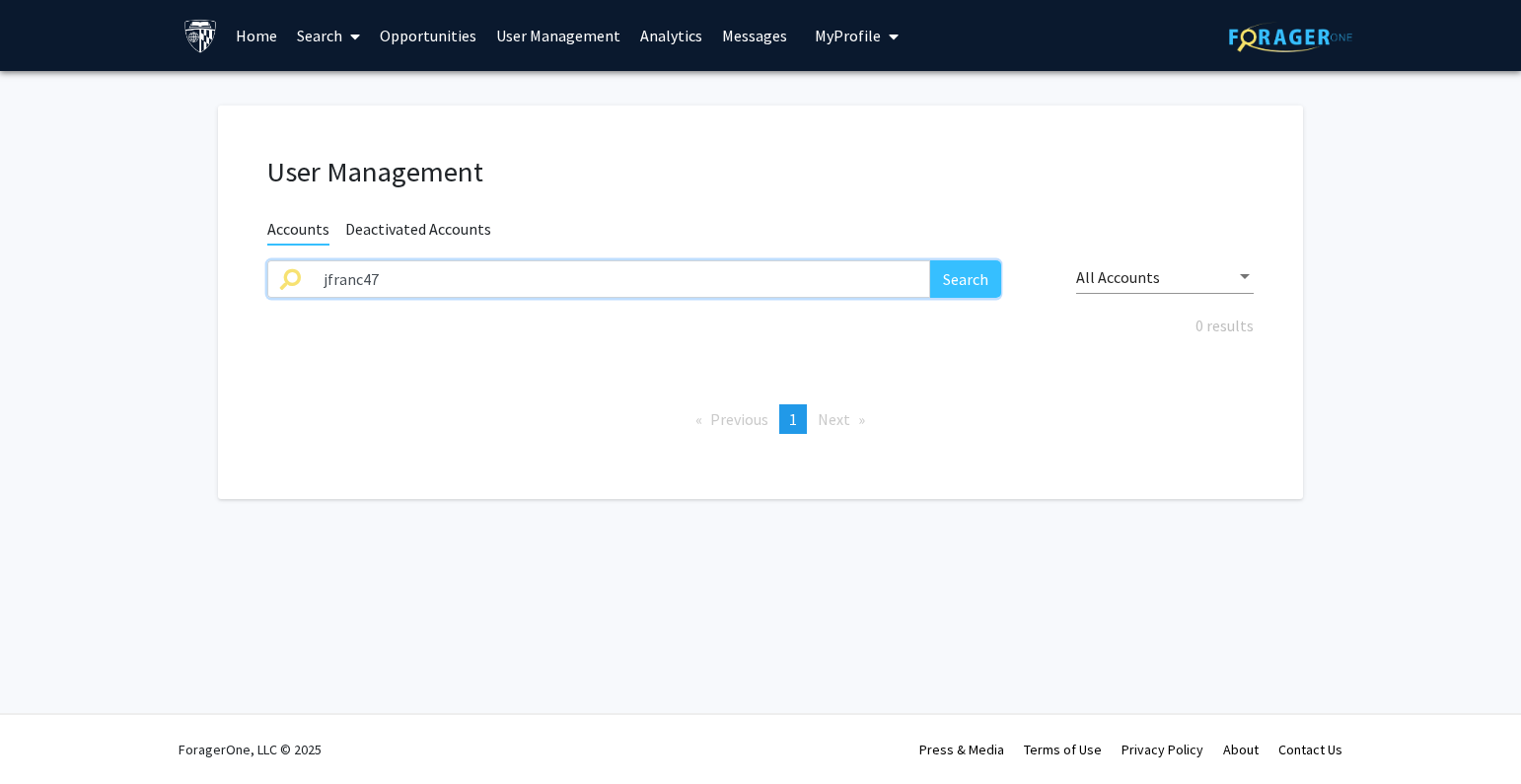 drag, startPoint x: 493, startPoint y: 284, endPoint x: 539, endPoint y: 280, distance: 46.173586 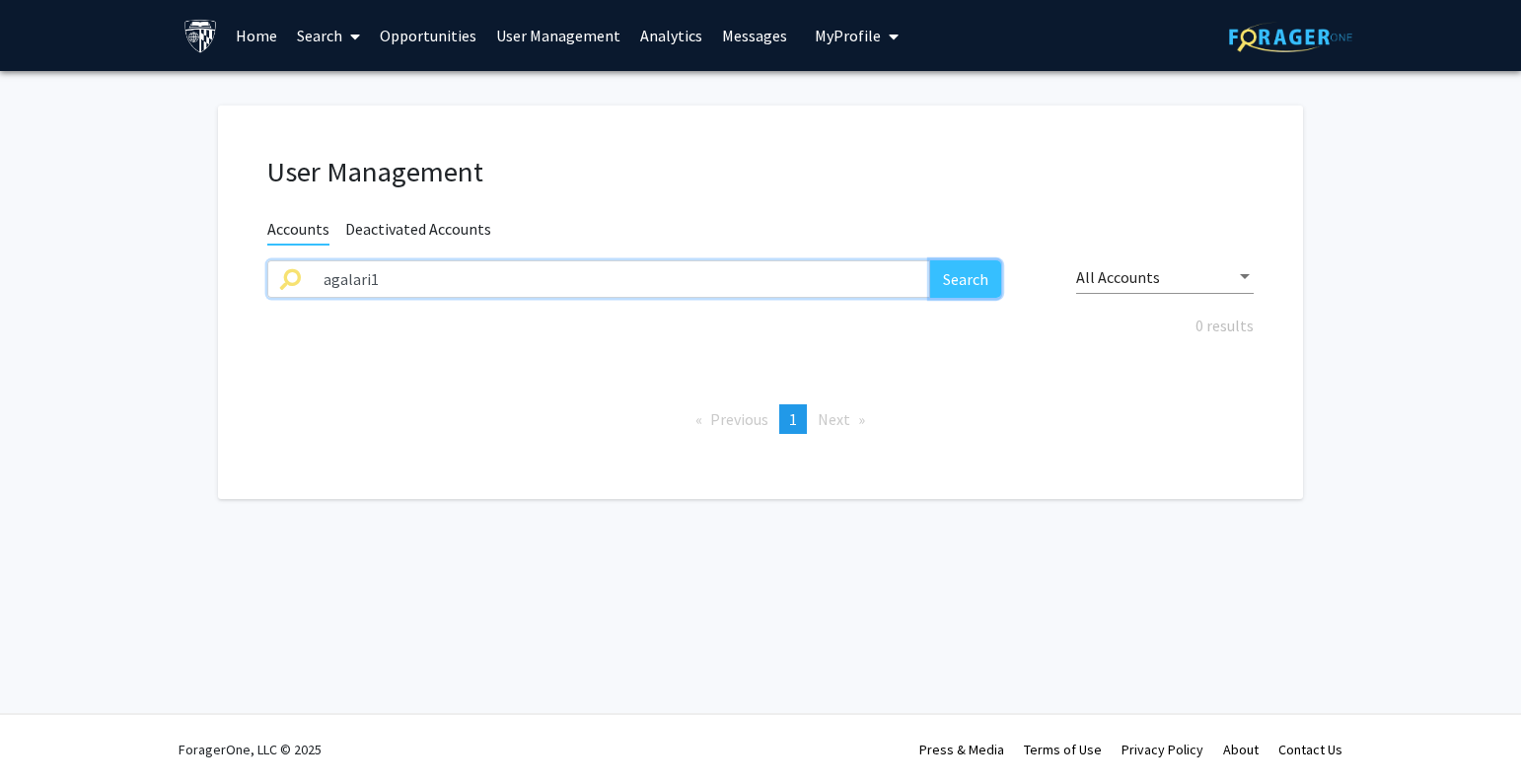 click on "Search" 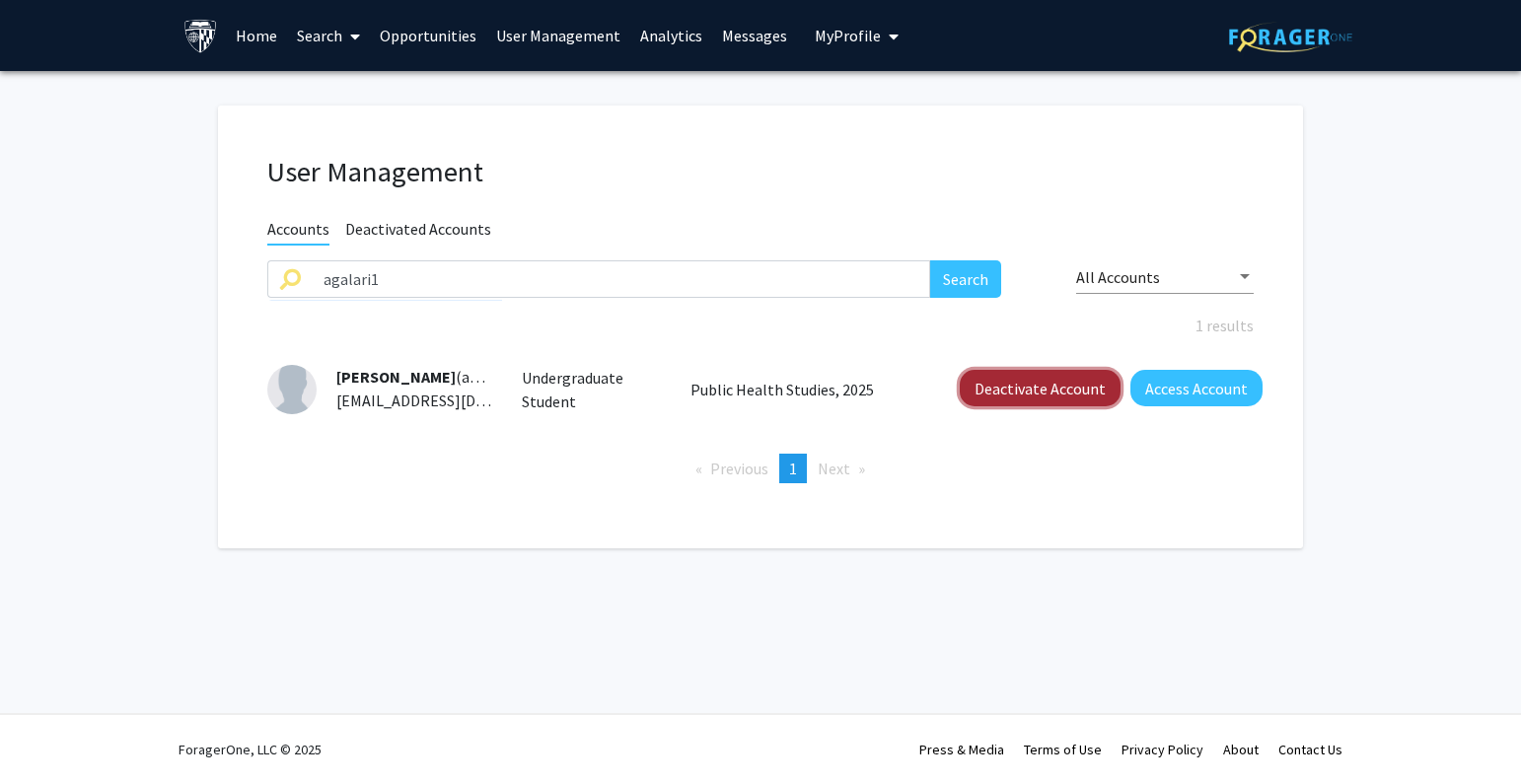 click on "Deactivate Account" 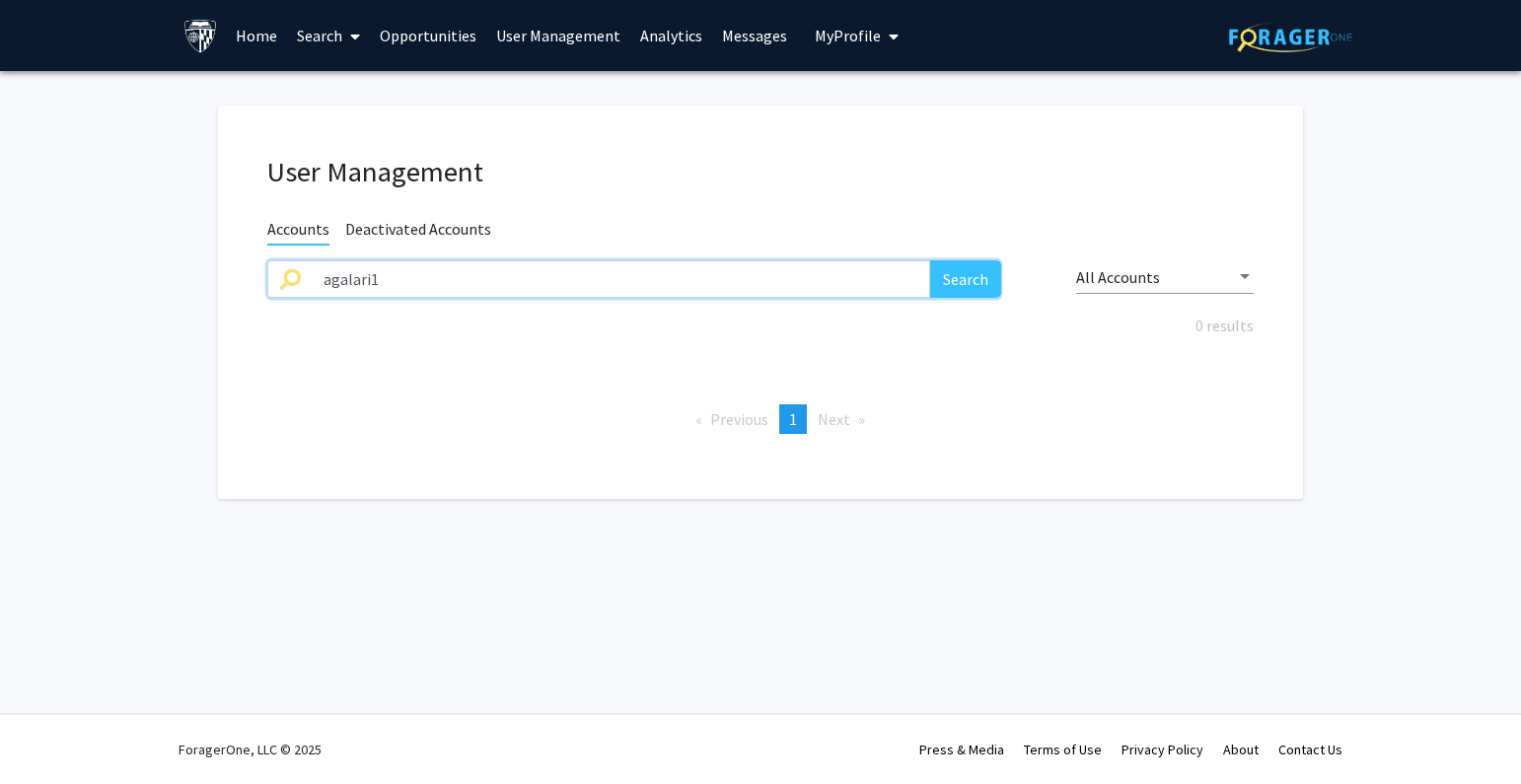 drag, startPoint x: 751, startPoint y: 287, endPoint x: 190, endPoint y: 287, distance: 561 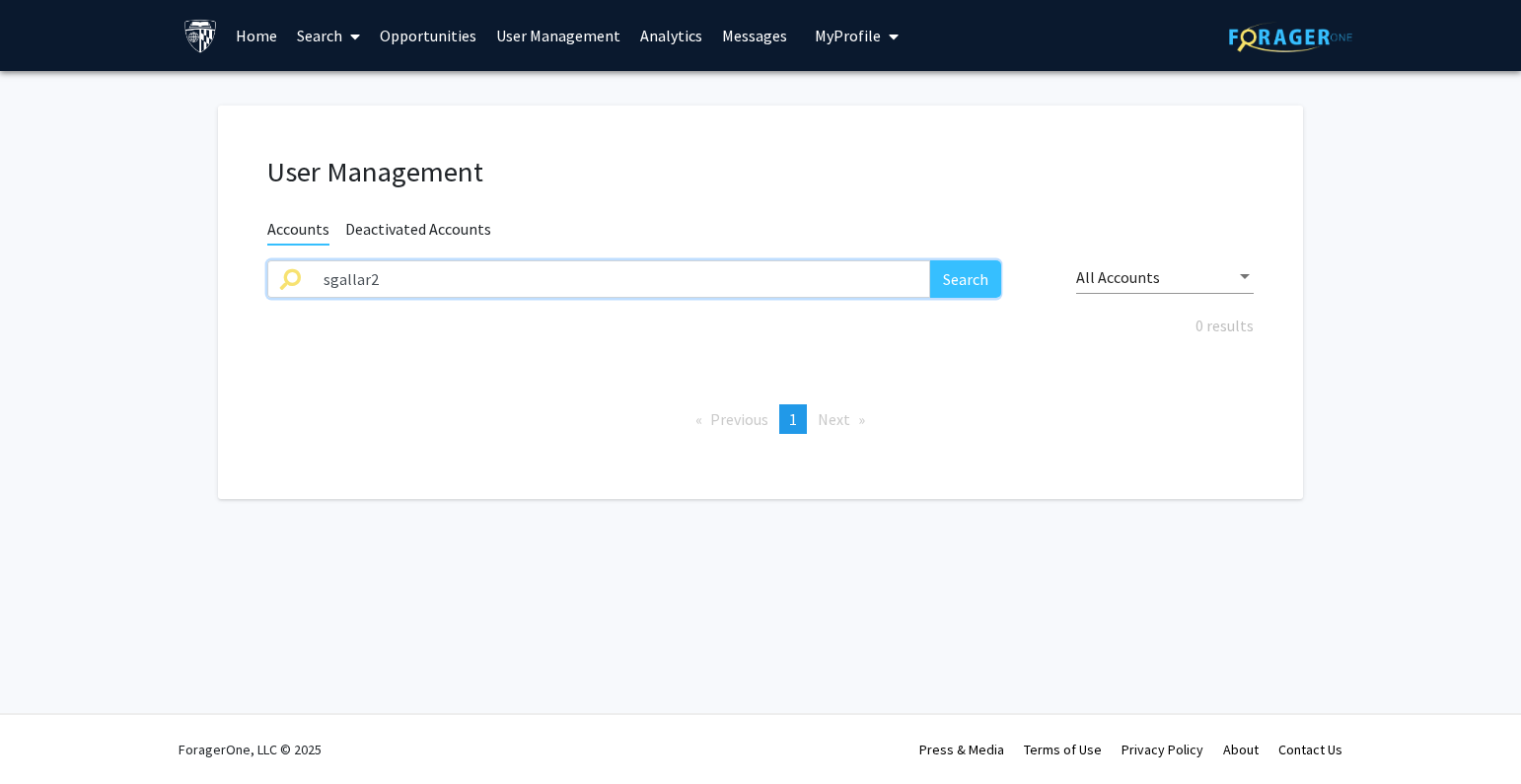 type on "sgallar2" 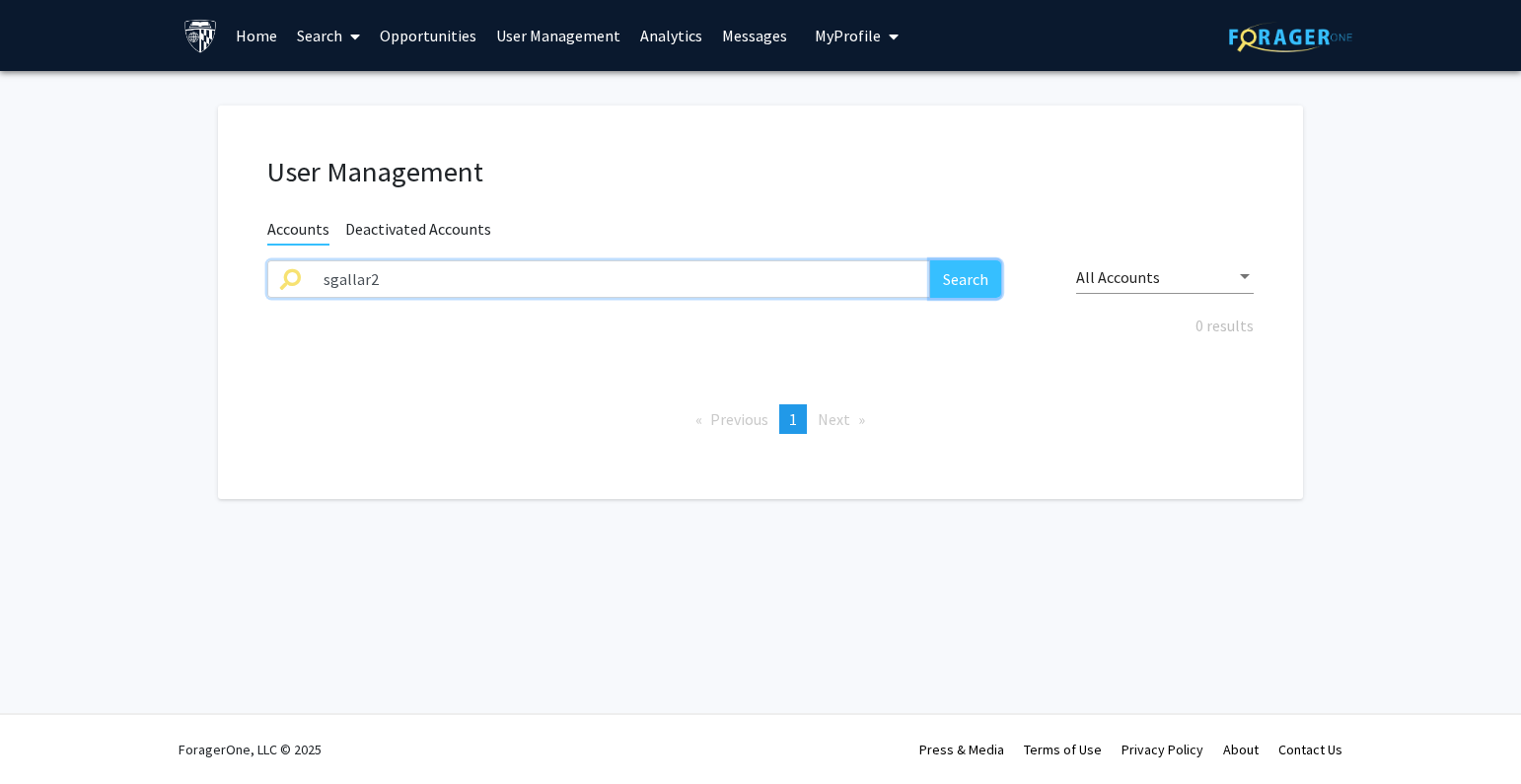 click on "Search" 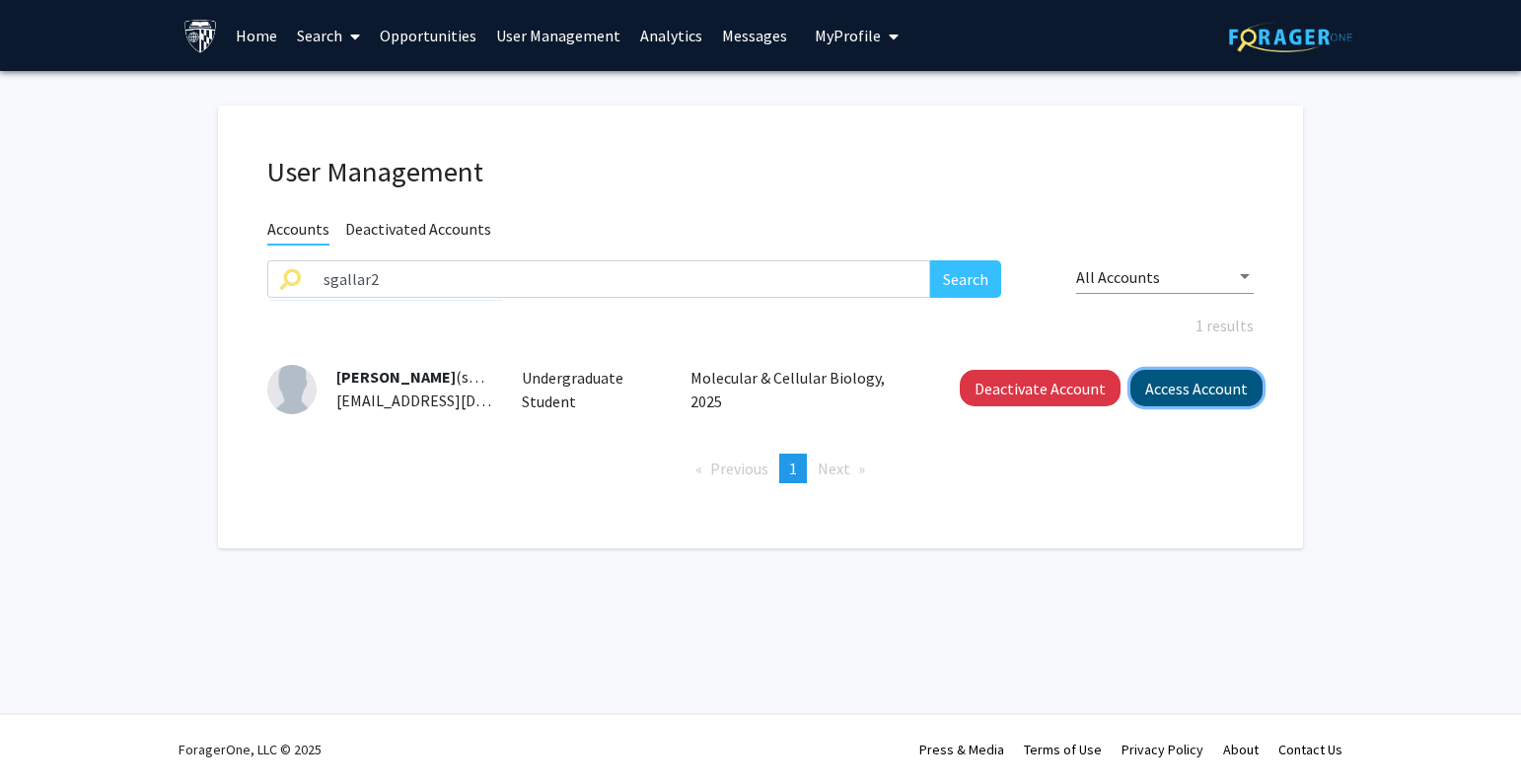 click on "Access Account" 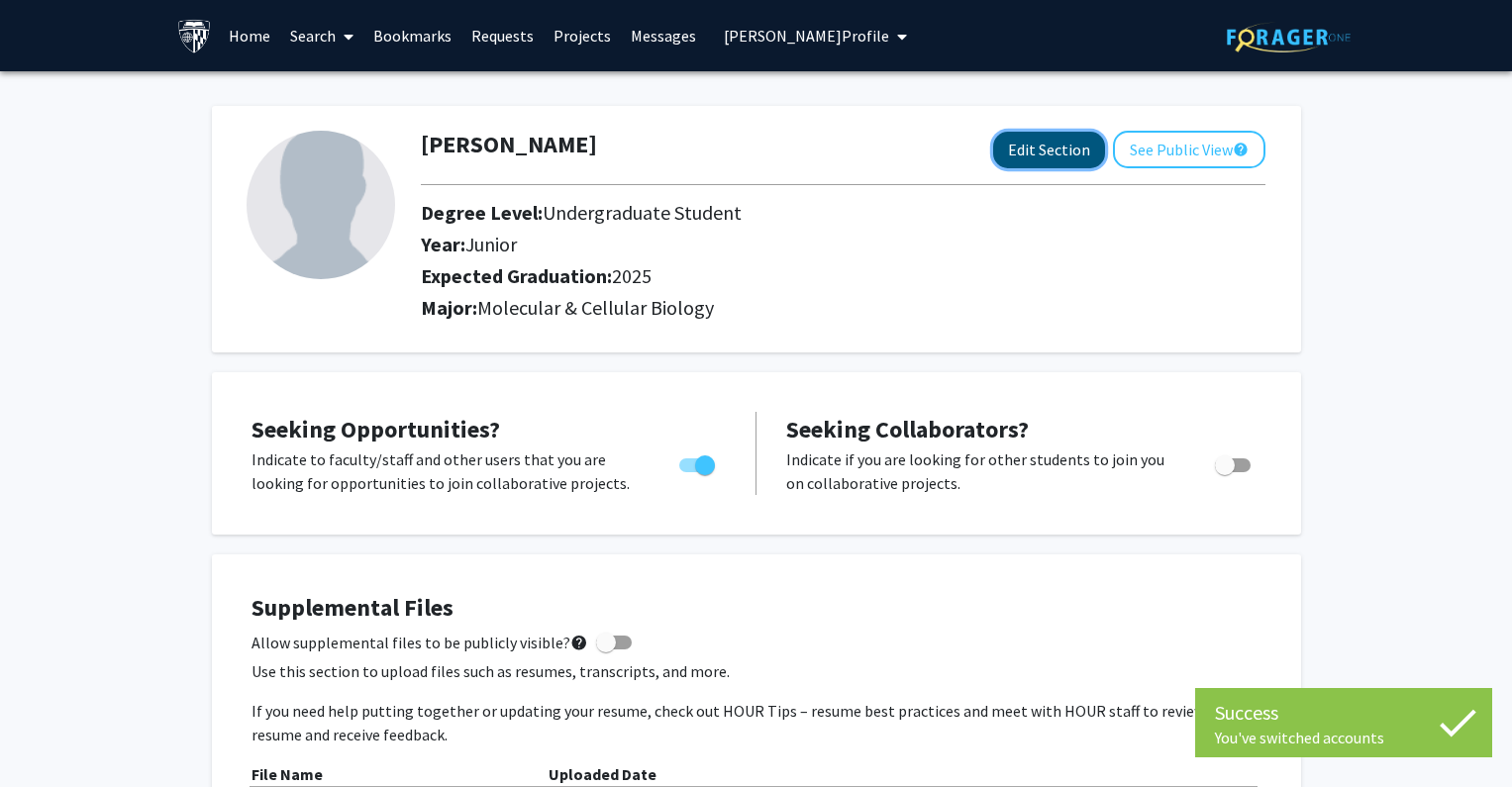 click on "Edit Section" 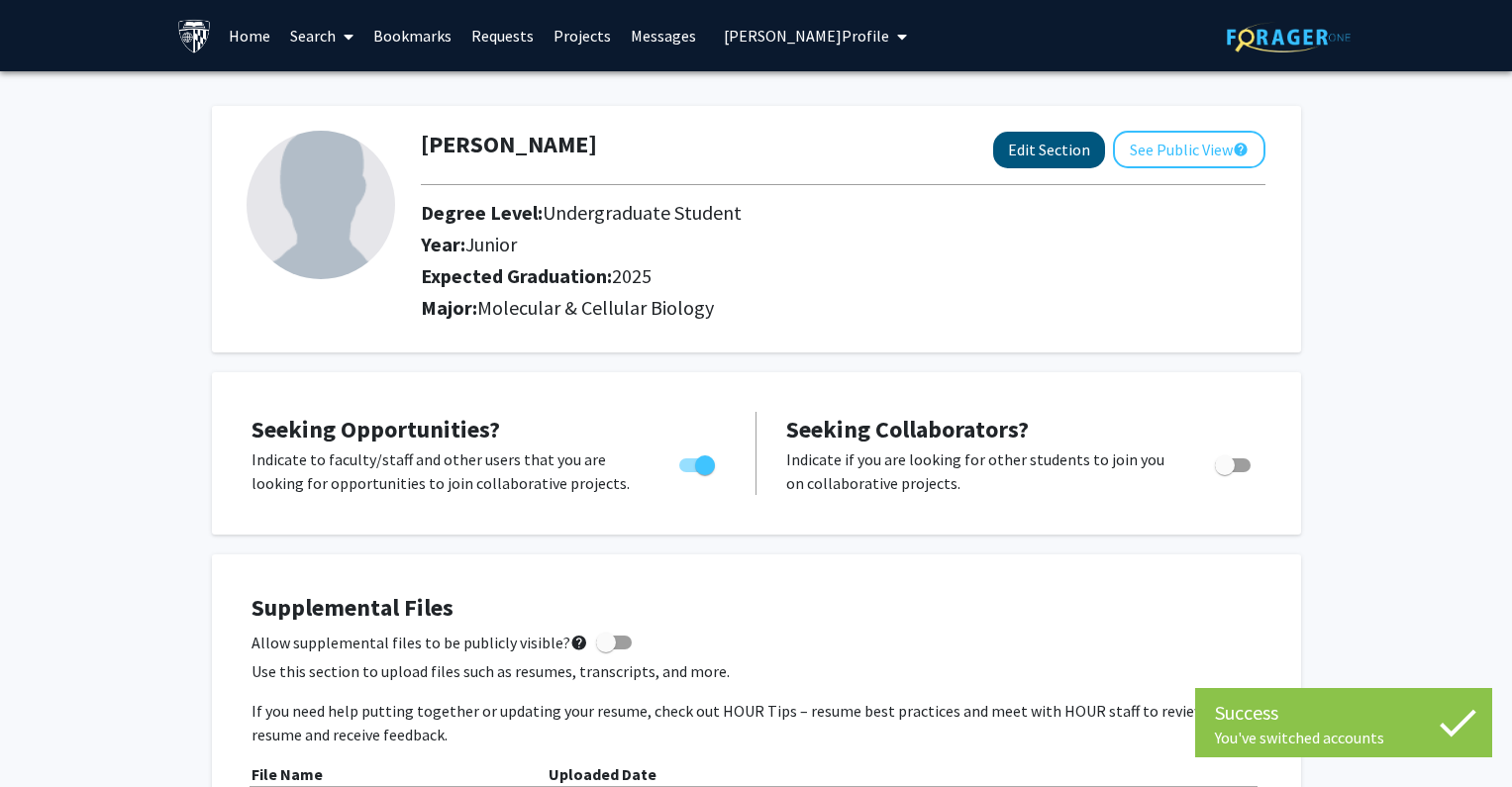 select on "junior" 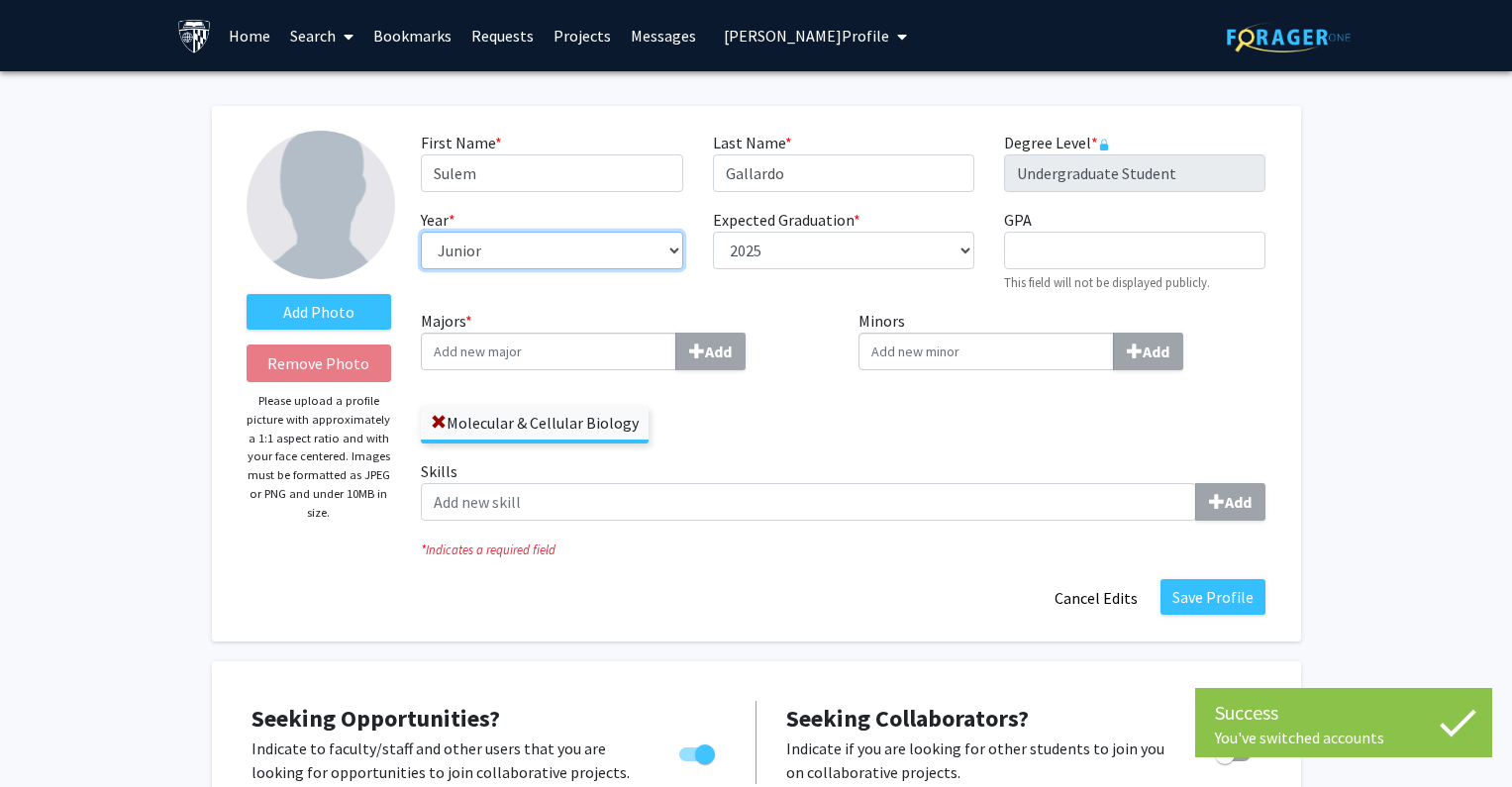 click on "---  First-year   Sophomore   Junior   Senior   Postbaccalaureate Certificate" at bounding box center [552, 250] 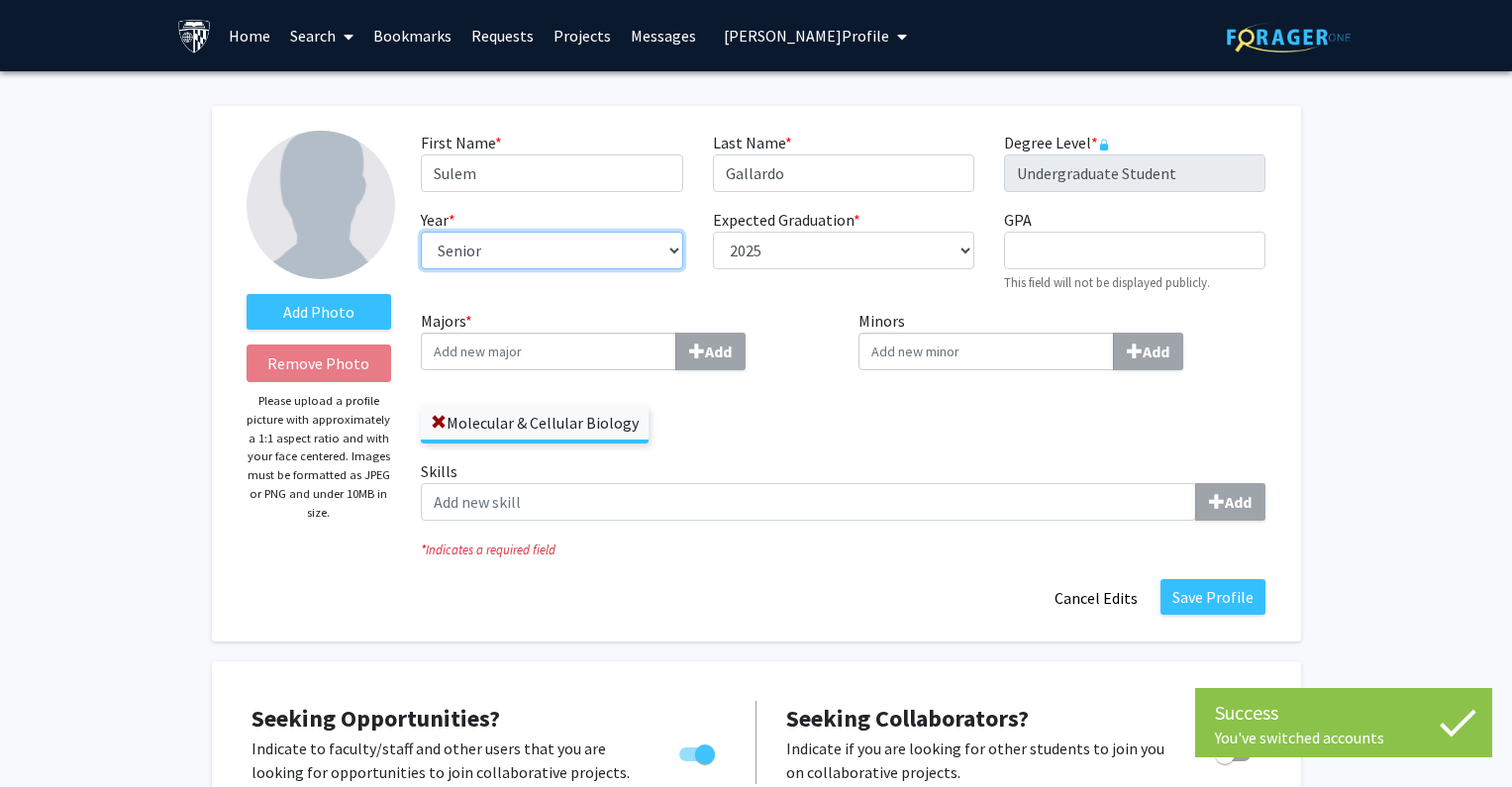click on "---  First-year   Sophomore   Junior   Senior   Postbaccalaureate Certificate" at bounding box center [552, 250] 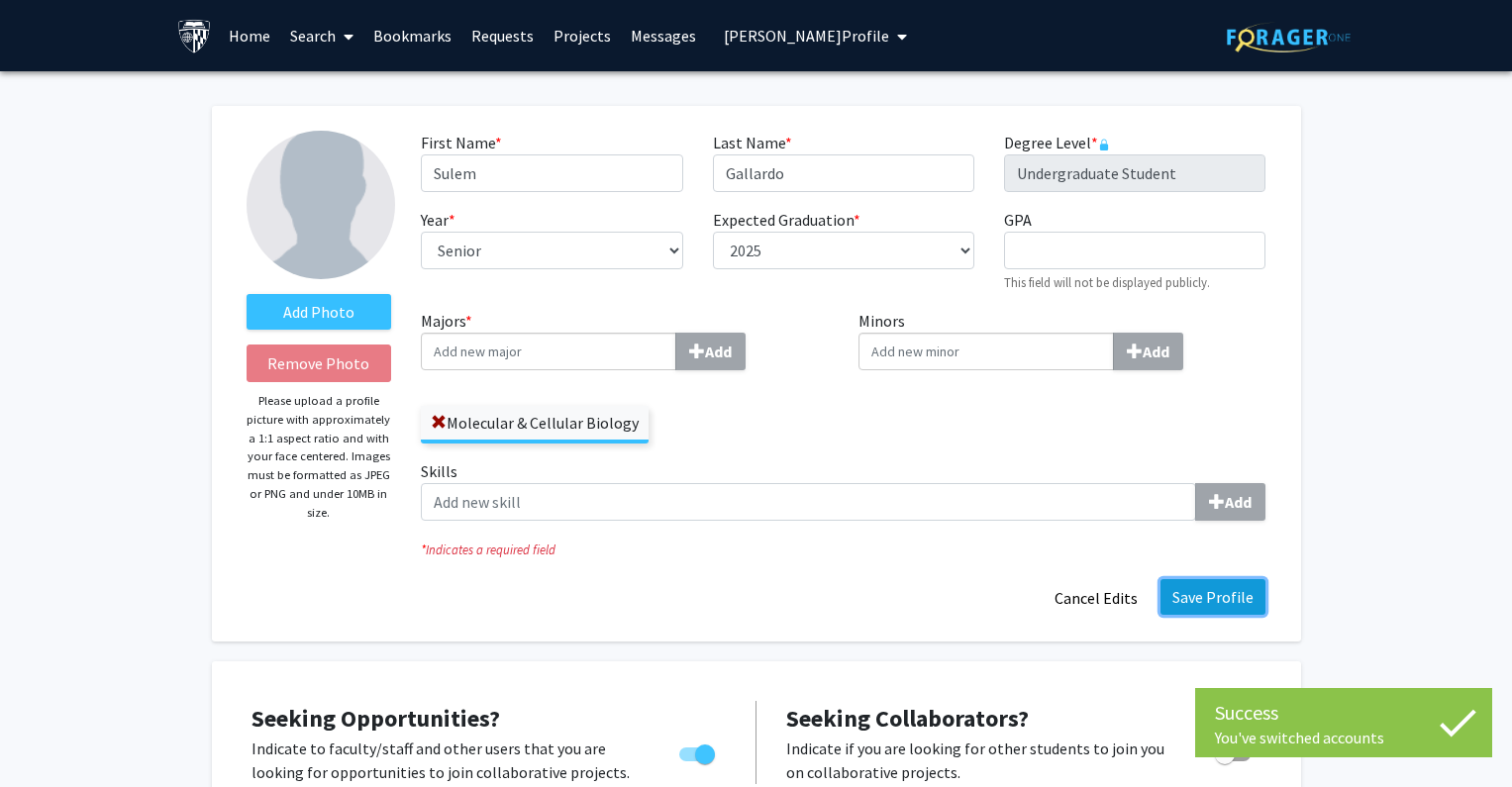 click on "Save Profile" 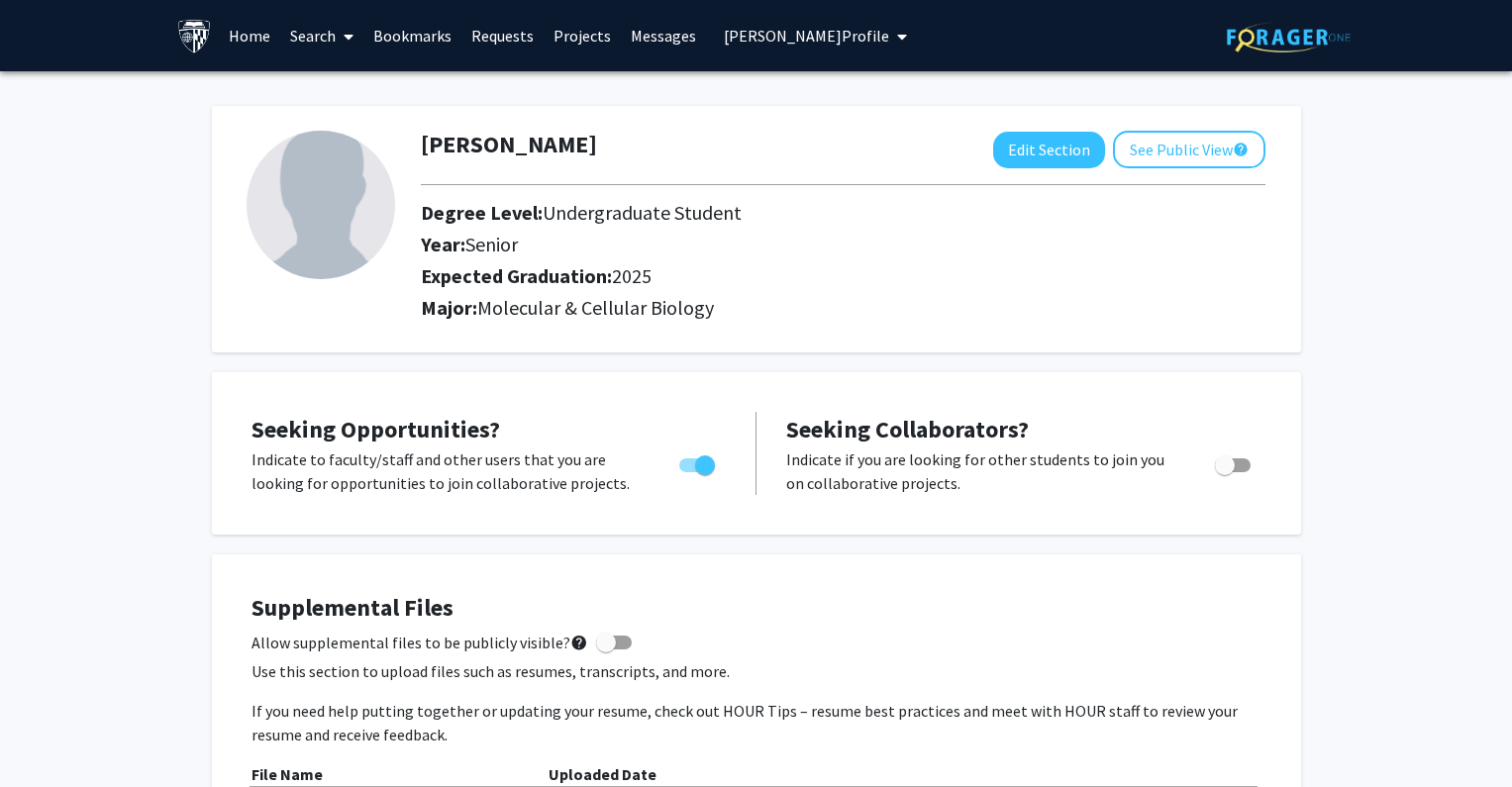 click on "Sulem Gallardo's   Profile" at bounding box center [806, 36] 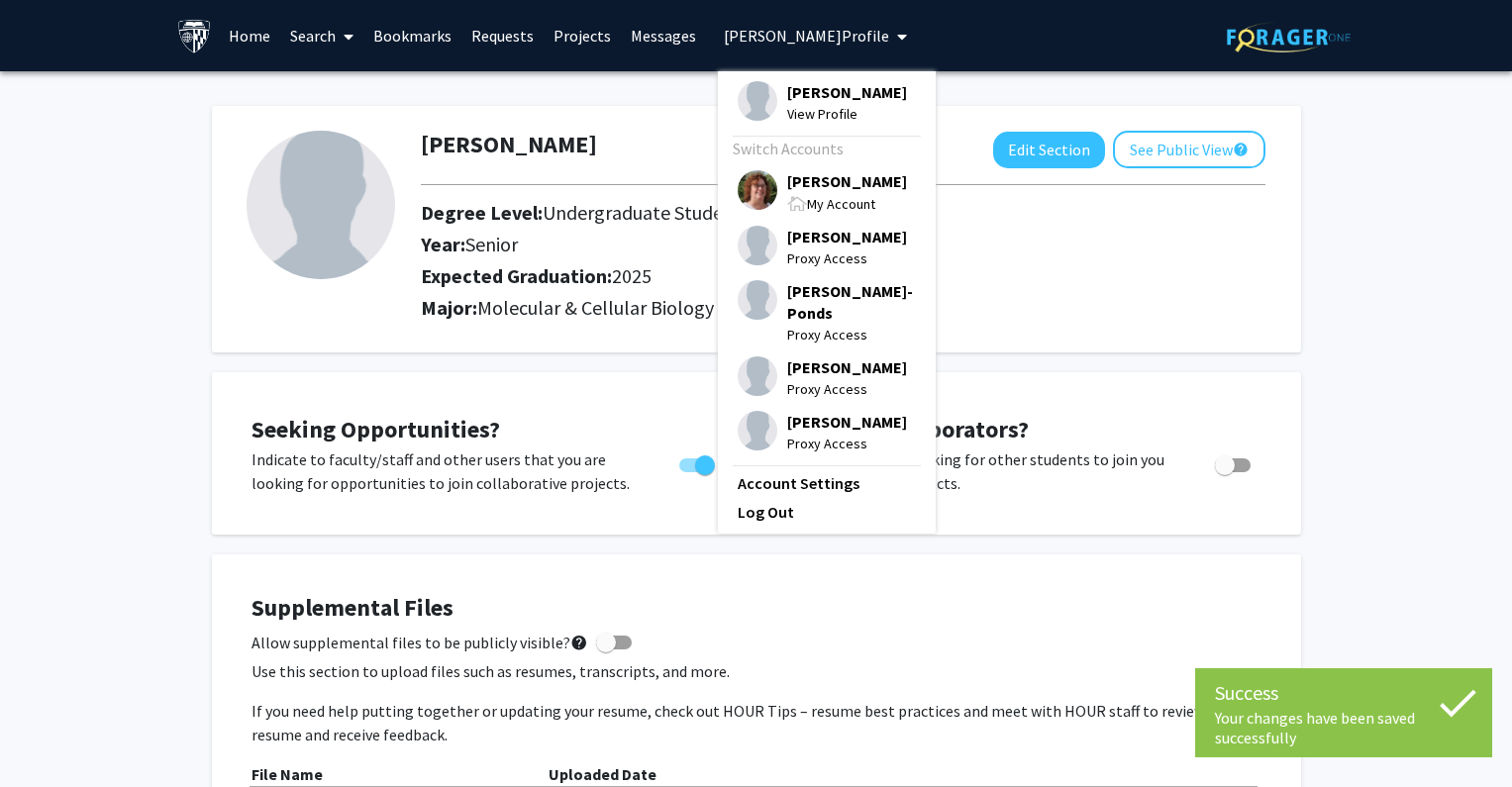 click on "Tracy Smith" at bounding box center (847, 181) 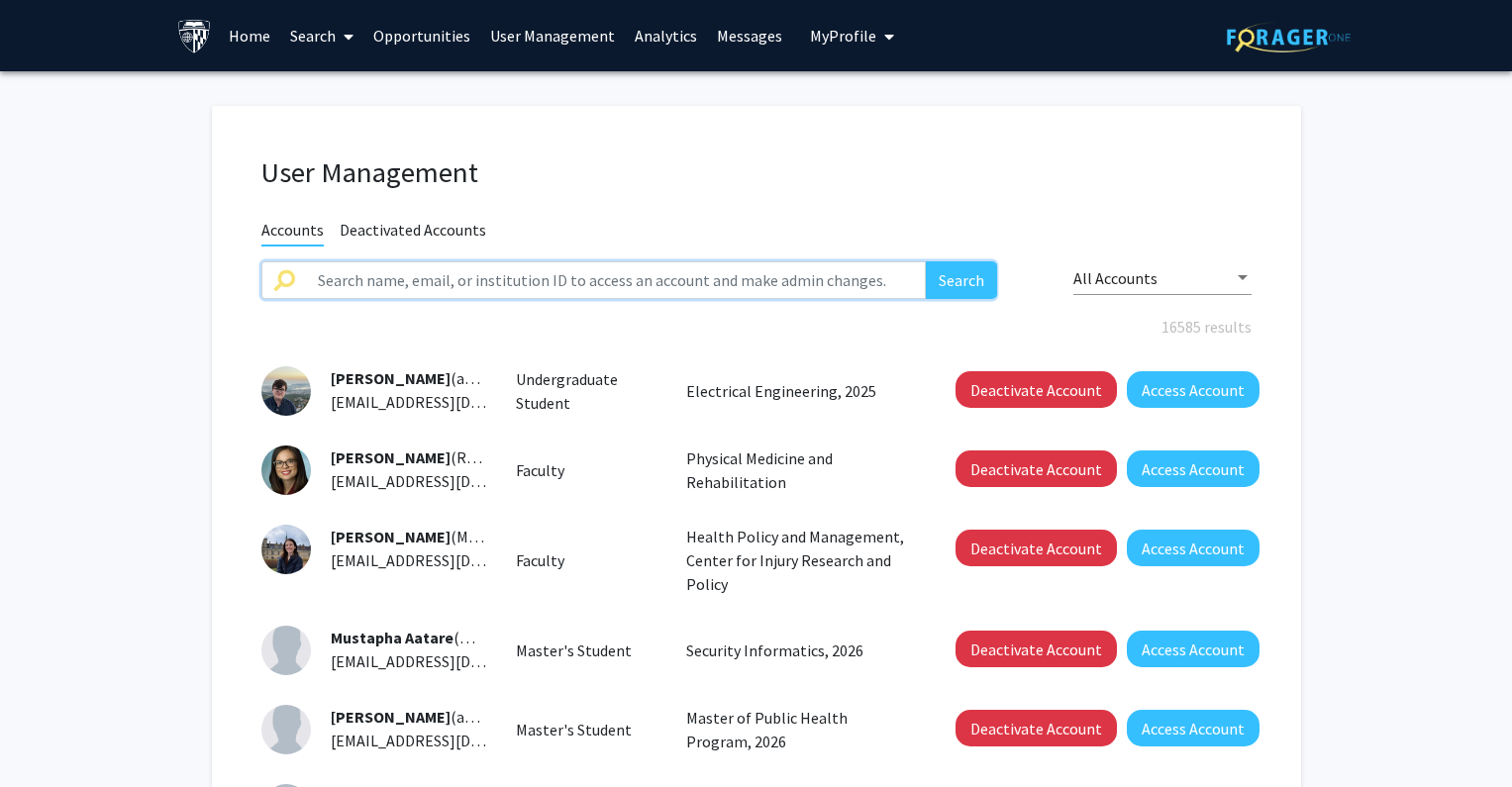 click 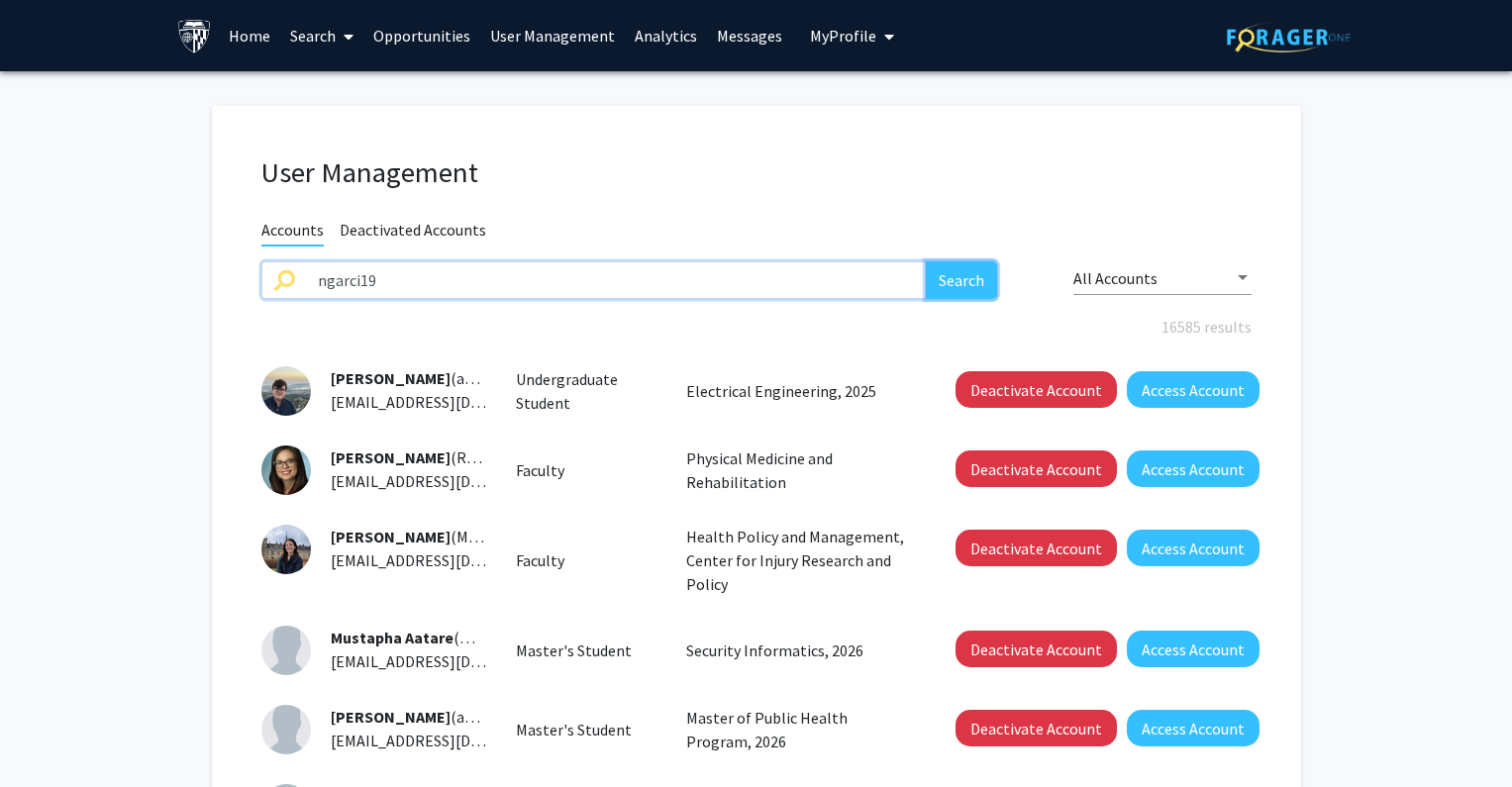click on "Search" 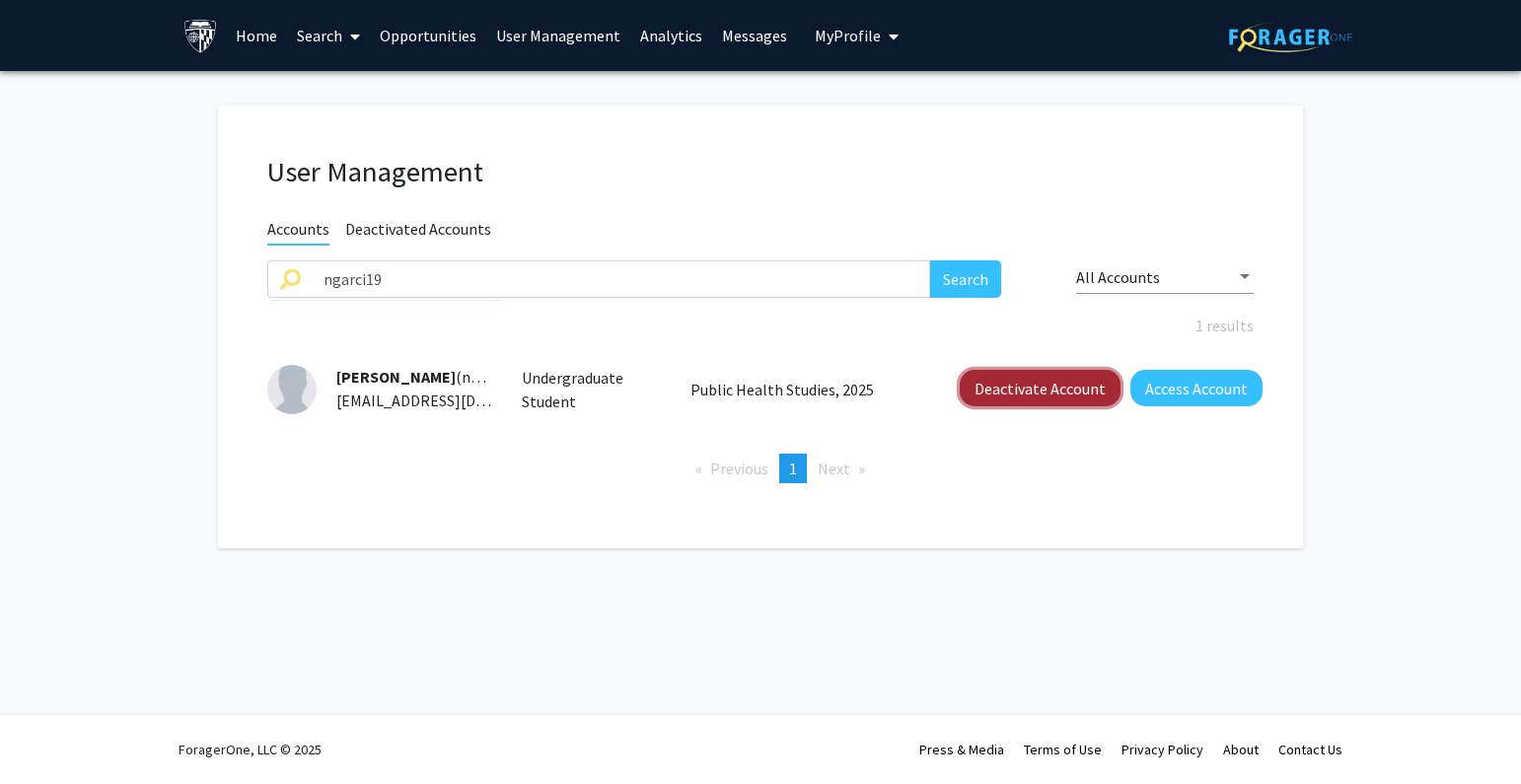 click on "Deactivate Account" 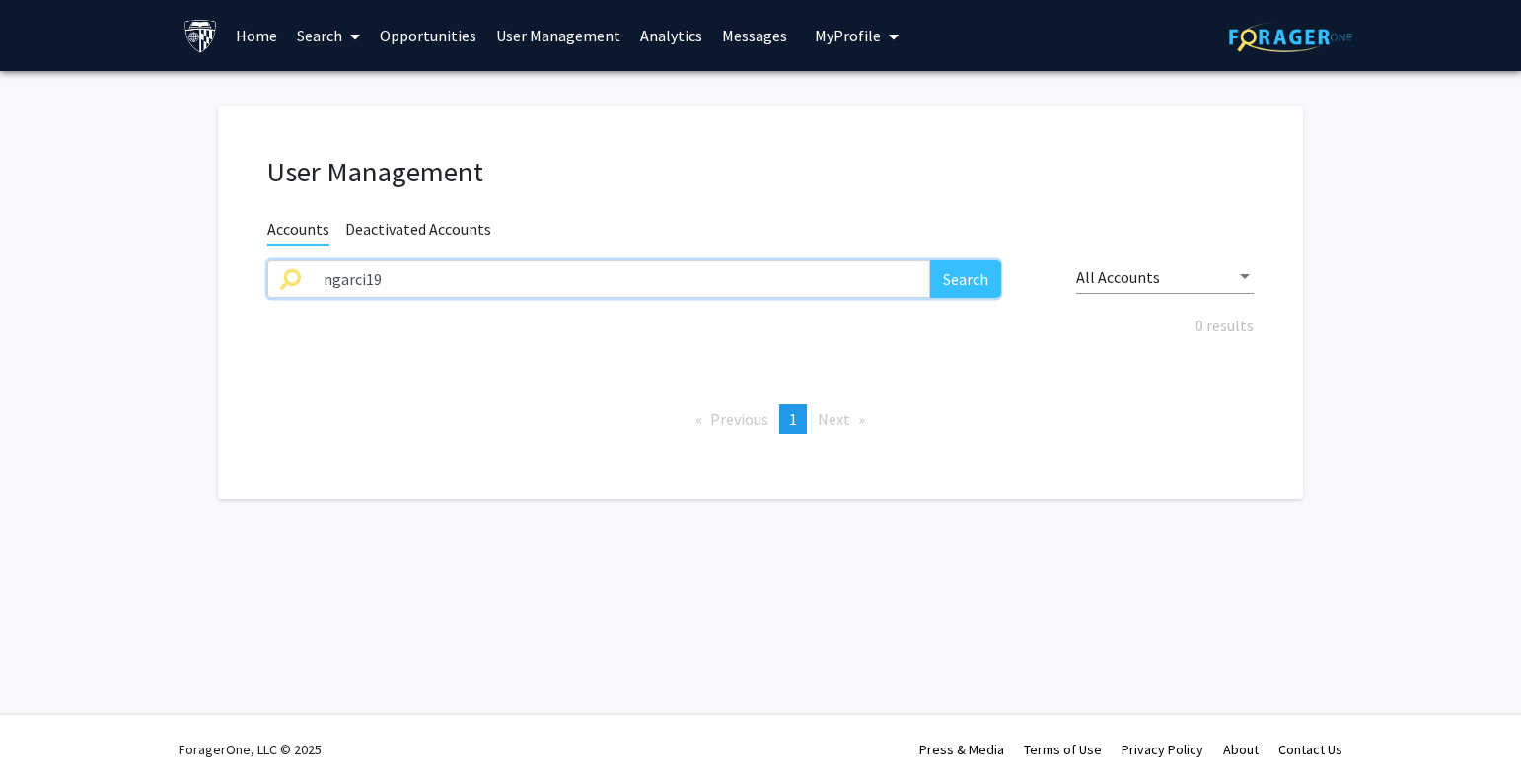 drag, startPoint x: 804, startPoint y: 288, endPoint x: 445, endPoint y: 289, distance: 359.00139 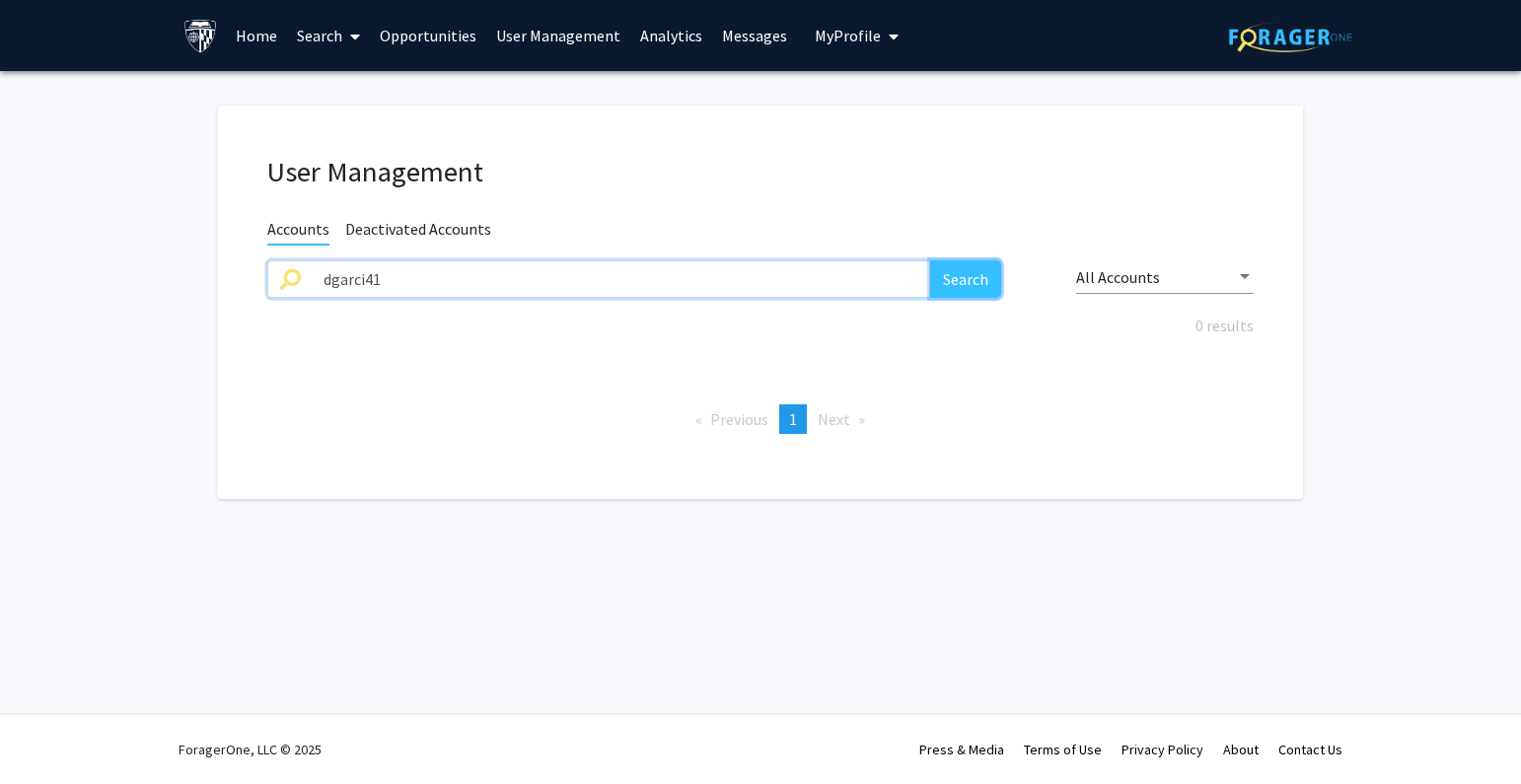 click on "Search" 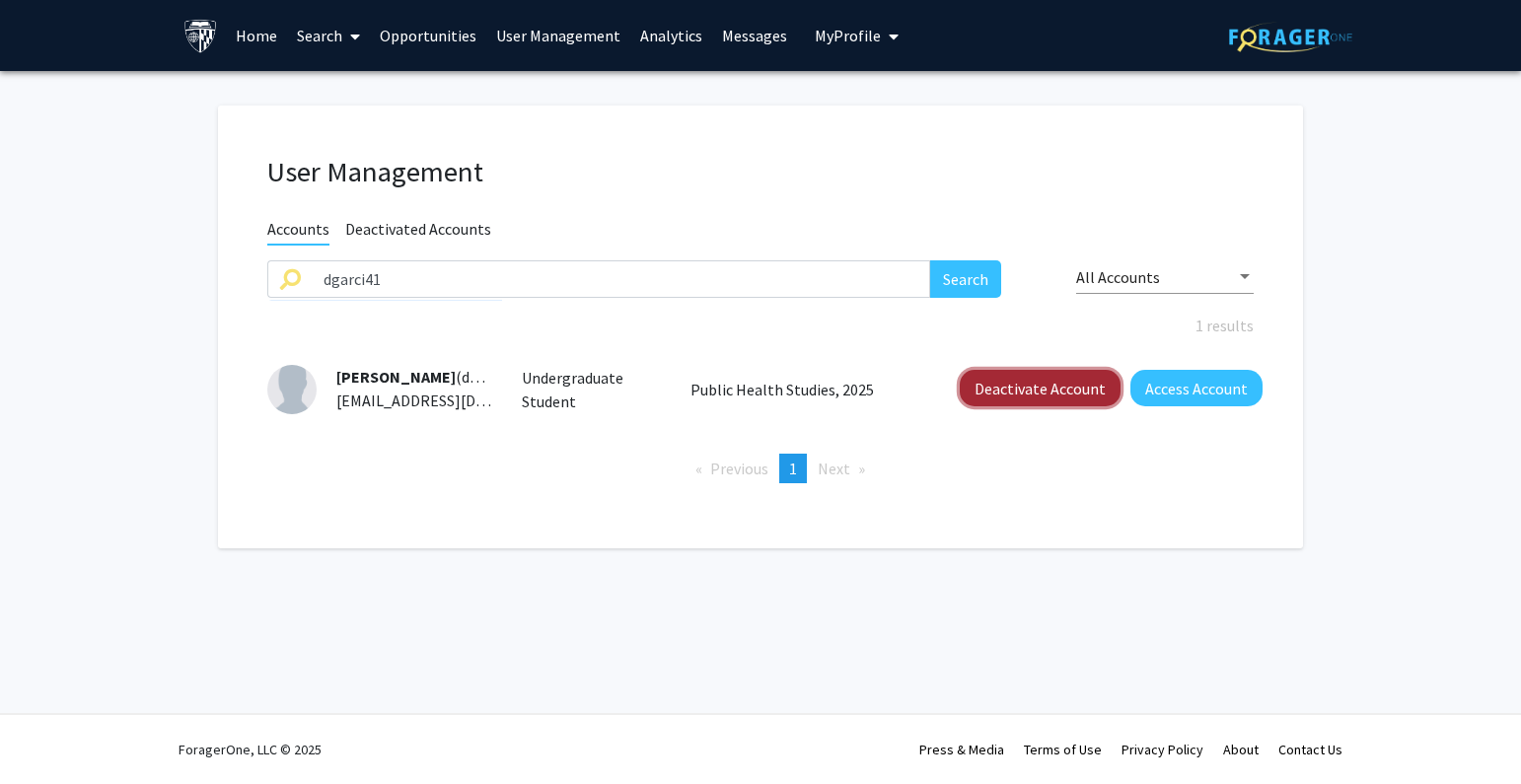 click on "Deactivate Account" 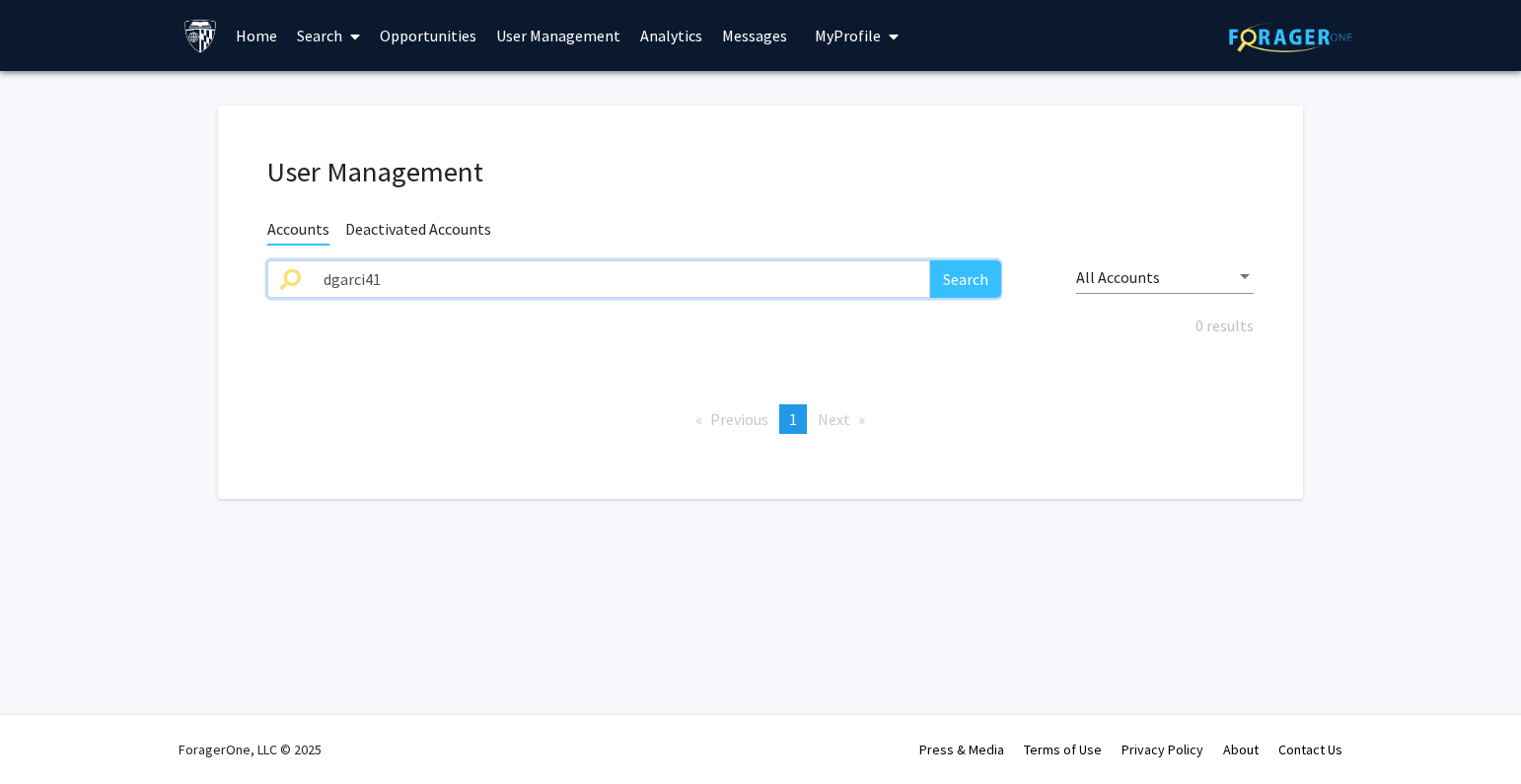 drag, startPoint x: 673, startPoint y: 287, endPoint x: 288, endPoint y: 290, distance: 385.01169 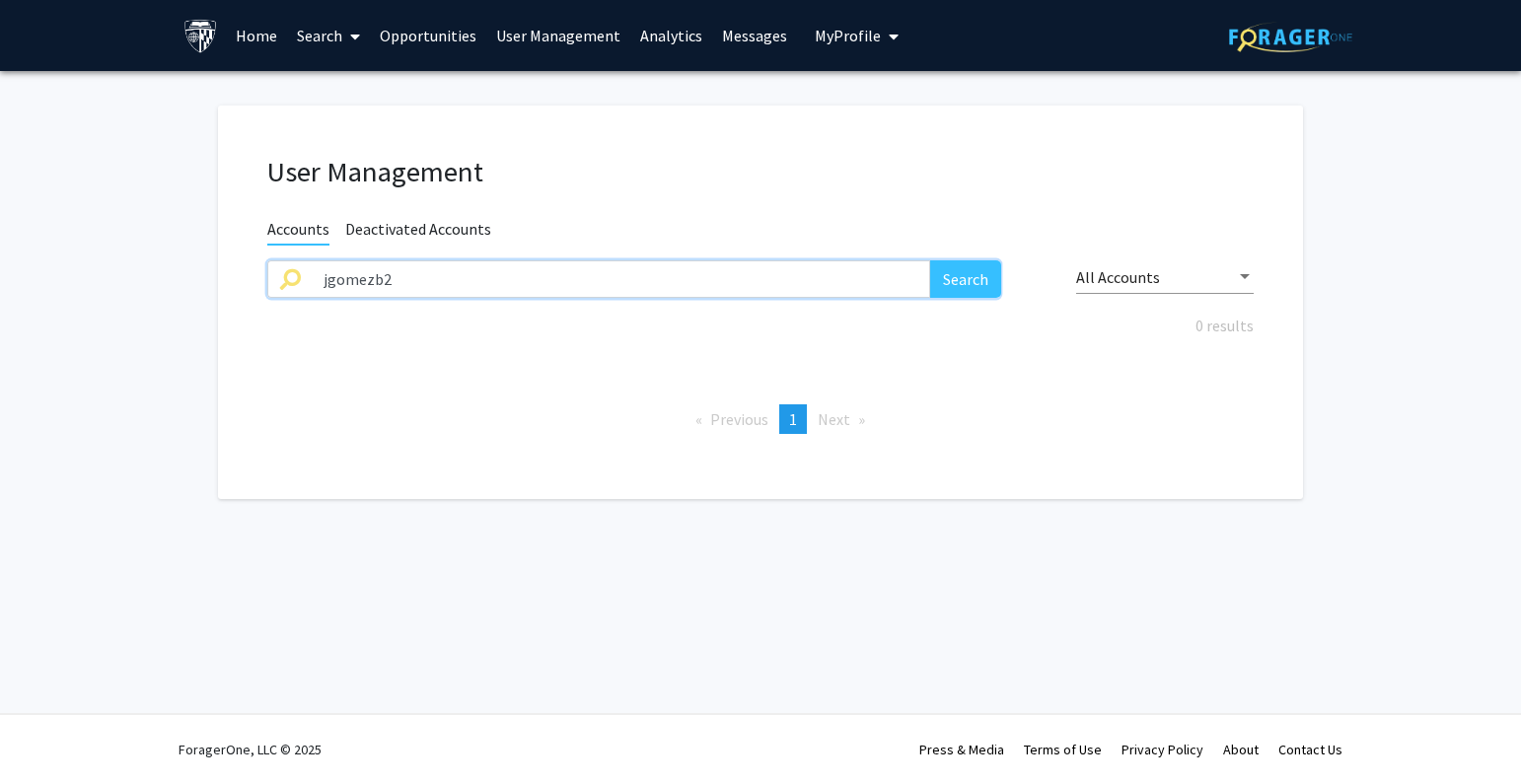 type on "jgomezb2" 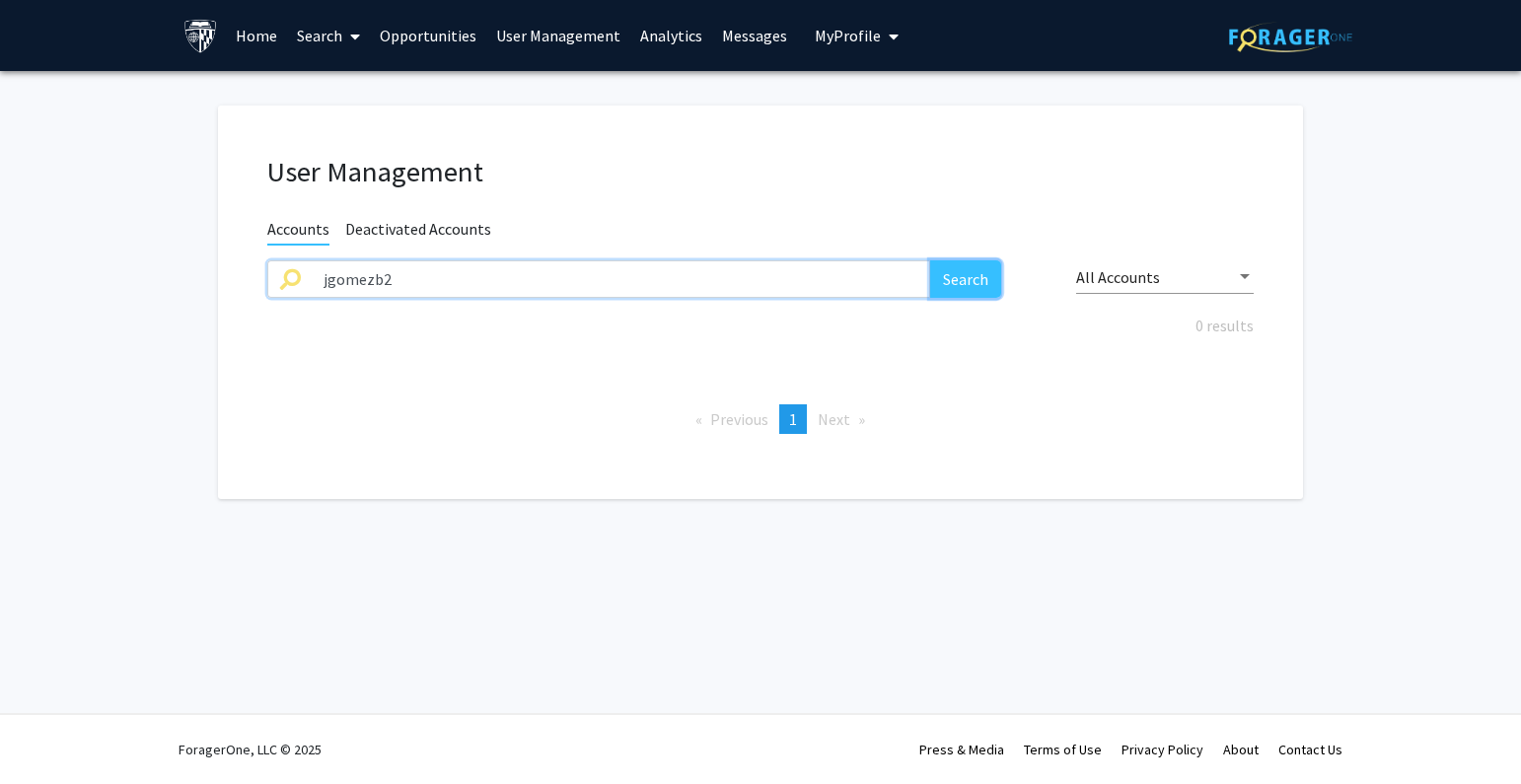 click on "Search" 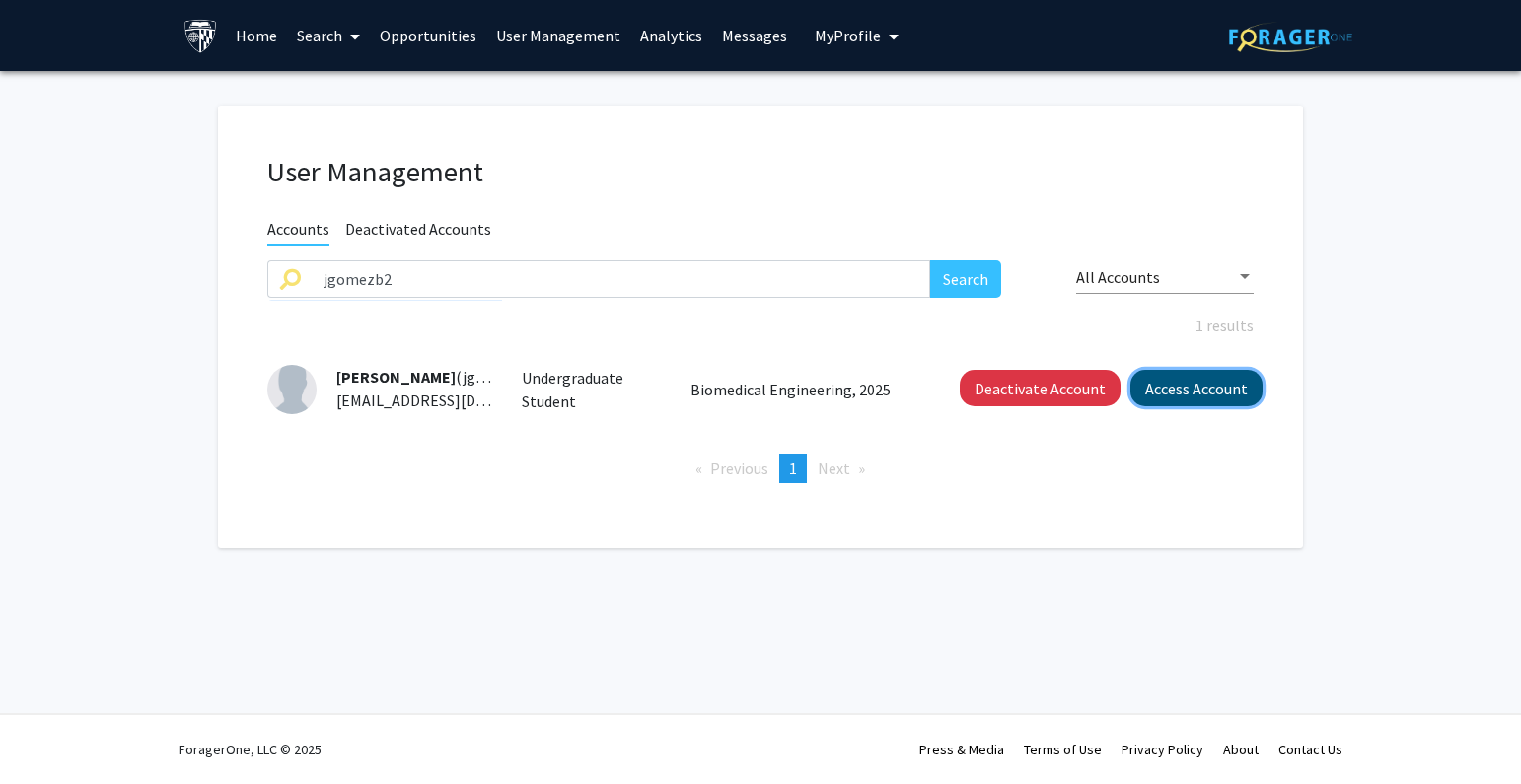 click on "Access Account" 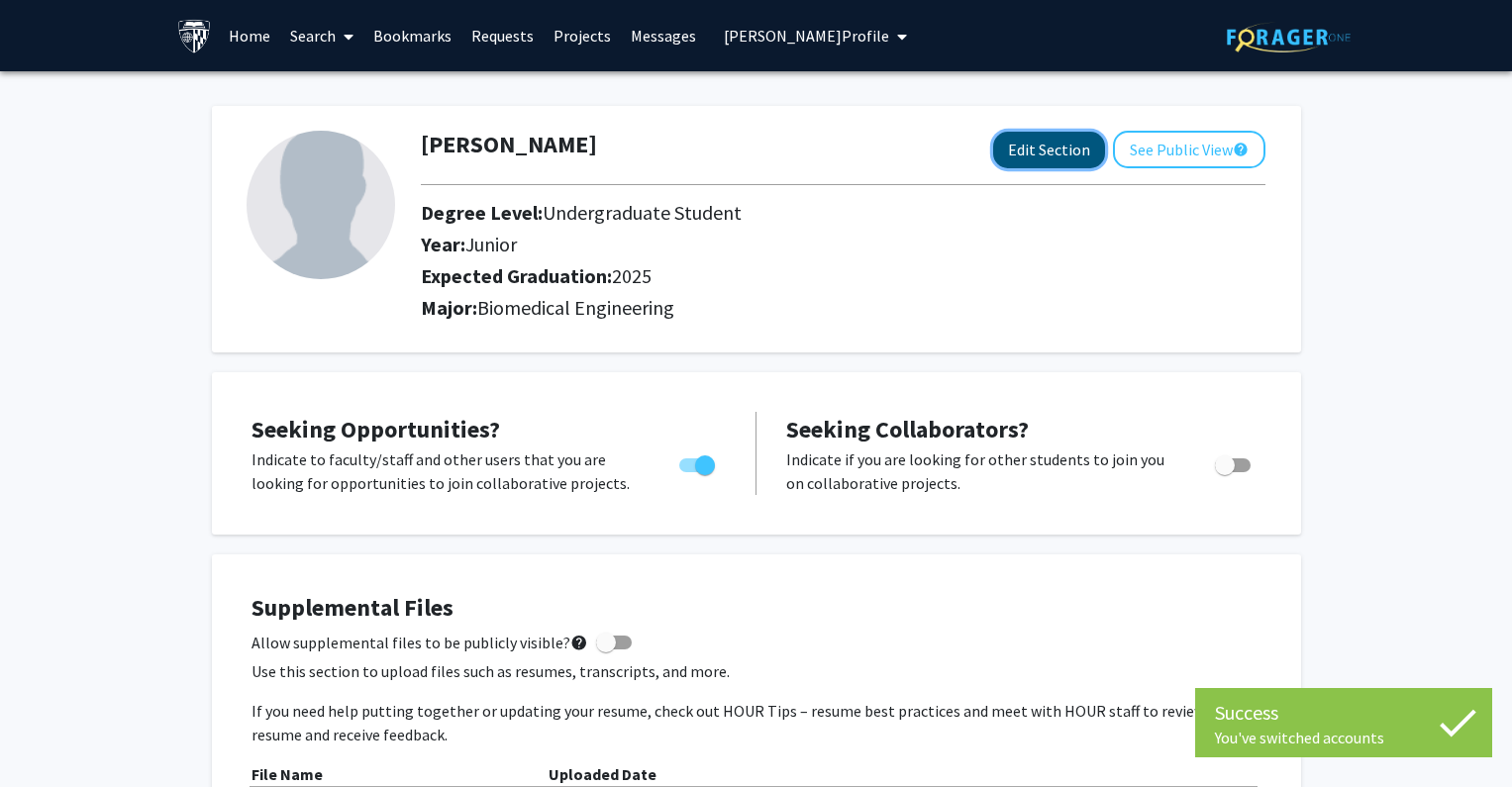 click on "Edit Section" 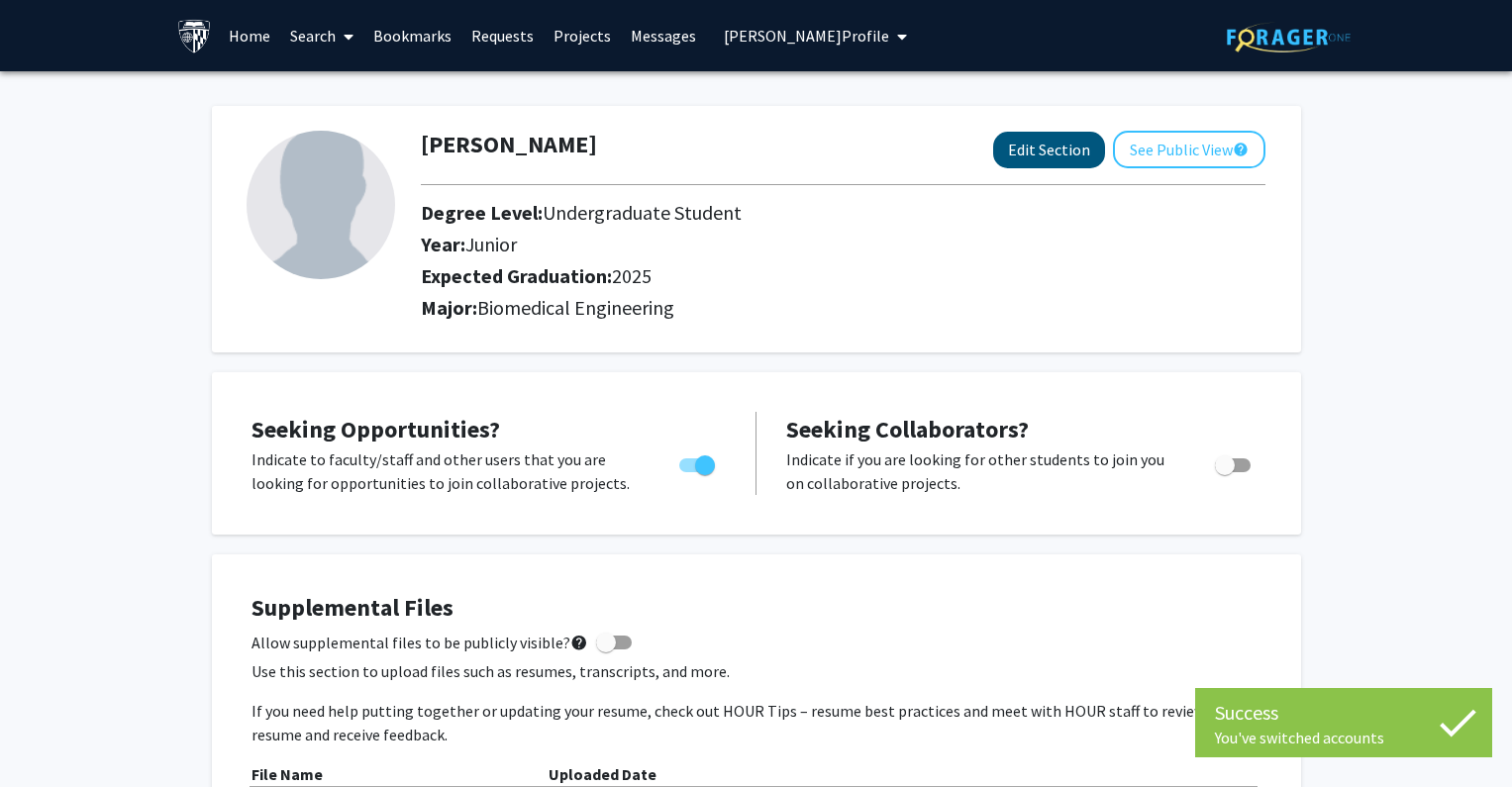 select on "junior" 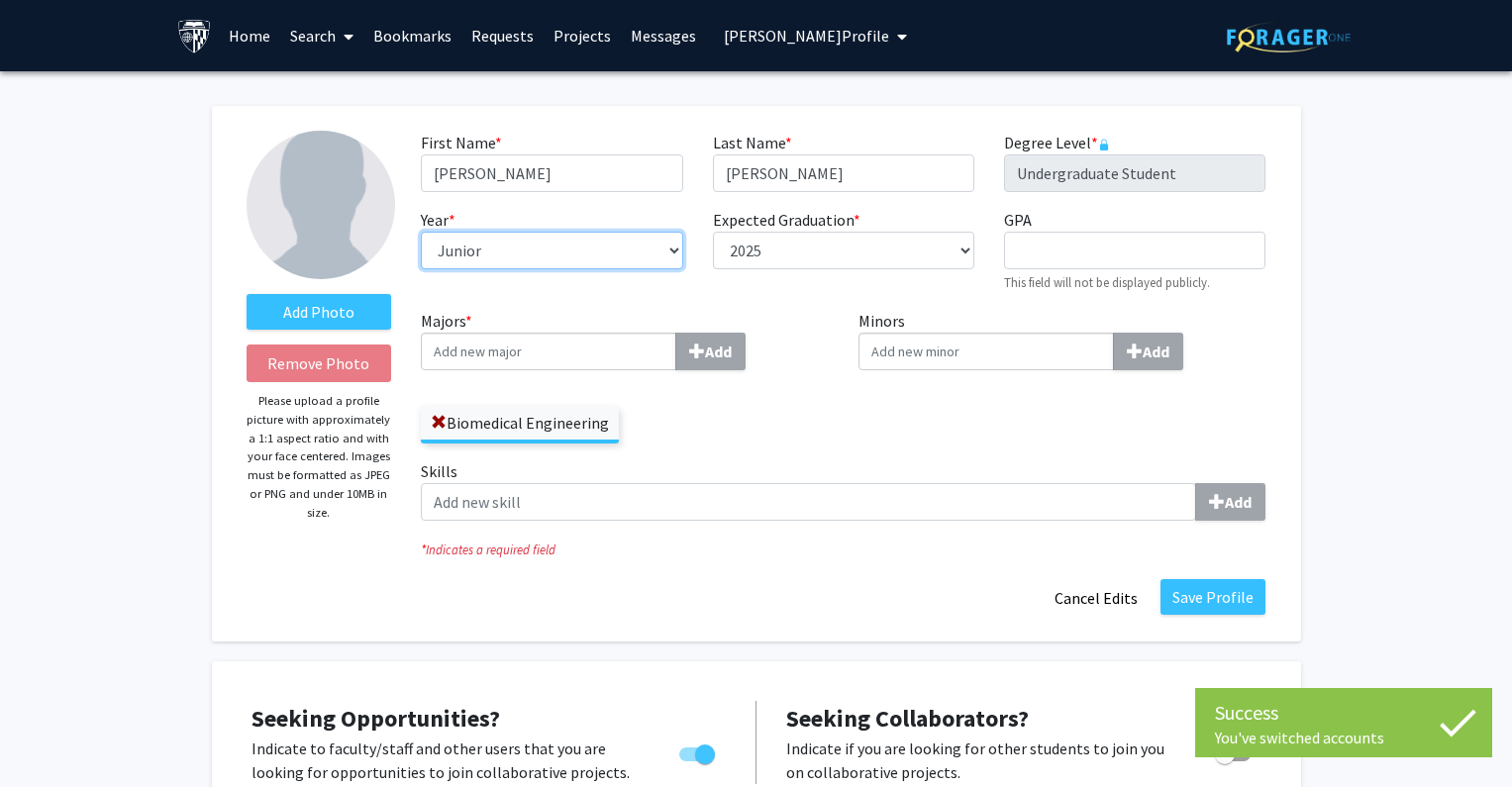 click on "---  First-year   Sophomore   Junior   Senior   Postbaccalaureate Certificate" at bounding box center (552, 250) 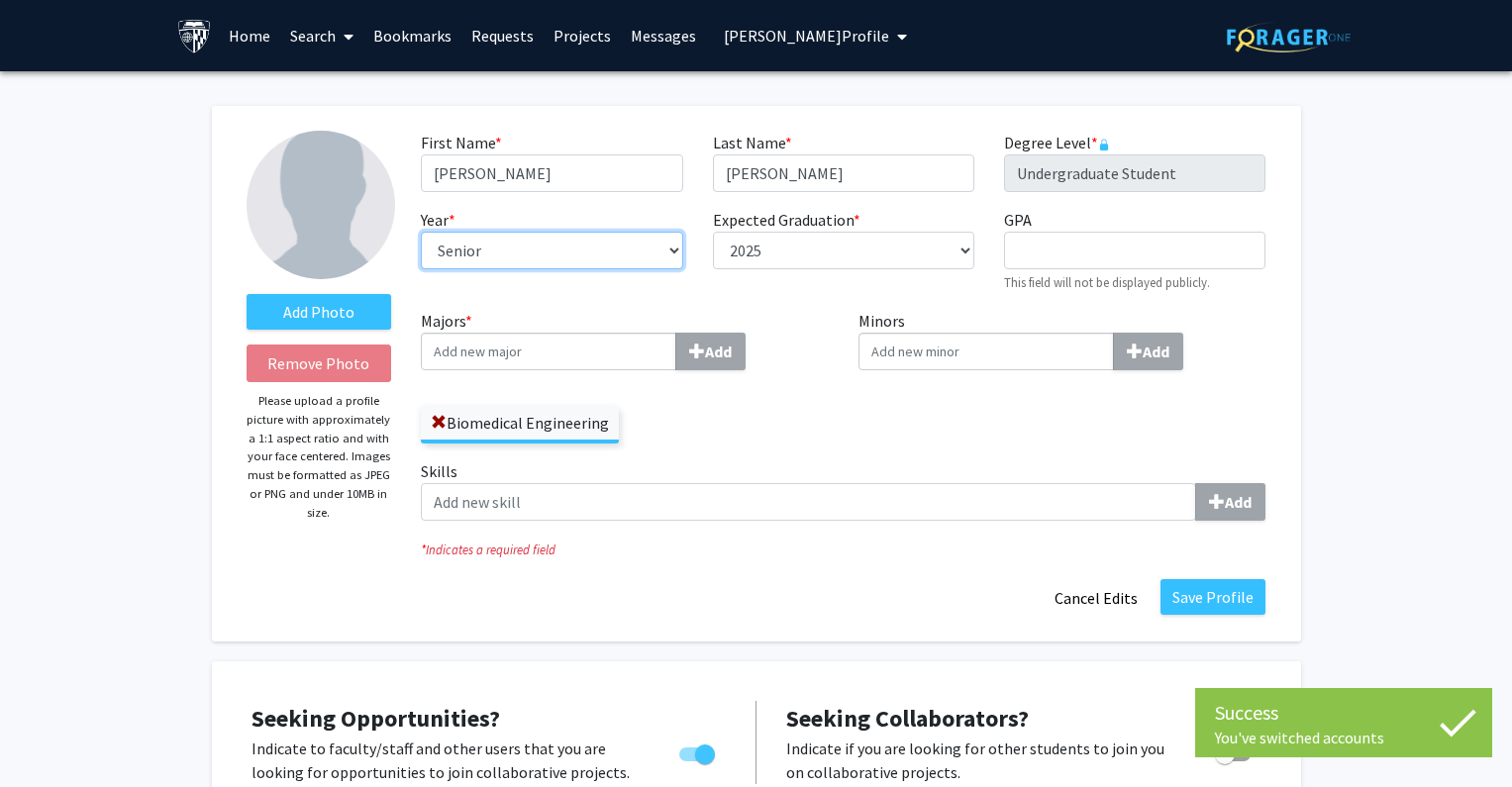 click on "---  First-year   Sophomore   Junior   Senior   Postbaccalaureate Certificate" at bounding box center [552, 250] 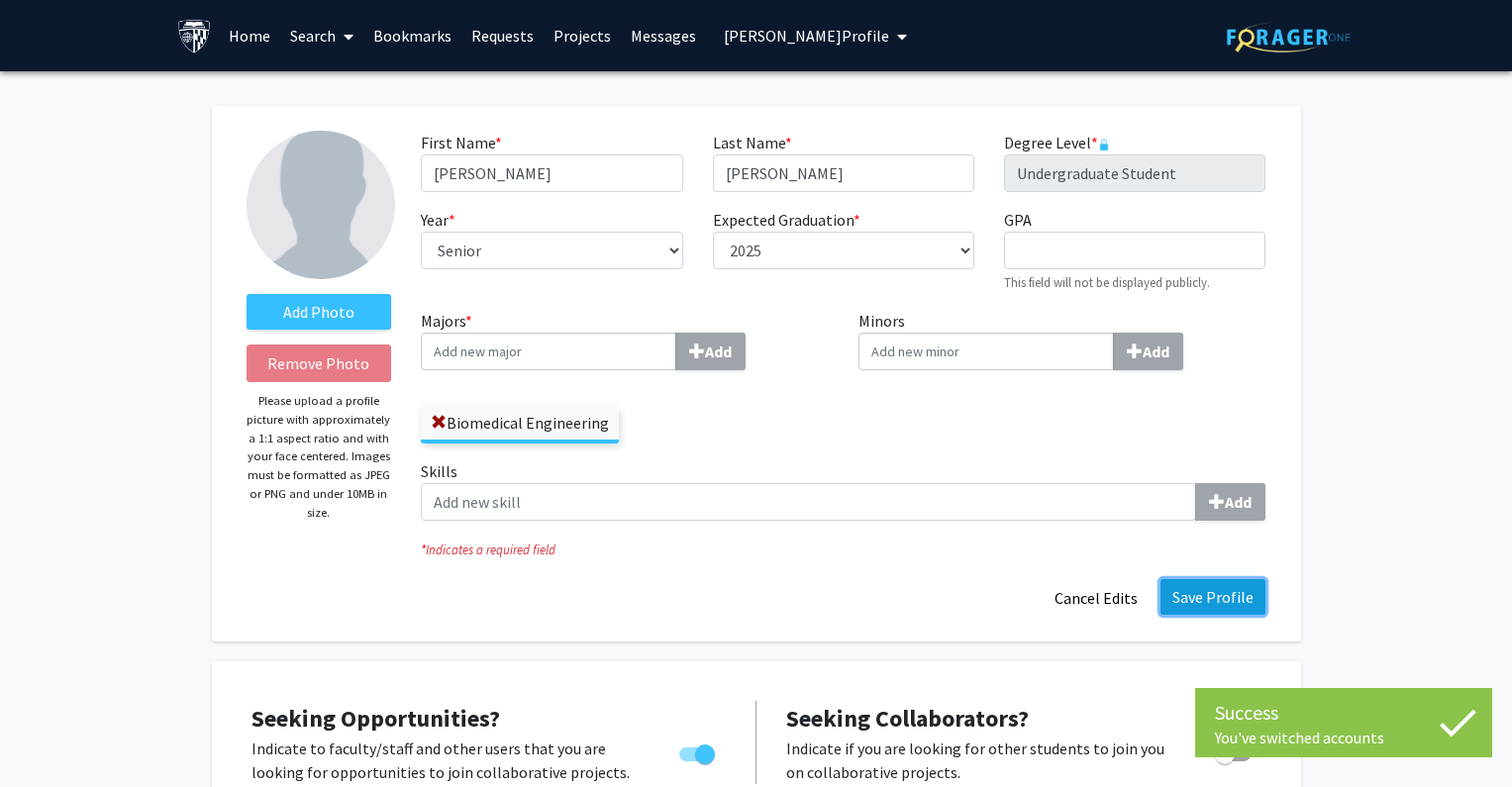 click on "Save Profile" 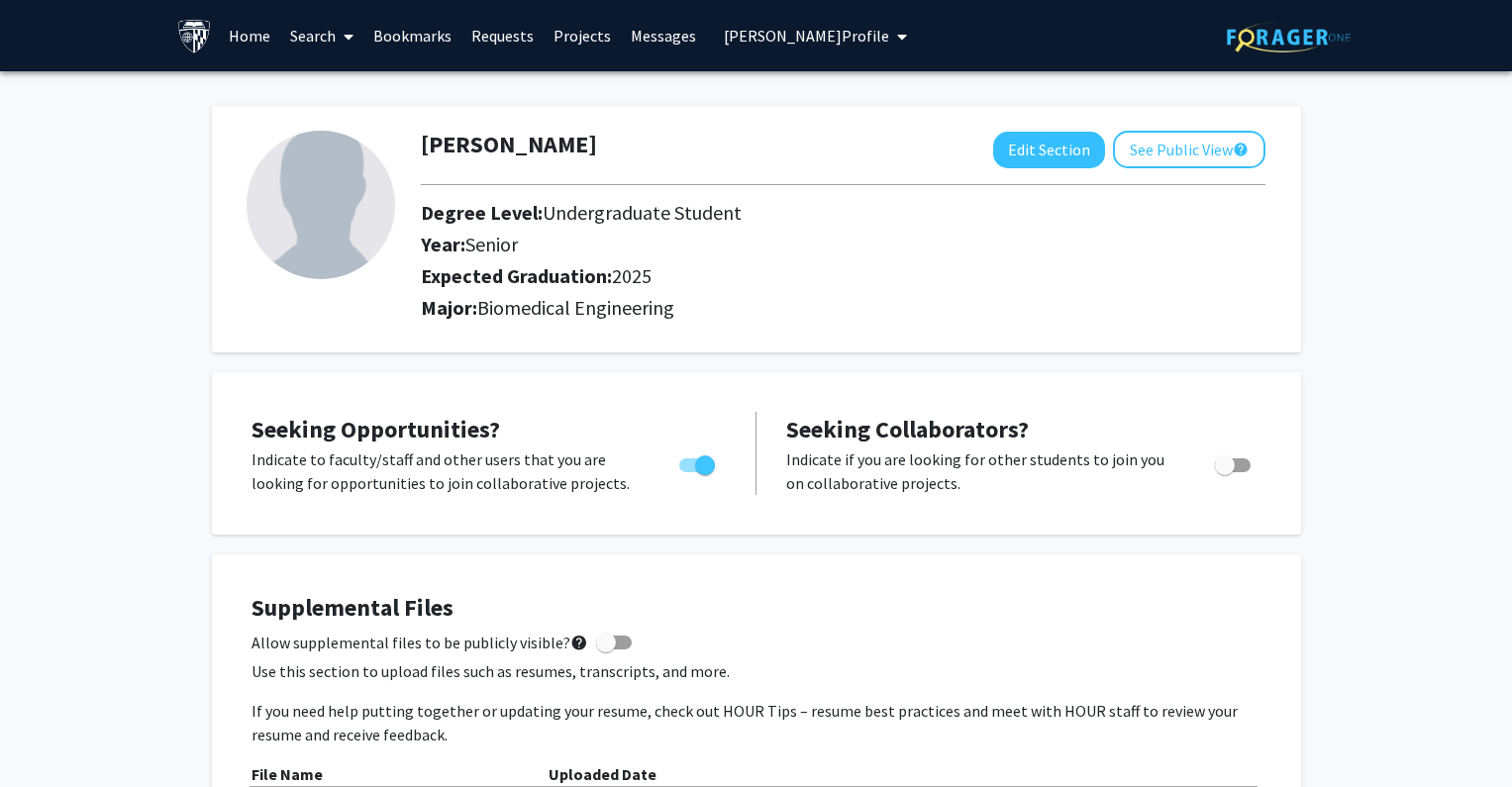 click on "Jaime Gomez's   Profile" at bounding box center (815, 36) 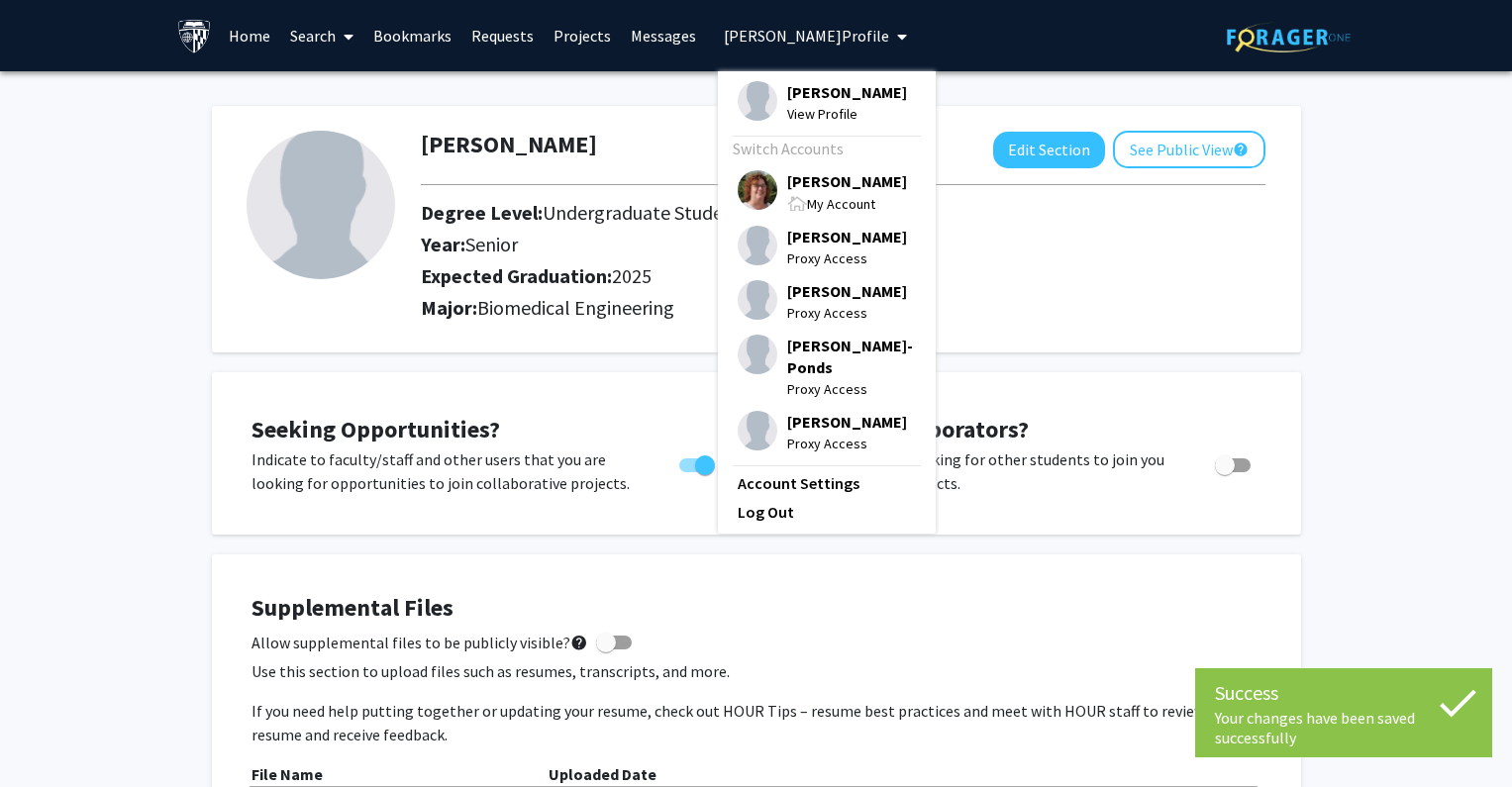 click on "Tracy Smith" at bounding box center (847, 181) 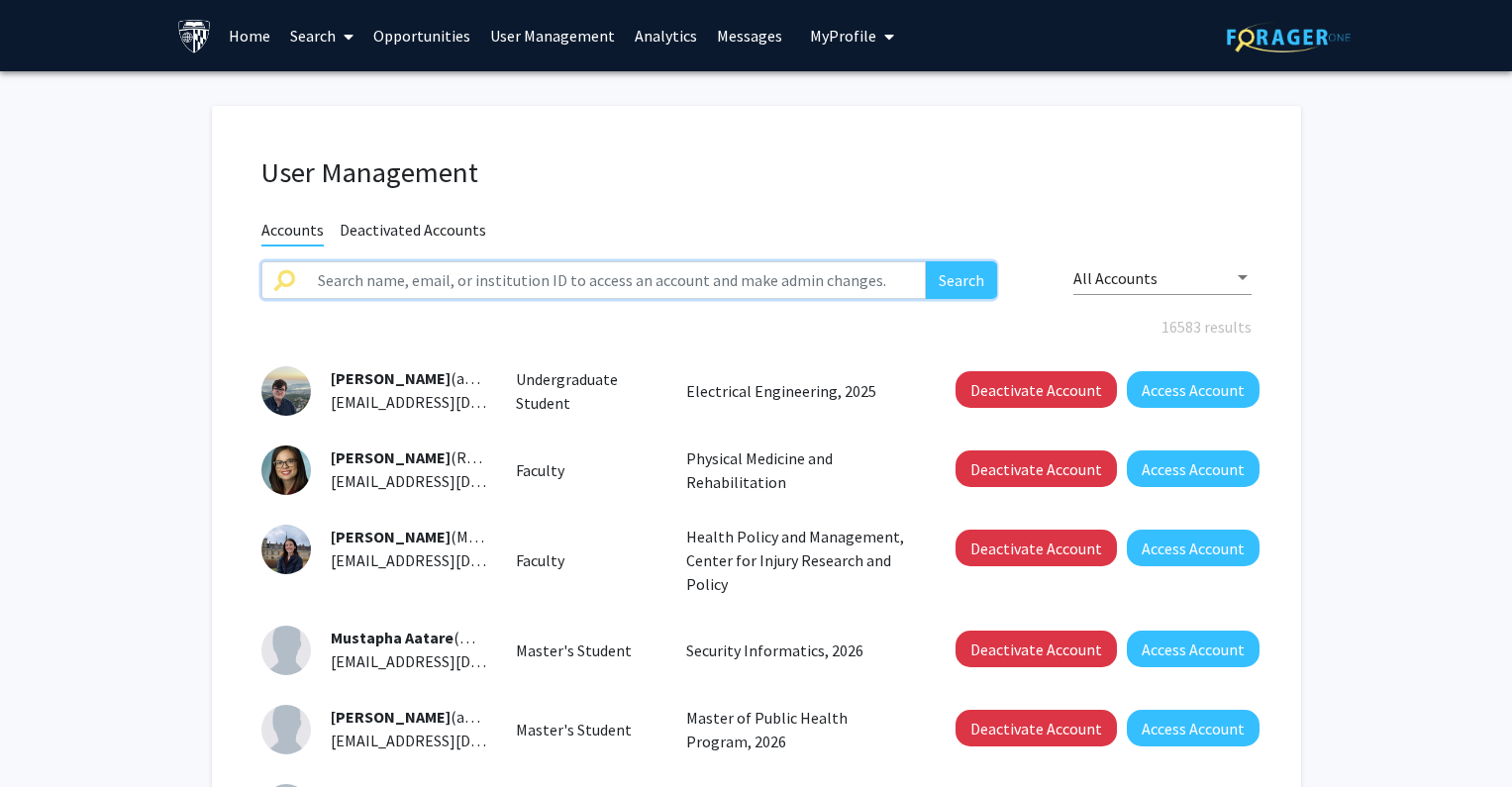 click 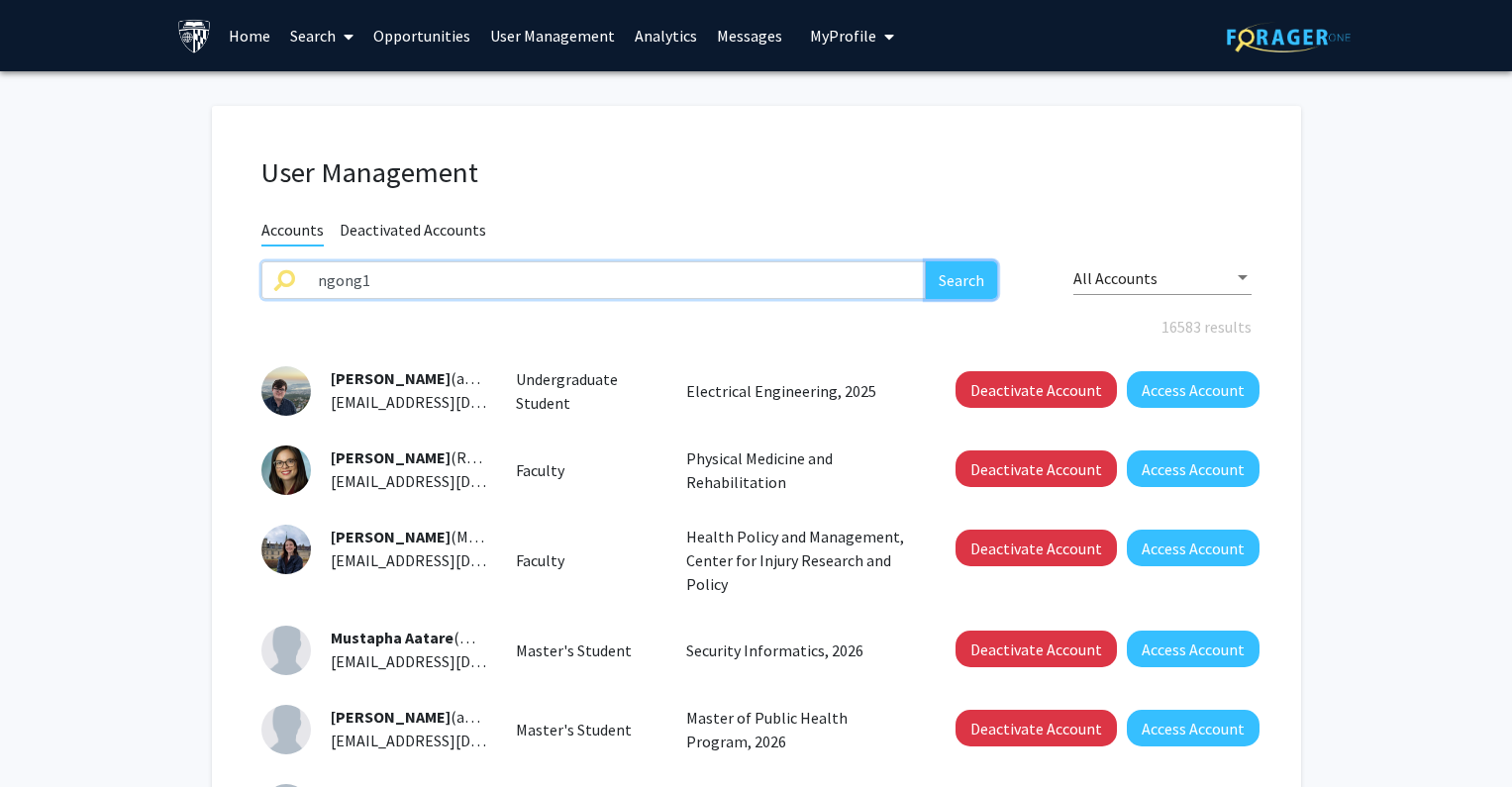 click on "Search" 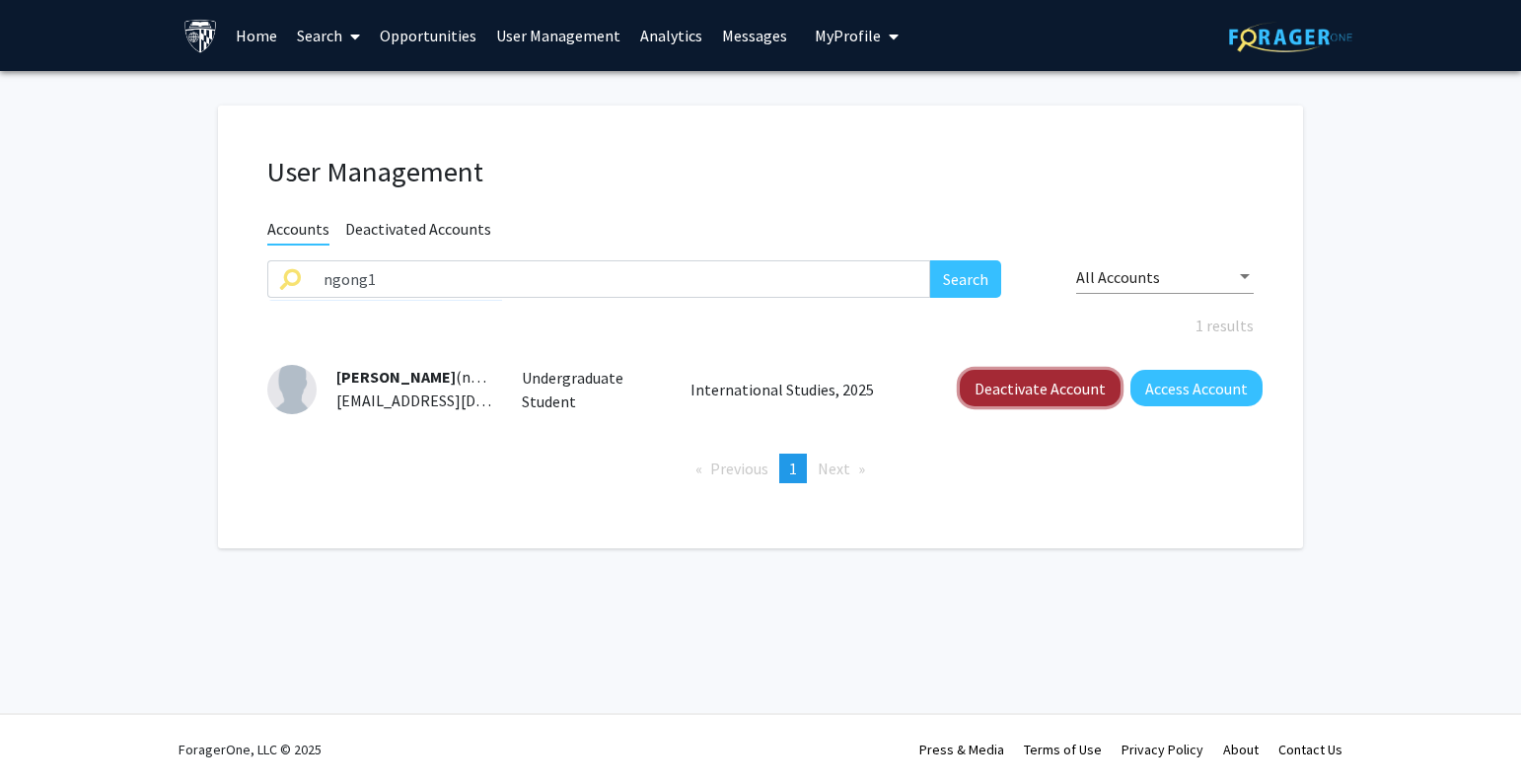 click on "Deactivate Account" 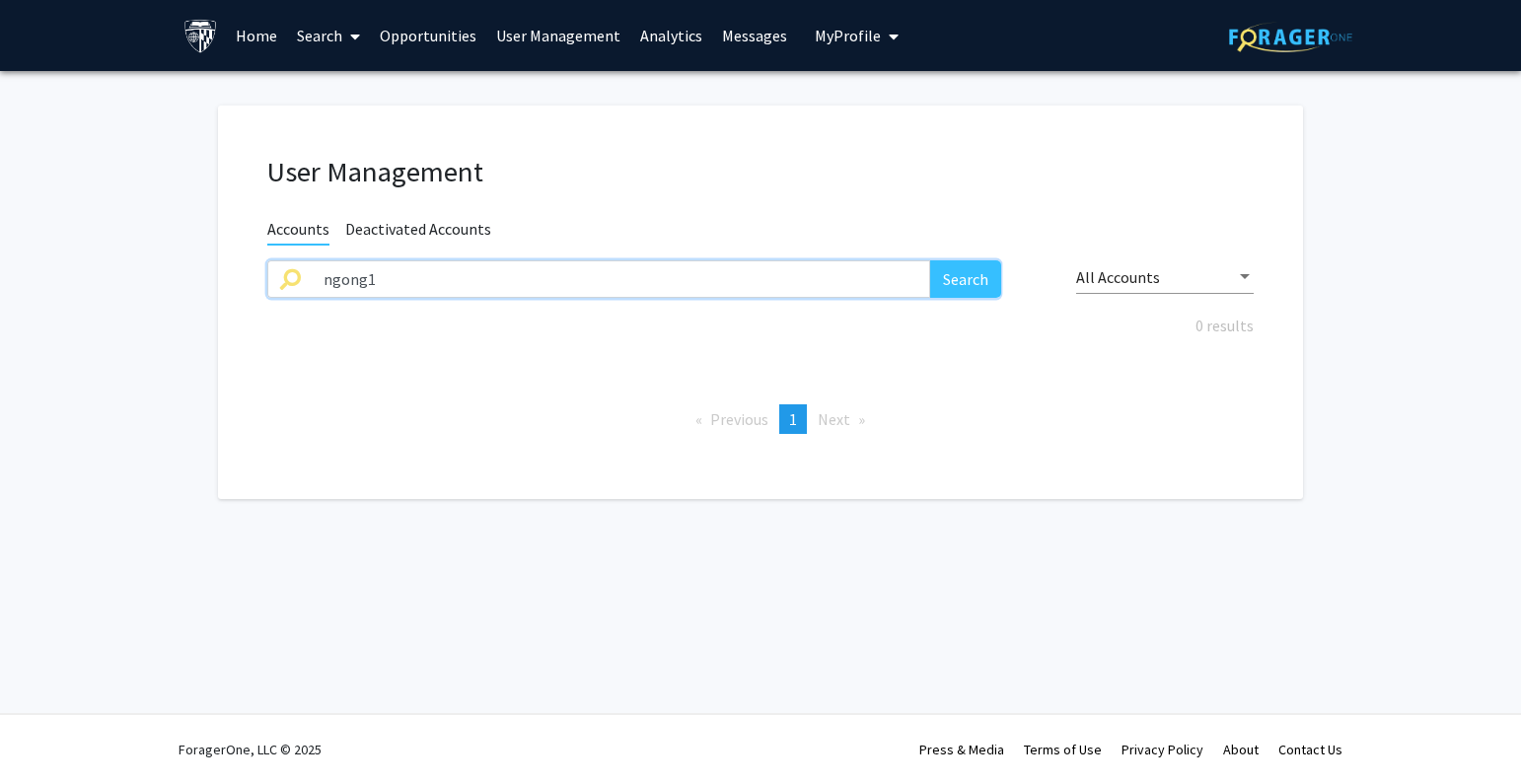 drag, startPoint x: 334, startPoint y: 283, endPoint x: 181, endPoint y: 283, distance: 153 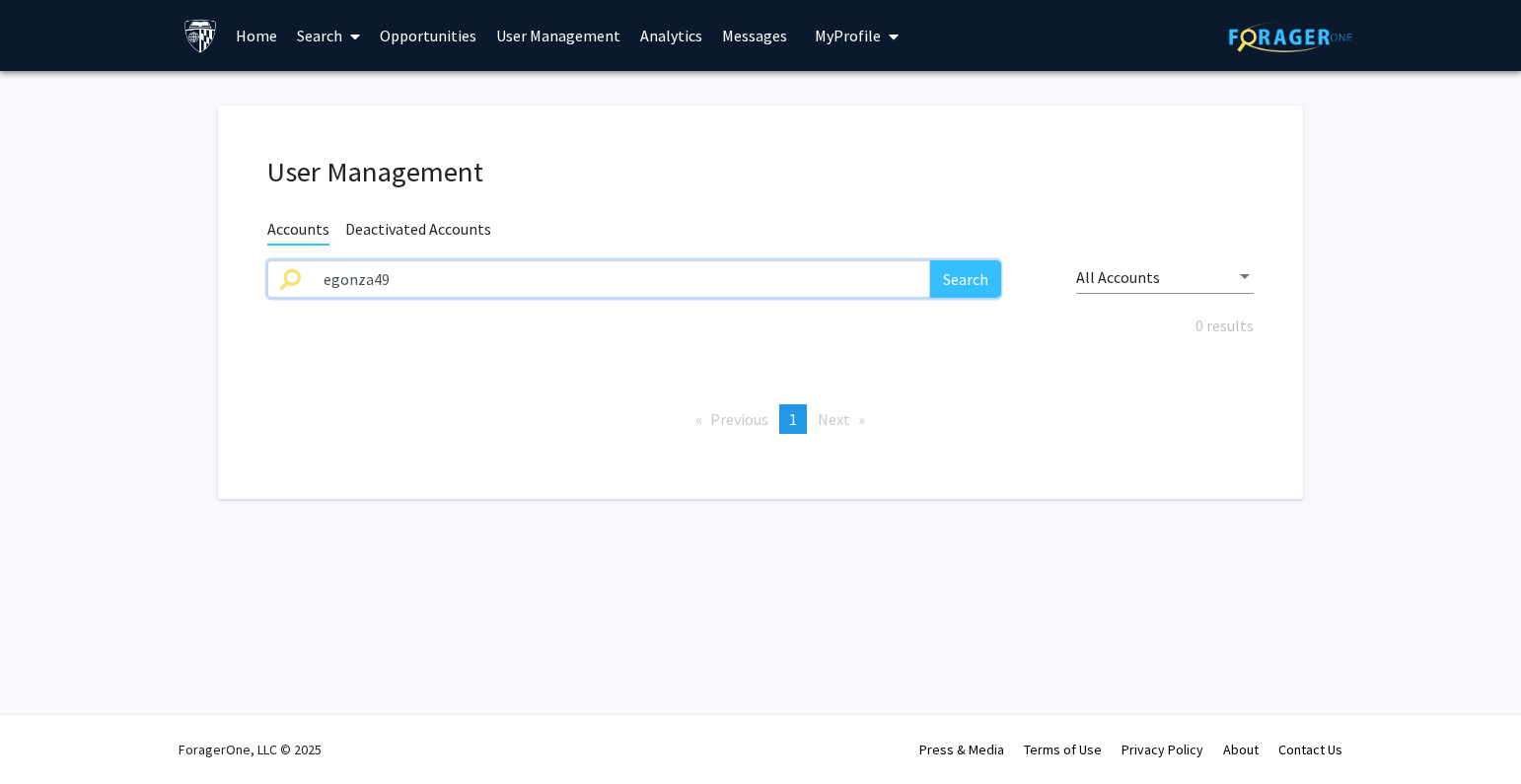 type on "egonza49" 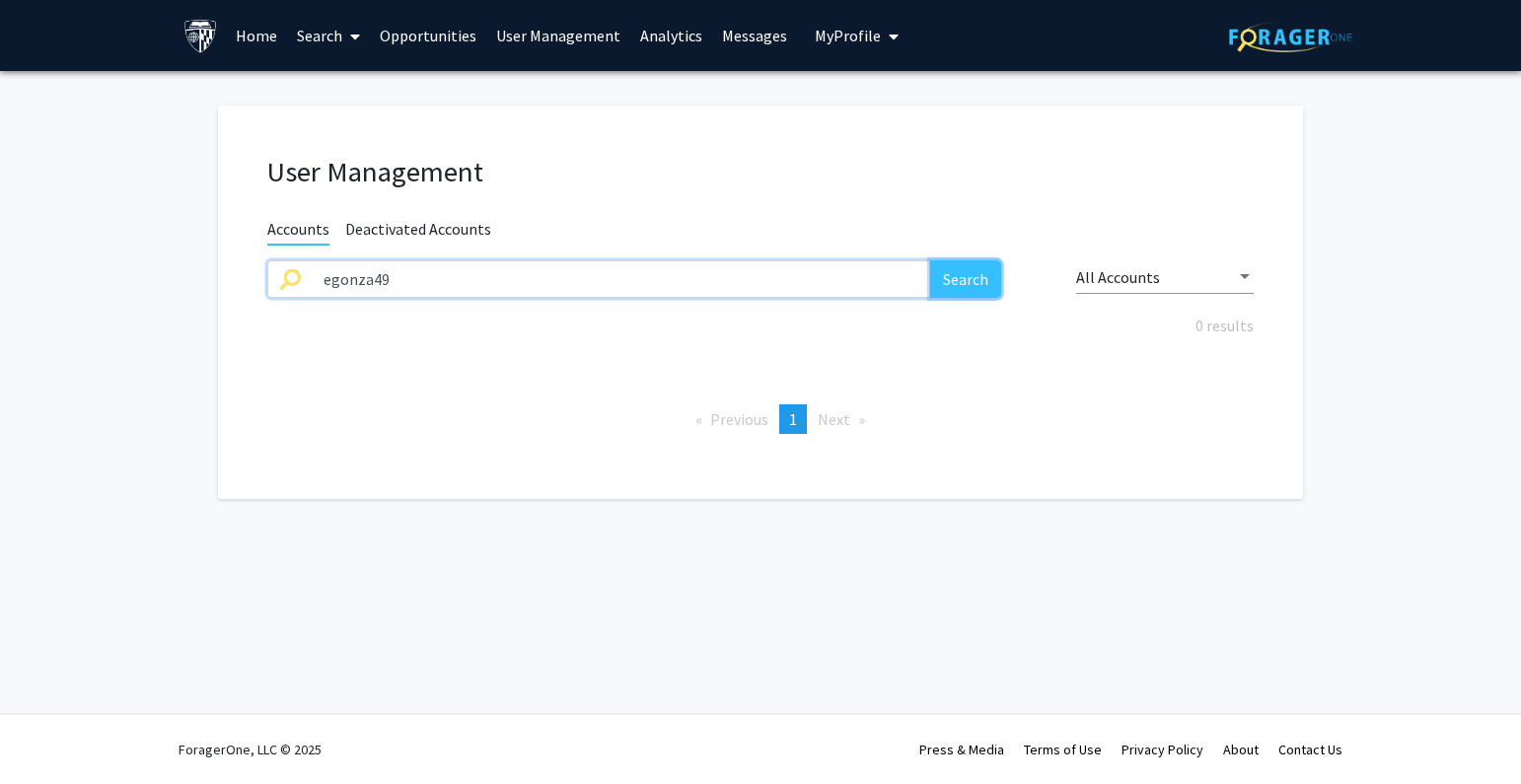 click on "Search" 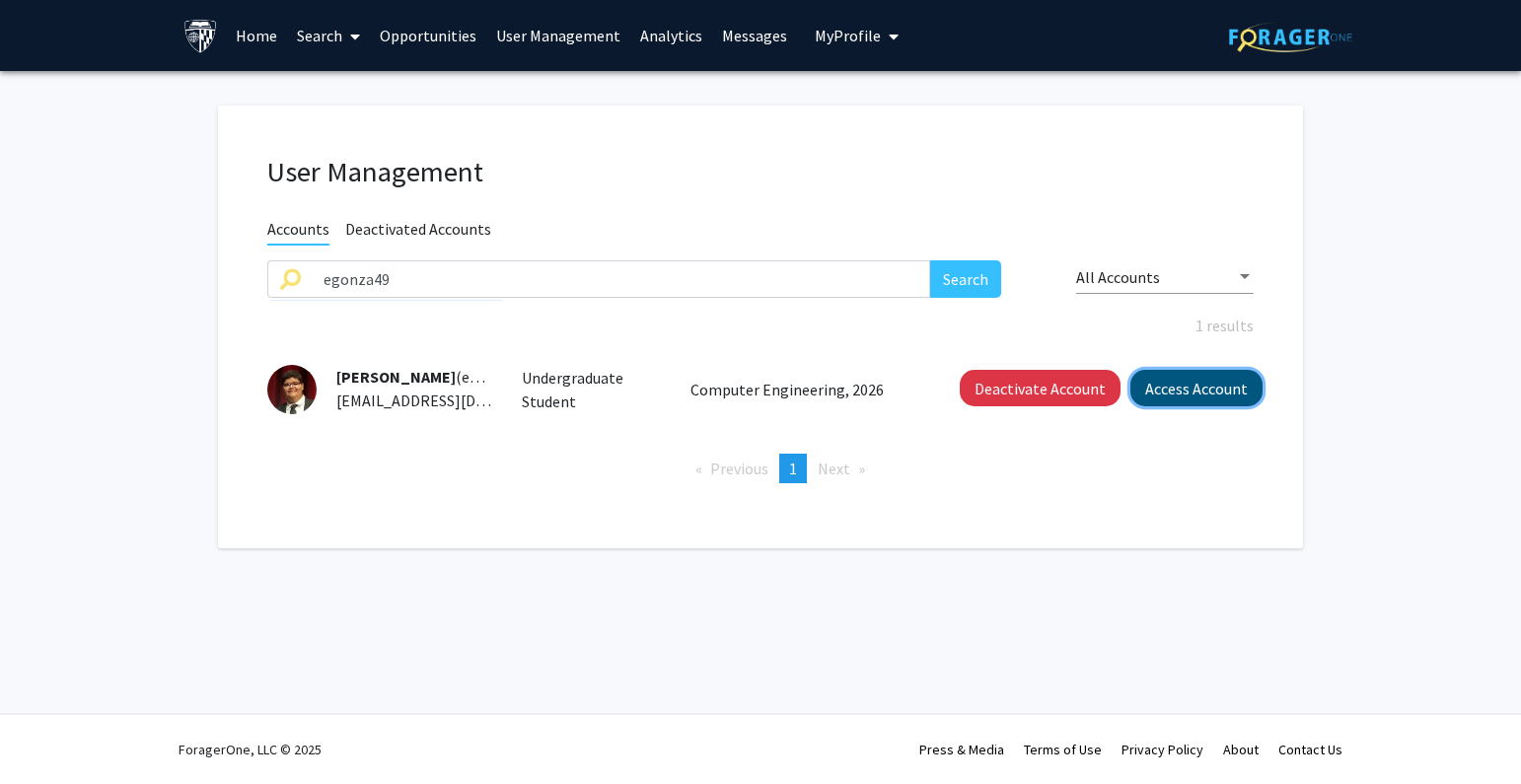 click on "Access Account" 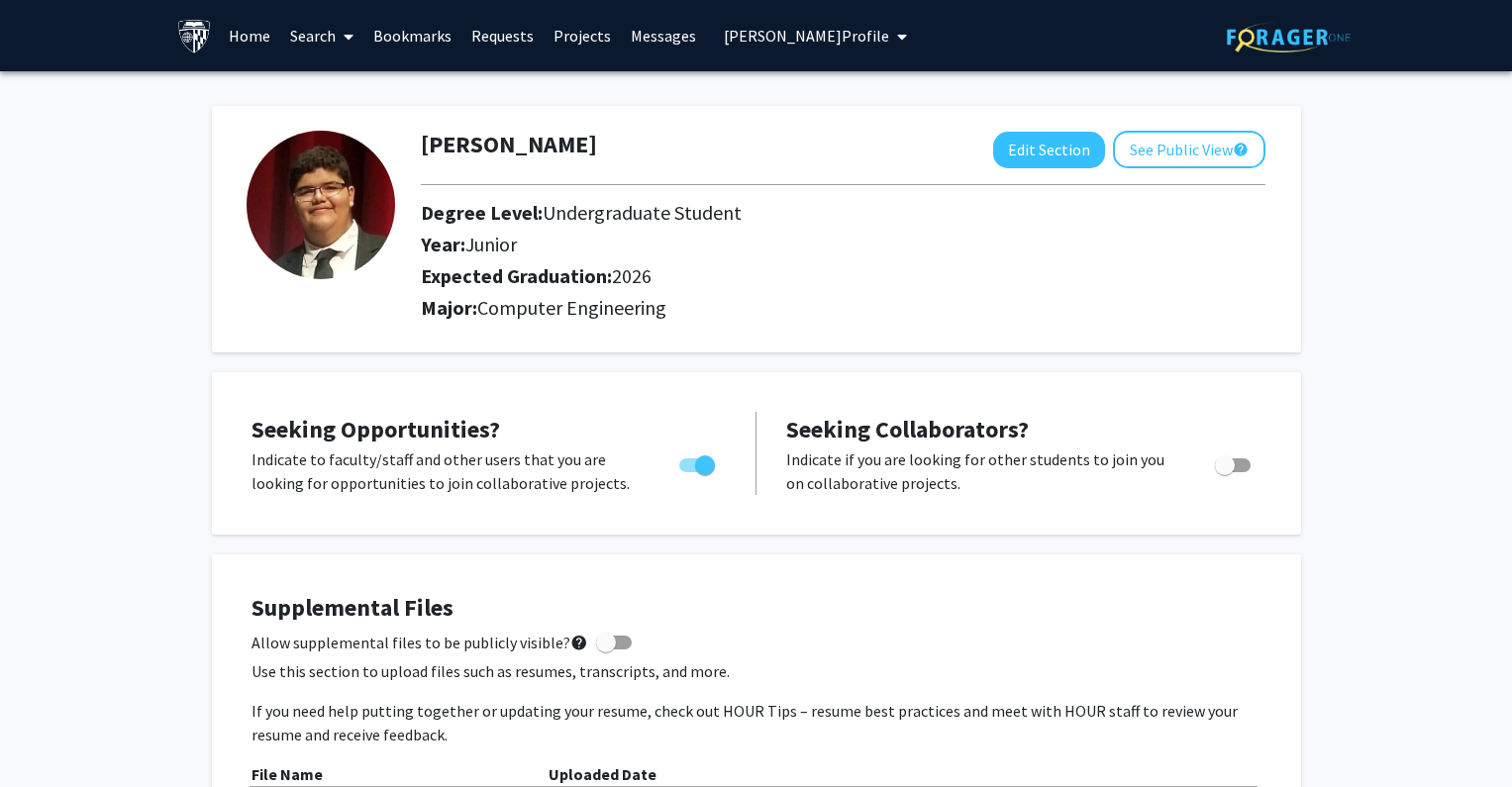 click on "Estuardo Gonzalez's   Profile" at bounding box center [815, 36] 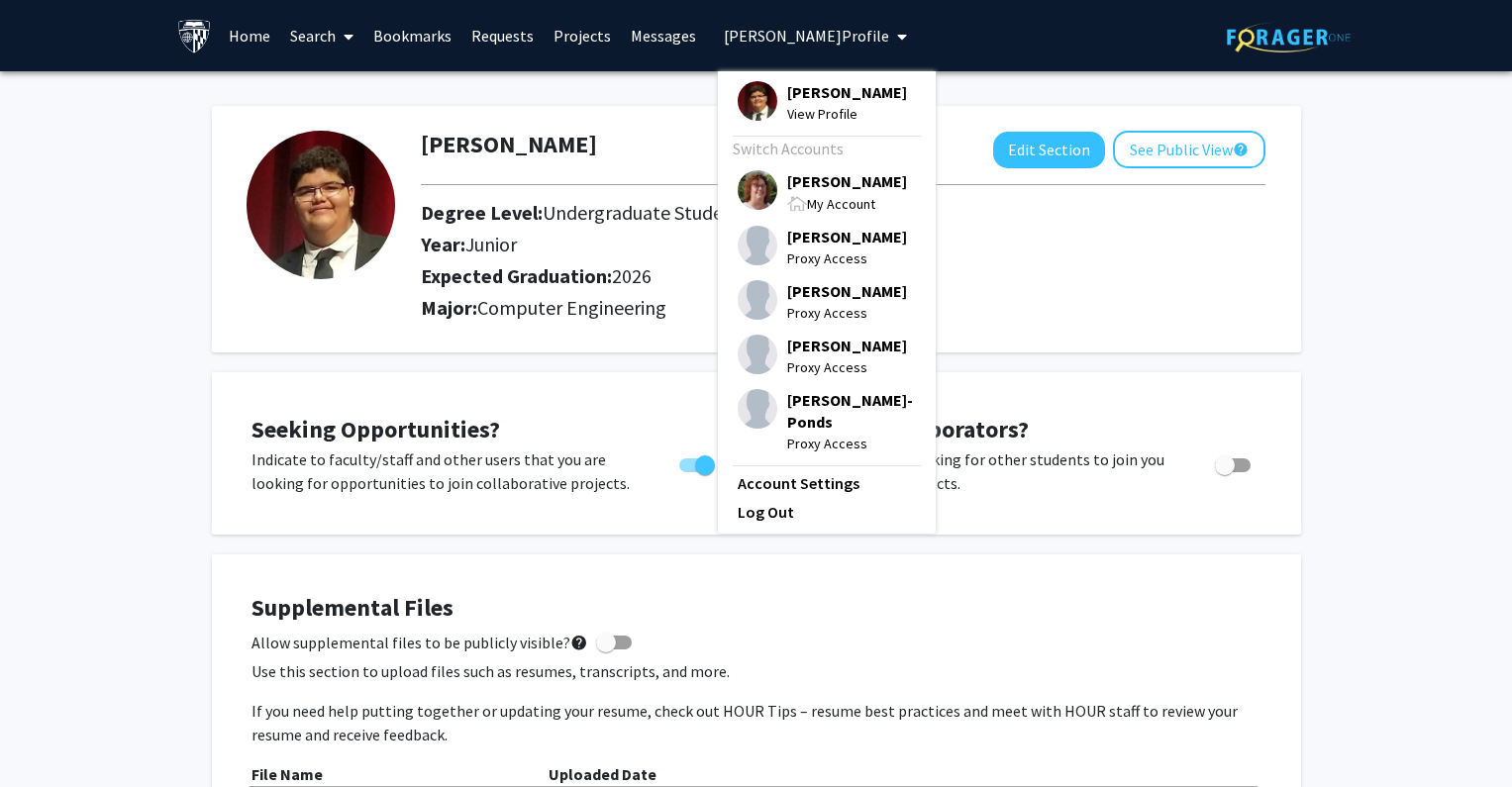 click on "Tracy Smith" at bounding box center (847, 181) 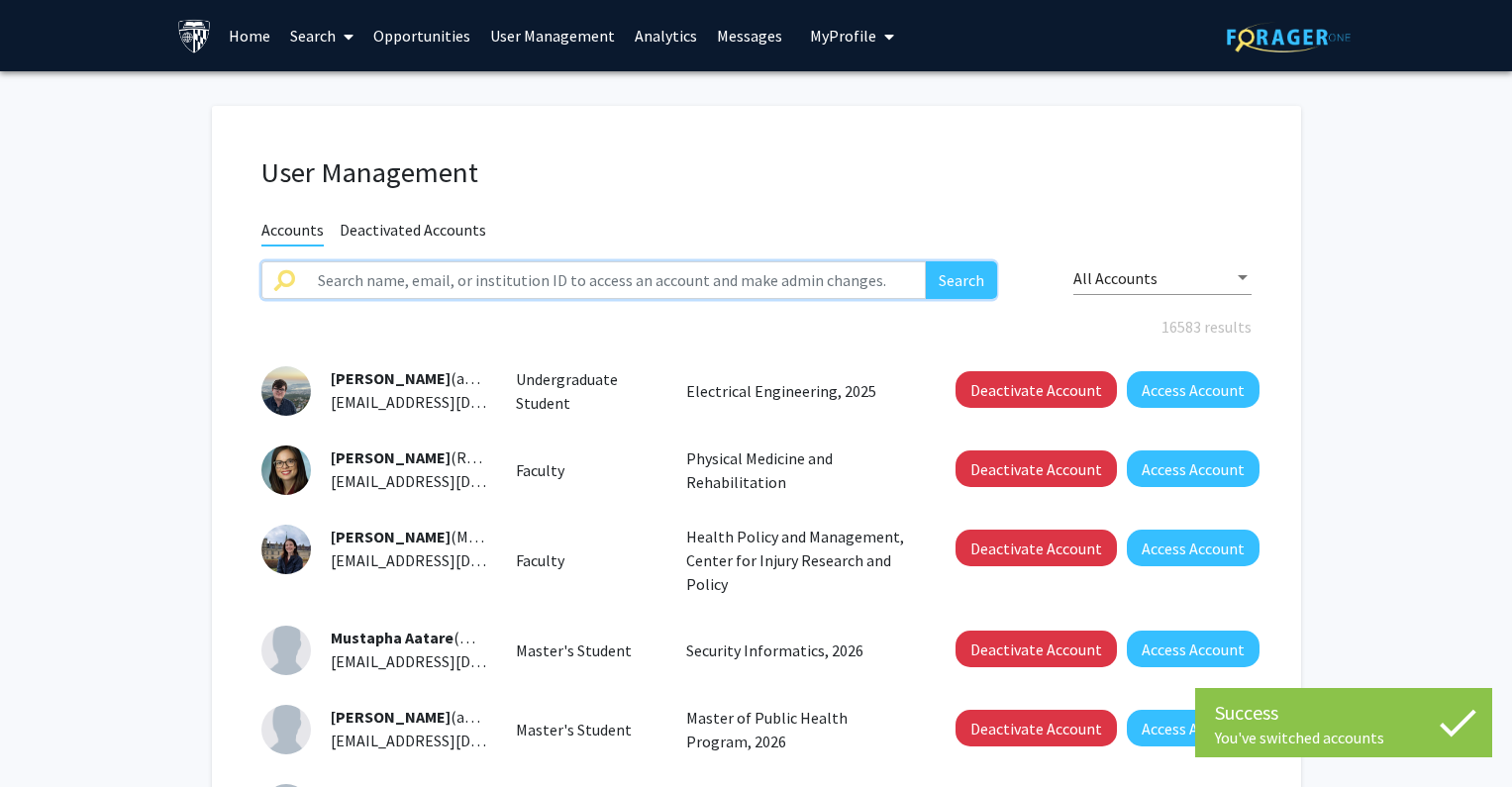 click 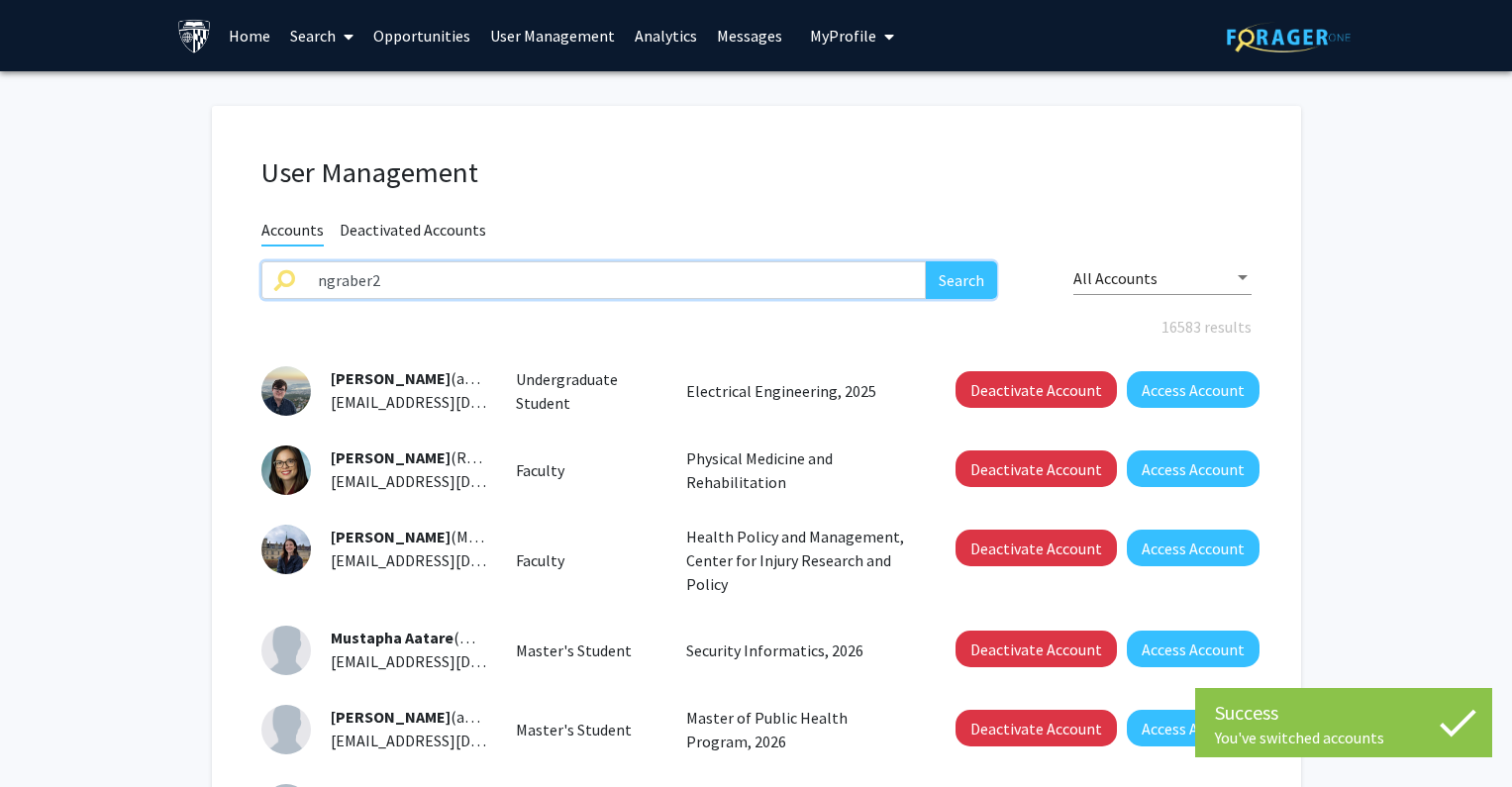 type on "ngraber2" 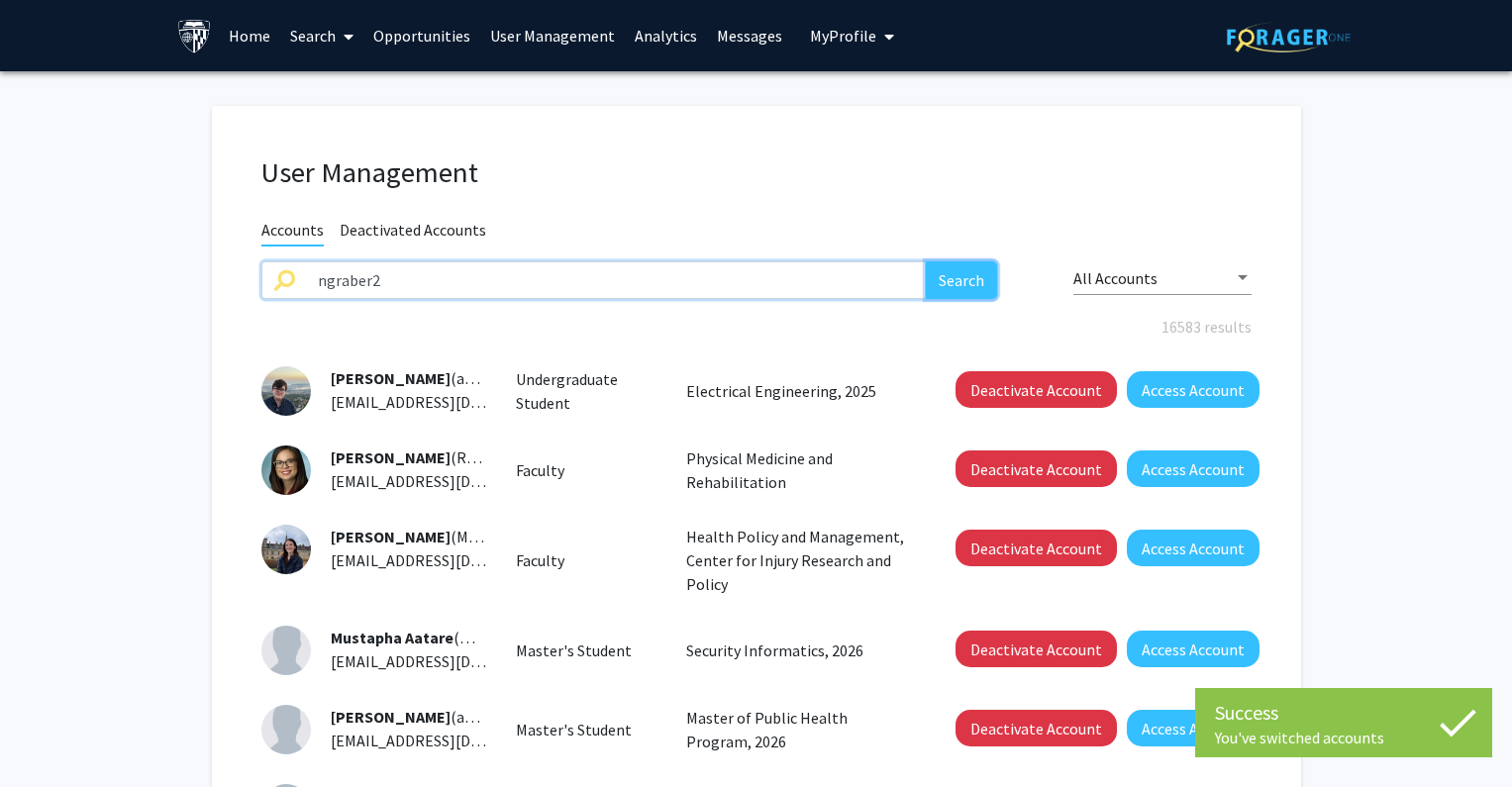 click on "Search" 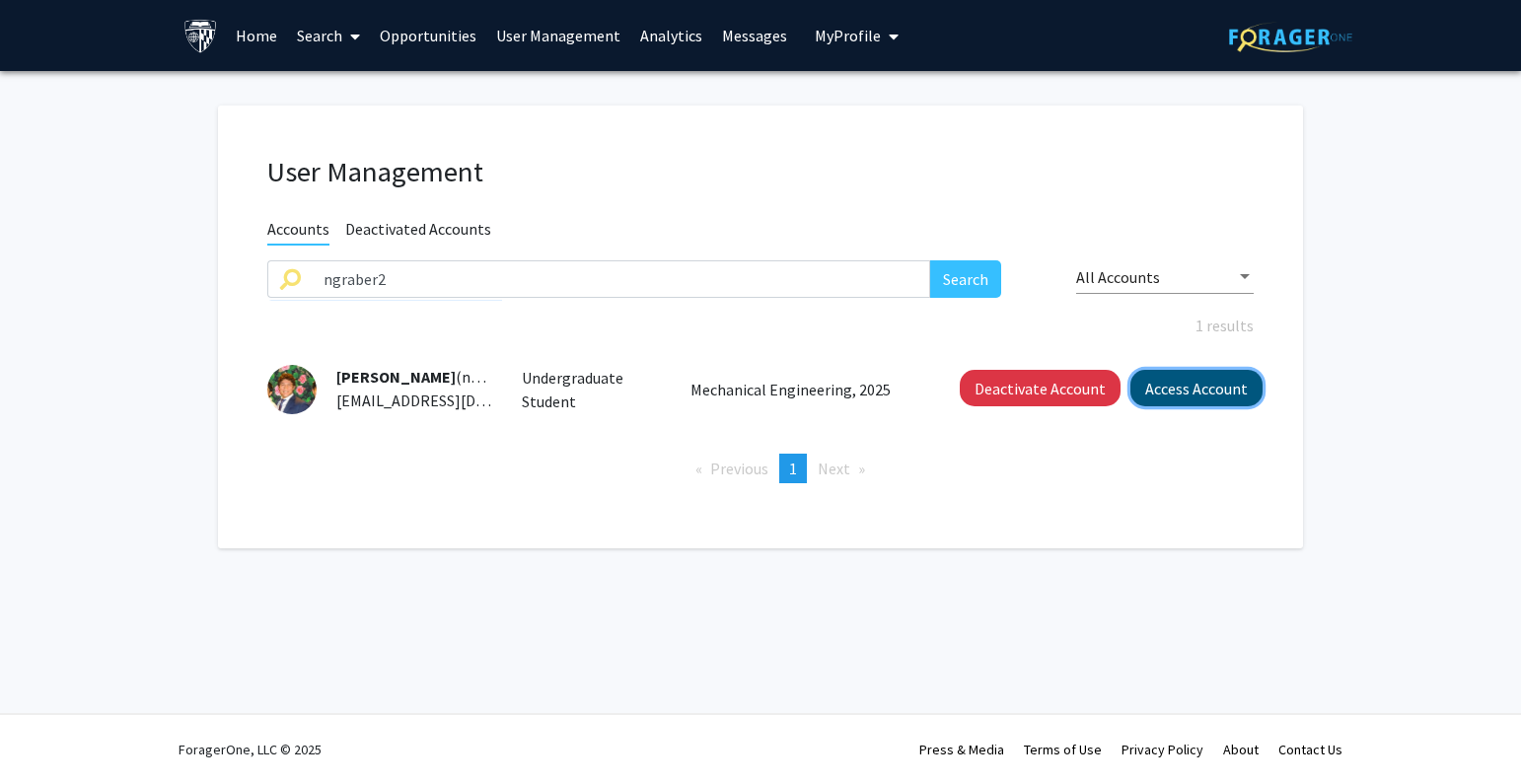 click on "Access Account" 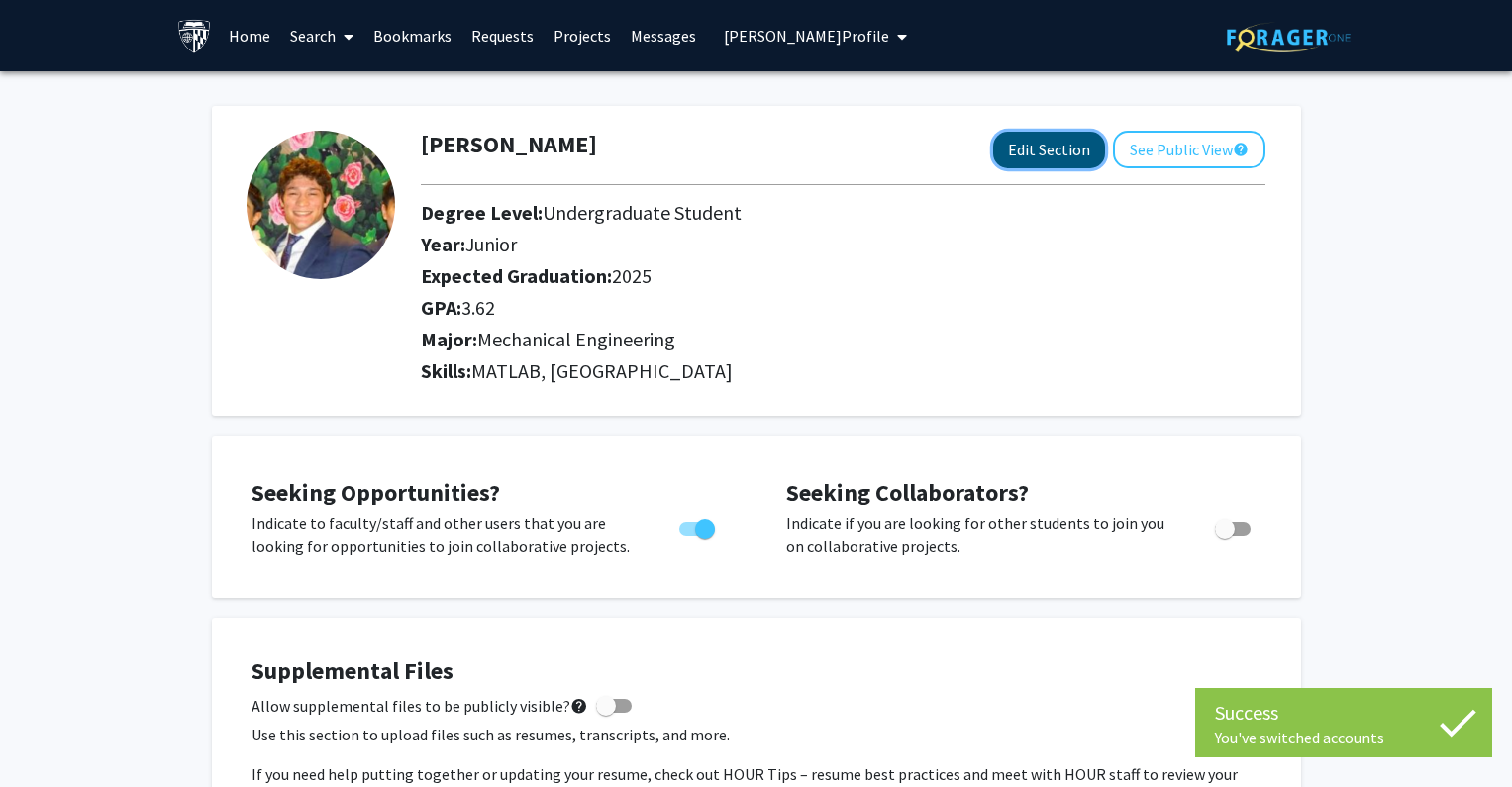 click on "Edit Section" 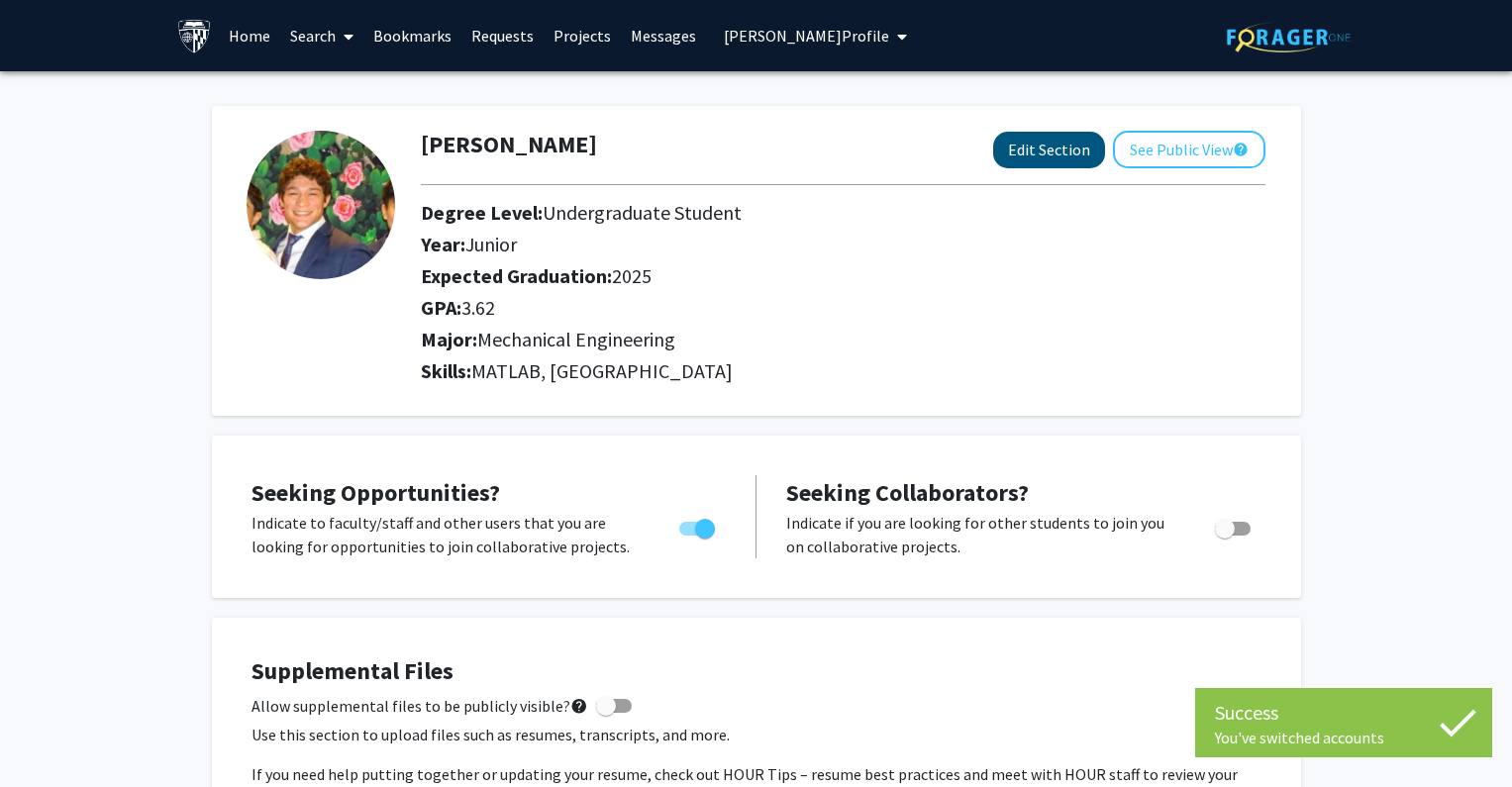select on "junior" 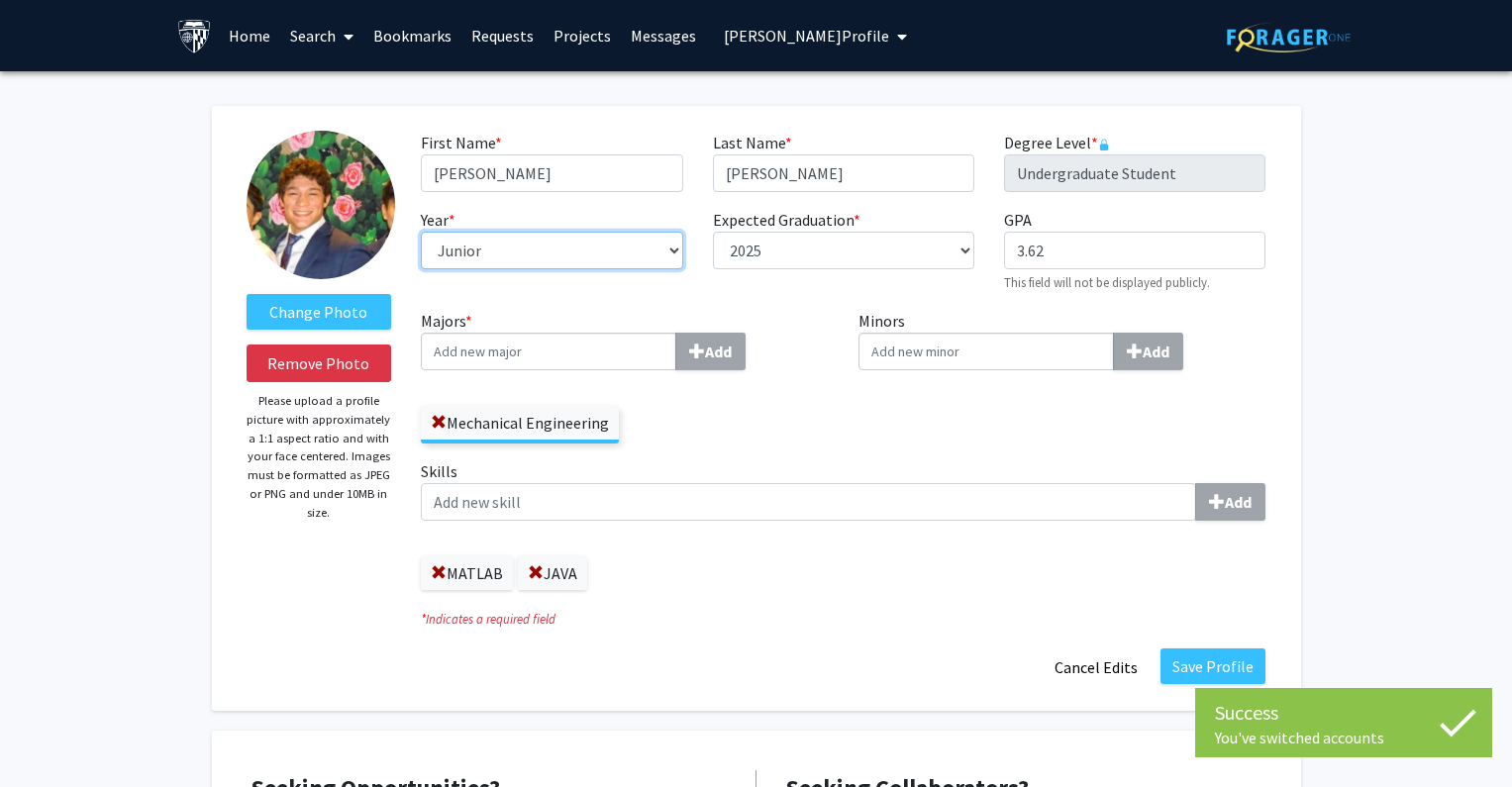 click on "---  First-year   Sophomore   Junior   Senior   Postbaccalaureate Certificate" at bounding box center [552, 250] 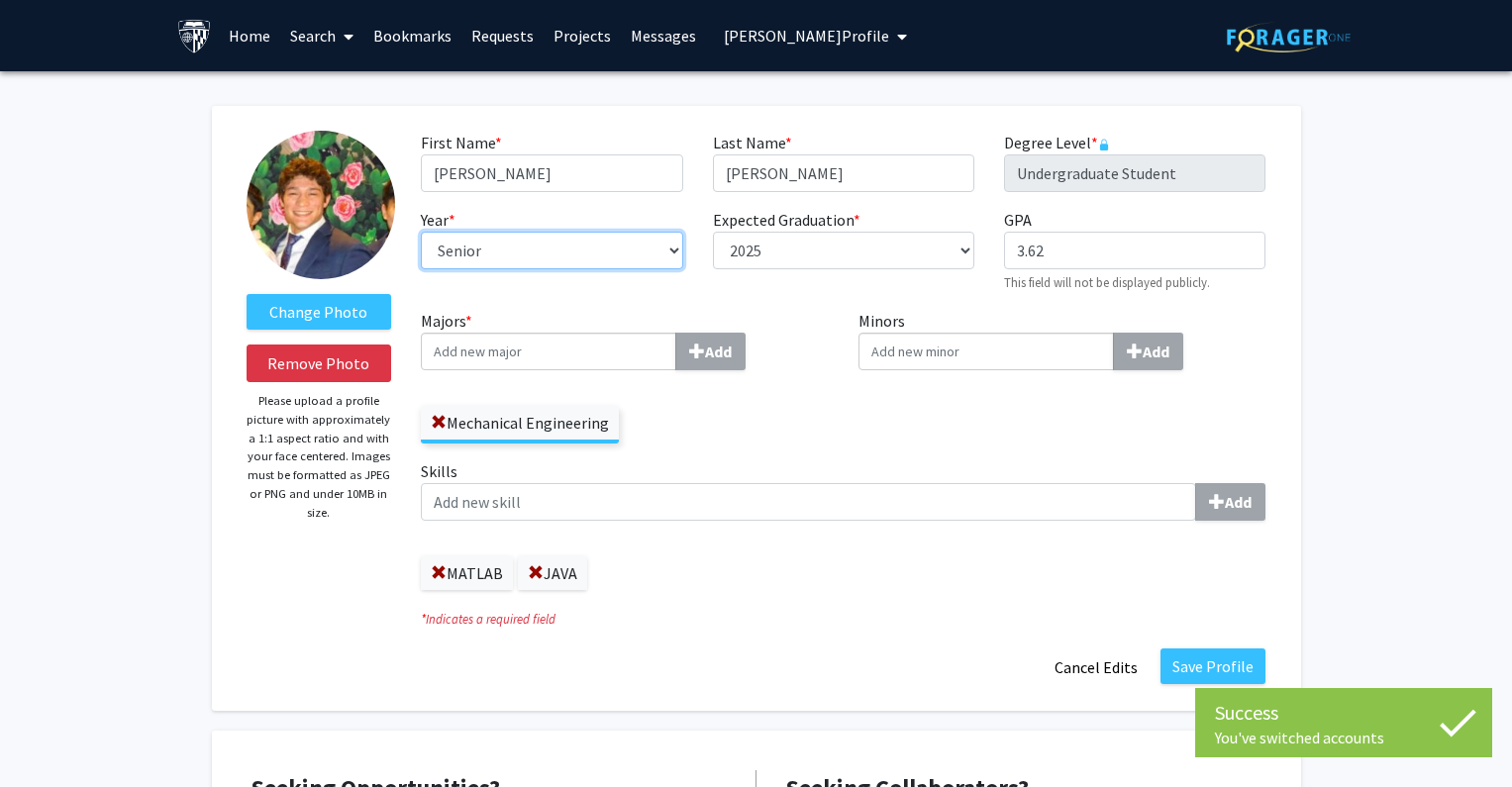 click on "---  First-year   Sophomore   Junior   Senior   Postbaccalaureate Certificate" at bounding box center (552, 250) 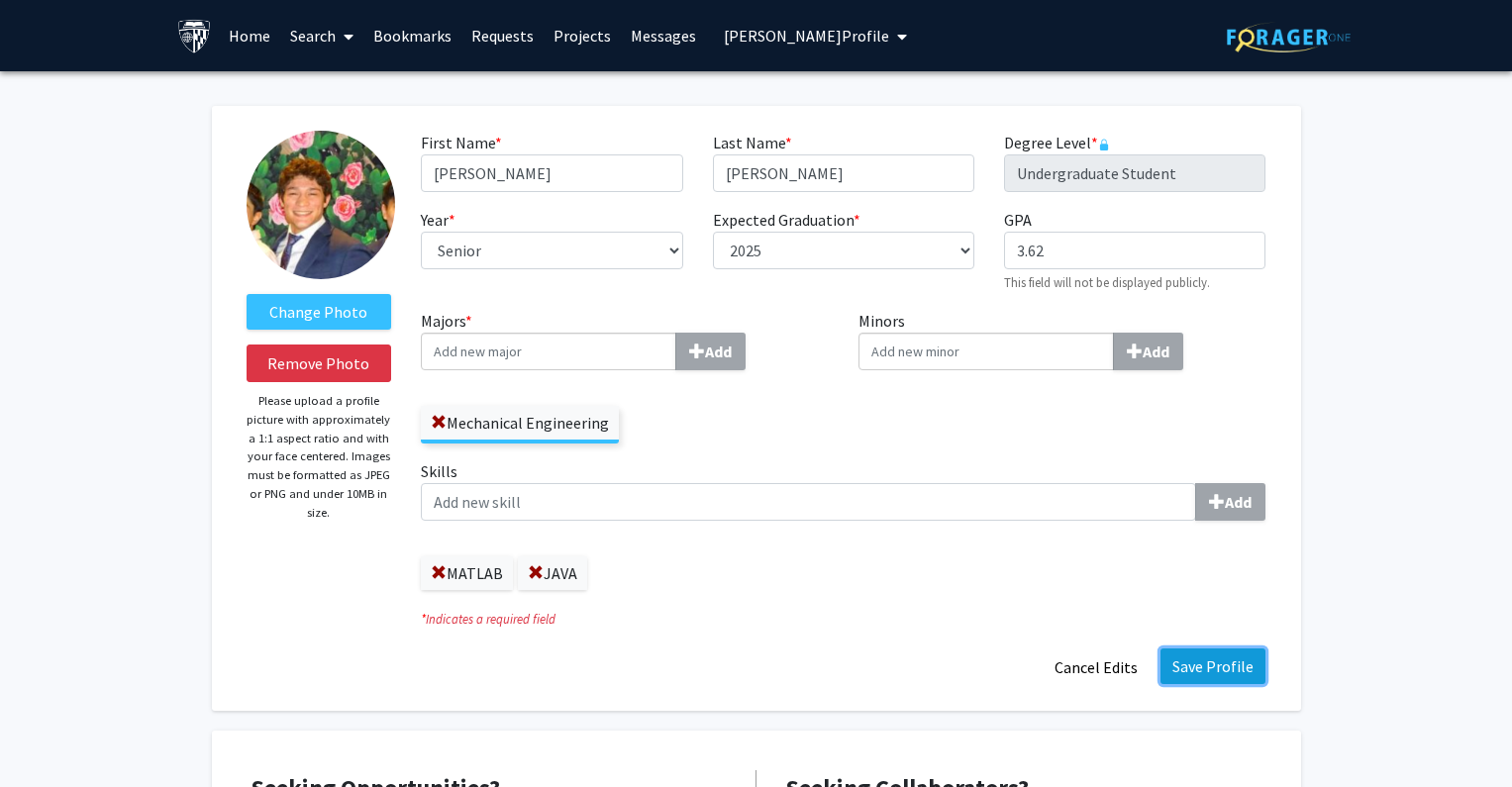 click on "Save Profile" 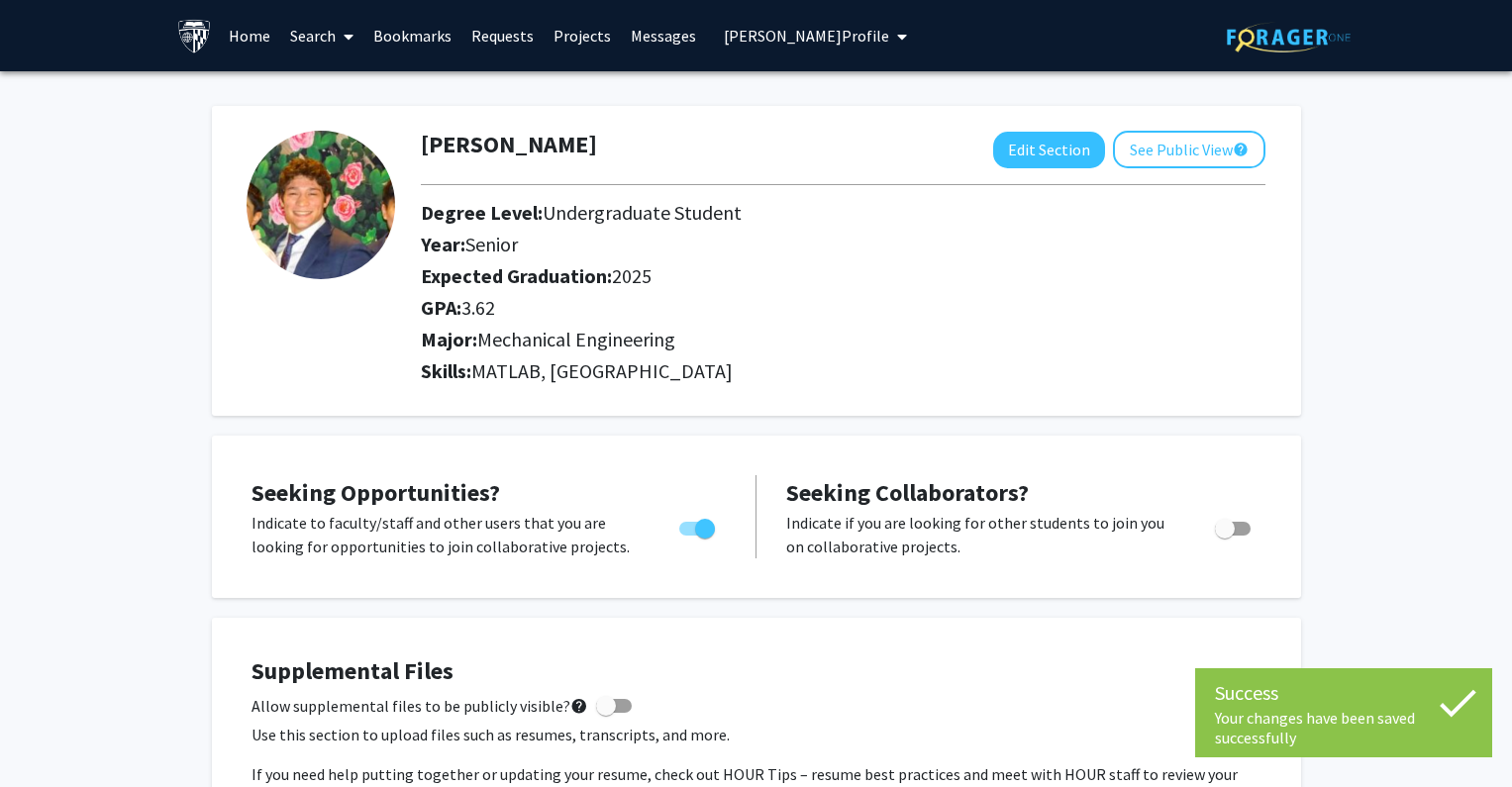 click on "Noah Graber's   Profile" at bounding box center (806, 36) 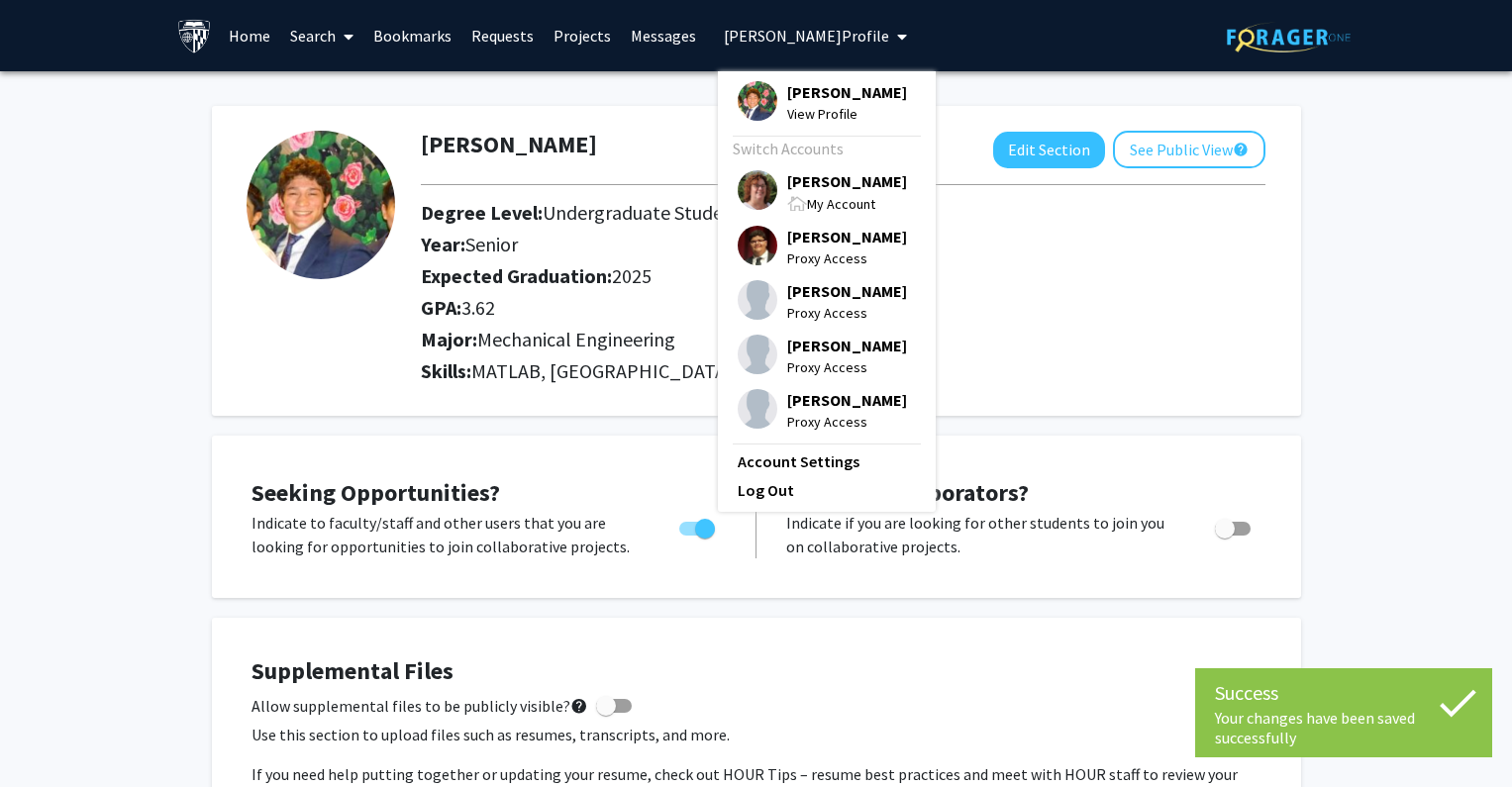 click on "Tracy Smith" at bounding box center [847, 181] 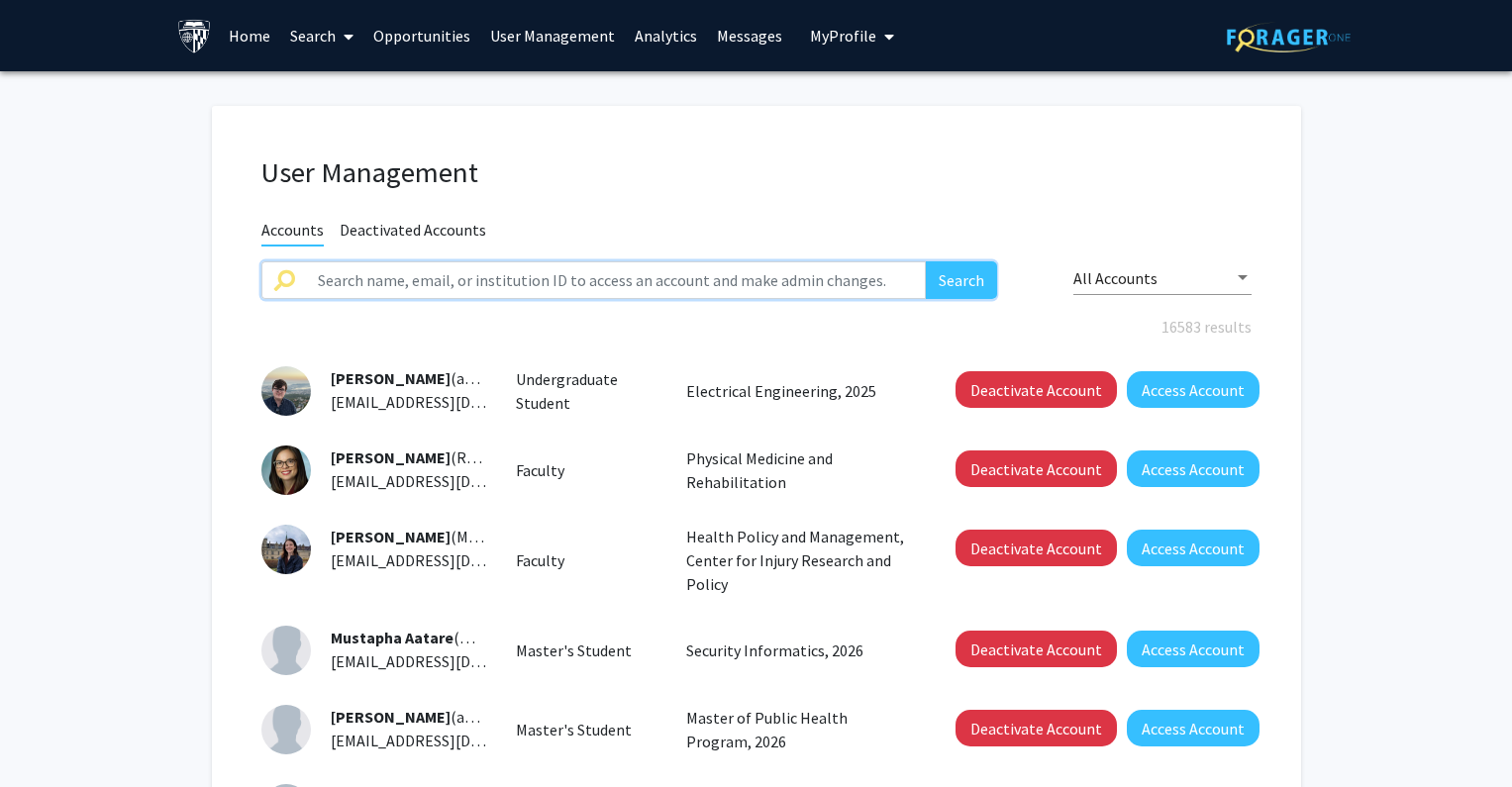 click 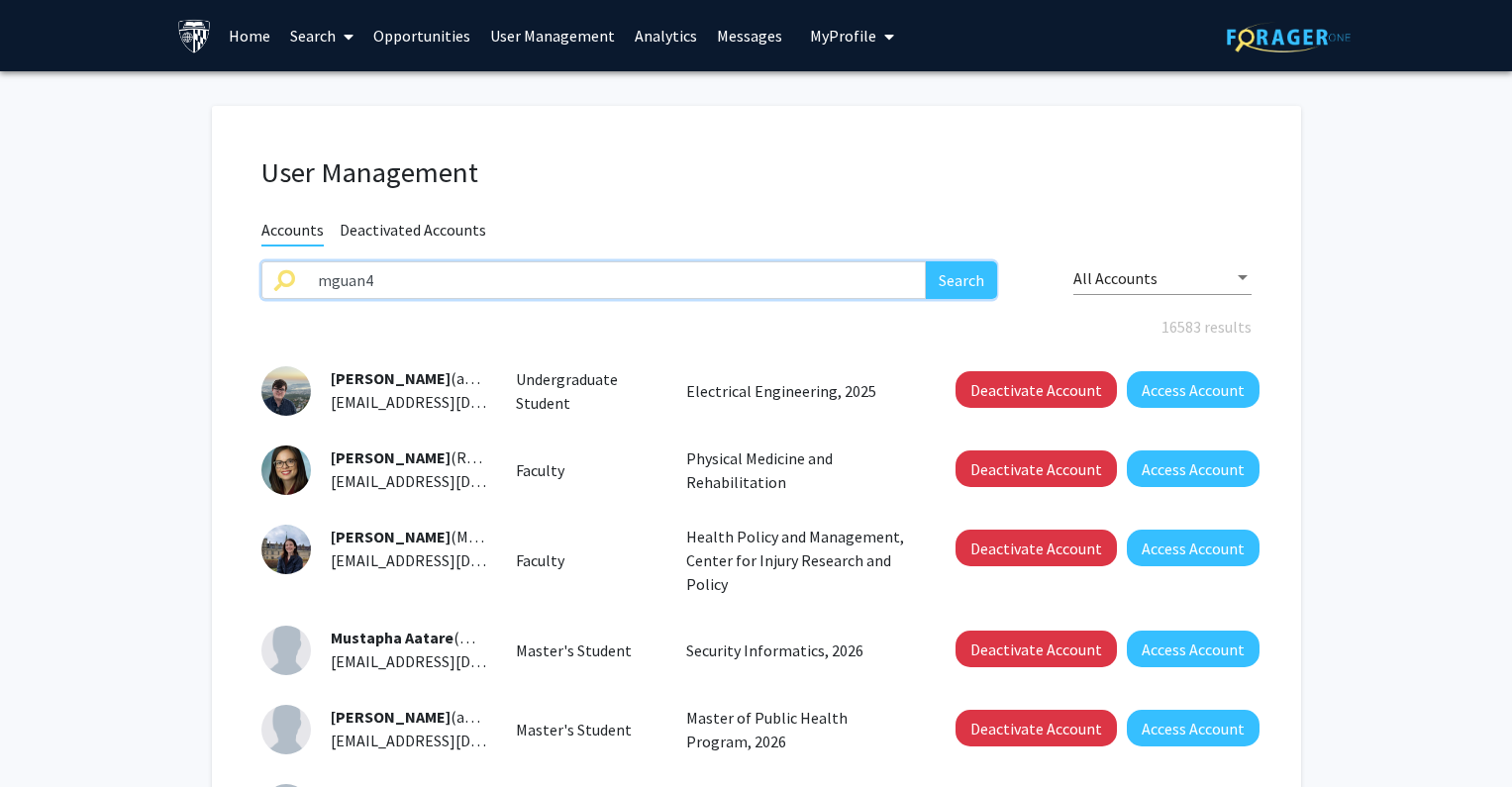 type on "mguan4" 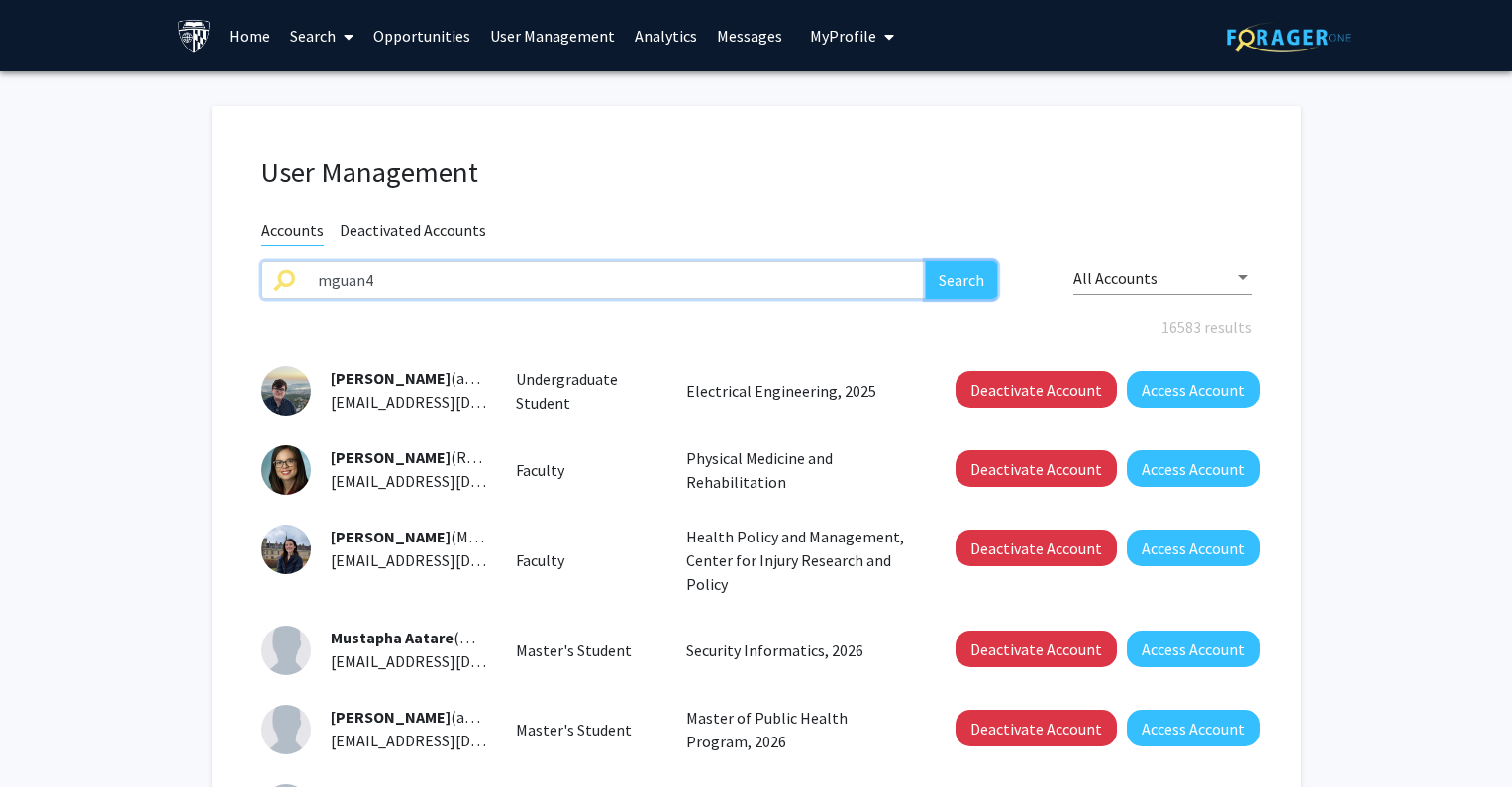 click on "Search" 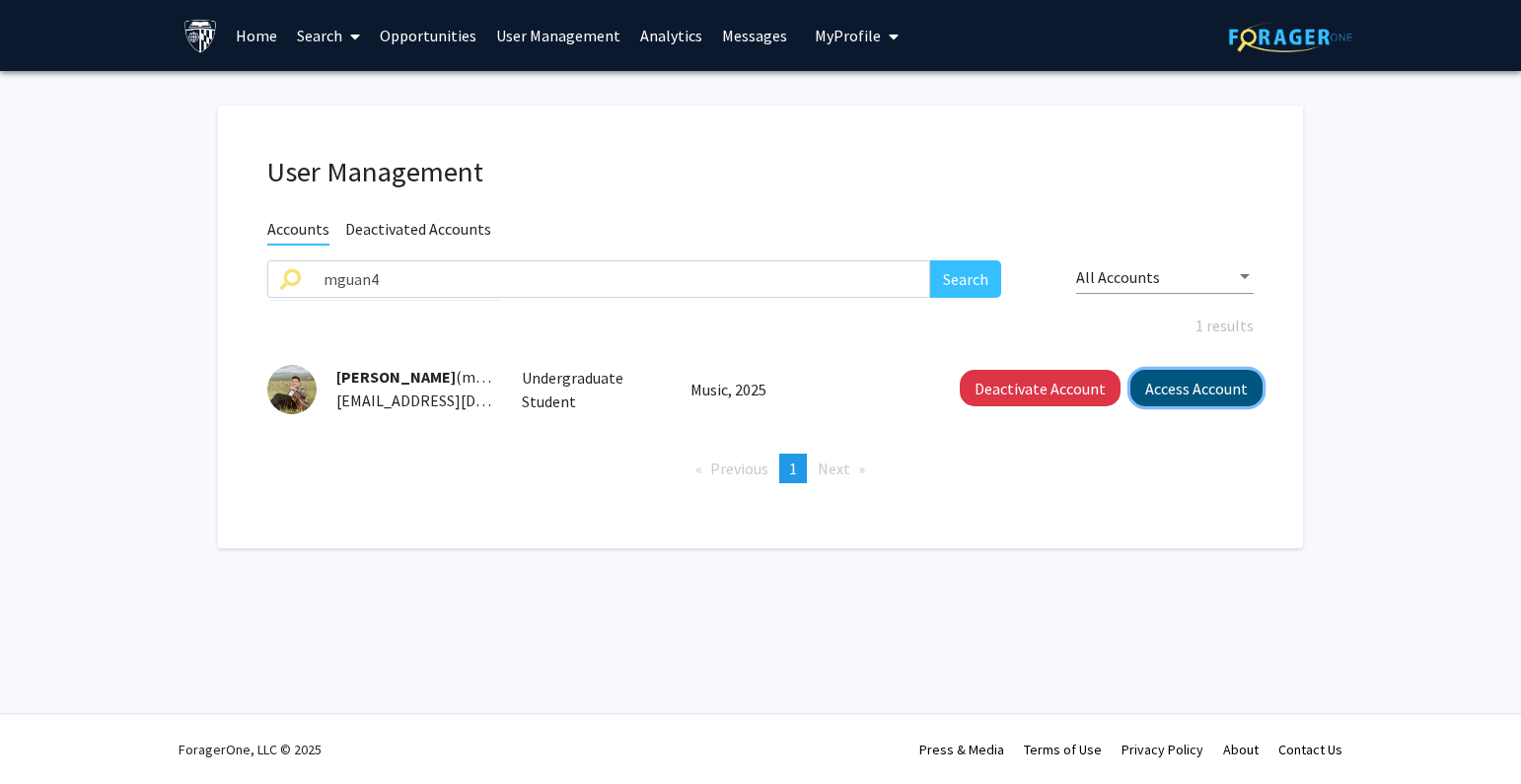 click on "Access Account" 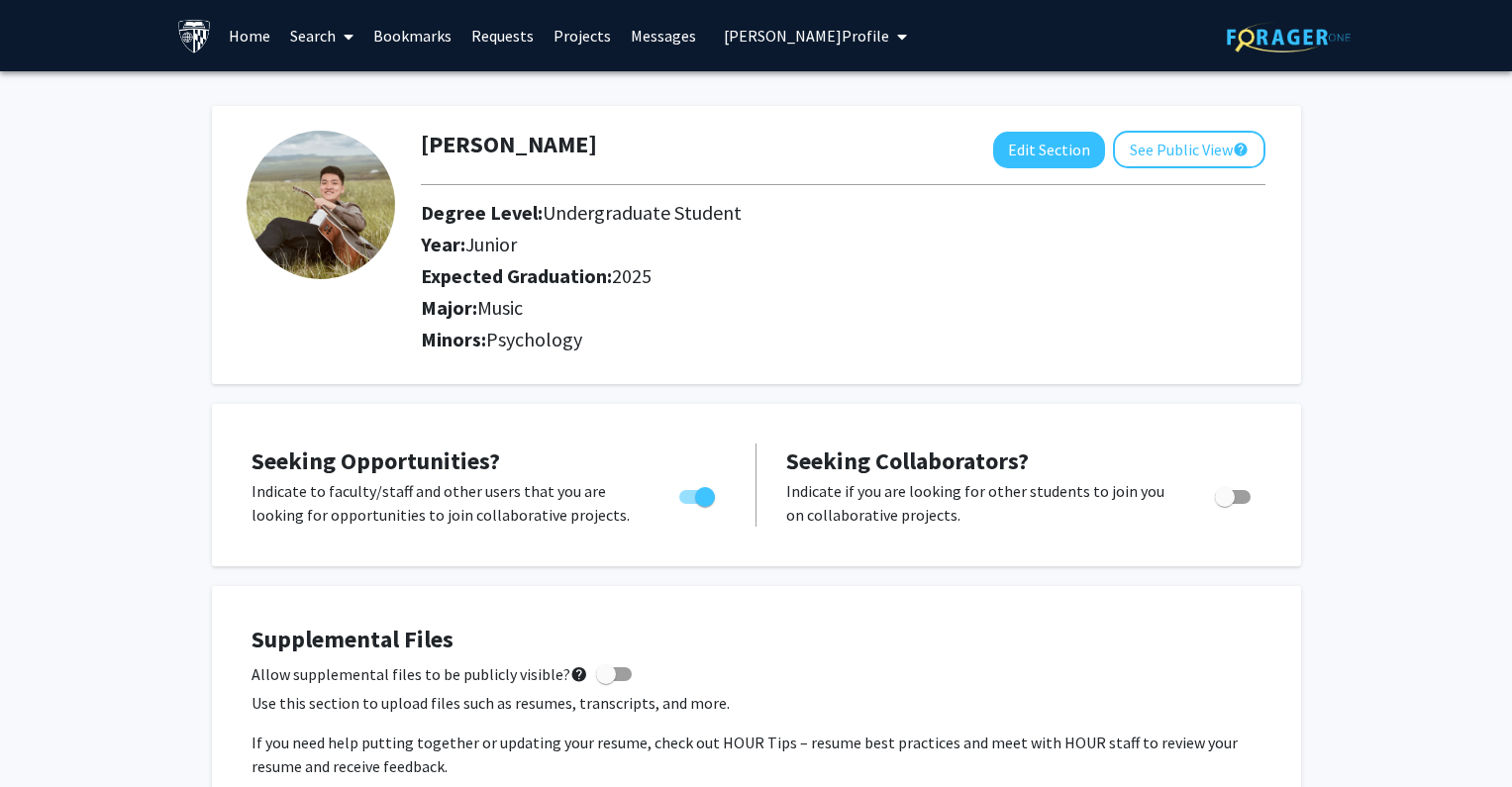 click on "Ben Guan's   Profile" at bounding box center [806, 36] 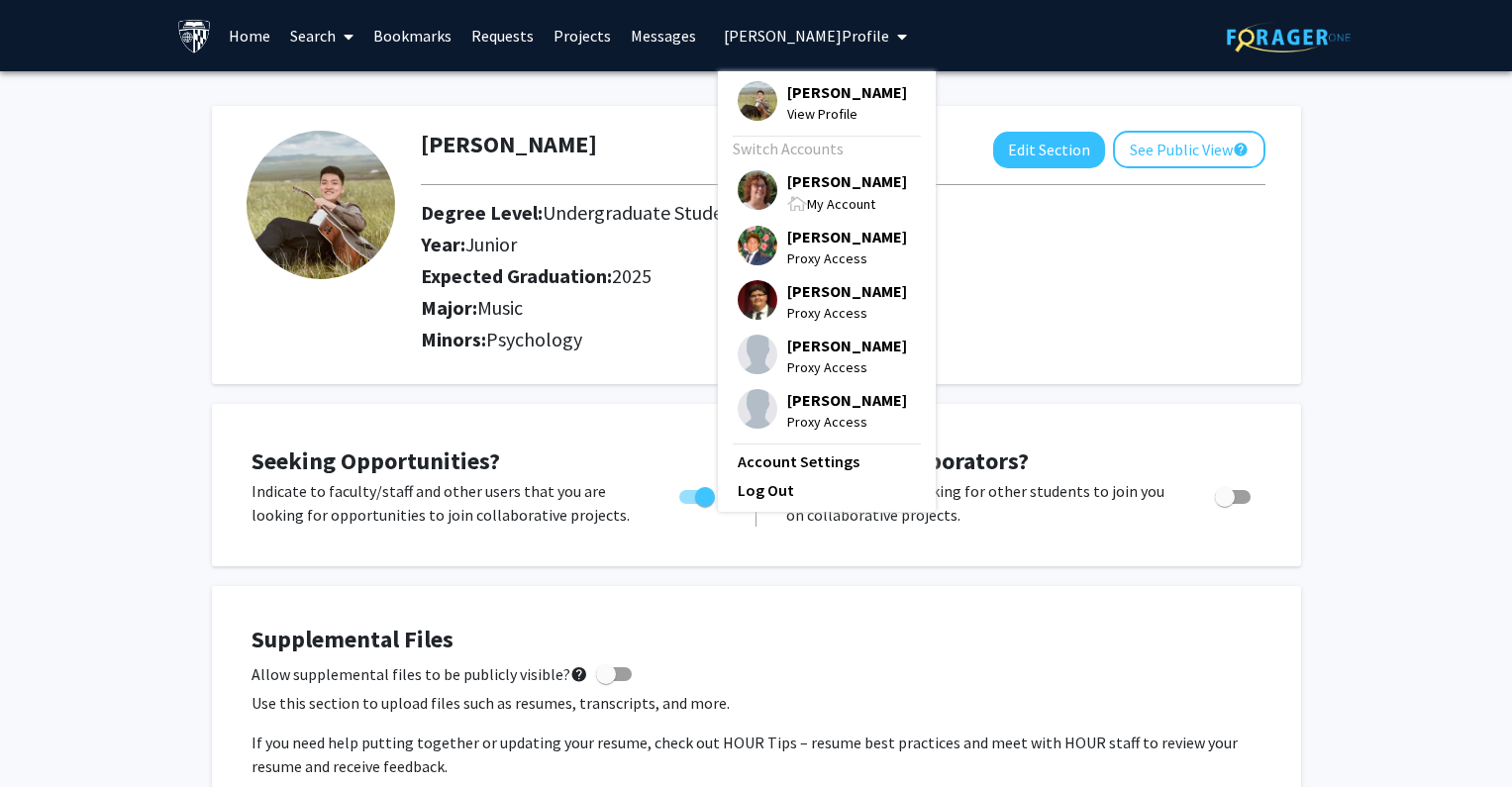 click on "Tracy Smith" at bounding box center [847, 181] 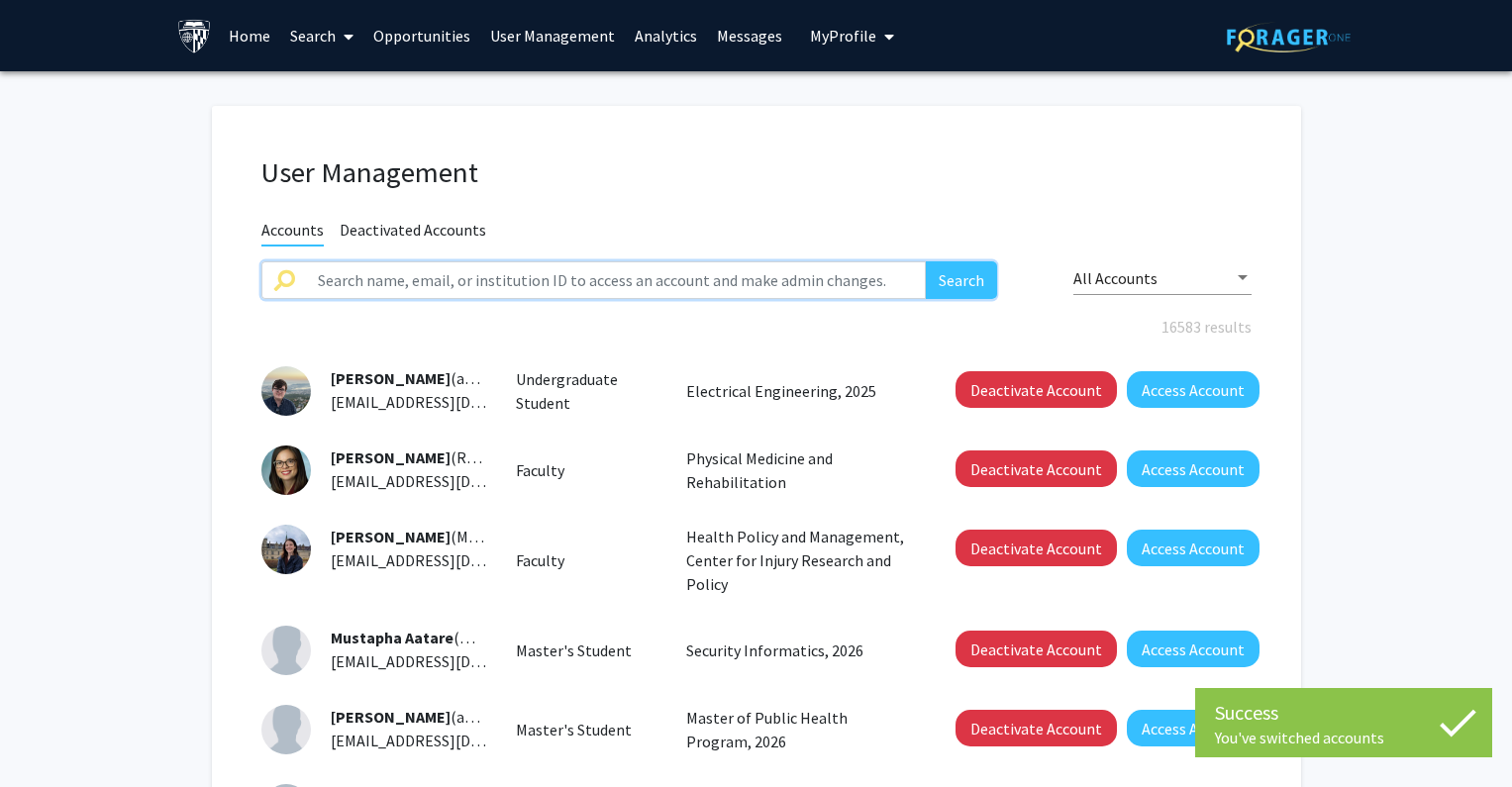 click 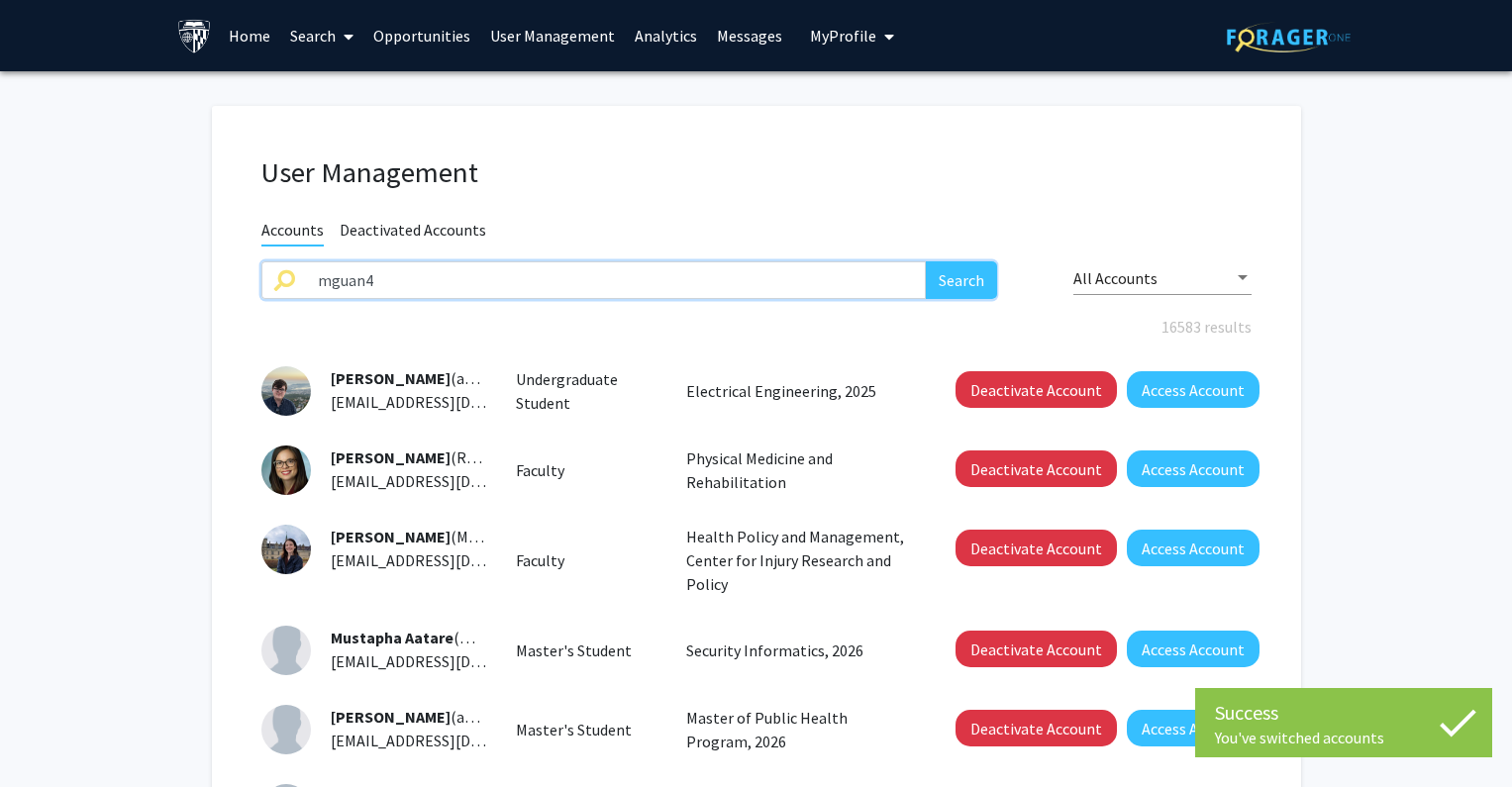 type on "mguan4" 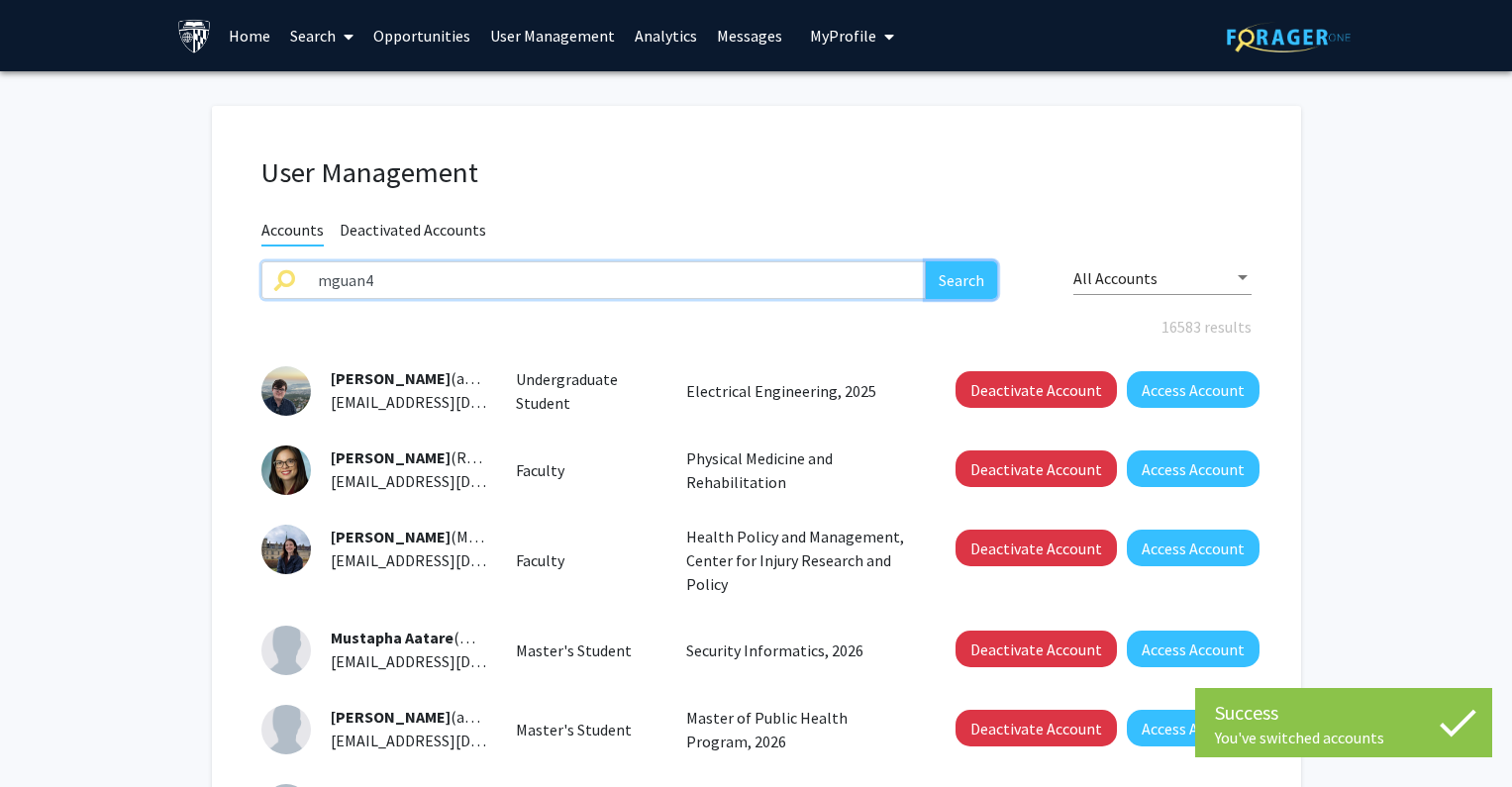 click on "Search" 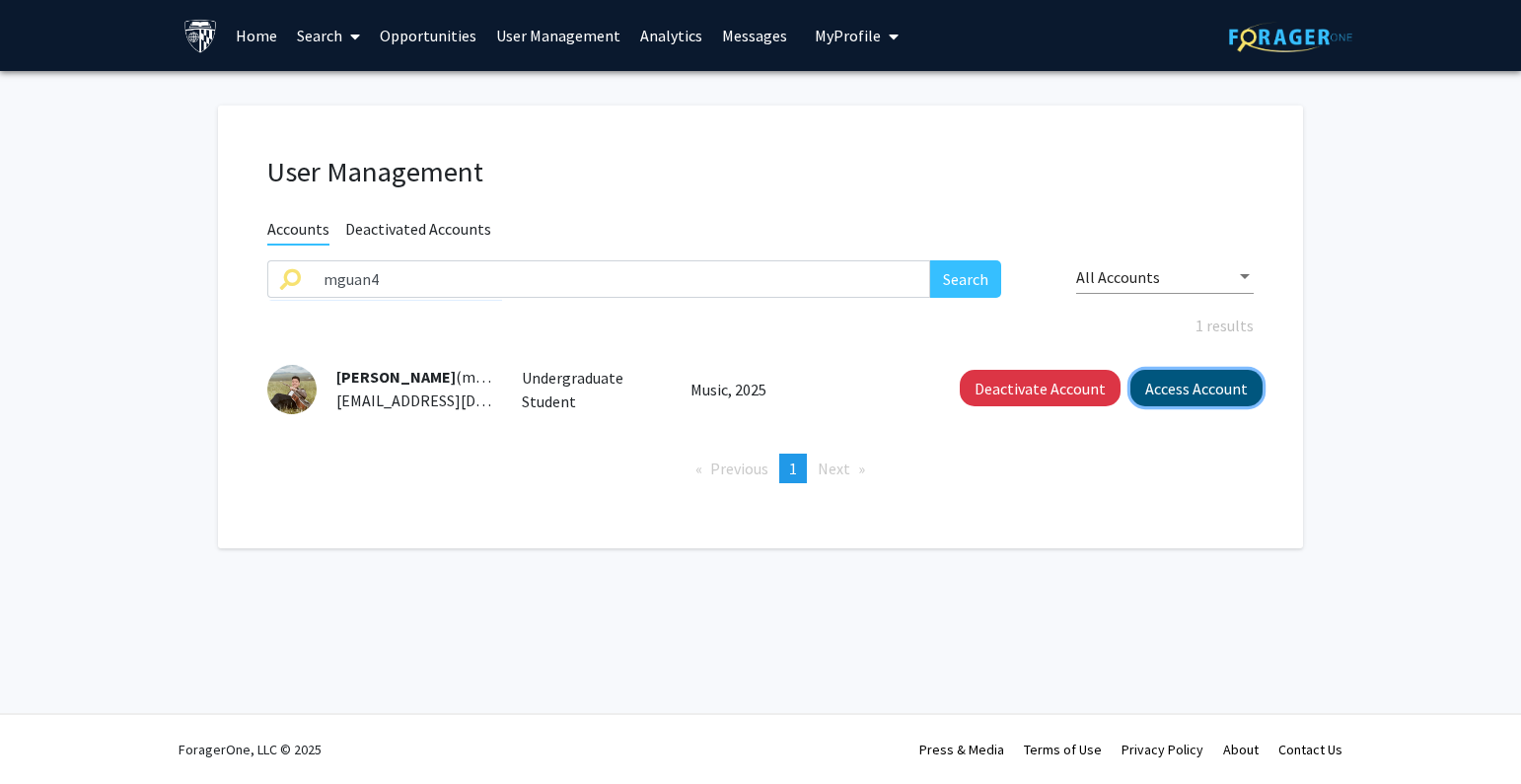 click on "Access Account" 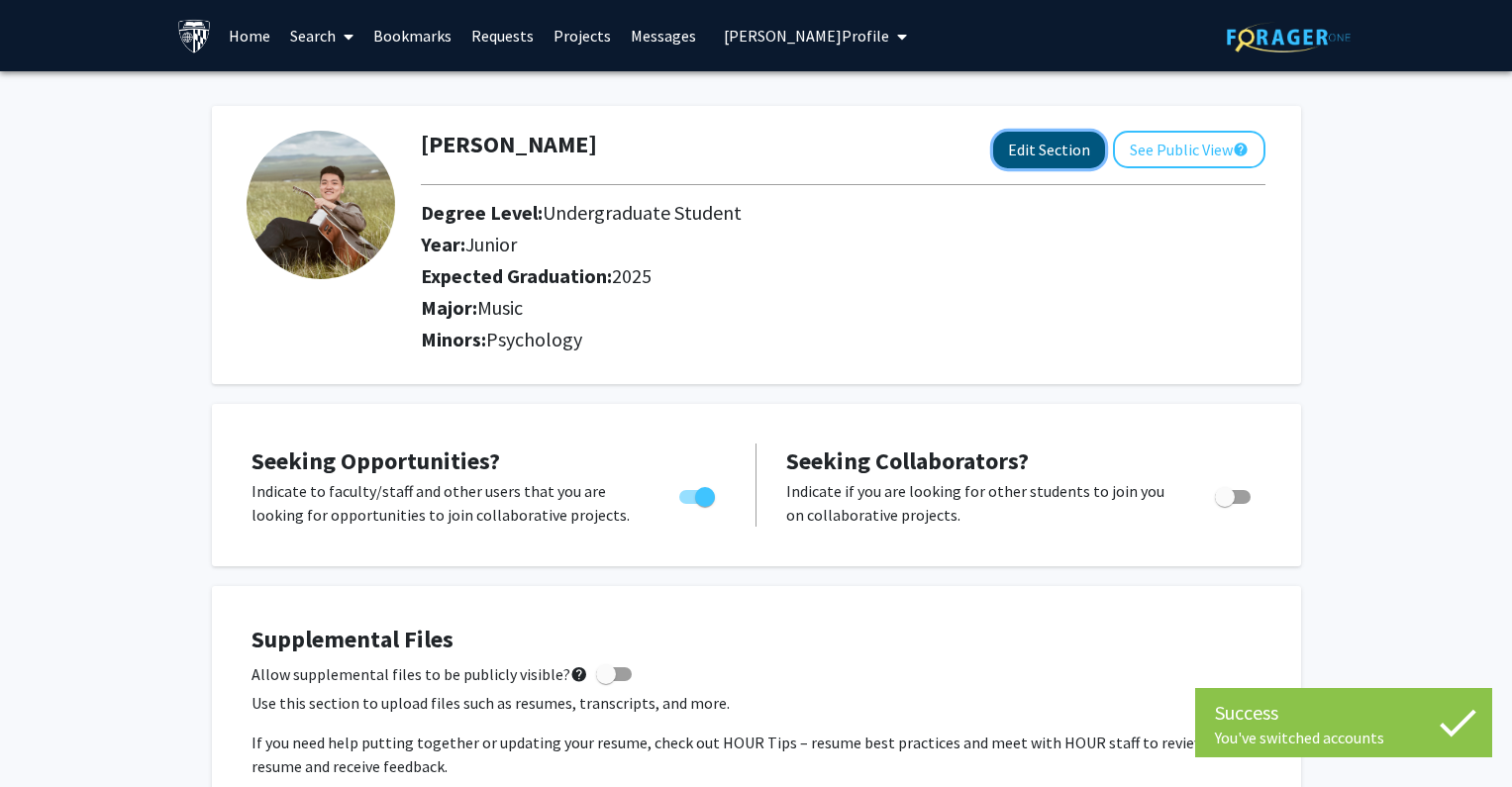 click on "Edit Section" 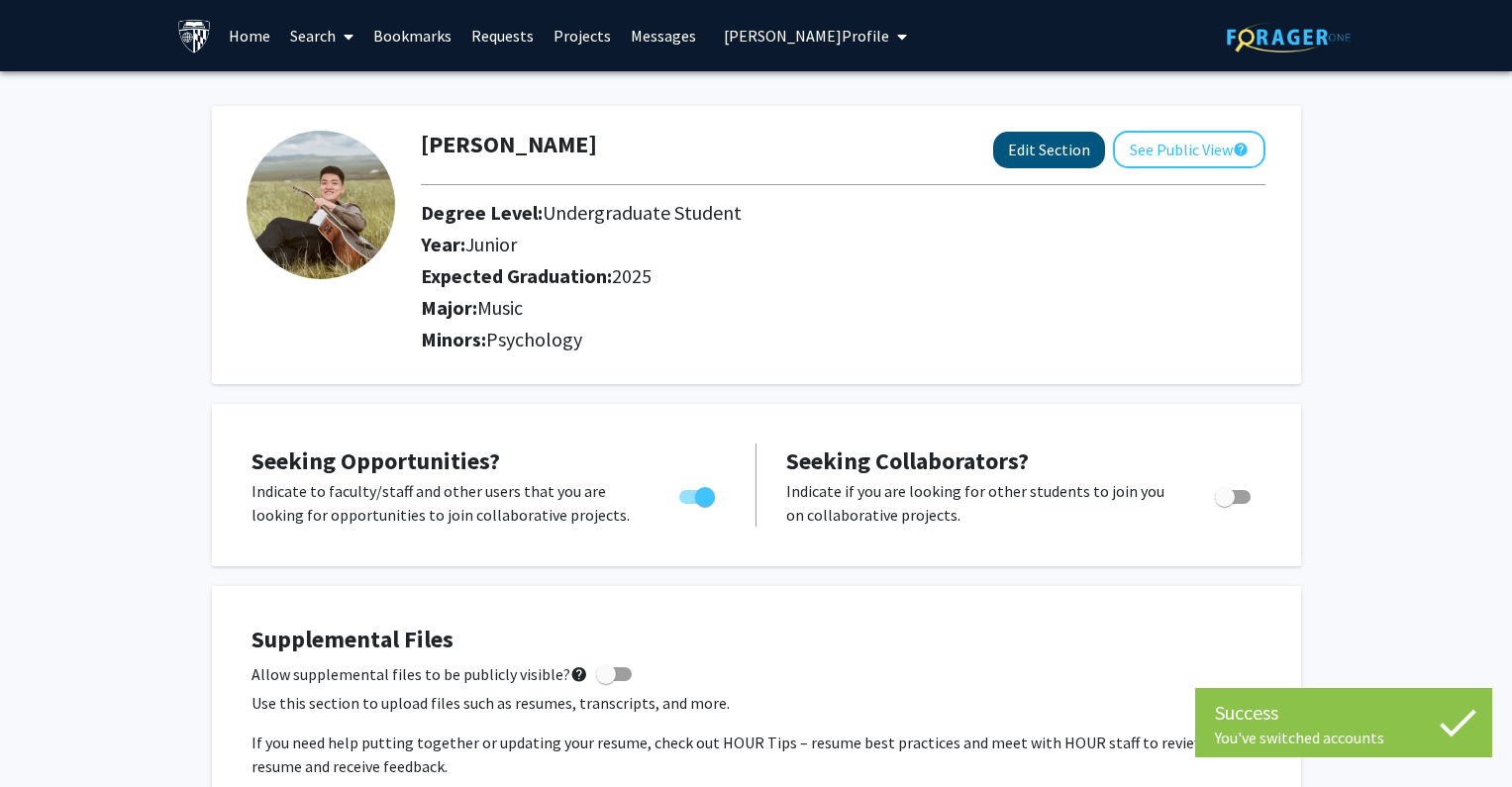 select on "junior" 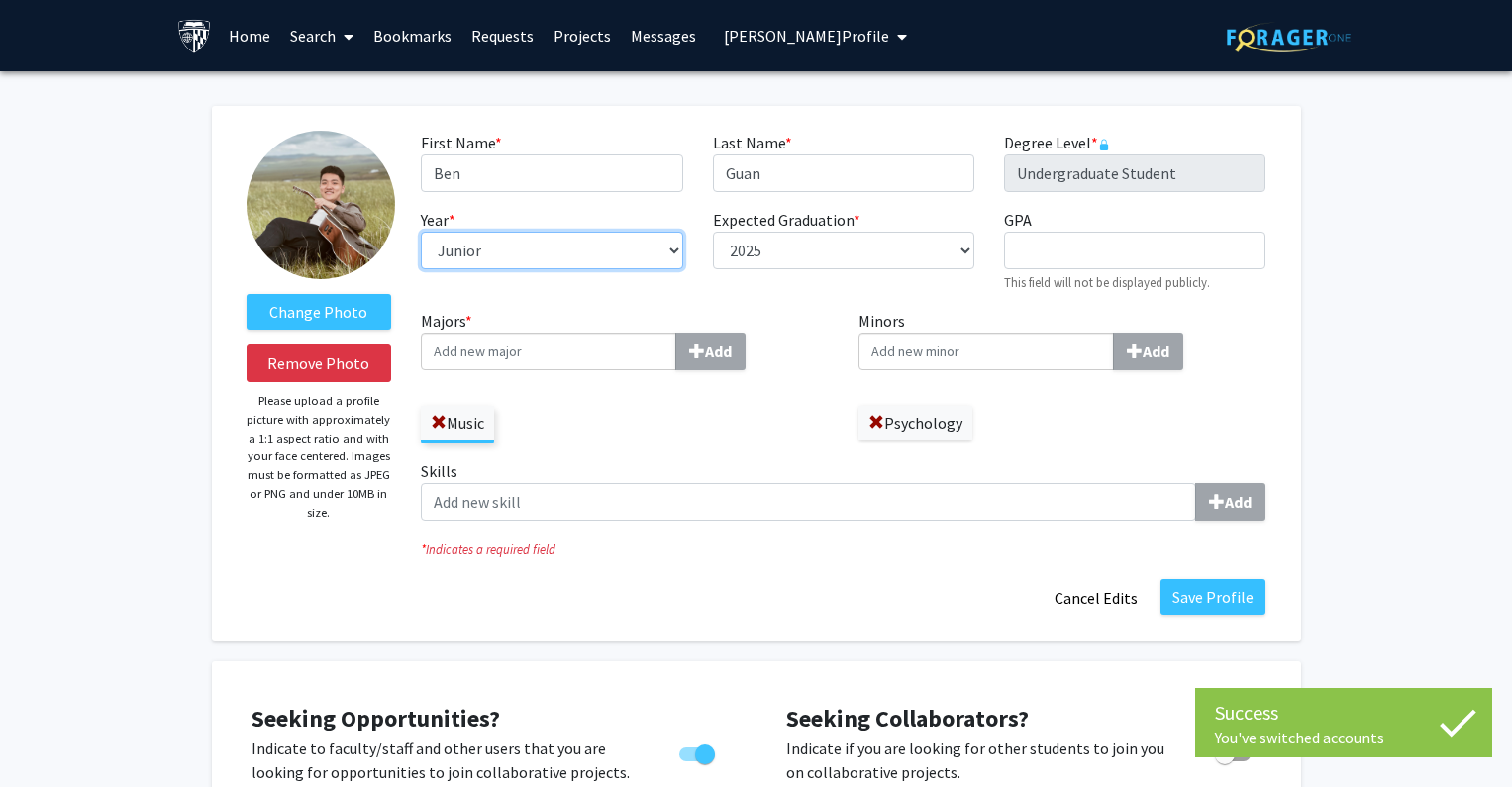 click on "---  First-year   Sophomore   Junior   Senior   Postbaccalaureate Certificate" at bounding box center [552, 250] 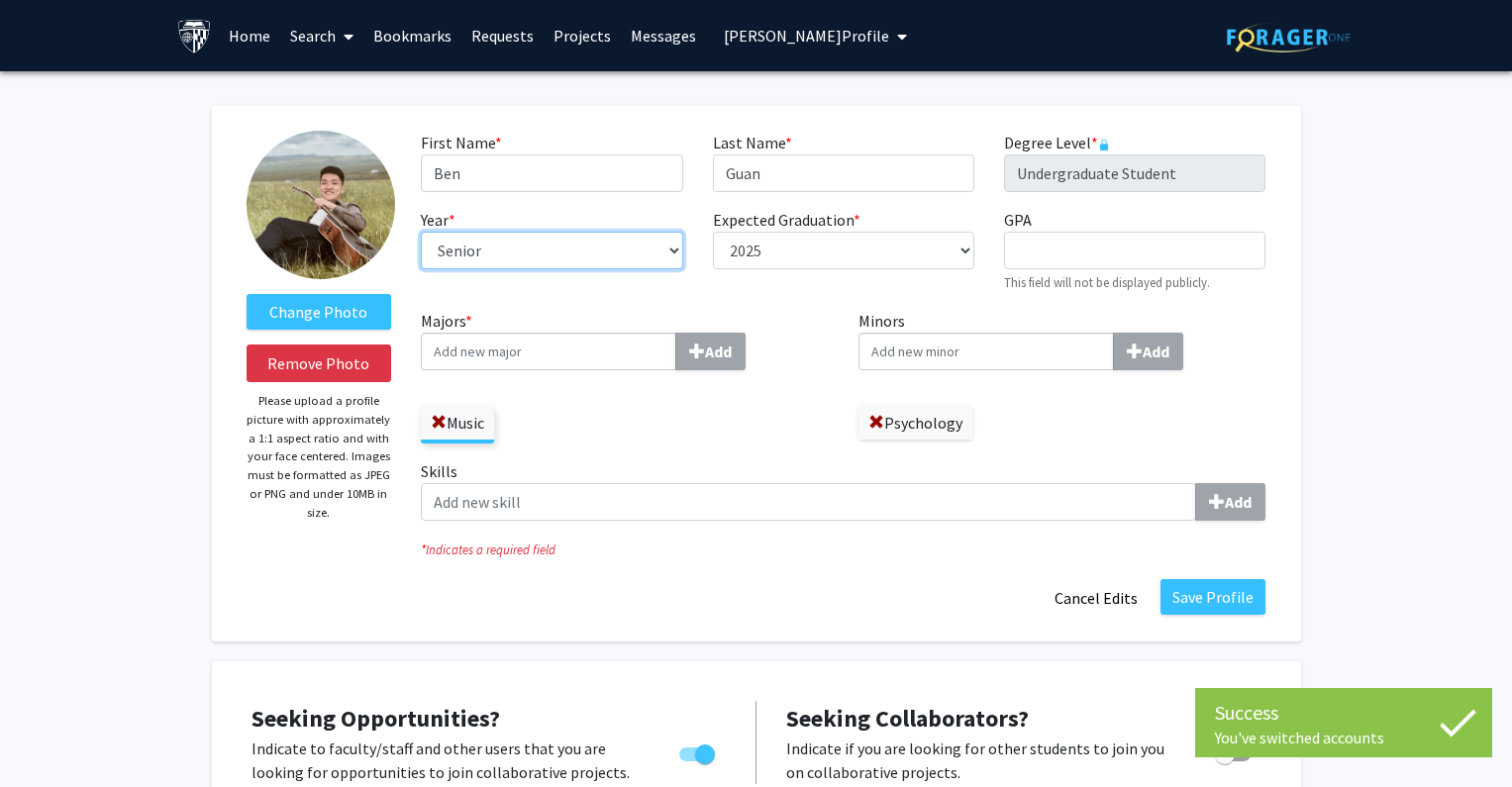 click on "---  First-year   Sophomore   Junior   Senior   Postbaccalaureate Certificate" at bounding box center (552, 250) 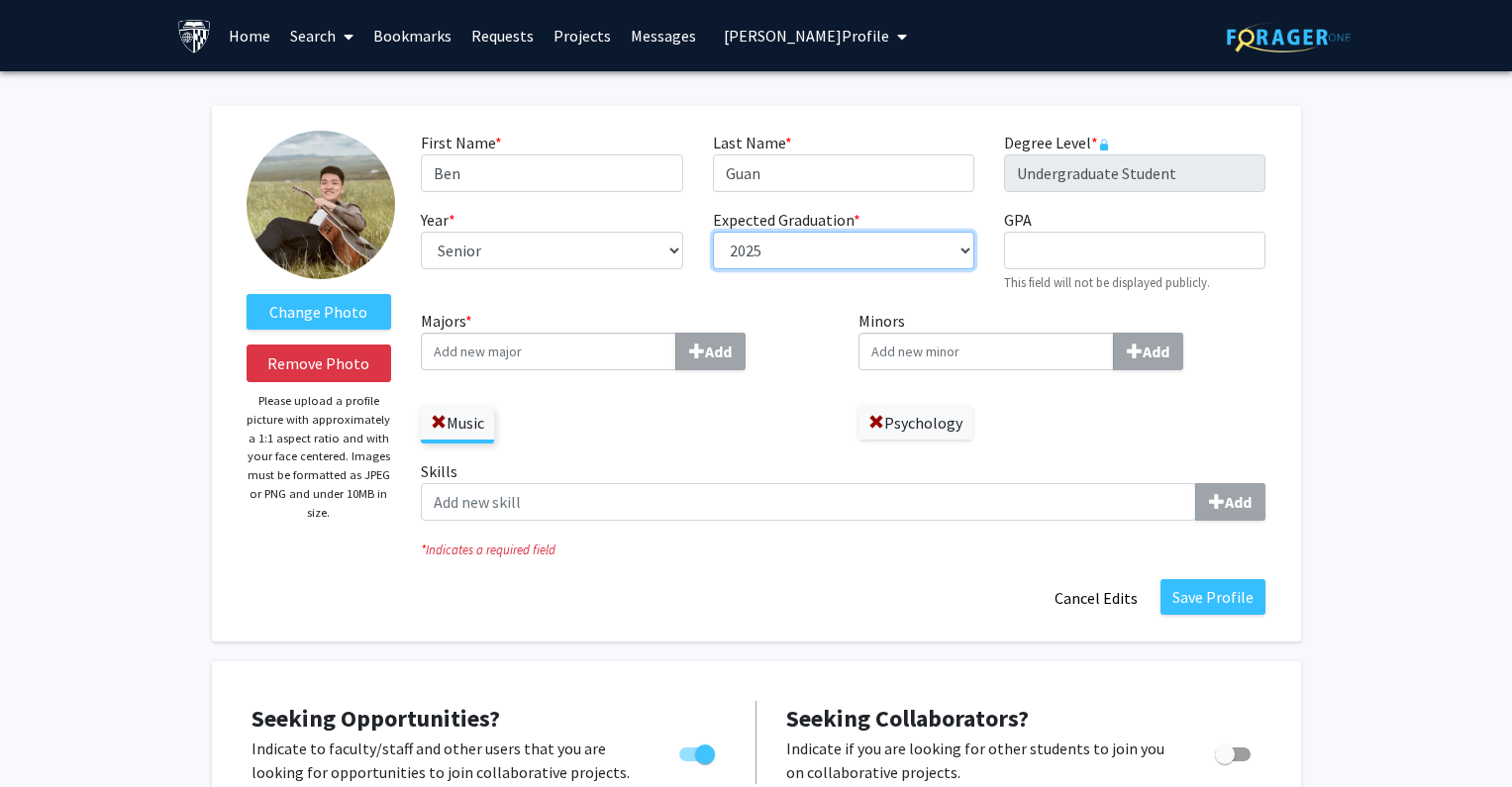 click on "---  2018   2019   2020   2021   2022   2023   2024   2025   2026   2027   2028   2029   2030   2031" at bounding box center (844, 250) 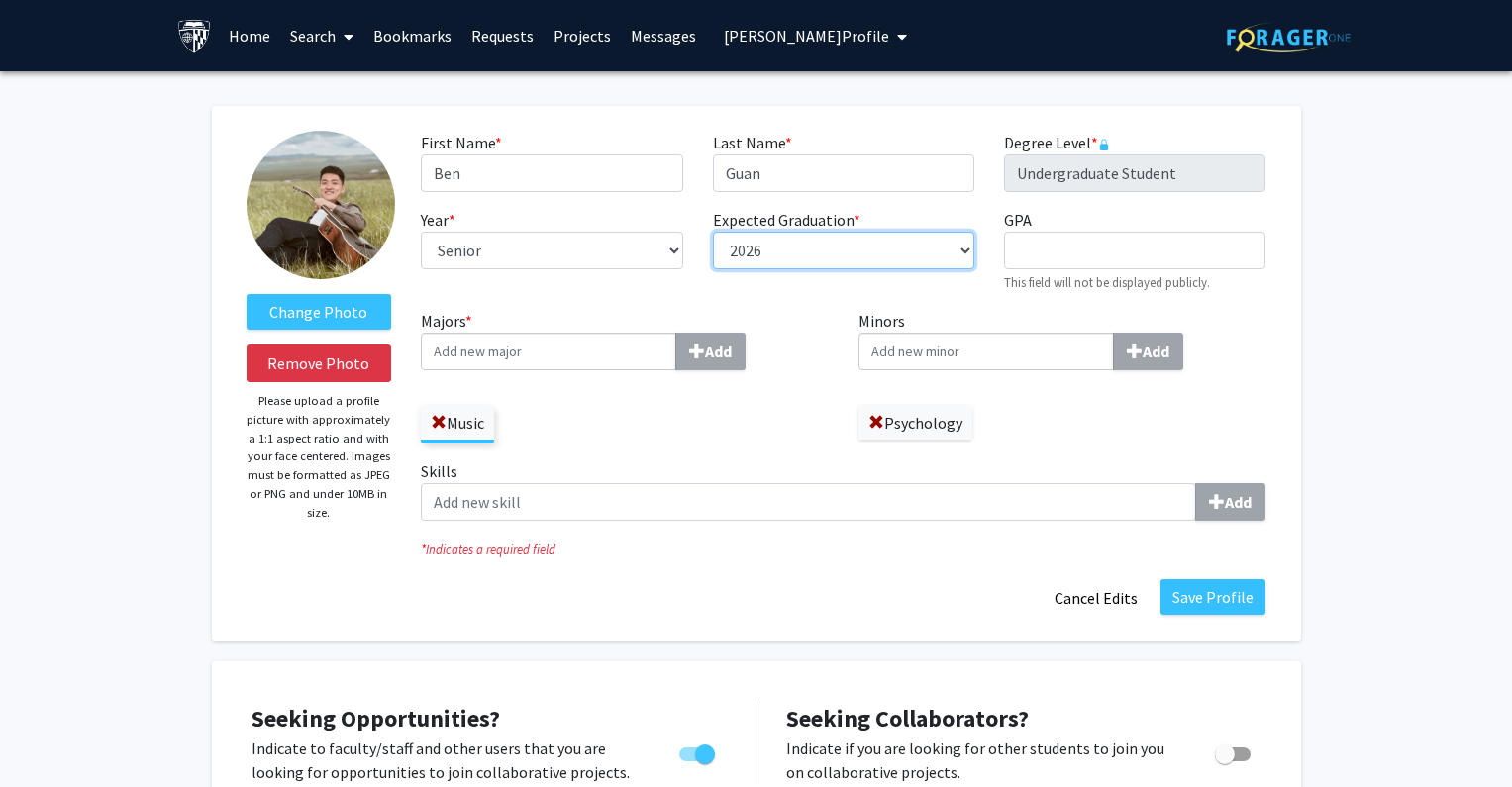 click on "---  2018   2019   2020   2021   2022   2023   2024   2025   2026   2027   2028   2029   2030   2031" at bounding box center (844, 250) 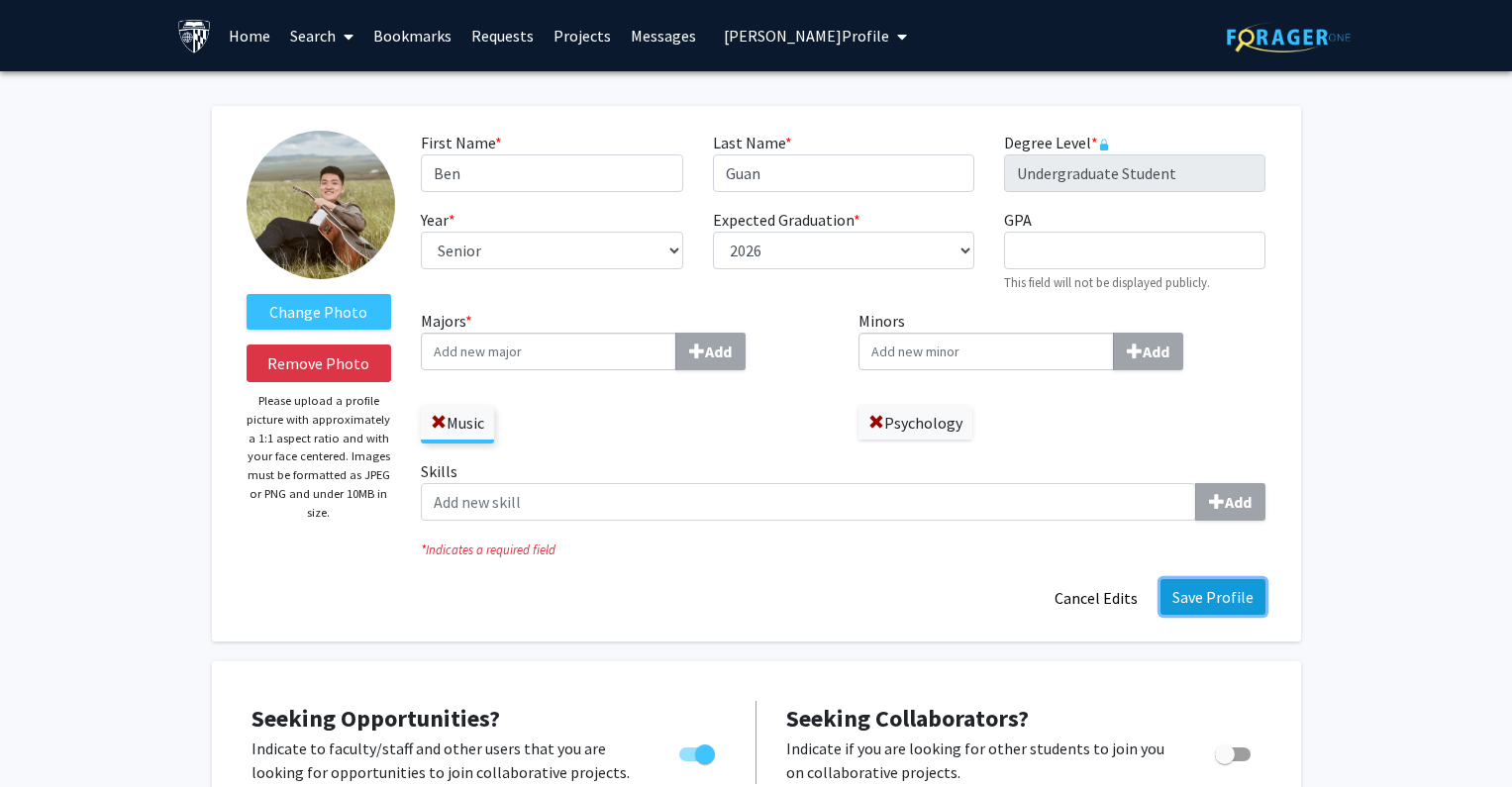 click on "Save Profile" 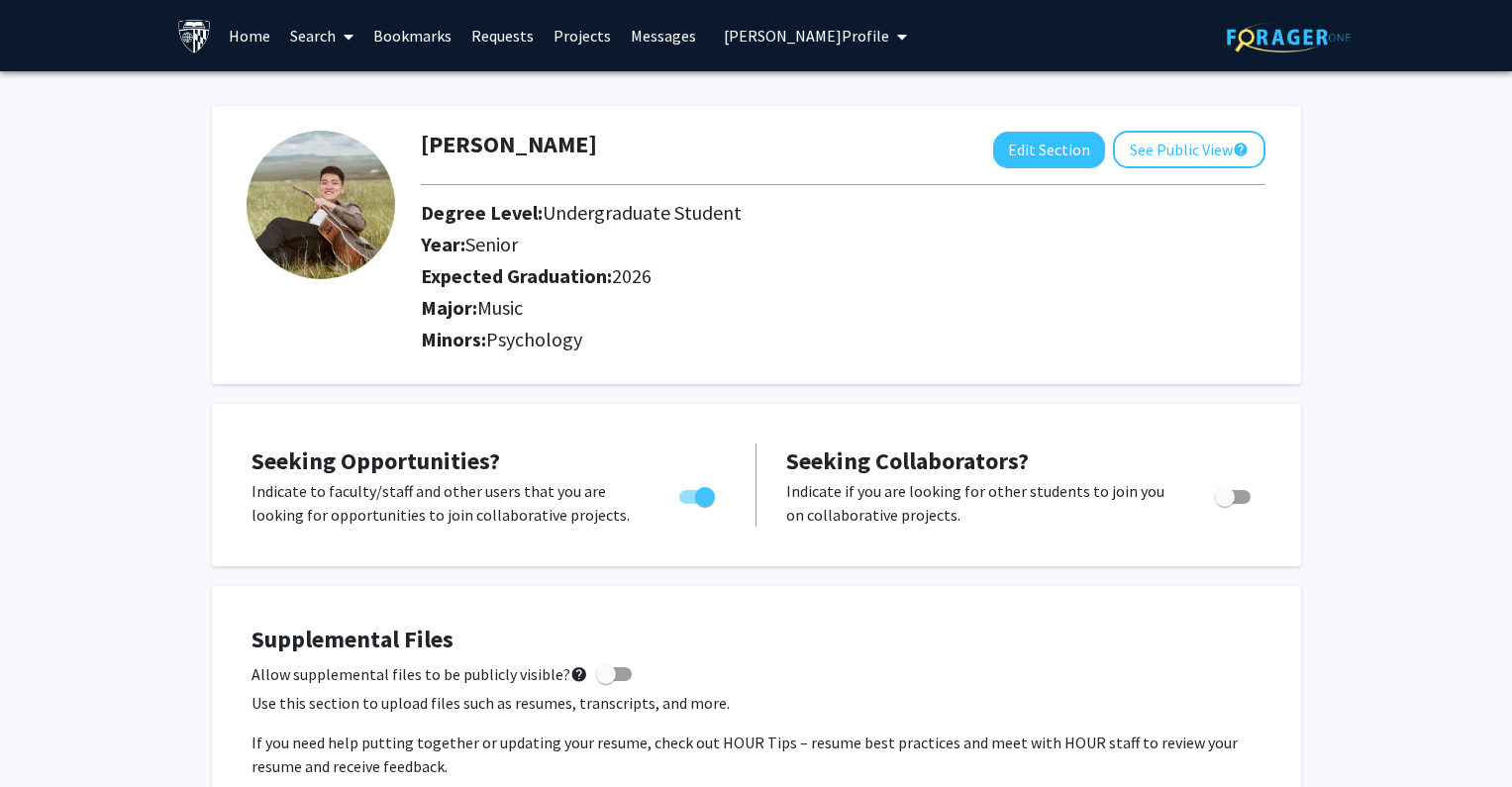 click on "Ben Guan's   Profile" at bounding box center (806, 36) 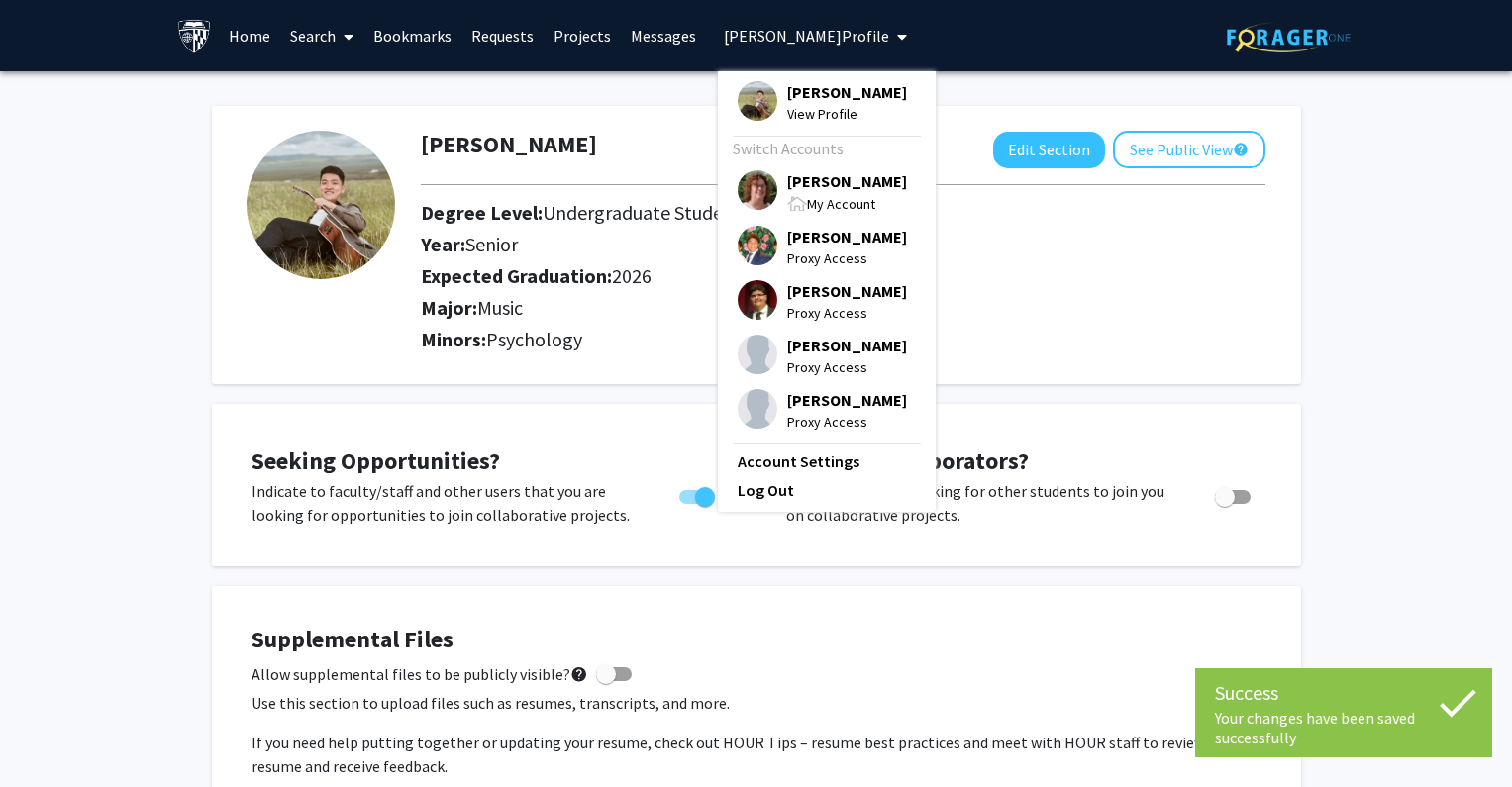 click on "Tracy Smith" at bounding box center [847, 181] 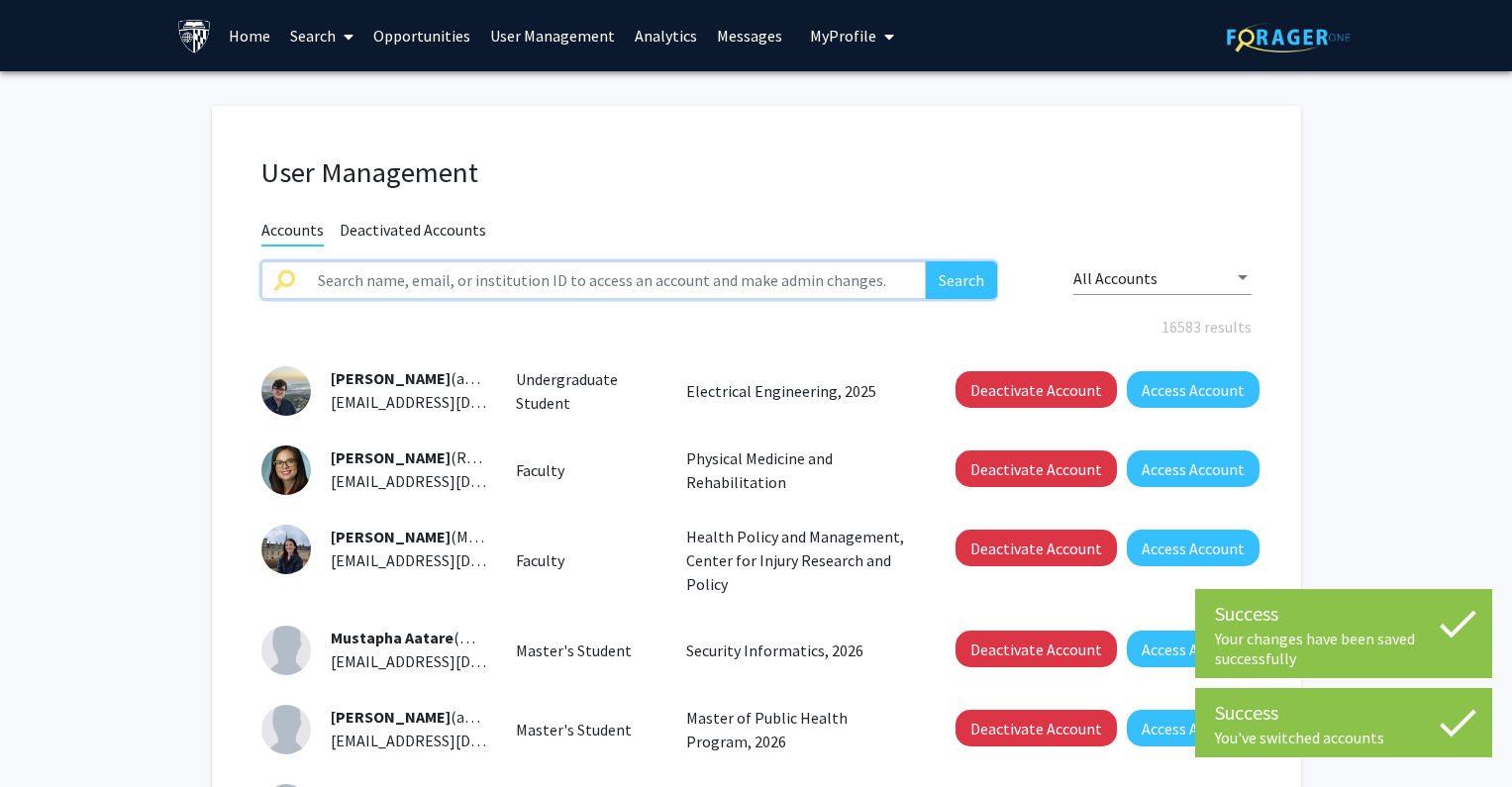 click 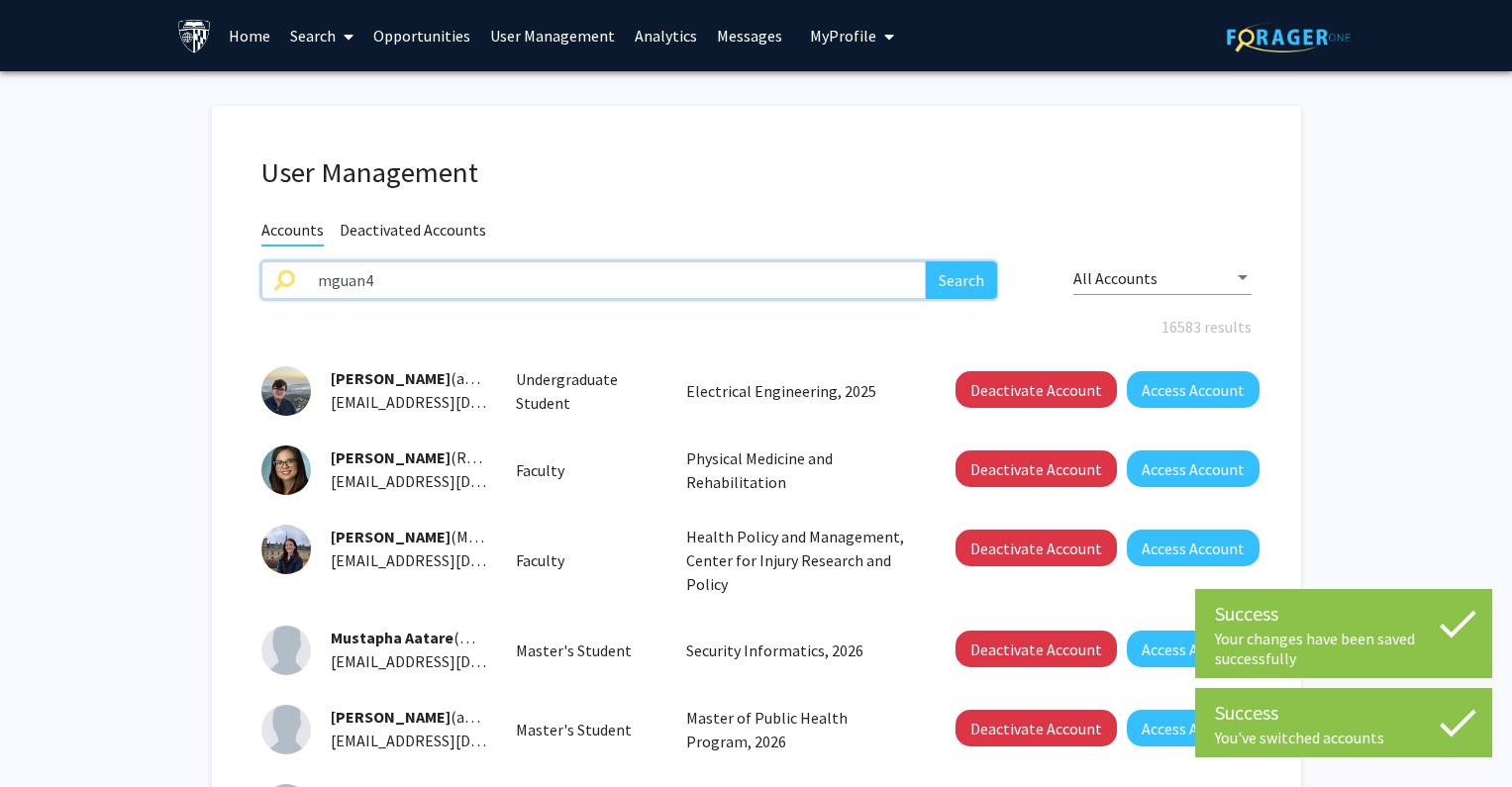 type on "mguan4" 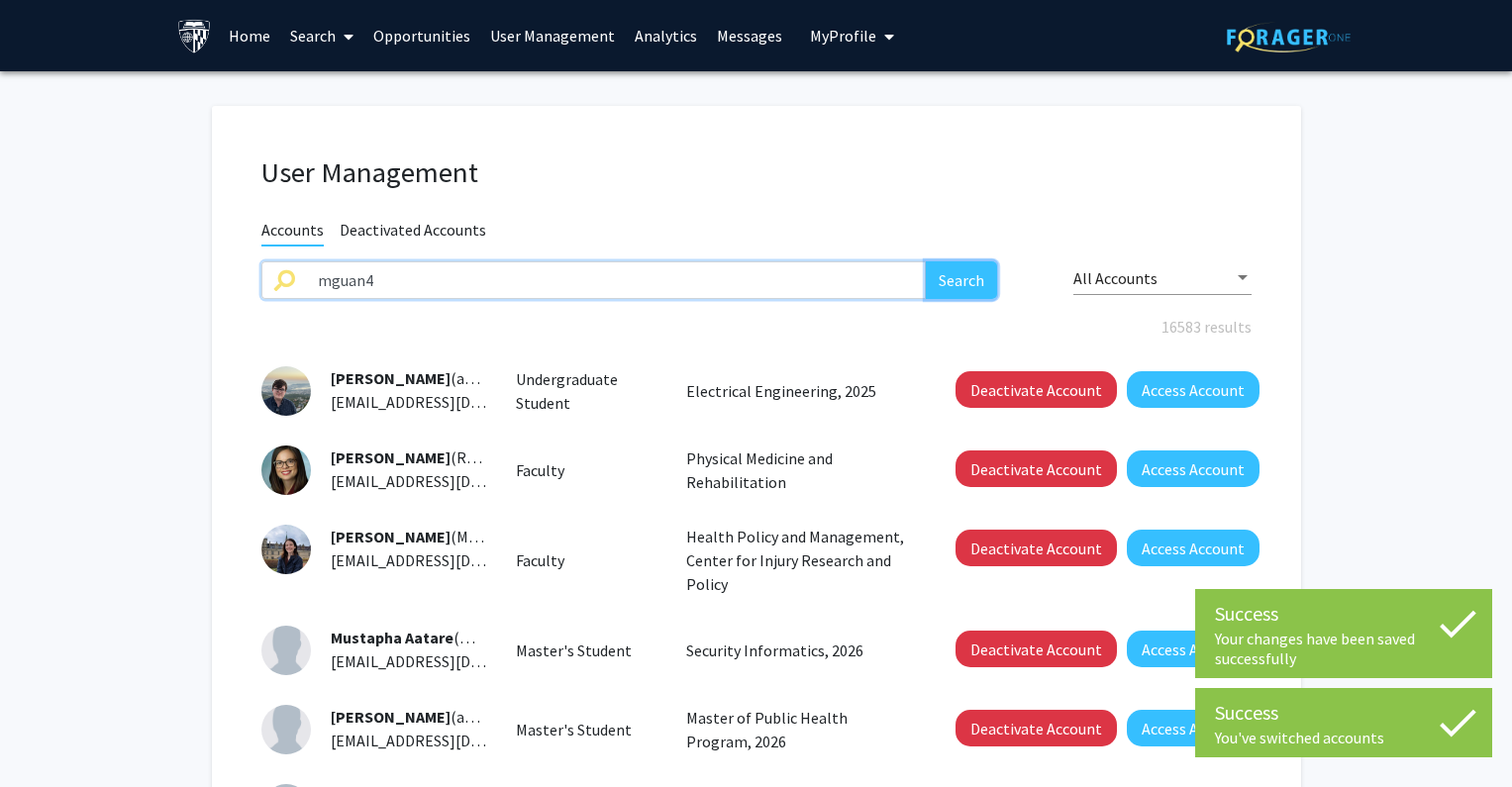 click on "Search" 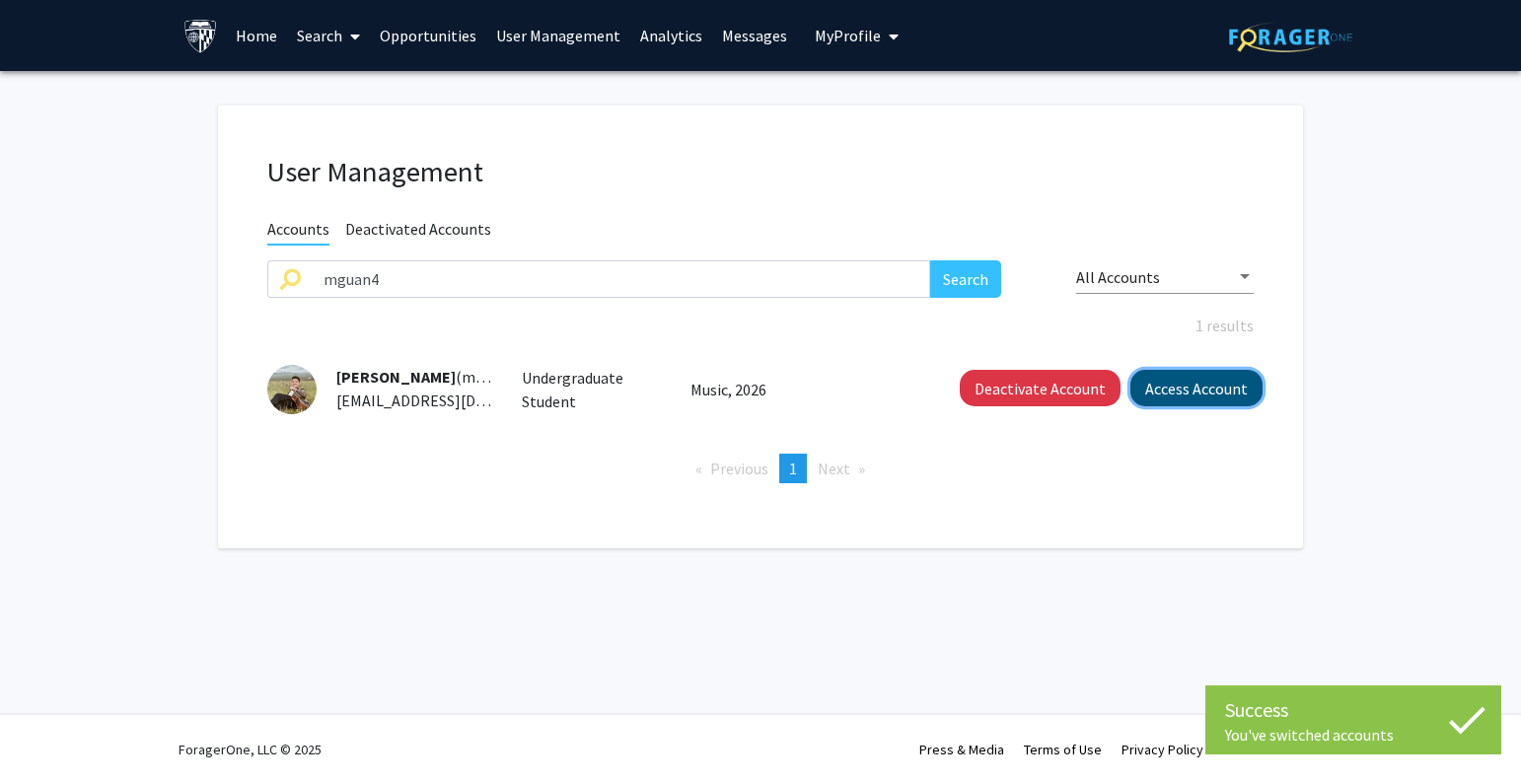click on "Access Account" 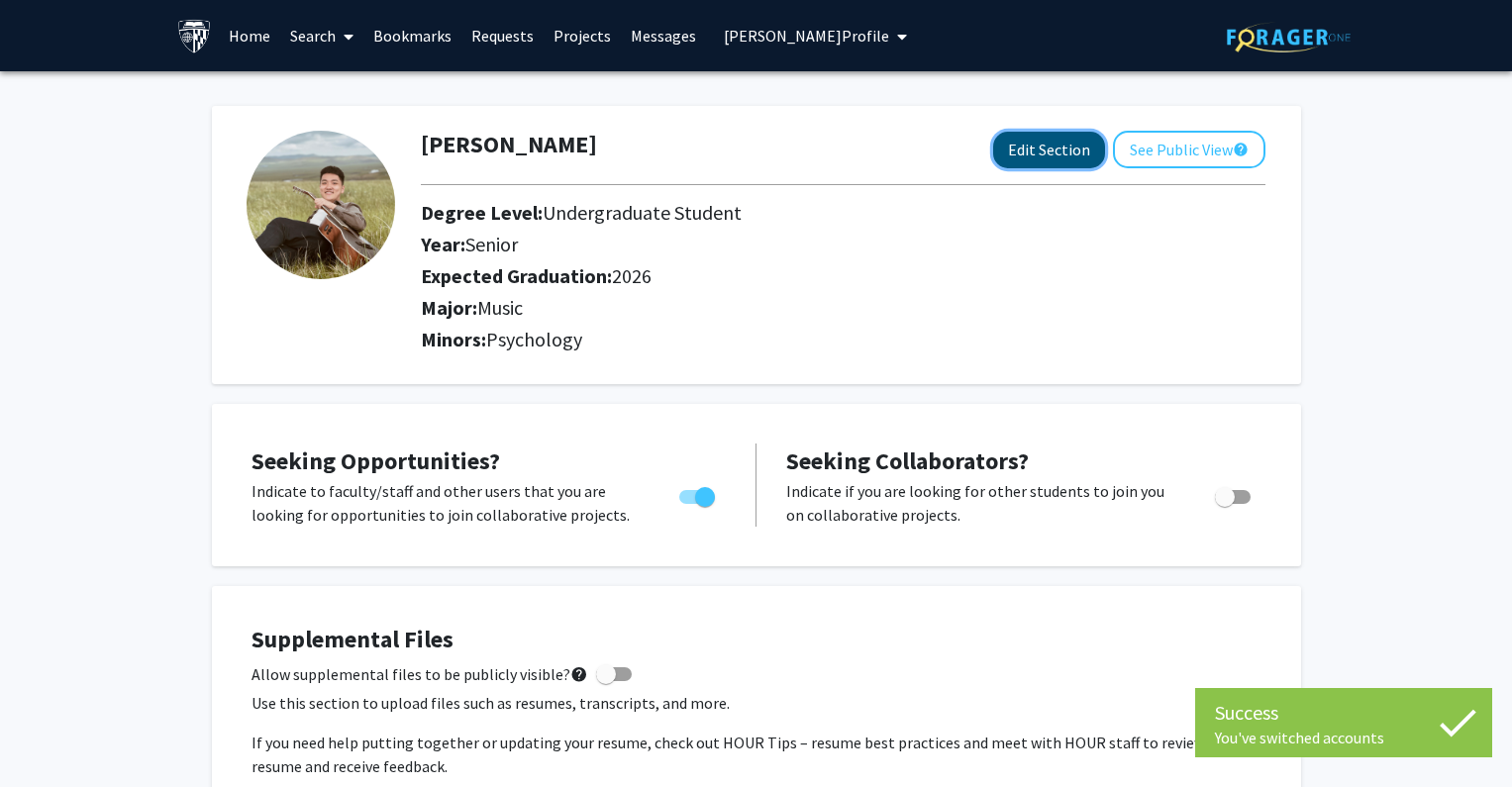 click on "Edit Section" 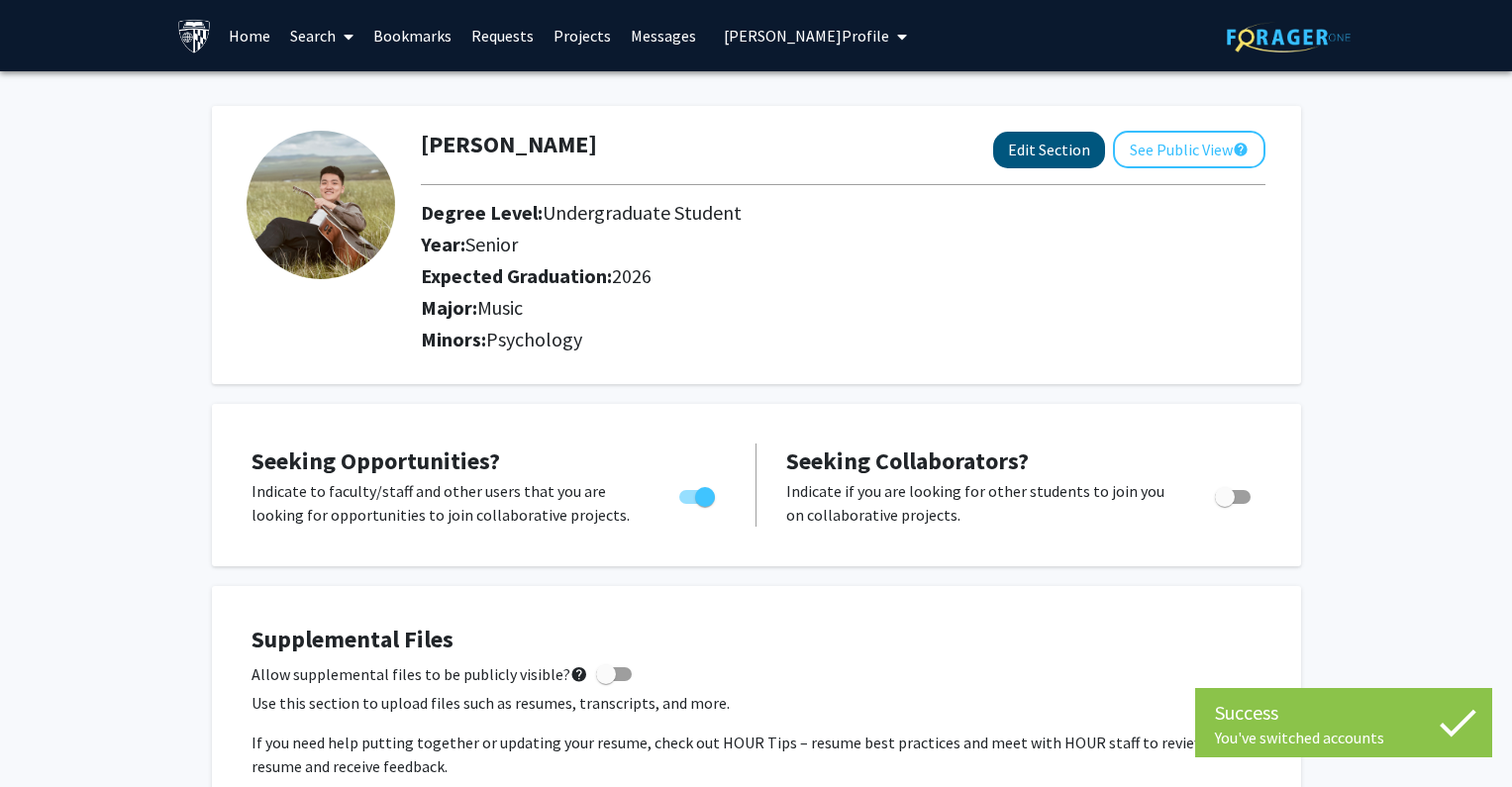 select on "senior" 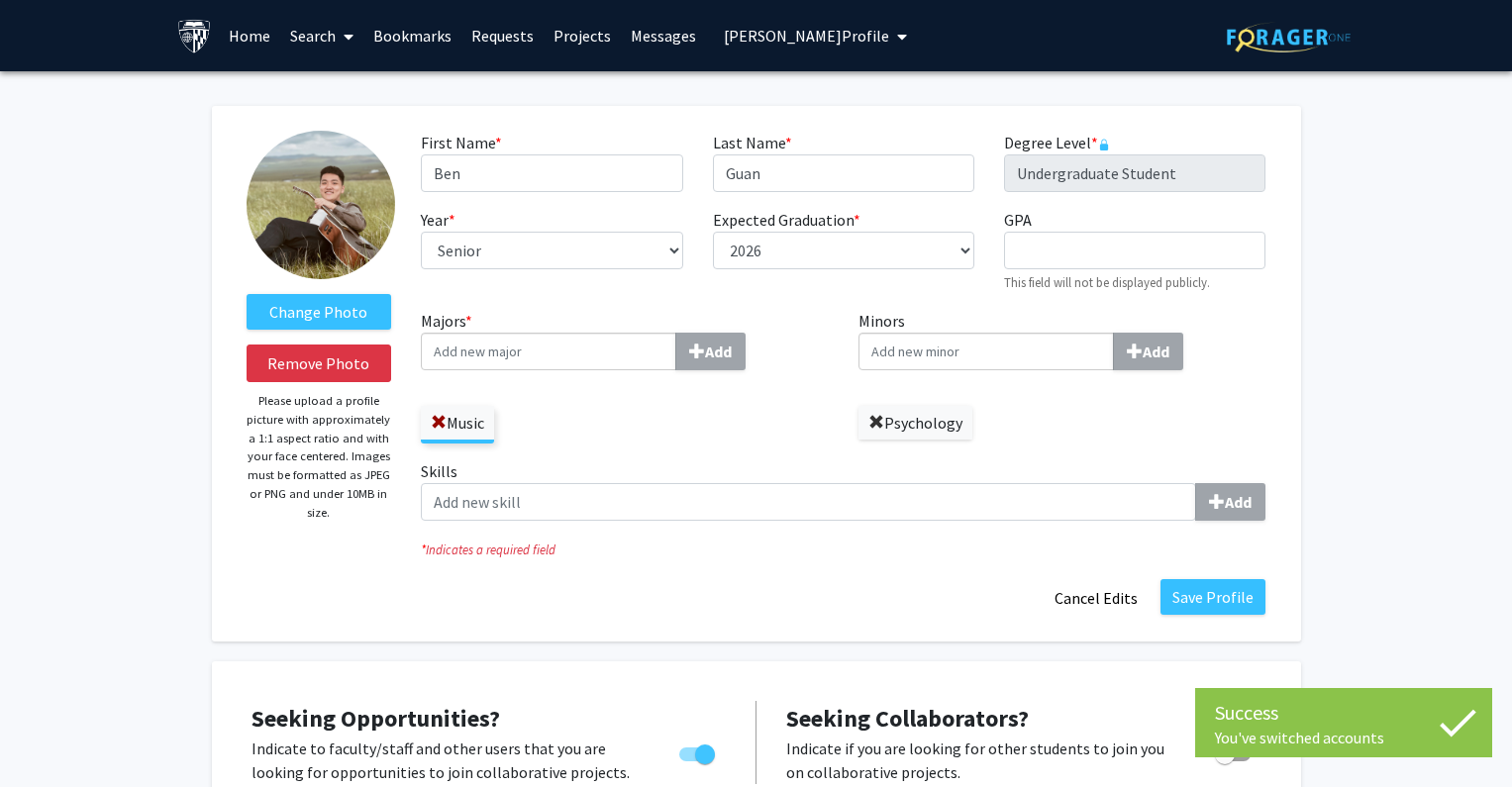 click 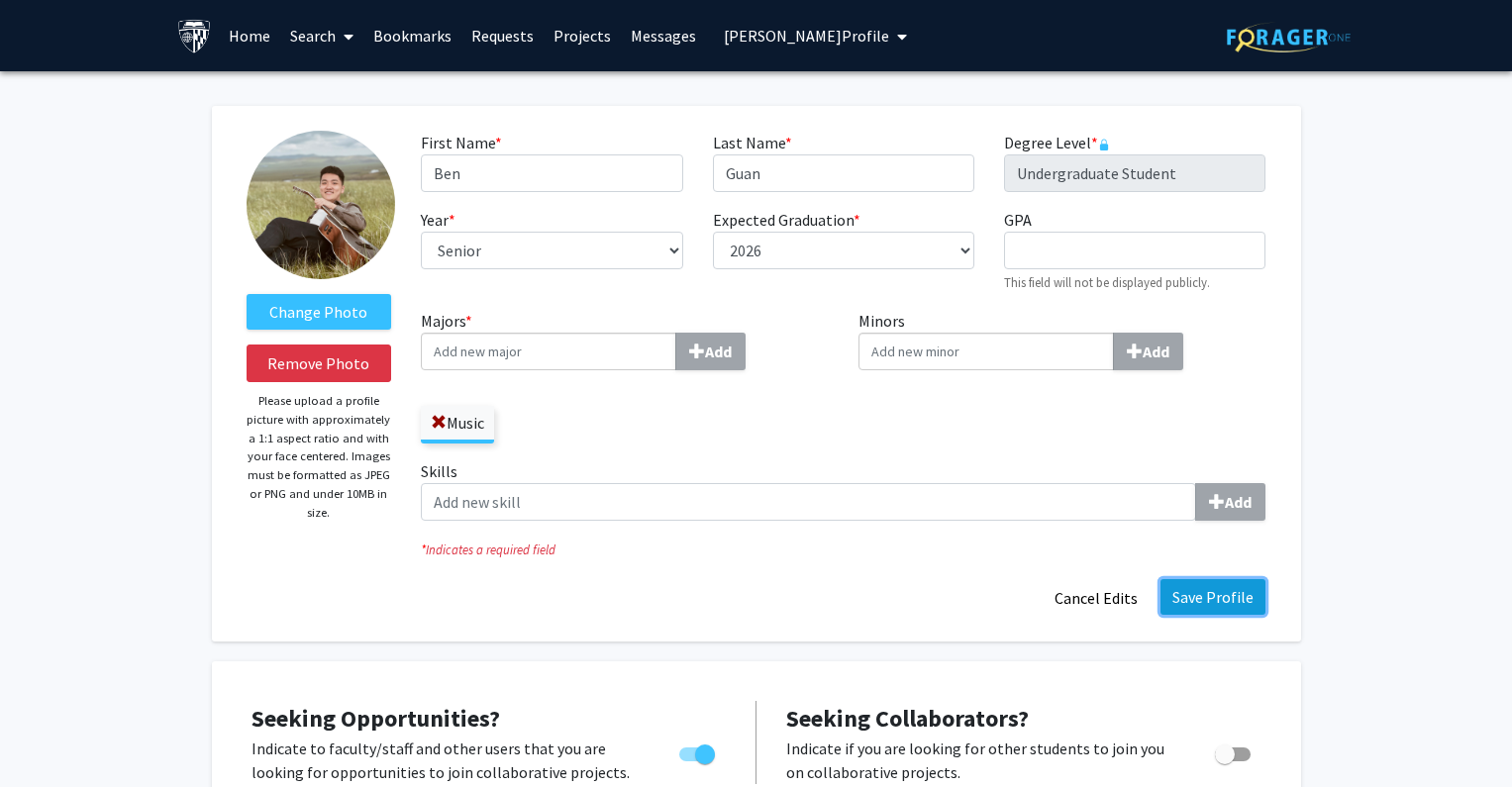 click on "Save Profile" 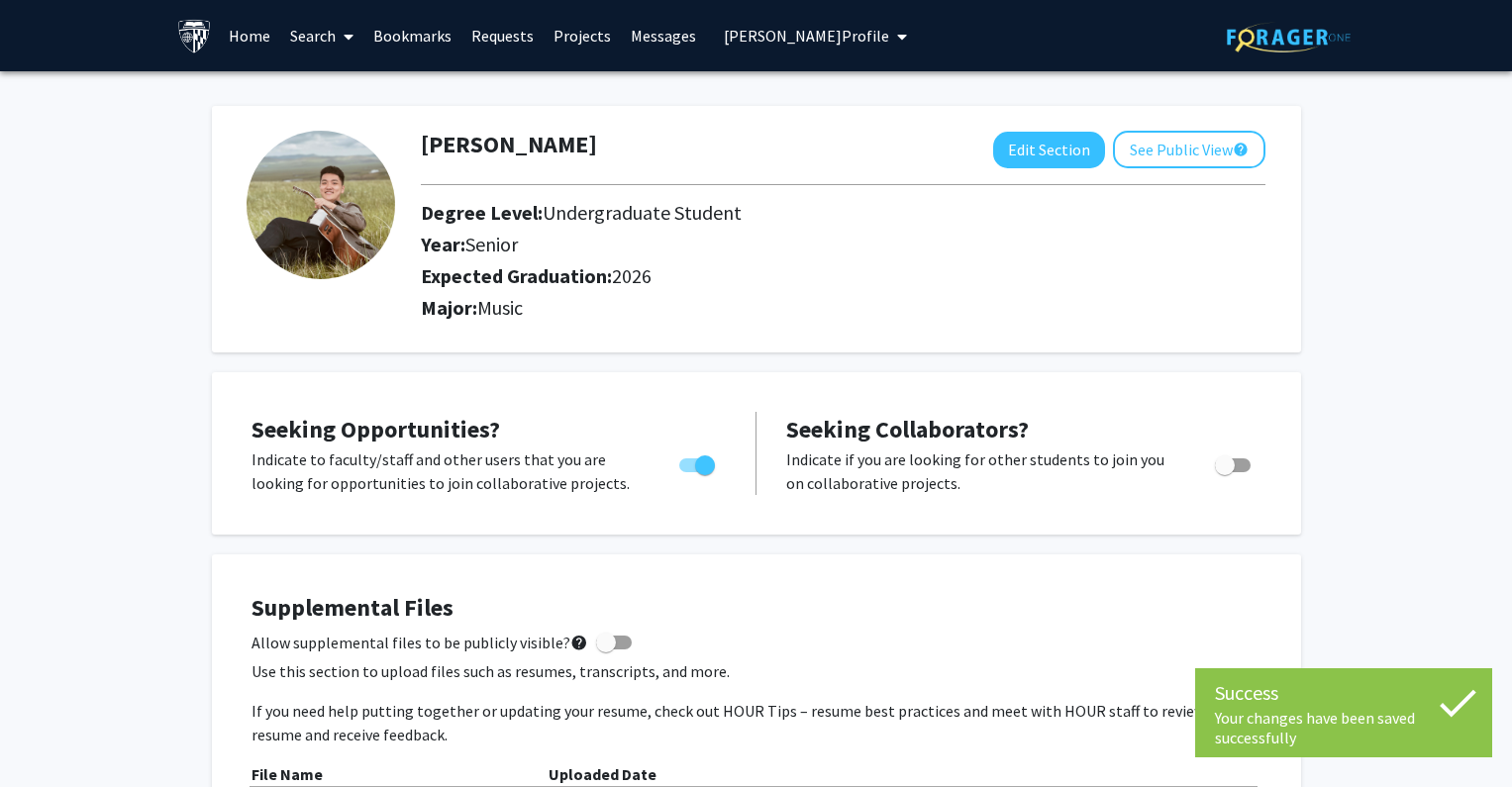 click on "Ben Guan's   Profile" at bounding box center (806, 36) 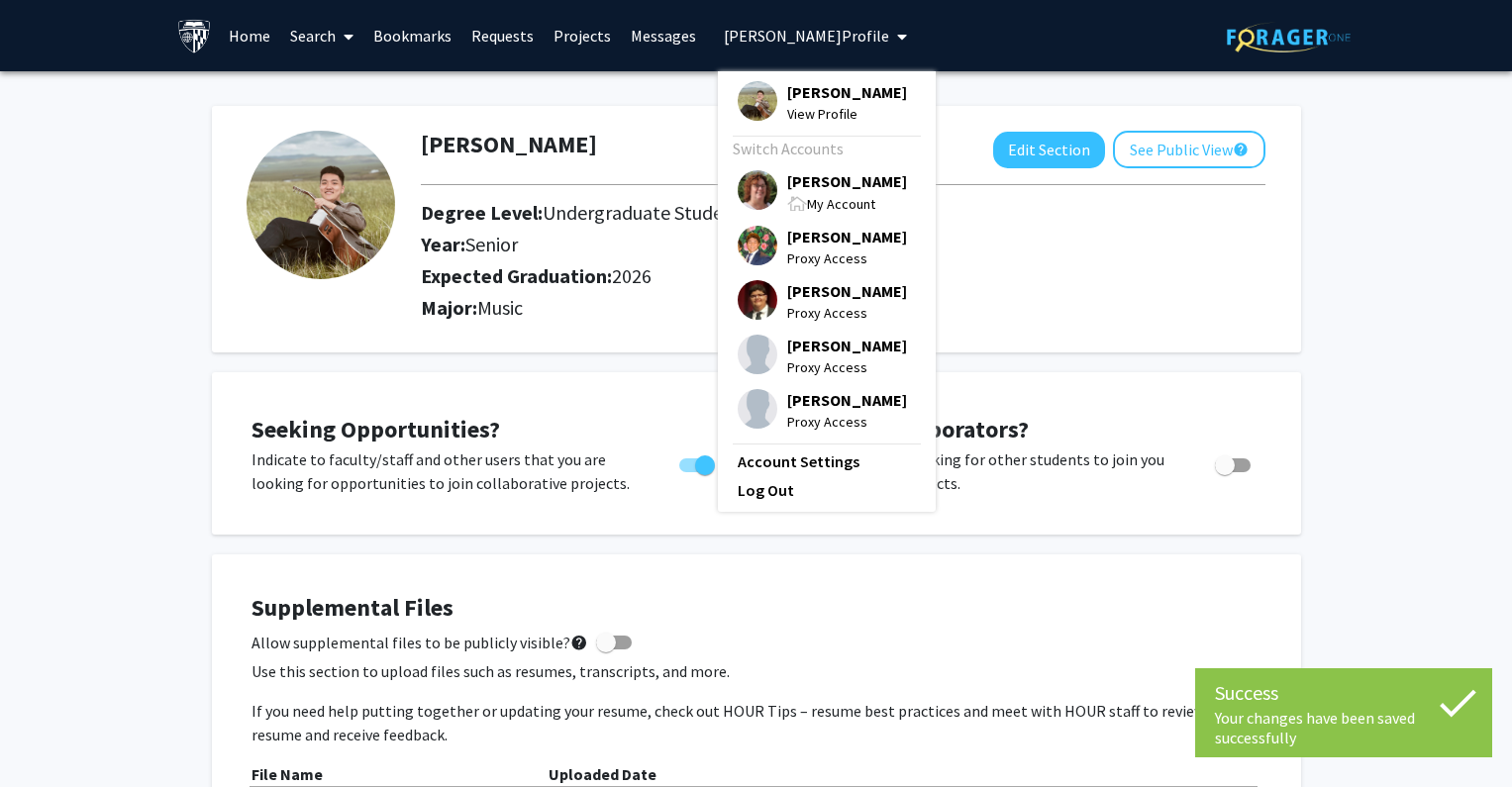 click on "My Account" at bounding box center (841, 204) 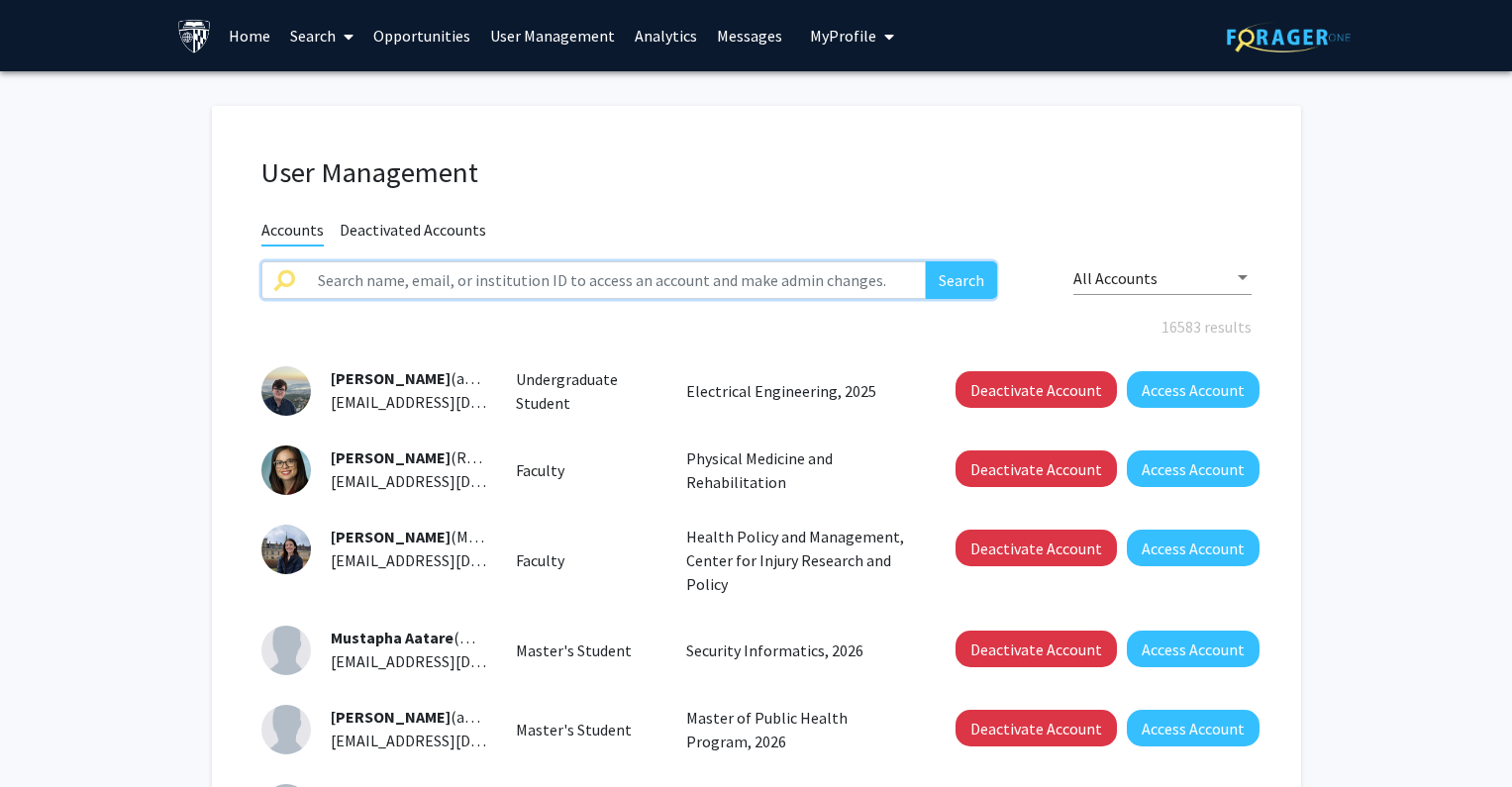 click 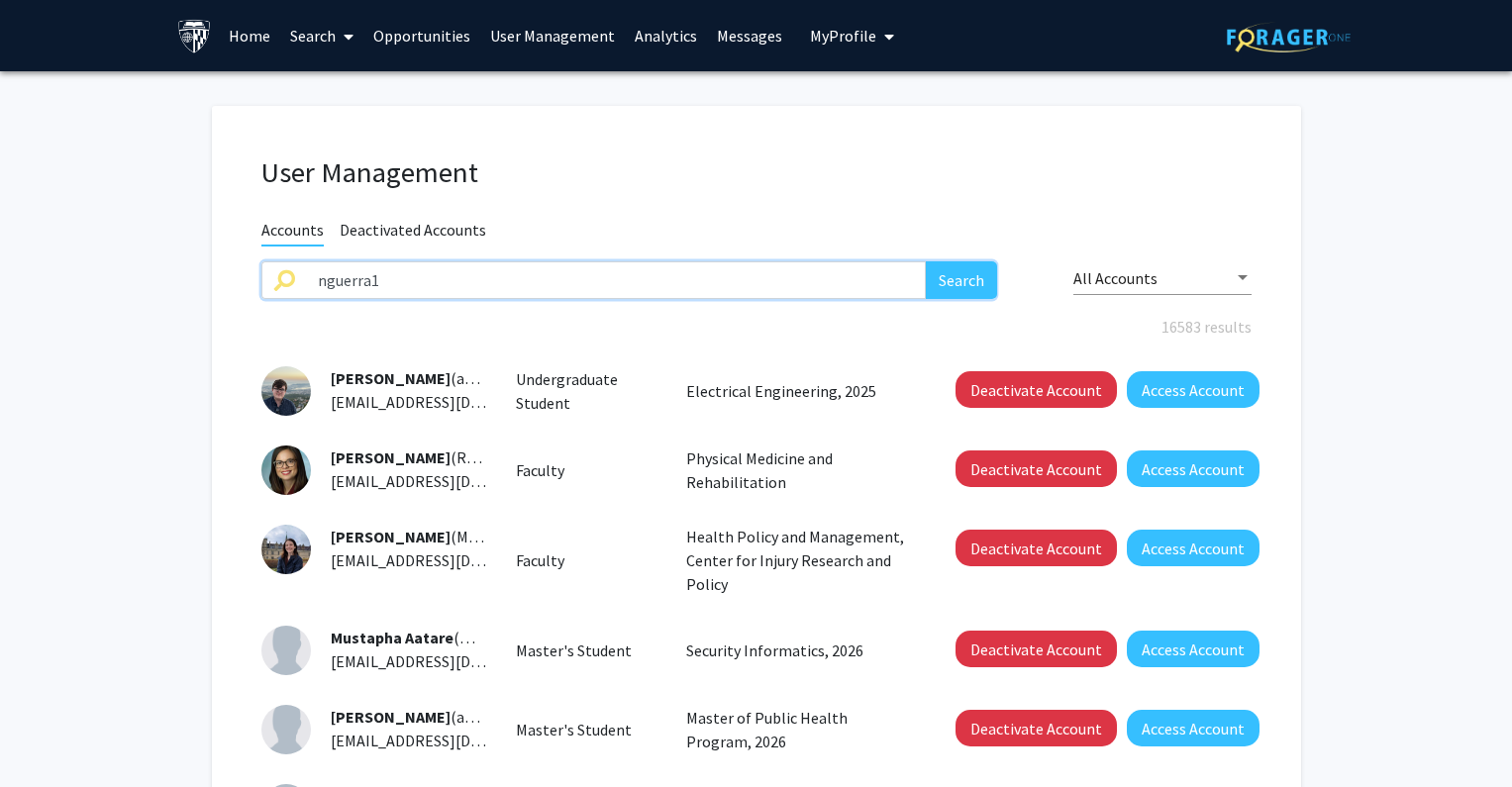 type on "nguerra1" 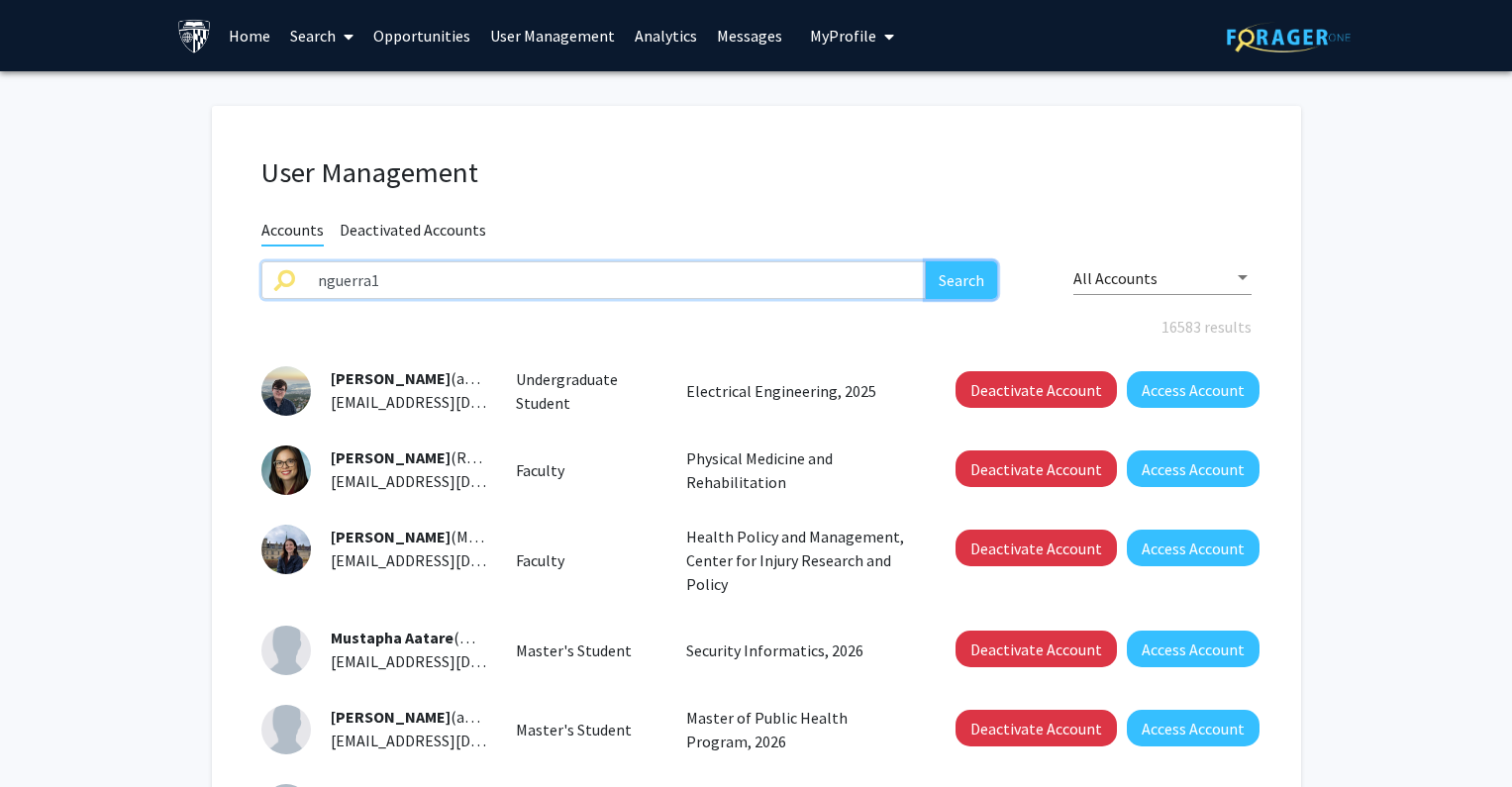 click on "Search" 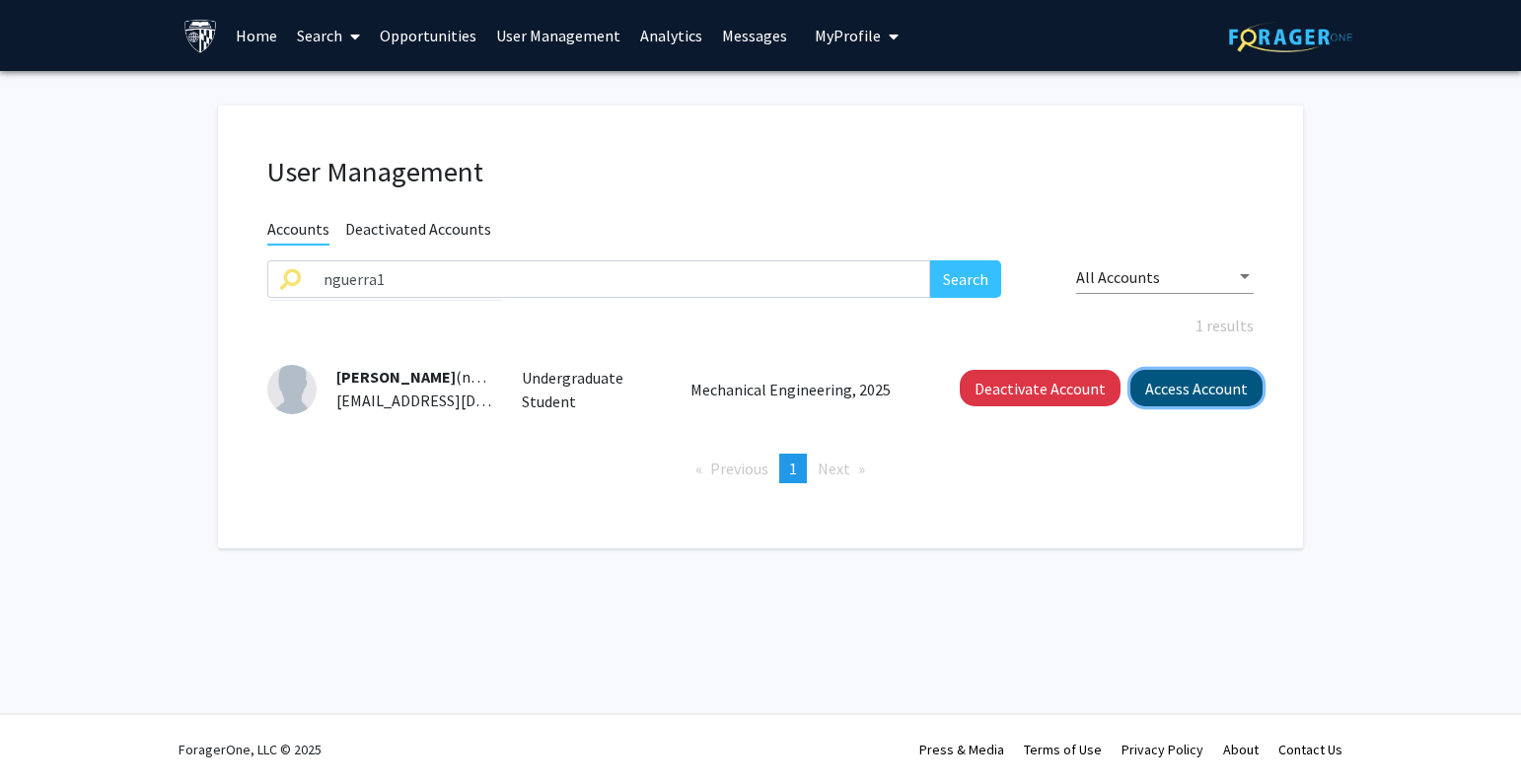 click on "Access Account" 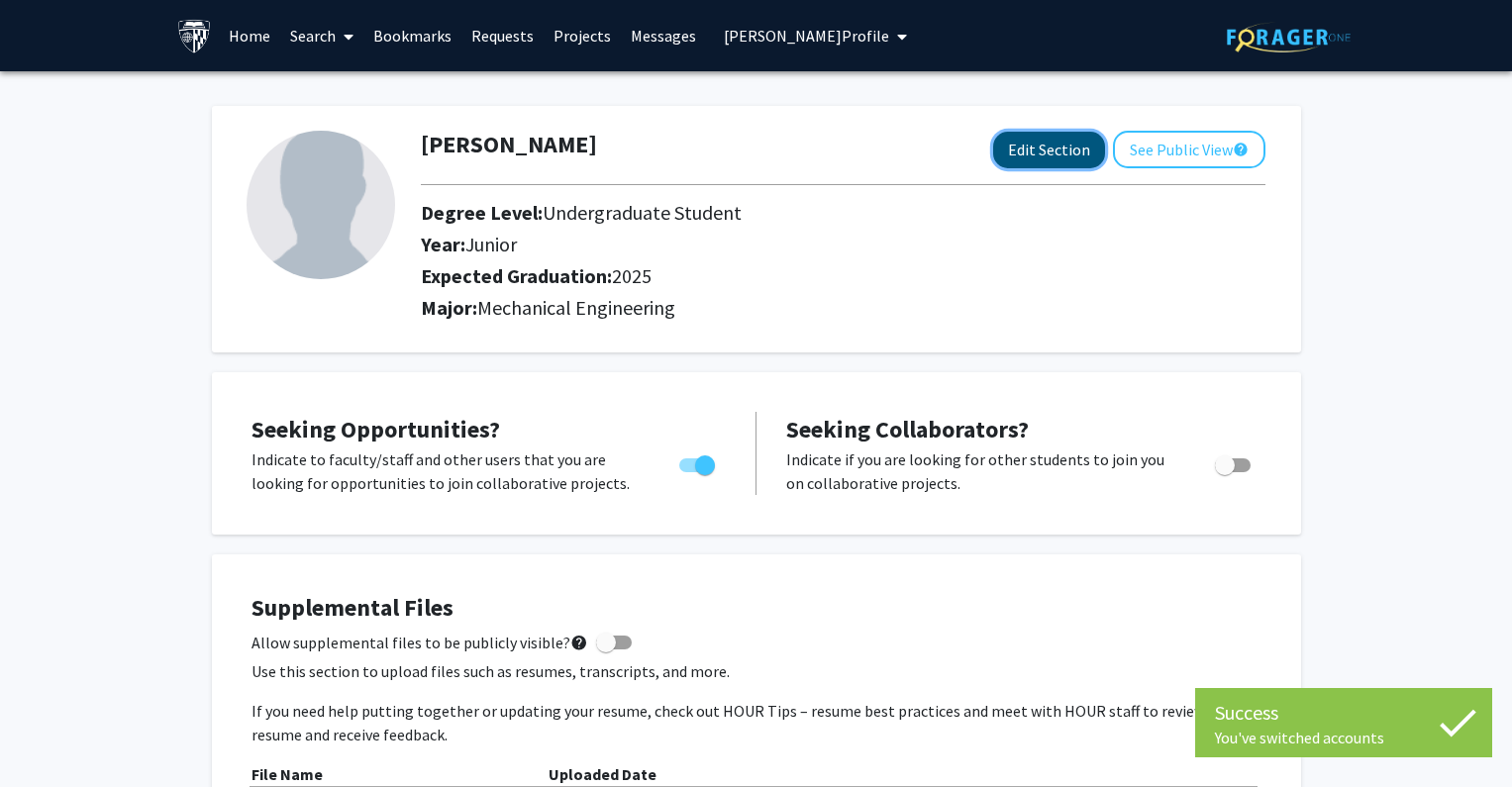 click on "Edit Section" 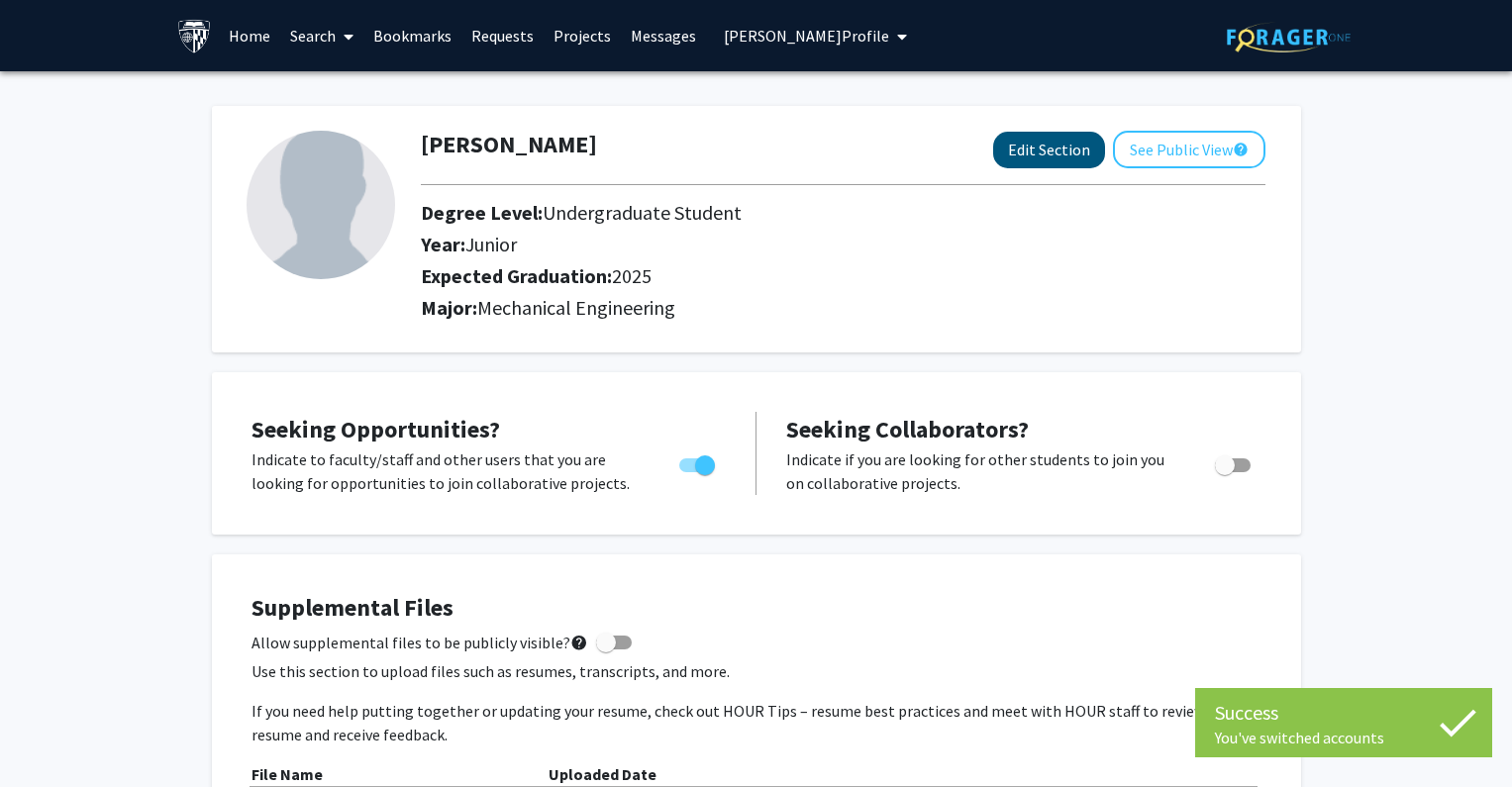 select on "junior" 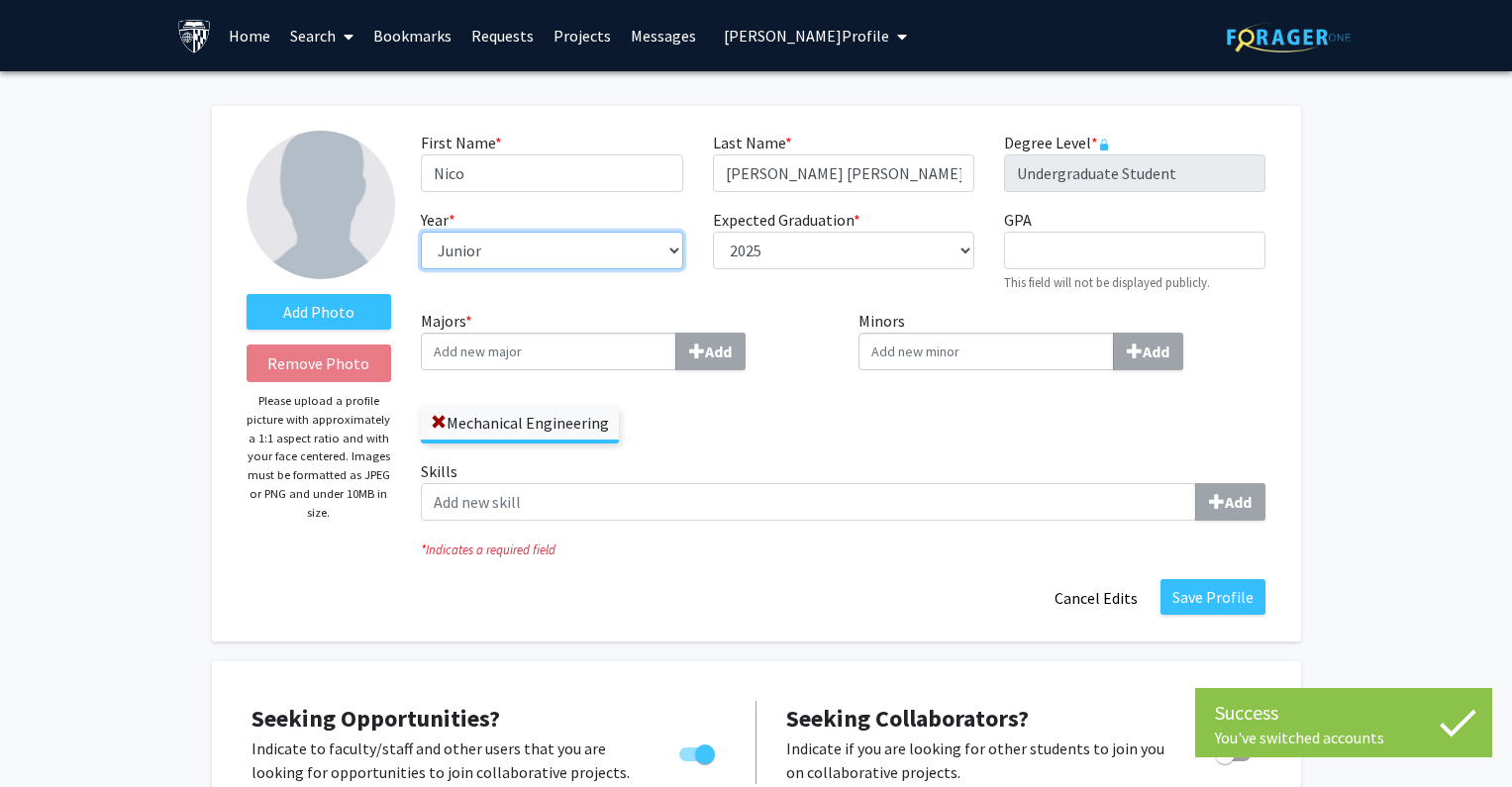 click on "---  First-year   Sophomore   Junior   Senior   Postbaccalaureate Certificate" at bounding box center (552, 250) 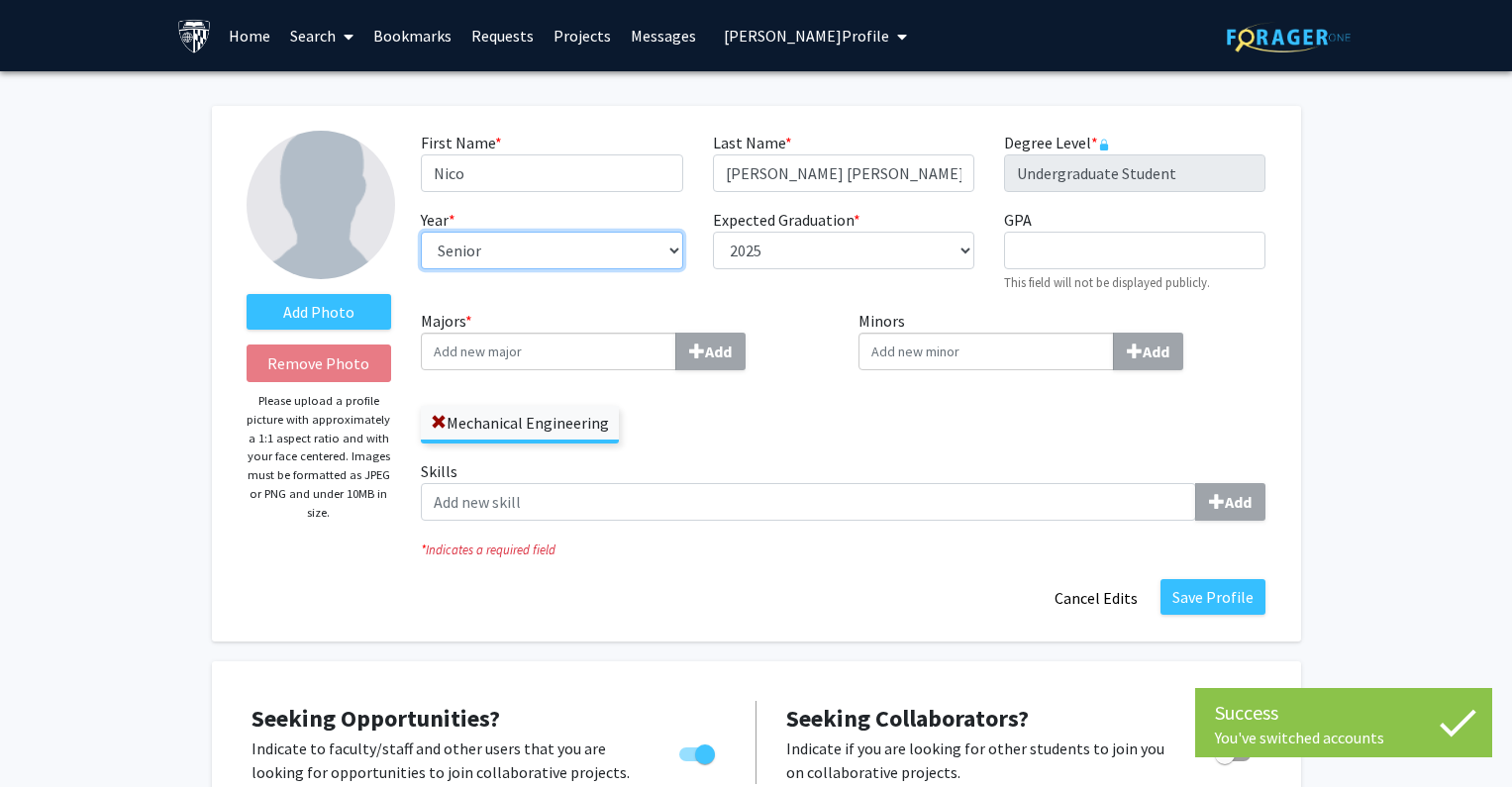 click on "---  First-year   Sophomore   Junior   Senior   Postbaccalaureate Certificate" at bounding box center (552, 250) 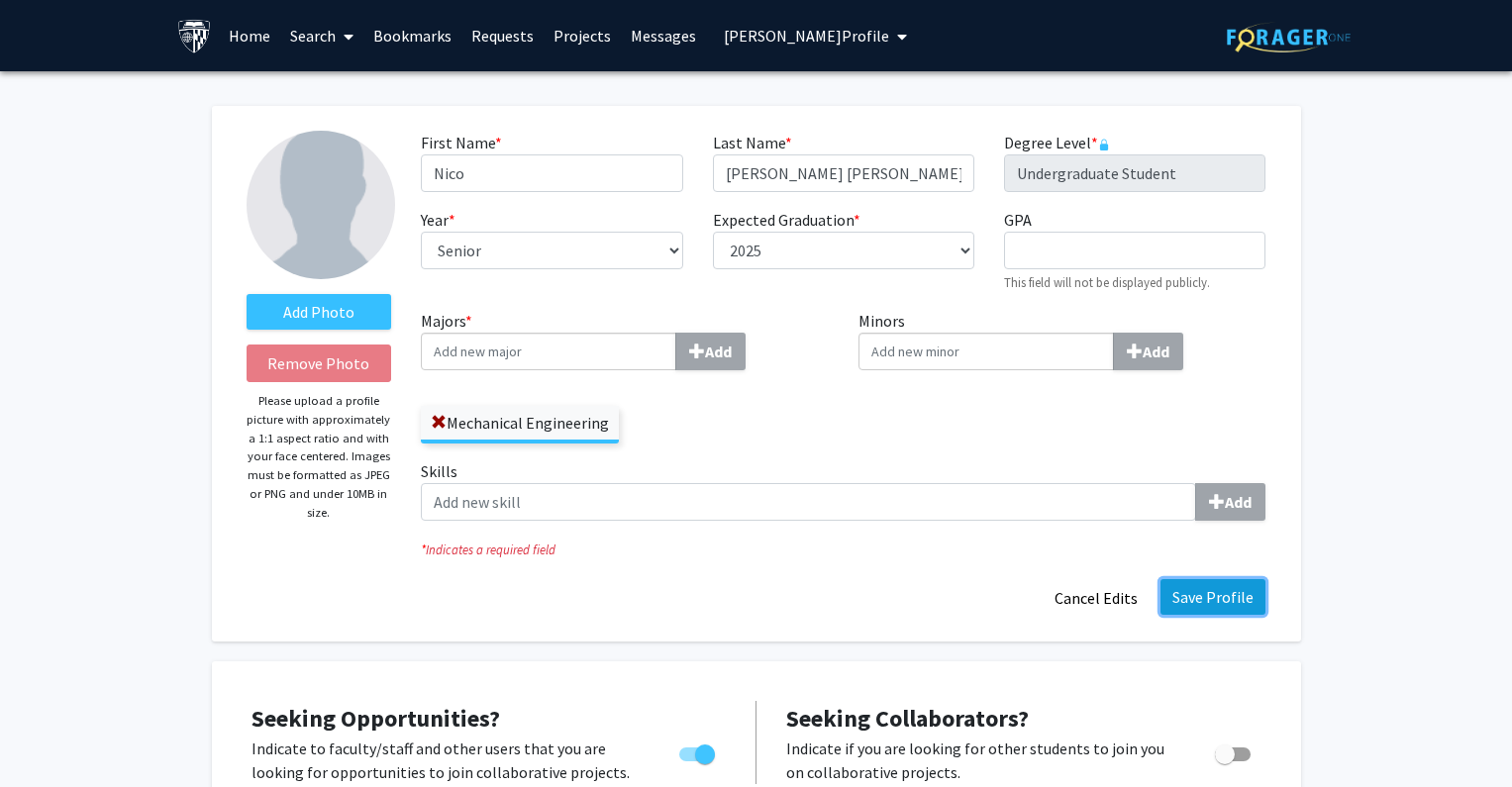 click on "Save Profile" 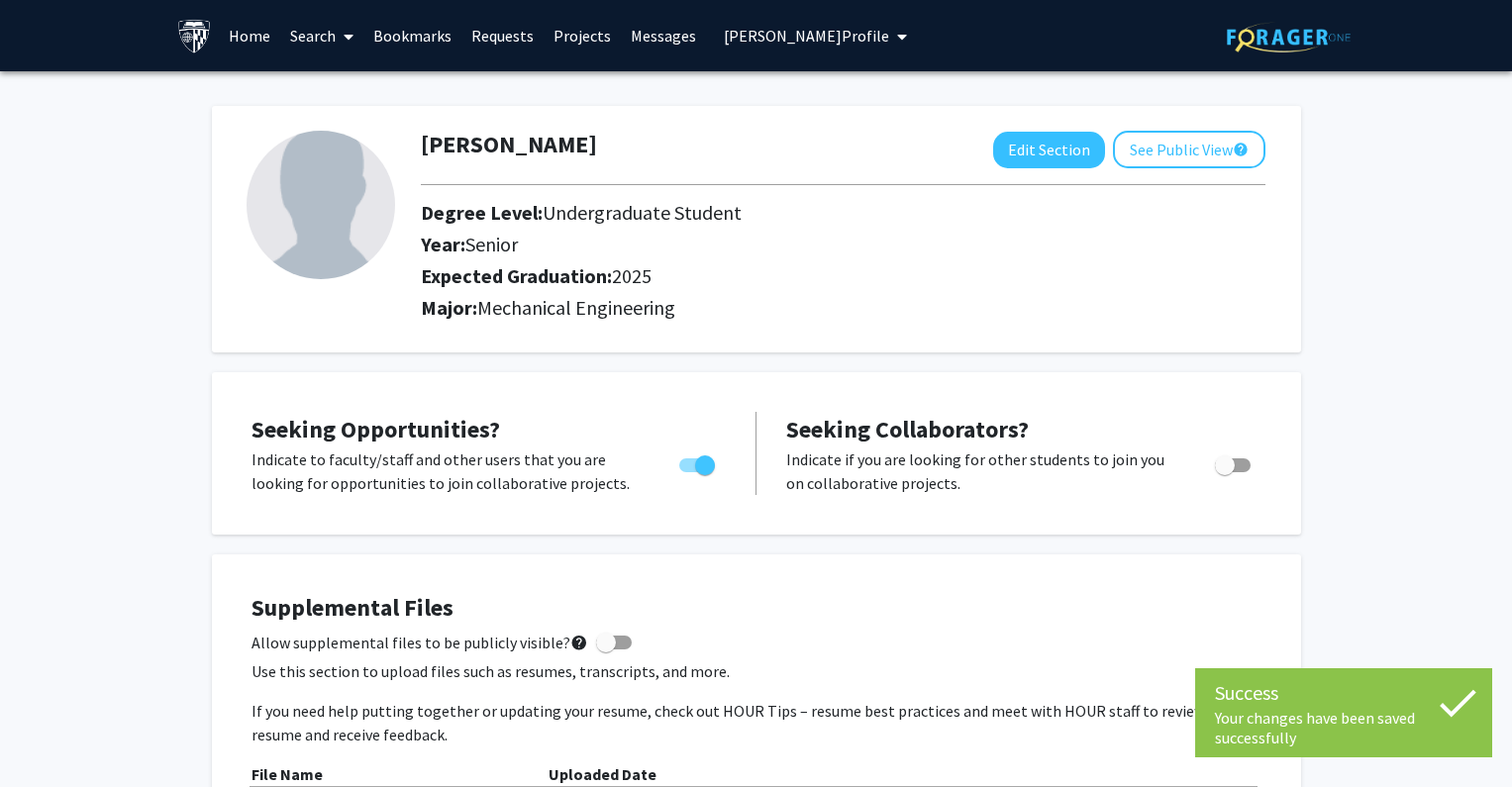 click on "Nico Guerra Fioranelli's   Profile" at bounding box center (806, 36) 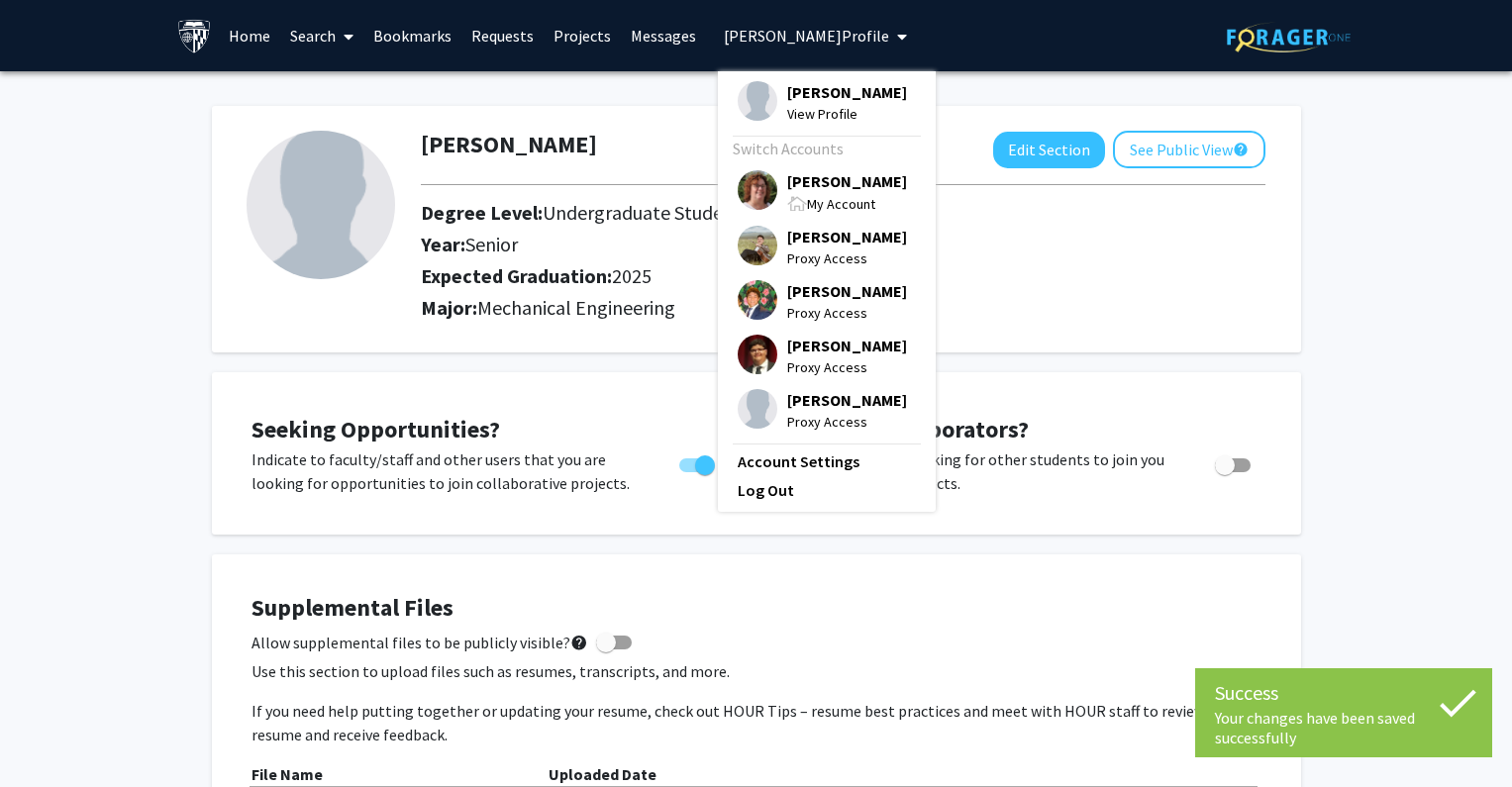click on "Tracy Smith" at bounding box center (847, 181) 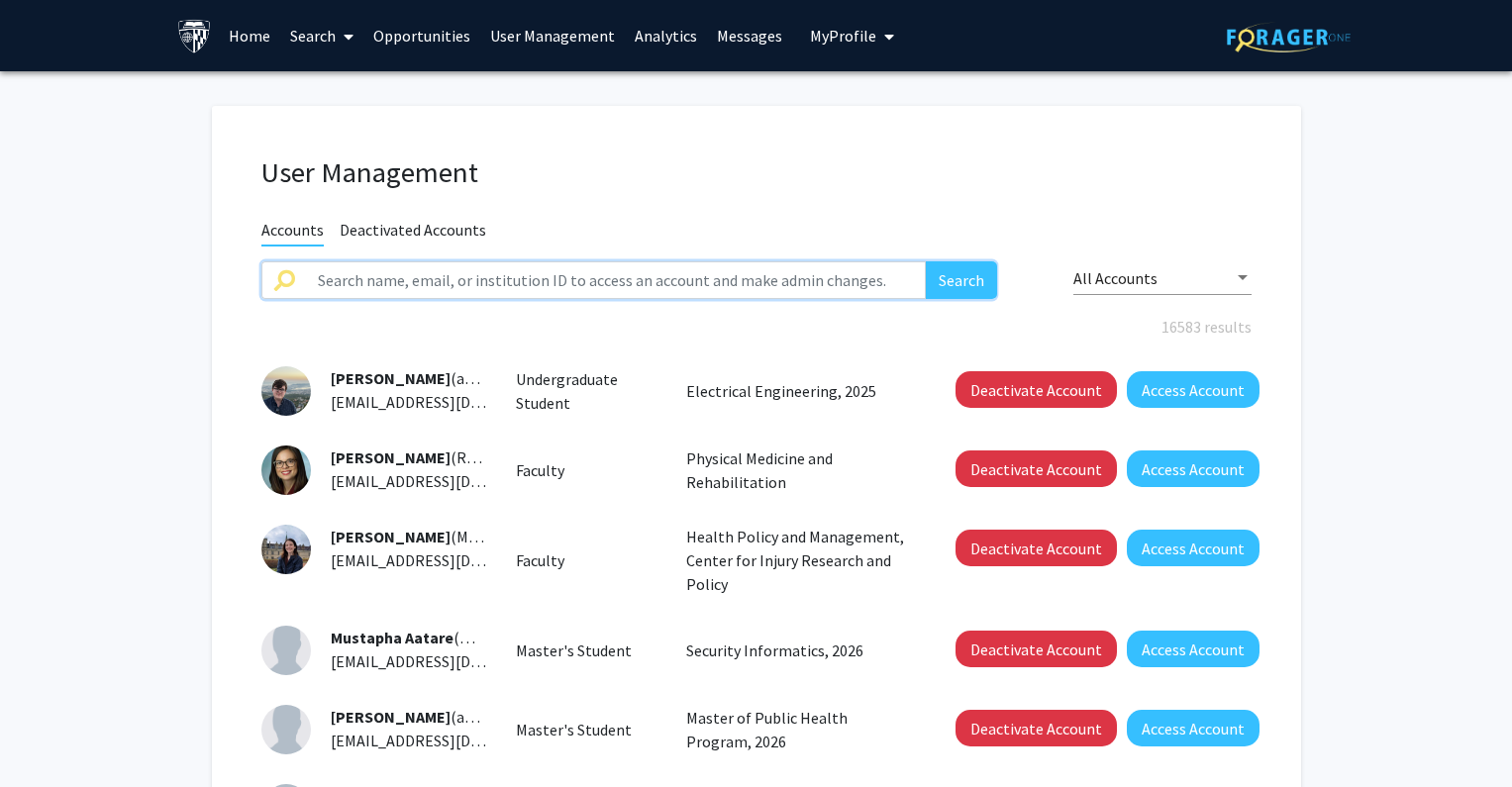 click 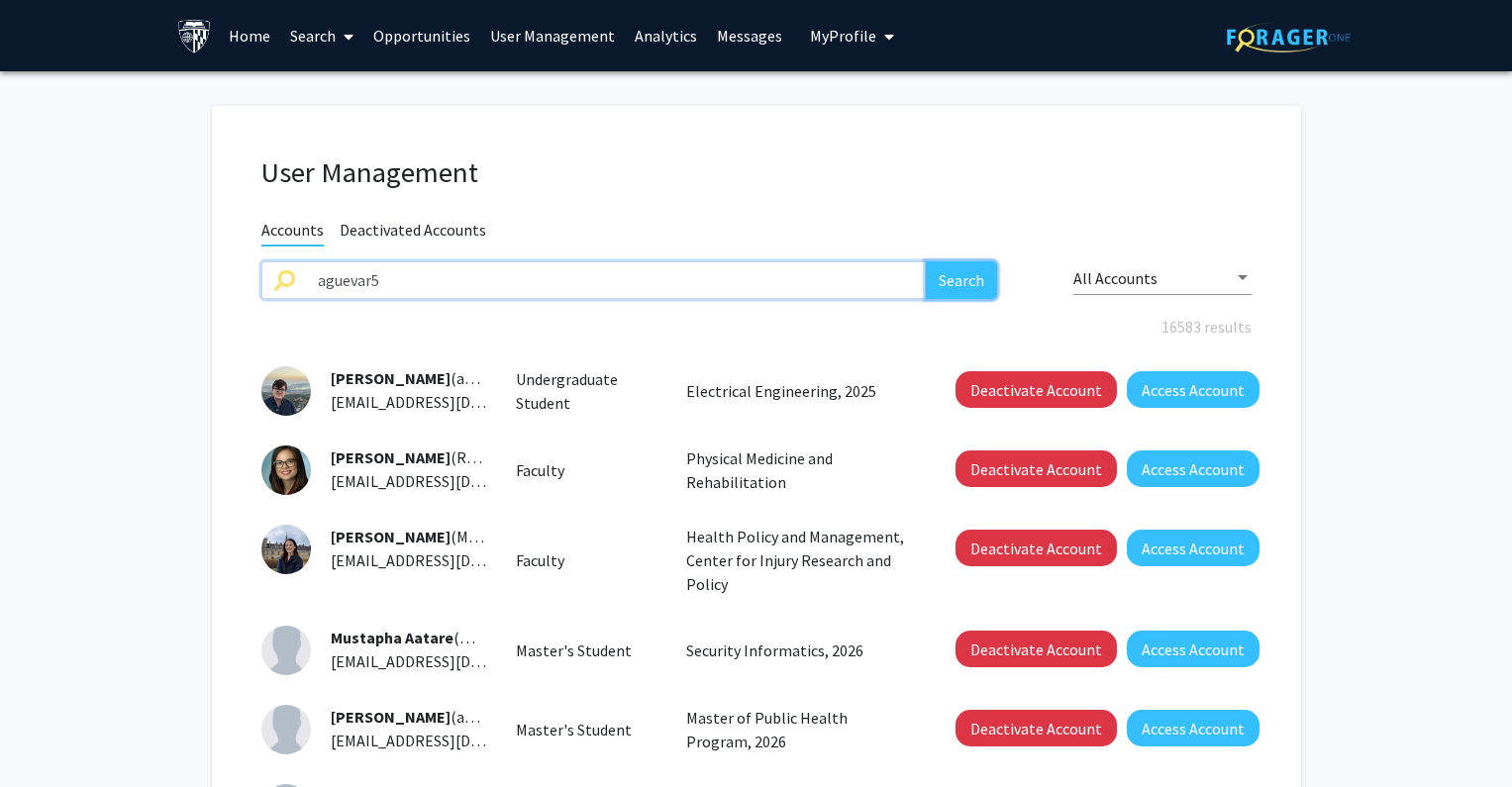 click on "Search" 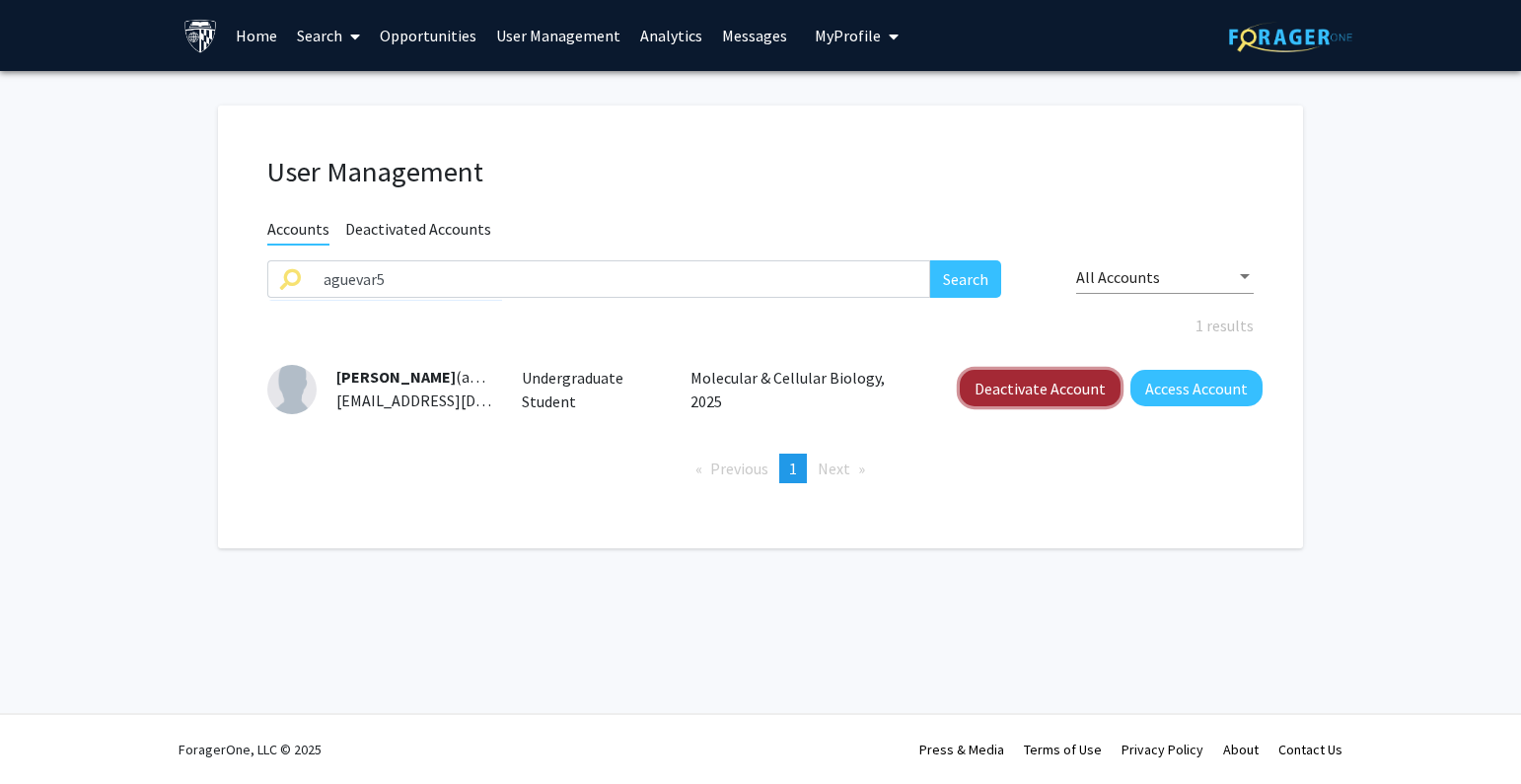 click on "Deactivate Account" 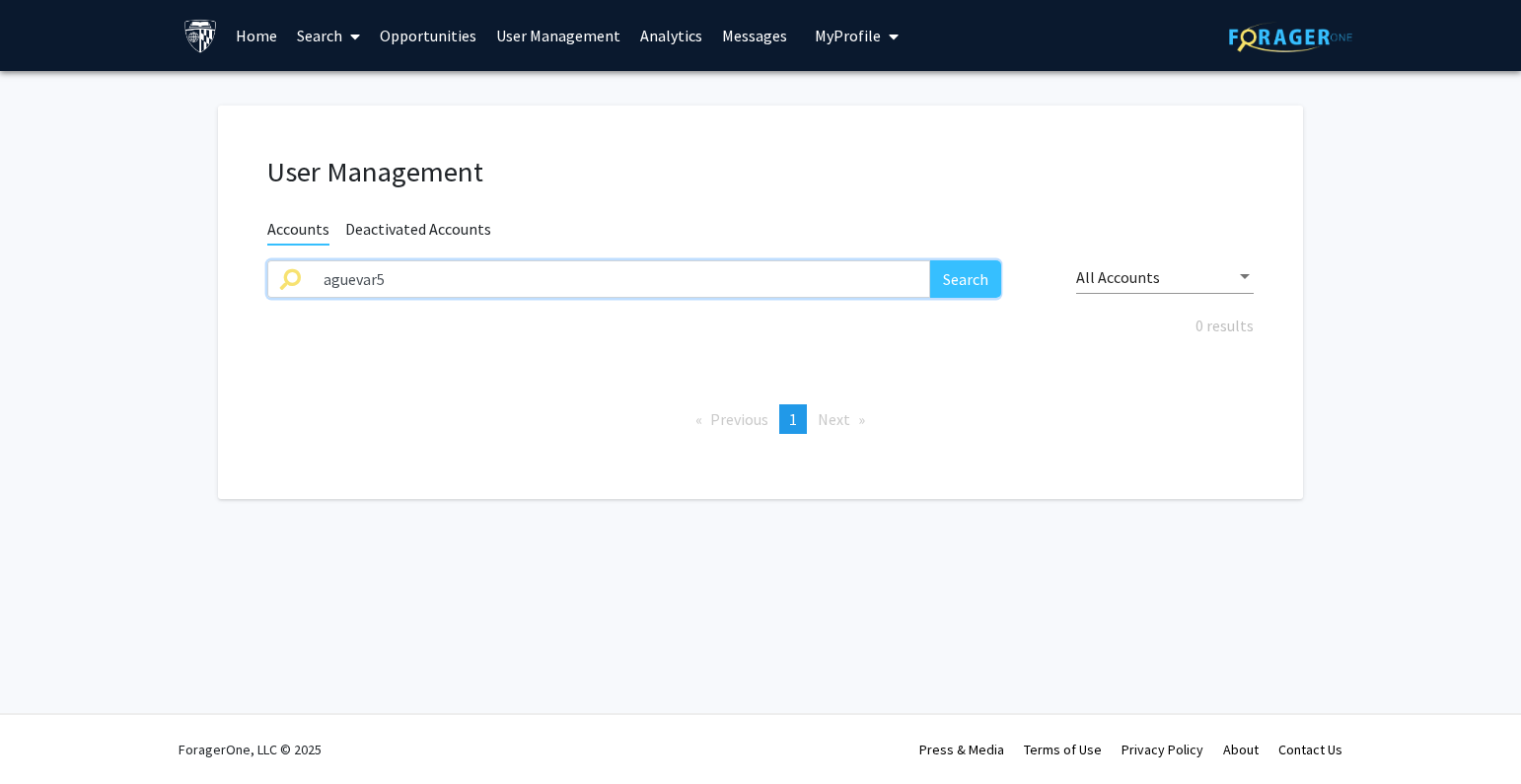 drag, startPoint x: 649, startPoint y: 282, endPoint x: 218, endPoint y: 292, distance: 431.116 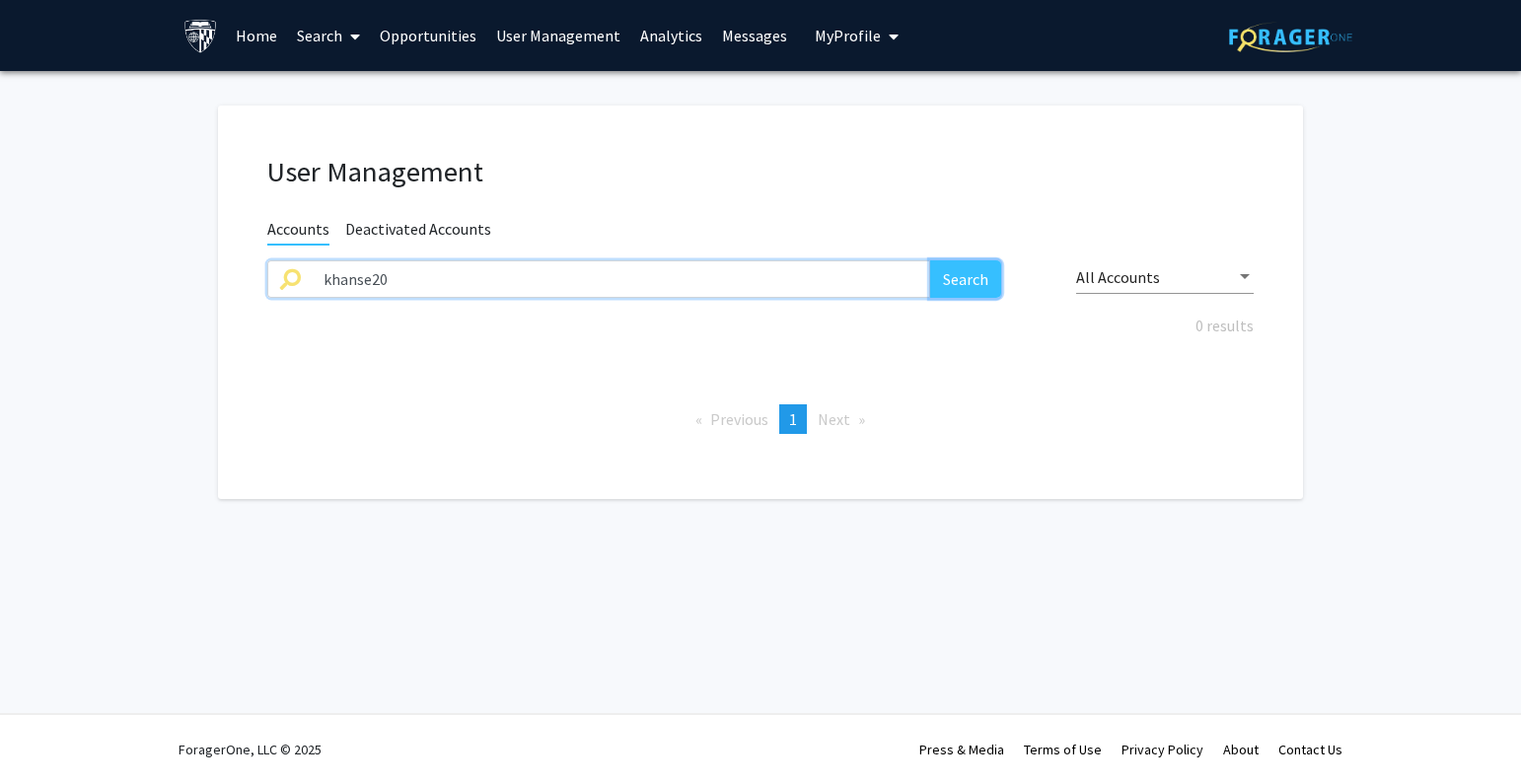 click on "Search" 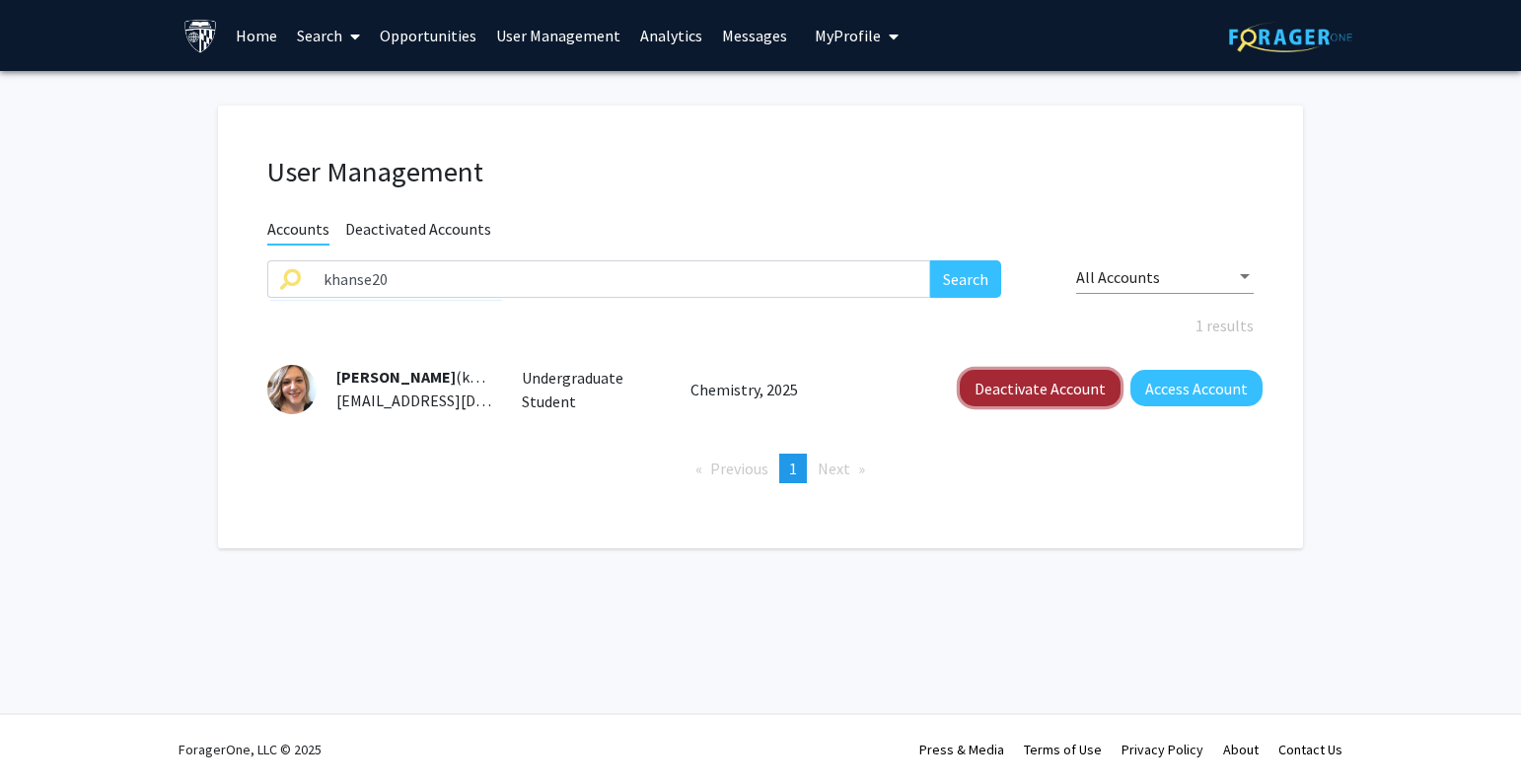 click on "Deactivate Account" 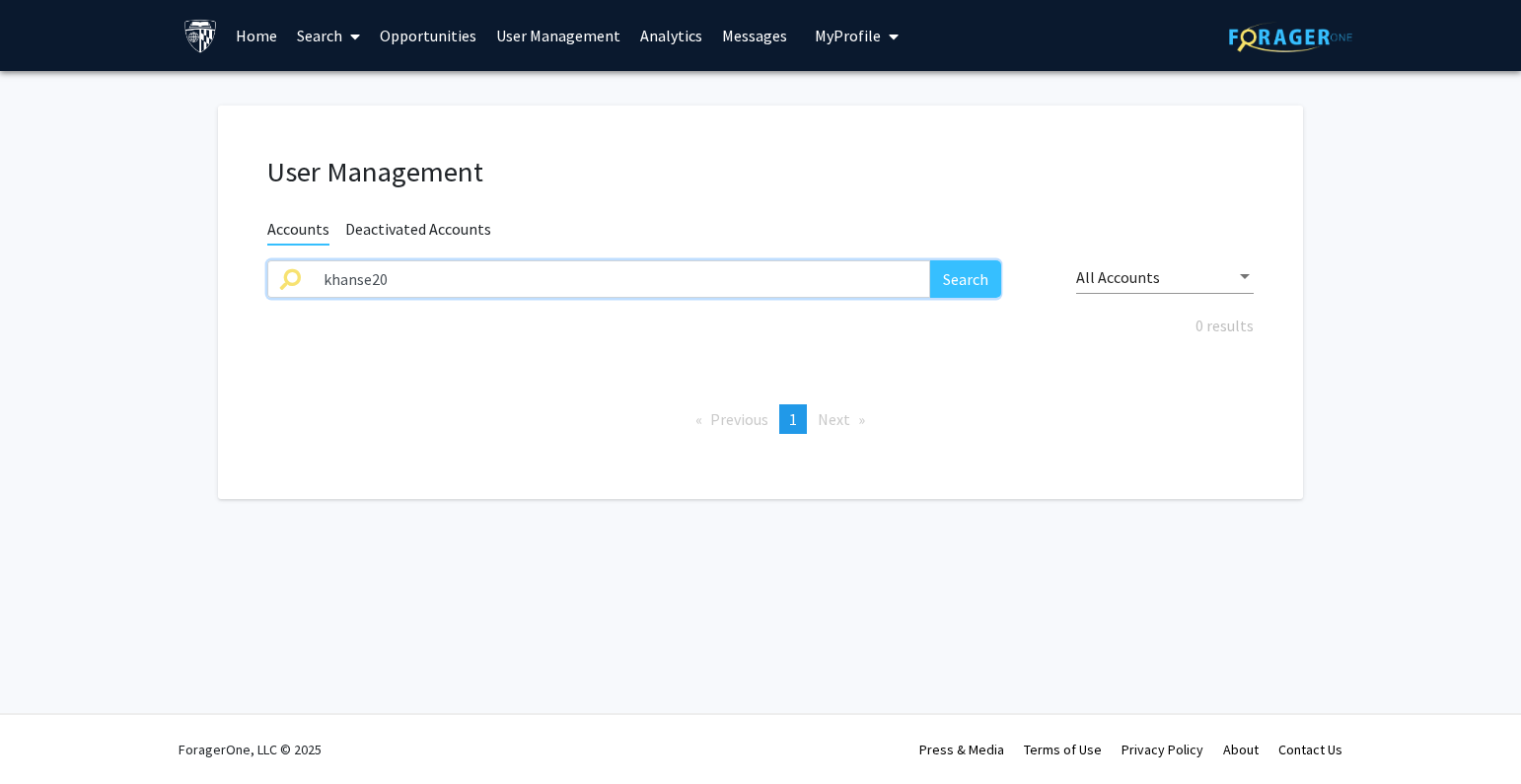 drag, startPoint x: 291, startPoint y: 285, endPoint x: 205, endPoint y: 285, distance: 86 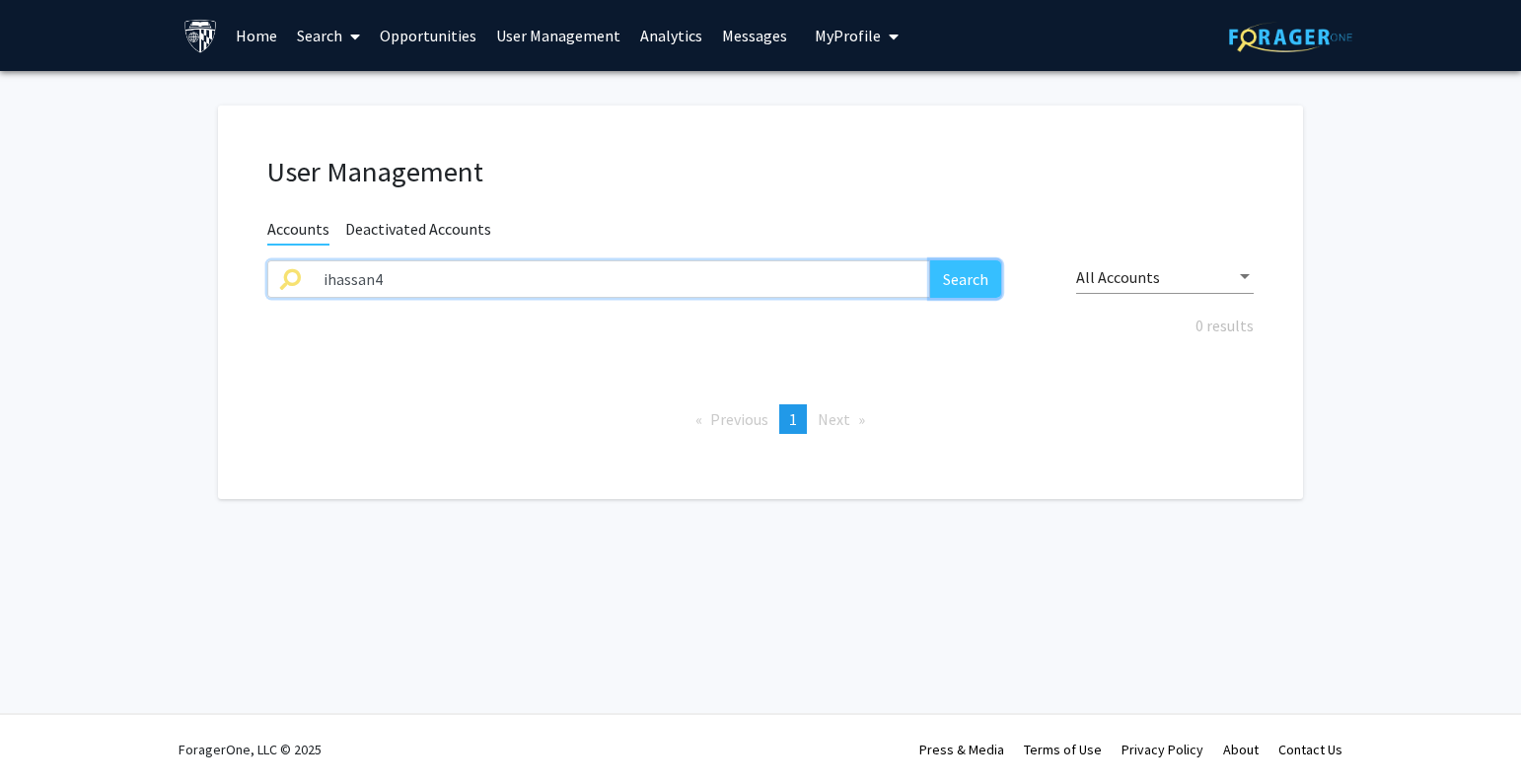 click on "Search" 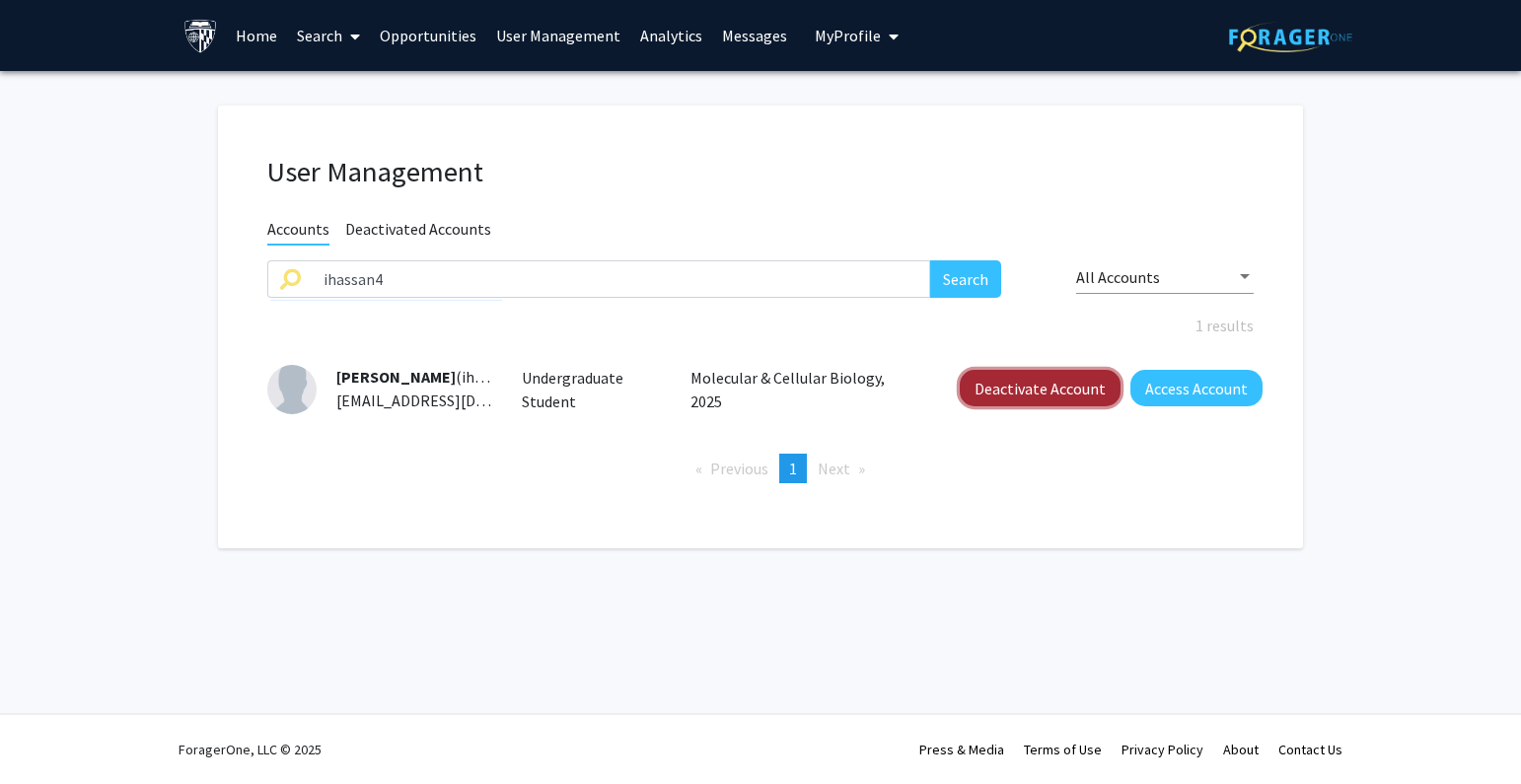 click on "Deactivate Account" 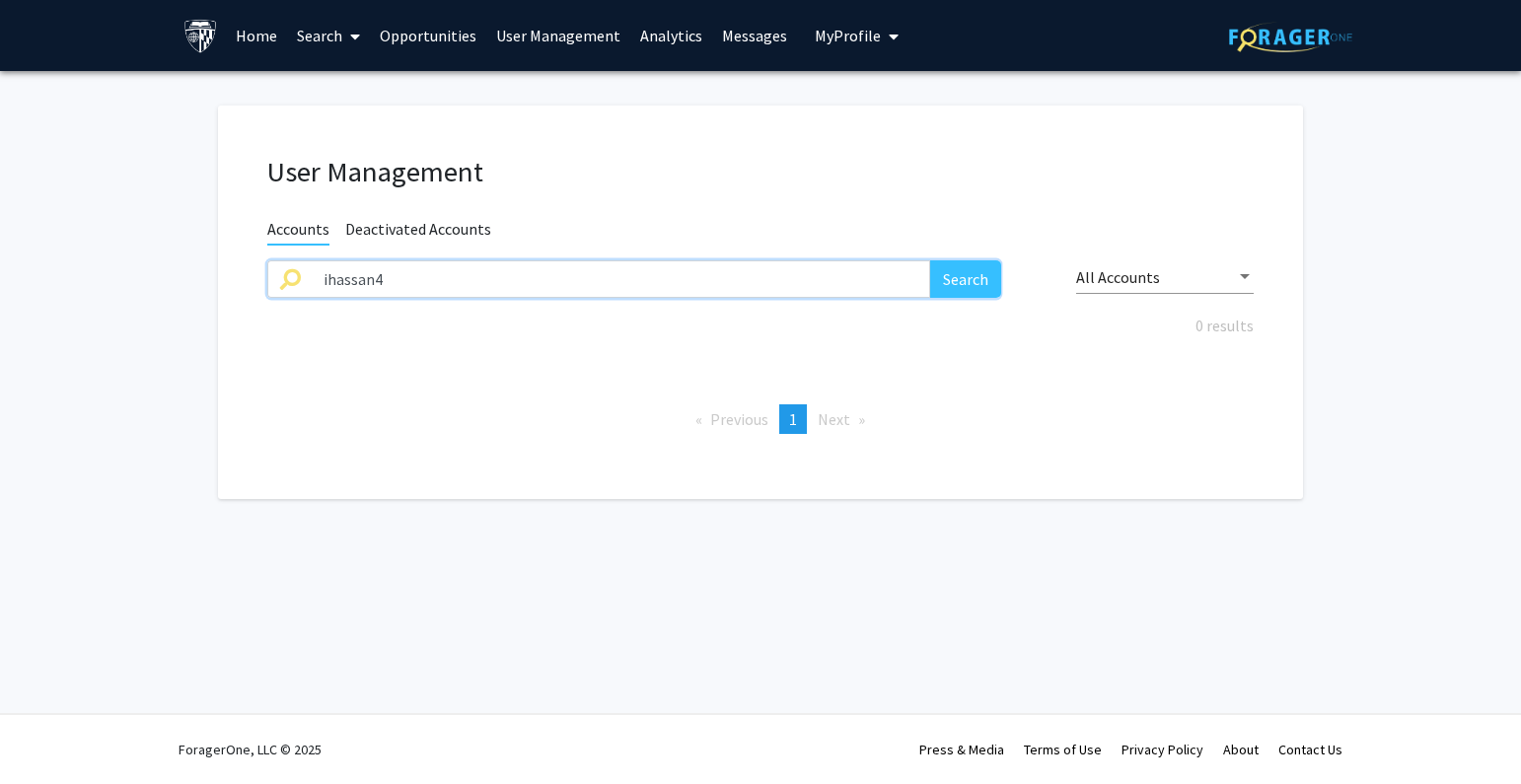 drag, startPoint x: 853, startPoint y: 273, endPoint x: 36, endPoint y: 264, distance: 817.0496 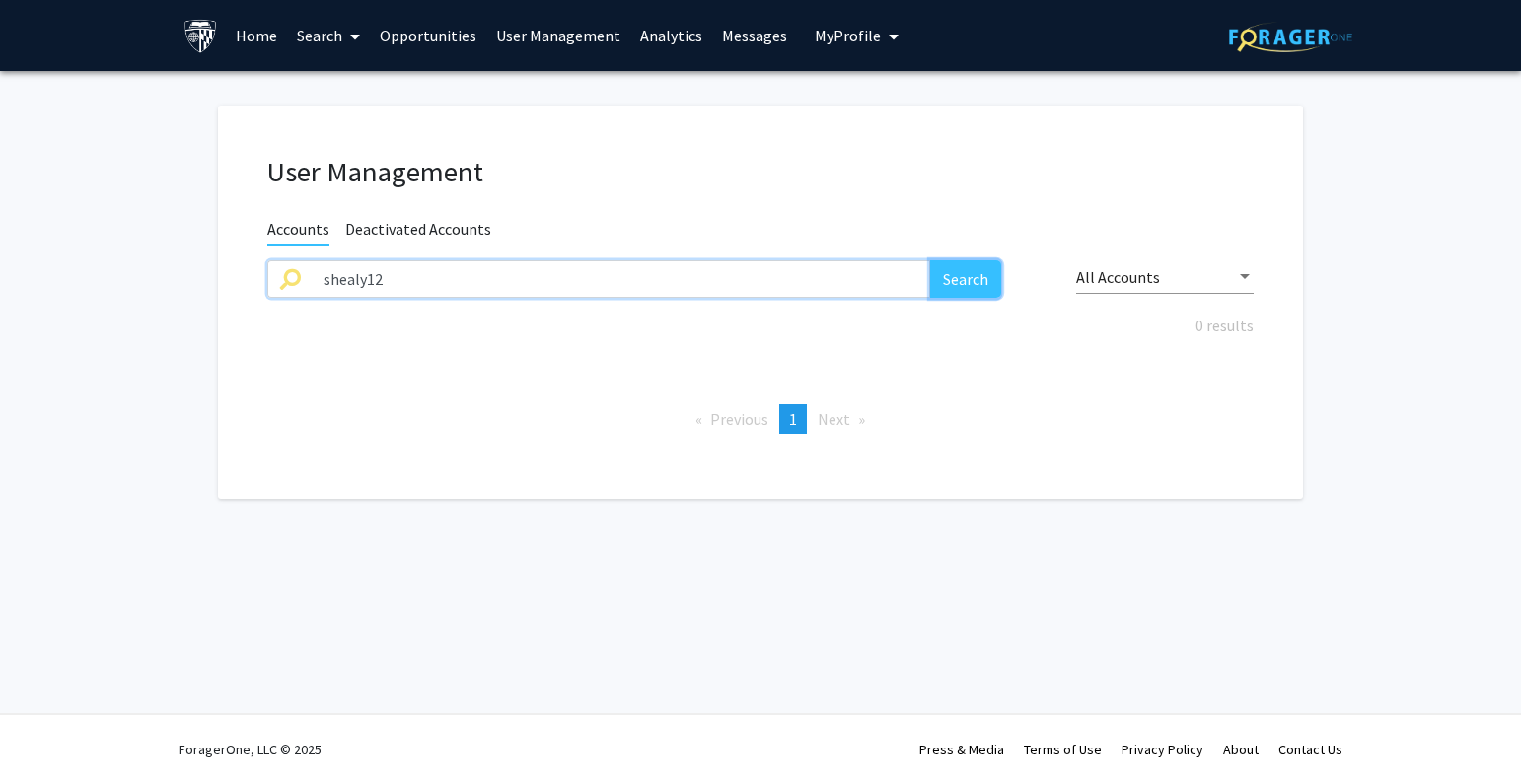 click on "Search" 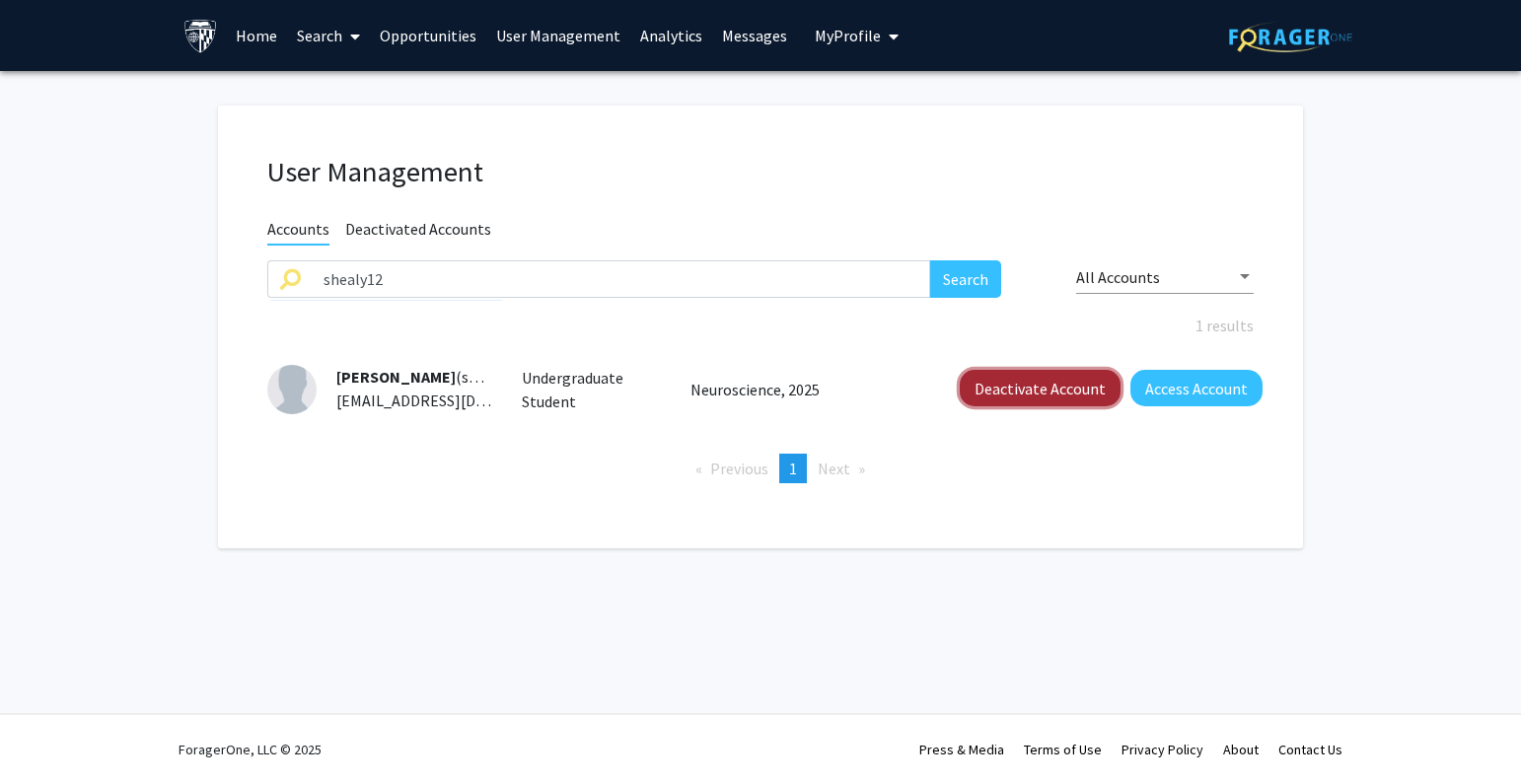 click on "Deactivate Account" 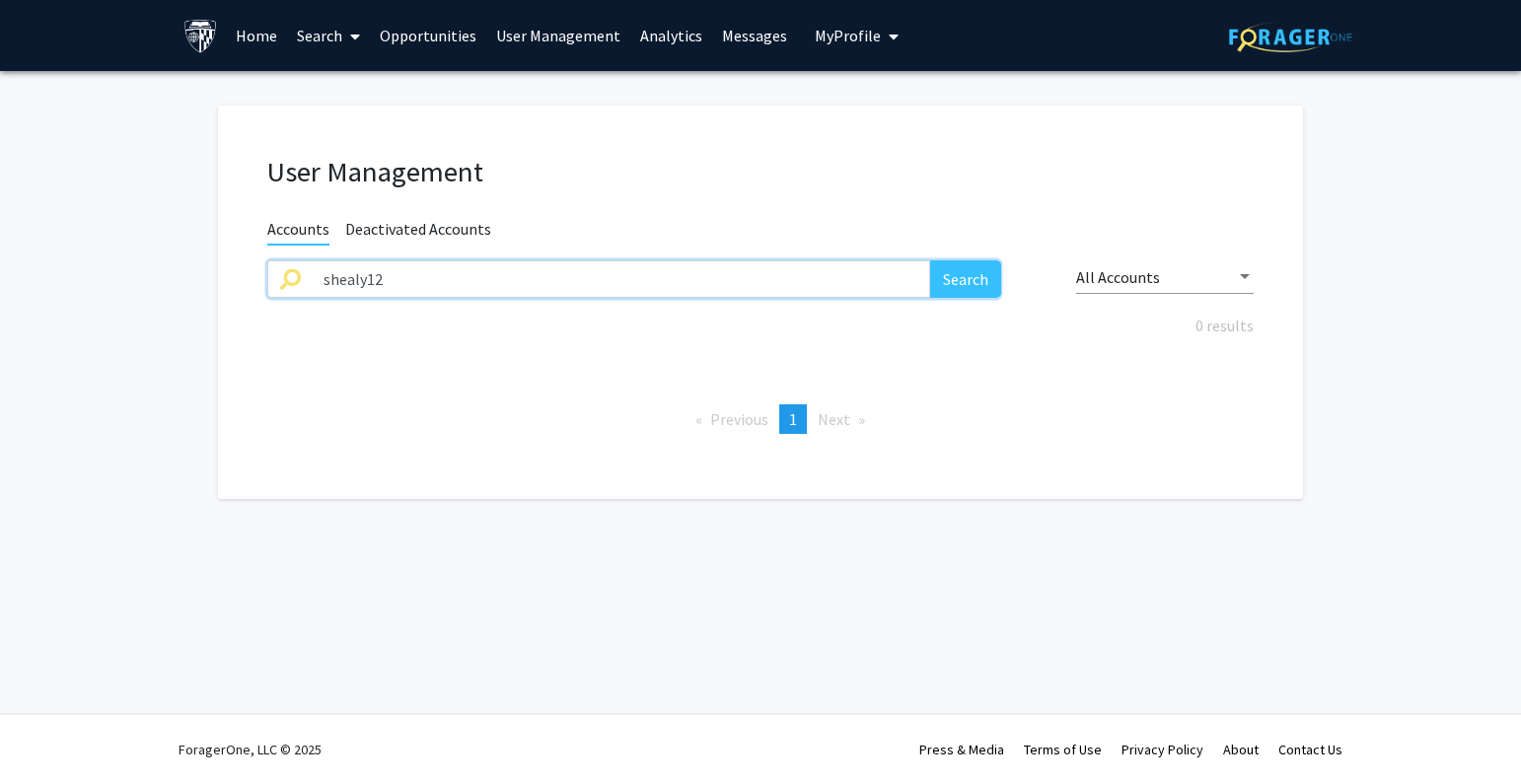 drag, startPoint x: 723, startPoint y: 282, endPoint x: 279, endPoint y: 279, distance: 444.01 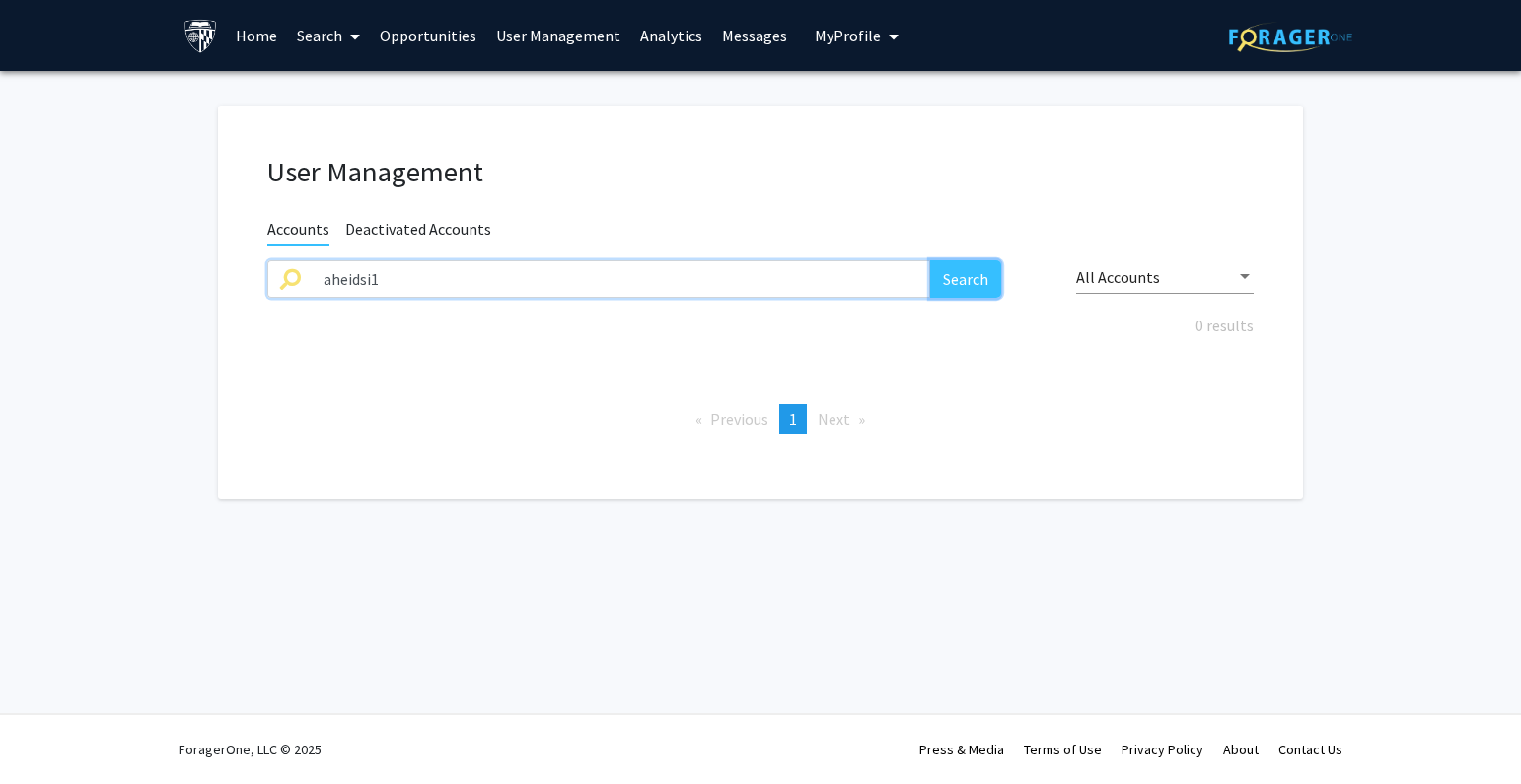 click on "Search" 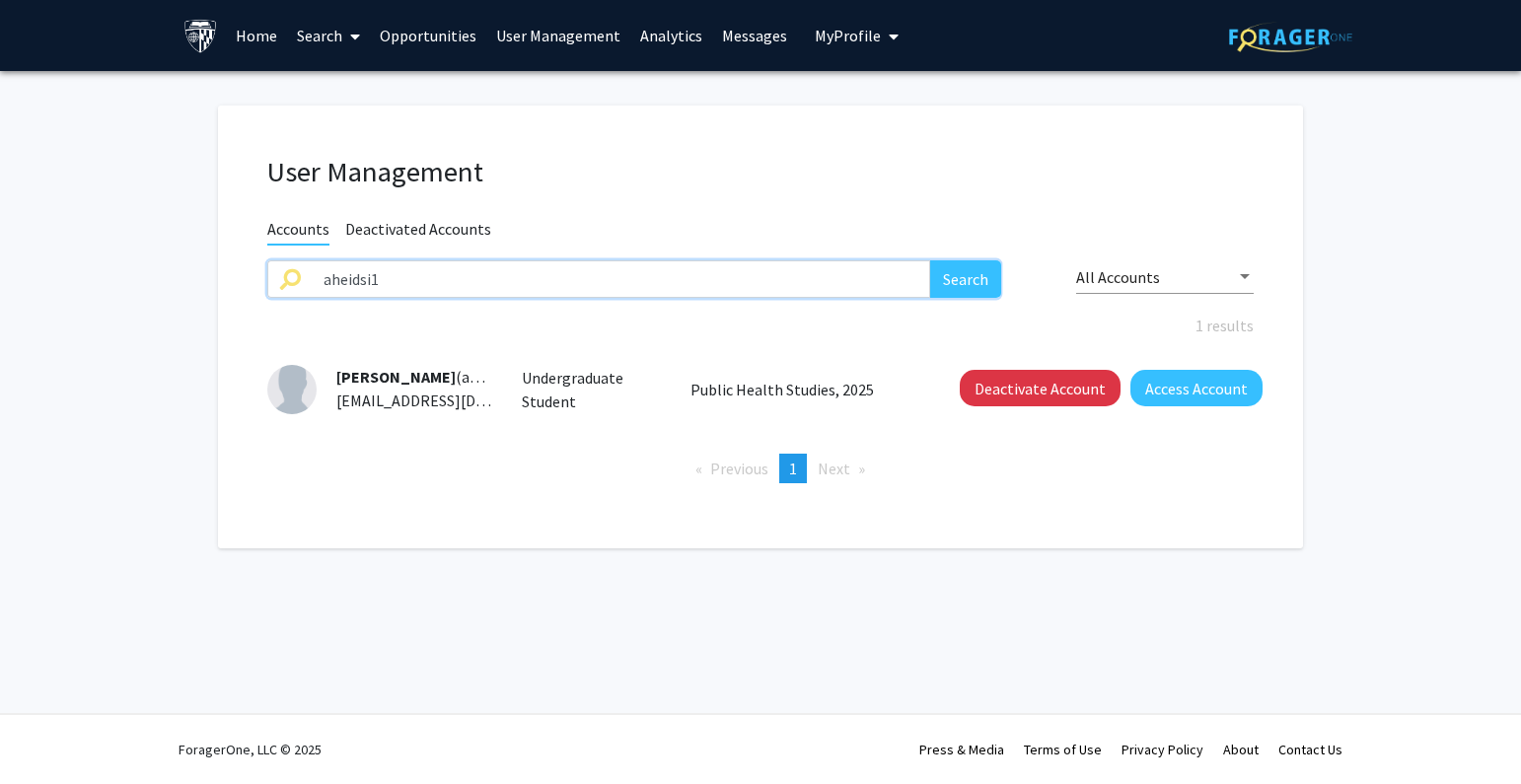 drag, startPoint x: 391, startPoint y: 273, endPoint x: 199, endPoint y: 285, distance: 192.37463 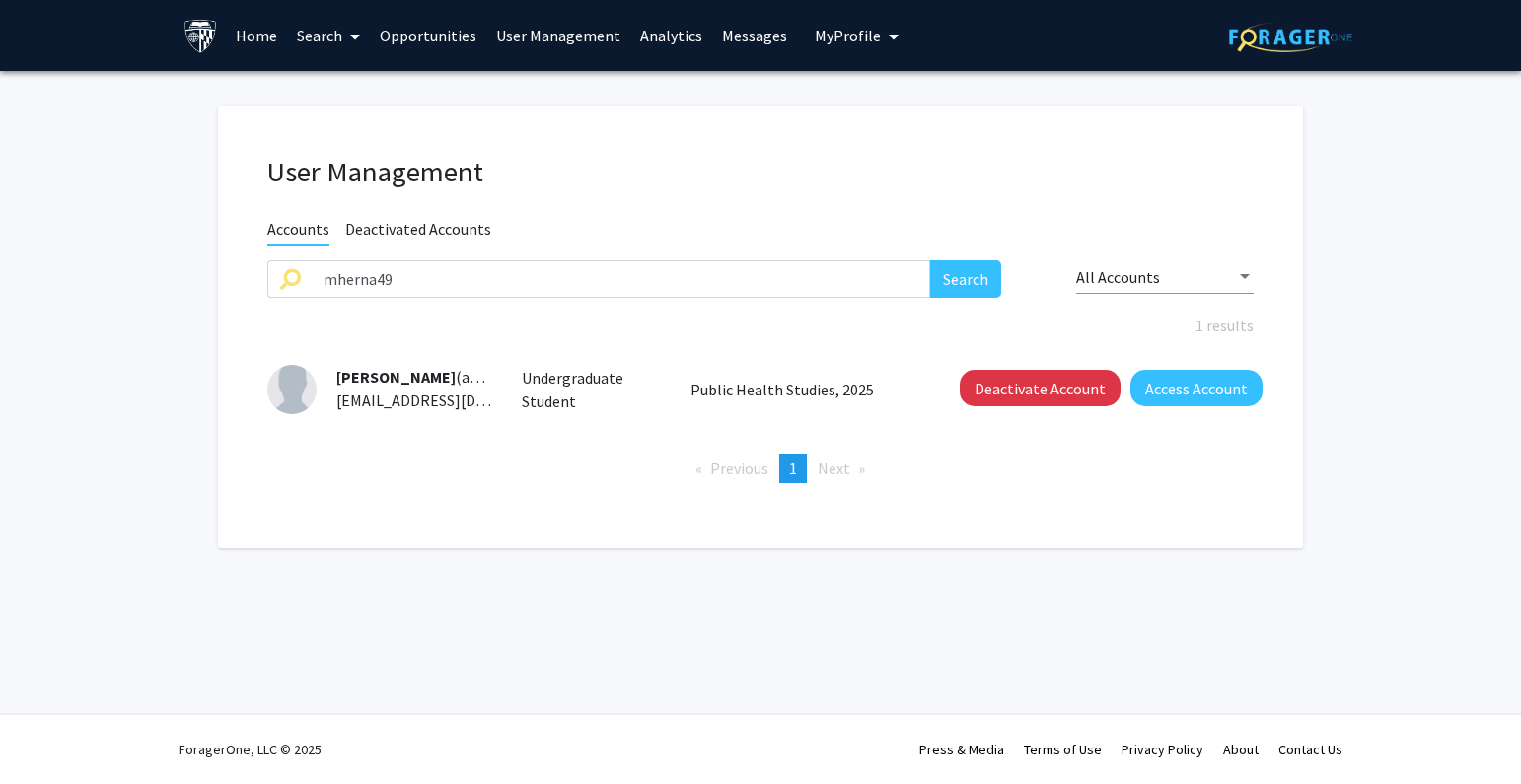 click on "User Management Accounts Deactivated Accounts mherna49 Search All Accounts 1 results  Aria Heidsiek  (aheidsi1) aheidsi1@jhu.edu  Undergraduate Student   Public Health Studies, 2025   Deactivate Account   Access Account   Previous  page  1 / 1  You're on page  1  Next  page" 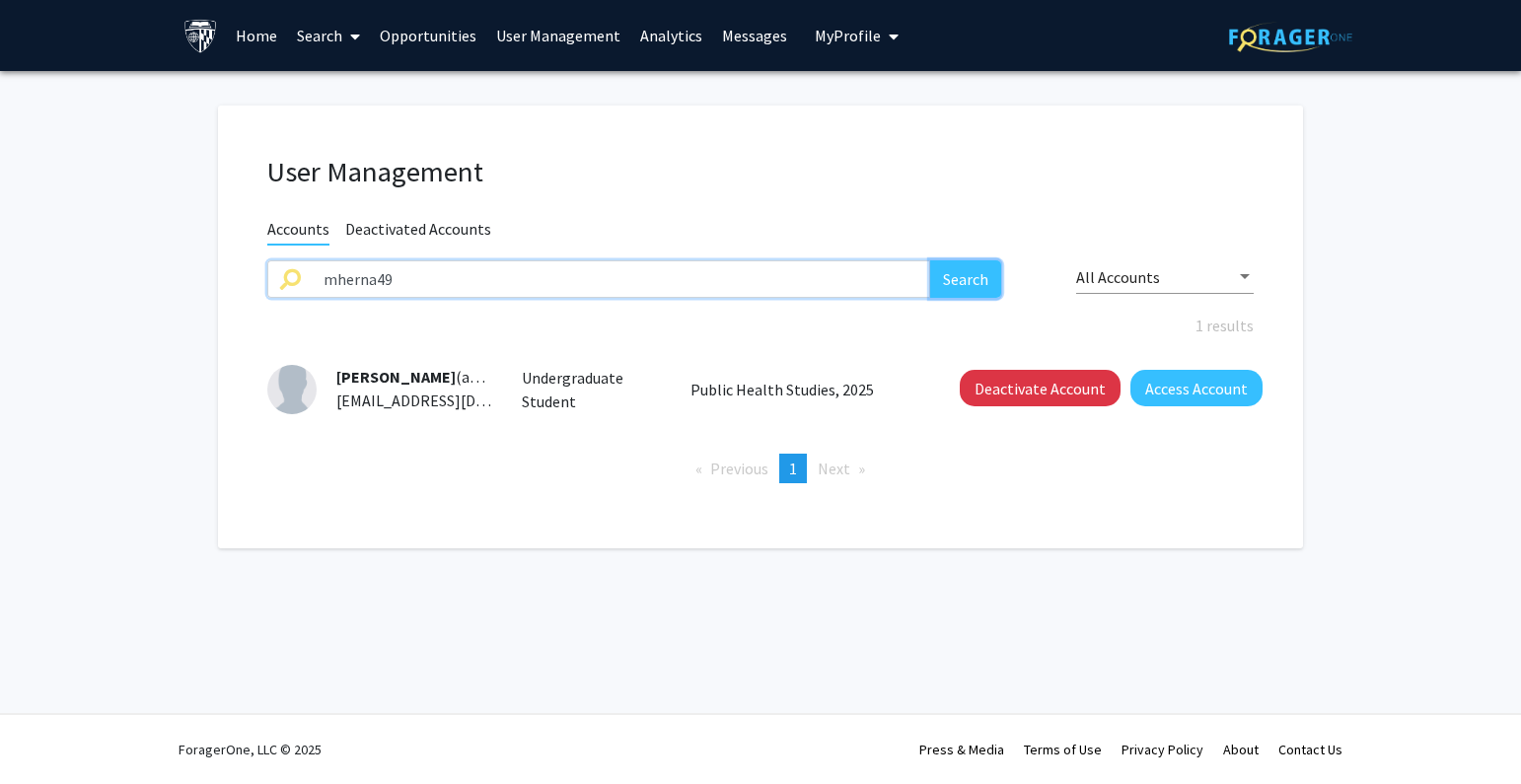 click on "Search" 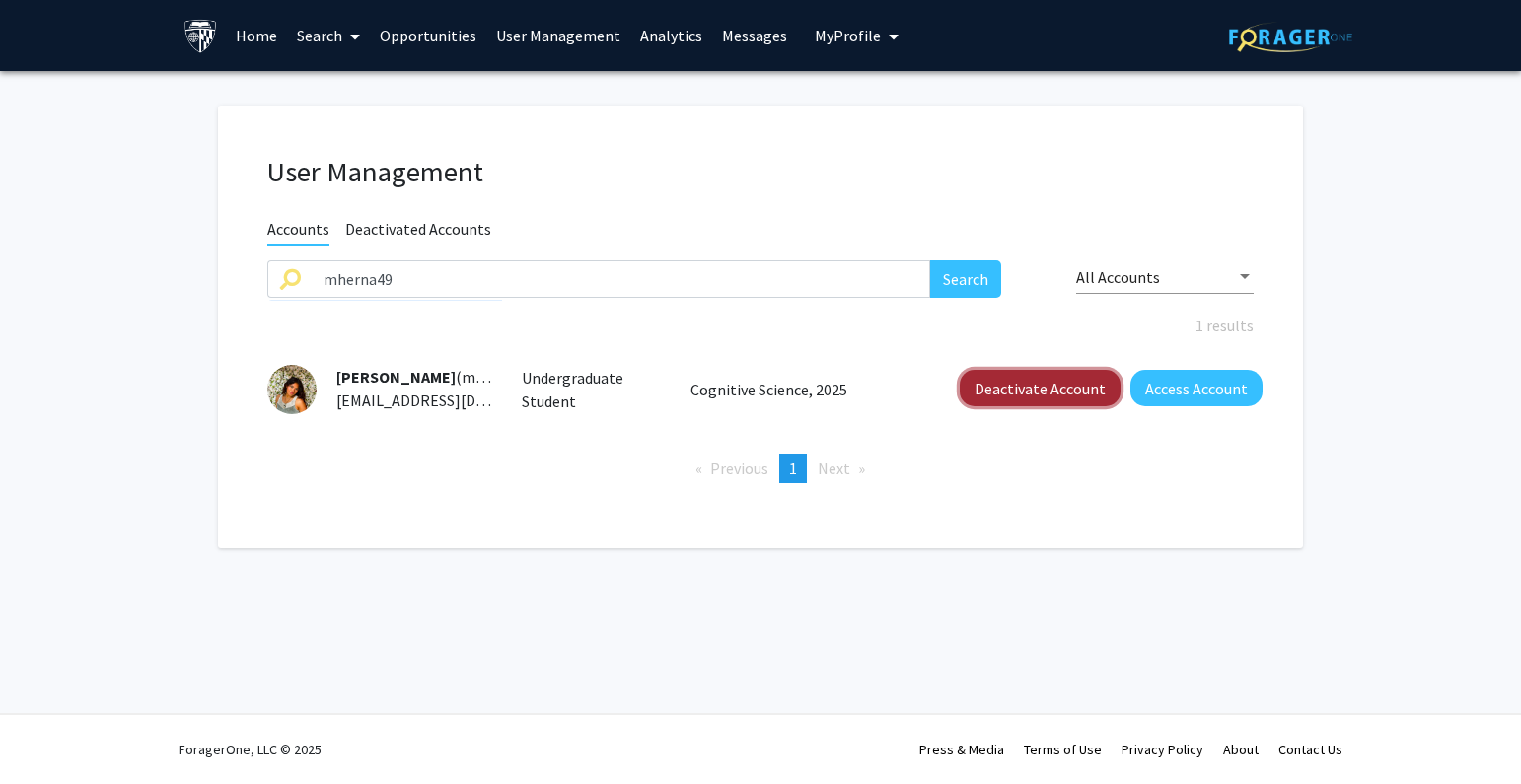 click on "Deactivate Account" 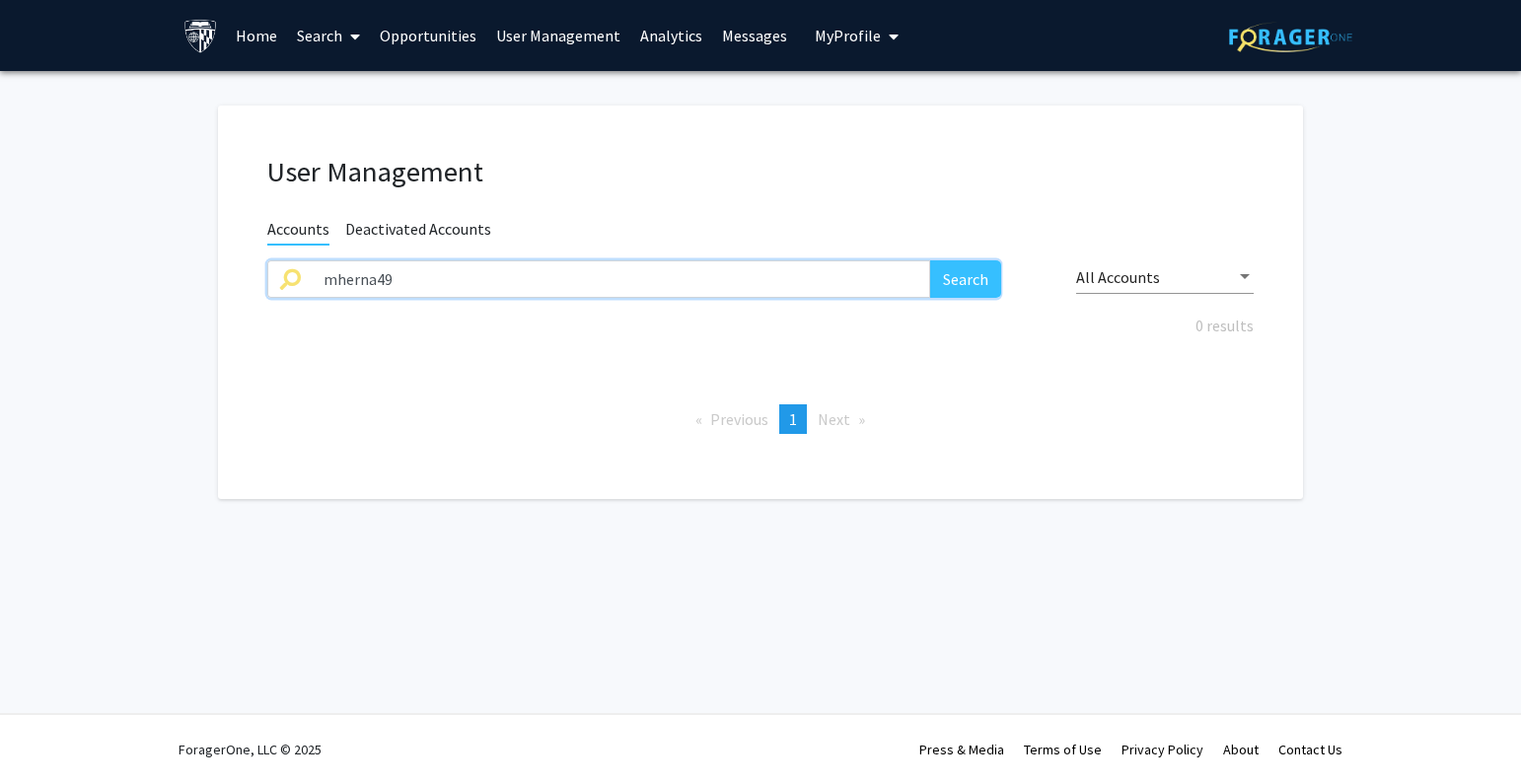 drag, startPoint x: 401, startPoint y: 283, endPoint x: 383, endPoint y: 269, distance: 22.803509 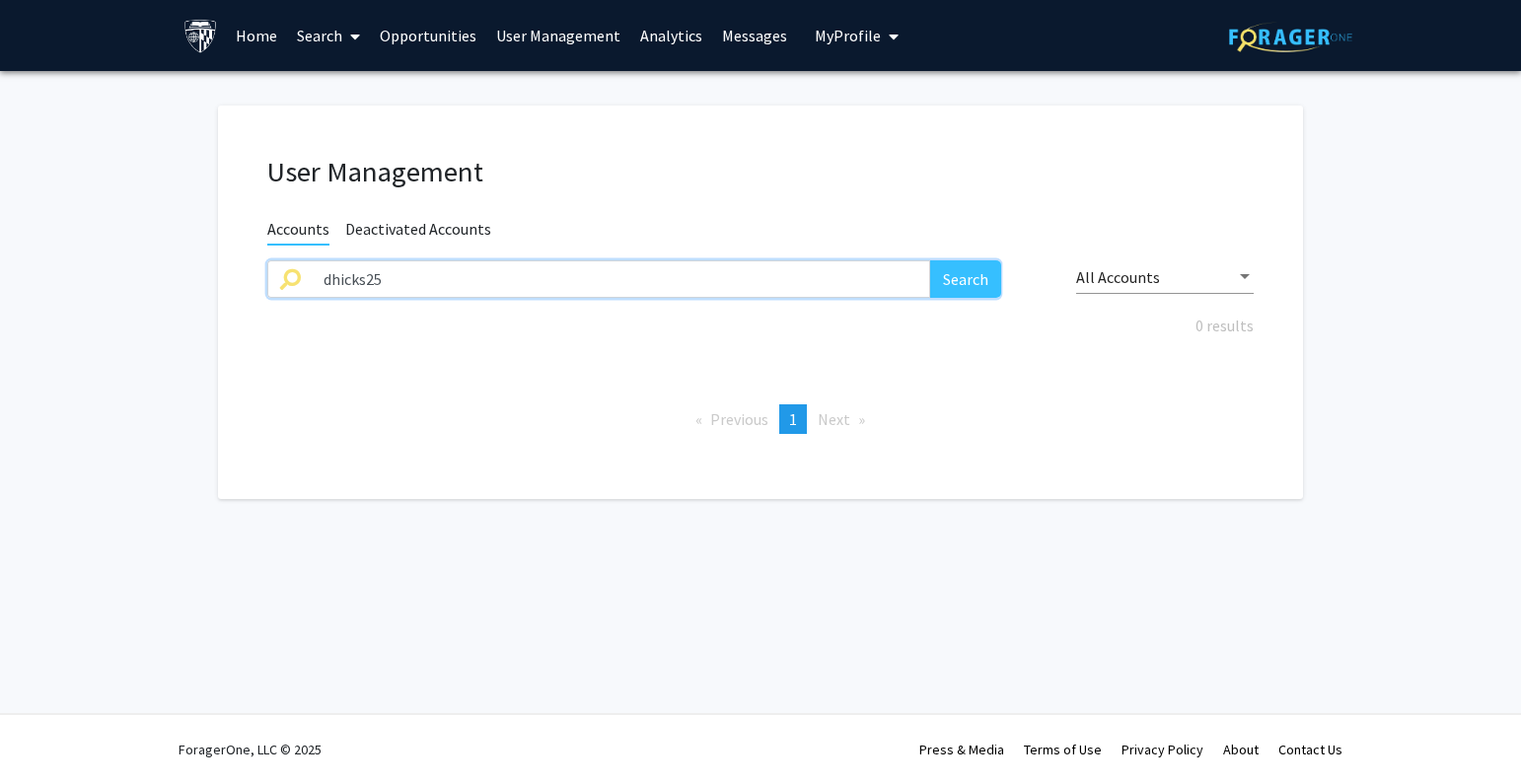 type on "dhicks25" 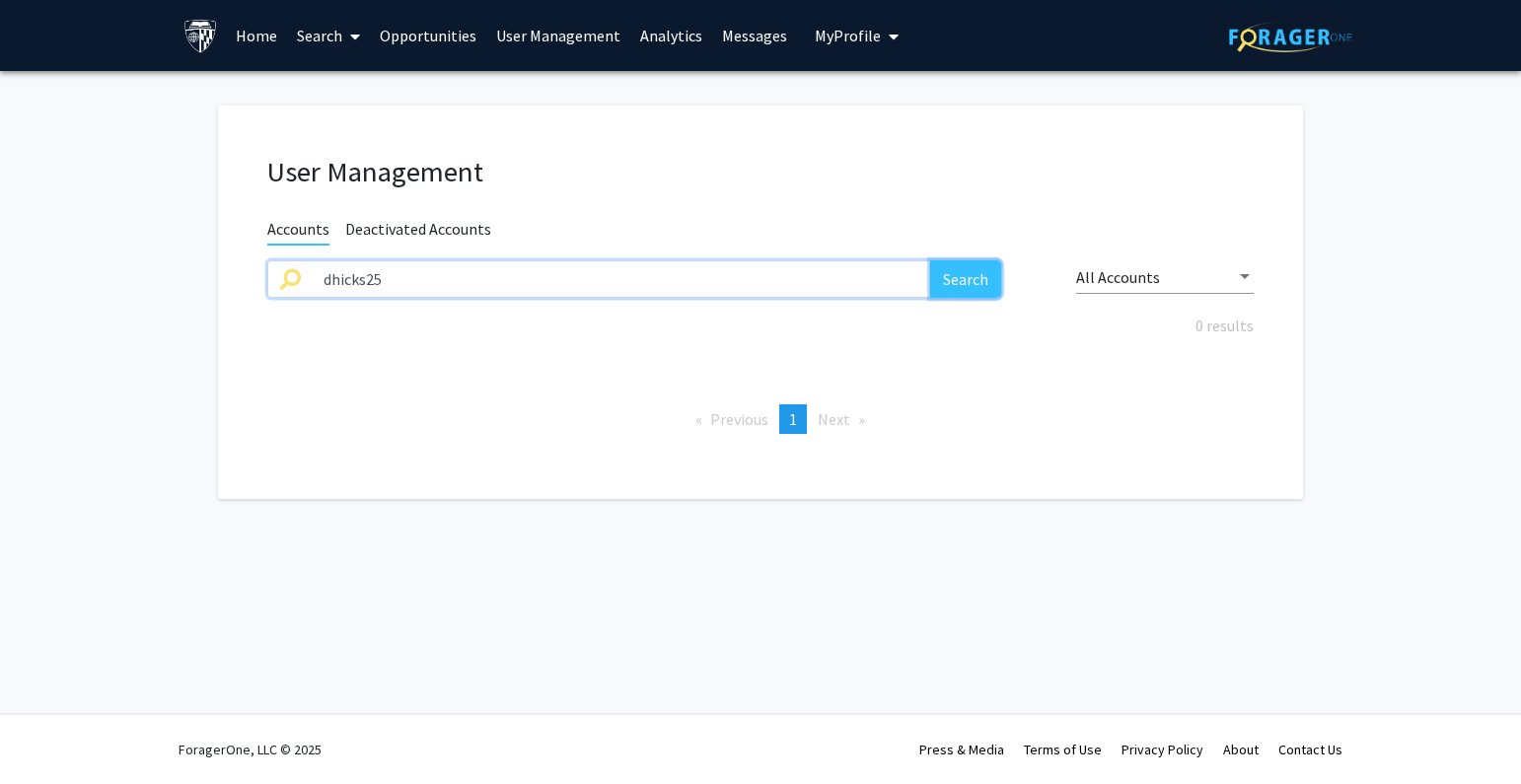 click on "Search" 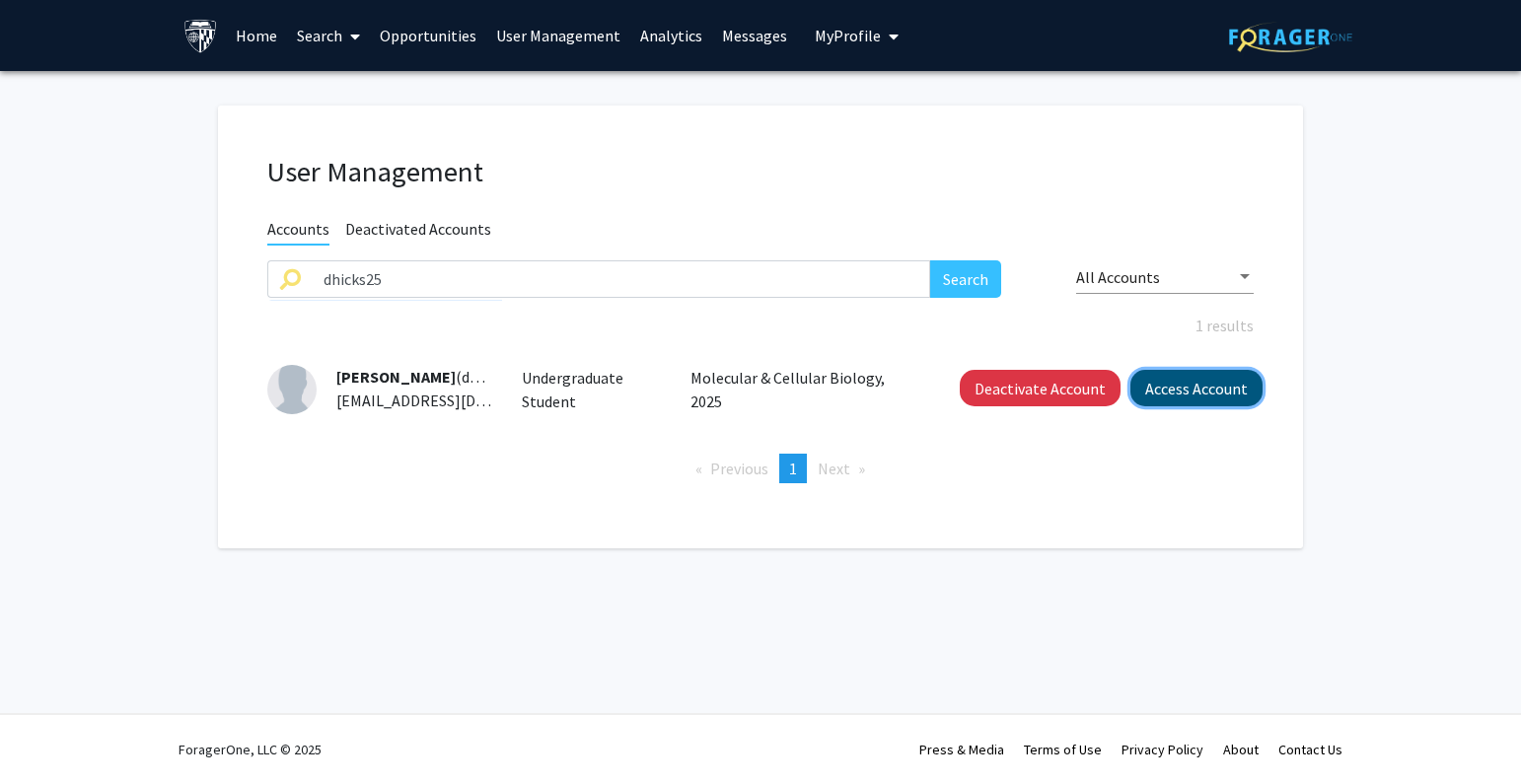 click on "Access Account" 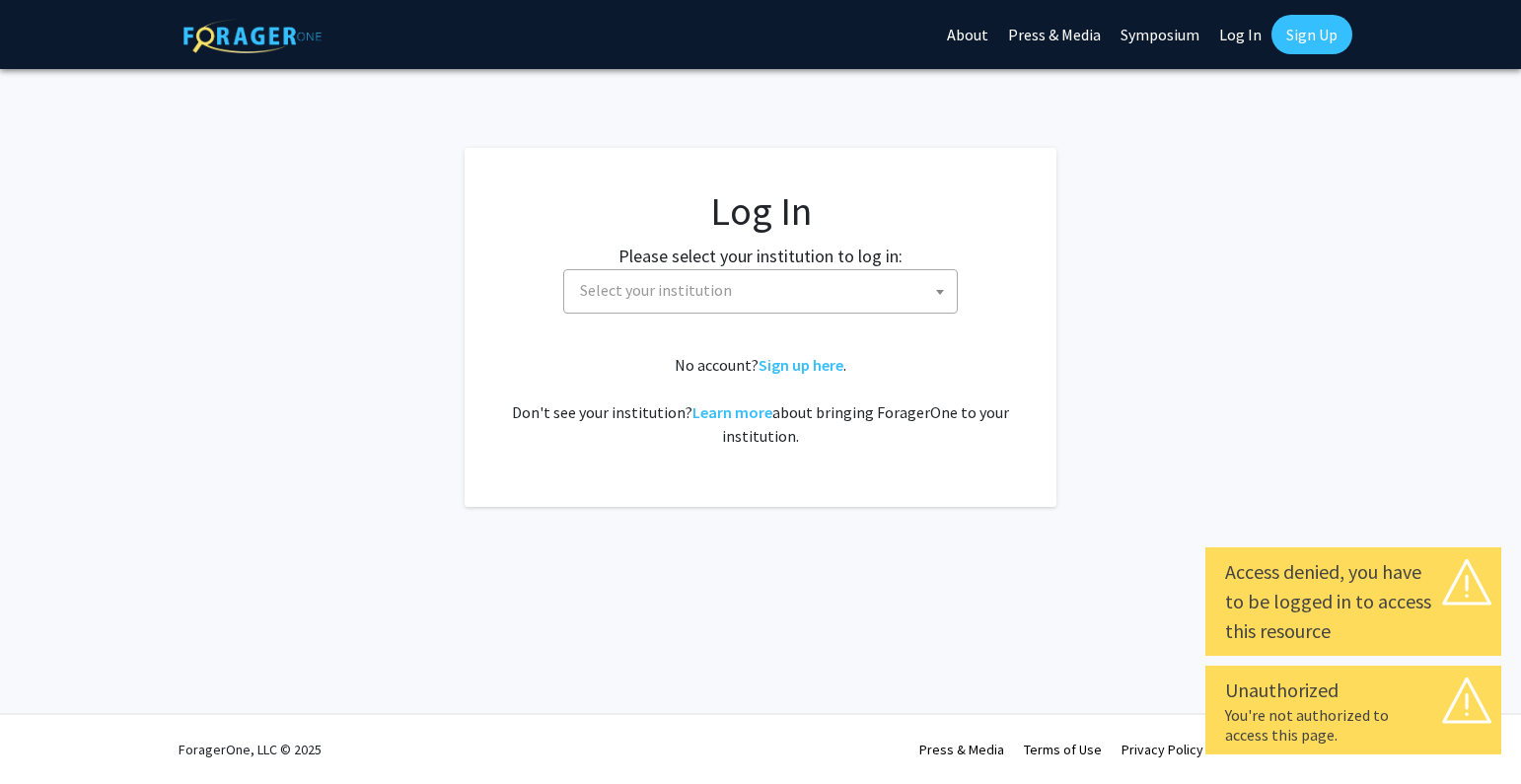 scroll, scrollTop: 0, scrollLeft: 0, axis: both 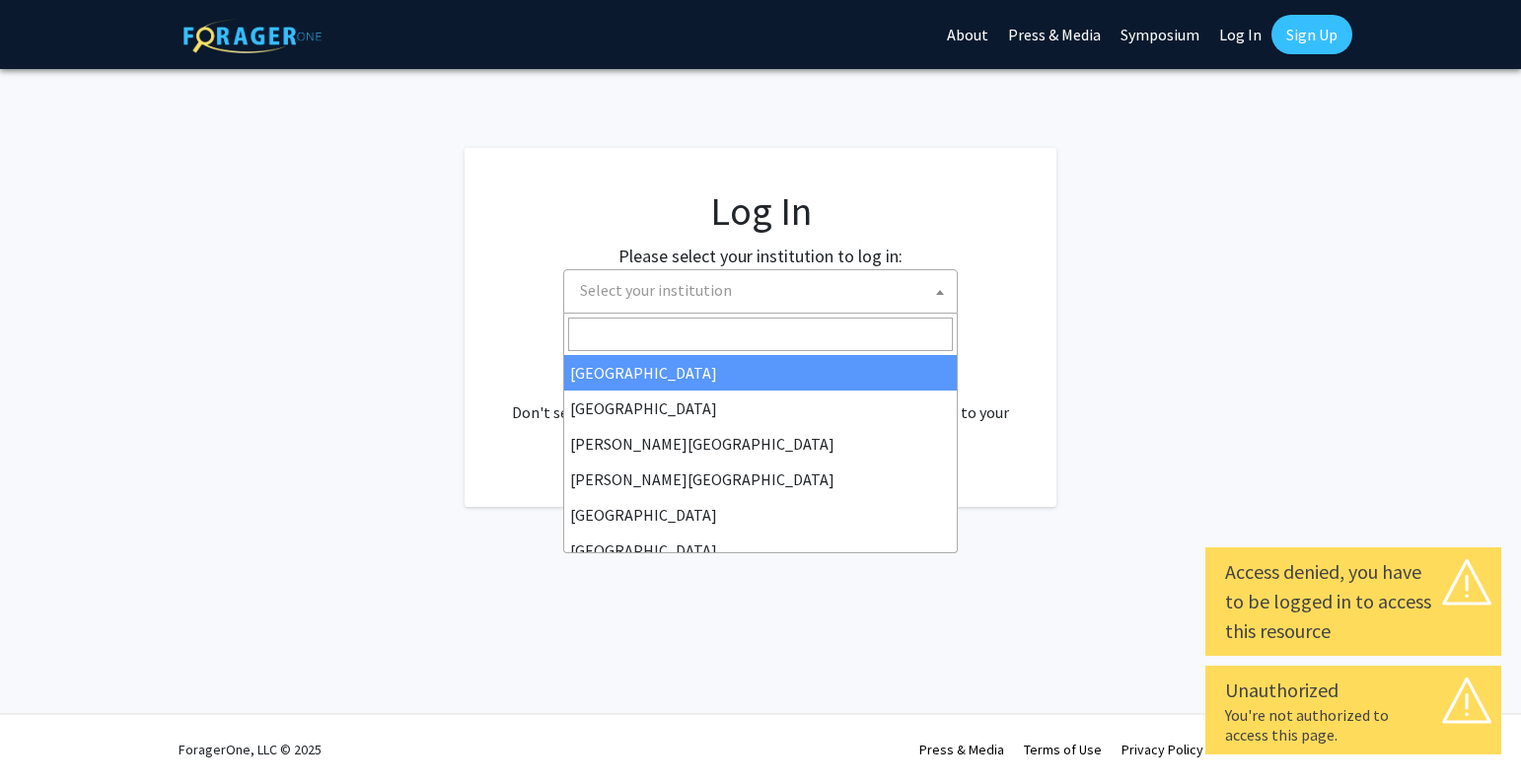 click on "Select your institution" at bounding box center [764, 290] 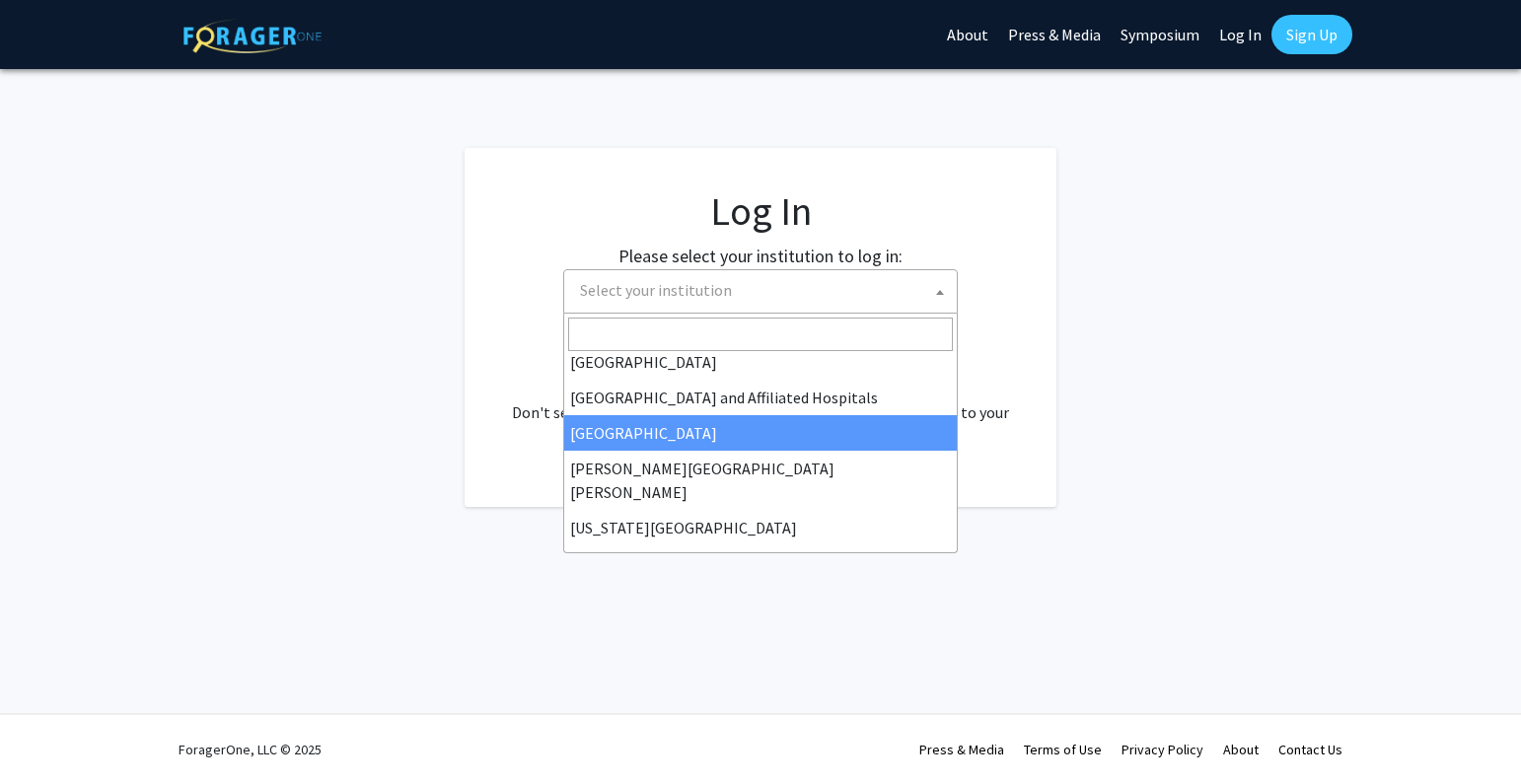 scroll, scrollTop: 296, scrollLeft: 0, axis: vertical 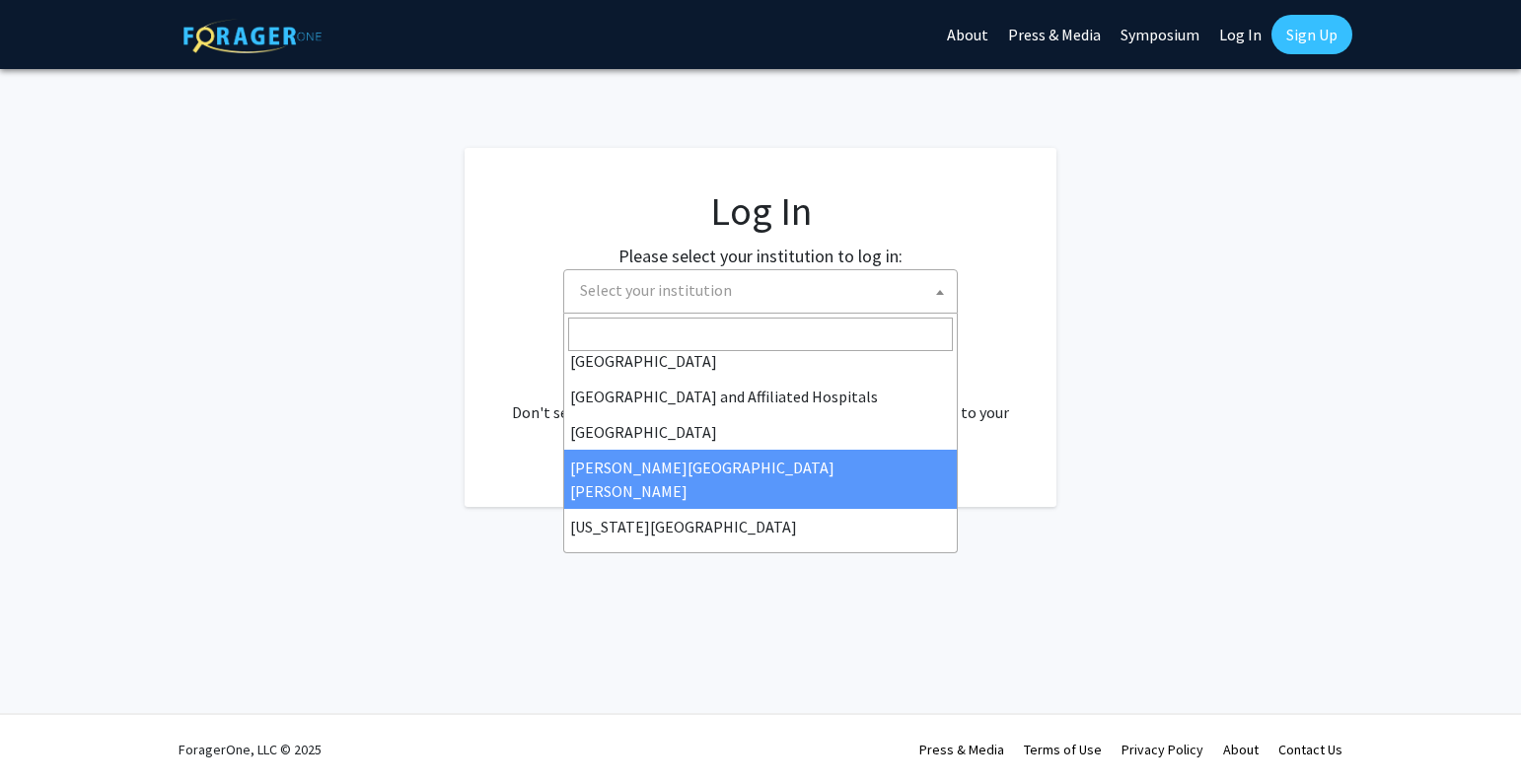 select on "1" 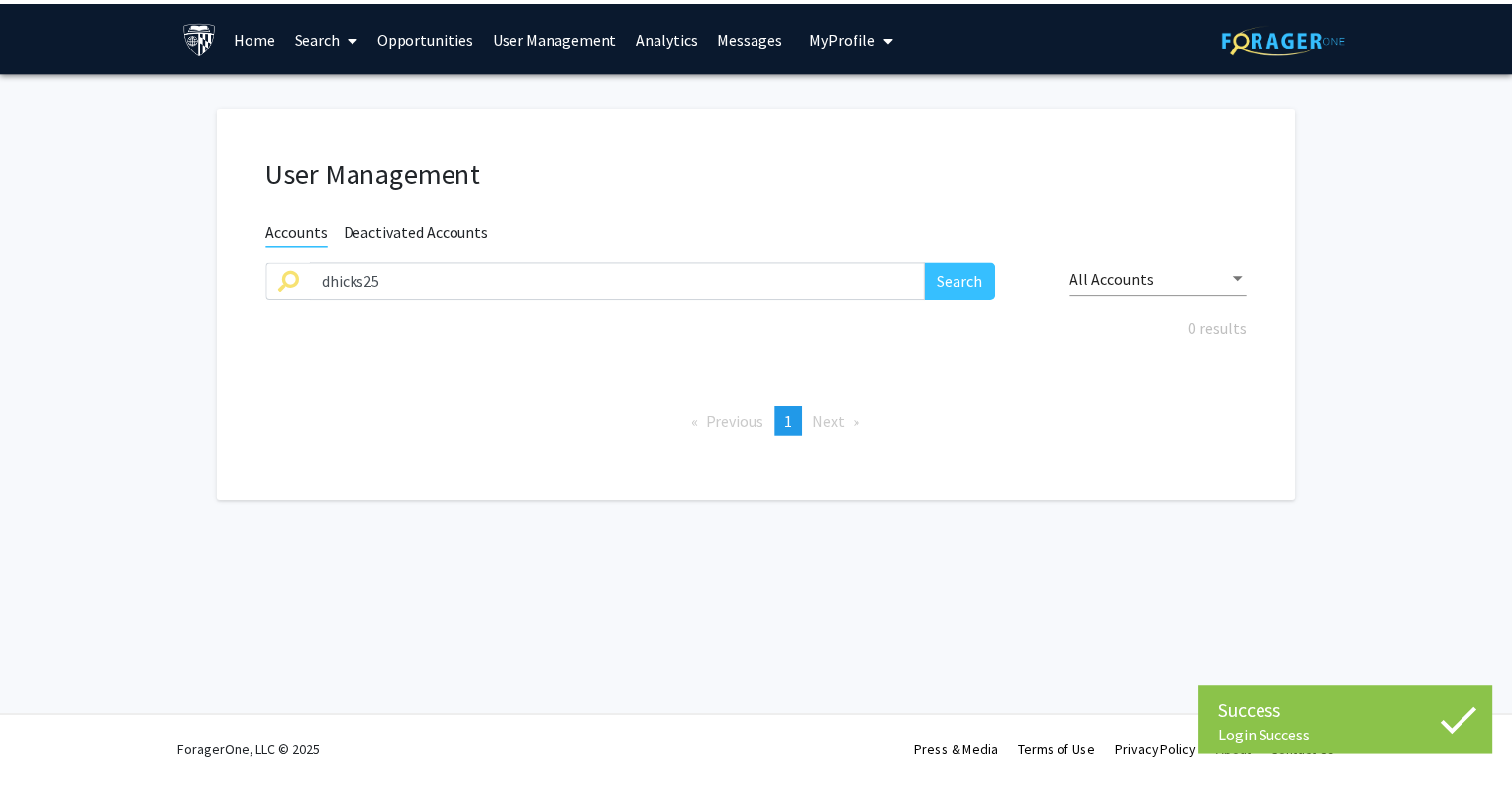 scroll, scrollTop: 0, scrollLeft: 0, axis: both 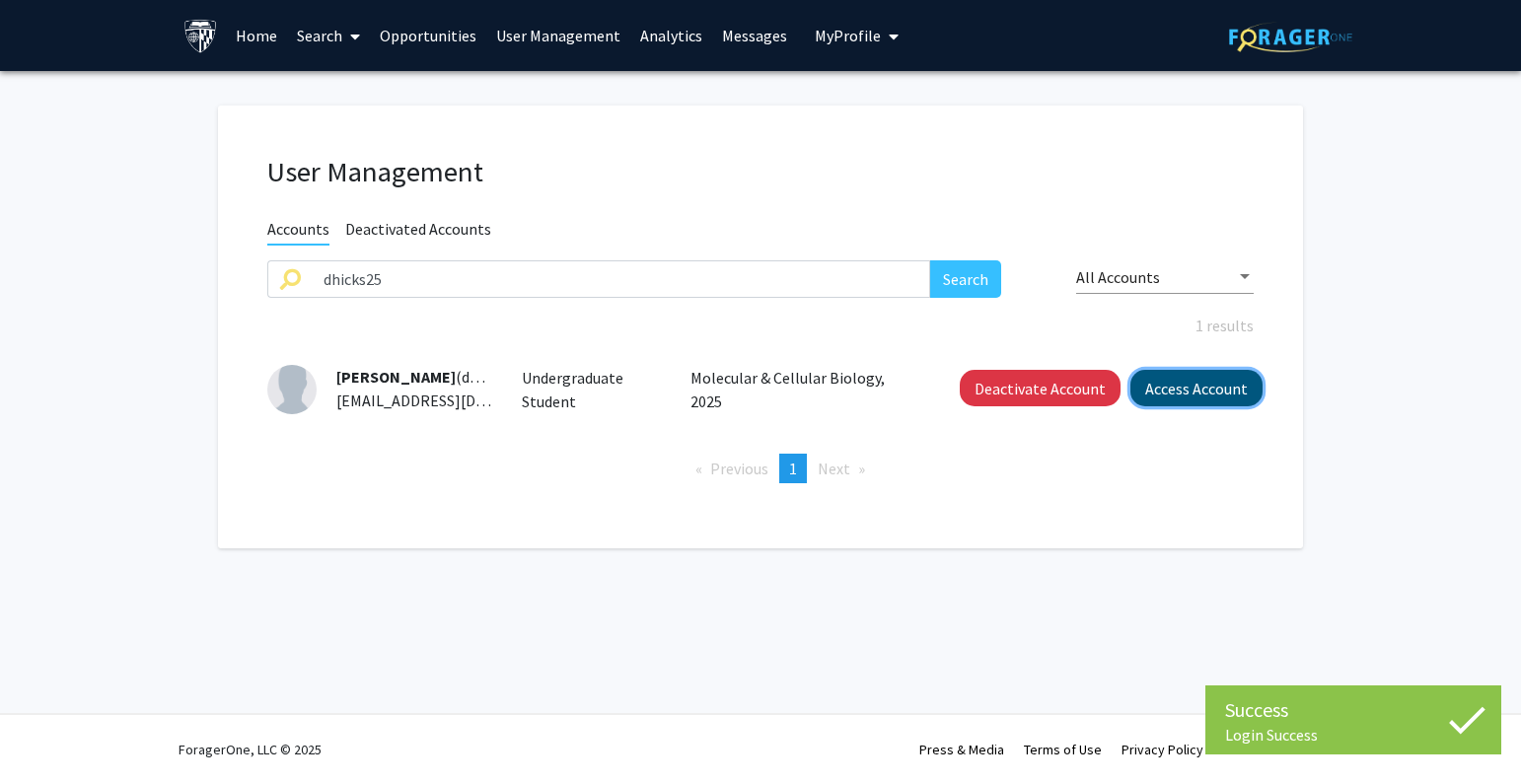 click on "Access Account" 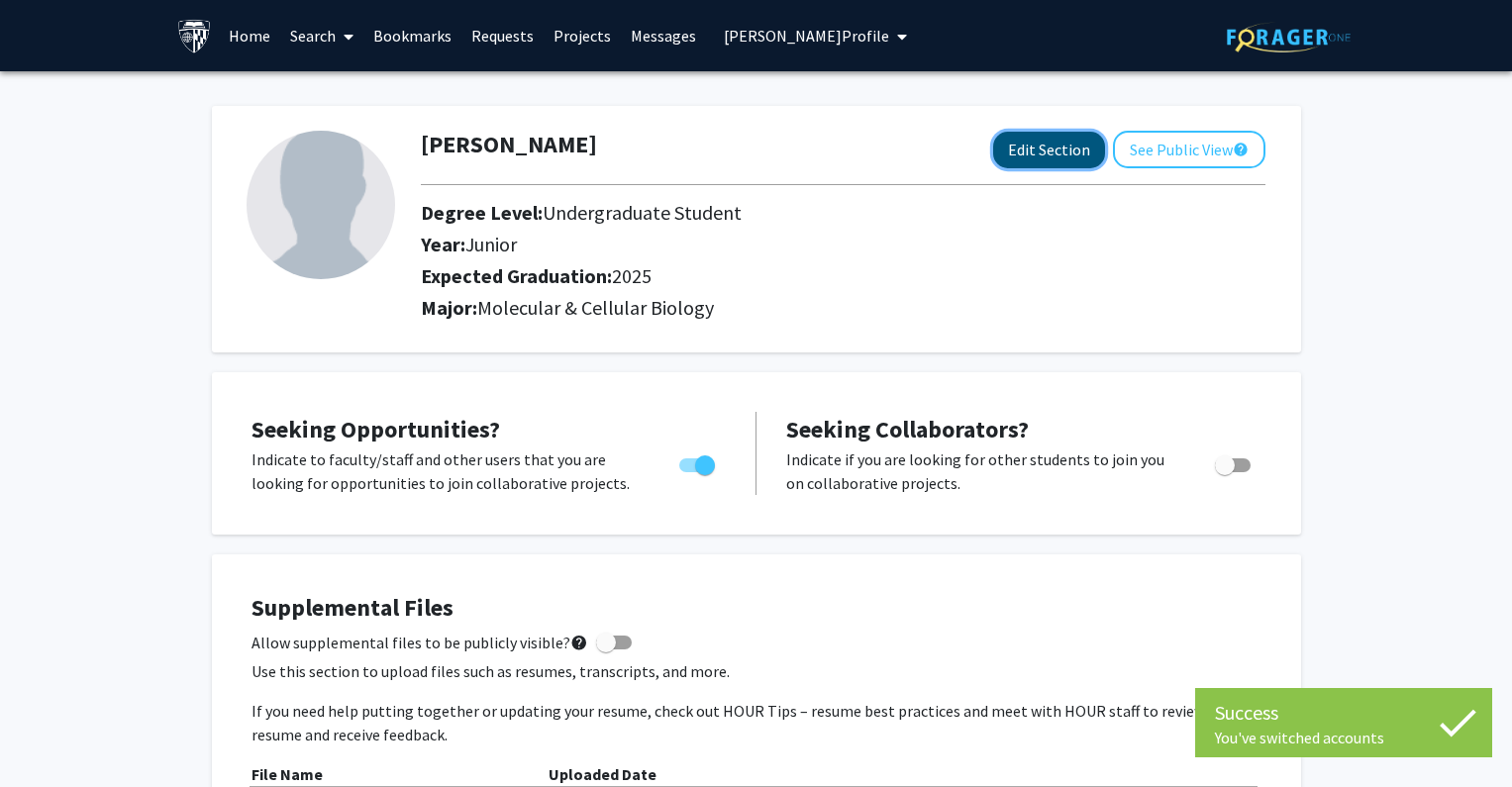 click on "Edit Section" 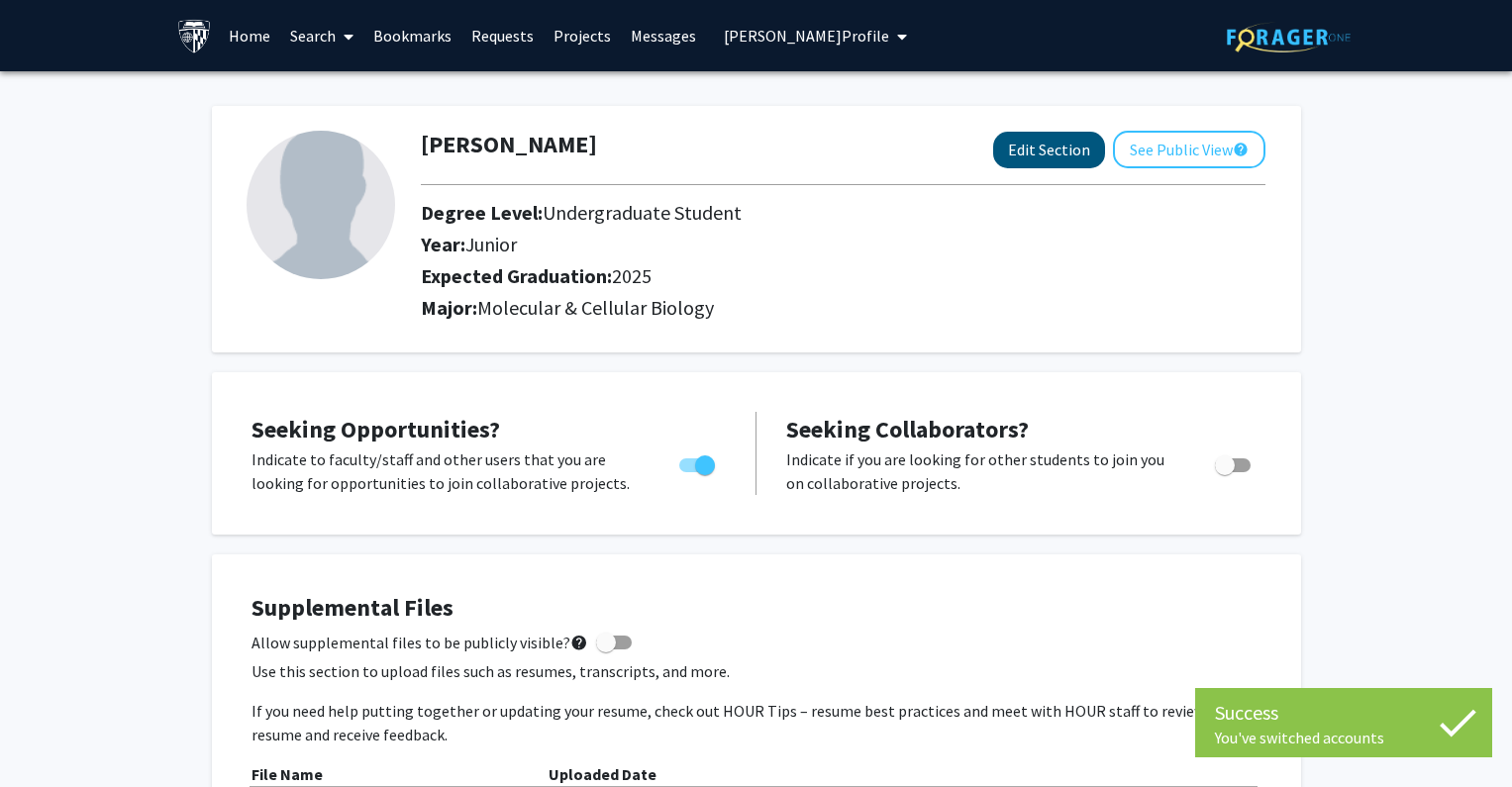 select on "junior" 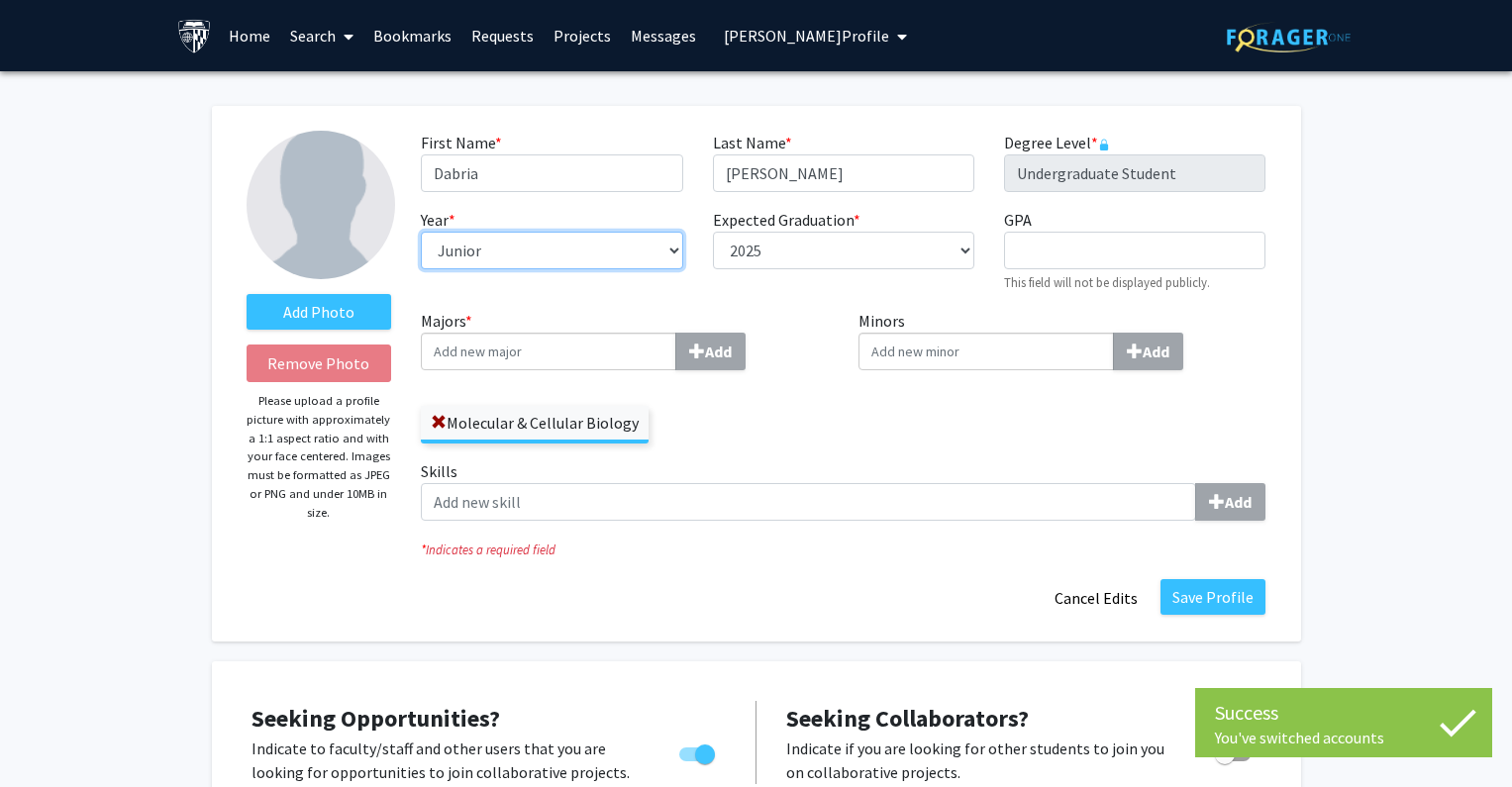 click on "---  First-year   Sophomore   Junior   Senior   Postbaccalaureate Certificate" at bounding box center (552, 250) 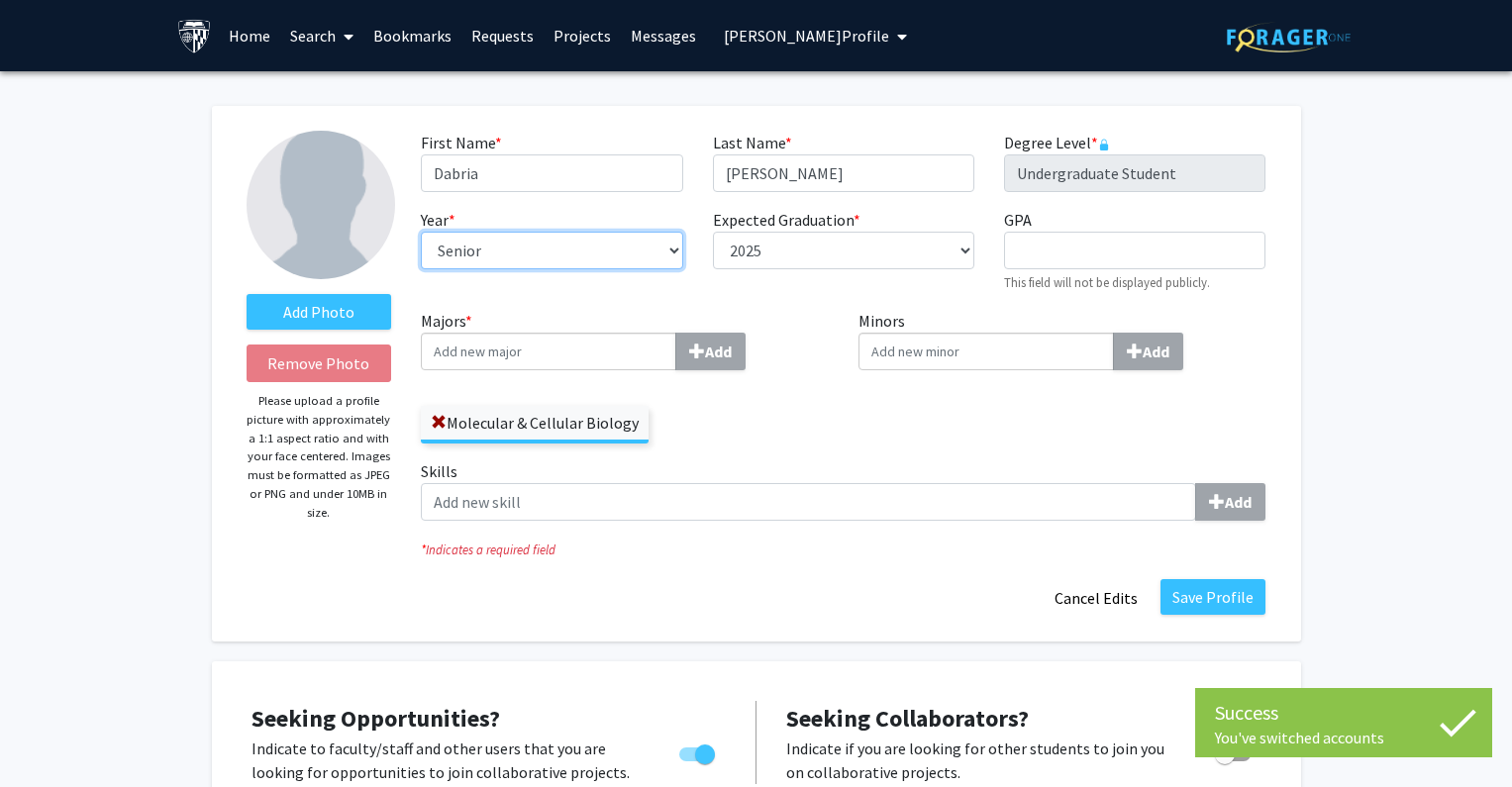 click on "---  First-year   Sophomore   Junior   Senior   Postbaccalaureate Certificate" at bounding box center (552, 250) 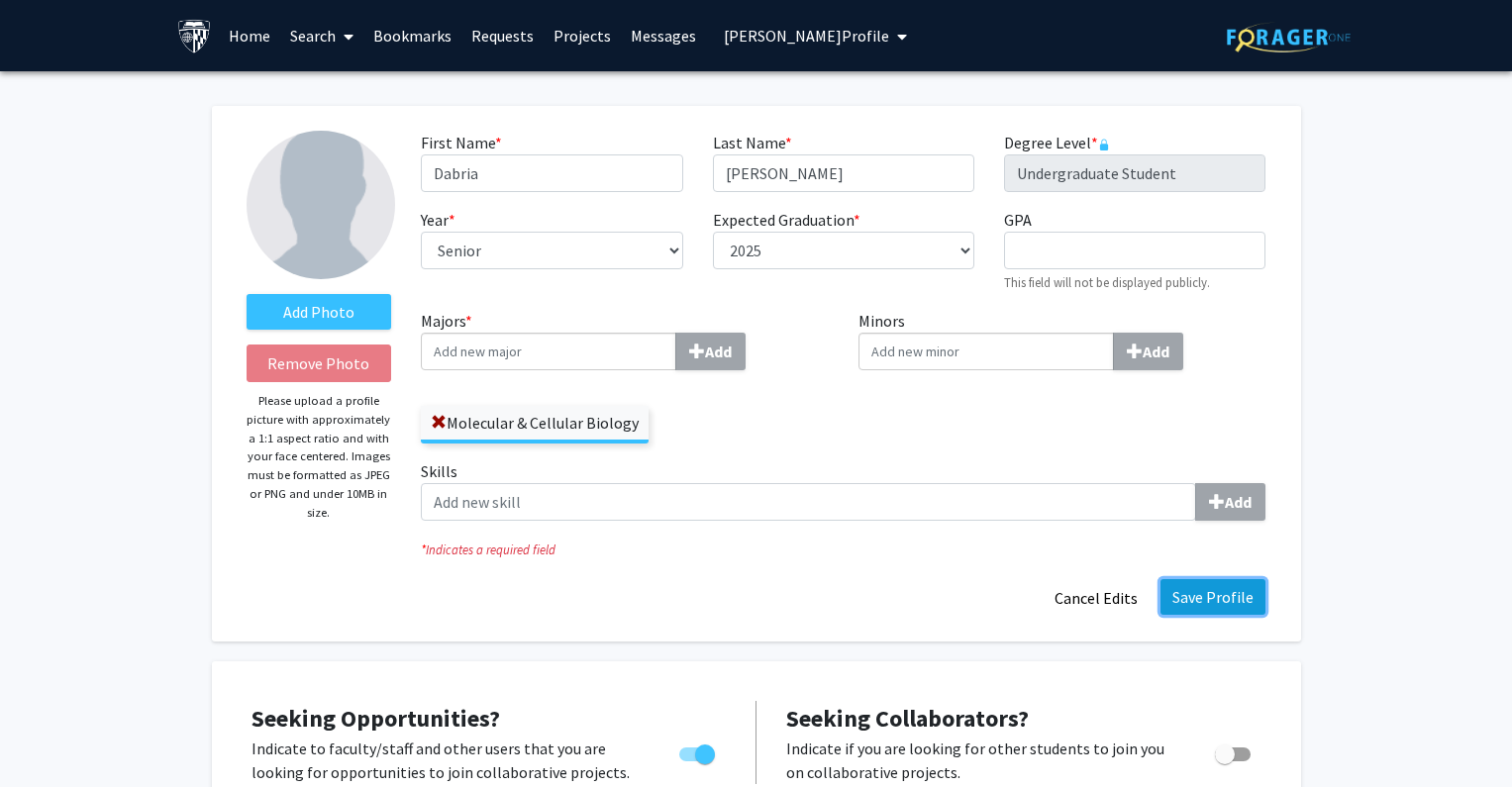 click on "Save Profile" 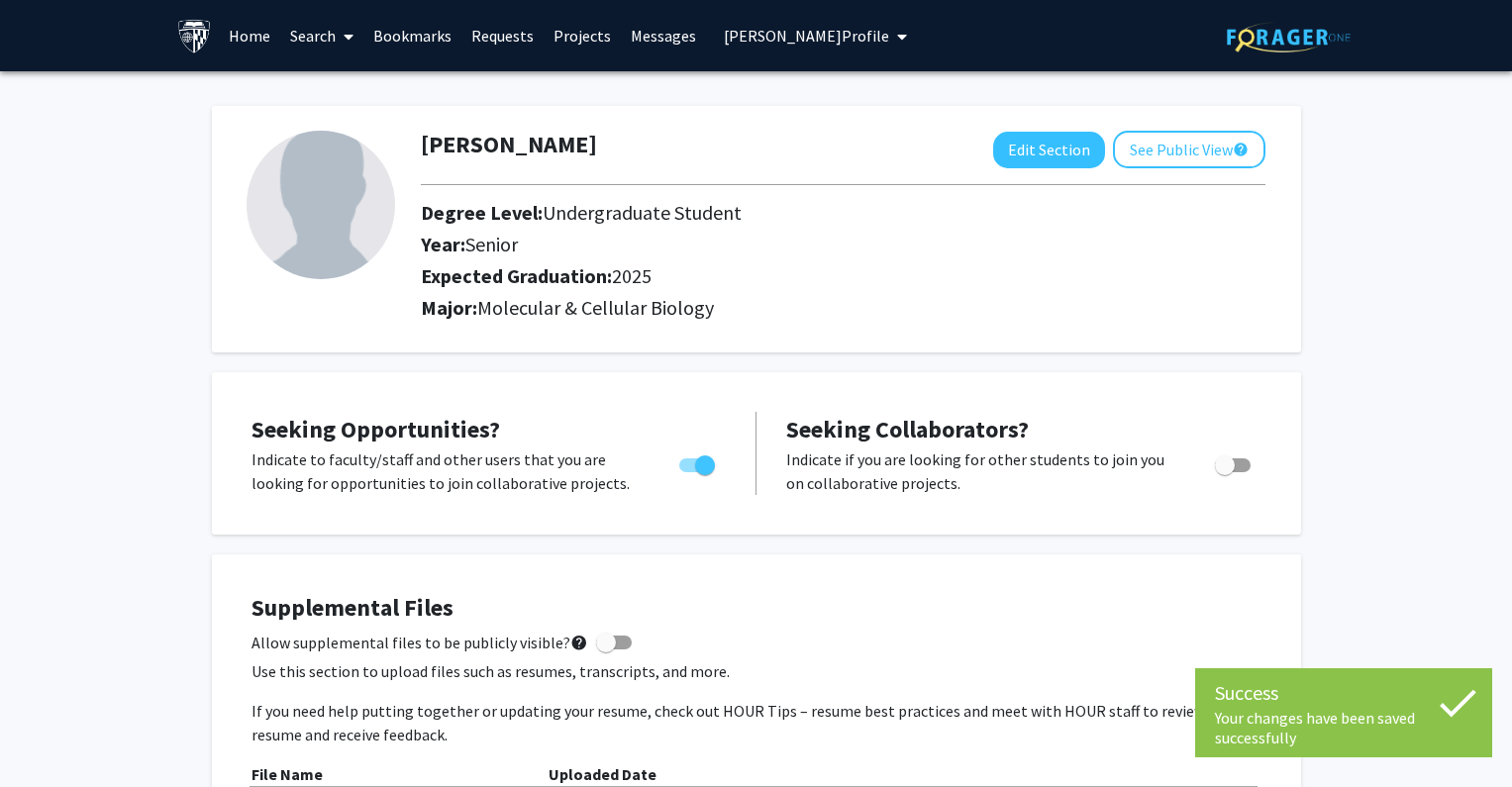 click on "Dabria Hicks's   Profile" at bounding box center (806, 36) 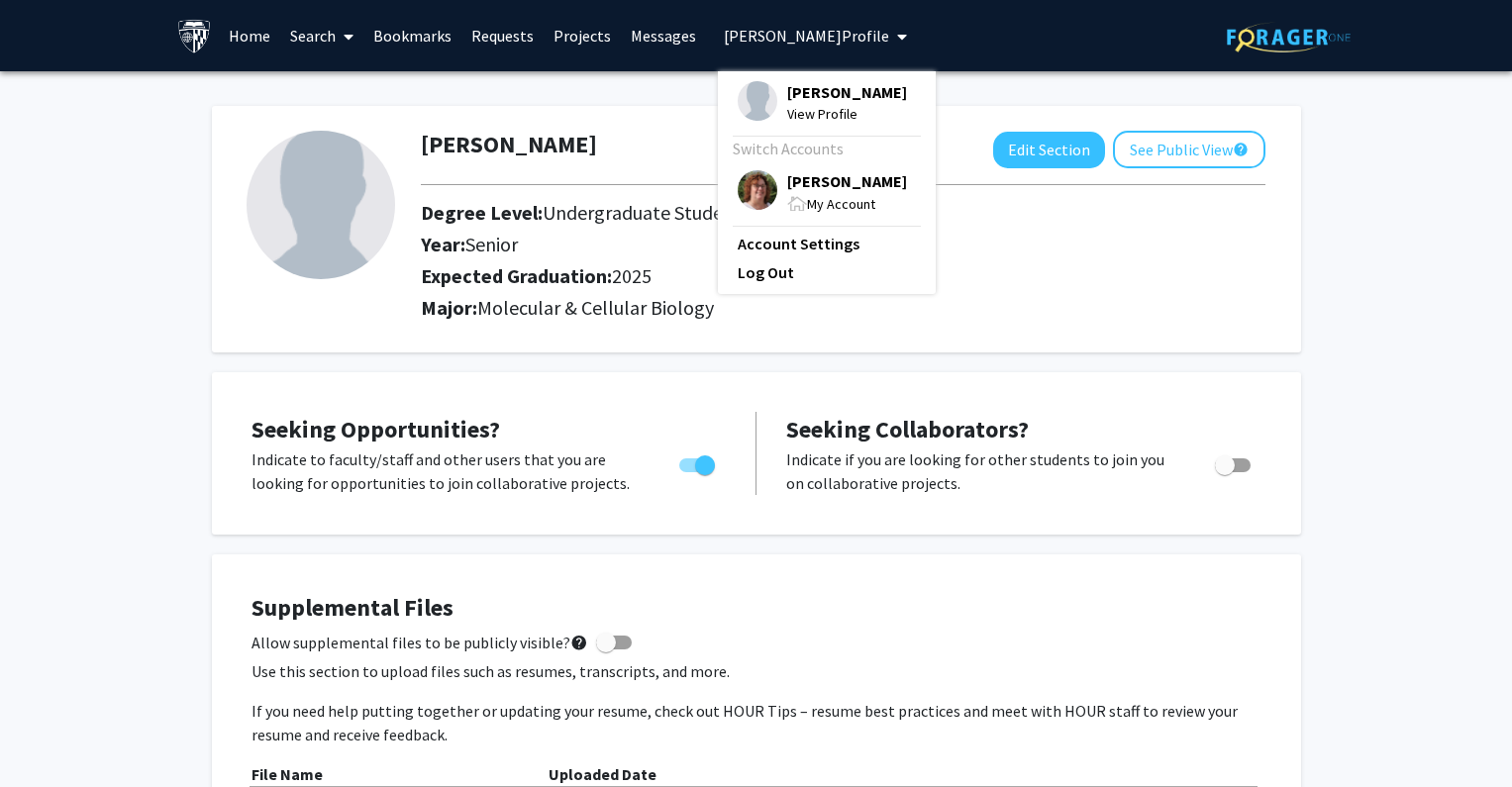 click on "Tracy Smith" at bounding box center [847, 181] 